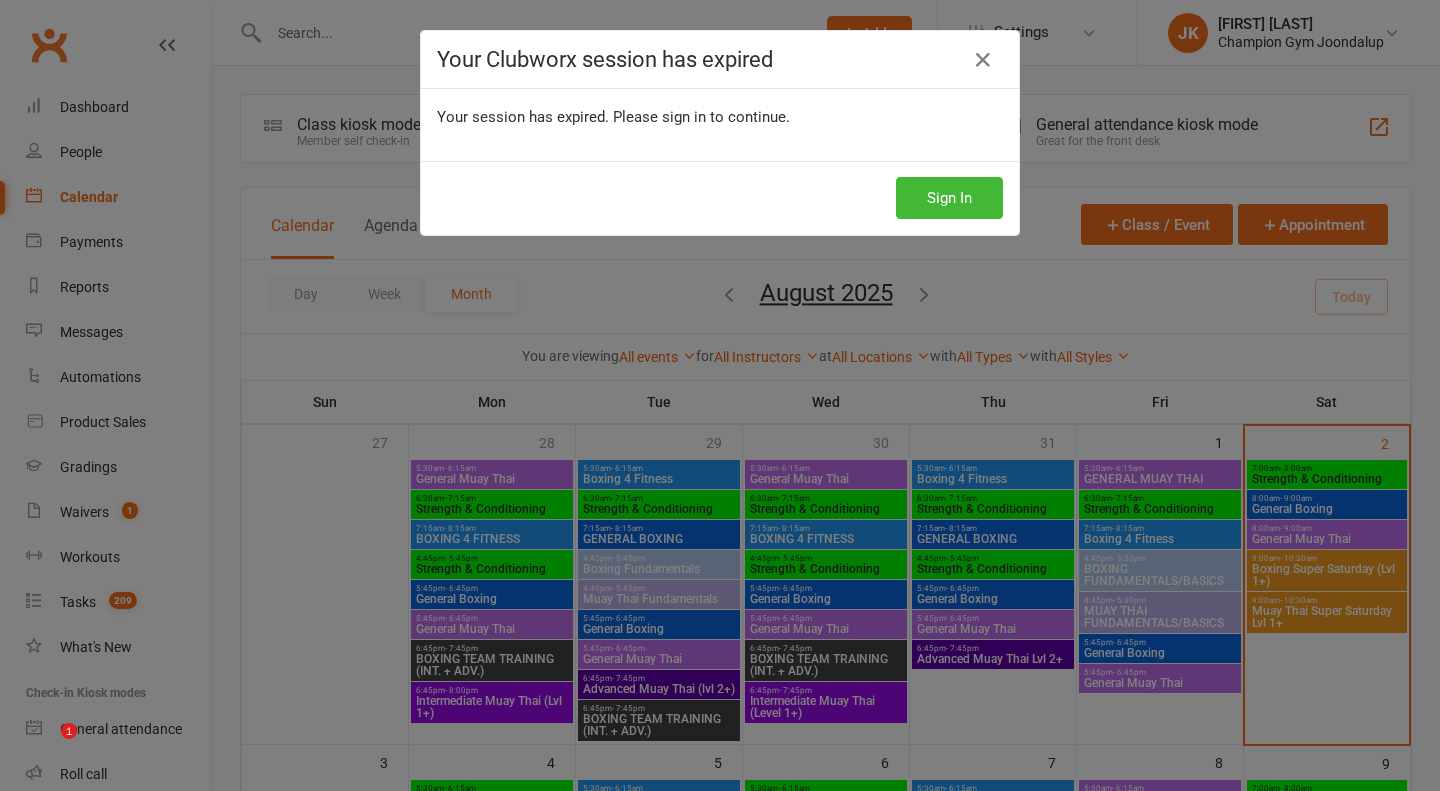 scroll, scrollTop: 844, scrollLeft: 0, axis: vertical 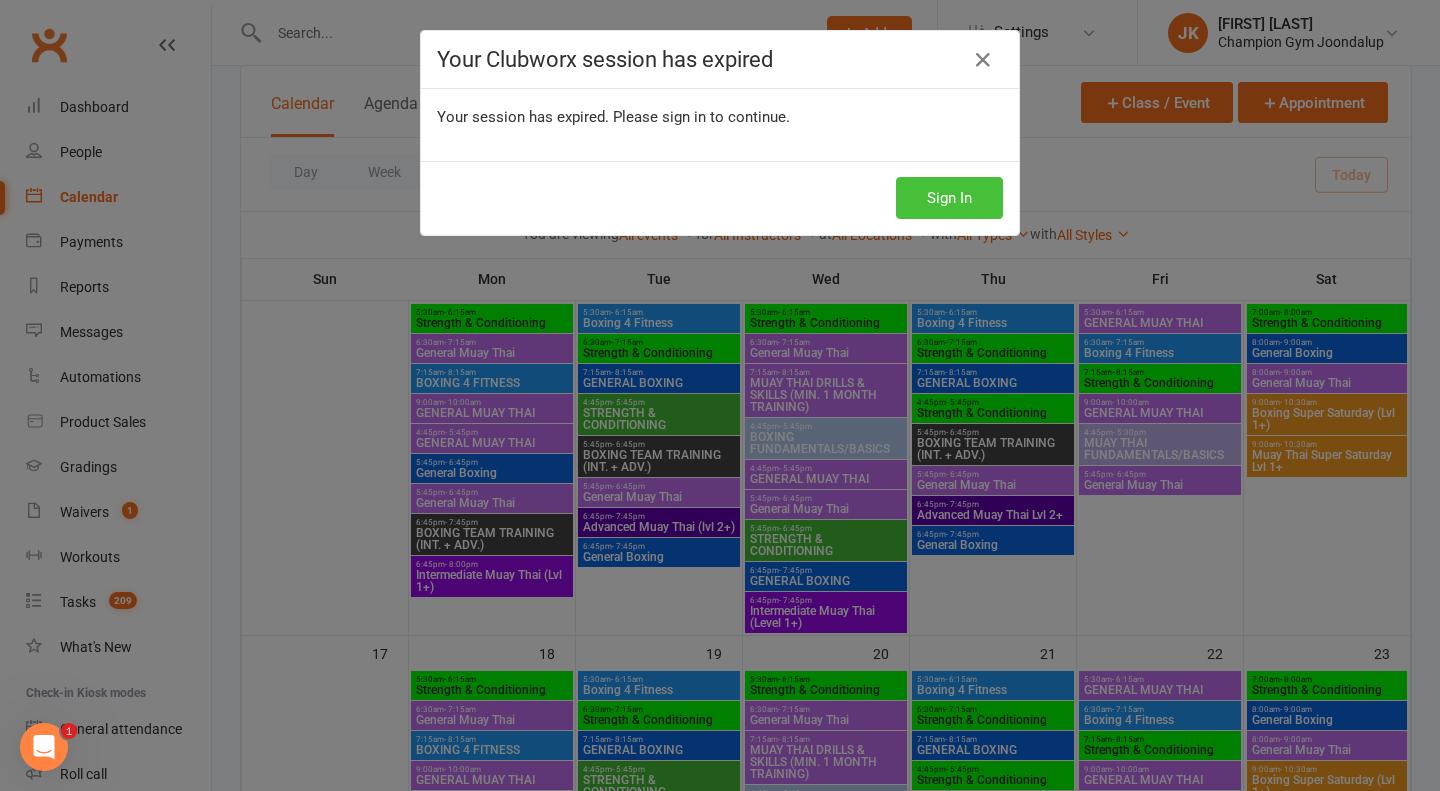 click on "Sign In" at bounding box center (949, 198) 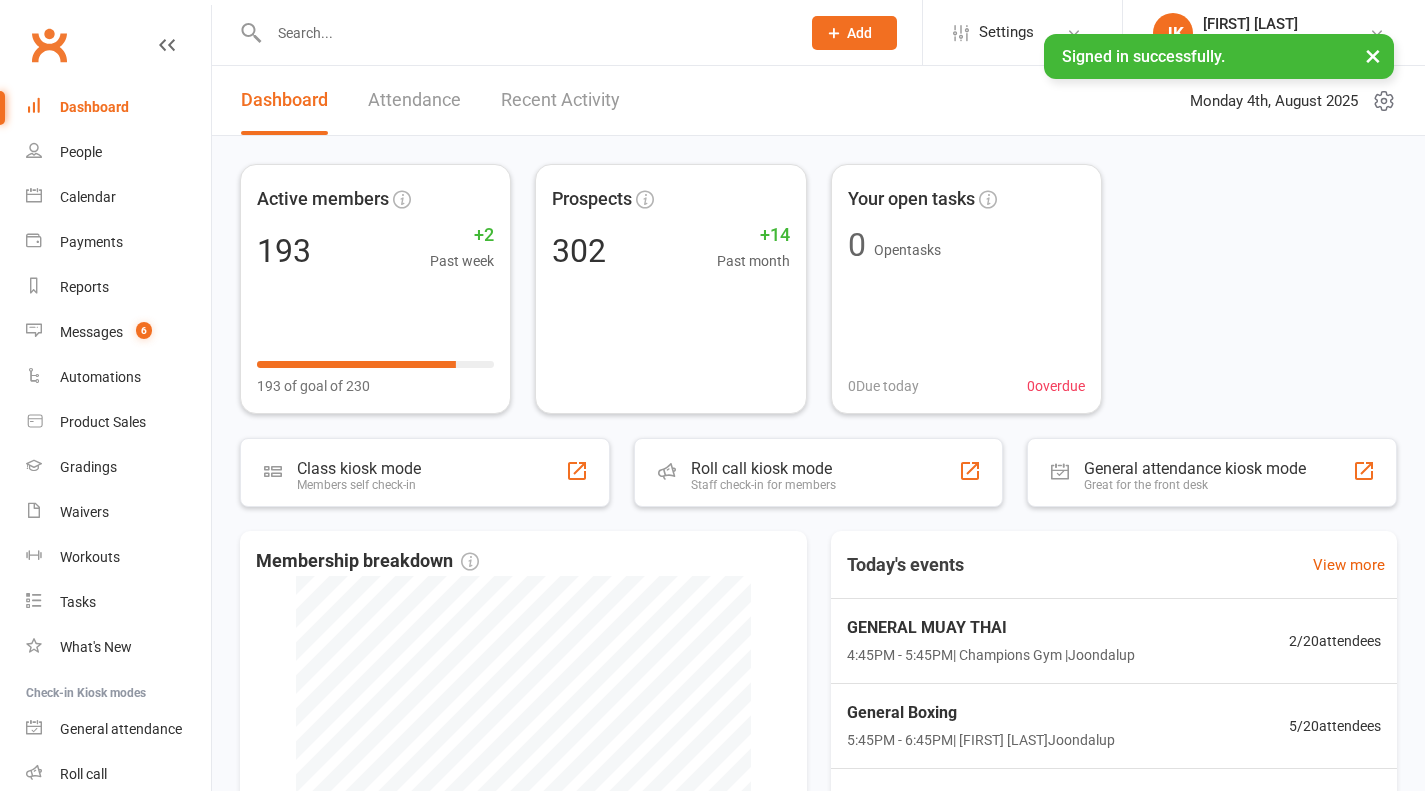 scroll, scrollTop: 0, scrollLeft: 0, axis: both 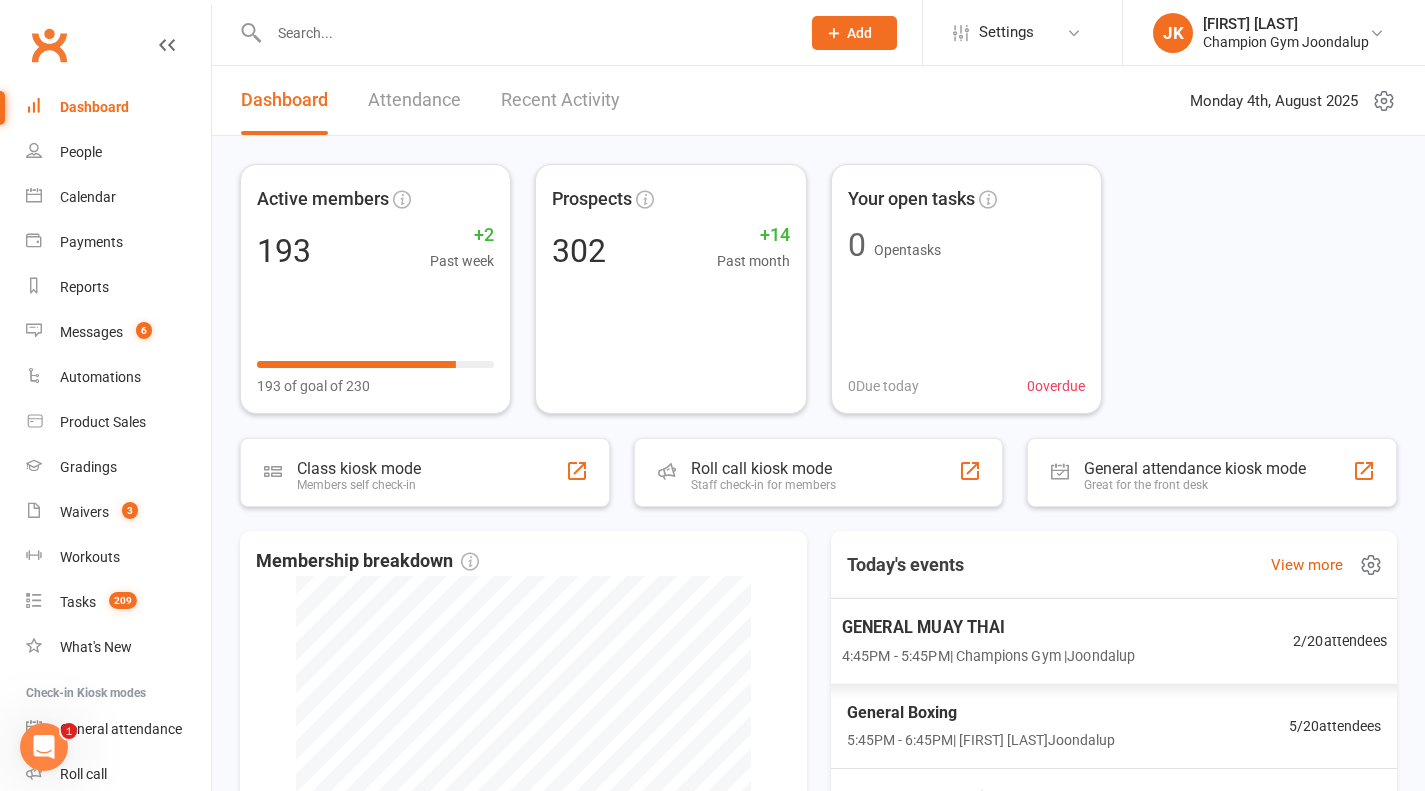 click on "GENERAL MUAY THAI" at bounding box center [988, 627] 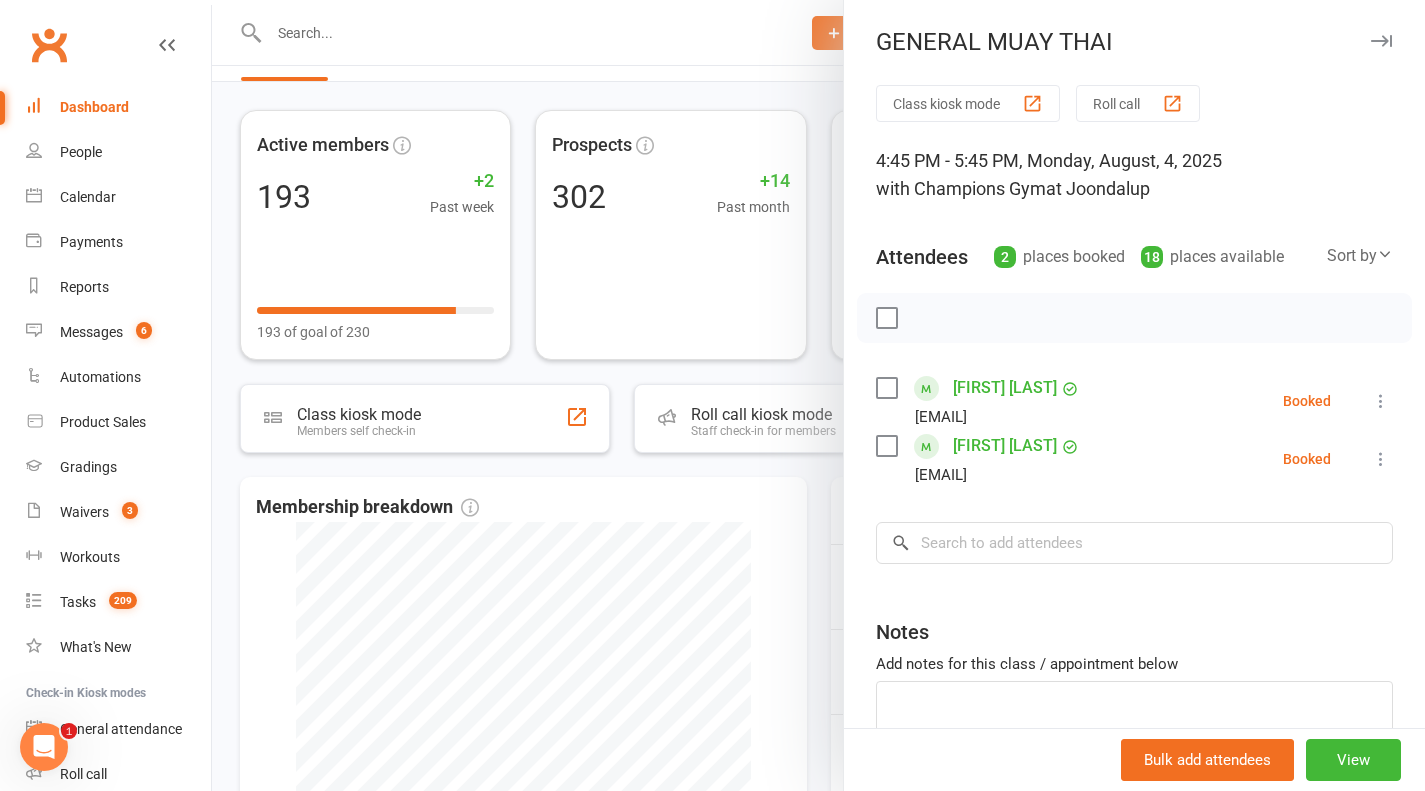 scroll, scrollTop: 62, scrollLeft: 0, axis: vertical 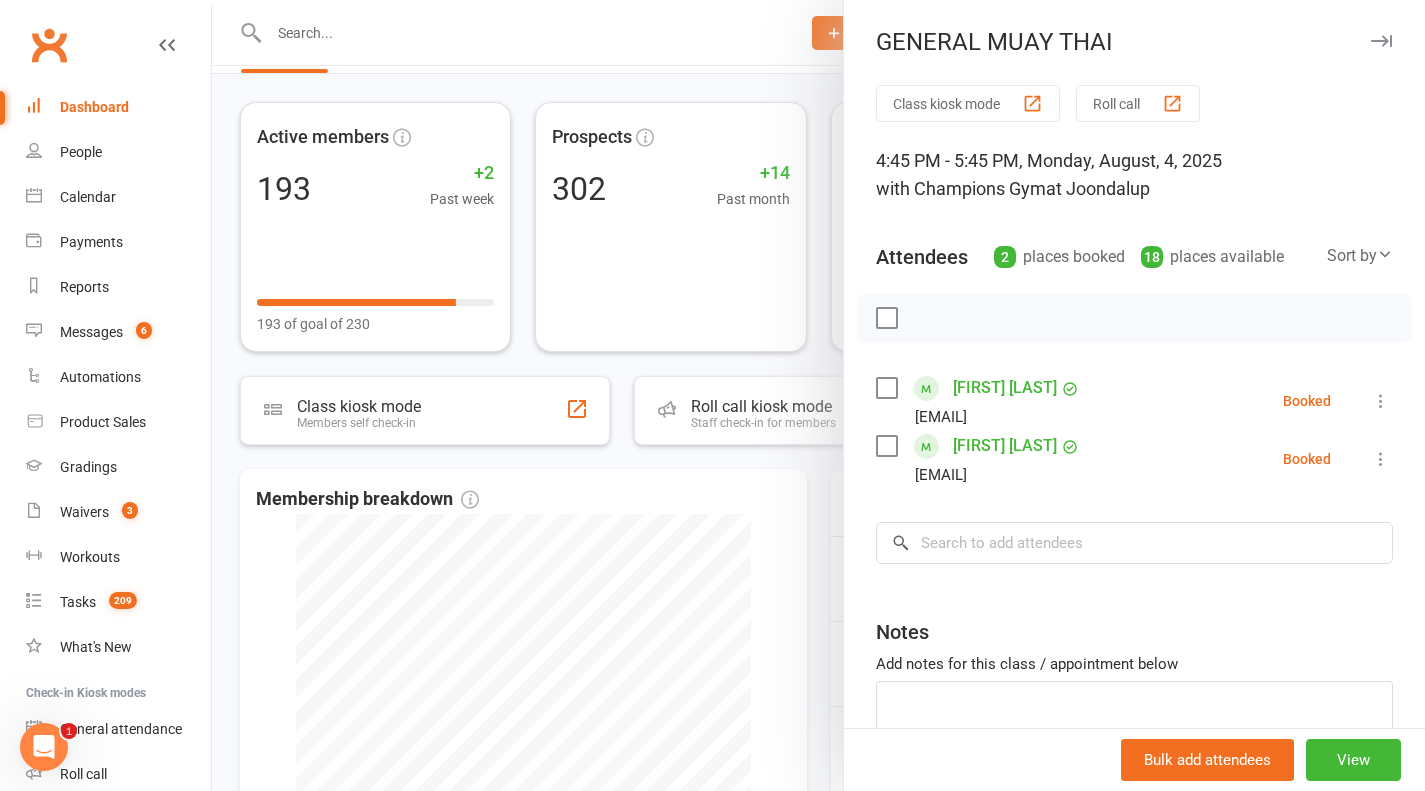 click on "Roll call" at bounding box center (1138, 103) 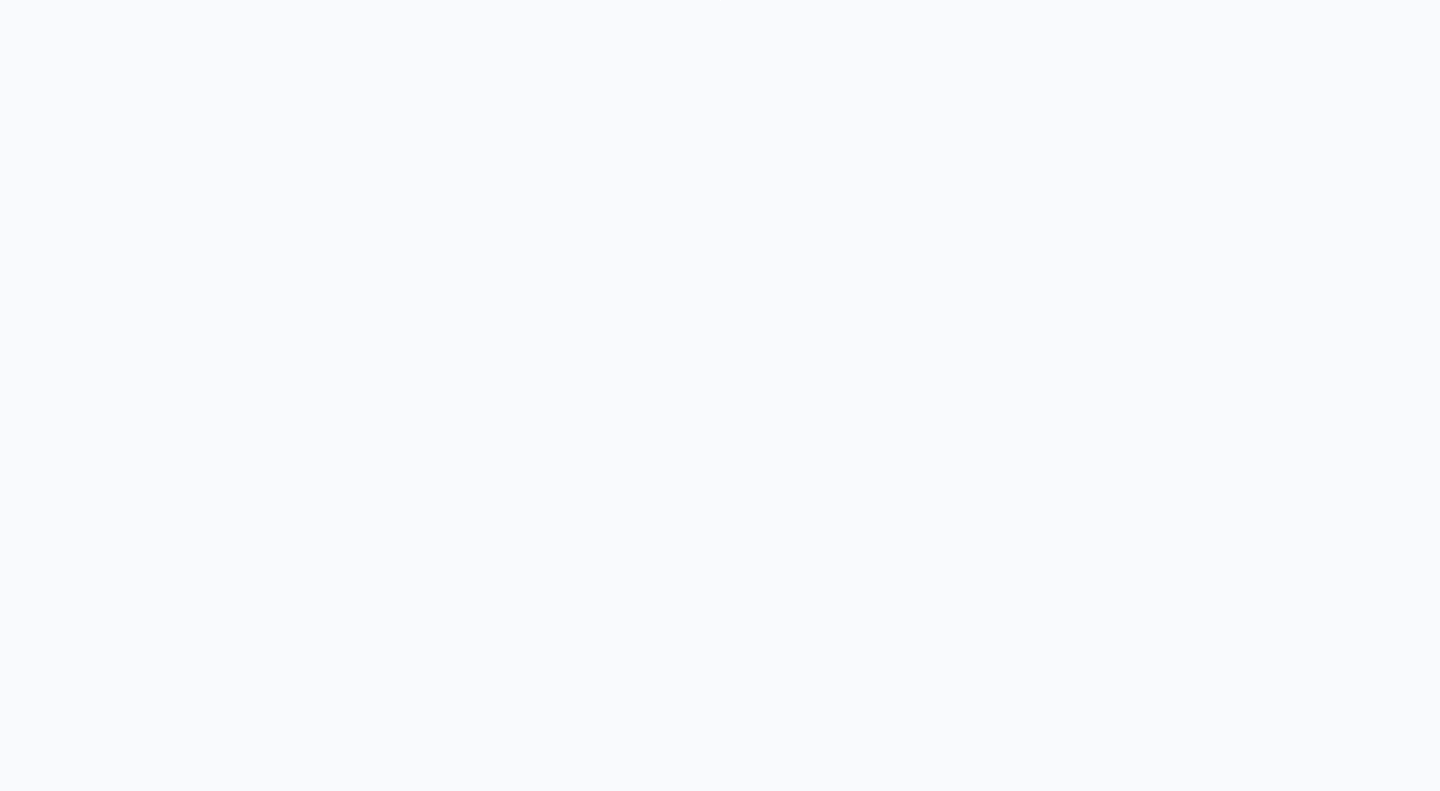 scroll, scrollTop: 0, scrollLeft: 0, axis: both 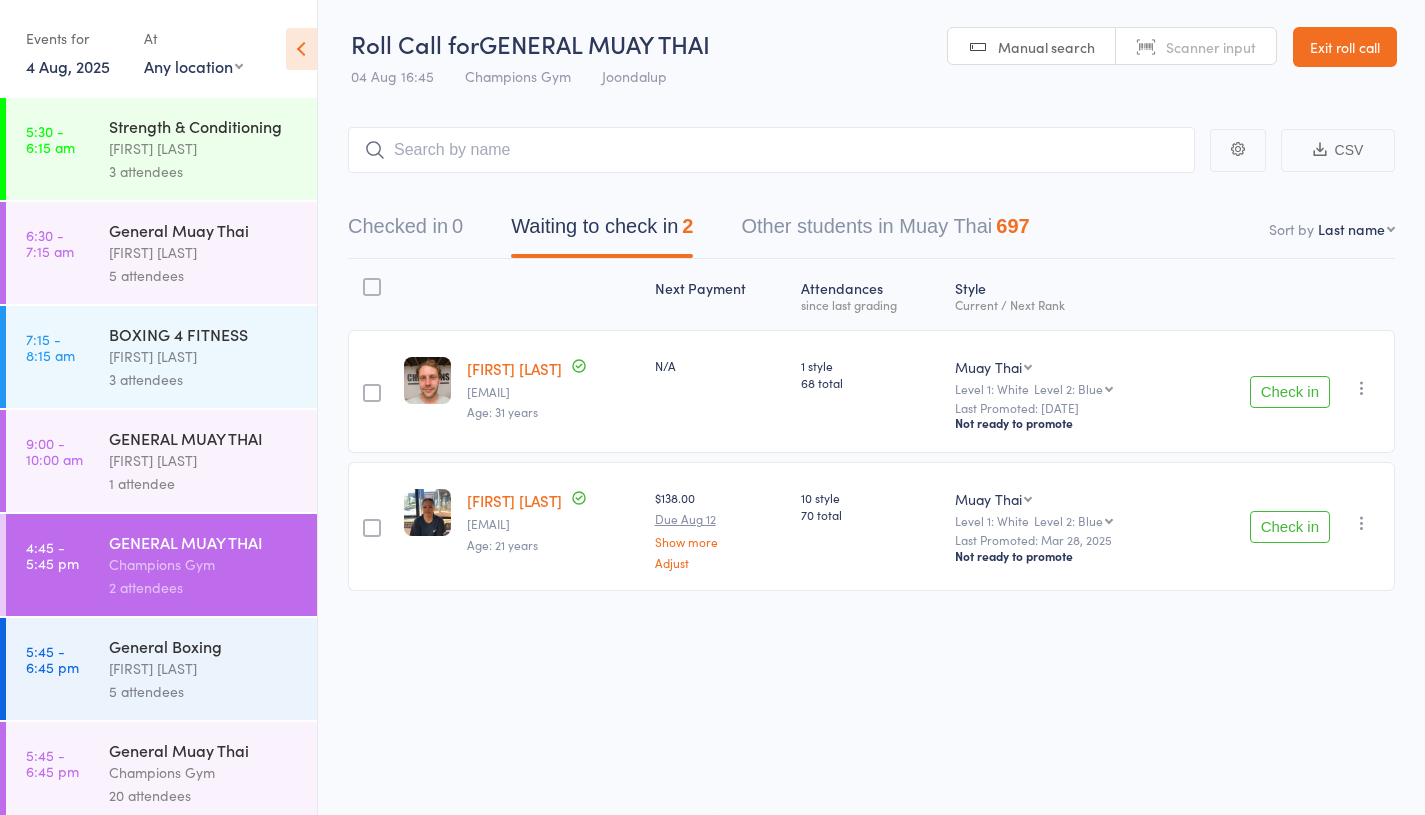 click on "Check in" at bounding box center (1290, 527) 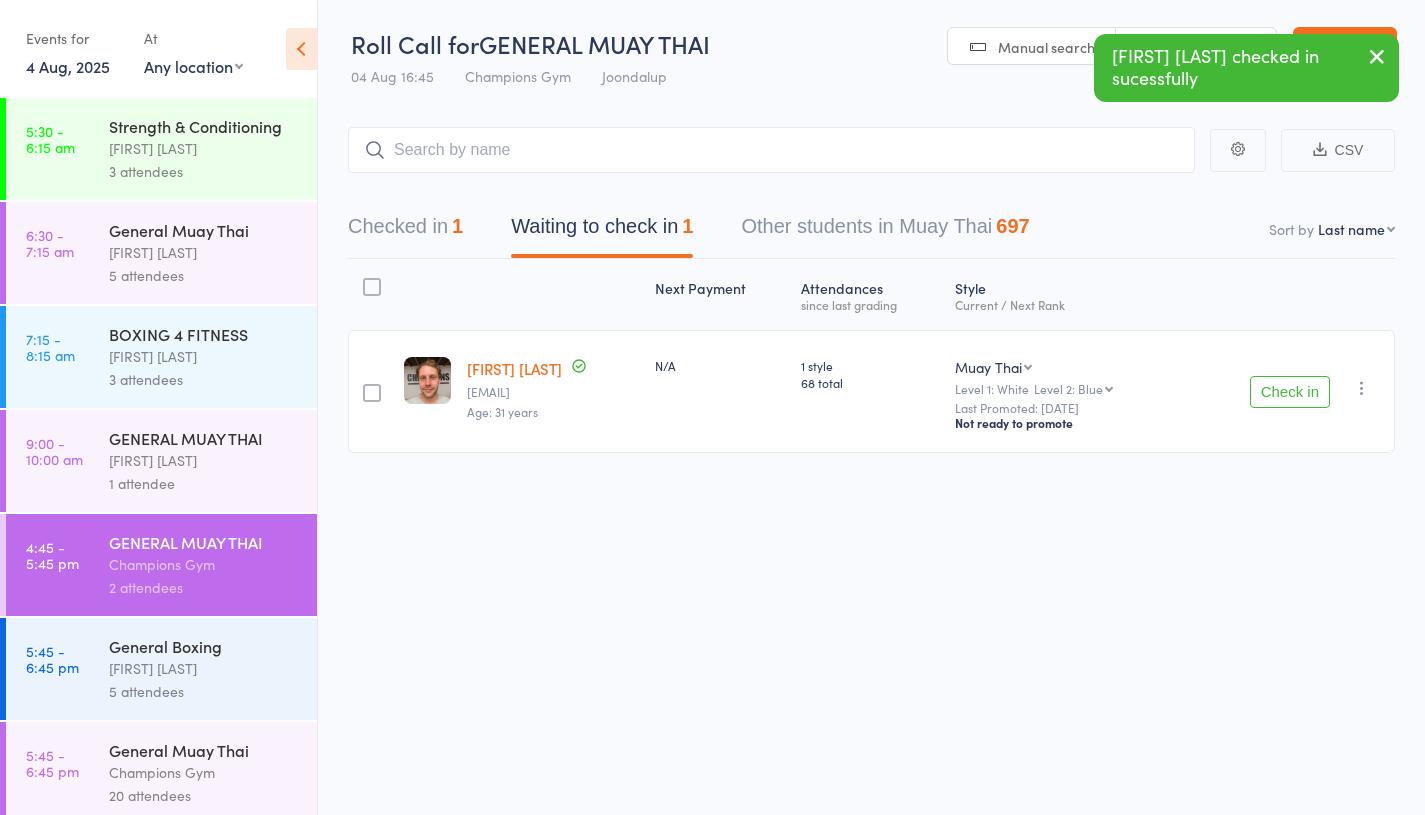 click on "[FIRST] [LAST]" at bounding box center (204, 668) 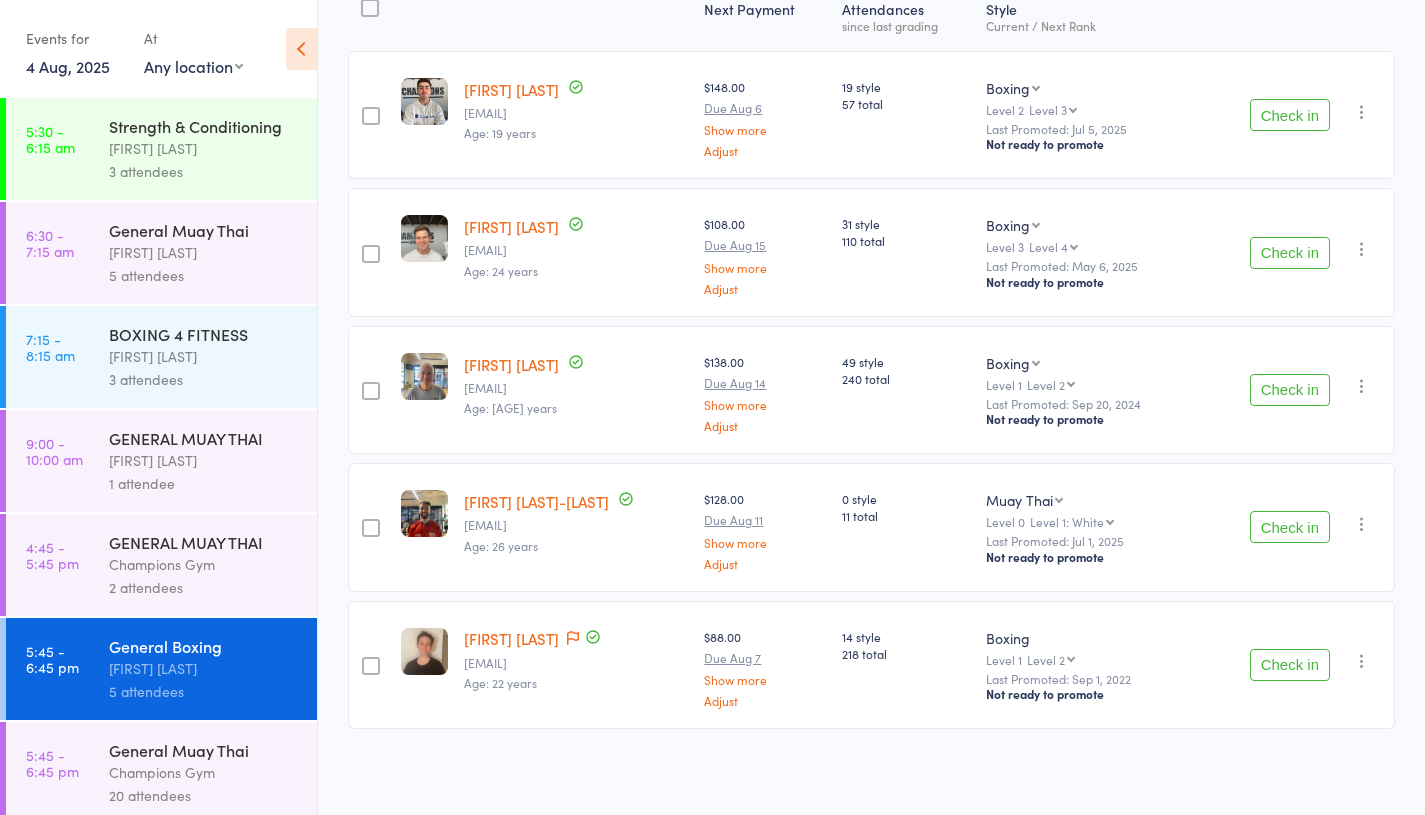 scroll, scrollTop: 0, scrollLeft: 0, axis: both 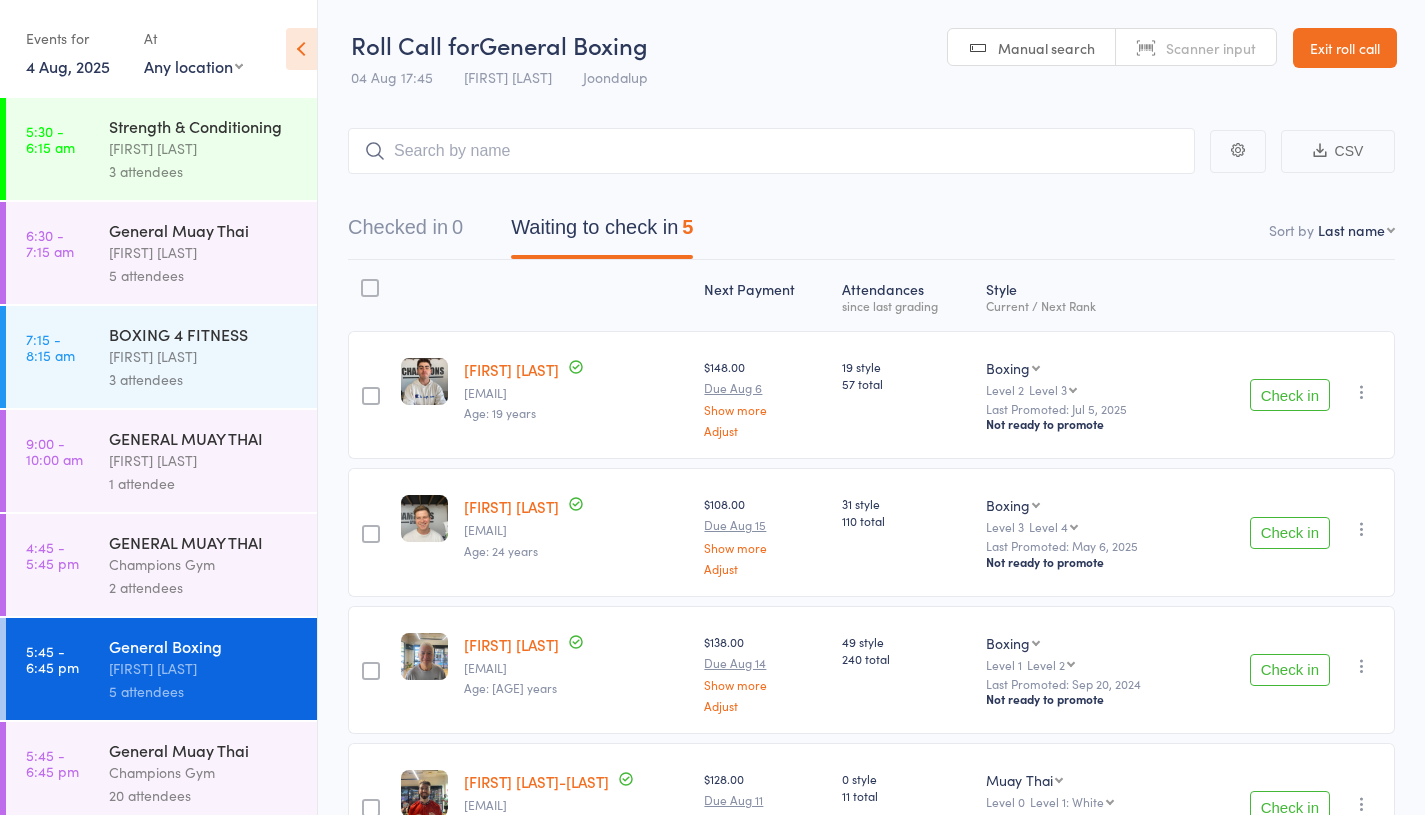 click on "Champions Gym" at bounding box center (204, 564) 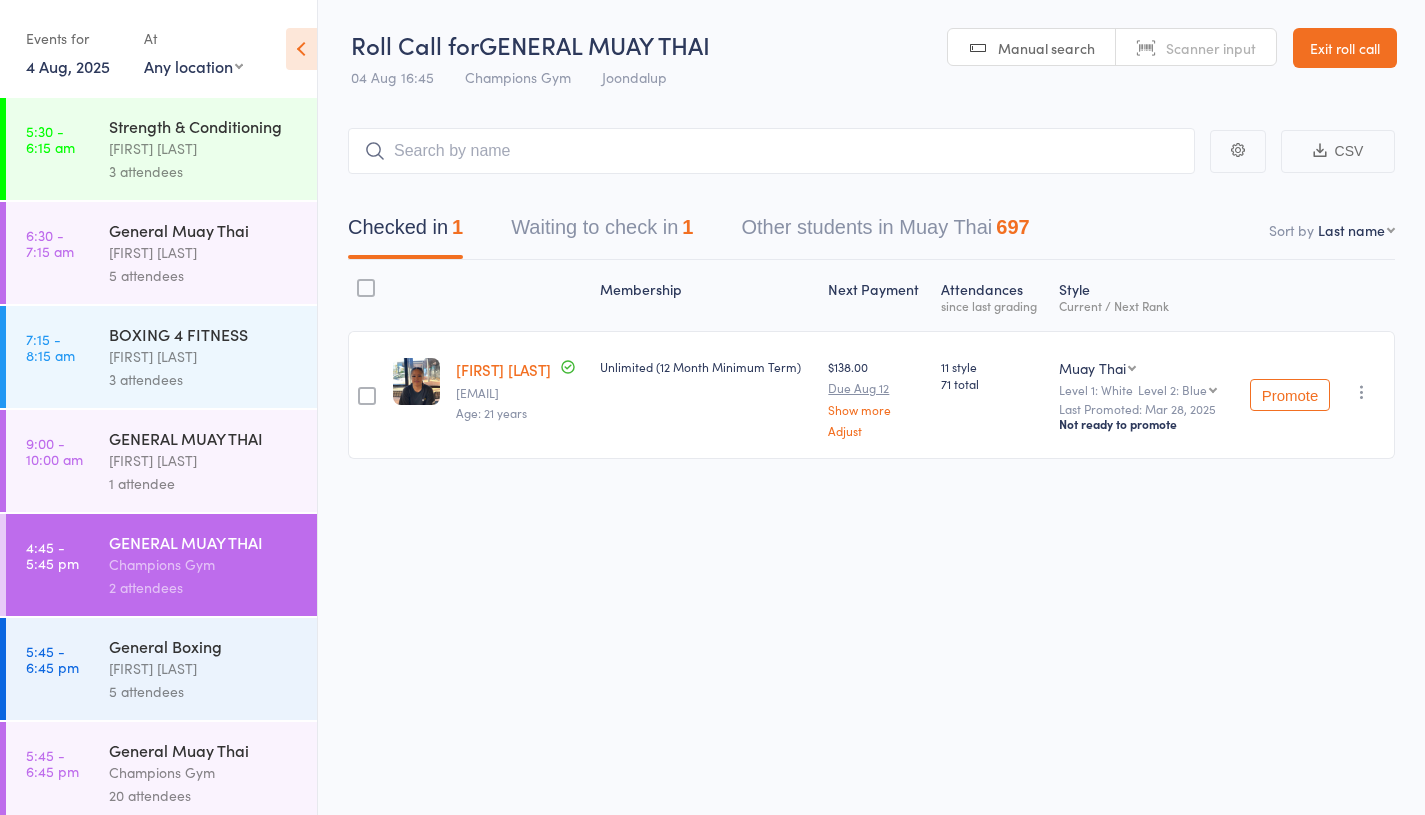 click on "Waiting to check in  1" at bounding box center (602, 232) 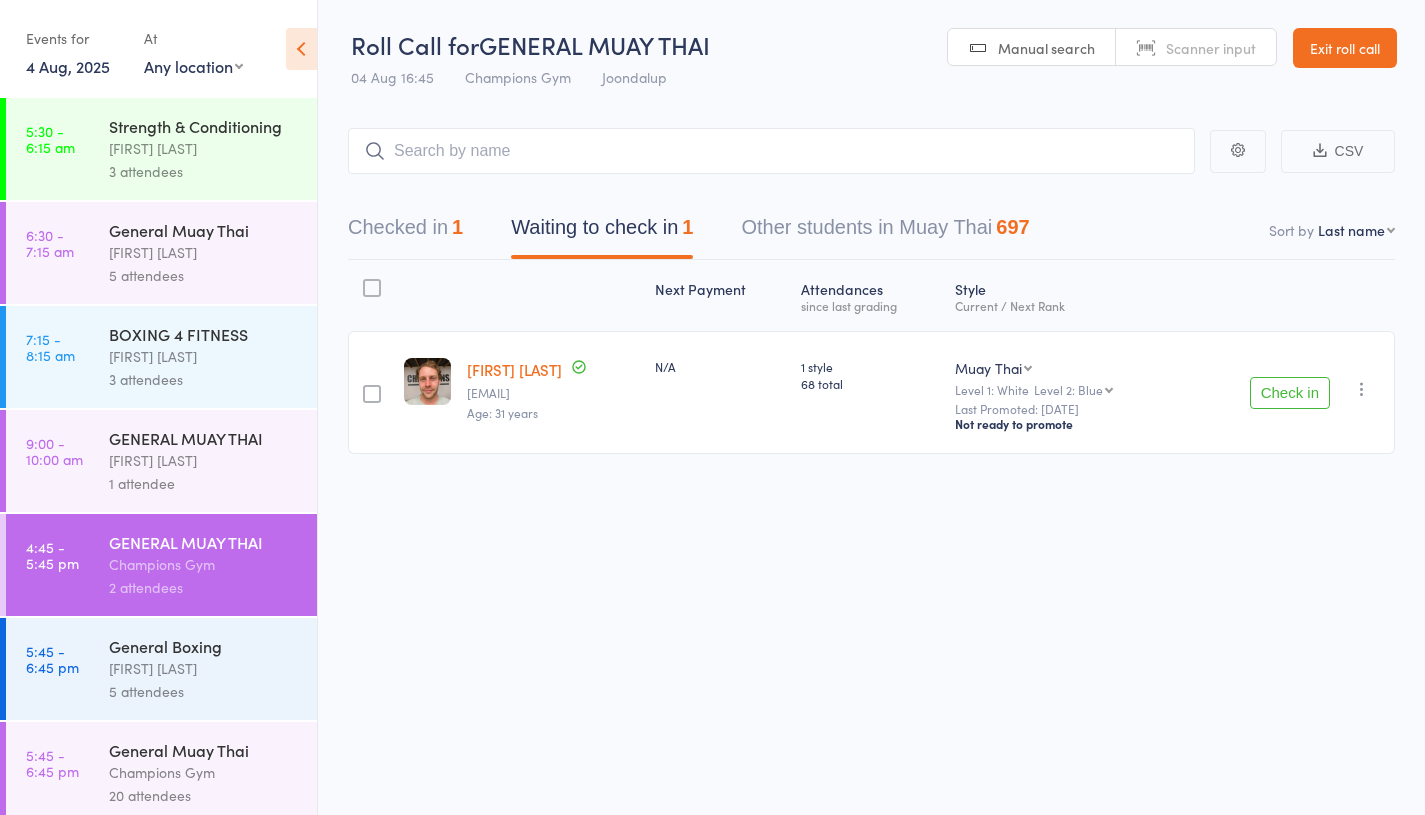 click on "Waiting to check in  1" at bounding box center (602, 232) 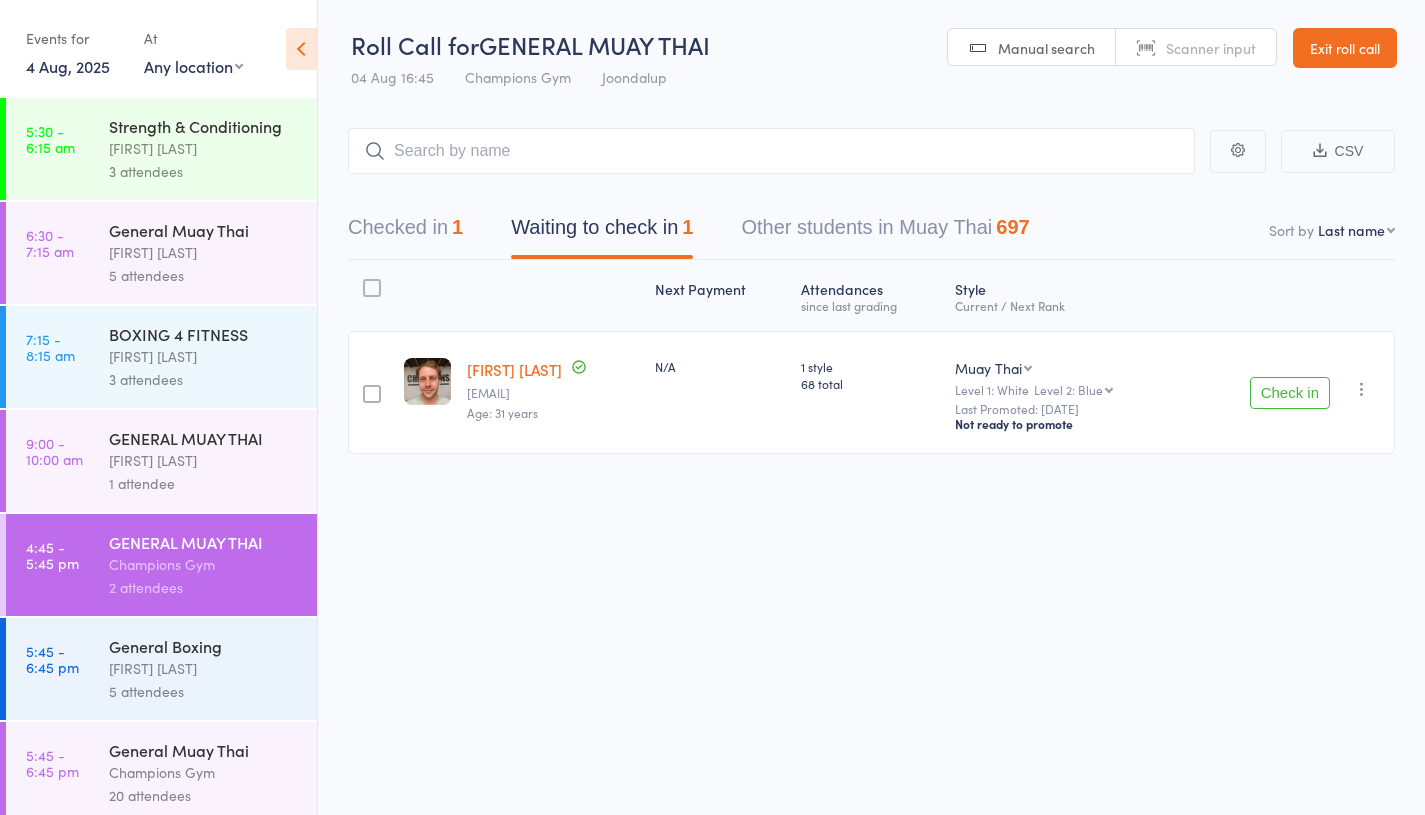 click on "Check in" at bounding box center (1290, 393) 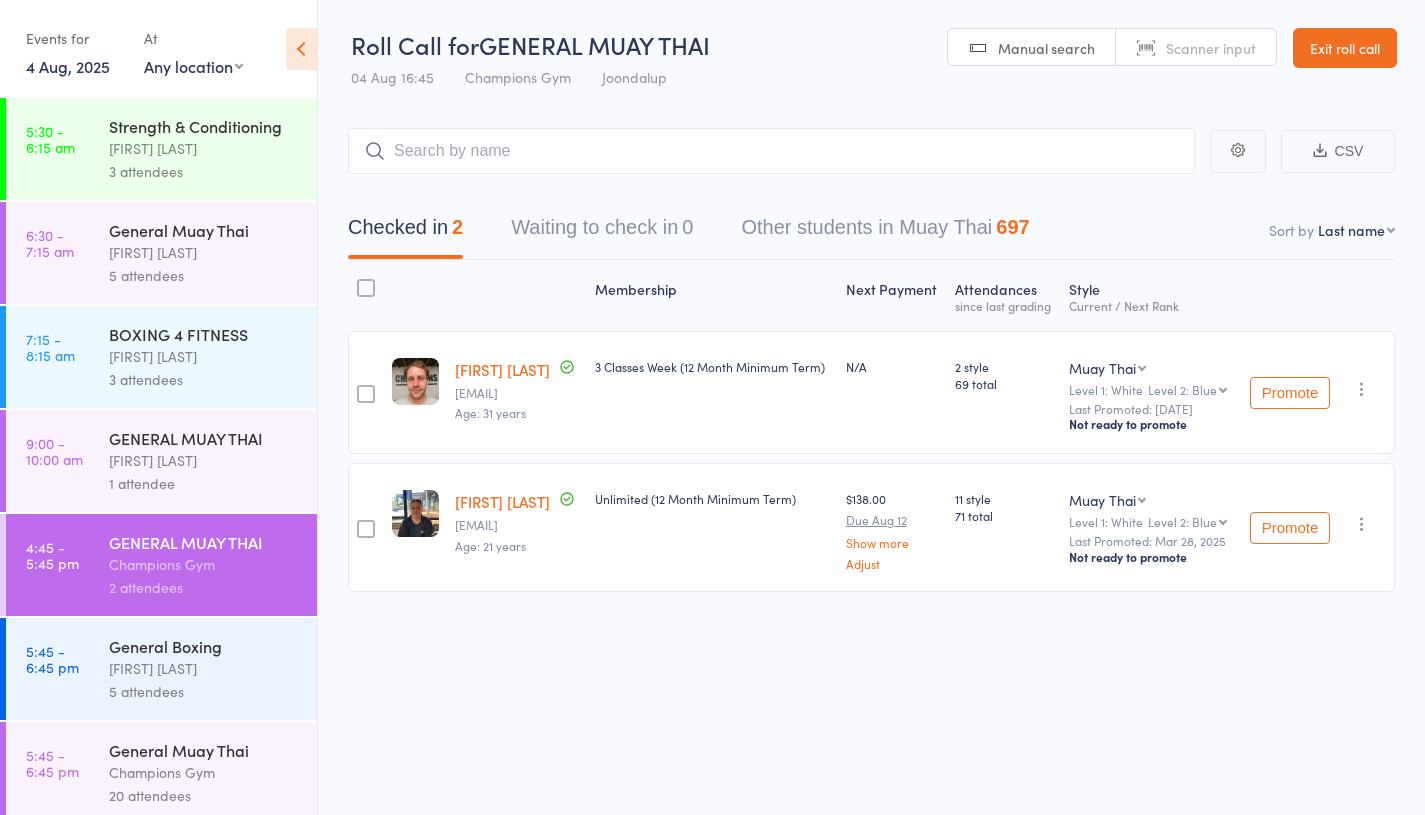 click on "[FIRST] [LAST]" at bounding box center (204, 668) 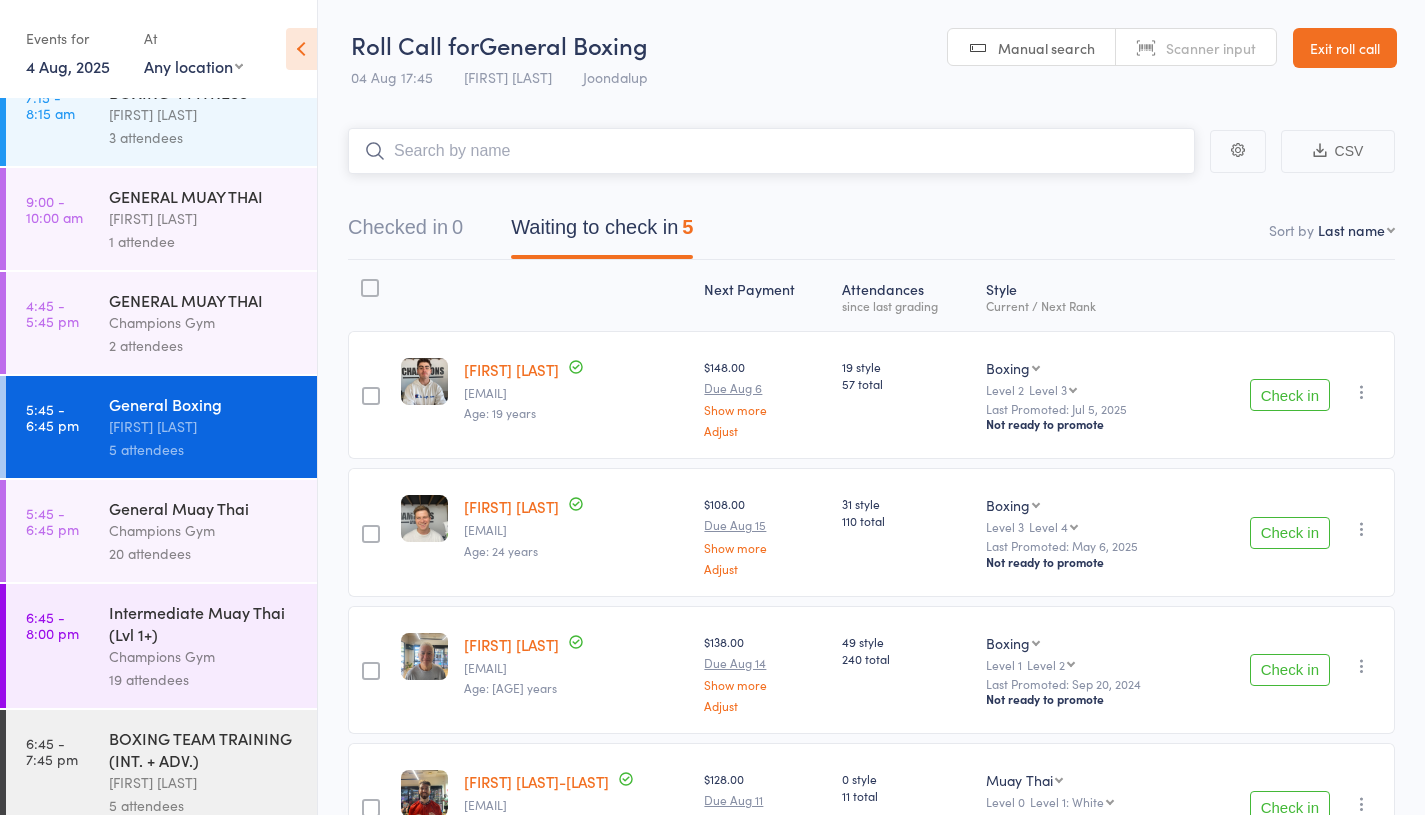 scroll, scrollTop: 268, scrollLeft: 0, axis: vertical 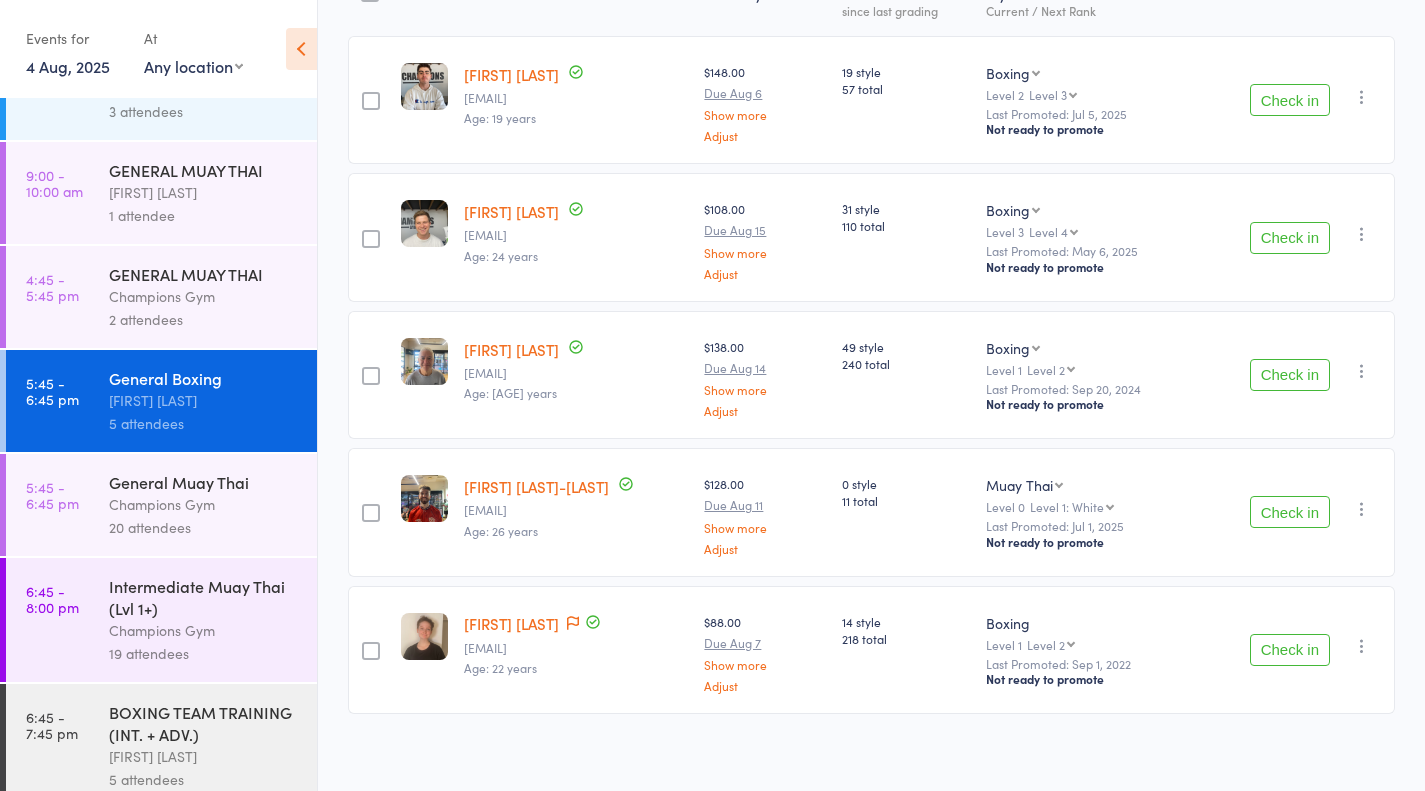 click at bounding box center [1362, 646] 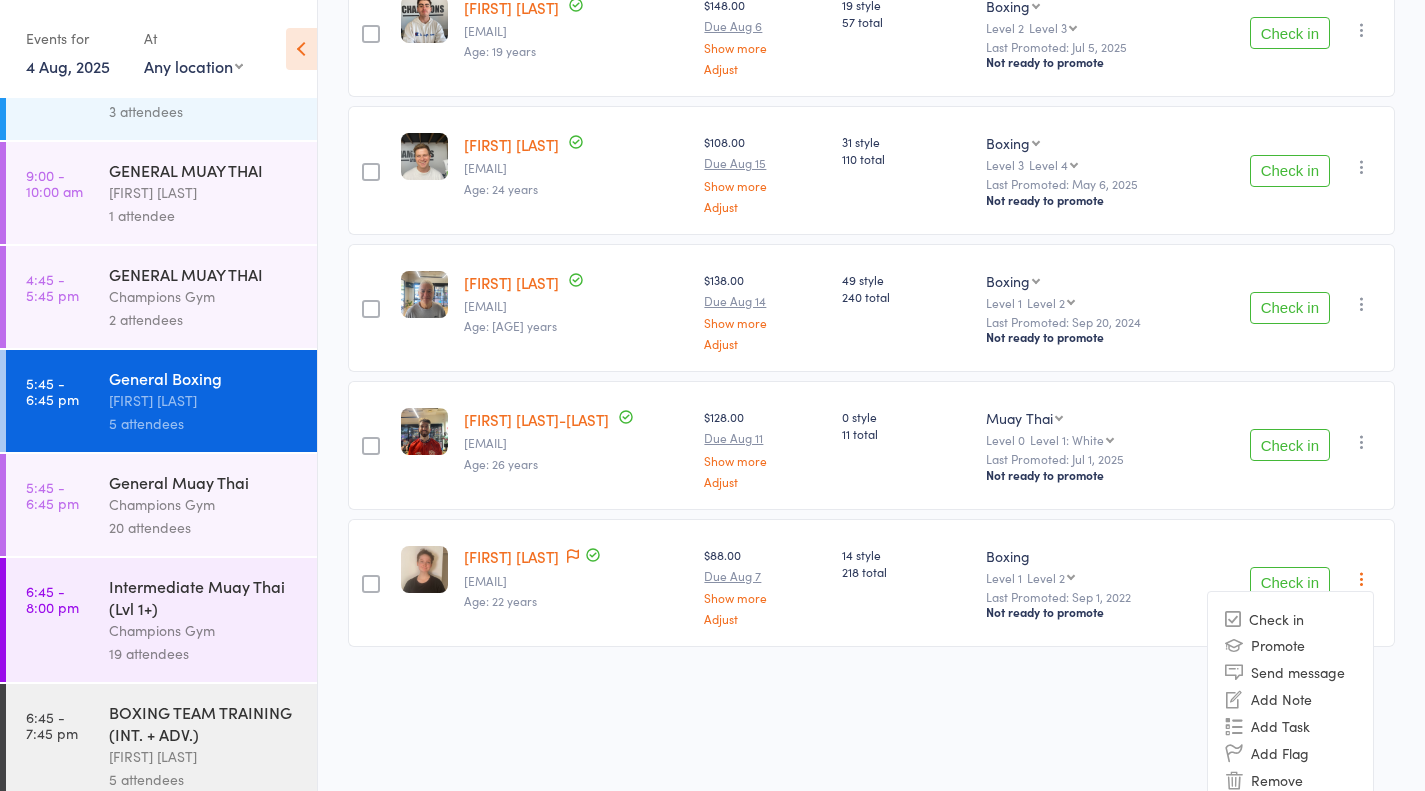 scroll, scrollTop: 404, scrollLeft: 0, axis: vertical 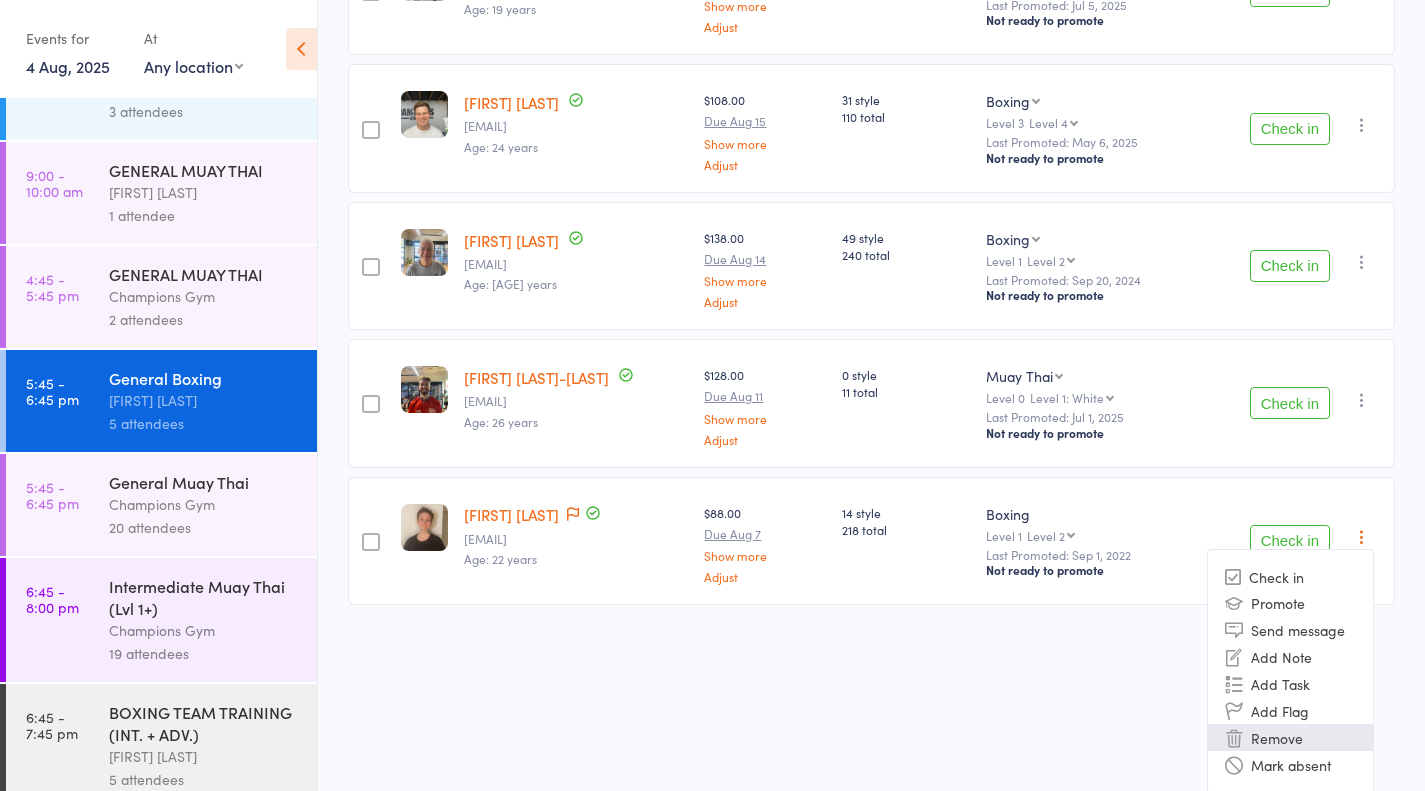 click on "Remove" at bounding box center (1290, 737) 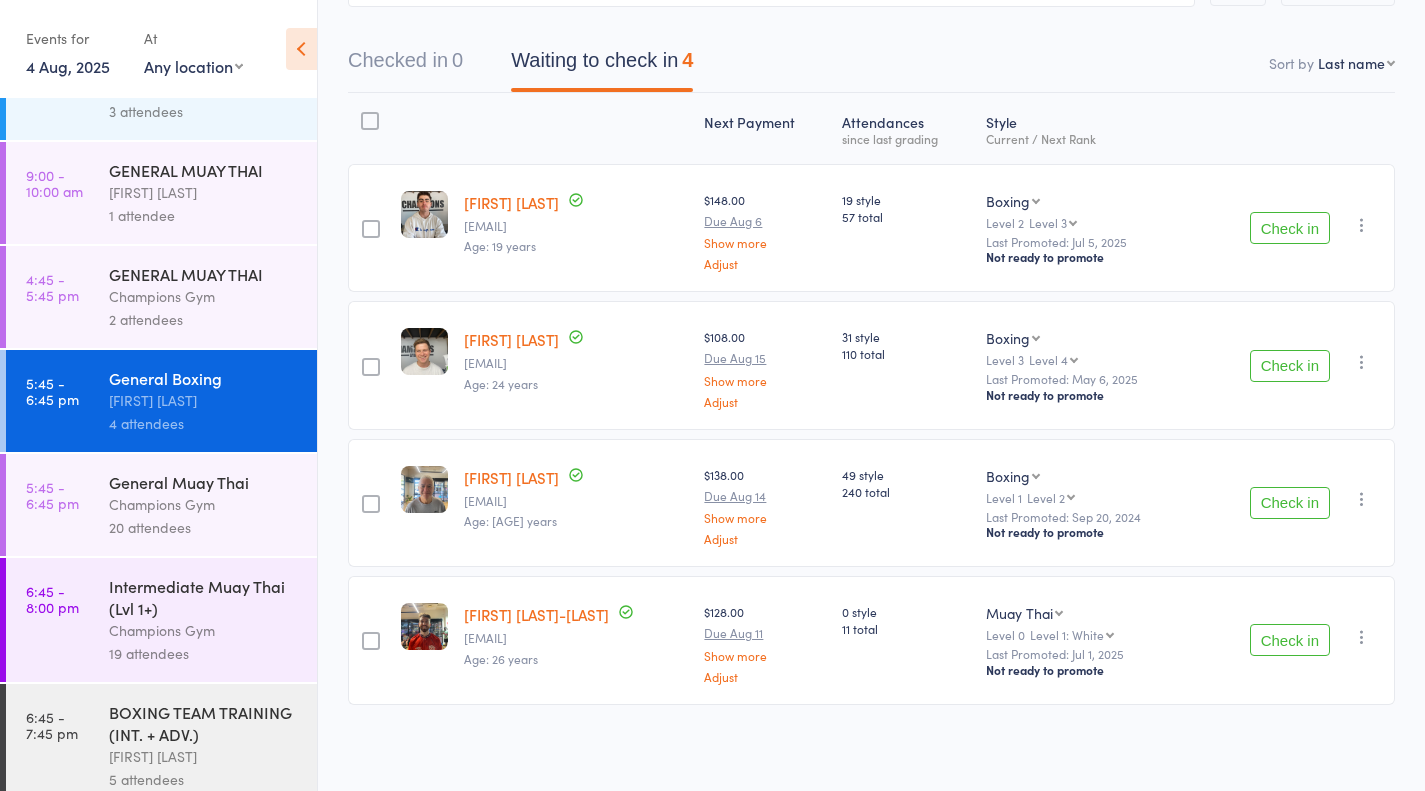 scroll, scrollTop: 0, scrollLeft: 0, axis: both 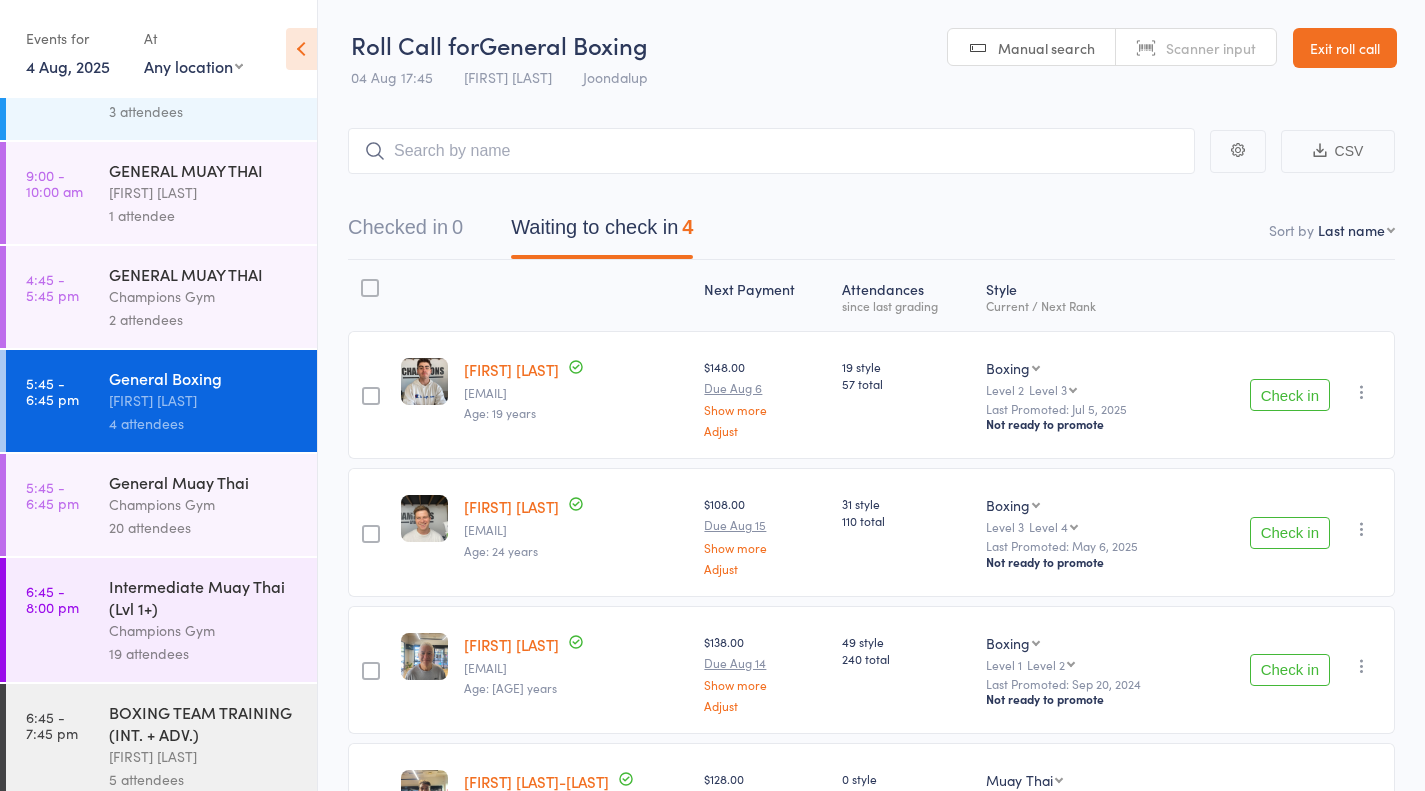 click on "General Muay Thai" at bounding box center (204, 482) 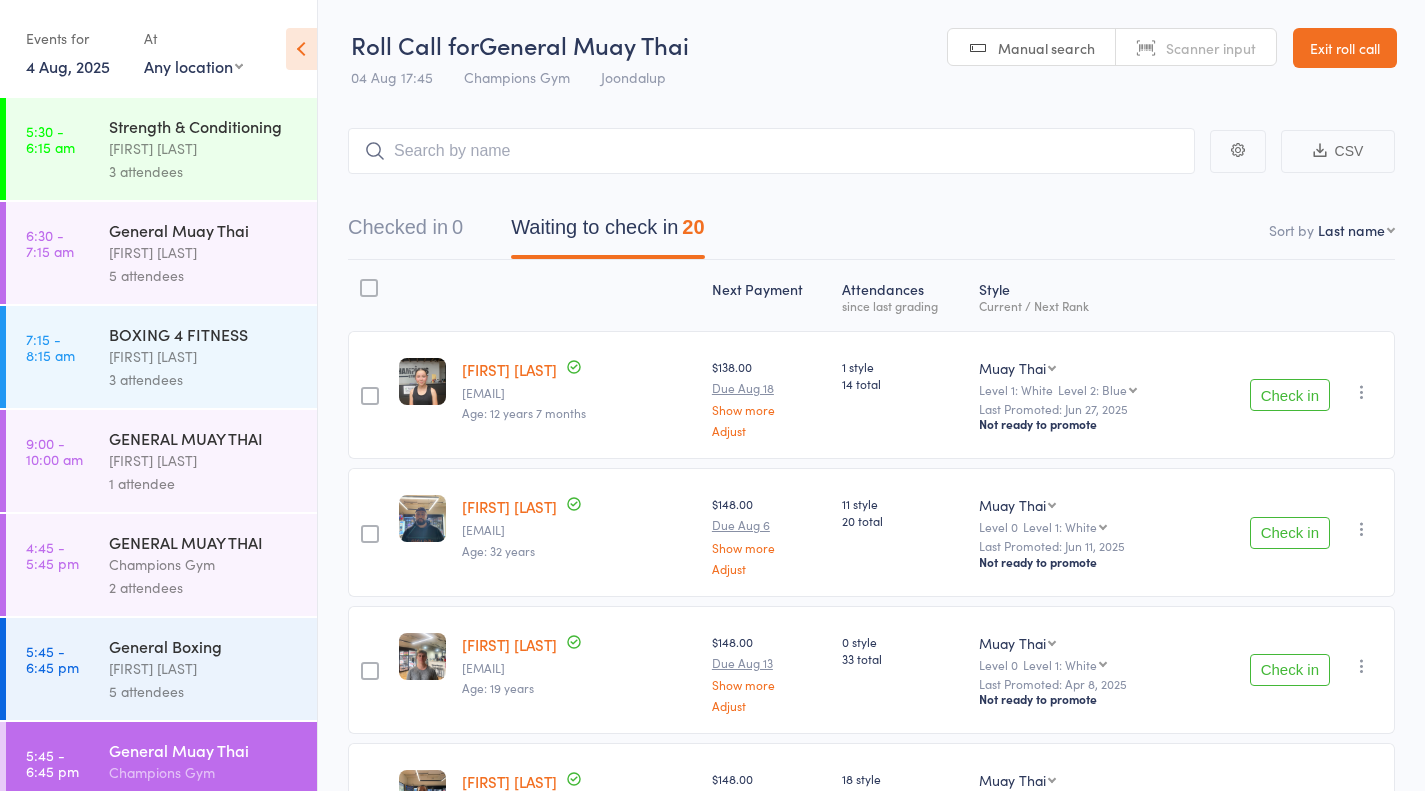click on "General Boxing" at bounding box center [204, 646] 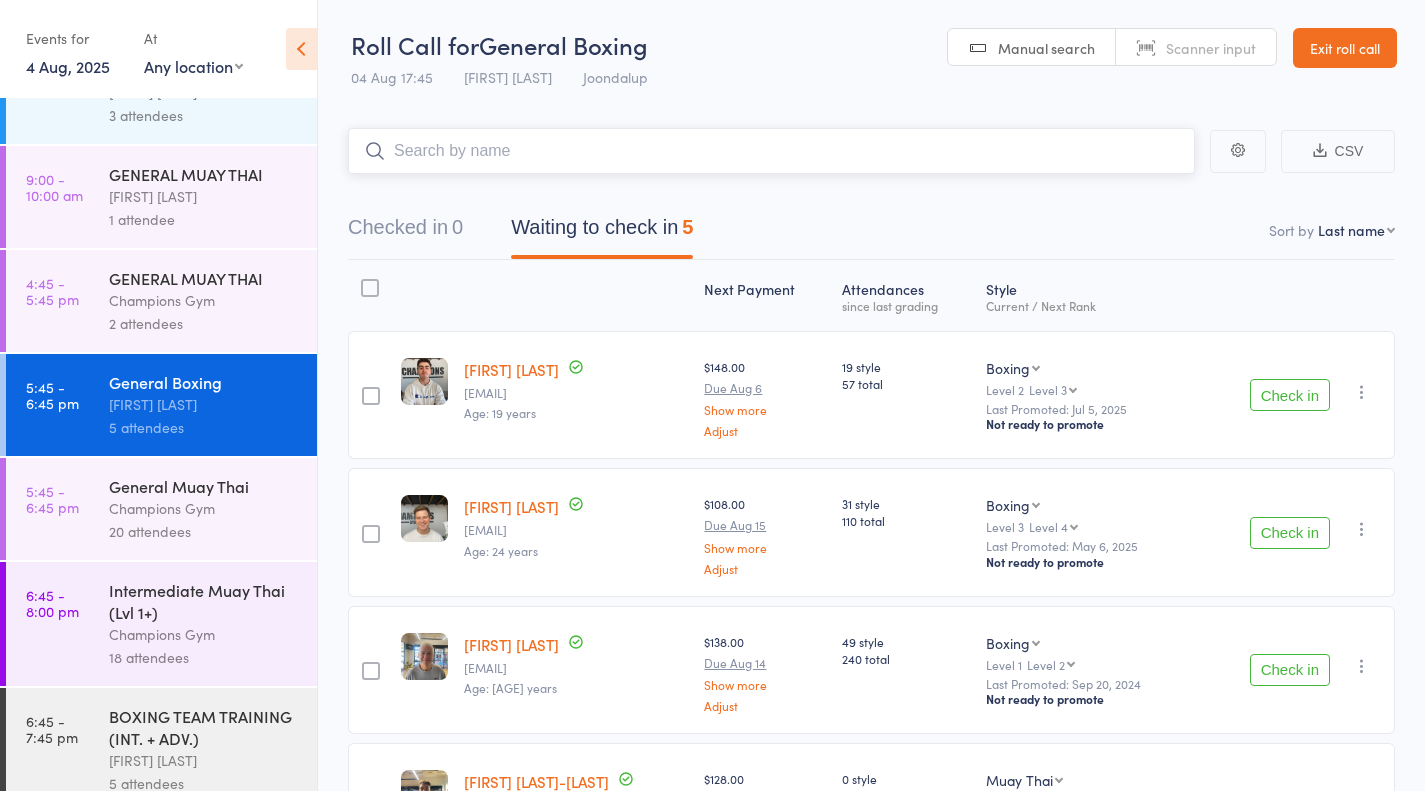 scroll, scrollTop: 292, scrollLeft: 0, axis: vertical 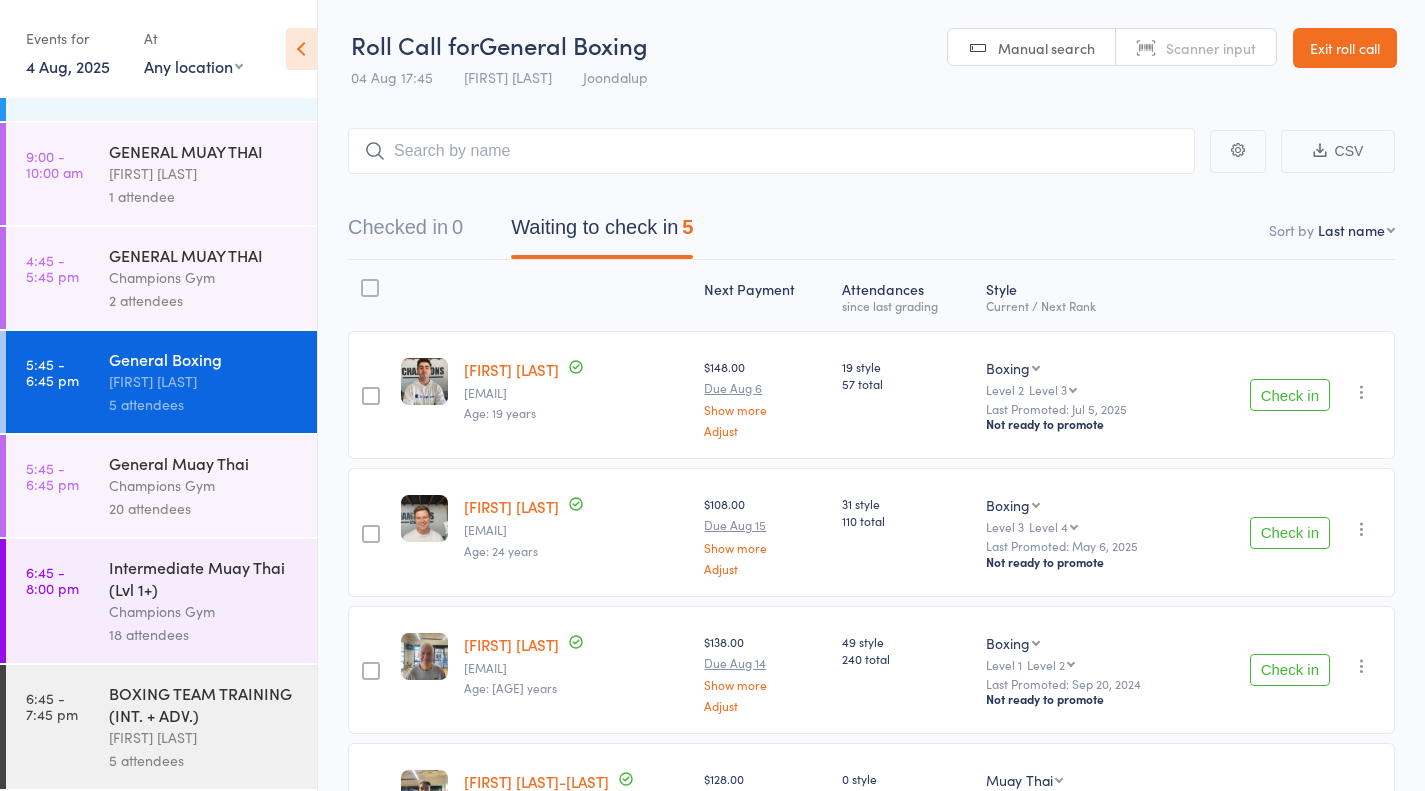 click on "5:45 - 6:45 pm General Muay Thai Champions Gym 20 attendees" at bounding box center (161, 486) 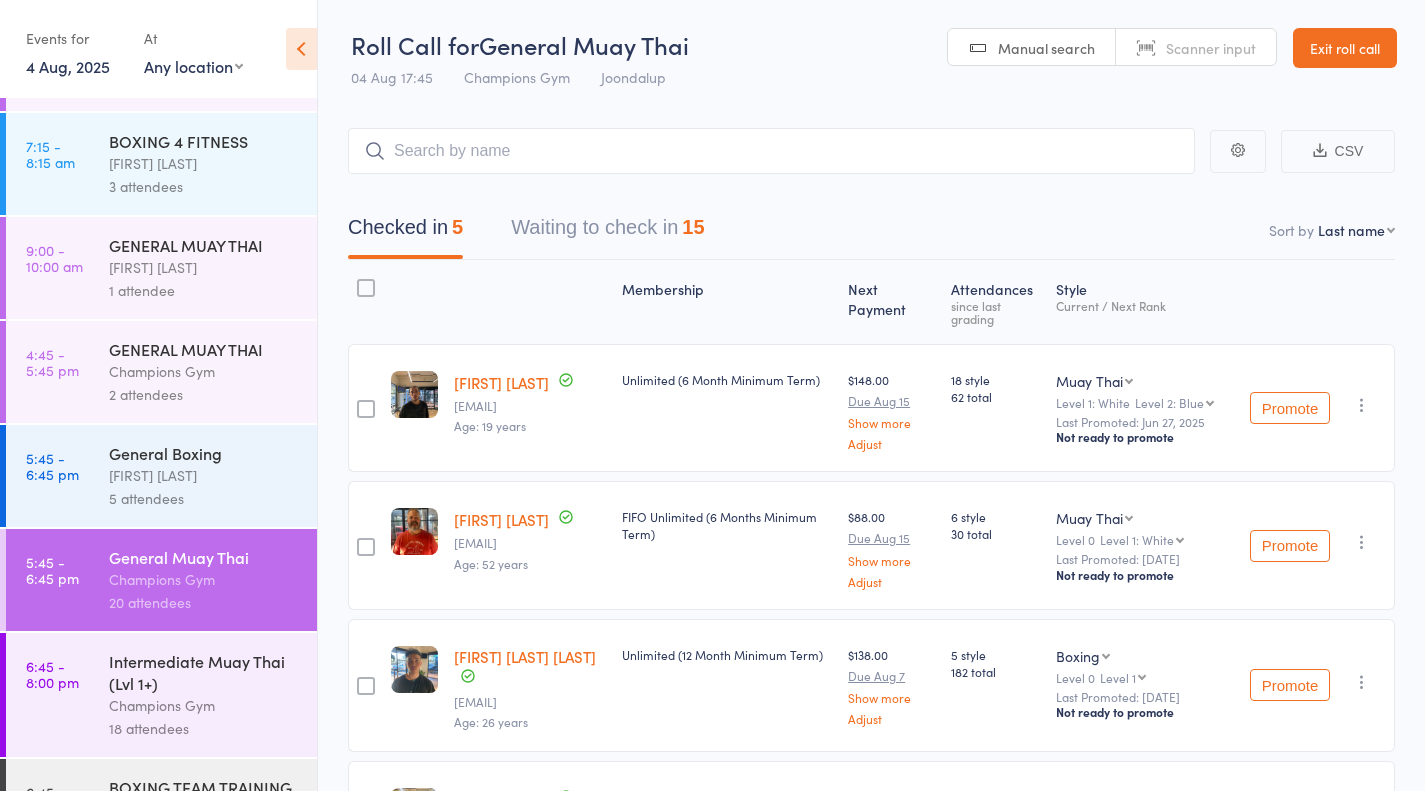 scroll, scrollTop: 292, scrollLeft: 0, axis: vertical 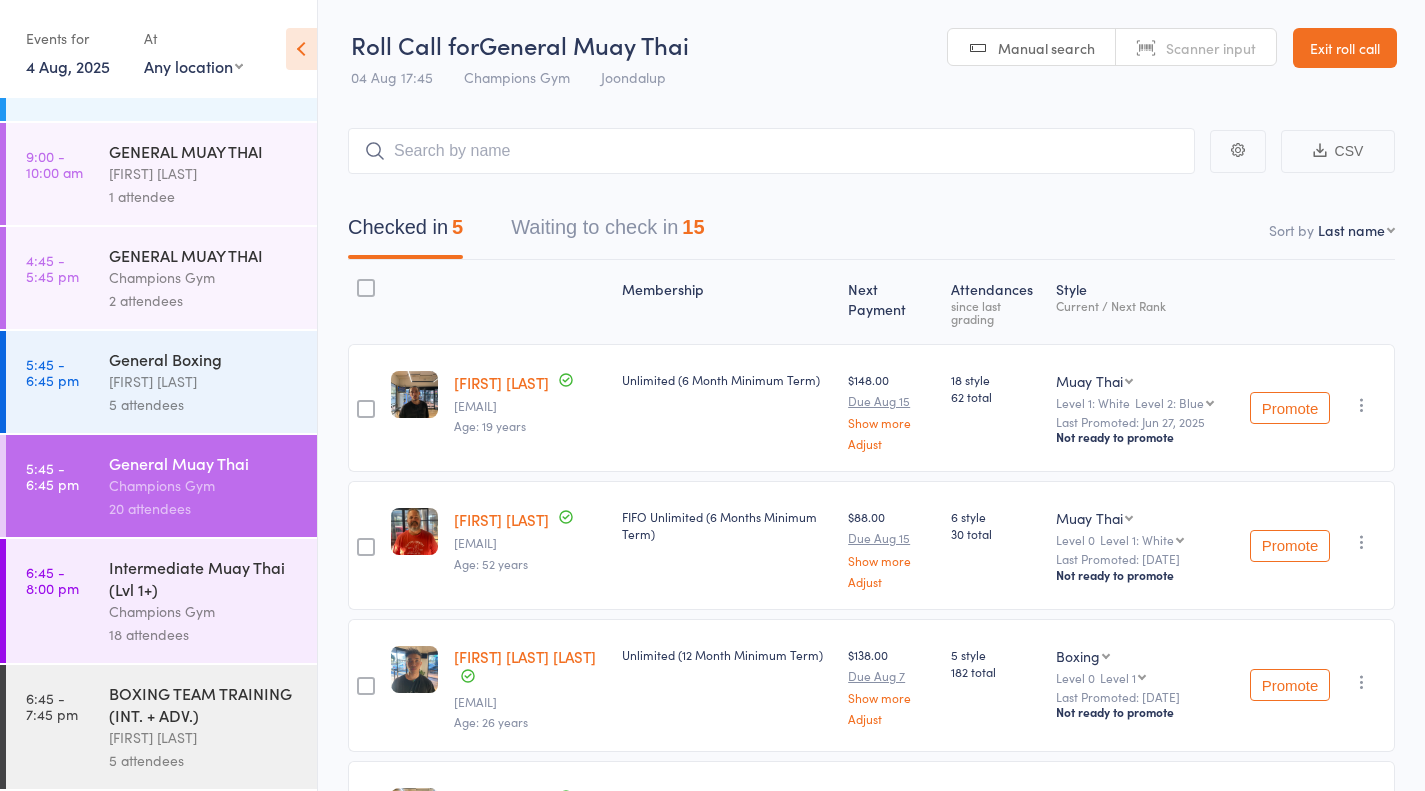 click on "Waiting to check in  15" at bounding box center [607, 232] 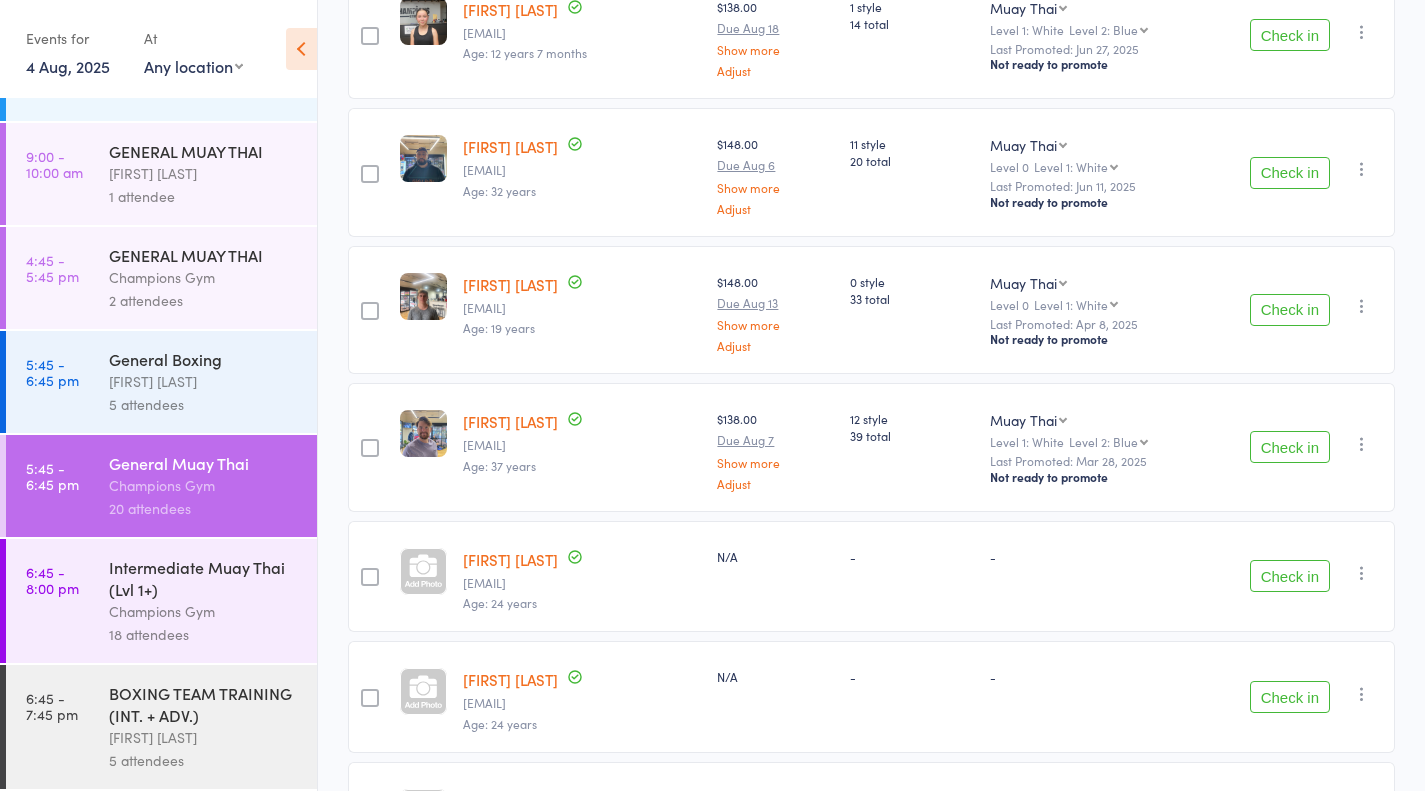 scroll, scrollTop: 361, scrollLeft: 0, axis: vertical 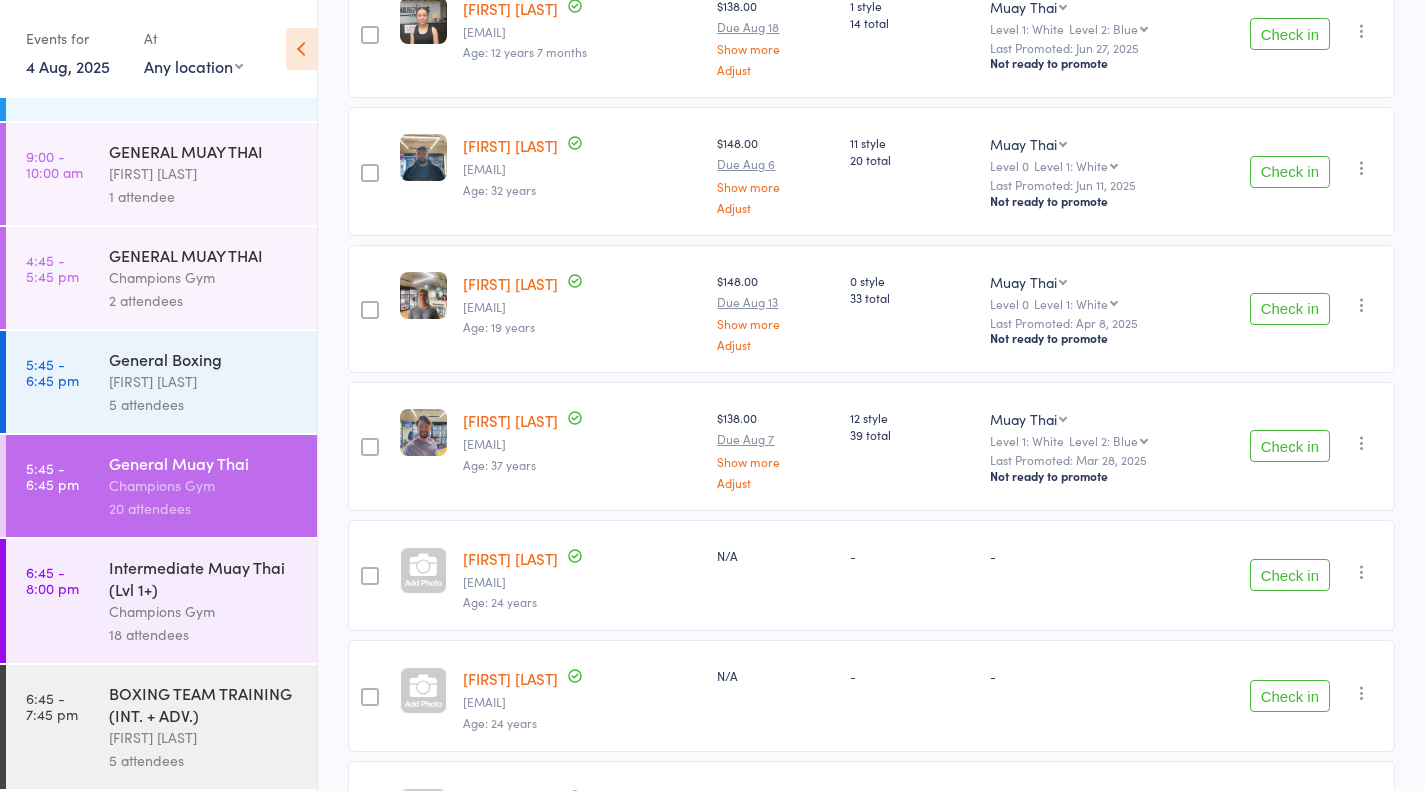 click on "Check in" at bounding box center (1290, 309) 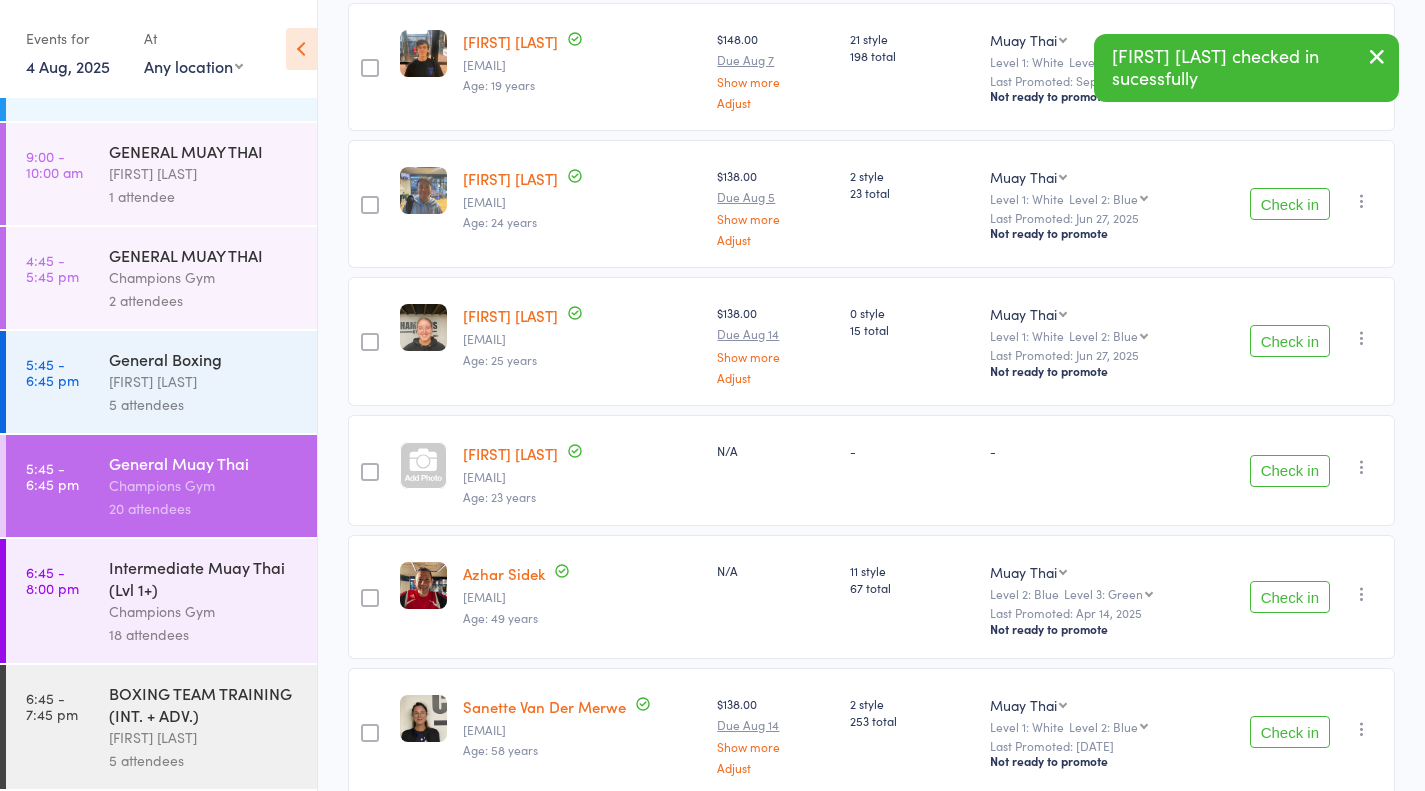scroll, scrollTop: 1096, scrollLeft: 0, axis: vertical 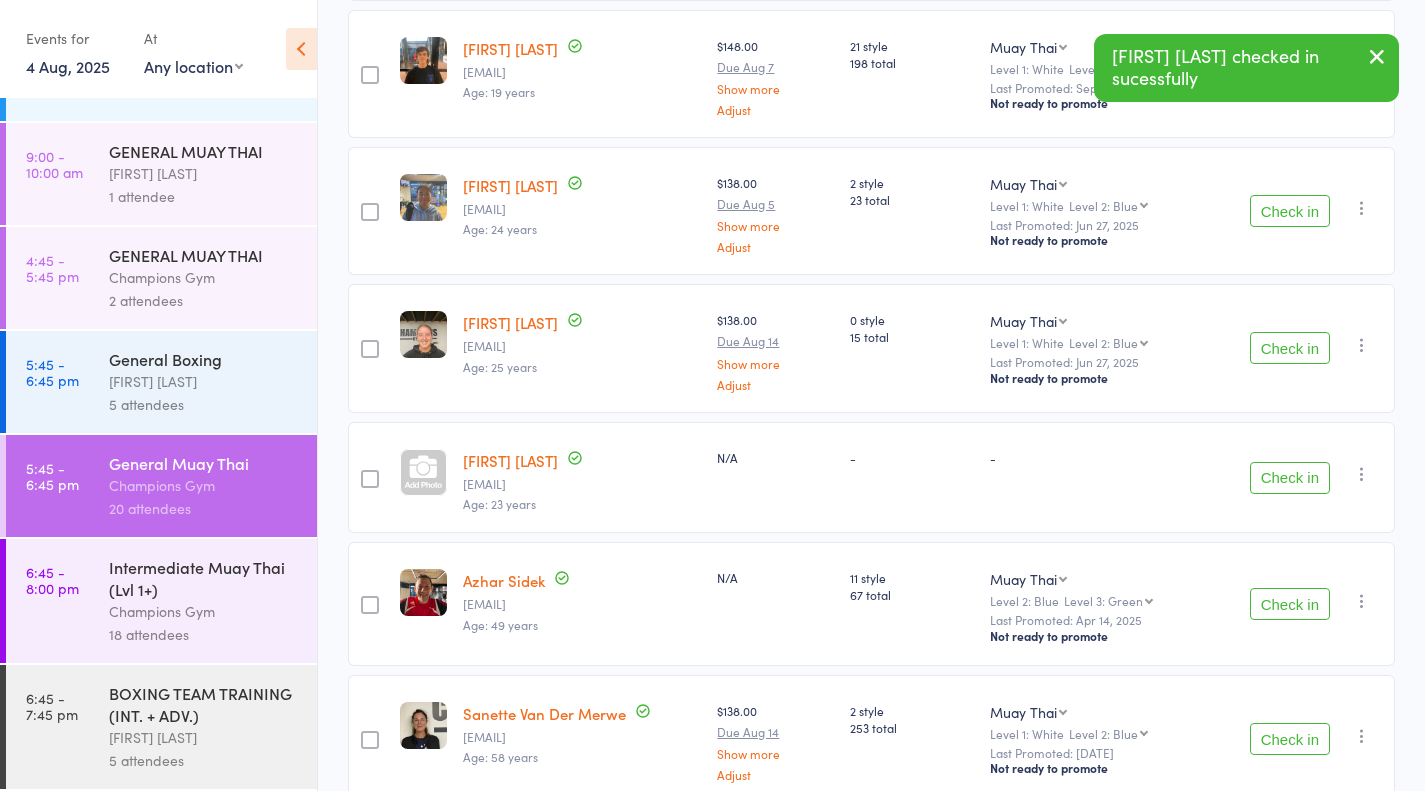 click on "Check in" at bounding box center (1290, 348) 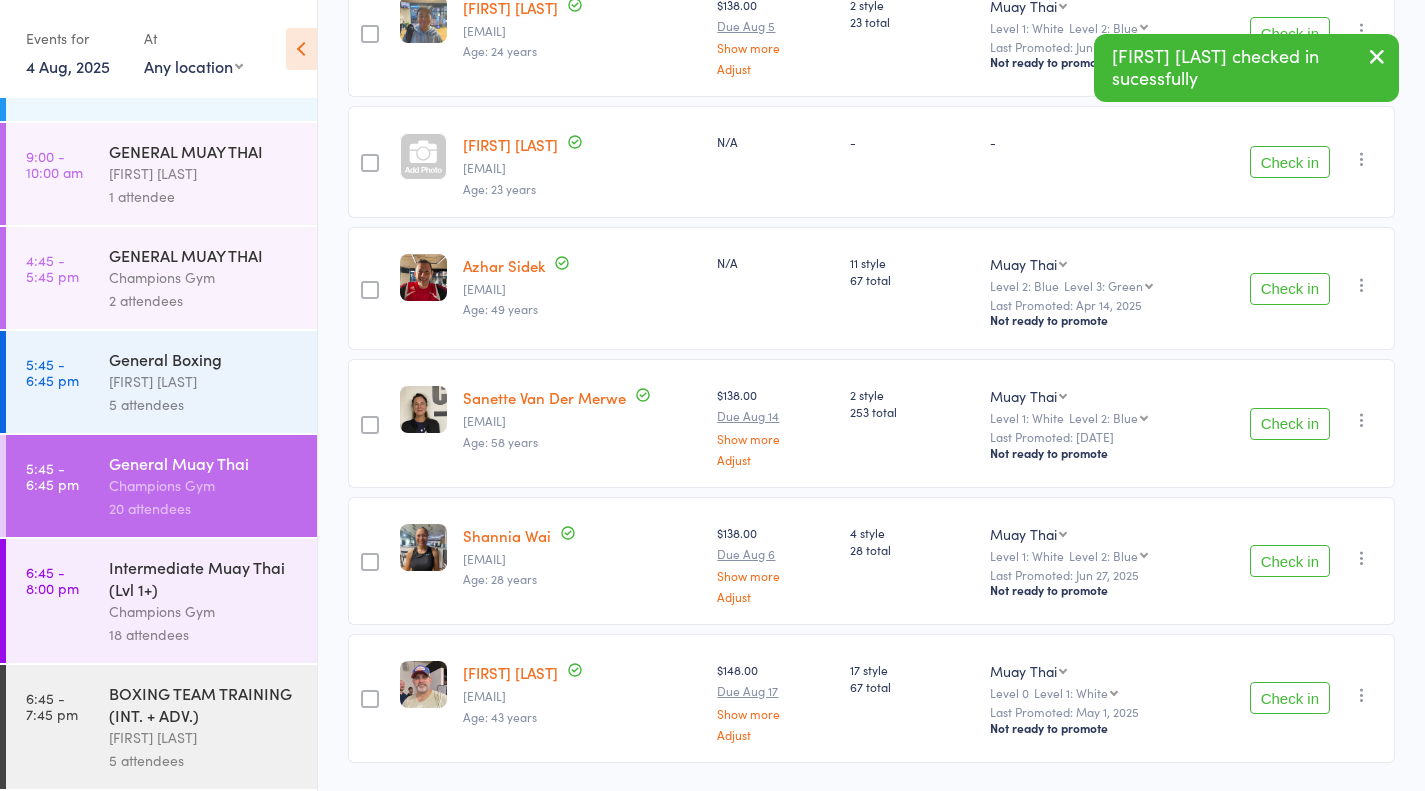 scroll, scrollTop: 1331, scrollLeft: 0, axis: vertical 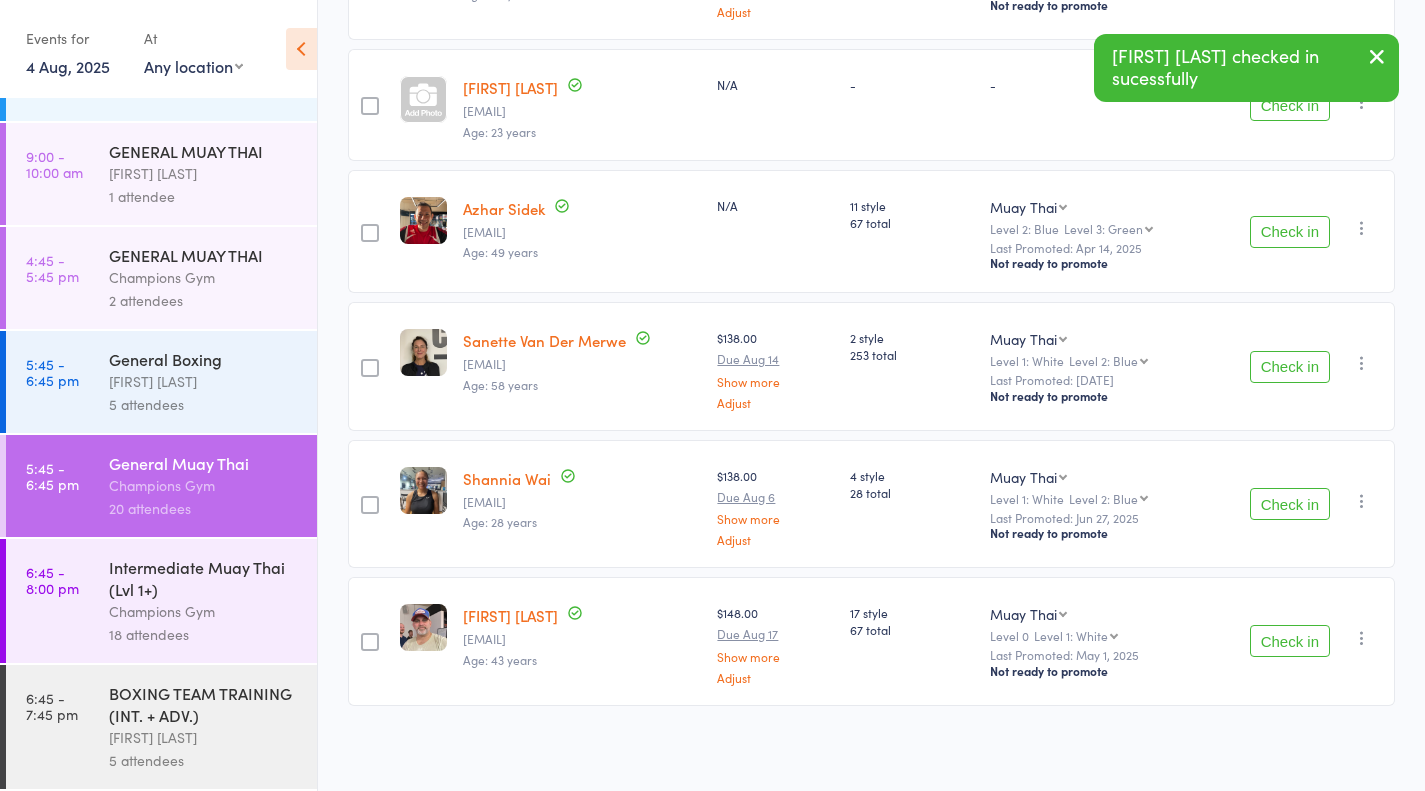click on "5 attendees" at bounding box center (204, 404) 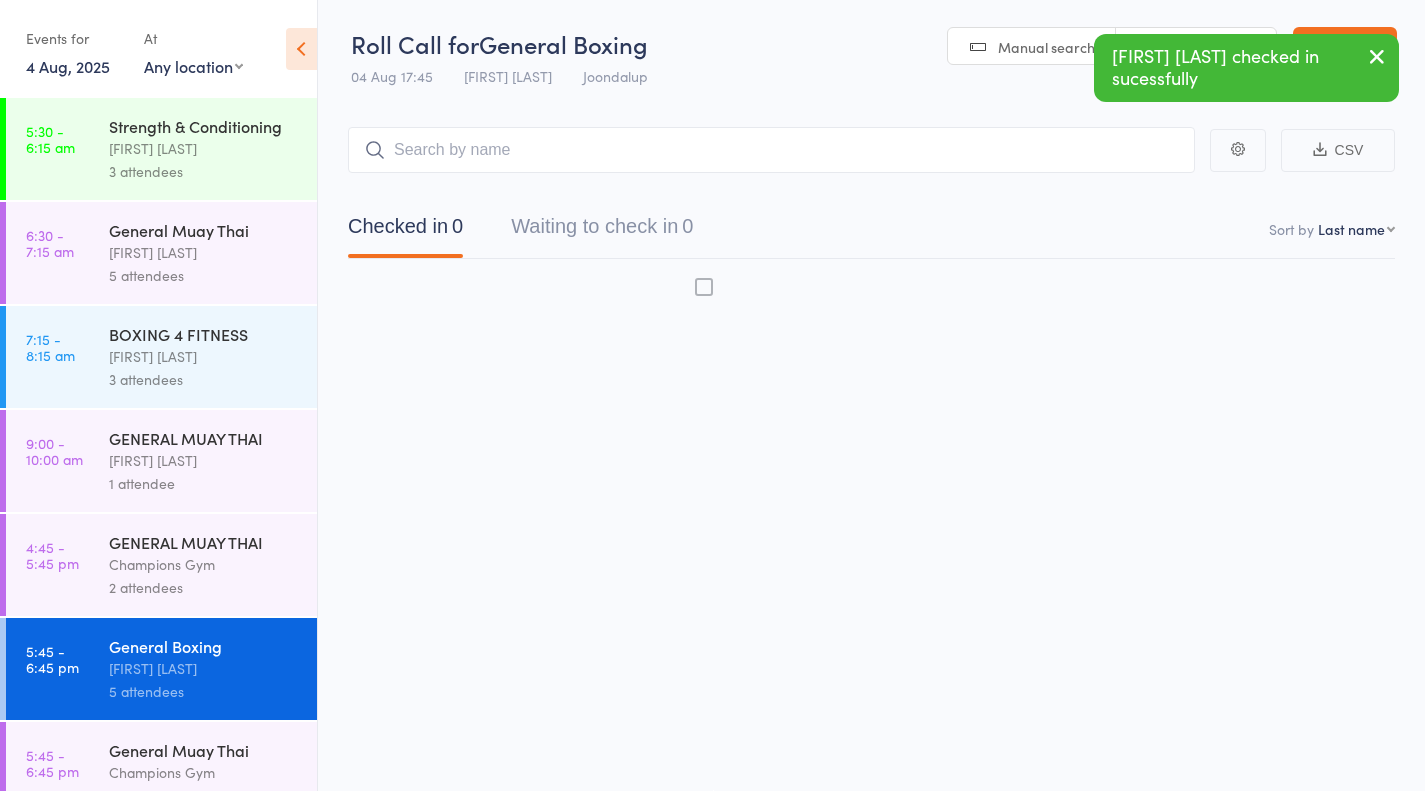 scroll, scrollTop: 1, scrollLeft: 0, axis: vertical 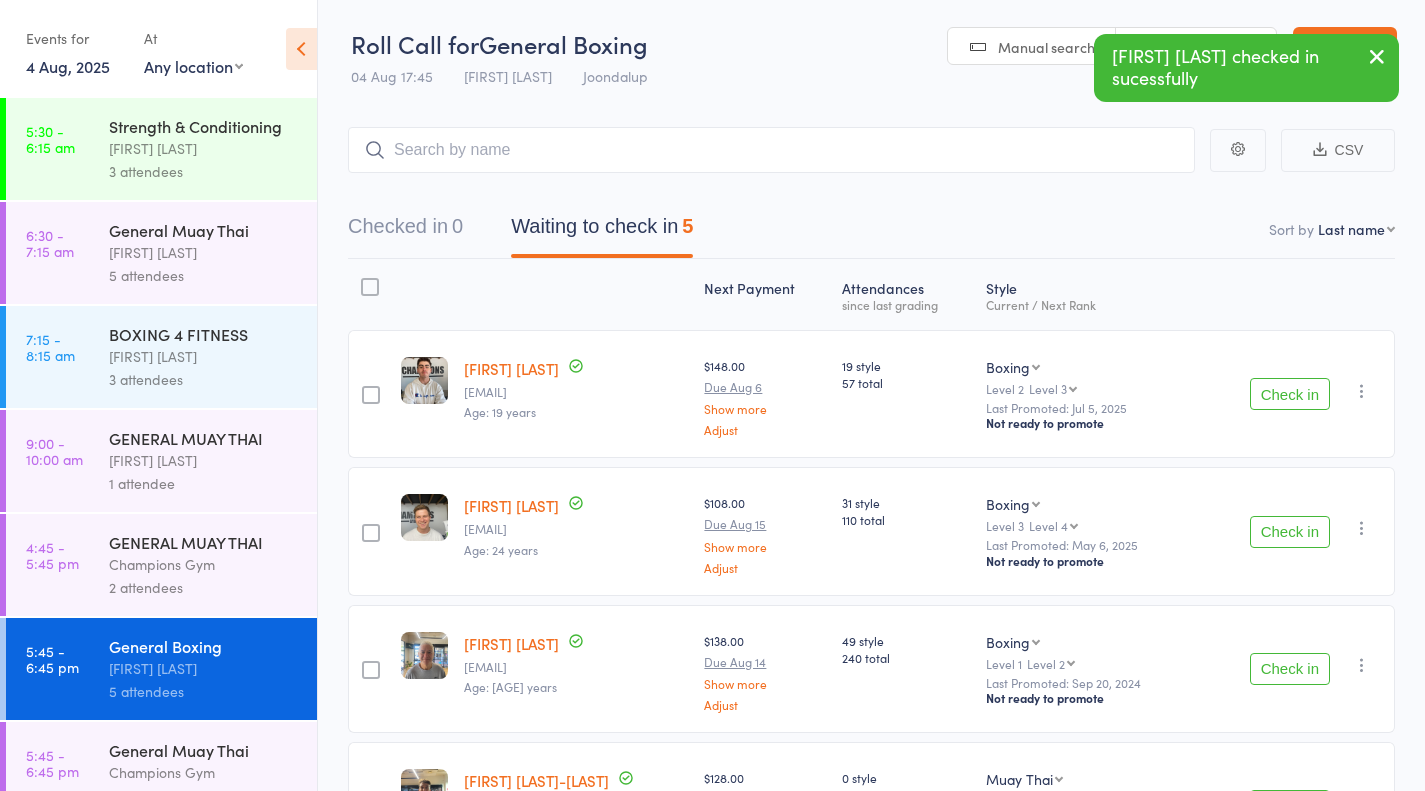 click on "Check in" at bounding box center [1290, 394] 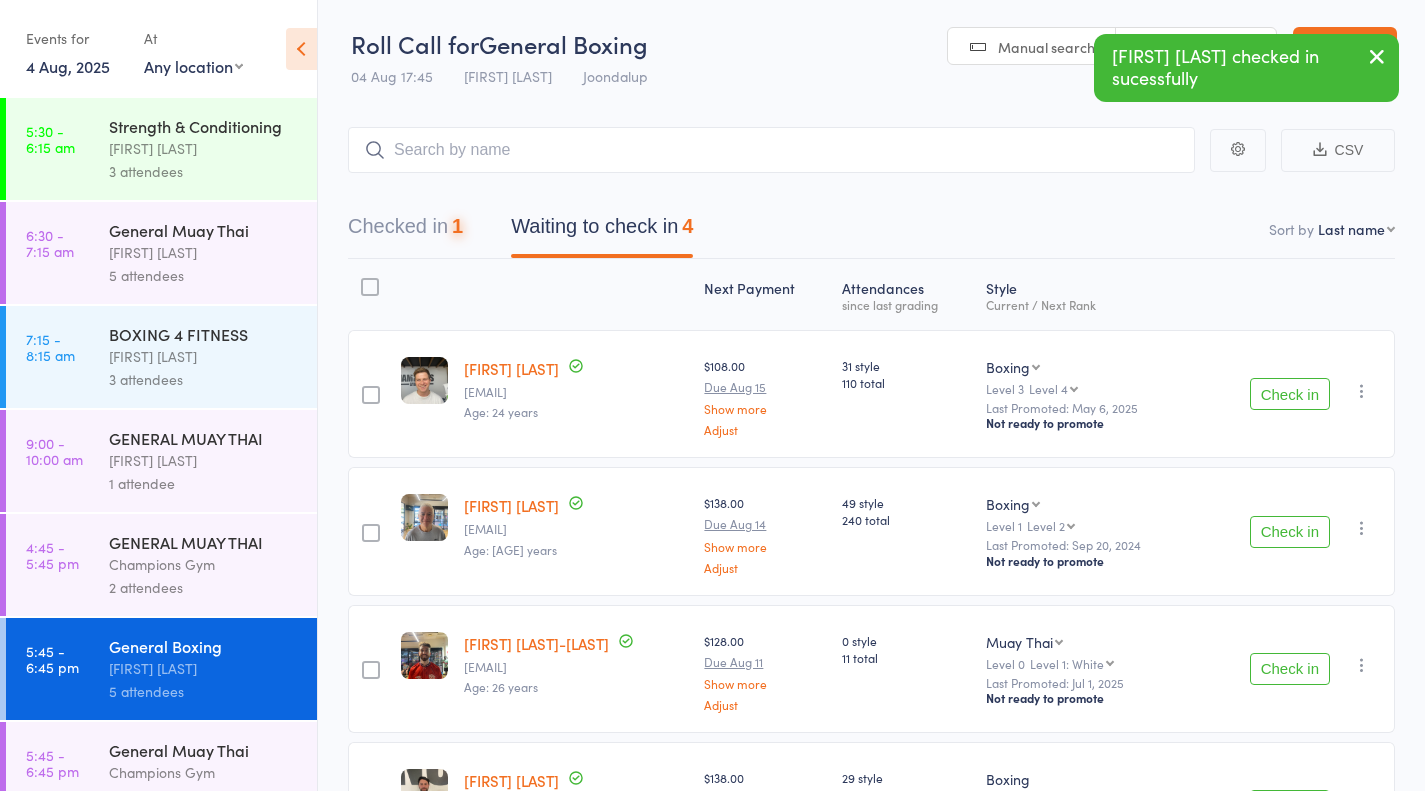 click on "Check in" at bounding box center (1290, 394) 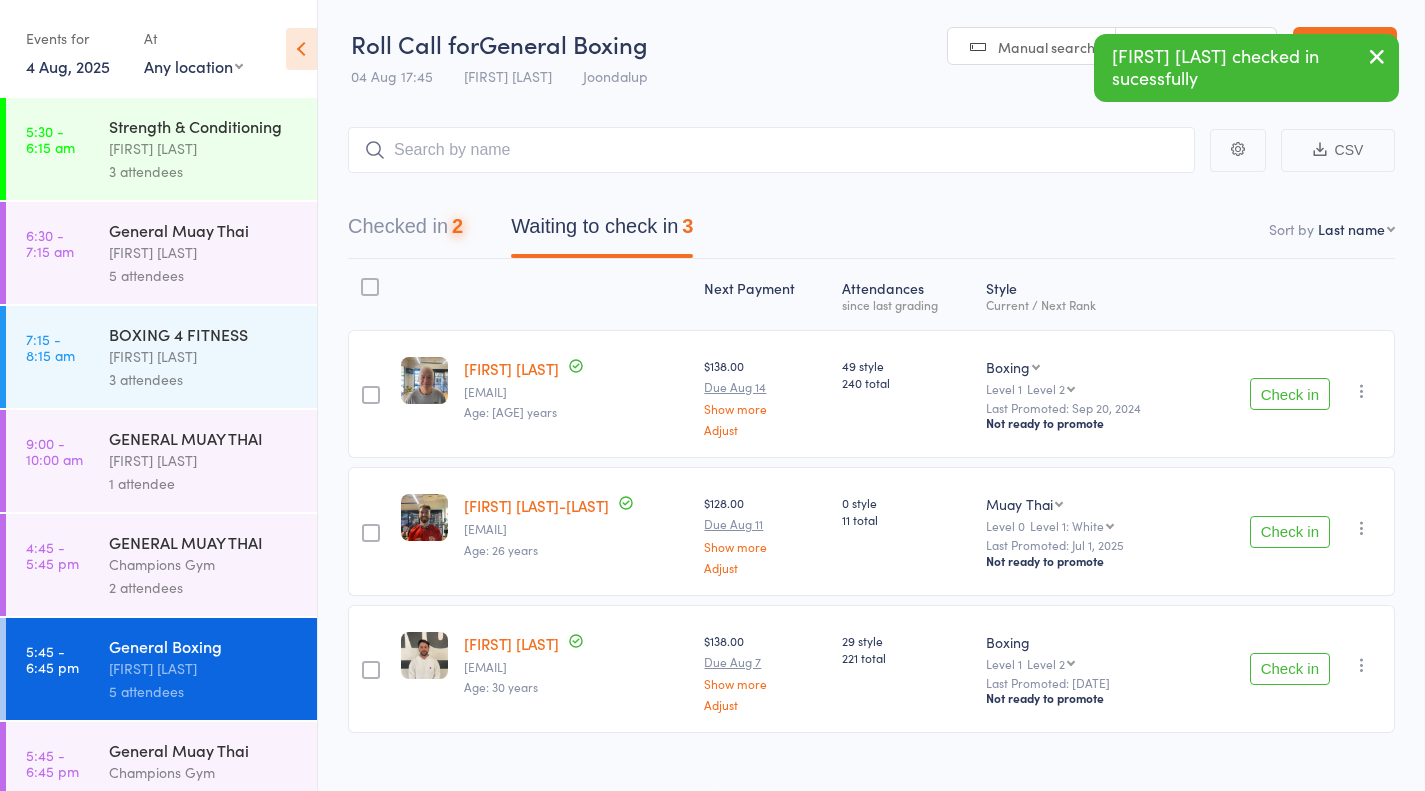 click on "Check in" at bounding box center (1290, 394) 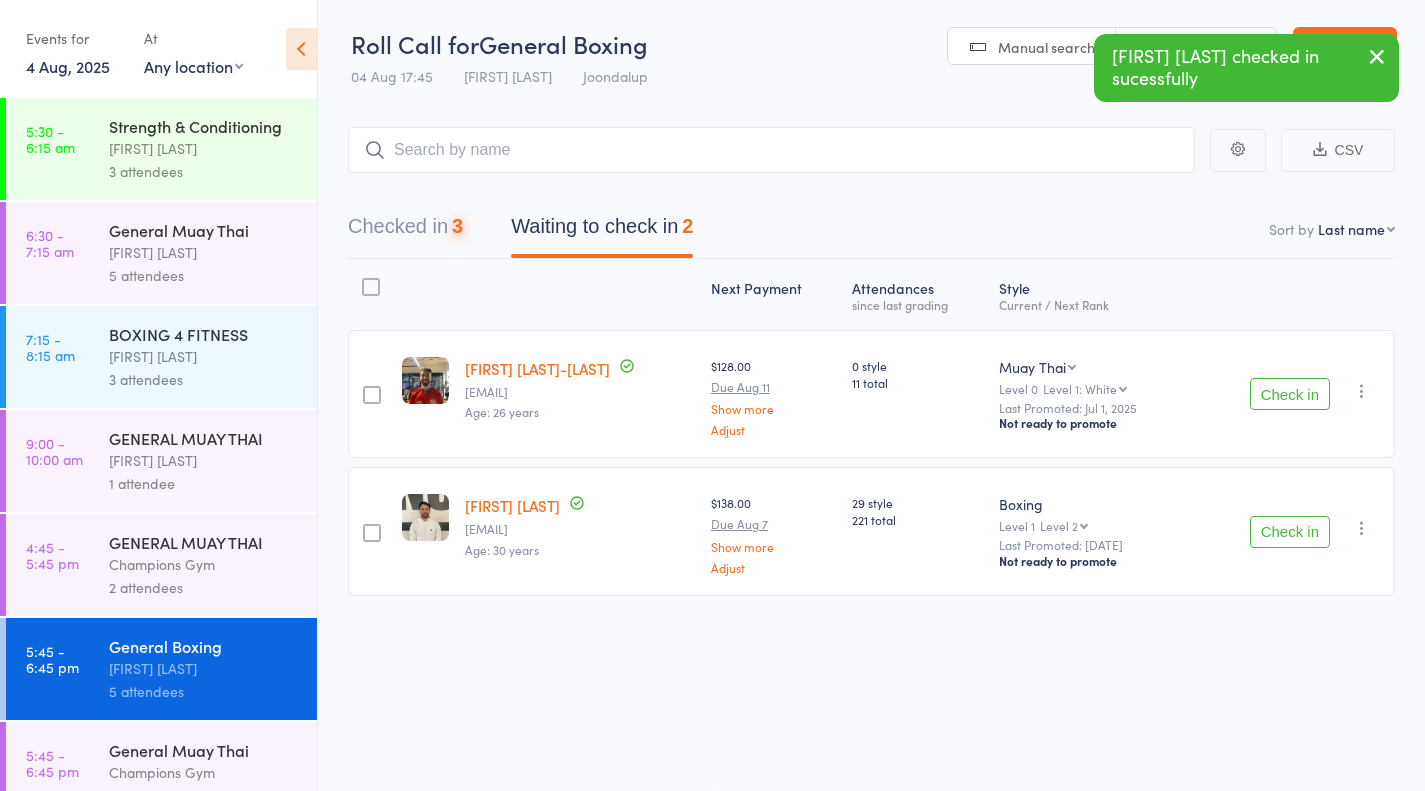 click on "Check in" at bounding box center (1290, 532) 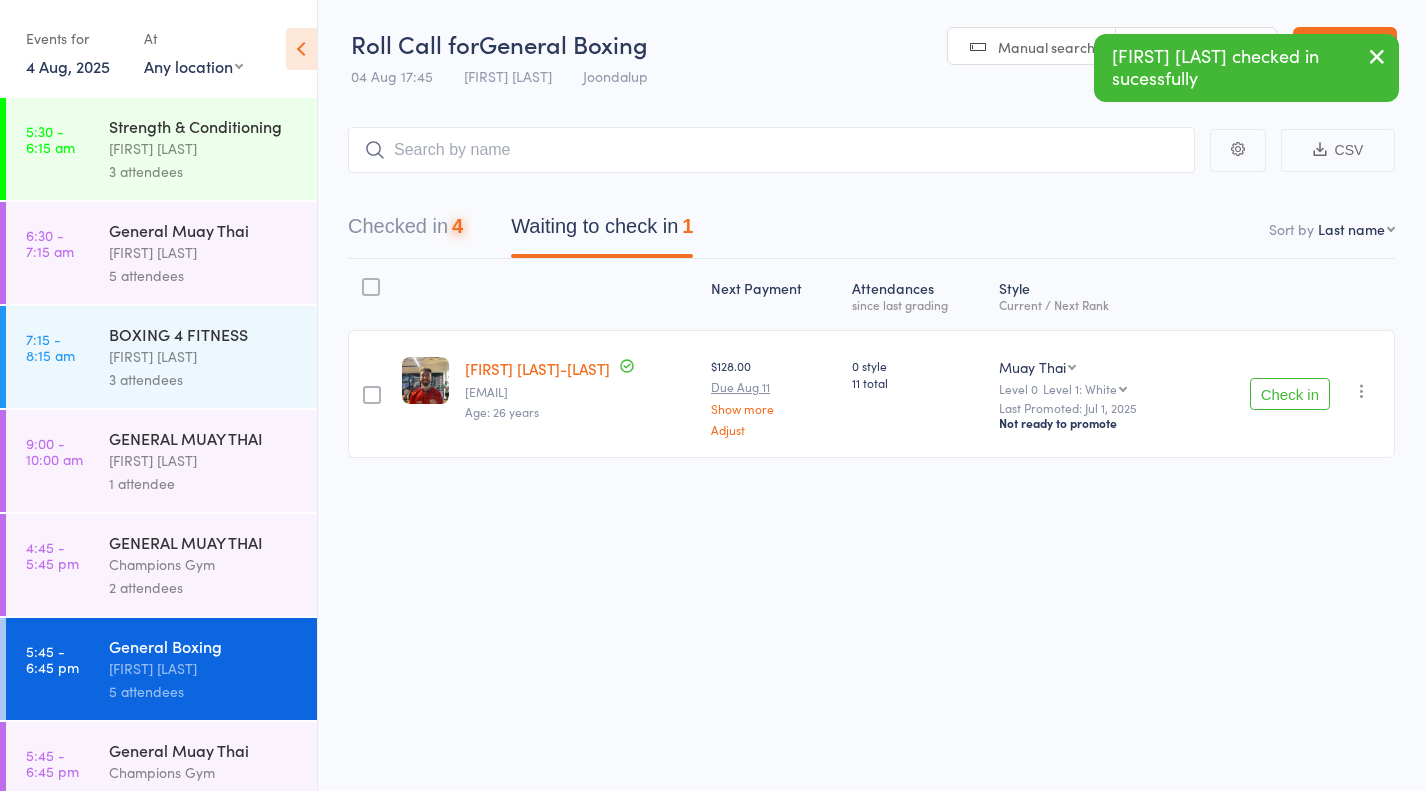 scroll, scrollTop: 292, scrollLeft: 0, axis: vertical 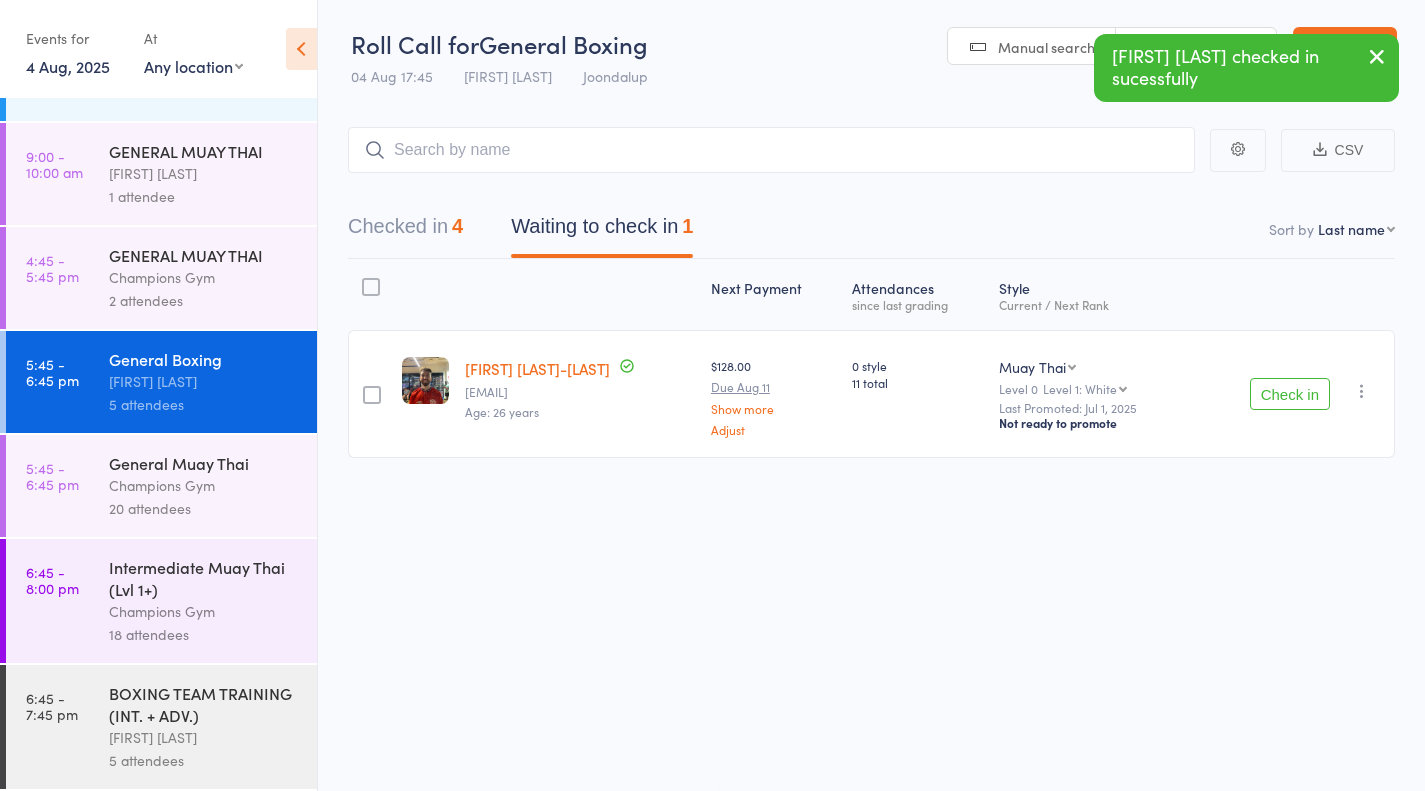 click on "BOXING TEAM TRAINING (INT. + ADV.)" at bounding box center [204, 704] 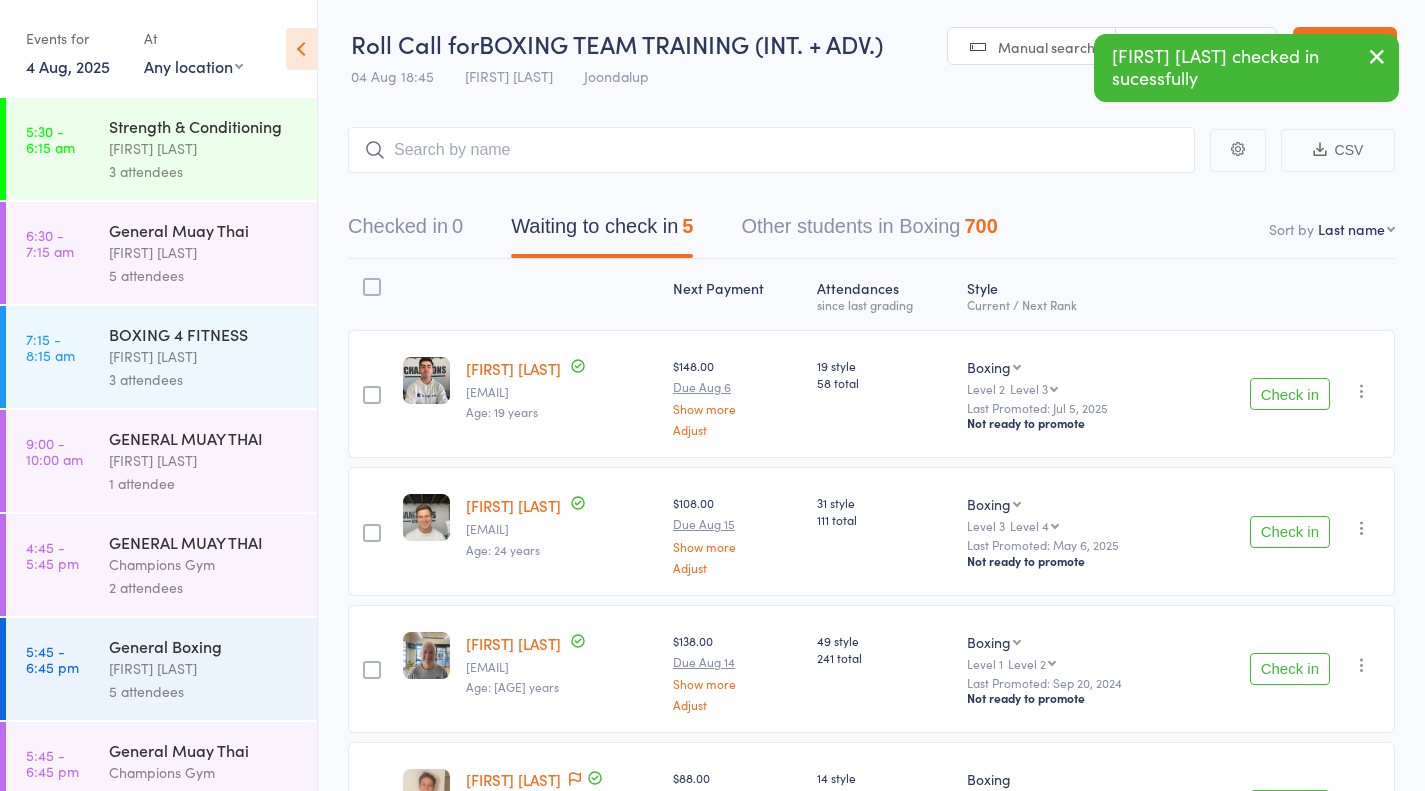 click on "Check in" at bounding box center [1290, 394] 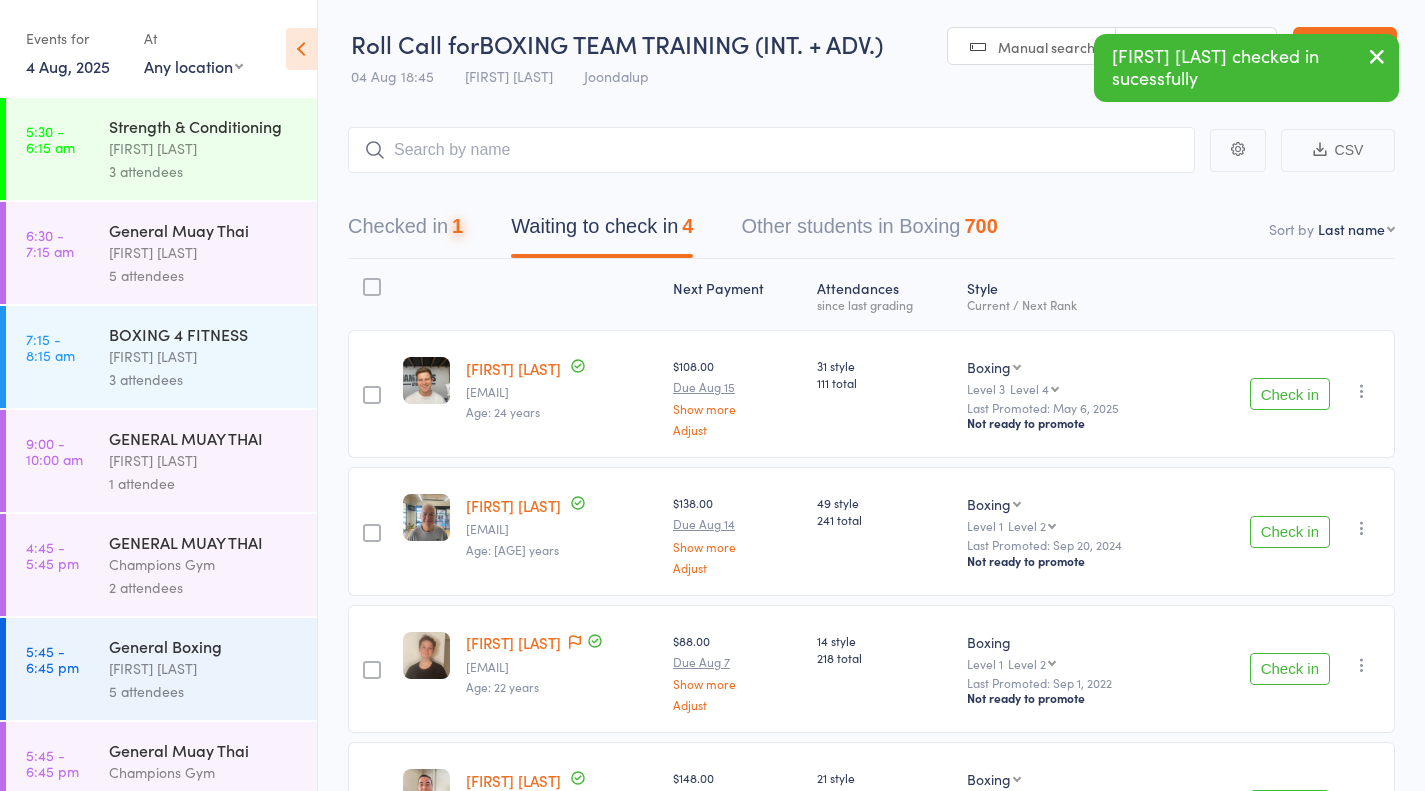 click on "Check in" at bounding box center [1290, 394] 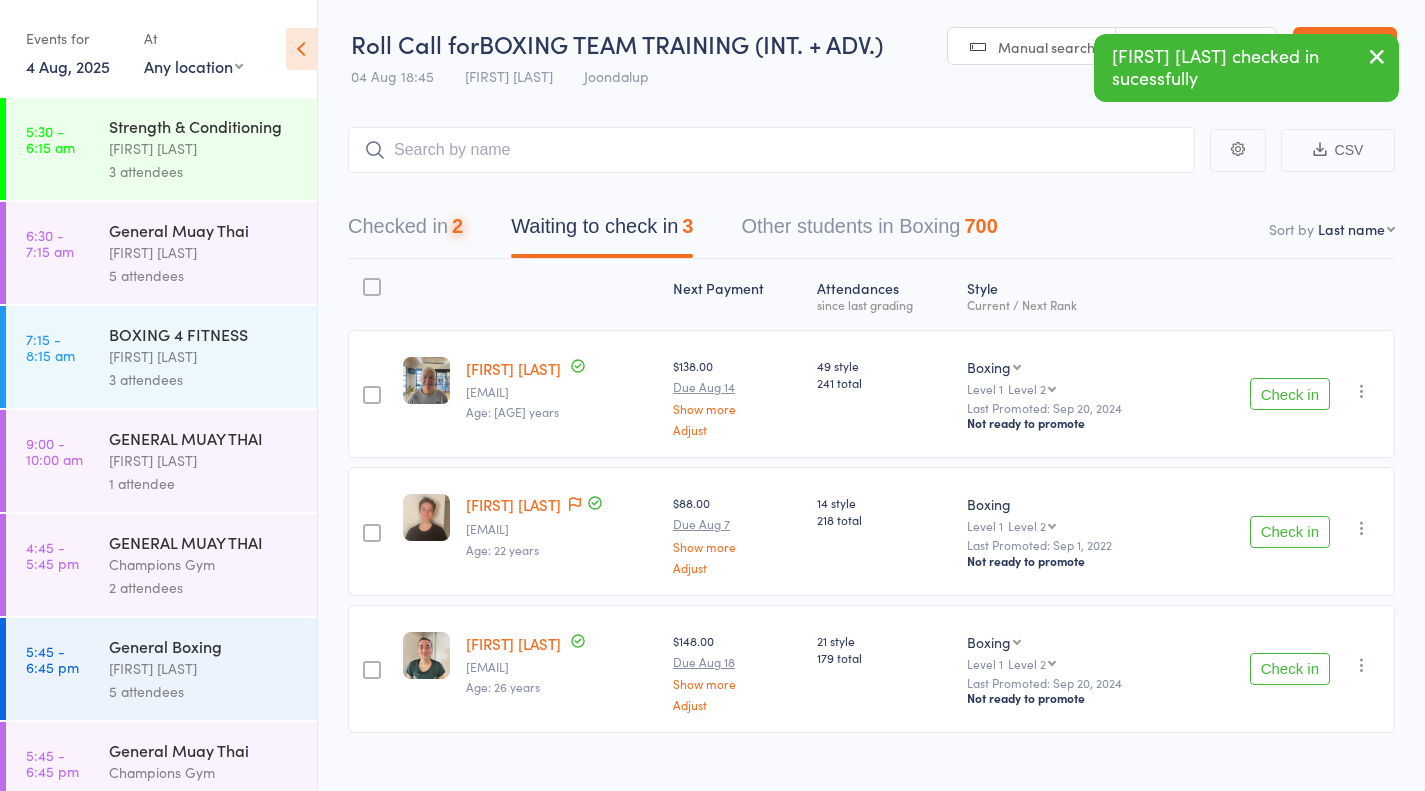 click on "Check in" at bounding box center [1290, 394] 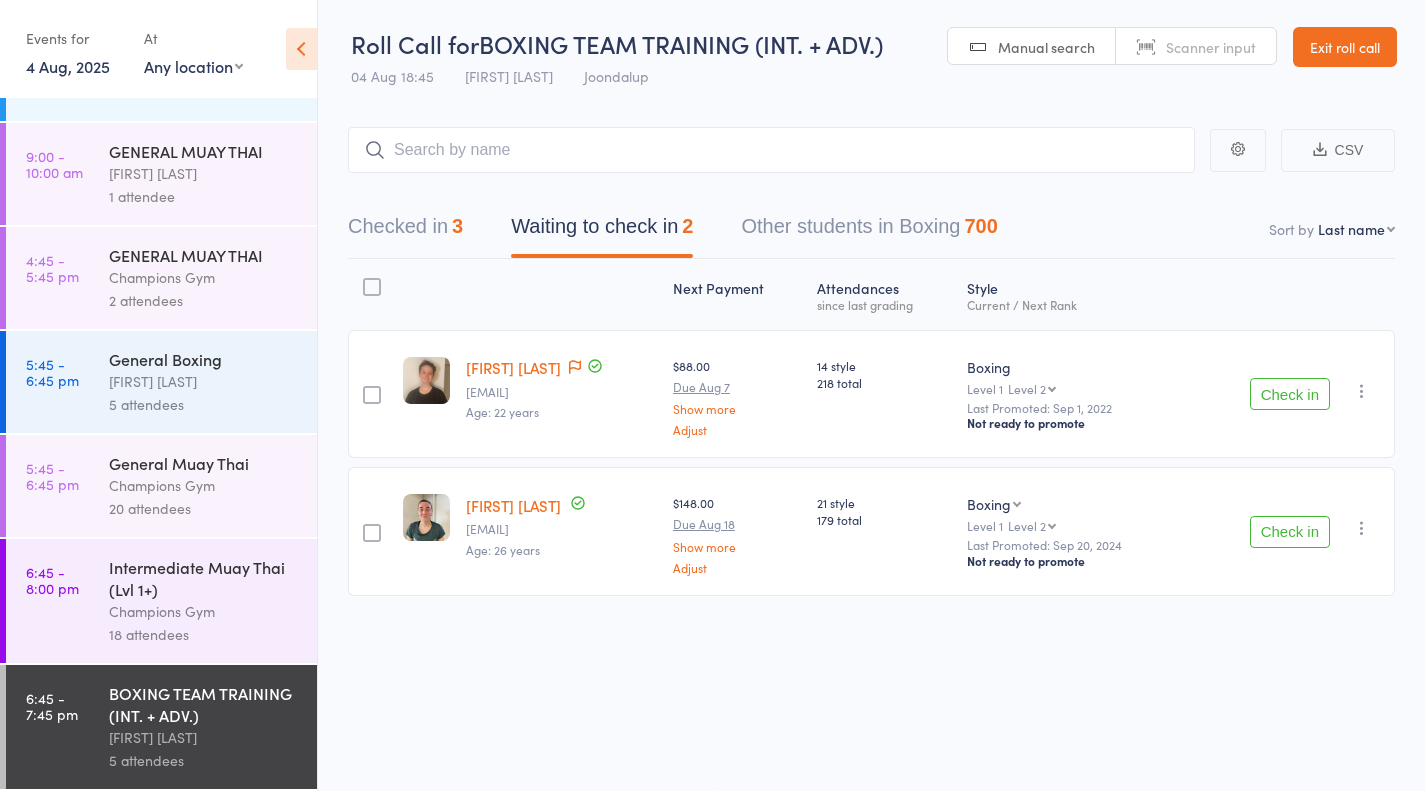 scroll, scrollTop: 292, scrollLeft: 0, axis: vertical 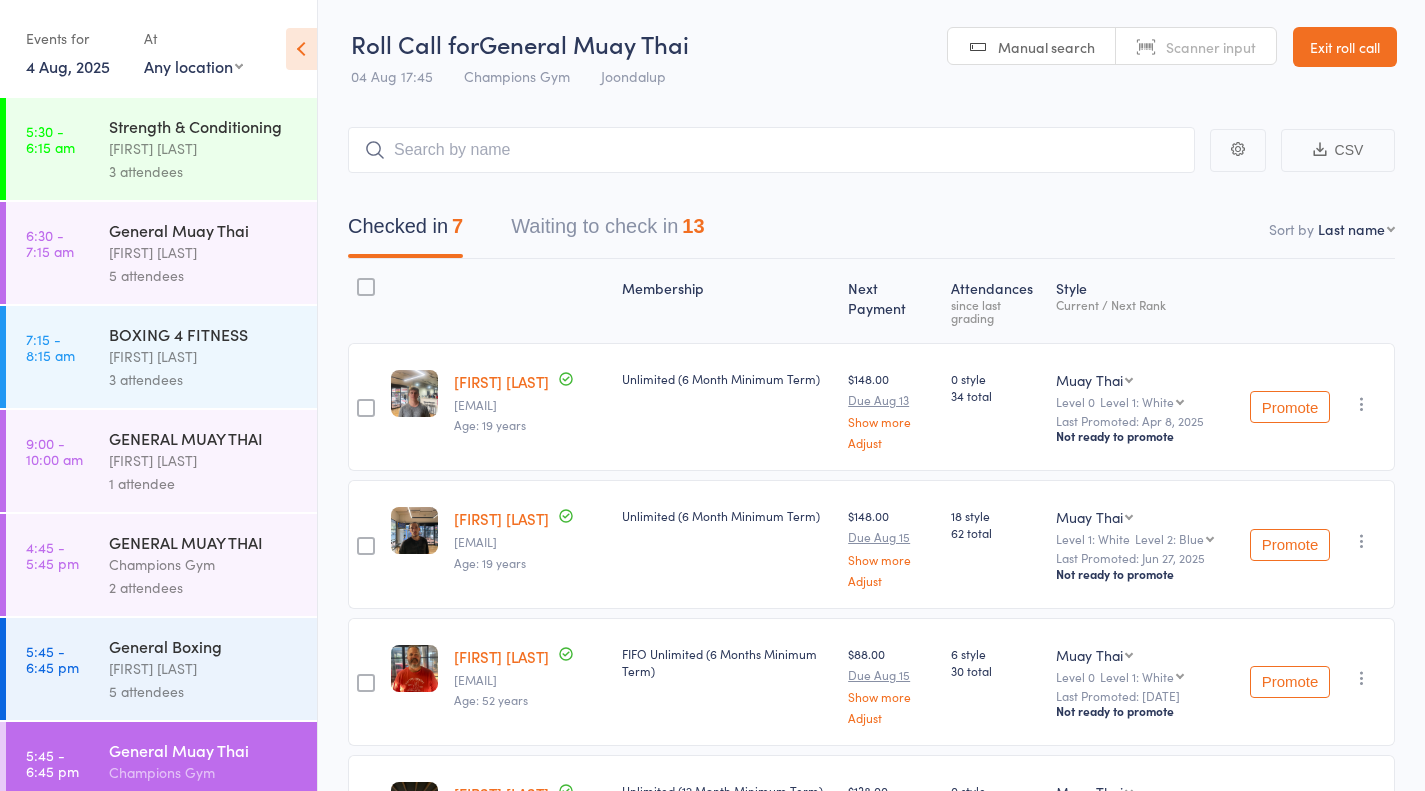 click on "Waiting to check in  13" at bounding box center [607, 231] 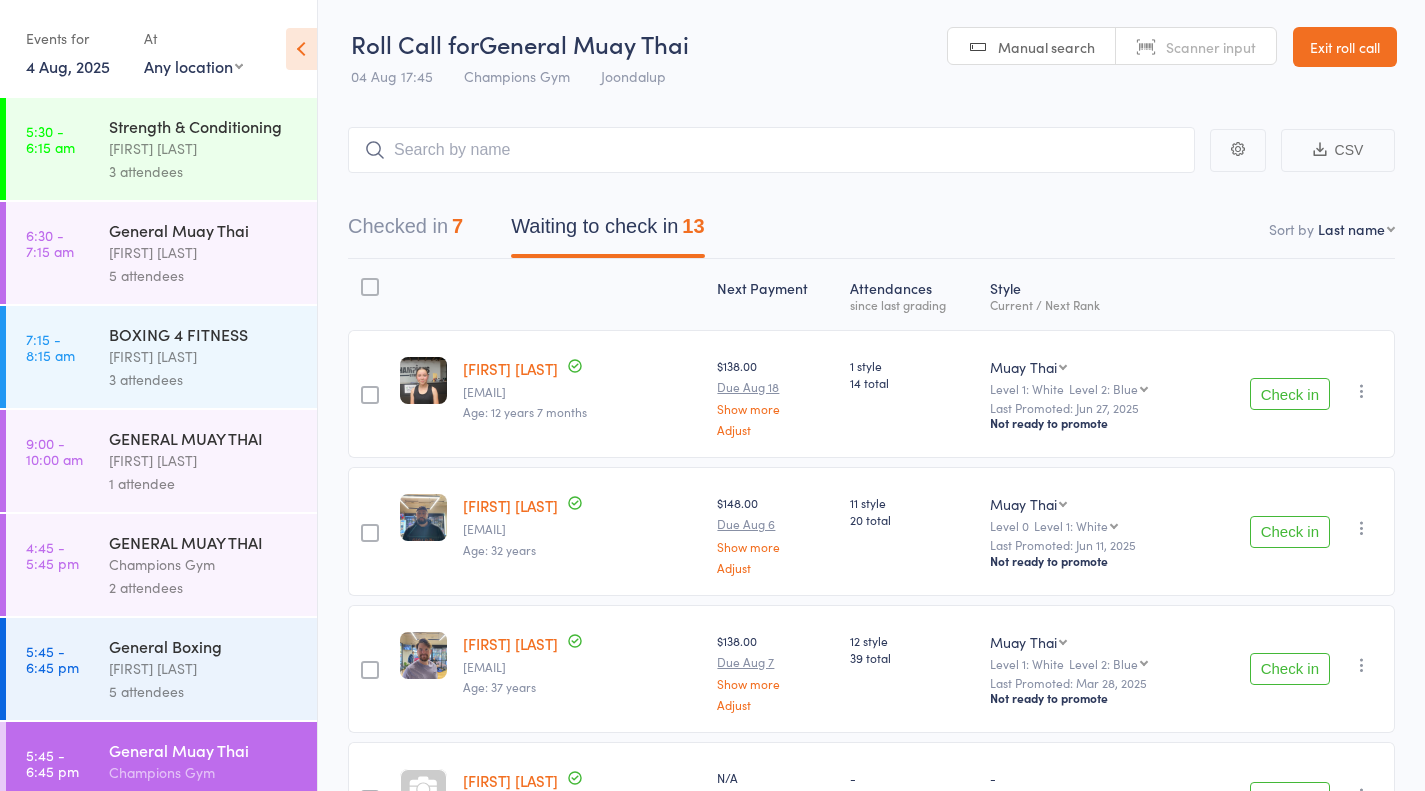 click on "Check in" at bounding box center [1290, 532] 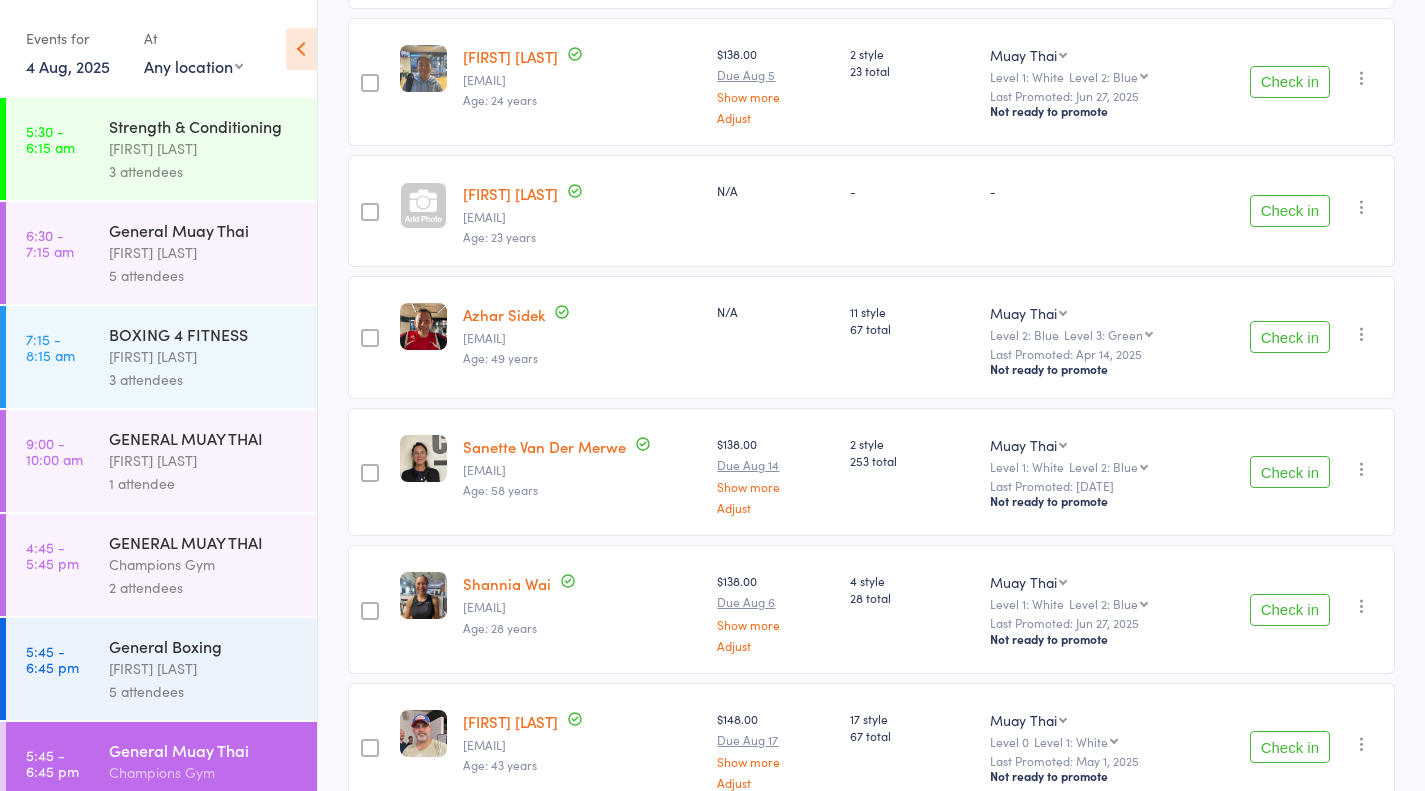 scroll, scrollTop: 1083, scrollLeft: 0, axis: vertical 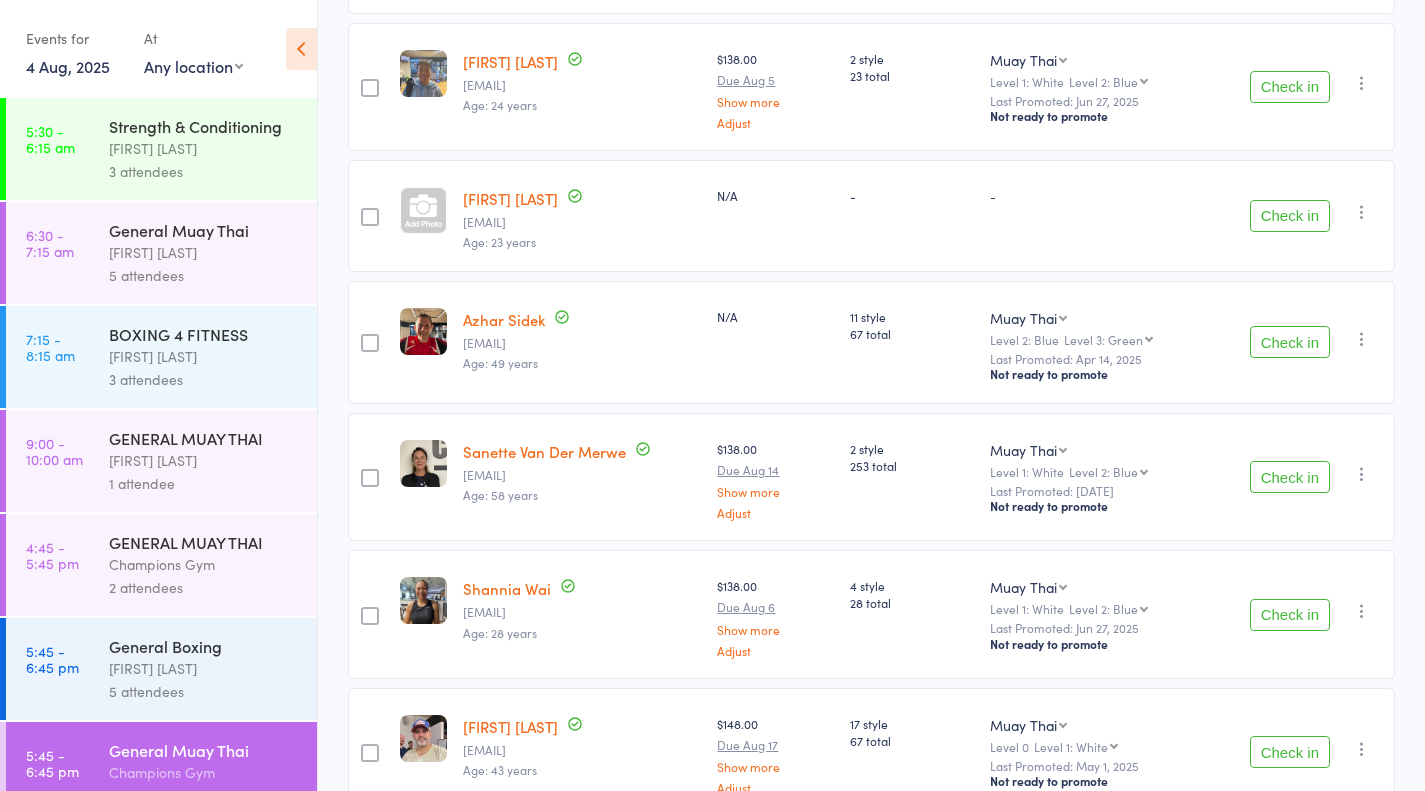 click on "Check in" at bounding box center [1290, 477] 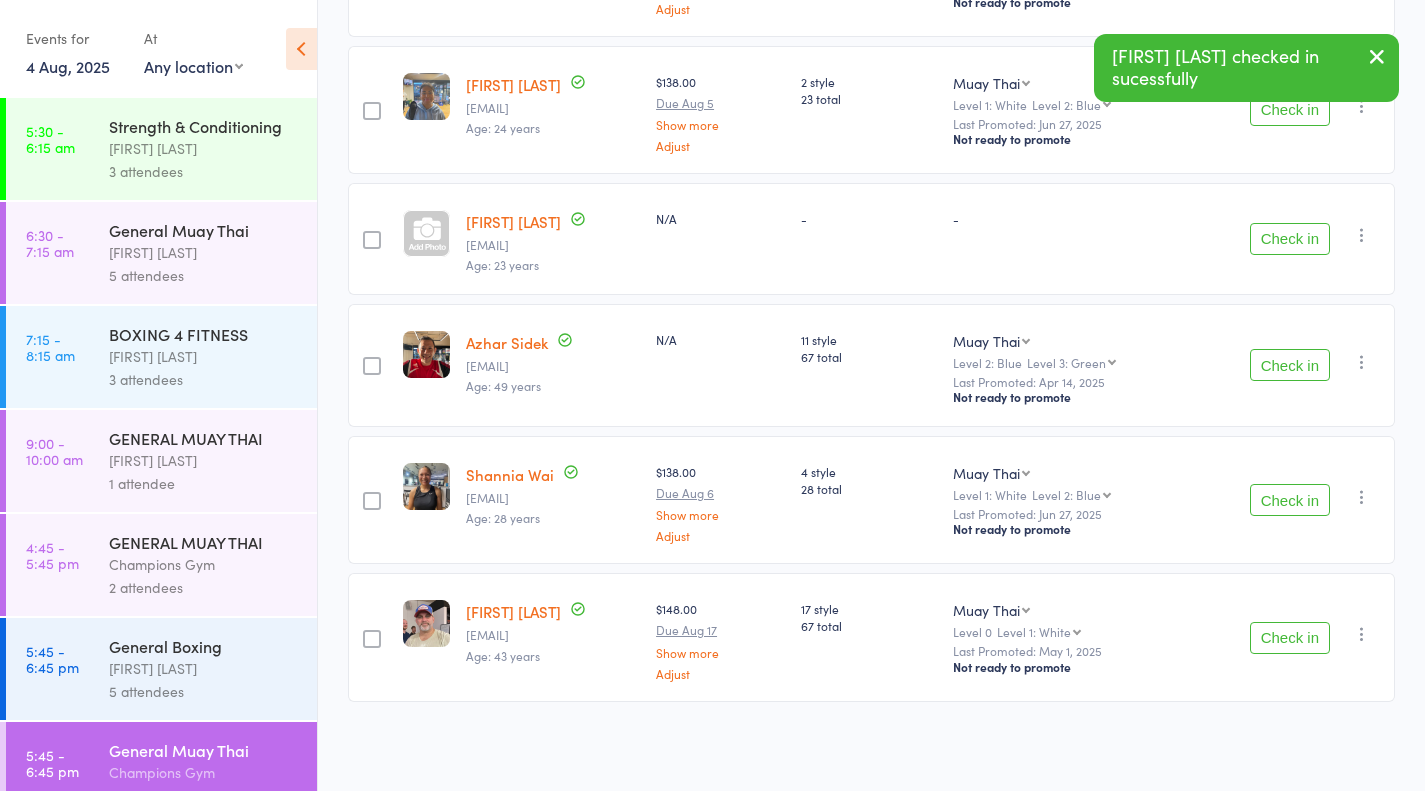 scroll, scrollTop: 1057, scrollLeft: 0, axis: vertical 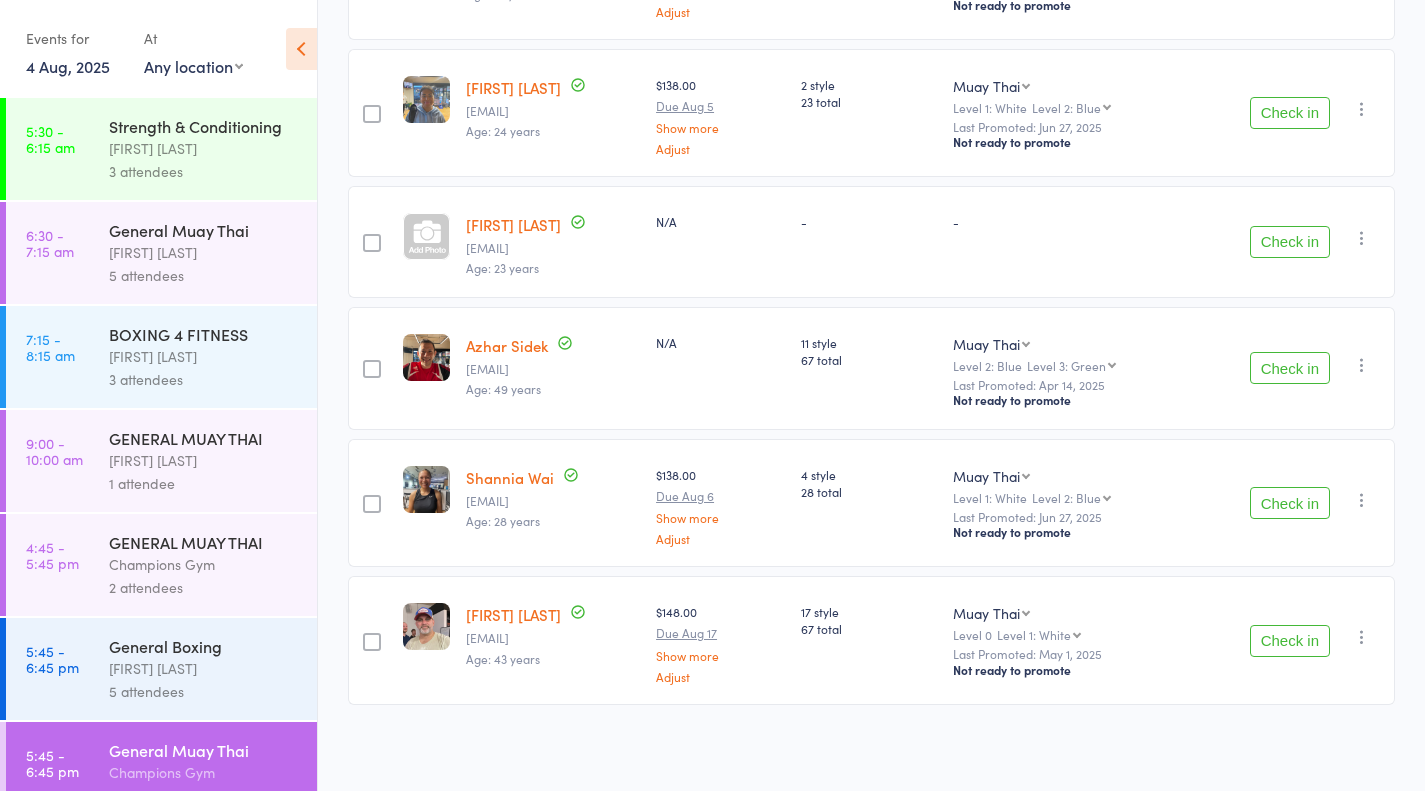 click on "Check in" at bounding box center [1290, 641] 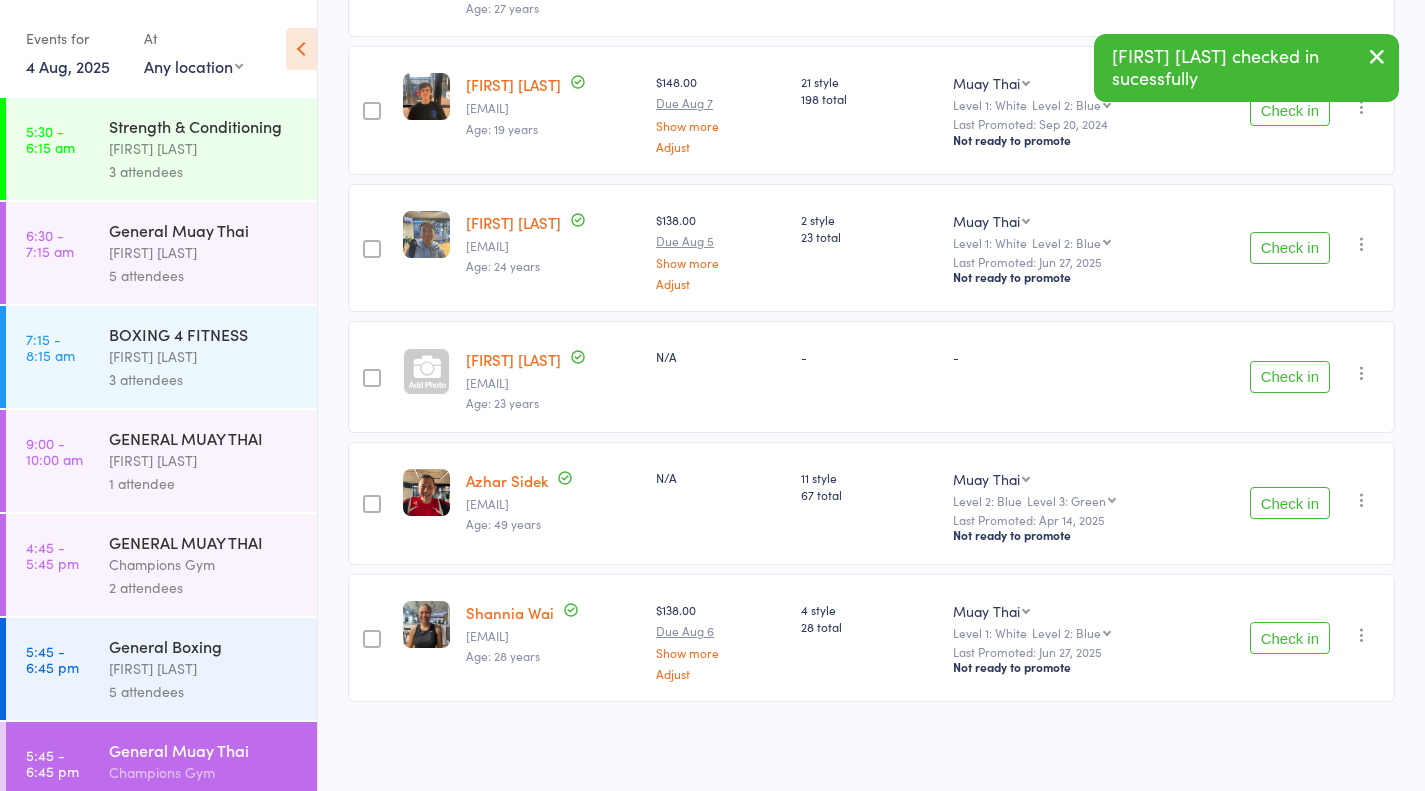 scroll, scrollTop: 920, scrollLeft: 0, axis: vertical 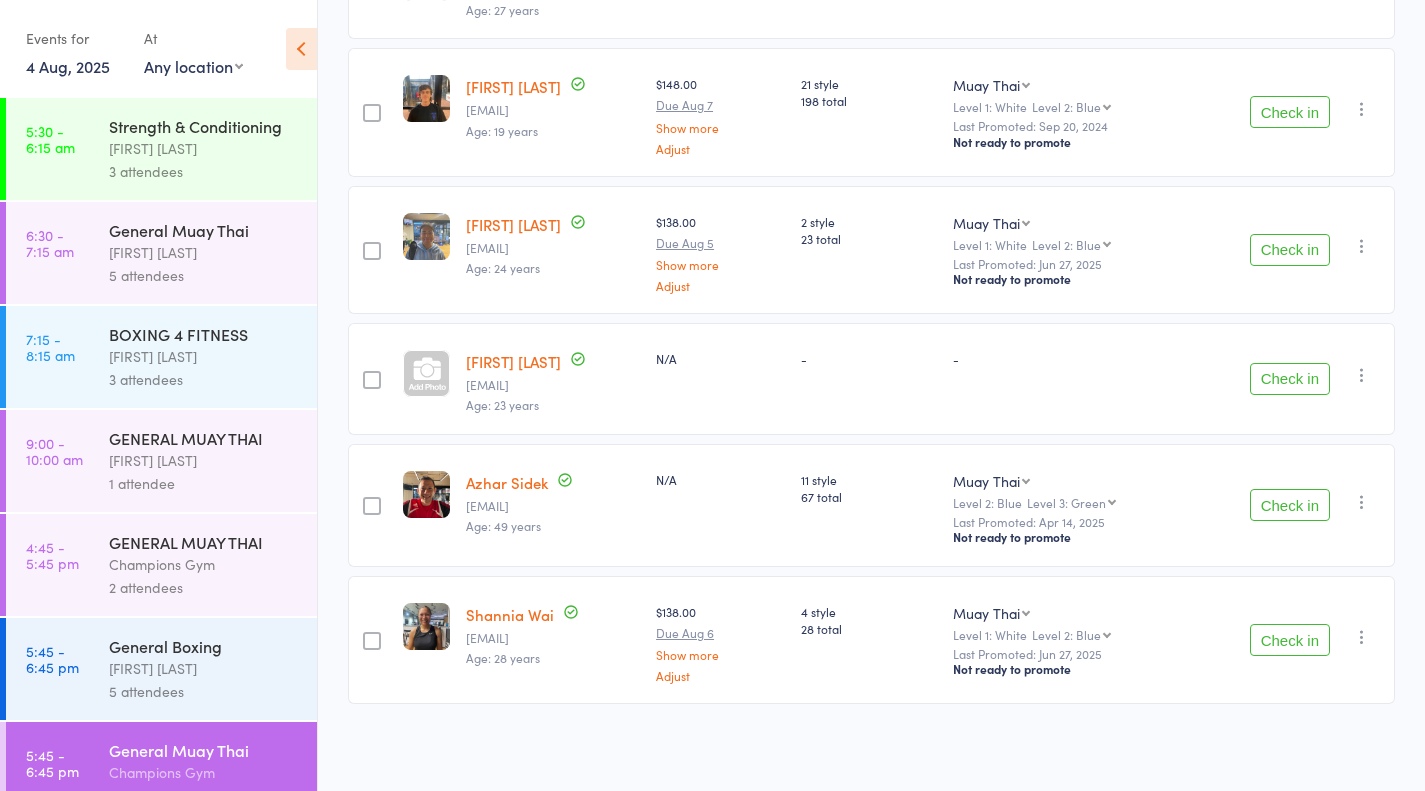 click on "Check in" at bounding box center (1290, 640) 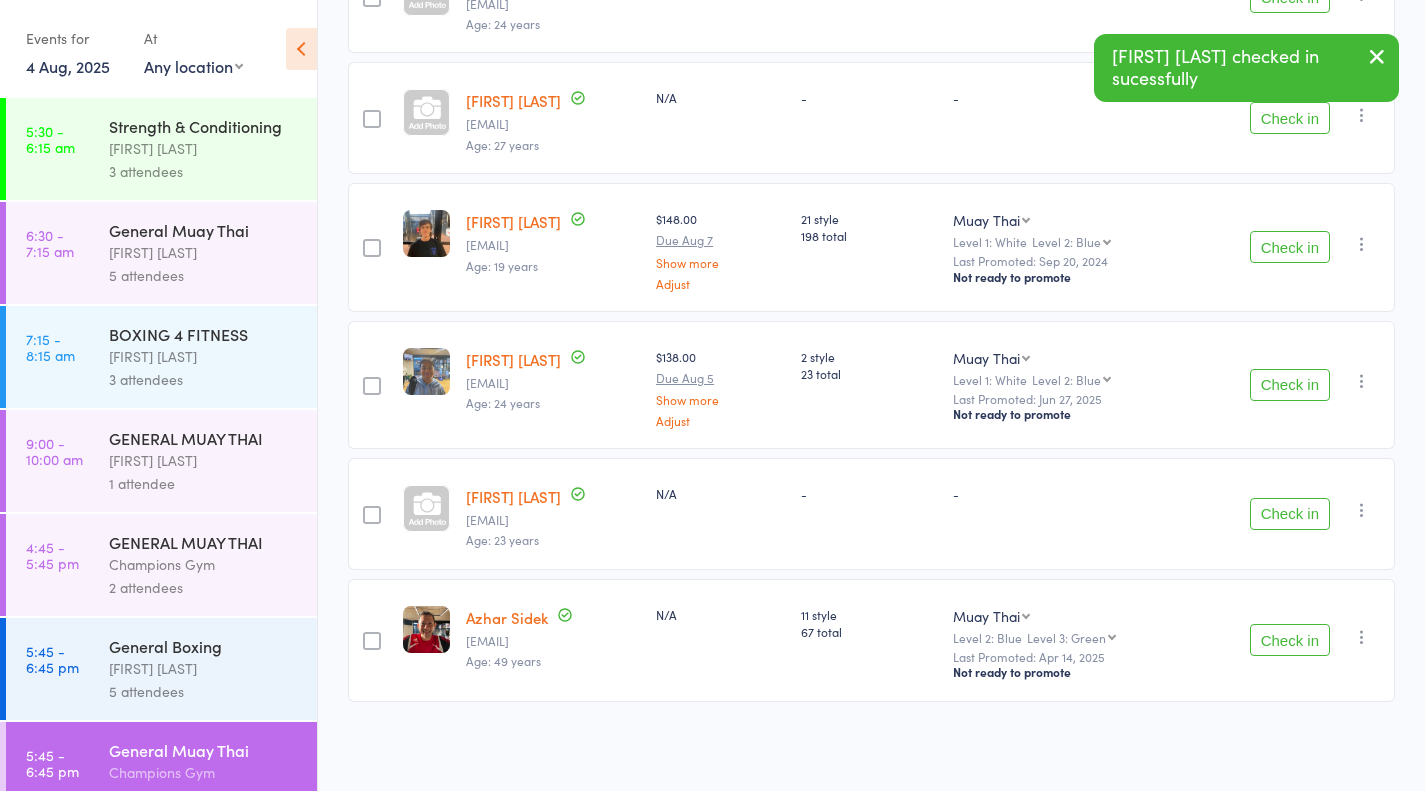 scroll, scrollTop: 783, scrollLeft: 0, axis: vertical 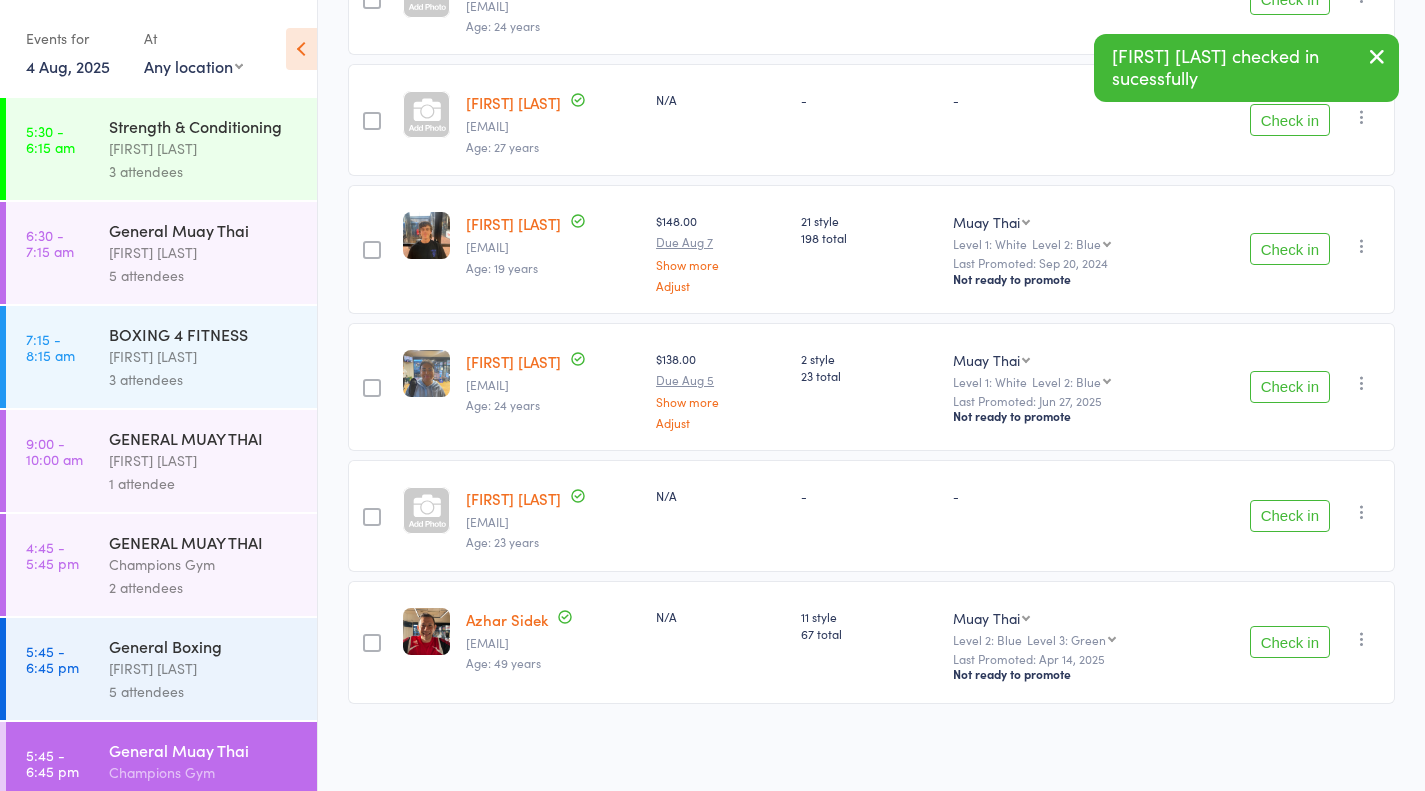 click on "Check in" at bounding box center [1290, 249] 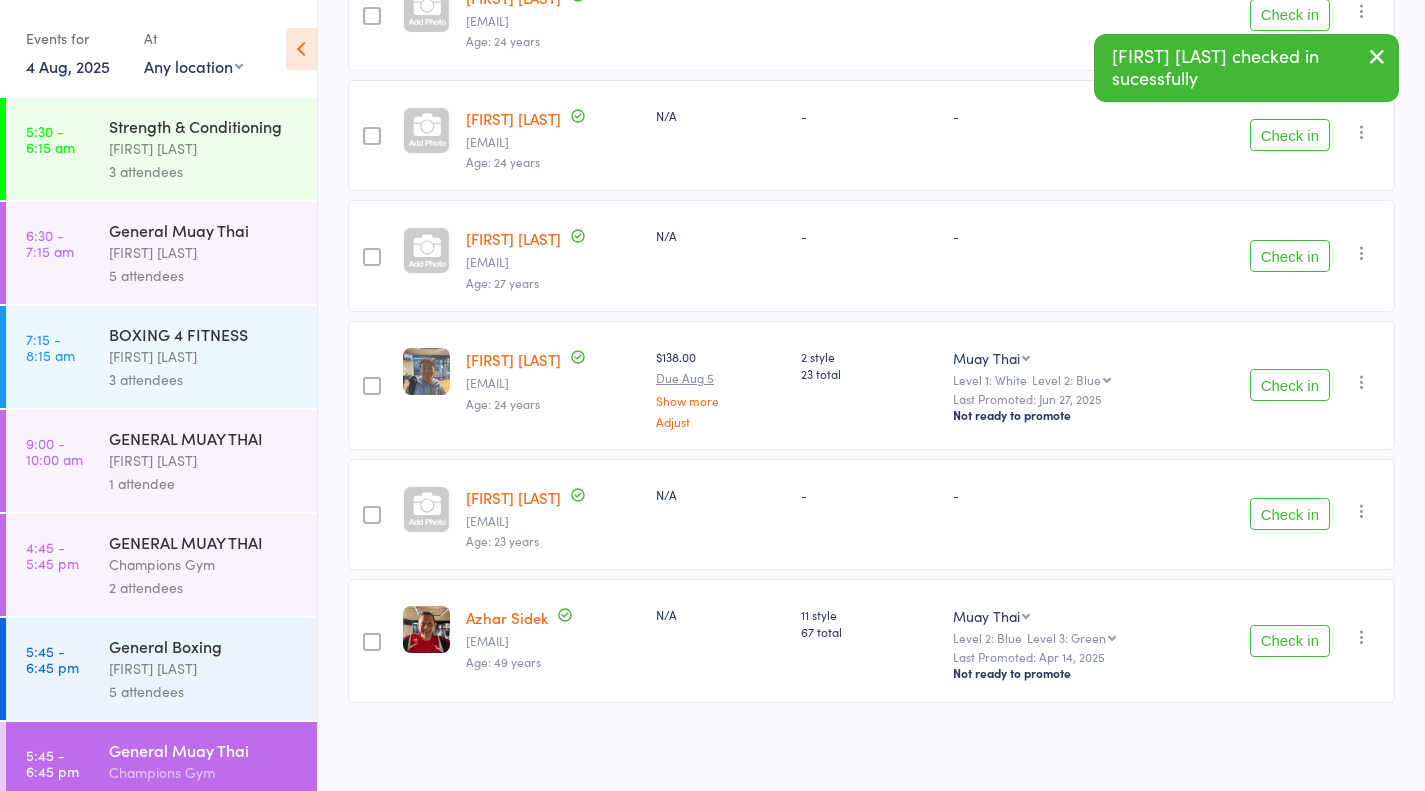 click on "Check in" at bounding box center [1290, 256] 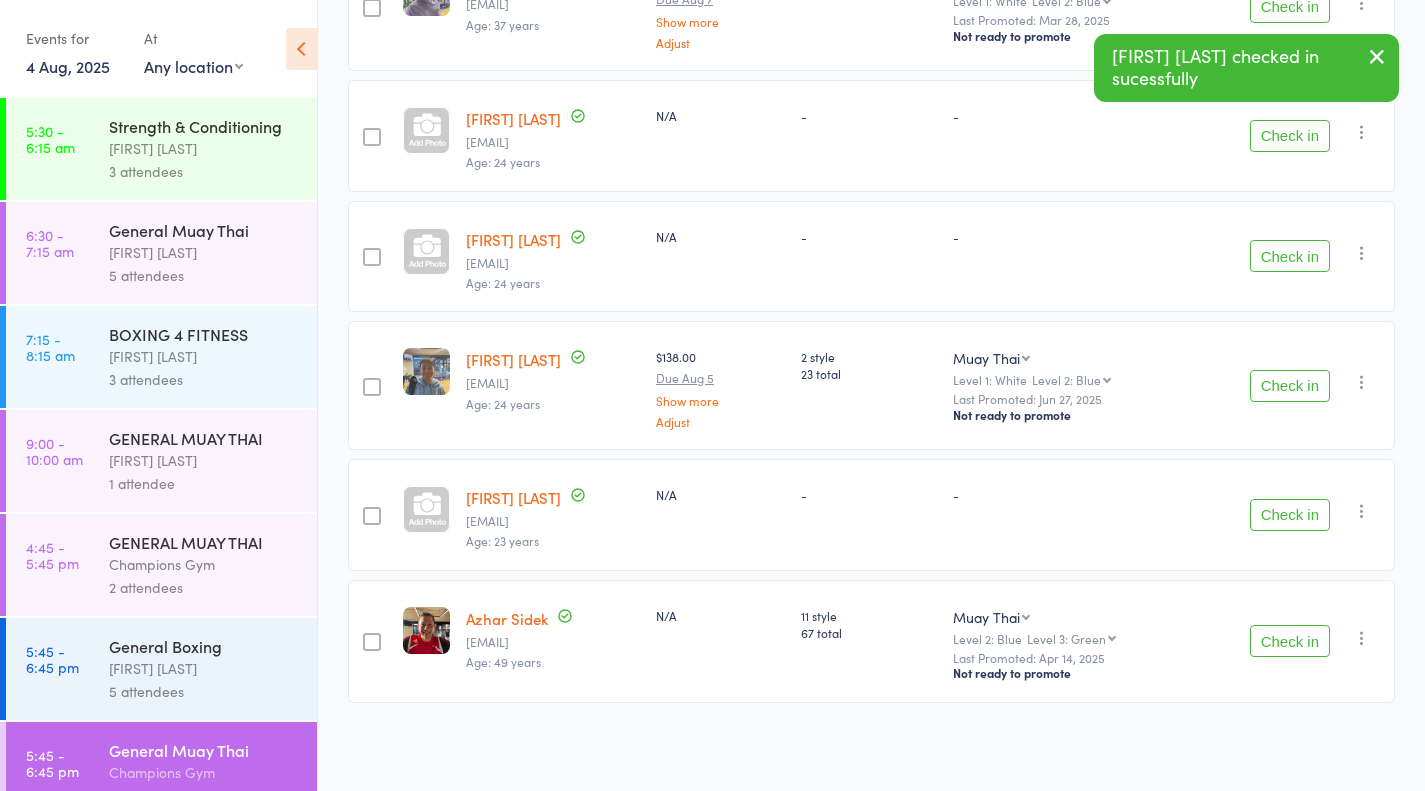 click on "Check in" at bounding box center (1290, 256) 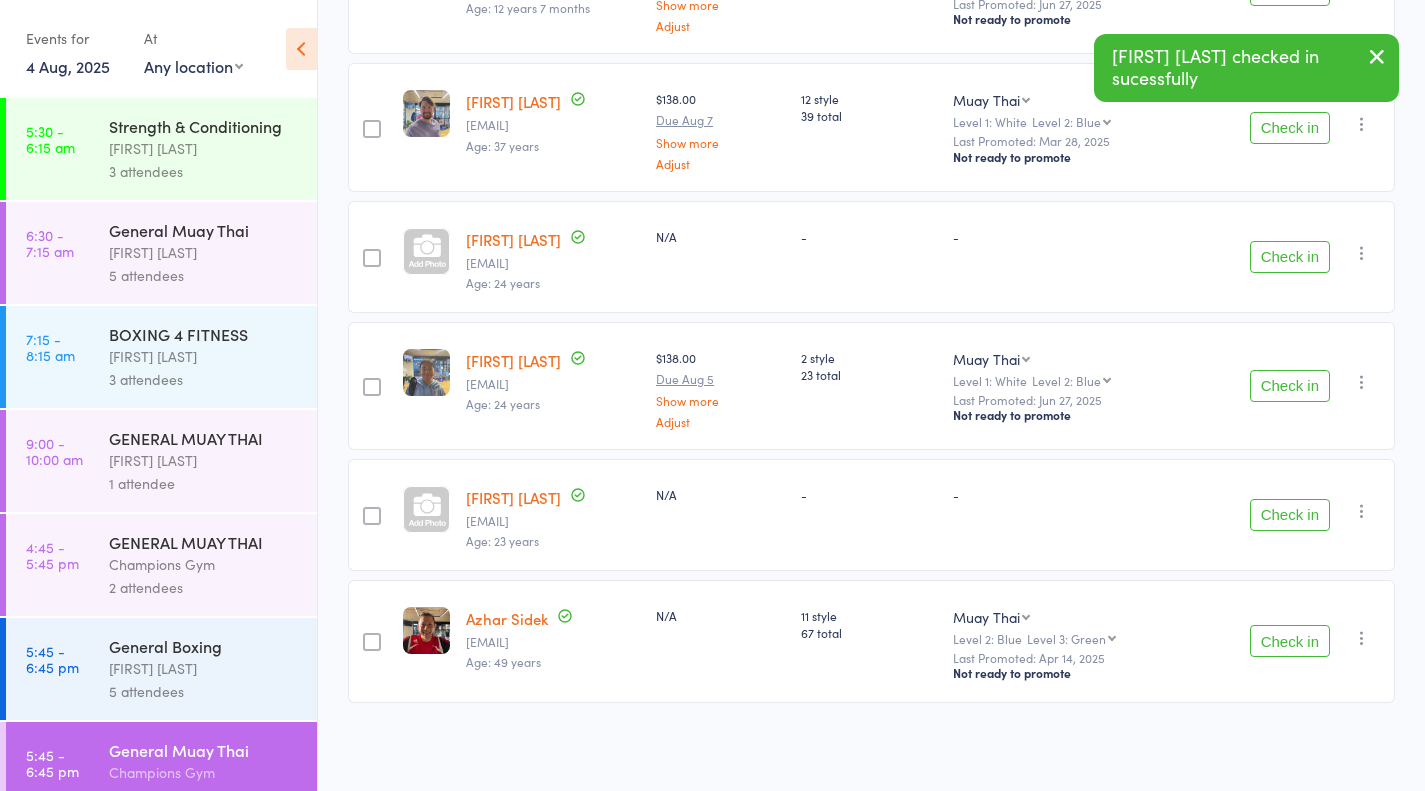 click on "Check in" at bounding box center (1290, 257) 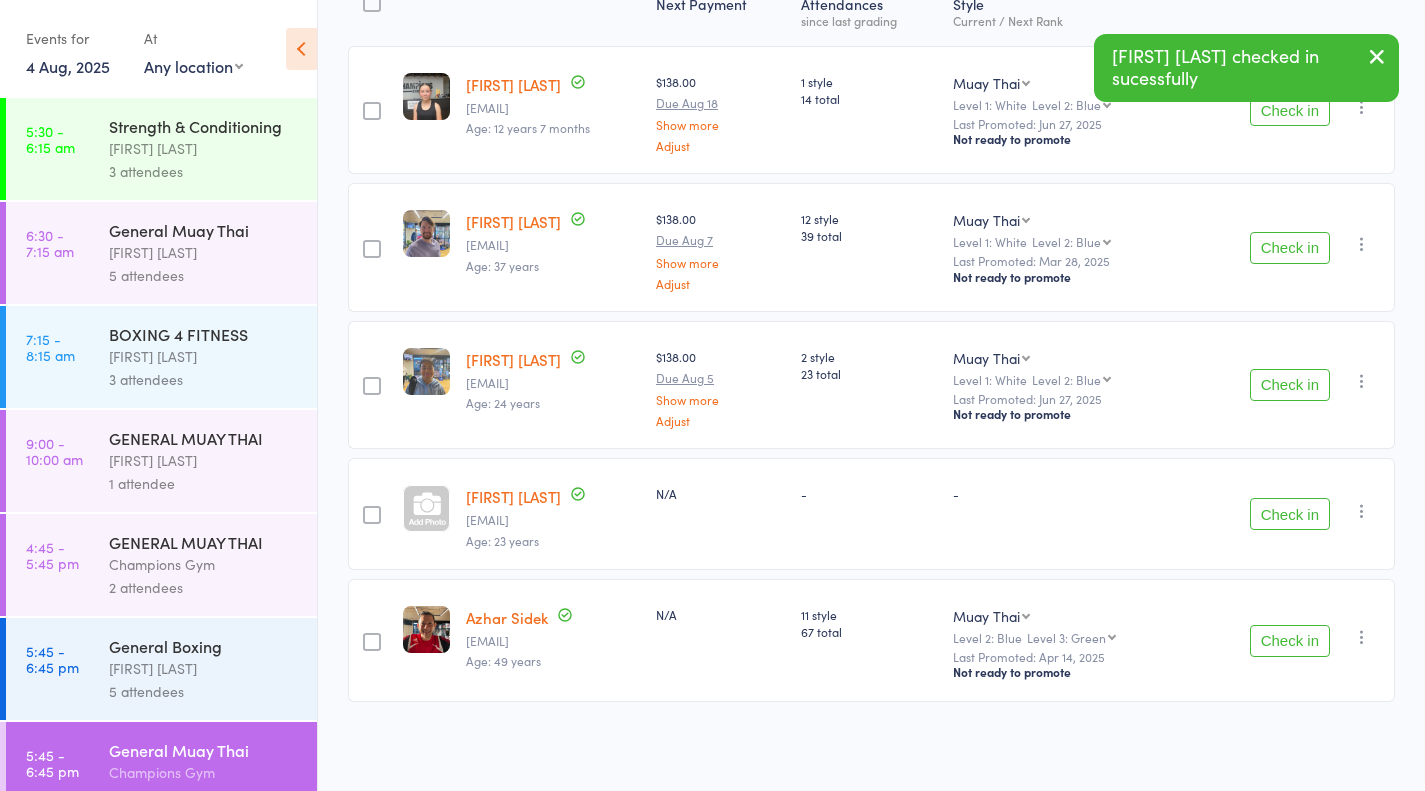 scroll, scrollTop: 284, scrollLeft: 0, axis: vertical 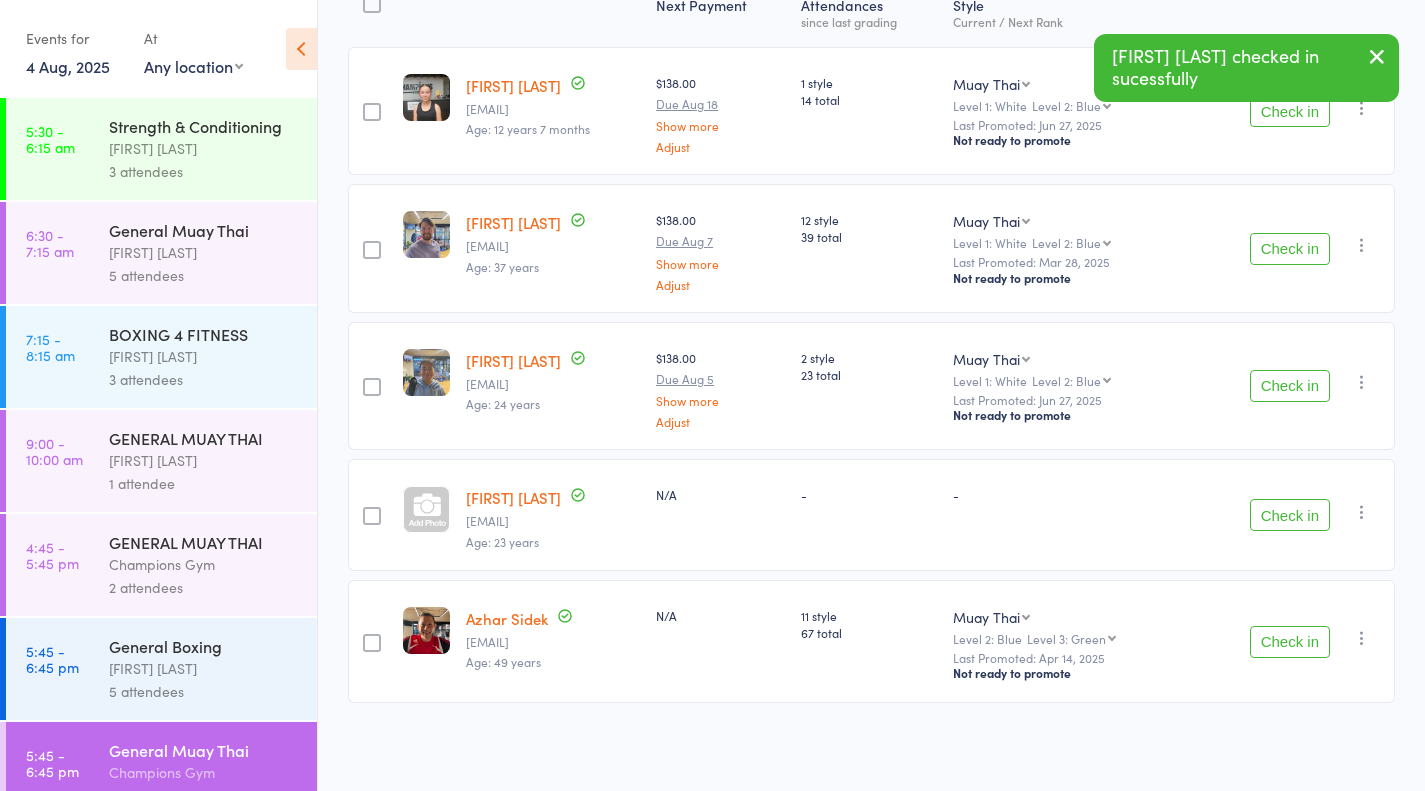click on "Check in" at bounding box center [1290, 386] 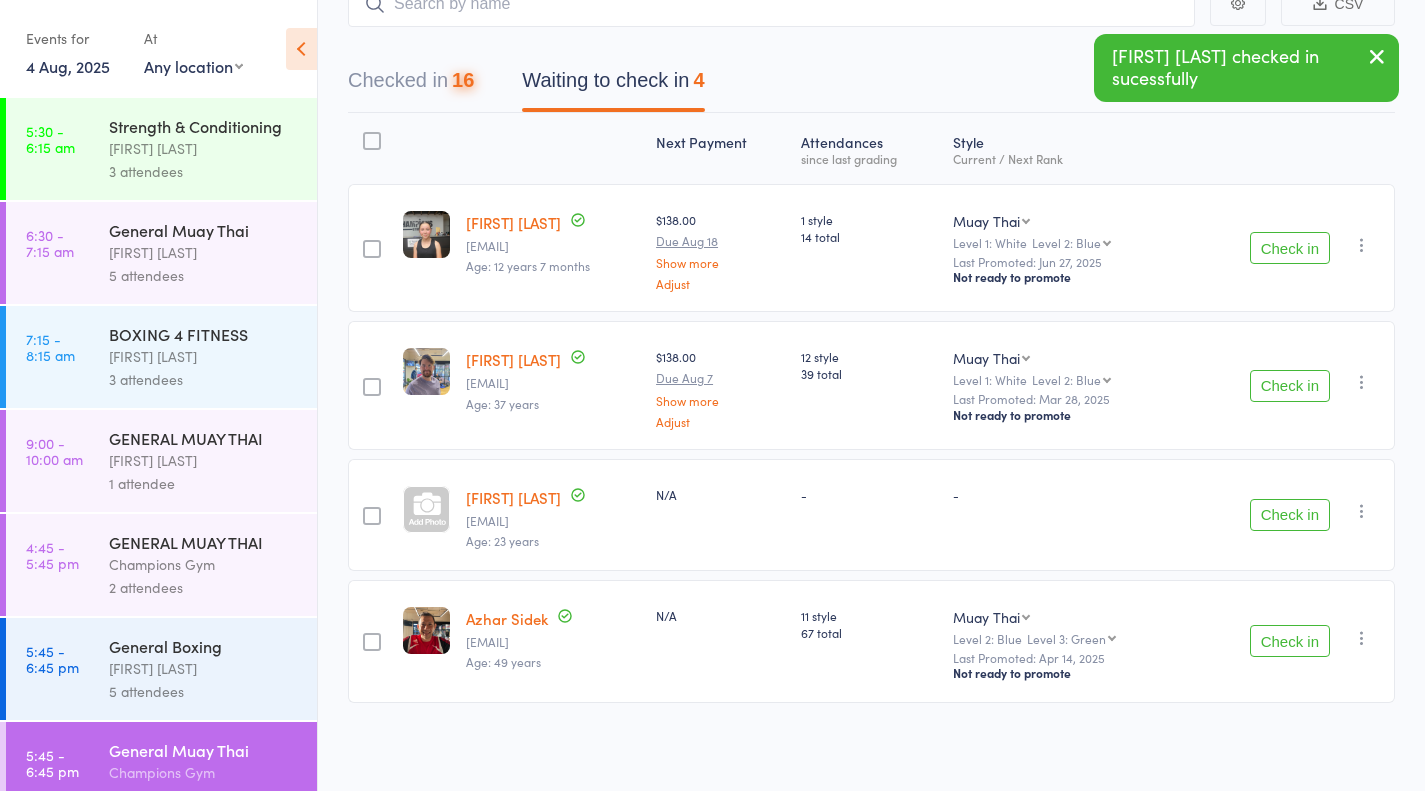 click on "Checked in  16" at bounding box center [411, 85] 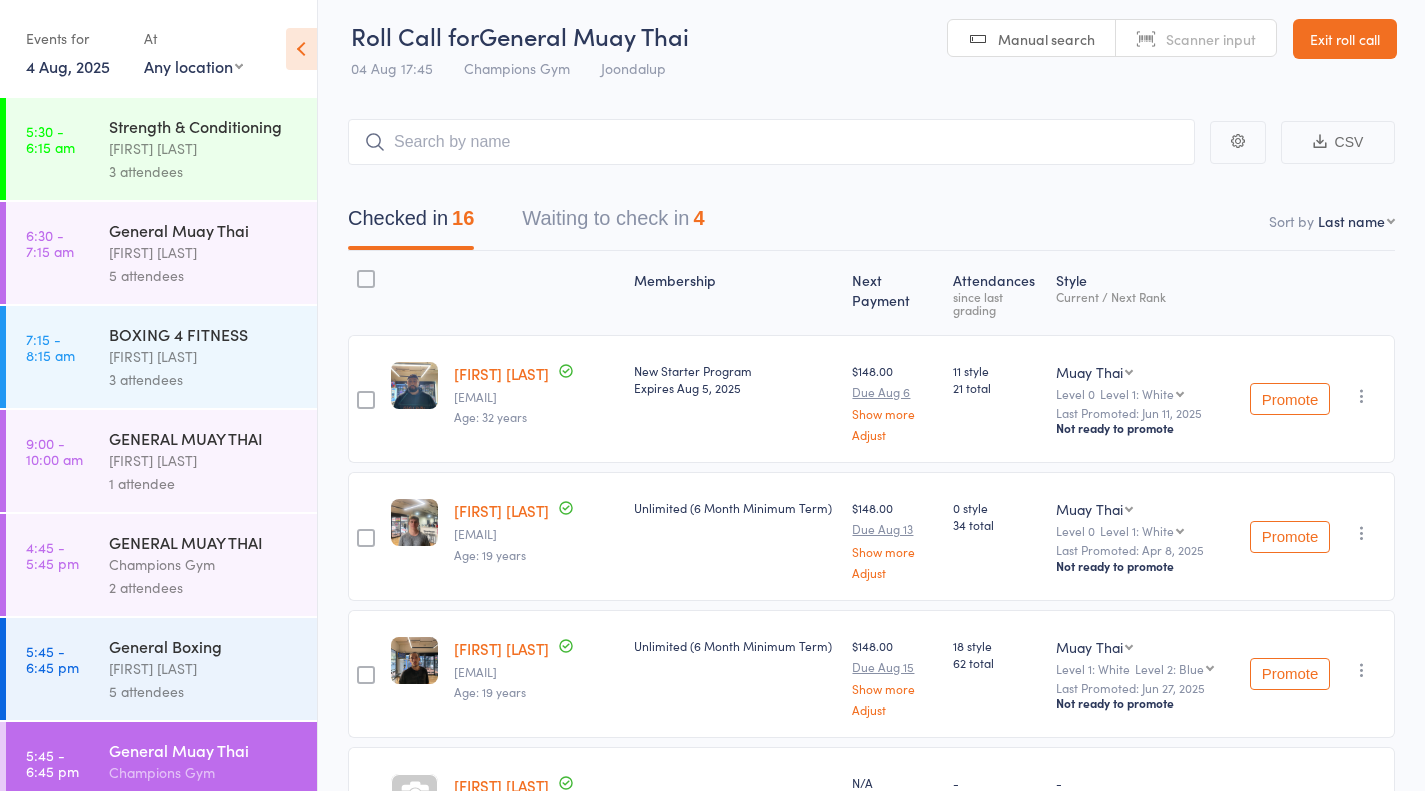 scroll, scrollTop: 0, scrollLeft: 0, axis: both 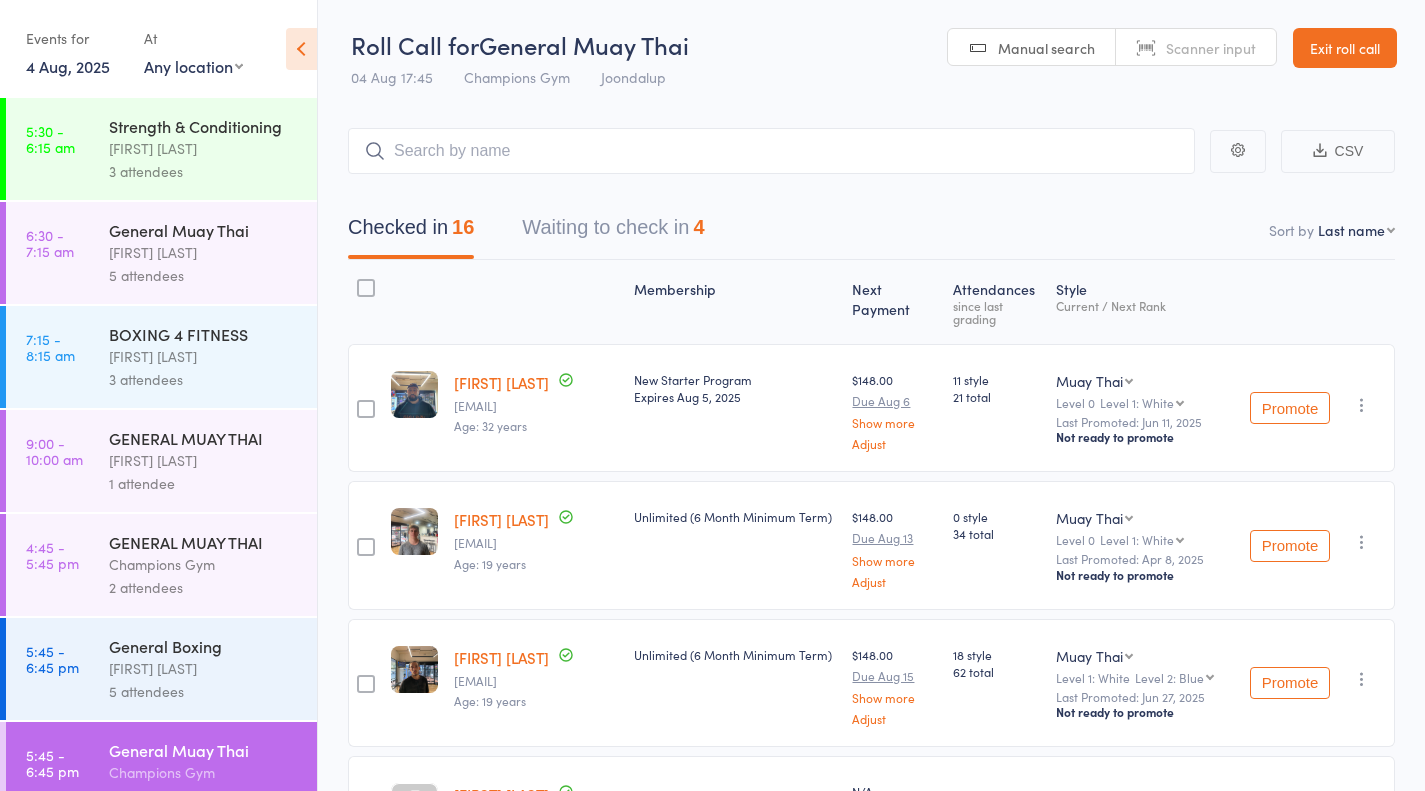 click on "Waiting to check in  4" at bounding box center [613, 232] 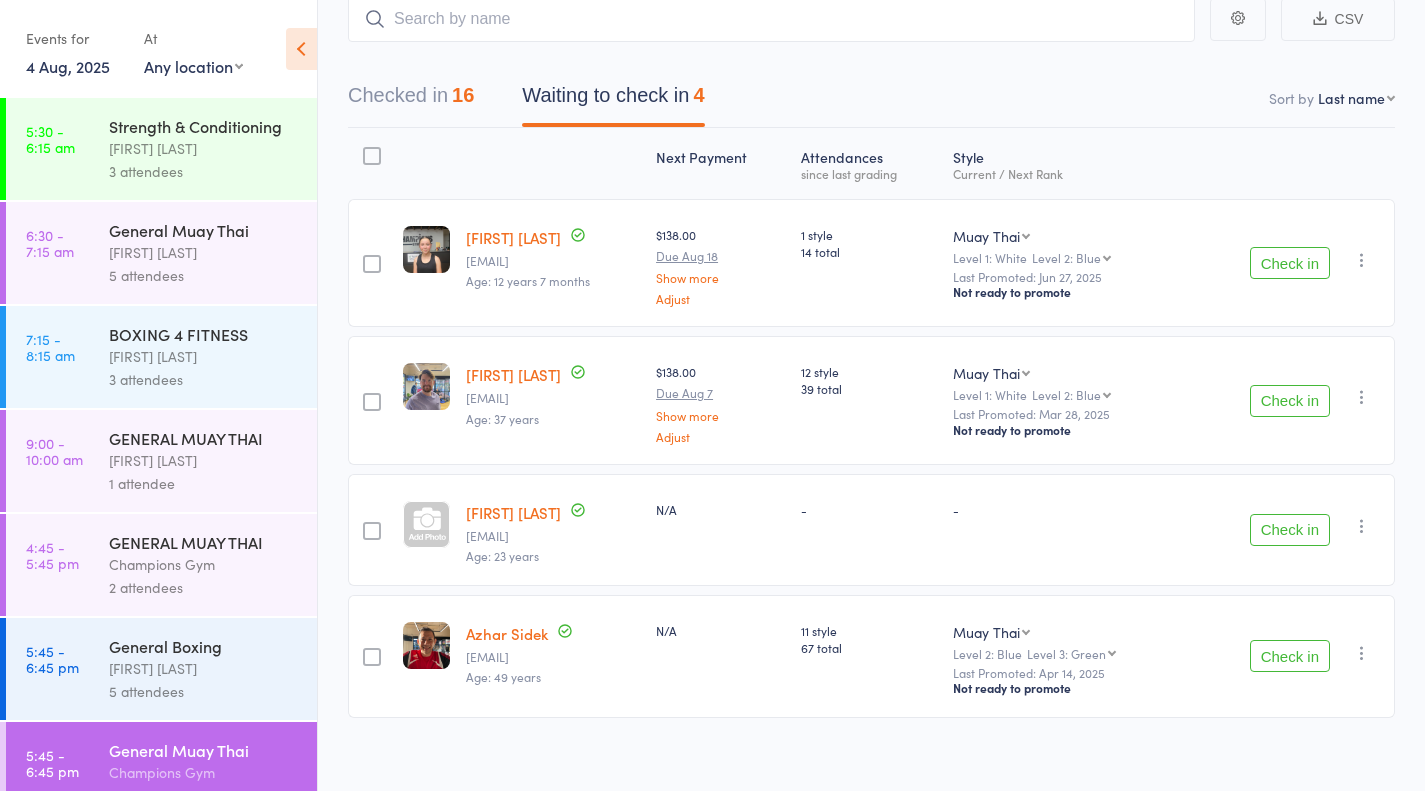 scroll, scrollTop: 137, scrollLeft: 0, axis: vertical 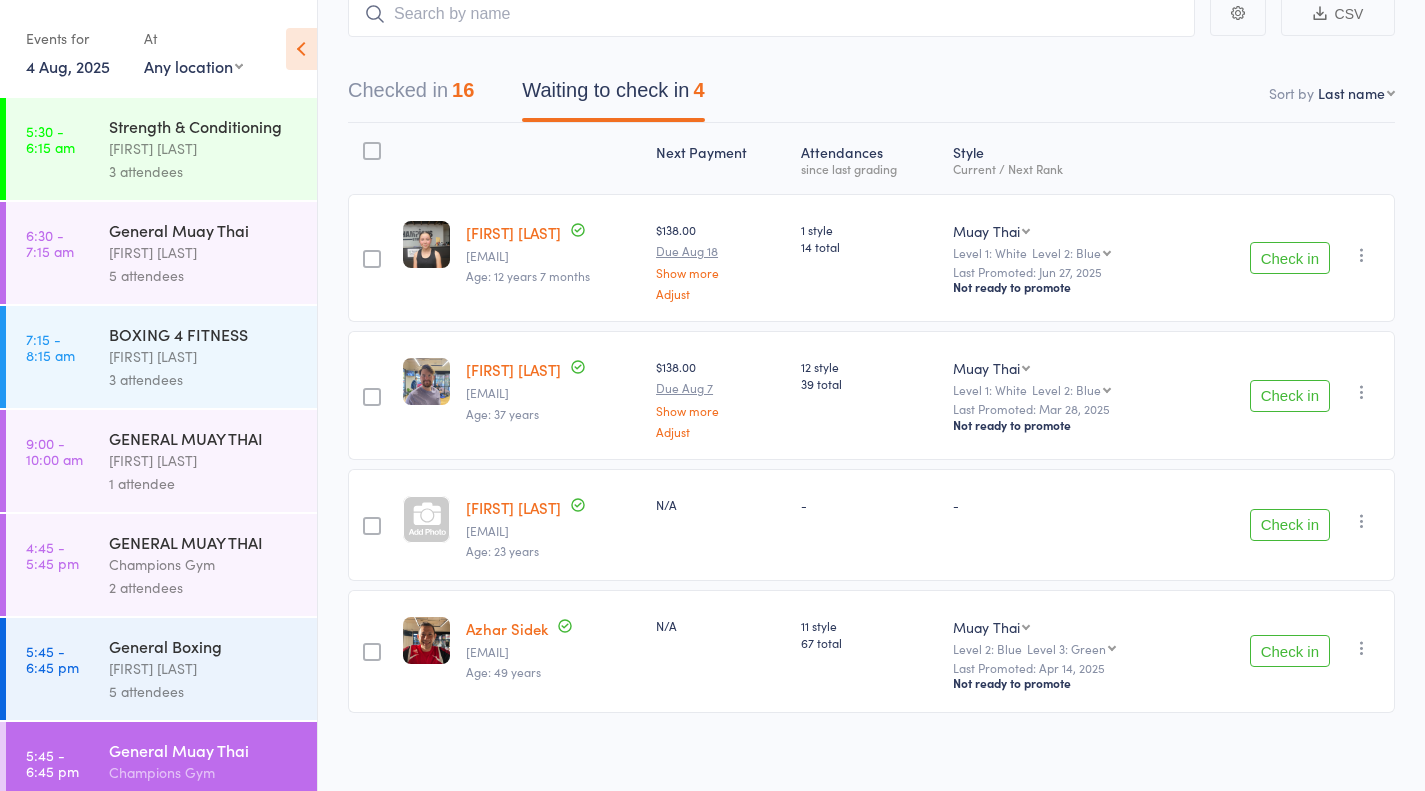 click on "Check in" at bounding box center (1290, 396) 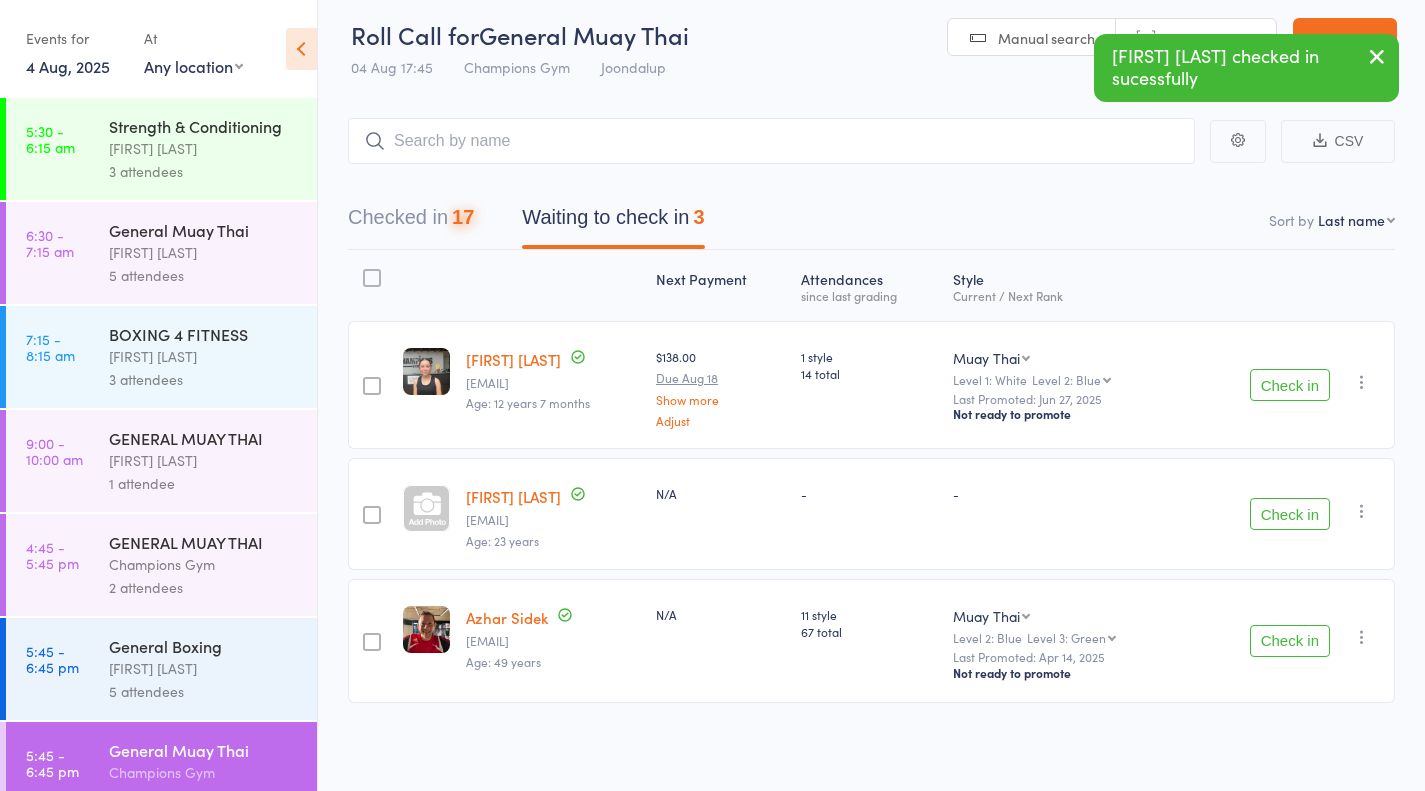 click on "Check in" at bounding box center (1290, 514) 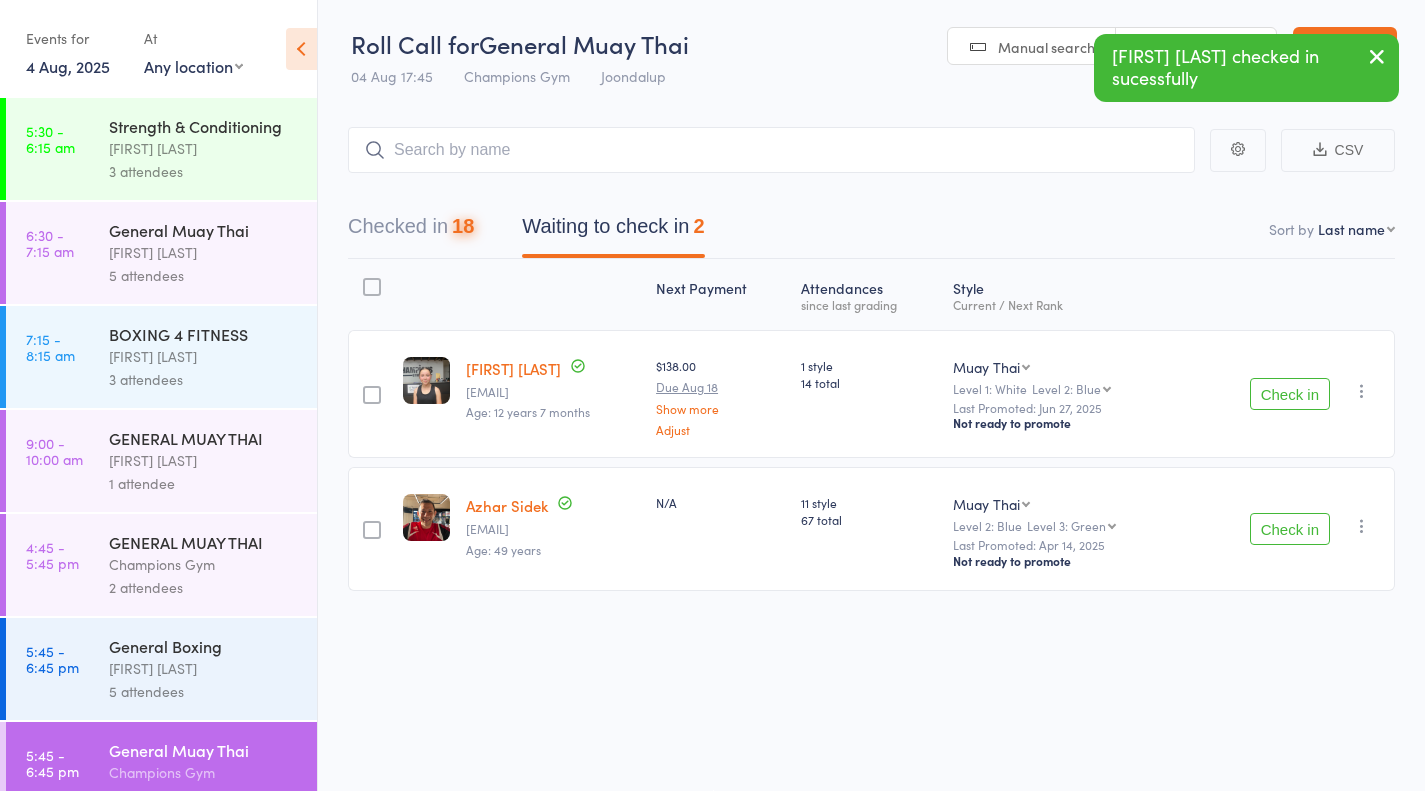 scroll, scrollTop: 1, scrollLeft: 0, axis: vertical 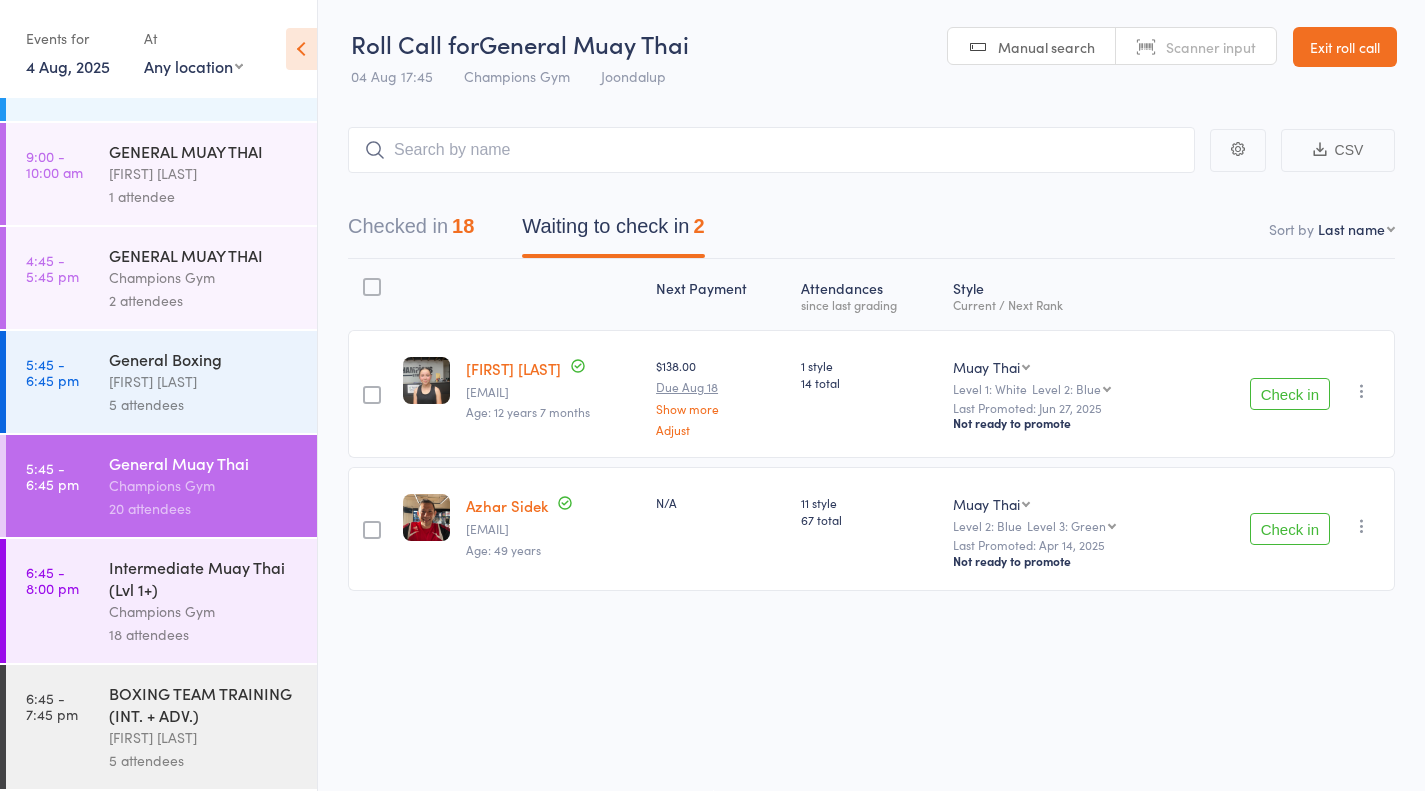 click on "Check in" at bounding box center (1290, 394) 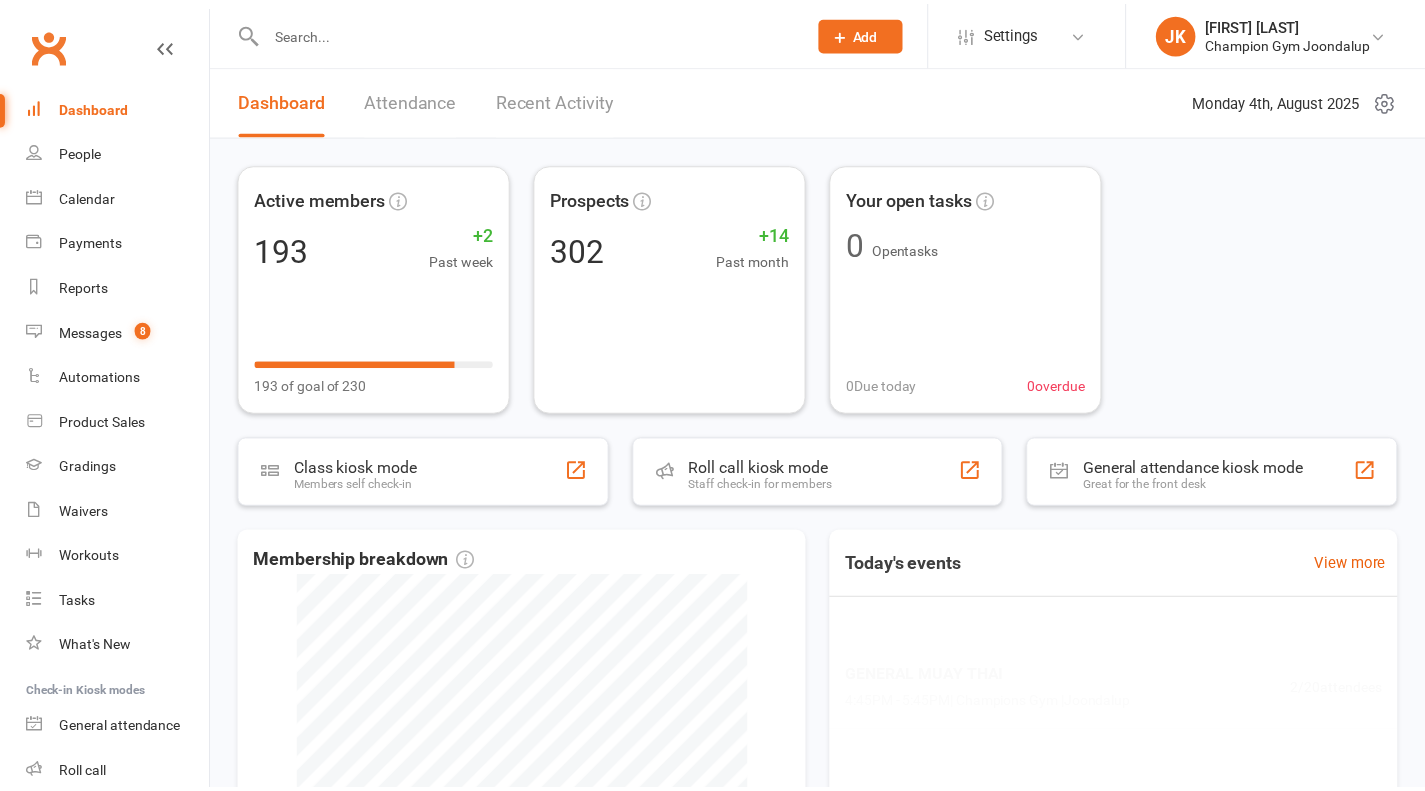 scroll, scrollTop: 0, scrollLeft: 0, axis: both 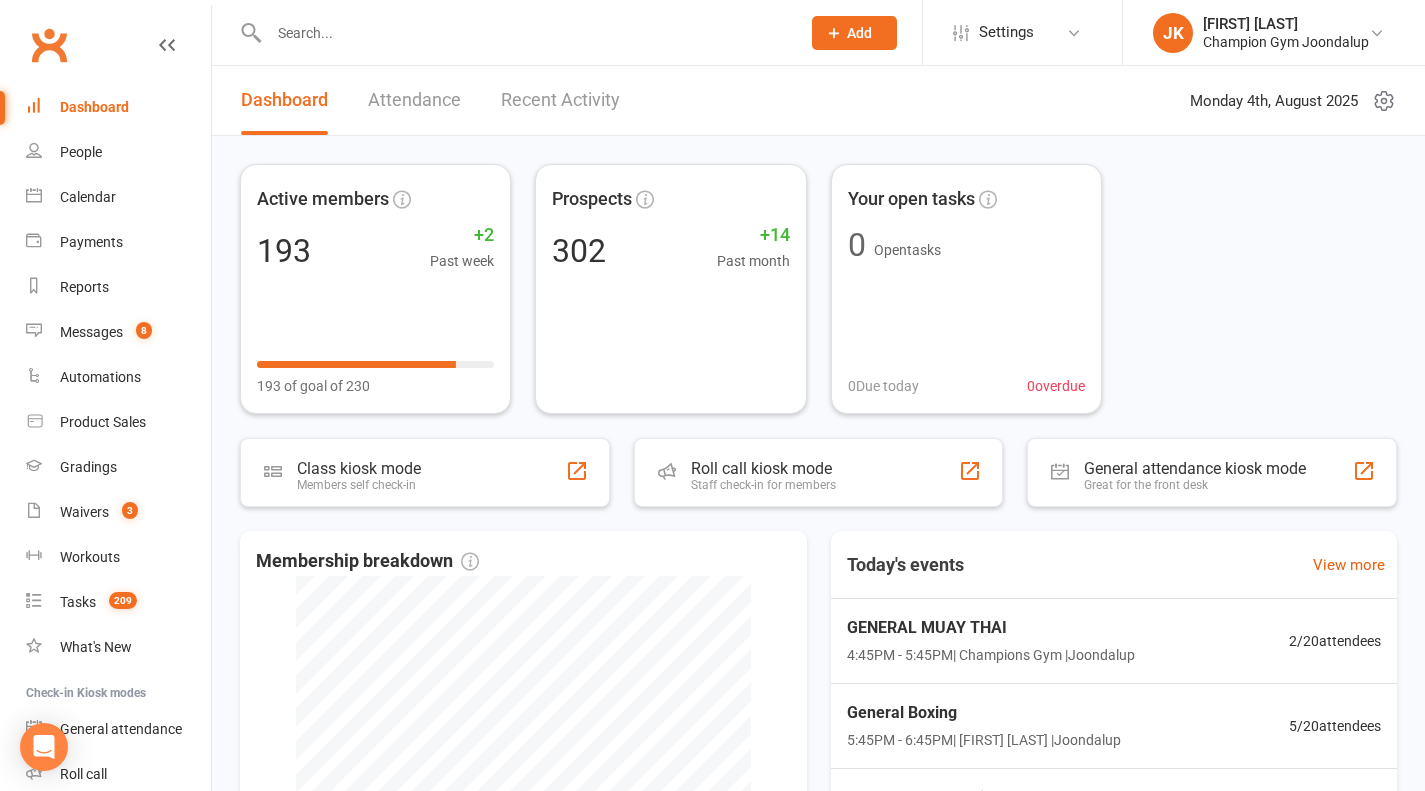 click at bounding box center (524, 33) 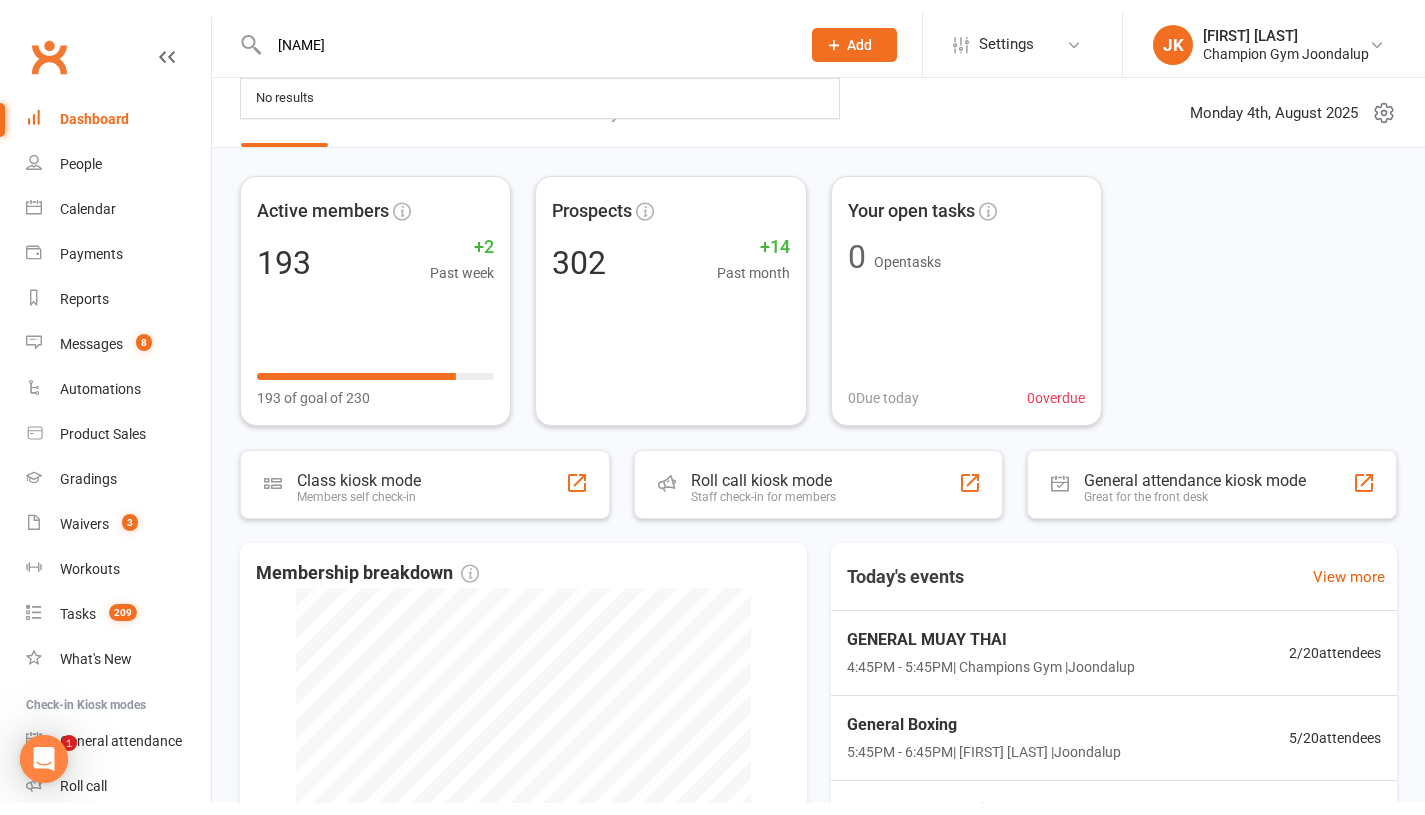 scroll, scrollTop: 0, scrollLeft: 0, axis: both 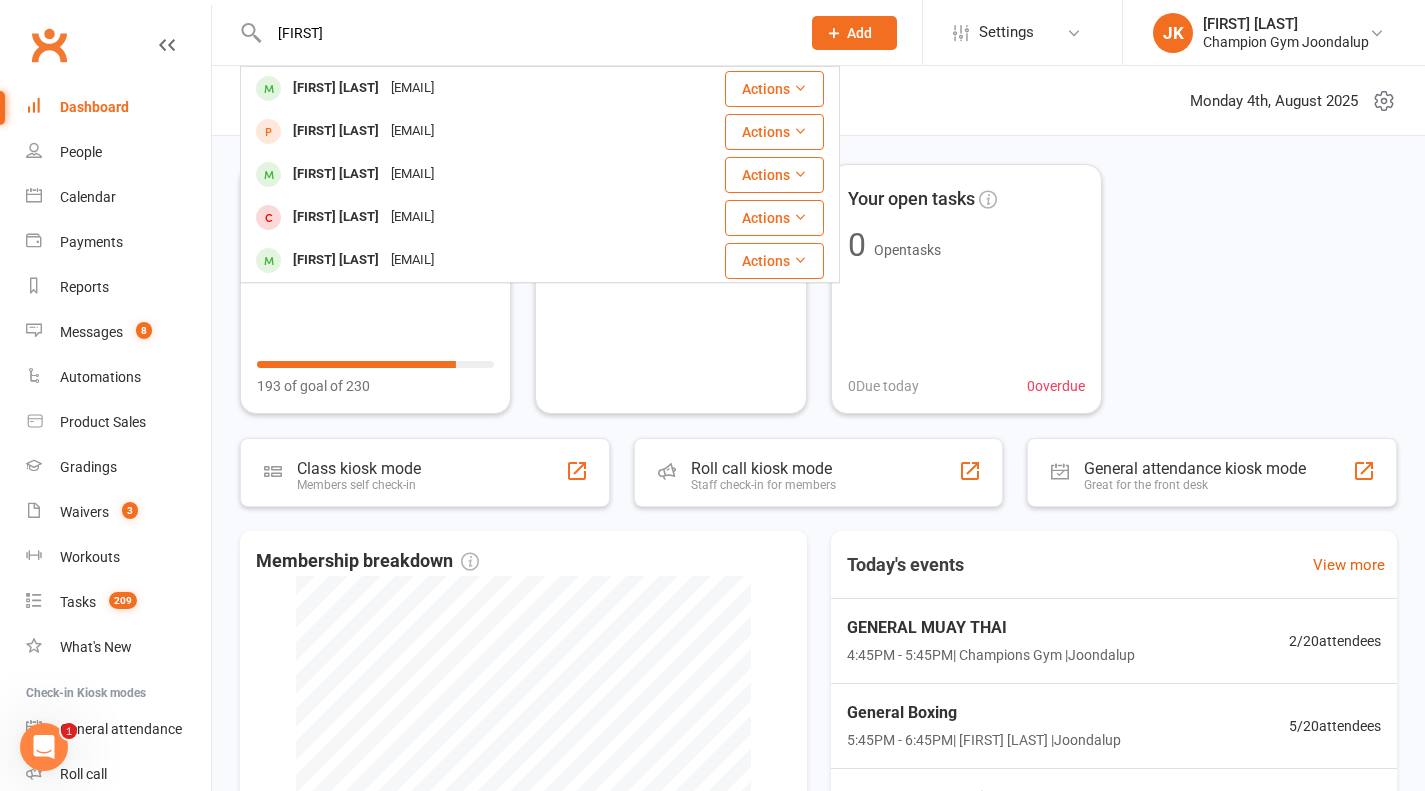 type on "[FIRST]" 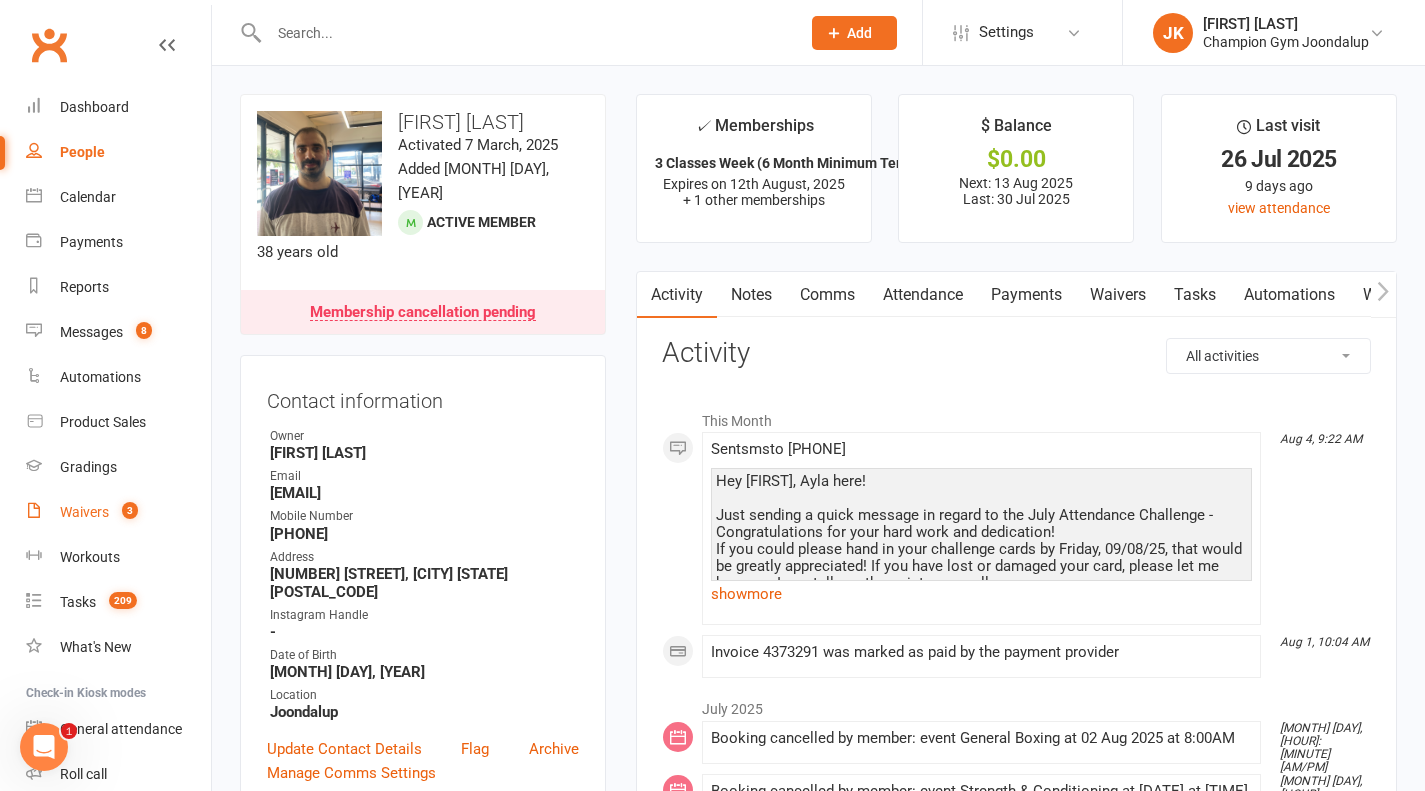 click on "Waivers   3" at bounding box center (118, 512) 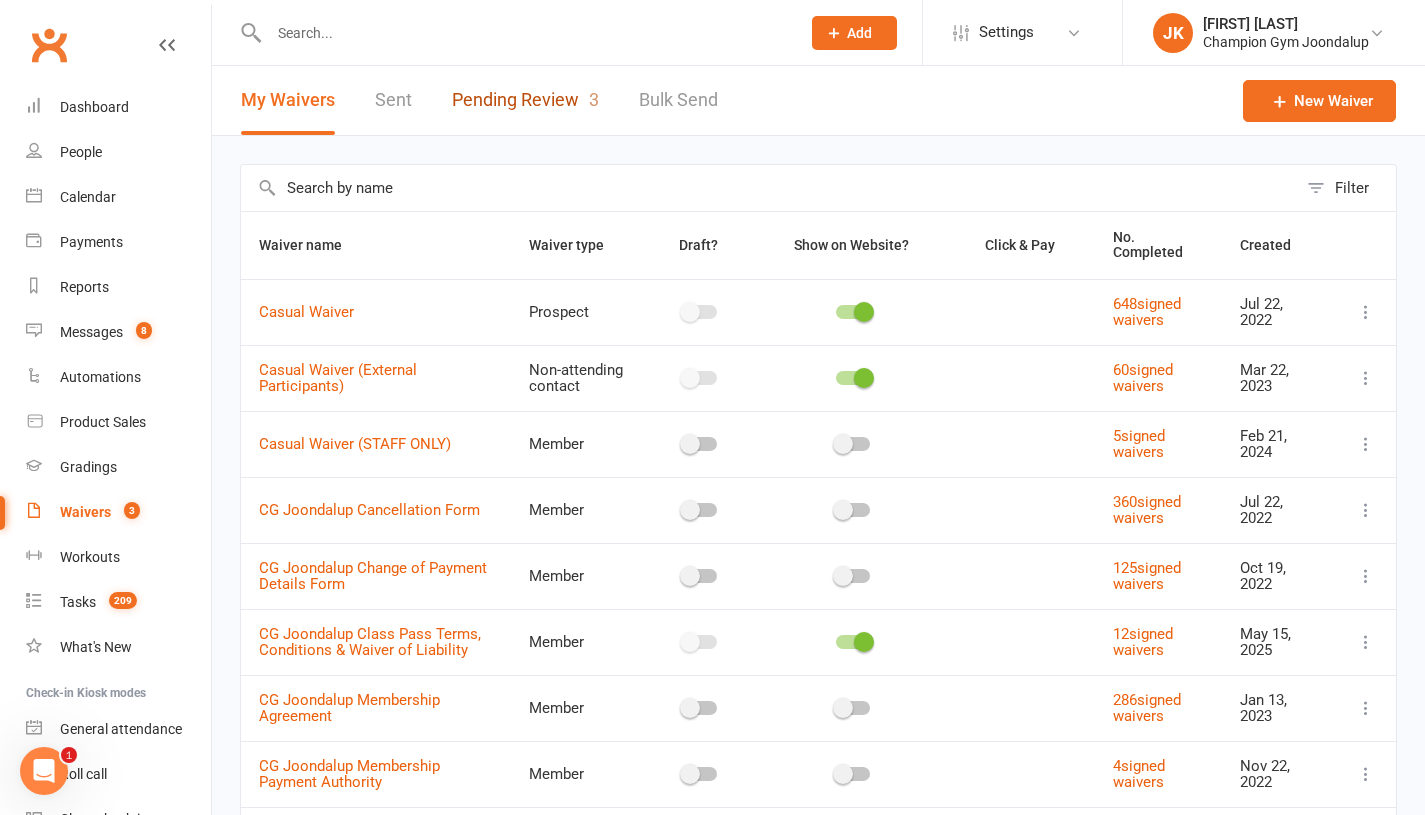 click on "Pending Review 3" at bounding box center (525, 100) 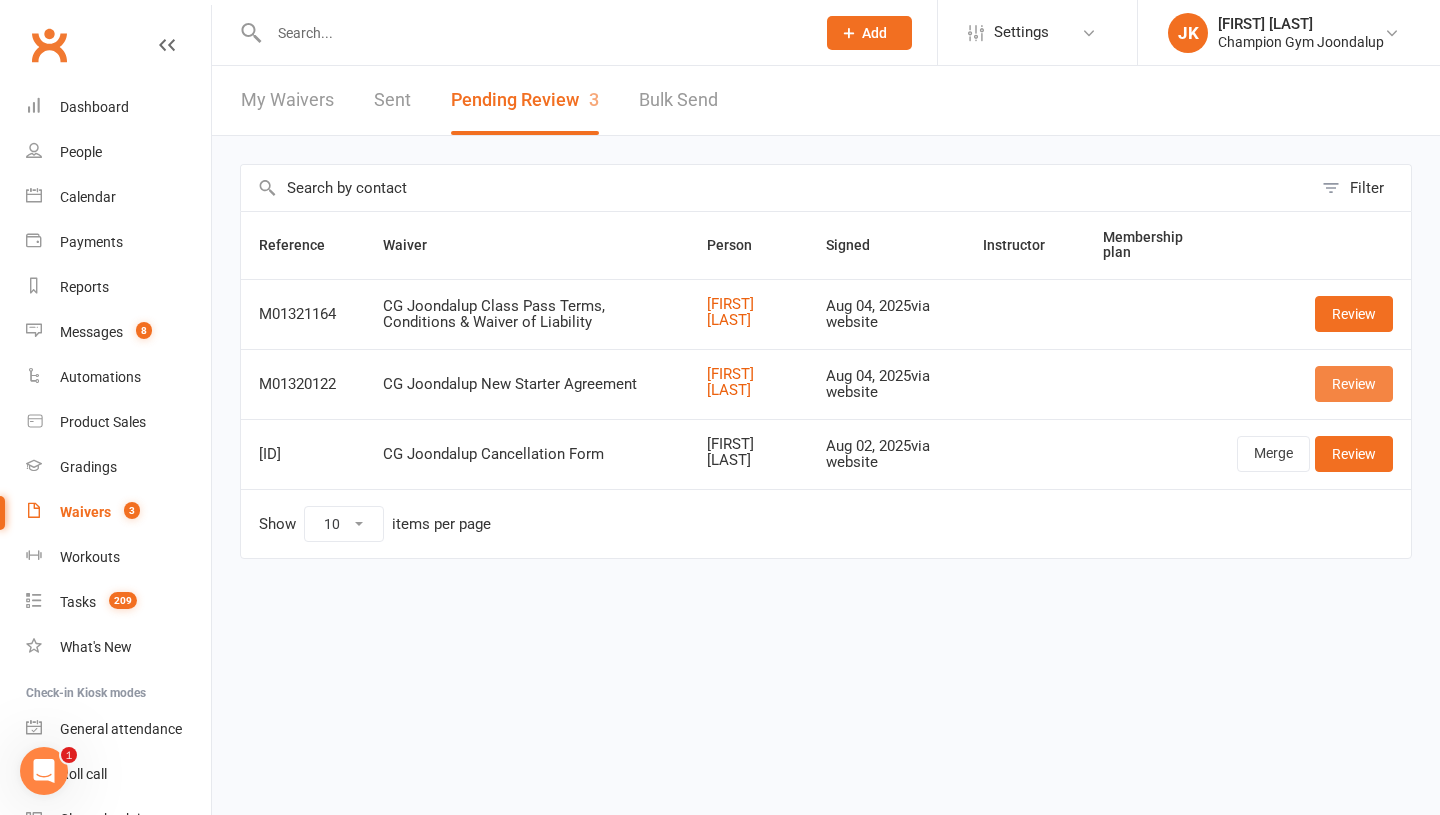 click on "Review" at bounding box center (1354, 384) 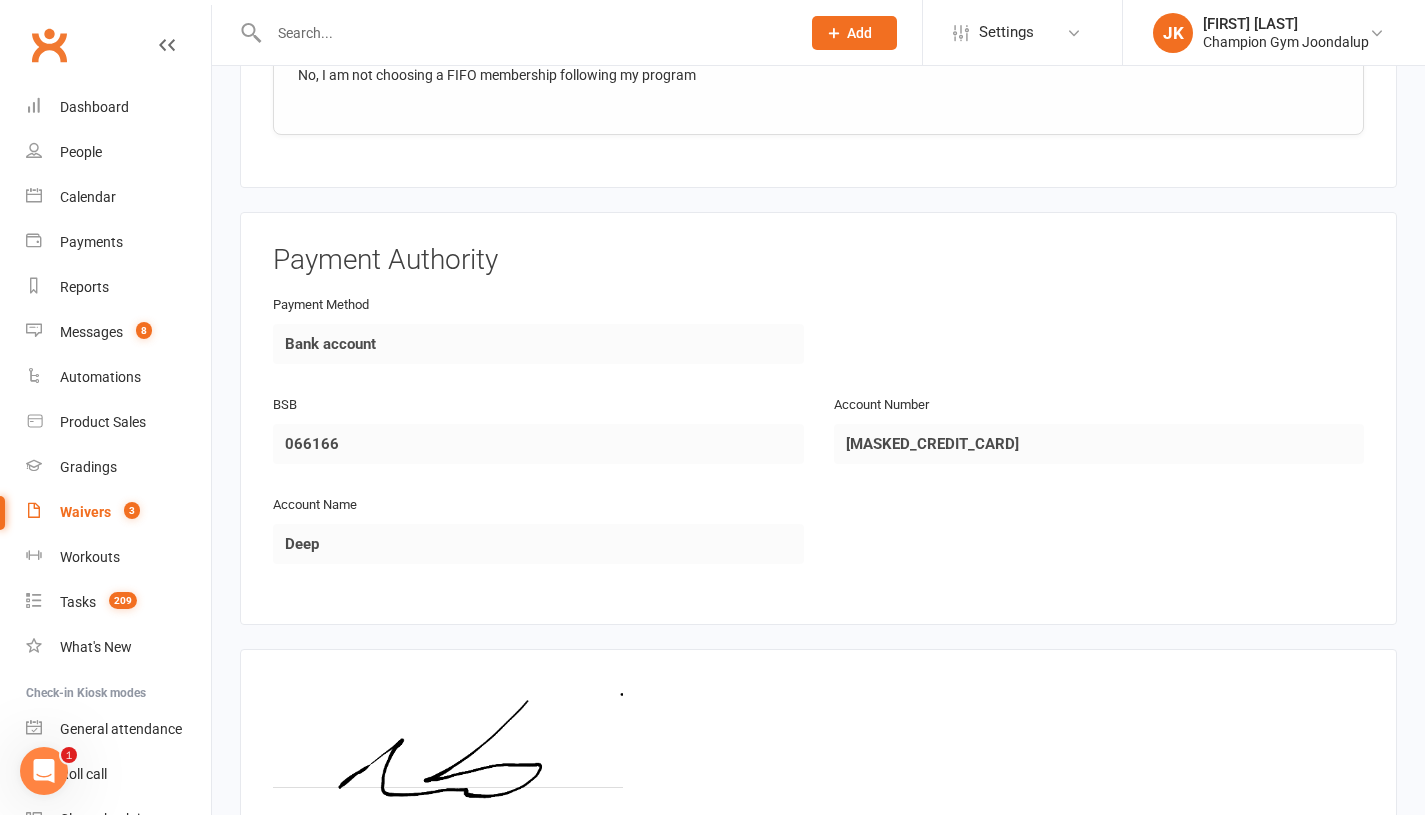 scroll, scrollTop: 2164, scrollLeft: 0, axis: vertical 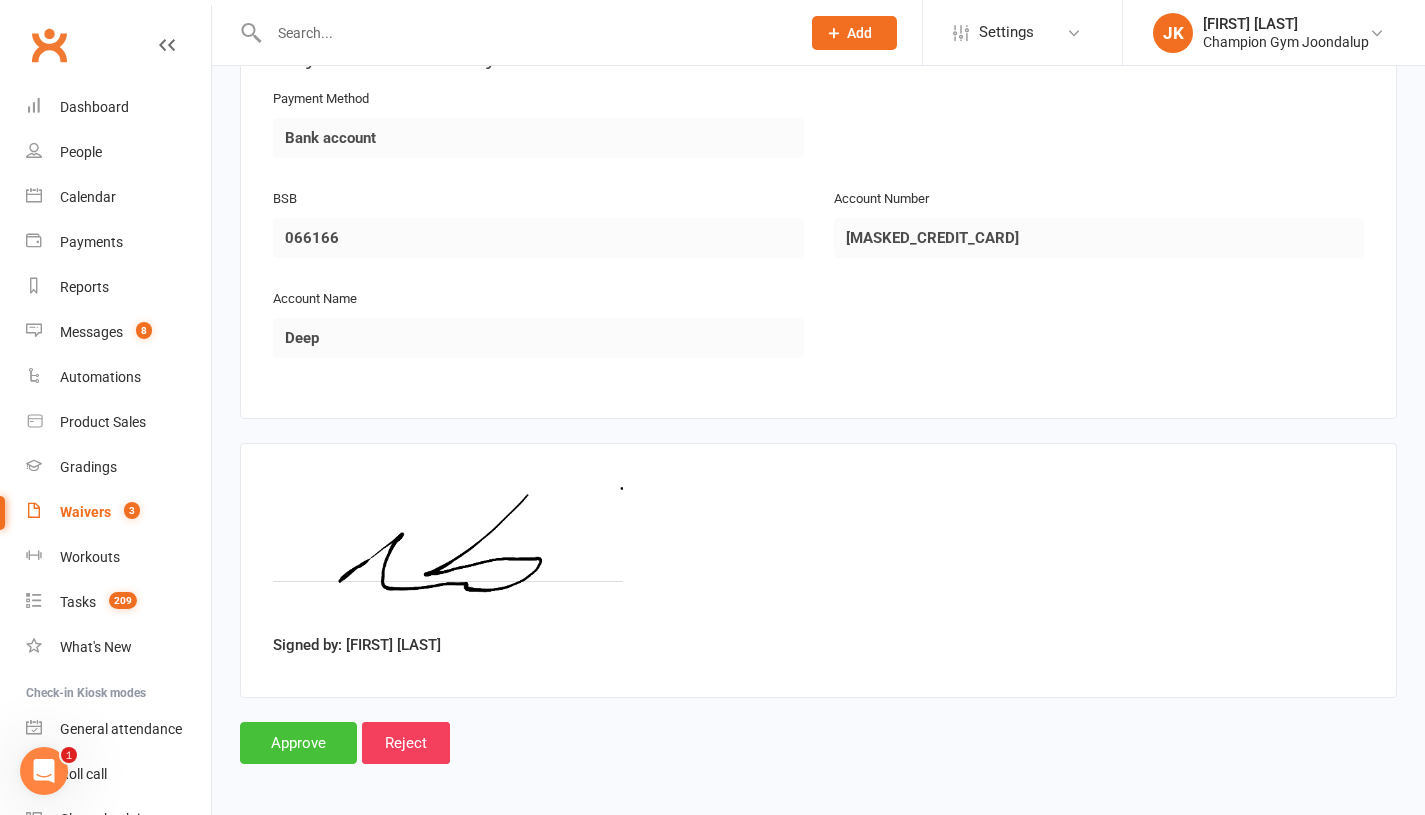 click on "Approve" at bounding box center [298, 743] 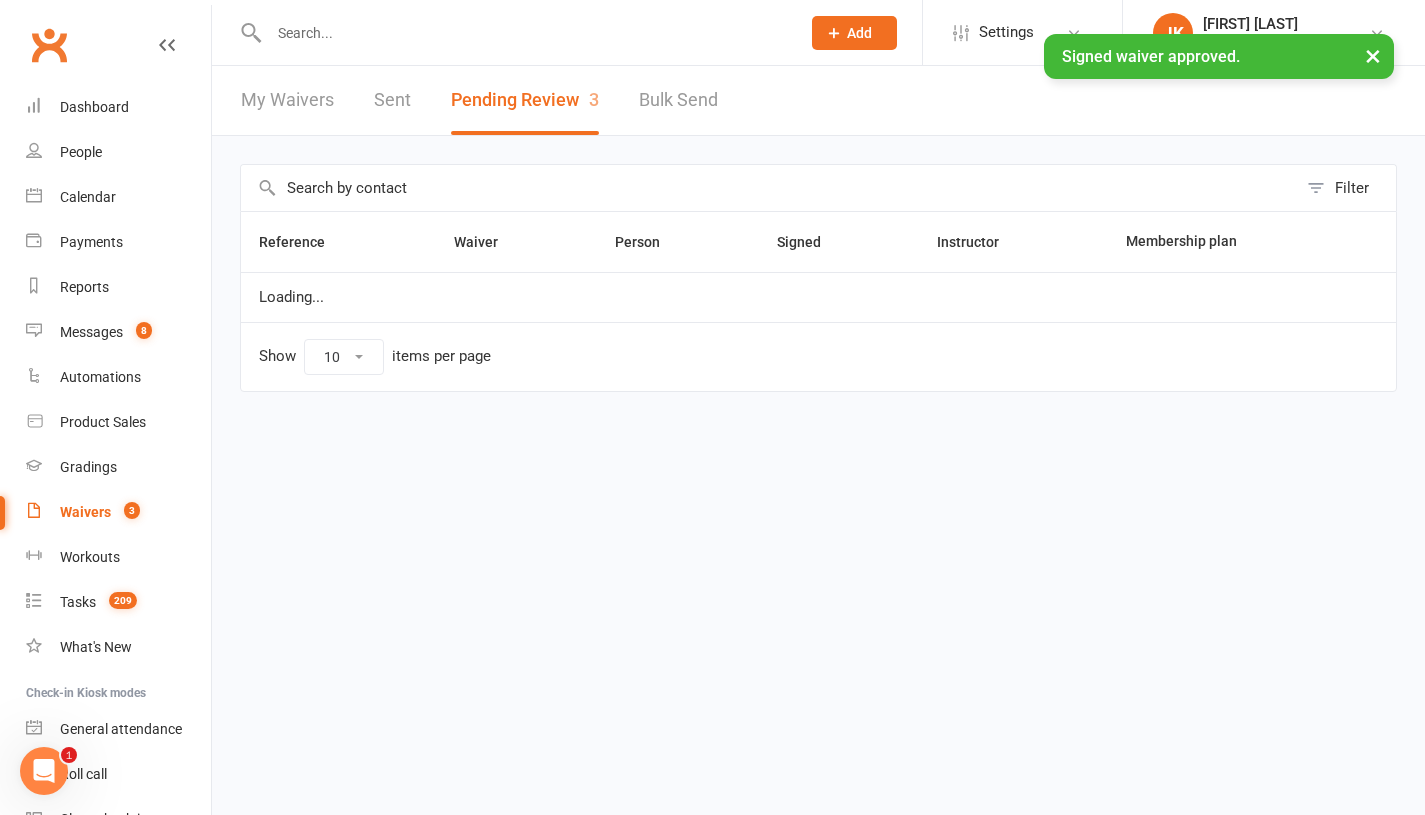 scroll, scrollTop: 0, scrollLeft: 0, axis: both 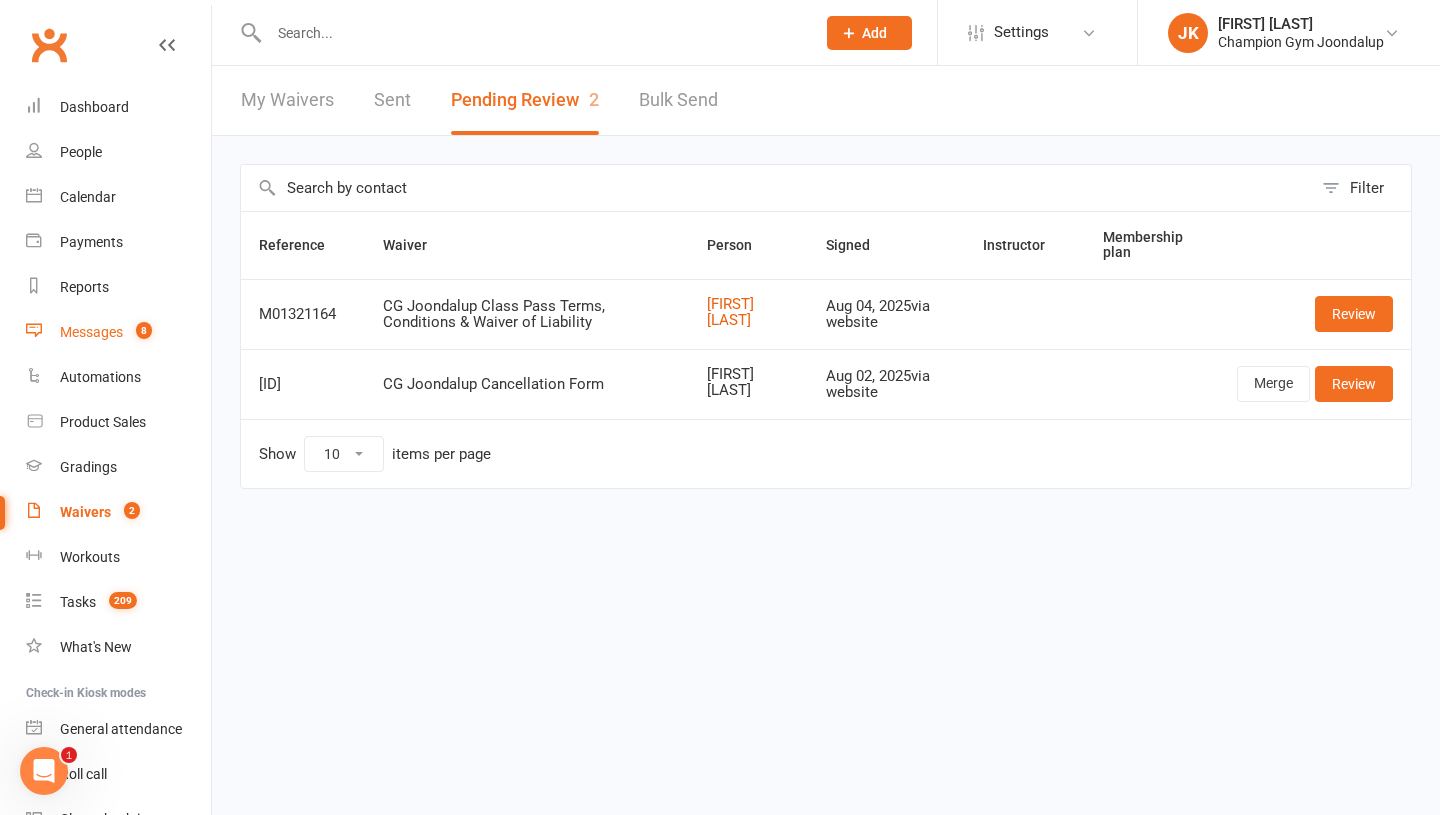 click on "Messages" at bounding box center [91, 332] 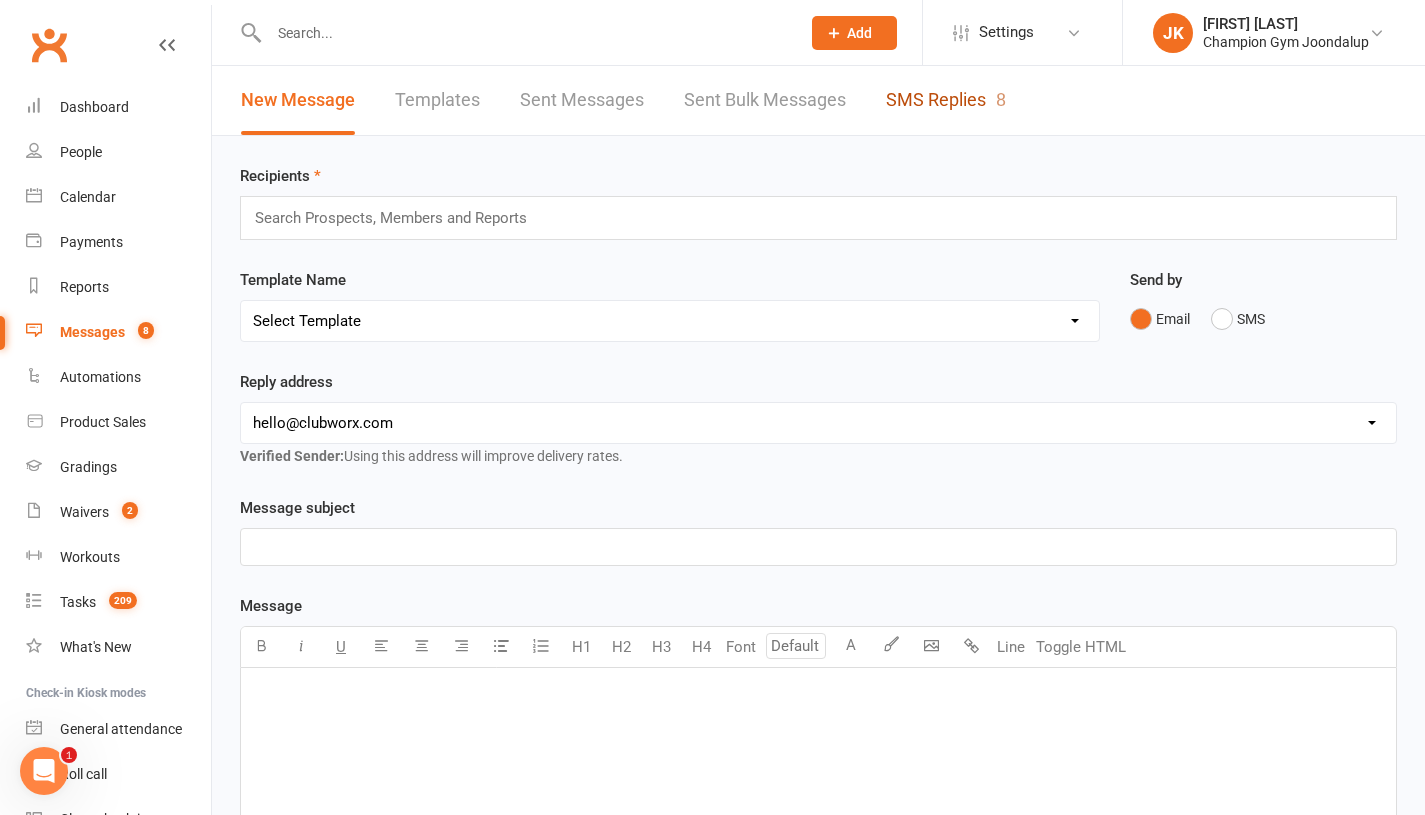 click on "SMS Replies  8" at bounding box center [946, 100] 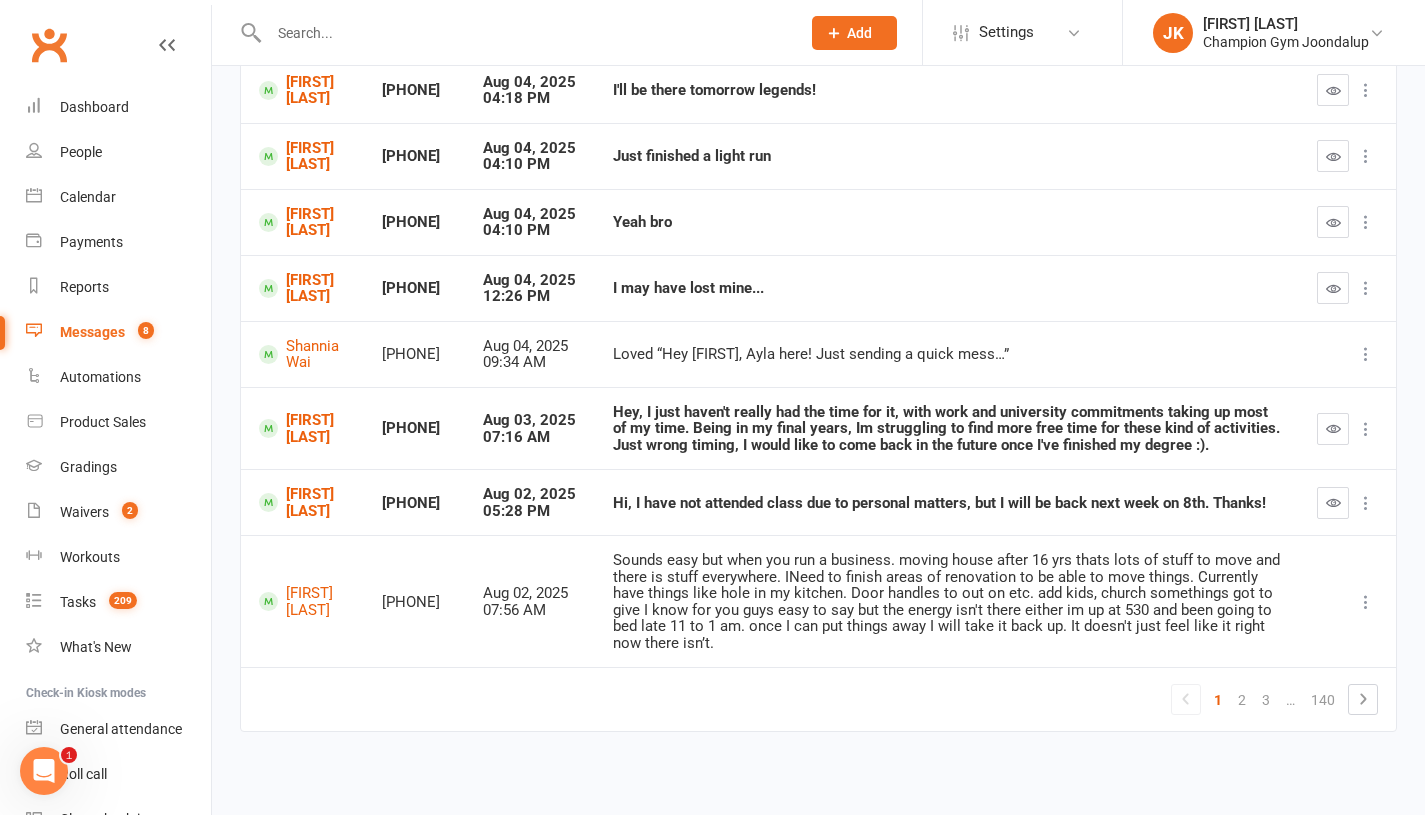 scroll, scrollTop: 403, scrollLeft: 0, axis: vertical 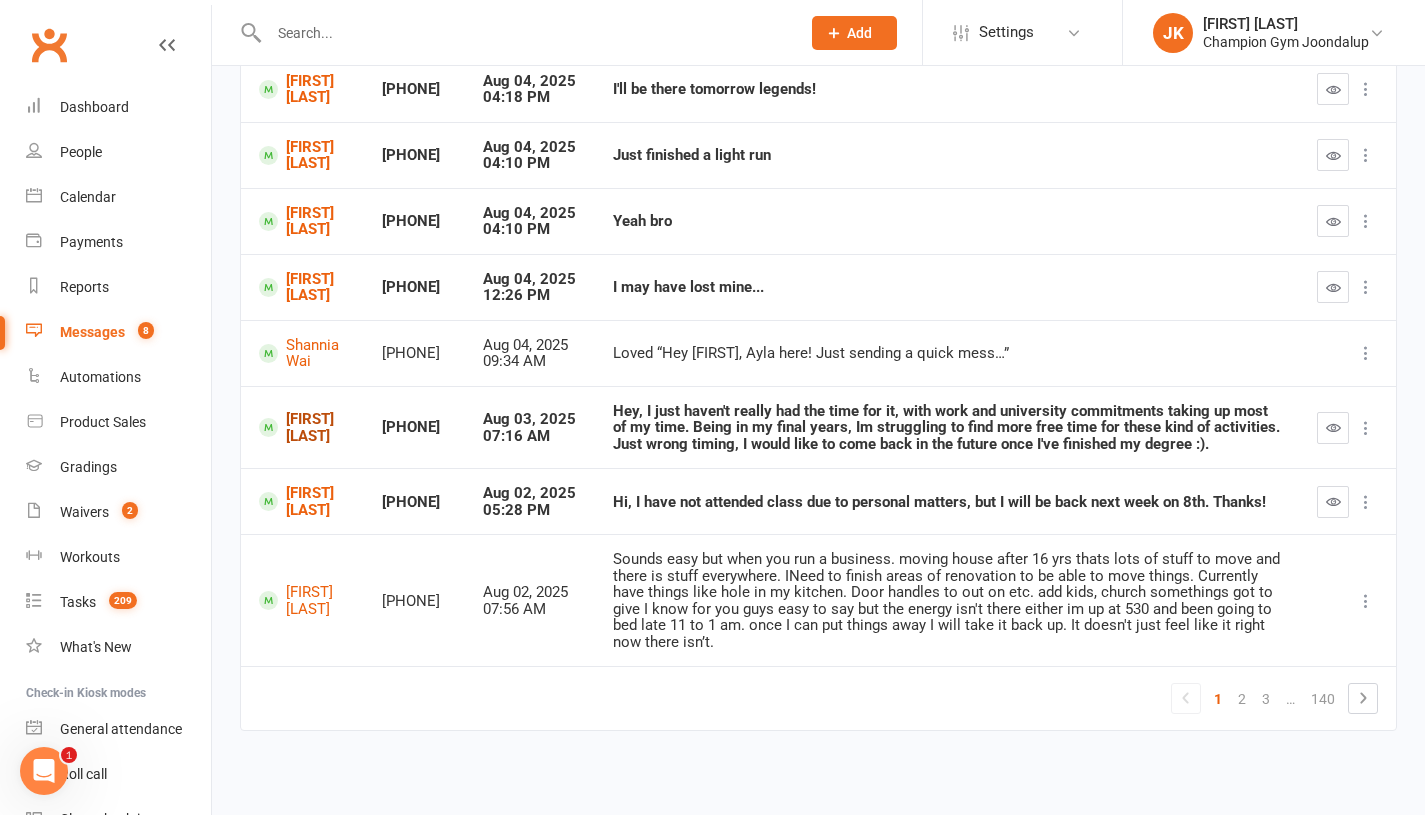 click on "Neville Robin" at bounding box center (302, 427) 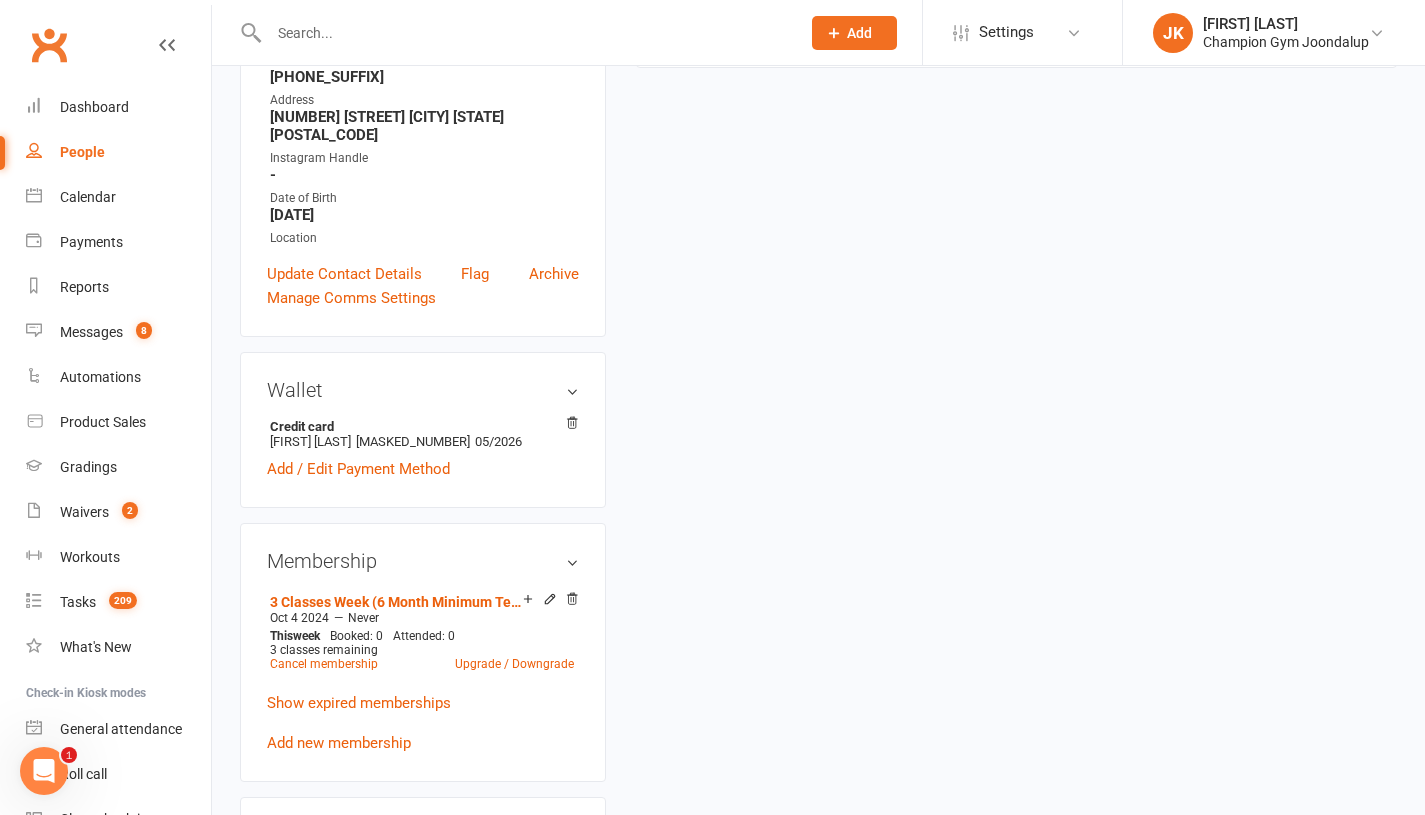 scroll, scrollTop: 0, scrollLeft: 0, axis: both 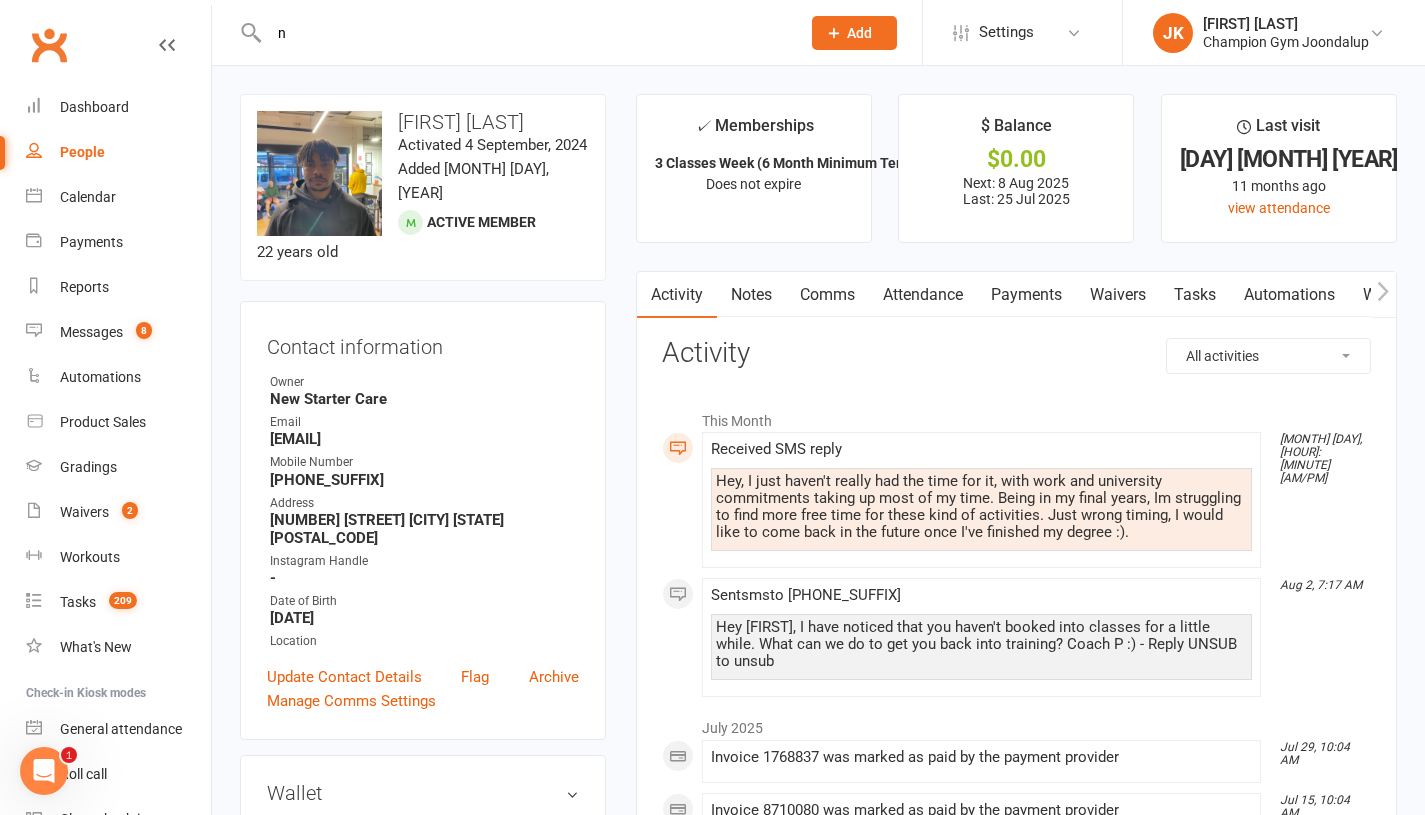 click on "n" at bounding box center [524, 33] 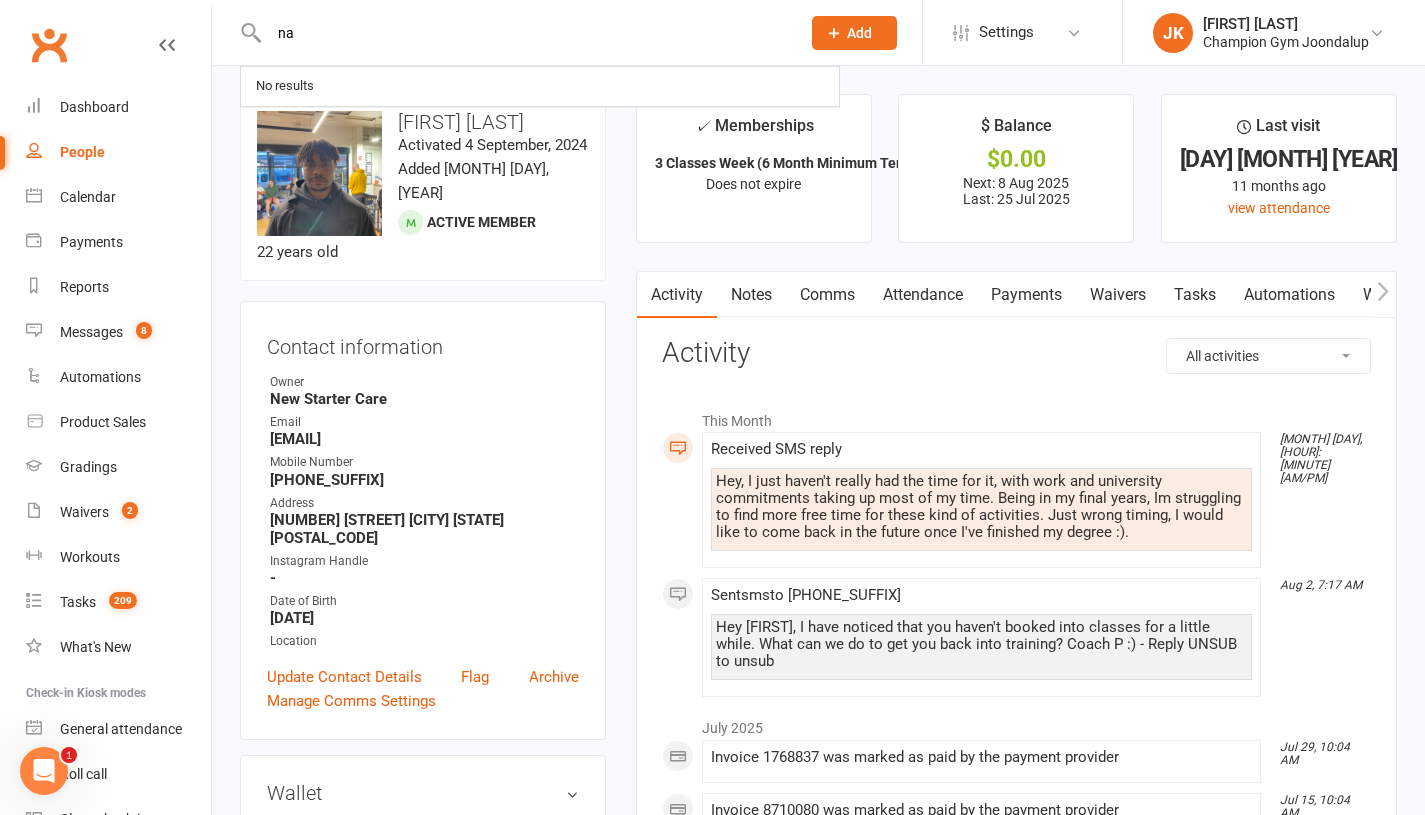 type on "n" 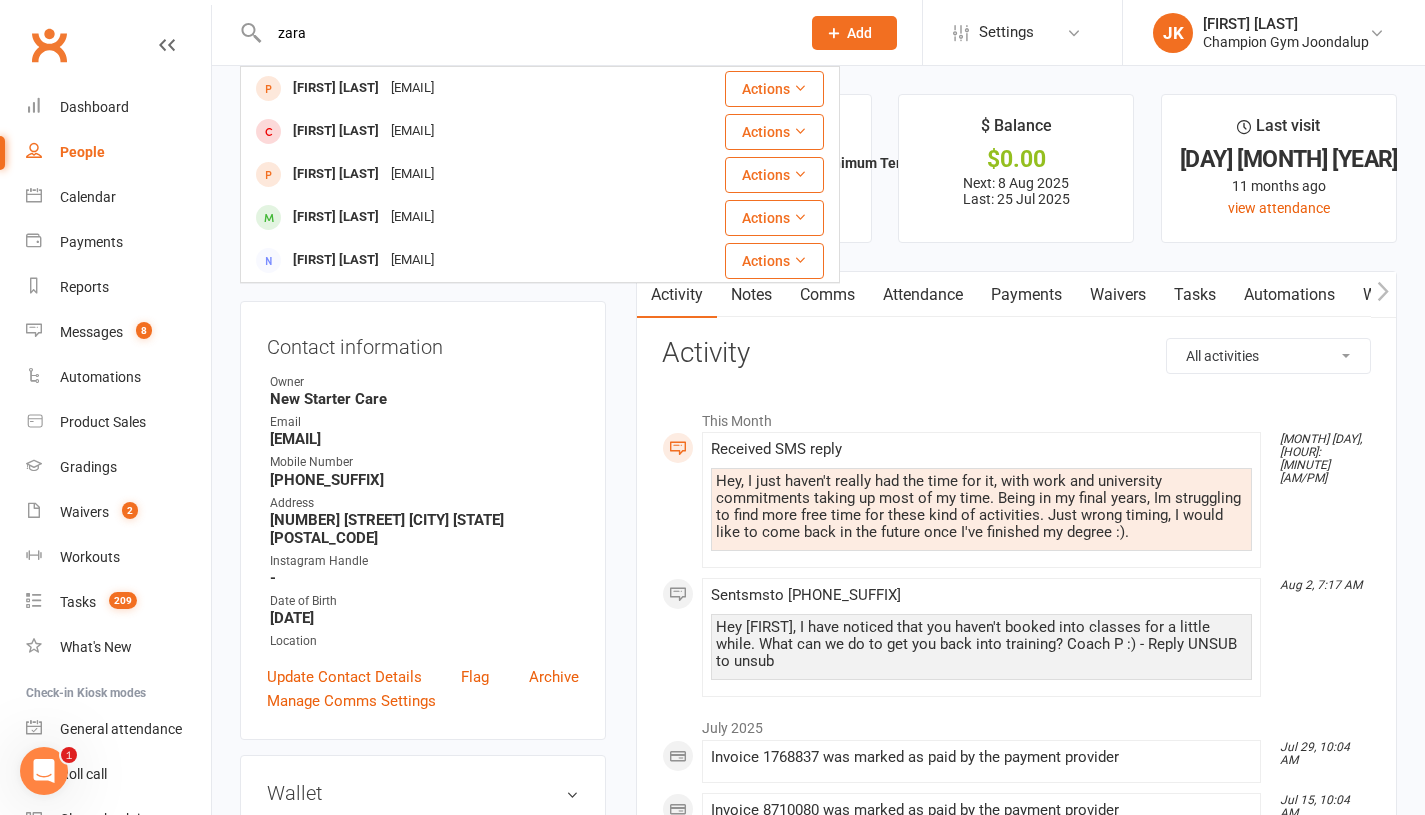 type on "zara" 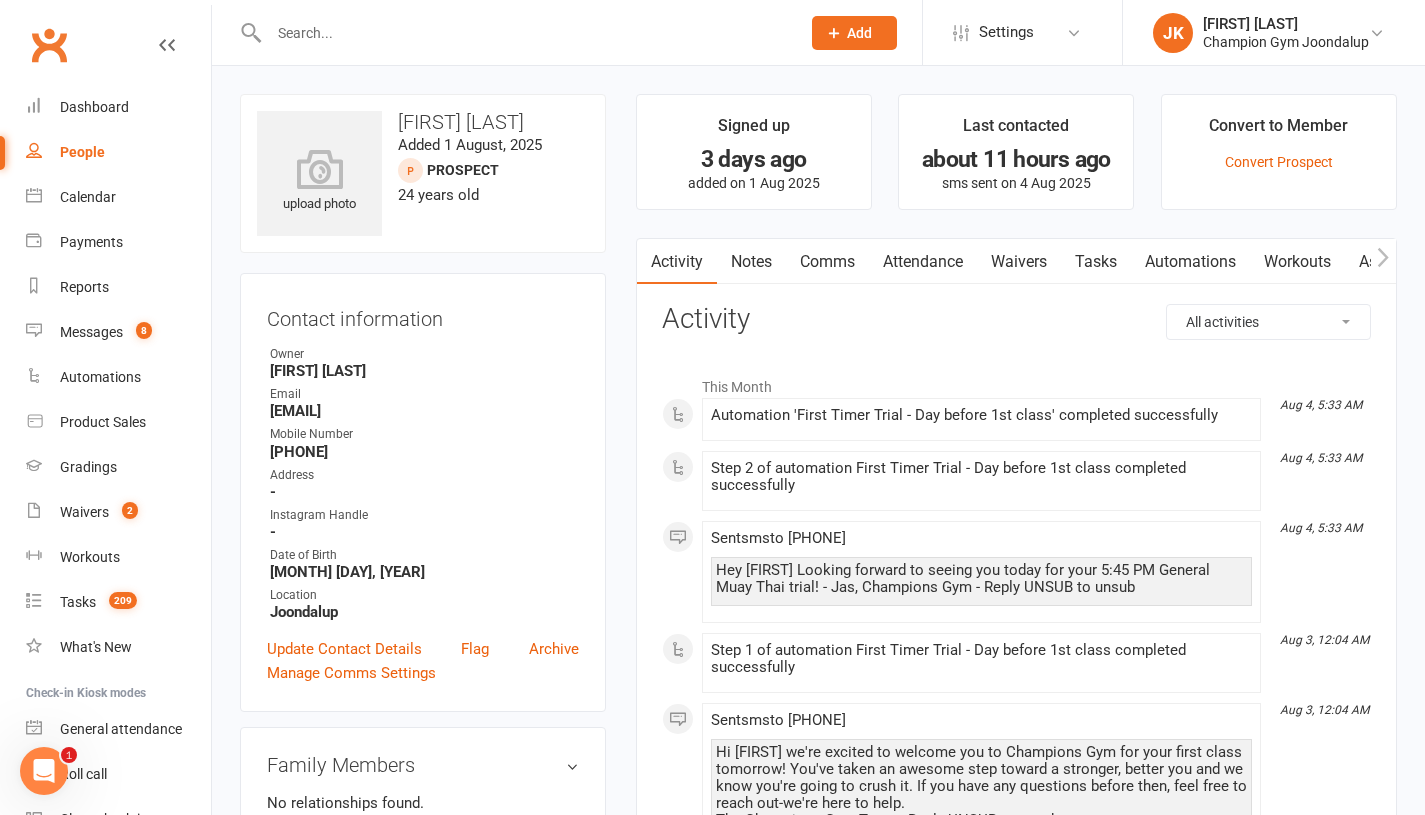 click on "Waivers" at bounding box center [1019, 262] 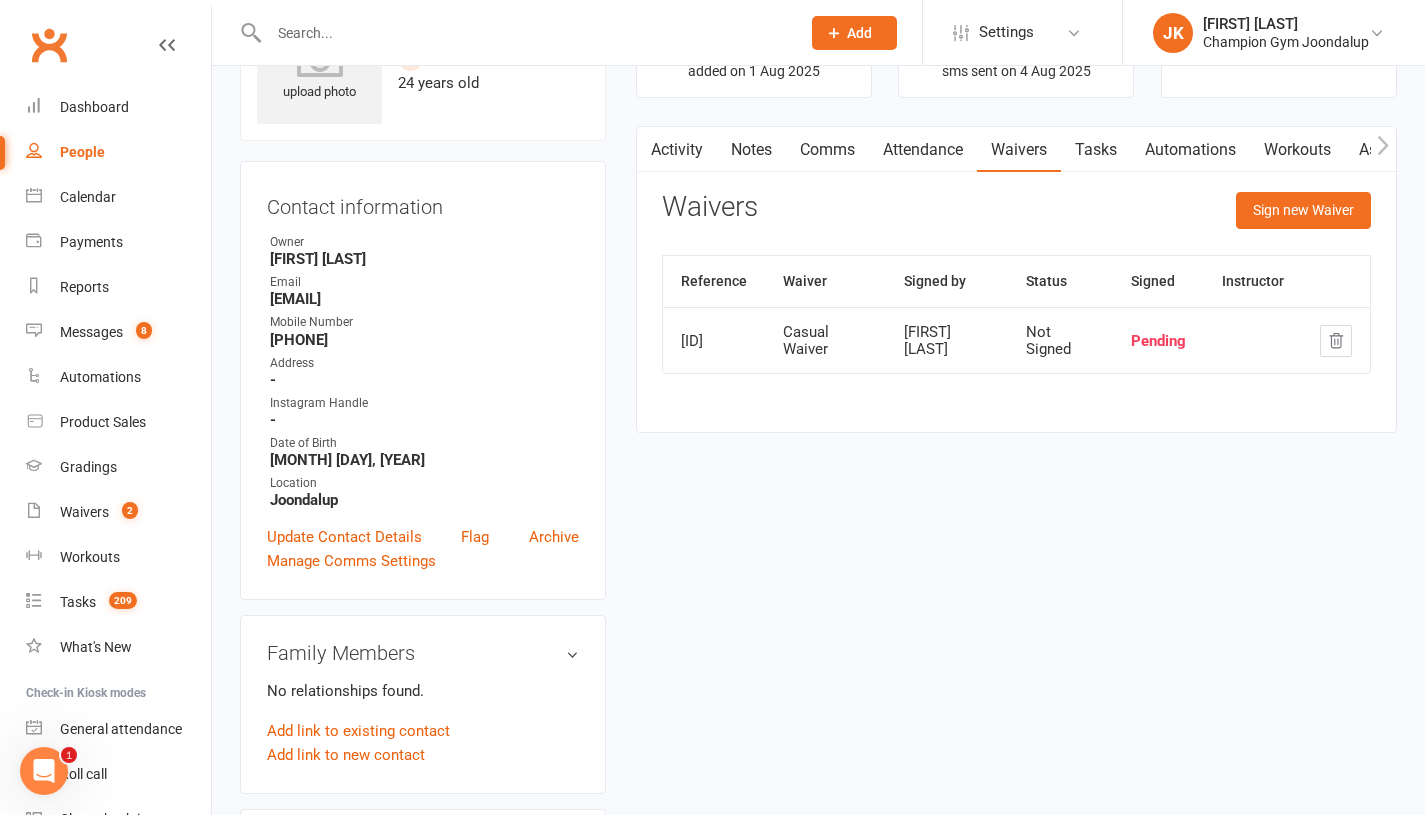 scroll, scrollTop: 0, scrollLeft: 0, axis: both 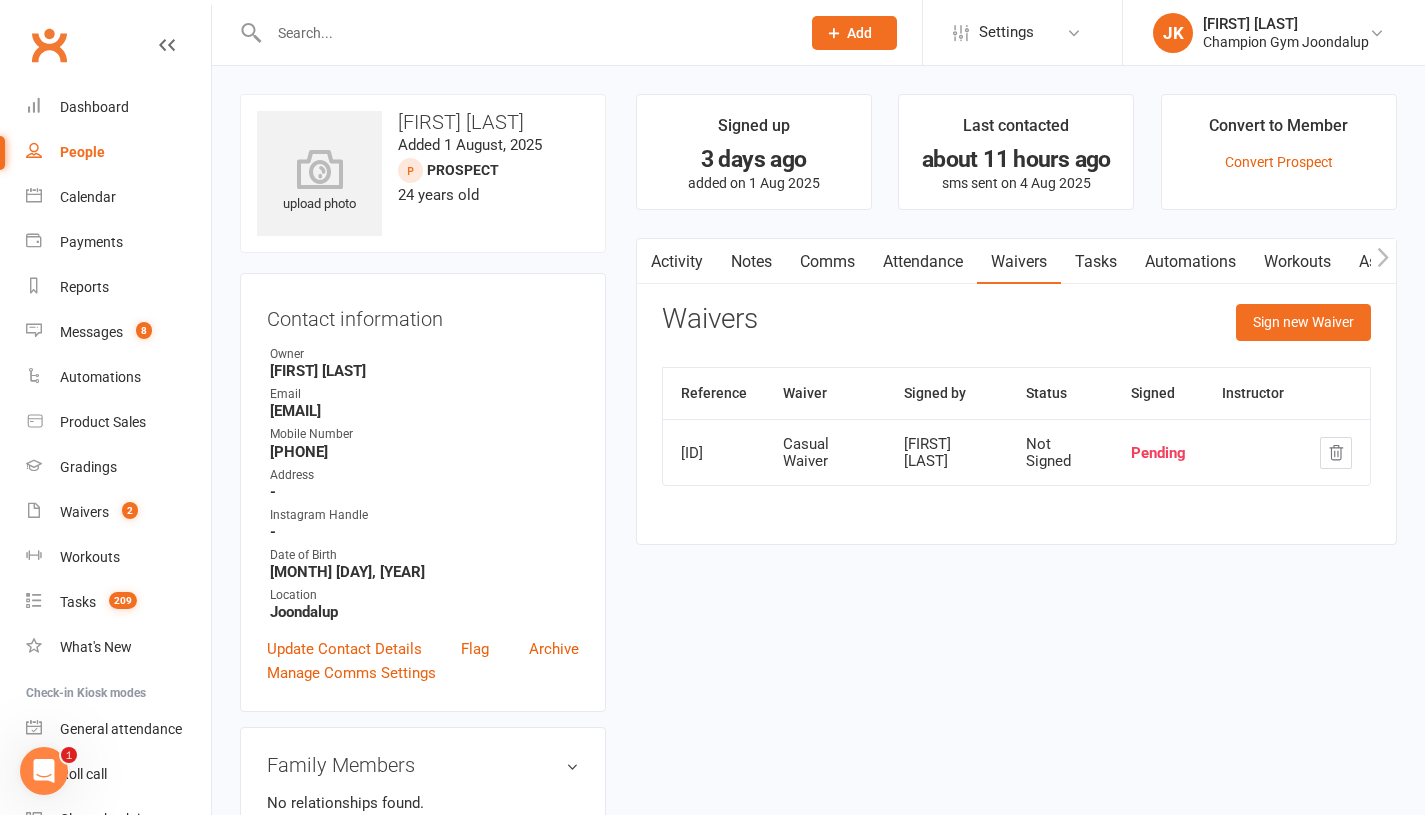 click on "Attendance" at bounding box center [923, 262] 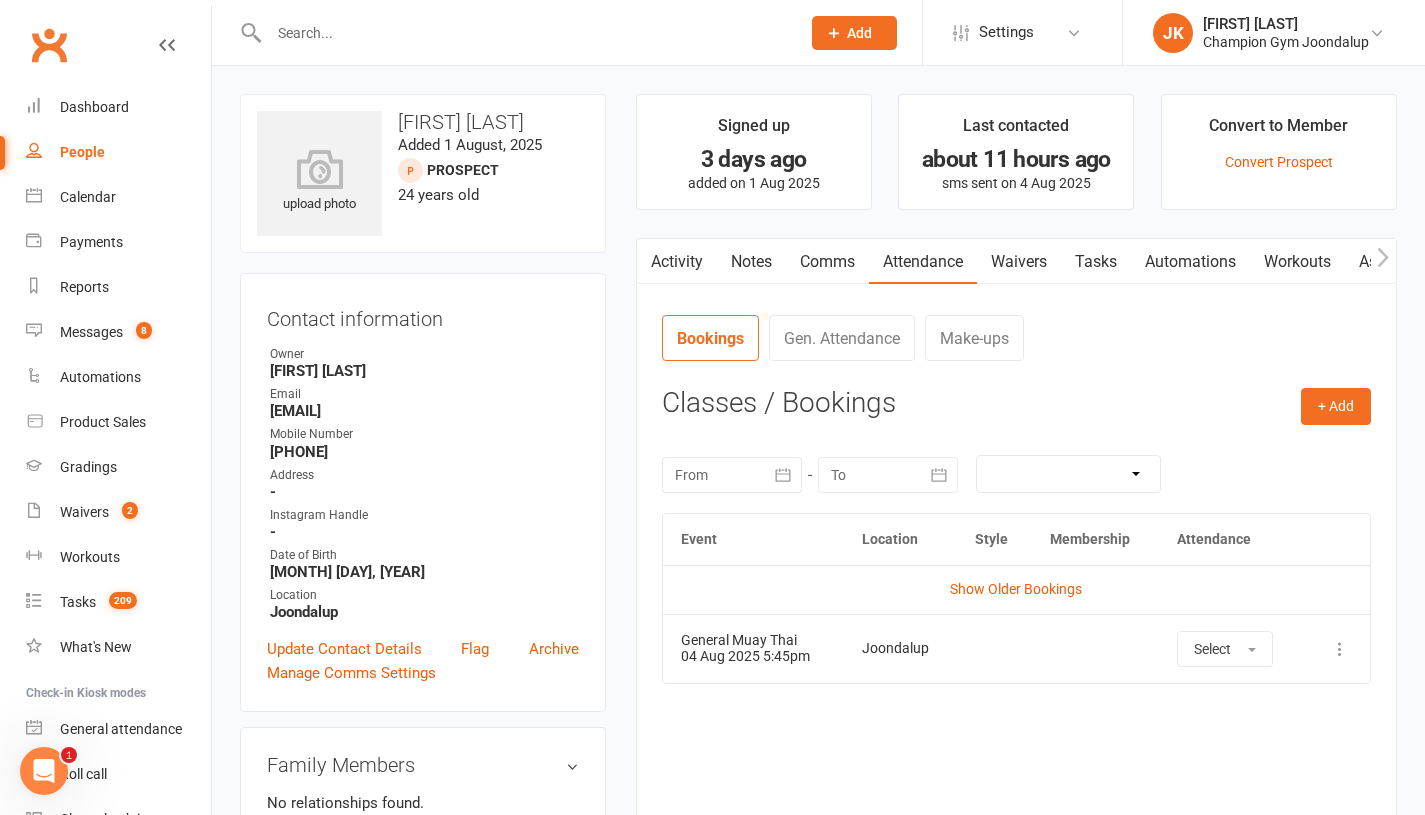click at bounding box center [524, 33] 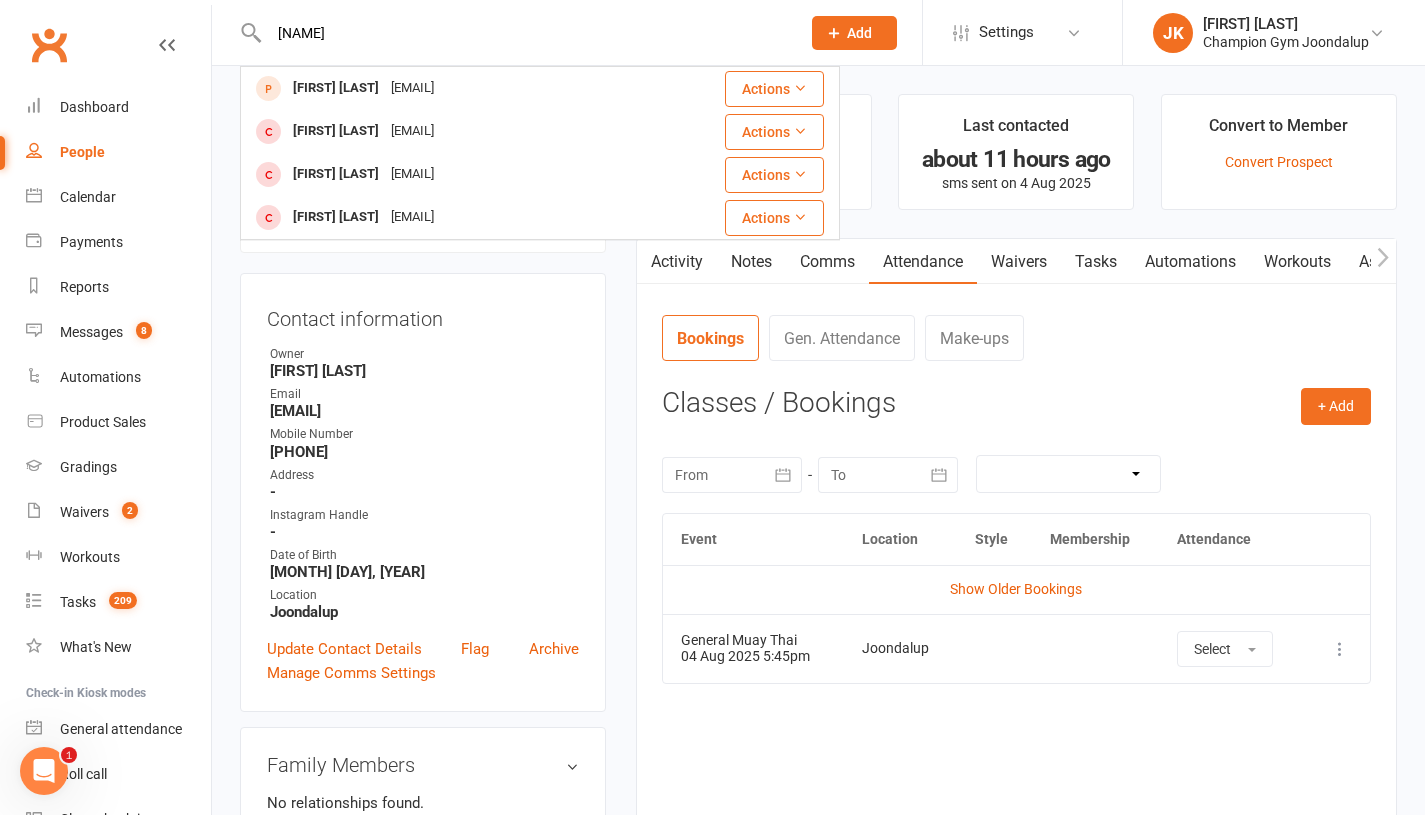 type on "rutendo" 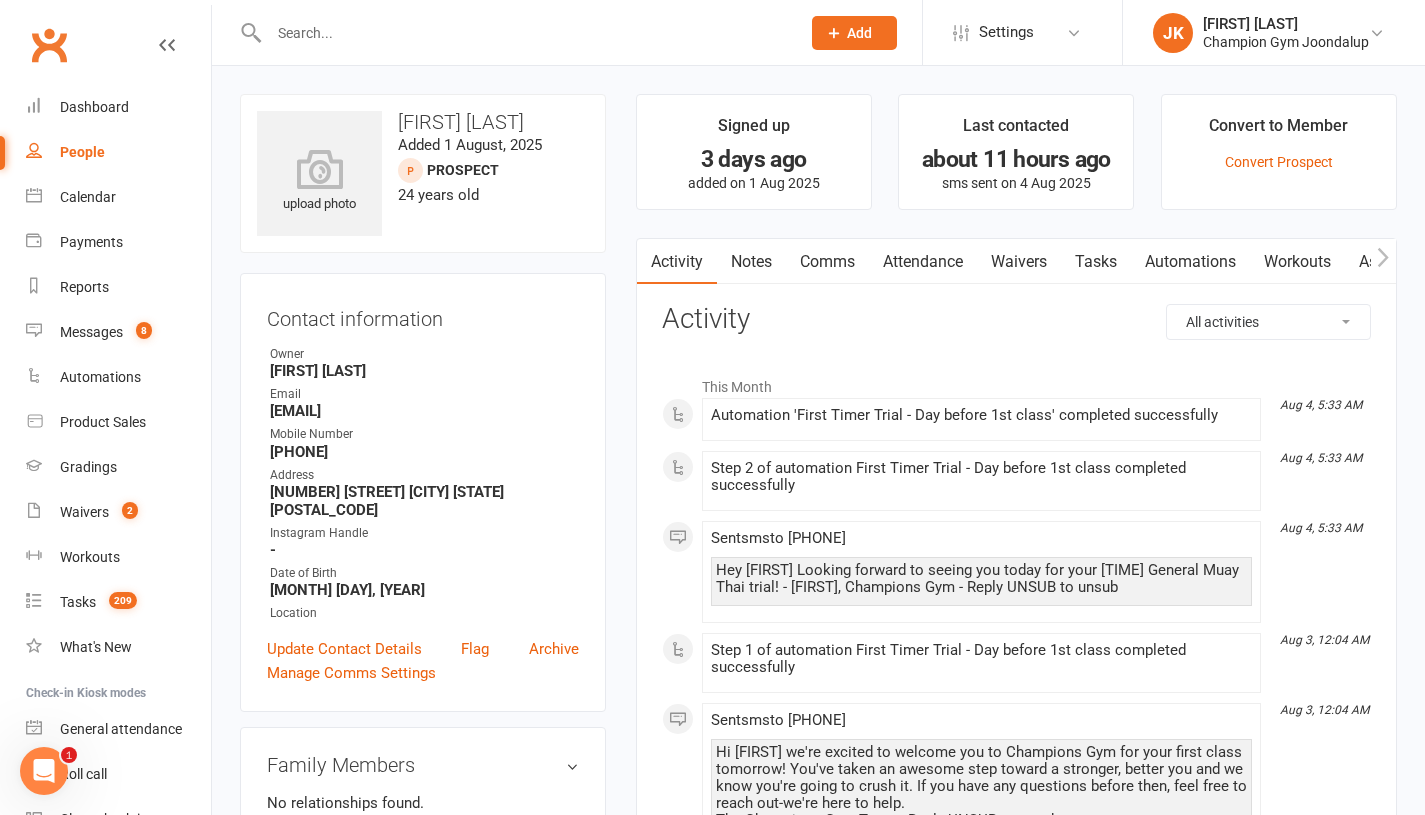 click on "Waivers" at bounding box center [1019, 262] 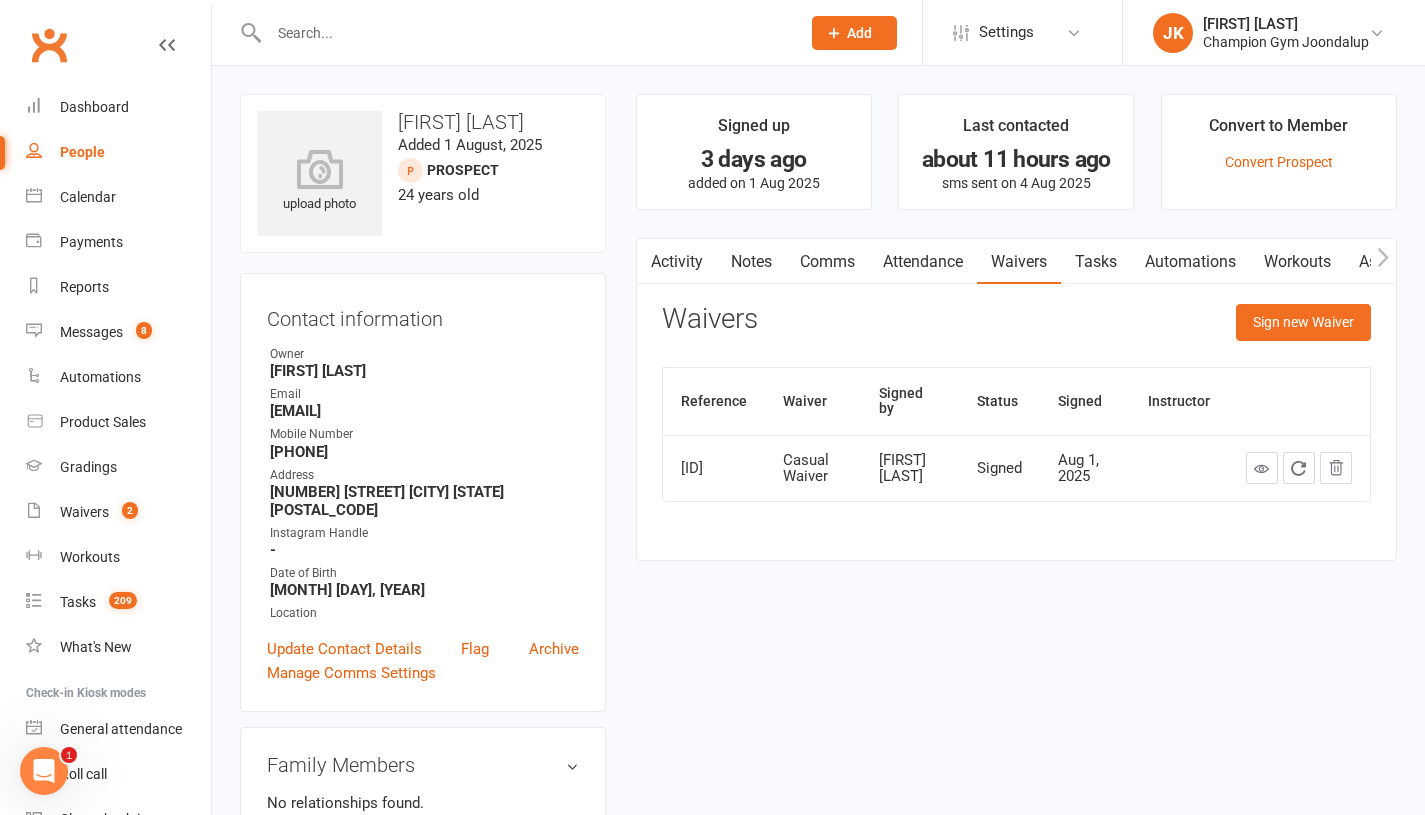 click at bounding box center (524, 33) 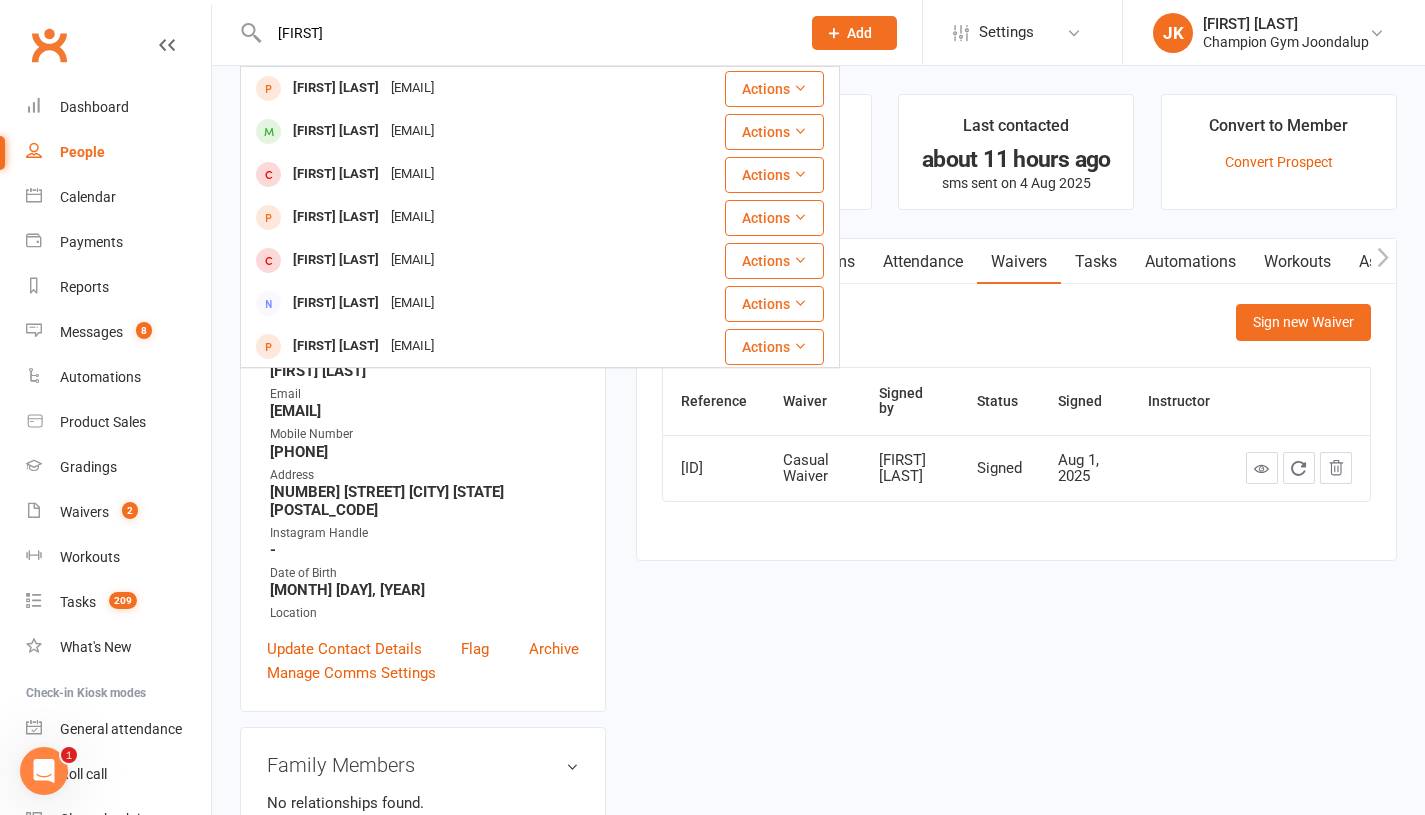 type on "annie" 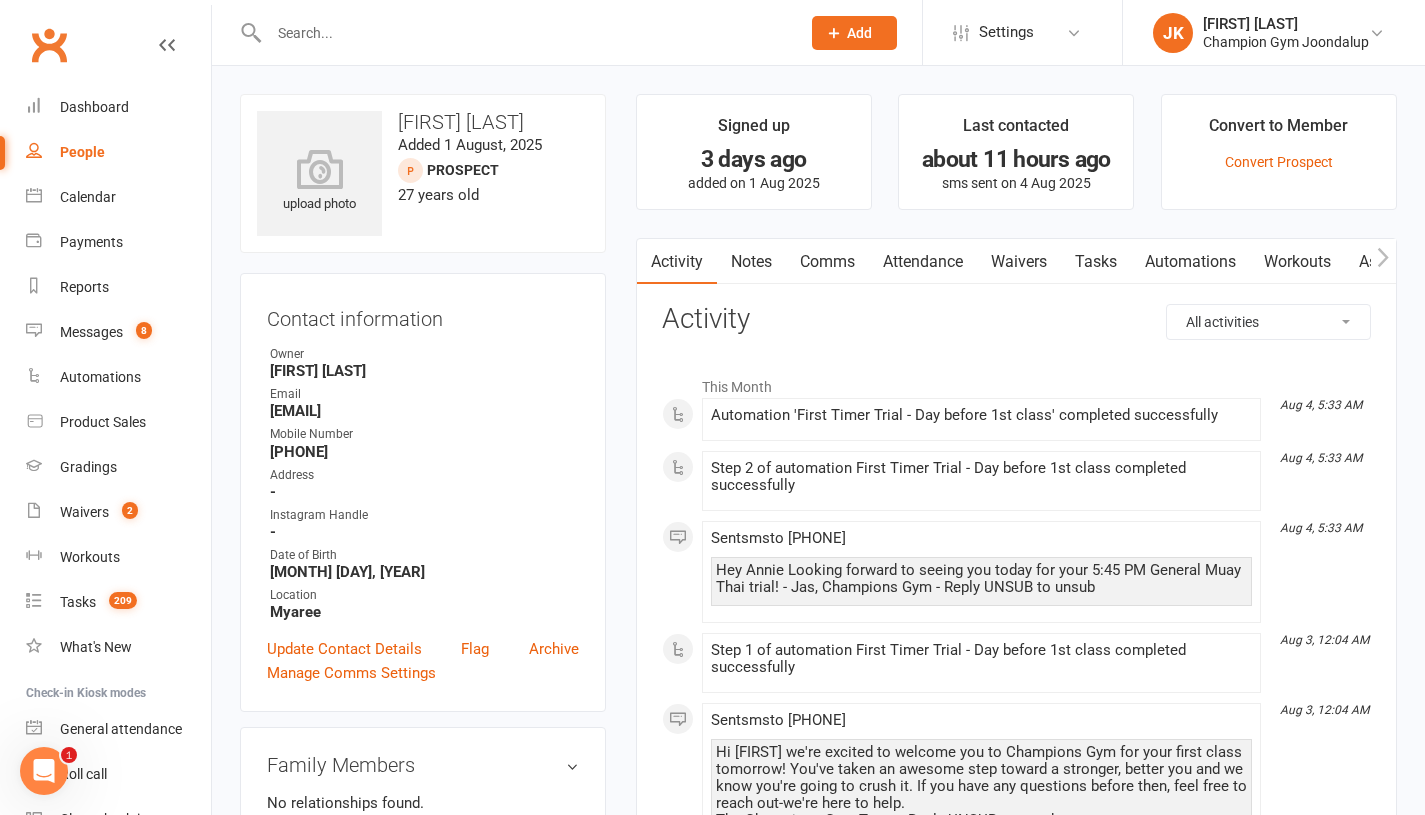 click on "Waivers" at bounding box center (1019, 262) 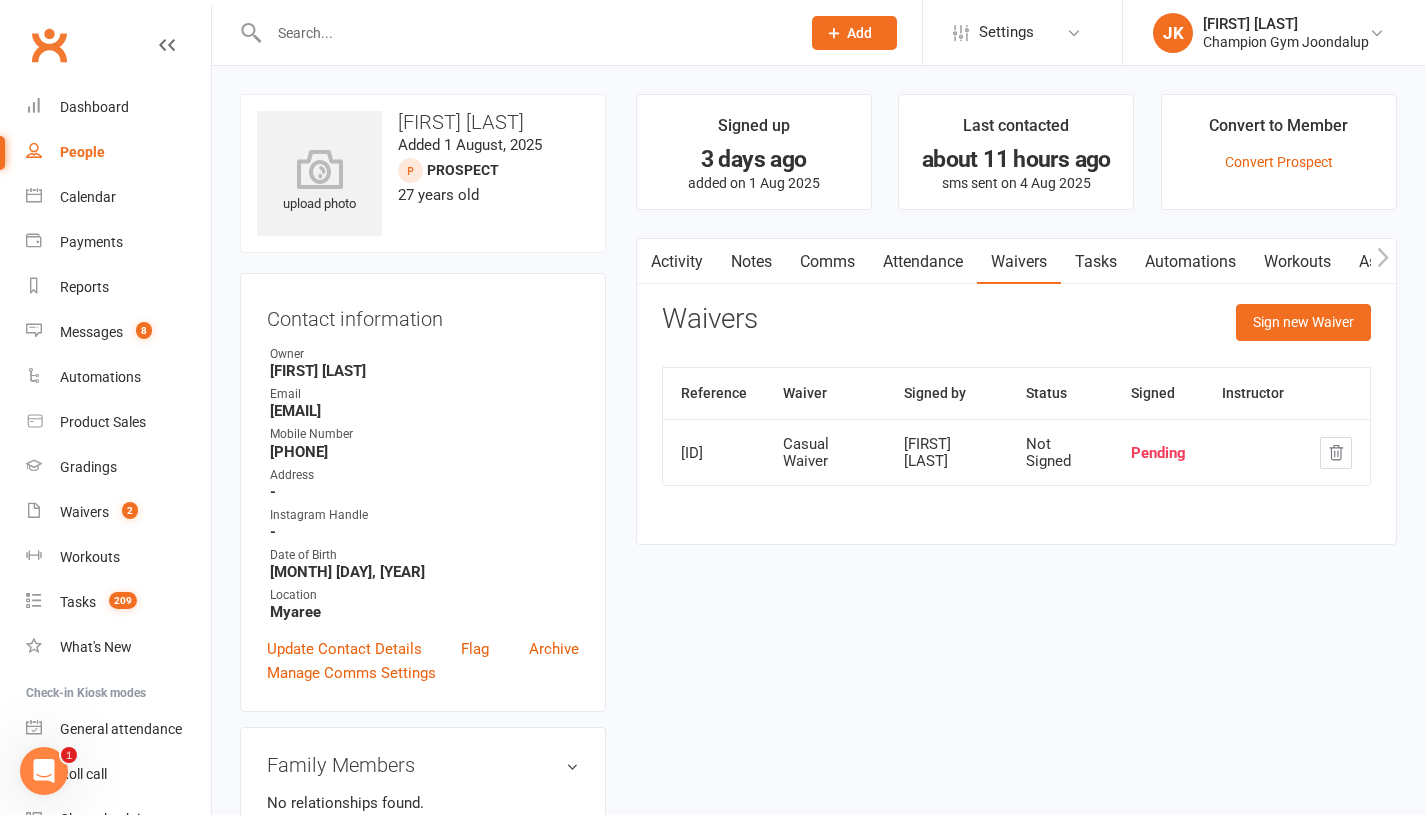 click at bounding box center (524, 33) 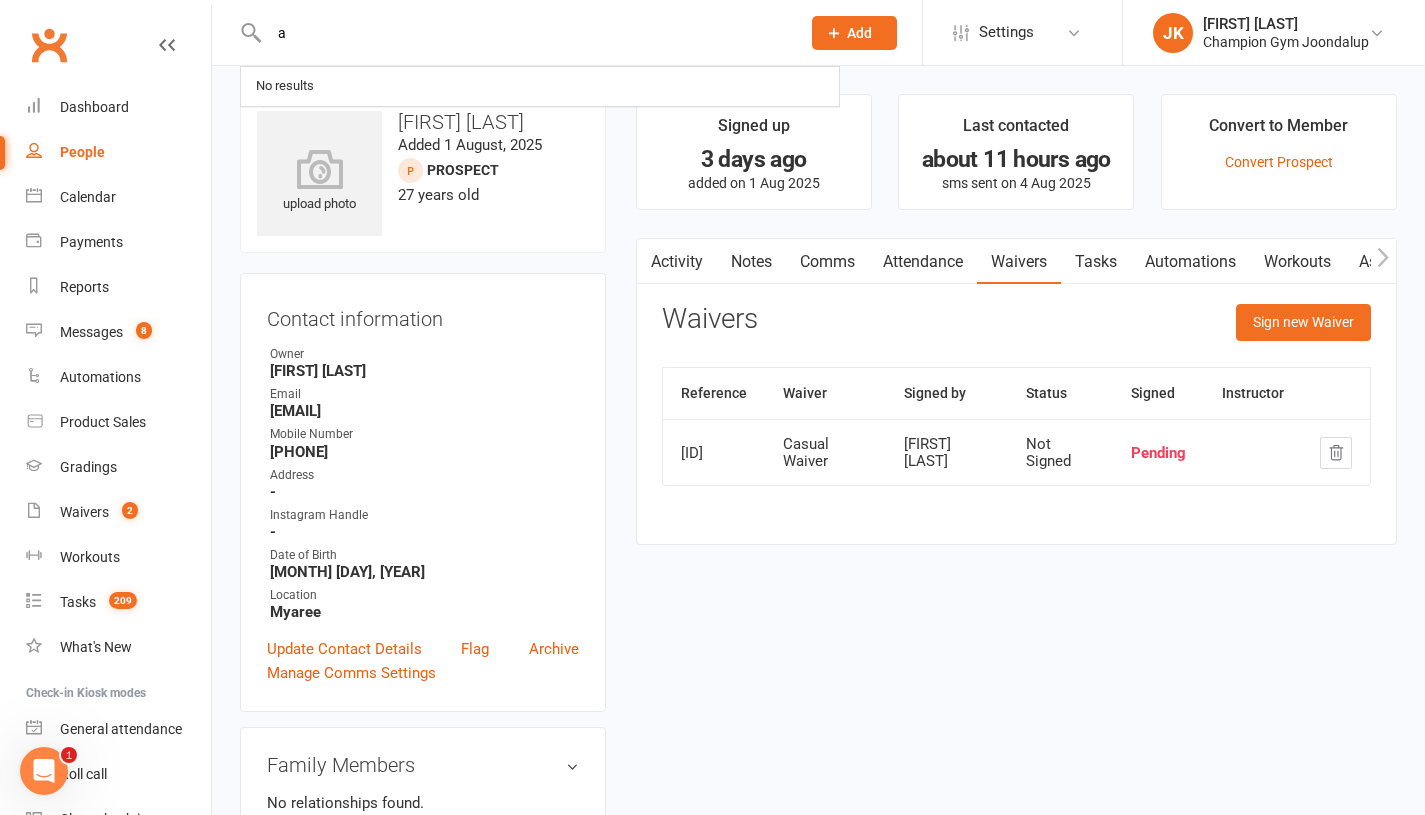 type 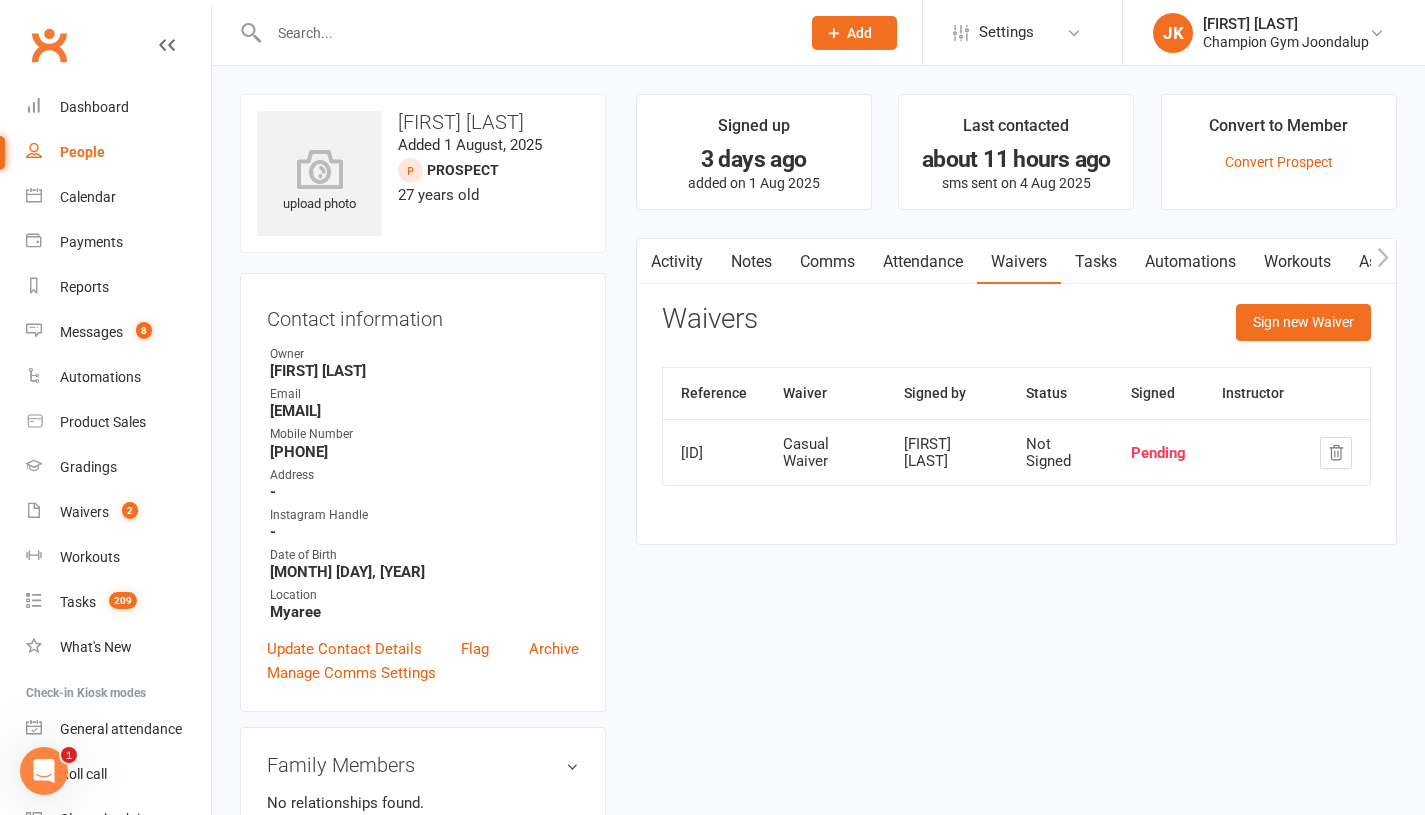 click on "Add" 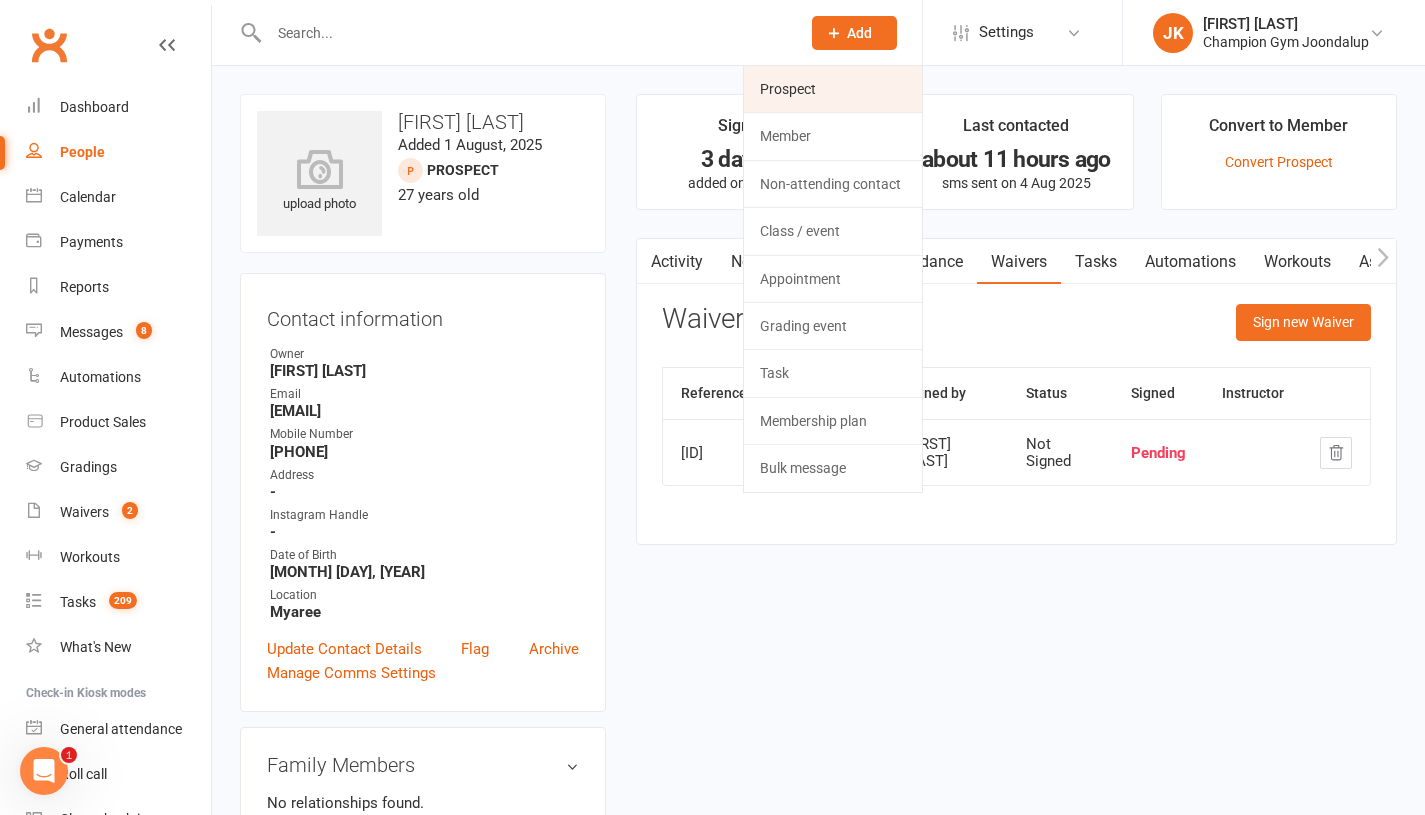 click on "Prospect" 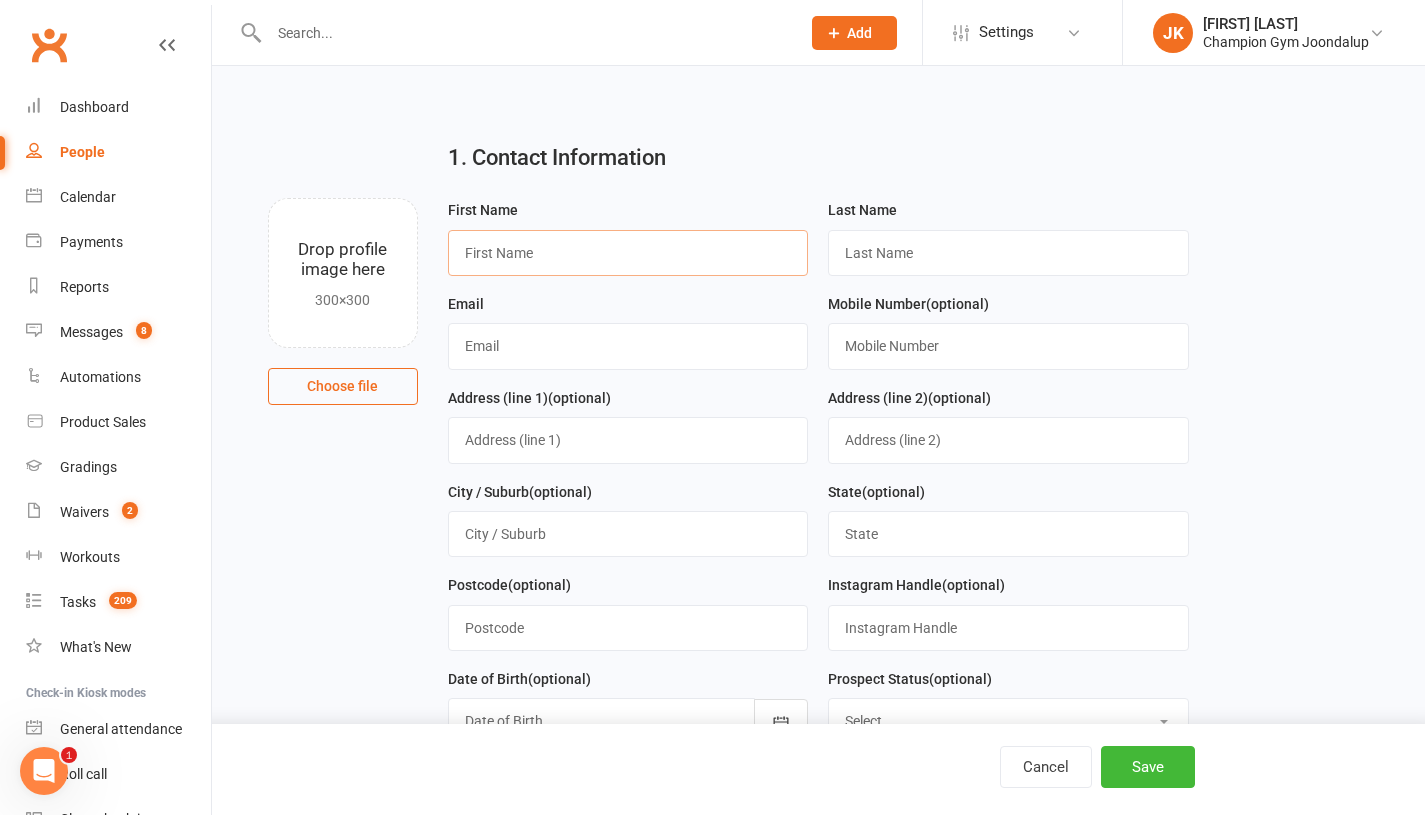 click at bounding box center (628, 253) 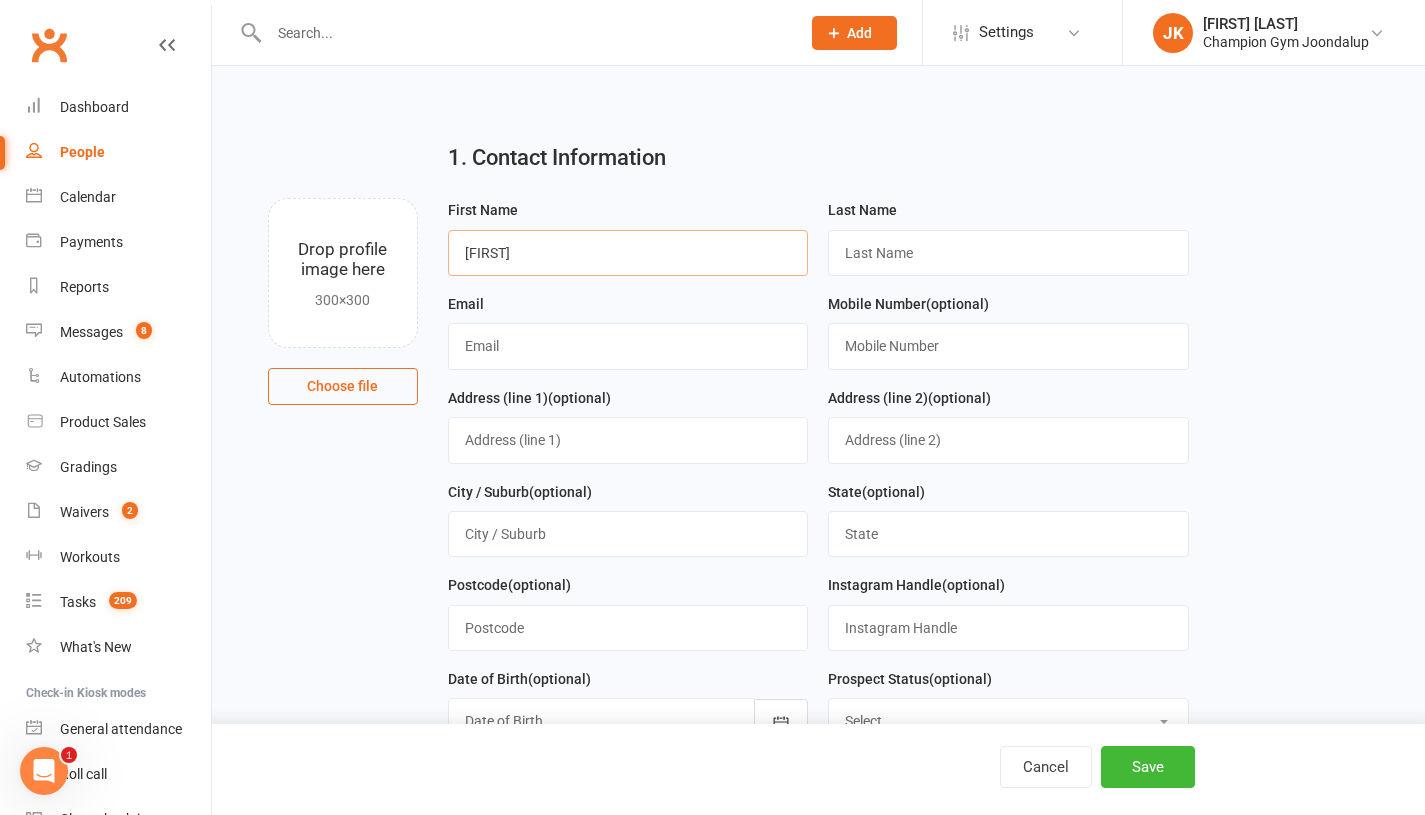 type on "Ashleigh" 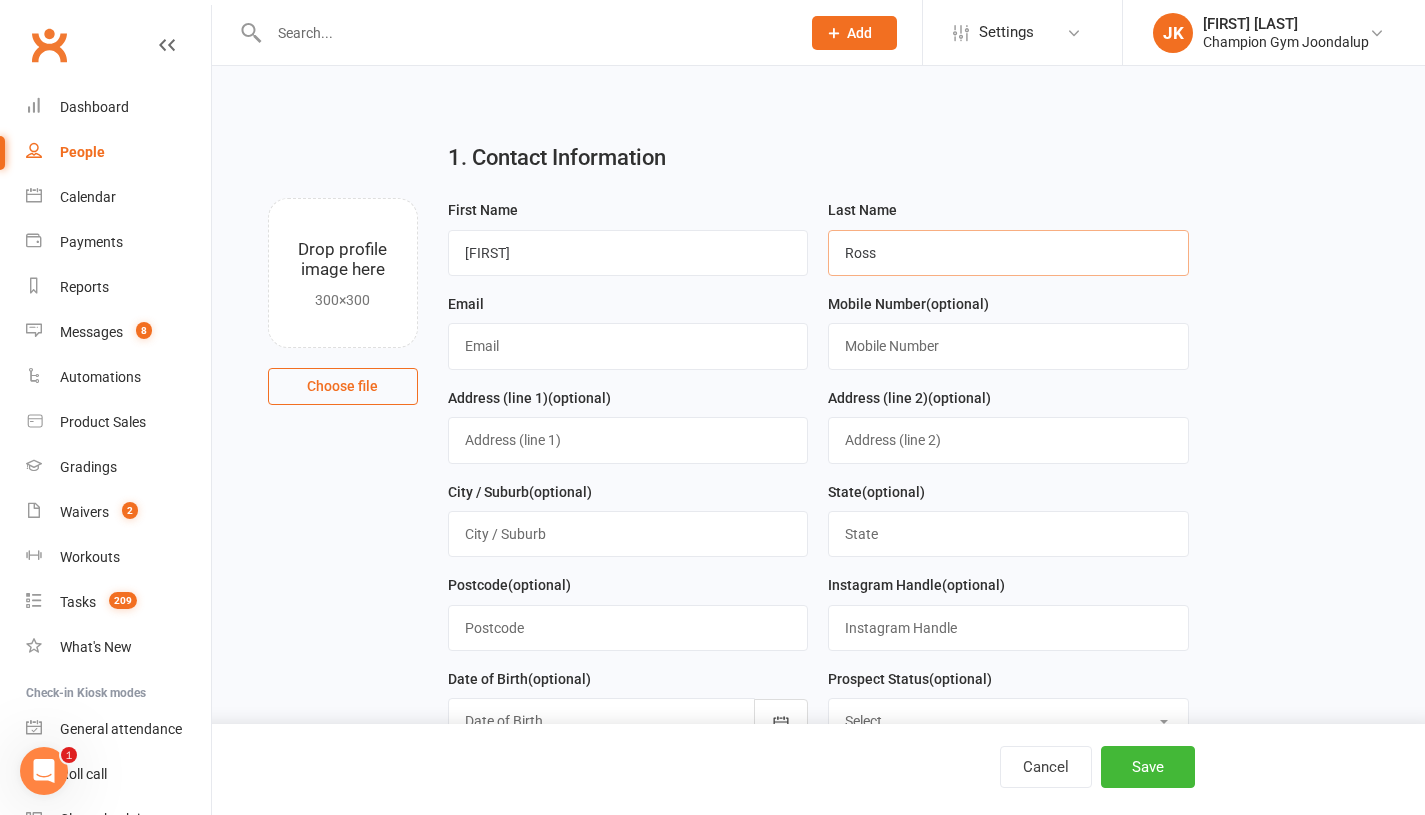 type on "Ross" 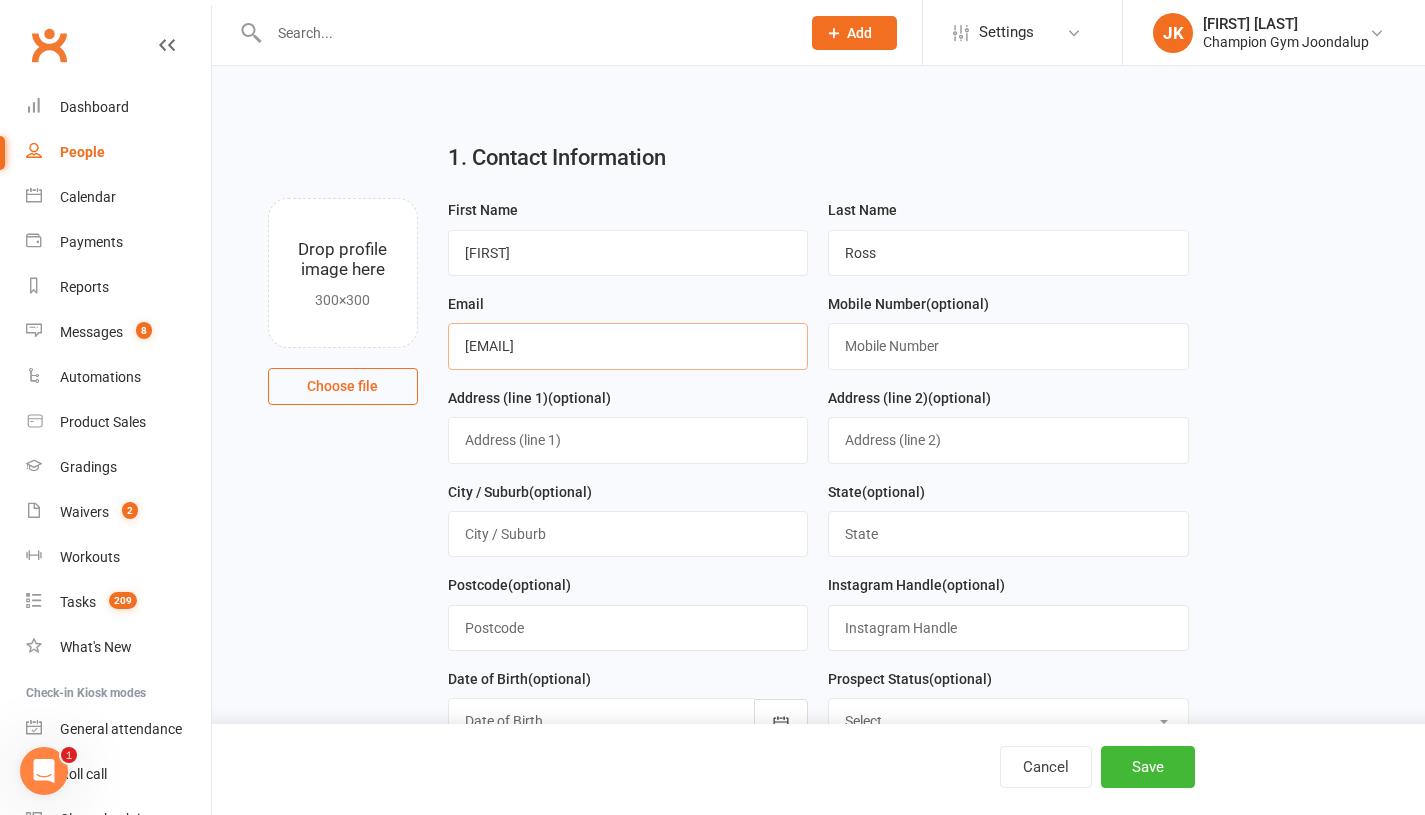 type on "ashleigh.ross260@gmail.com" 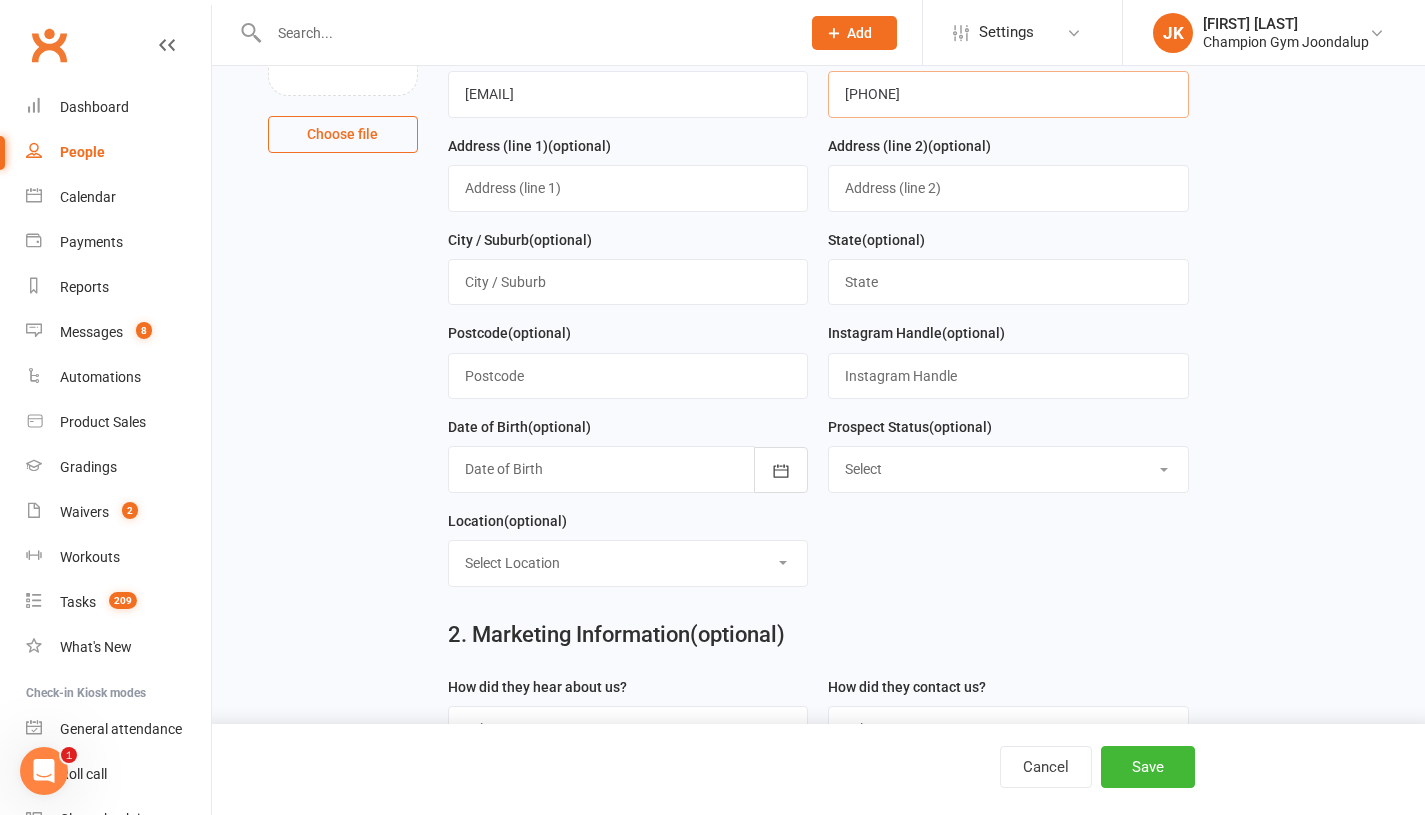 scroll, scrollTop: 253, scrollLeft: 0, axis: vertical 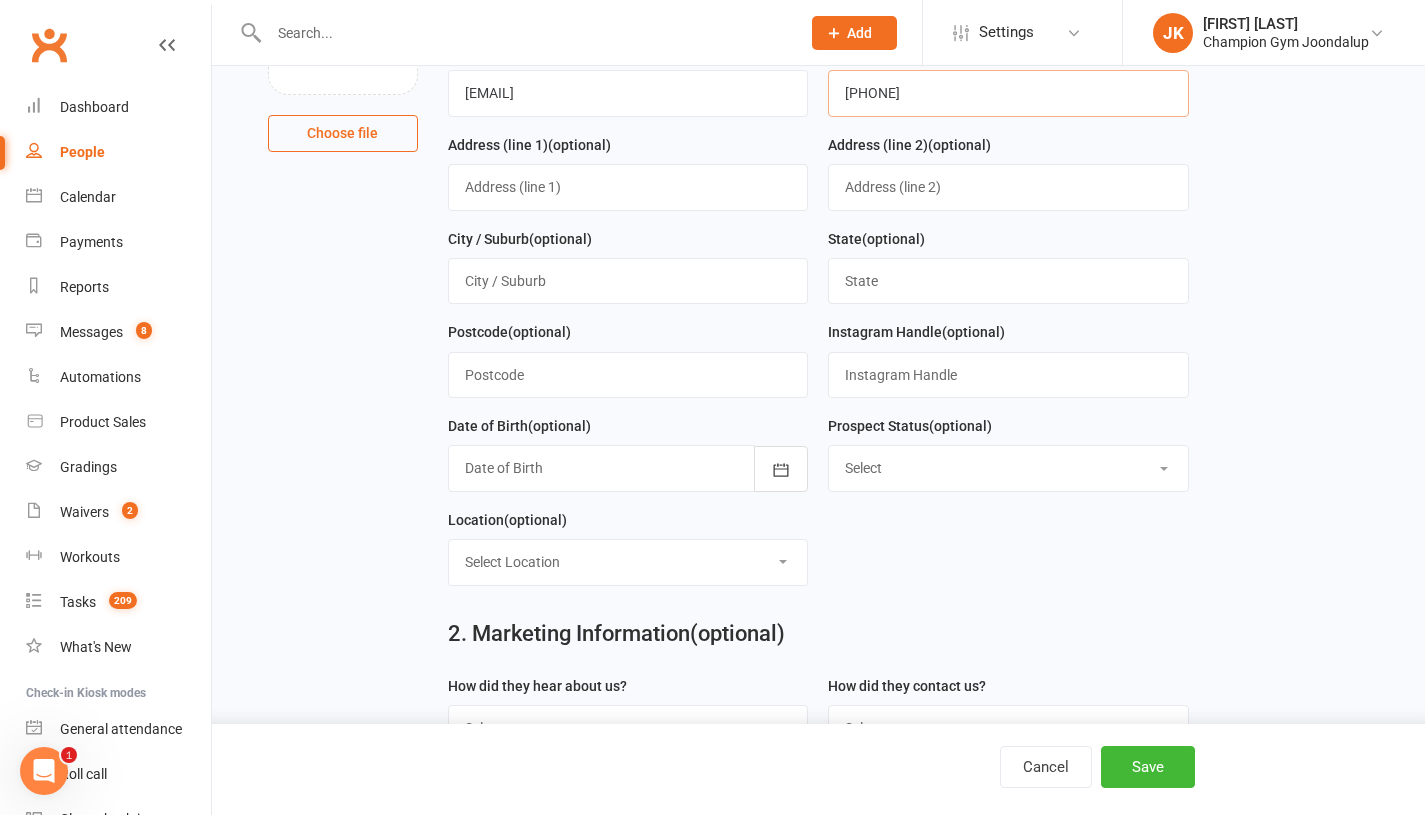 type on "0487 710 334" 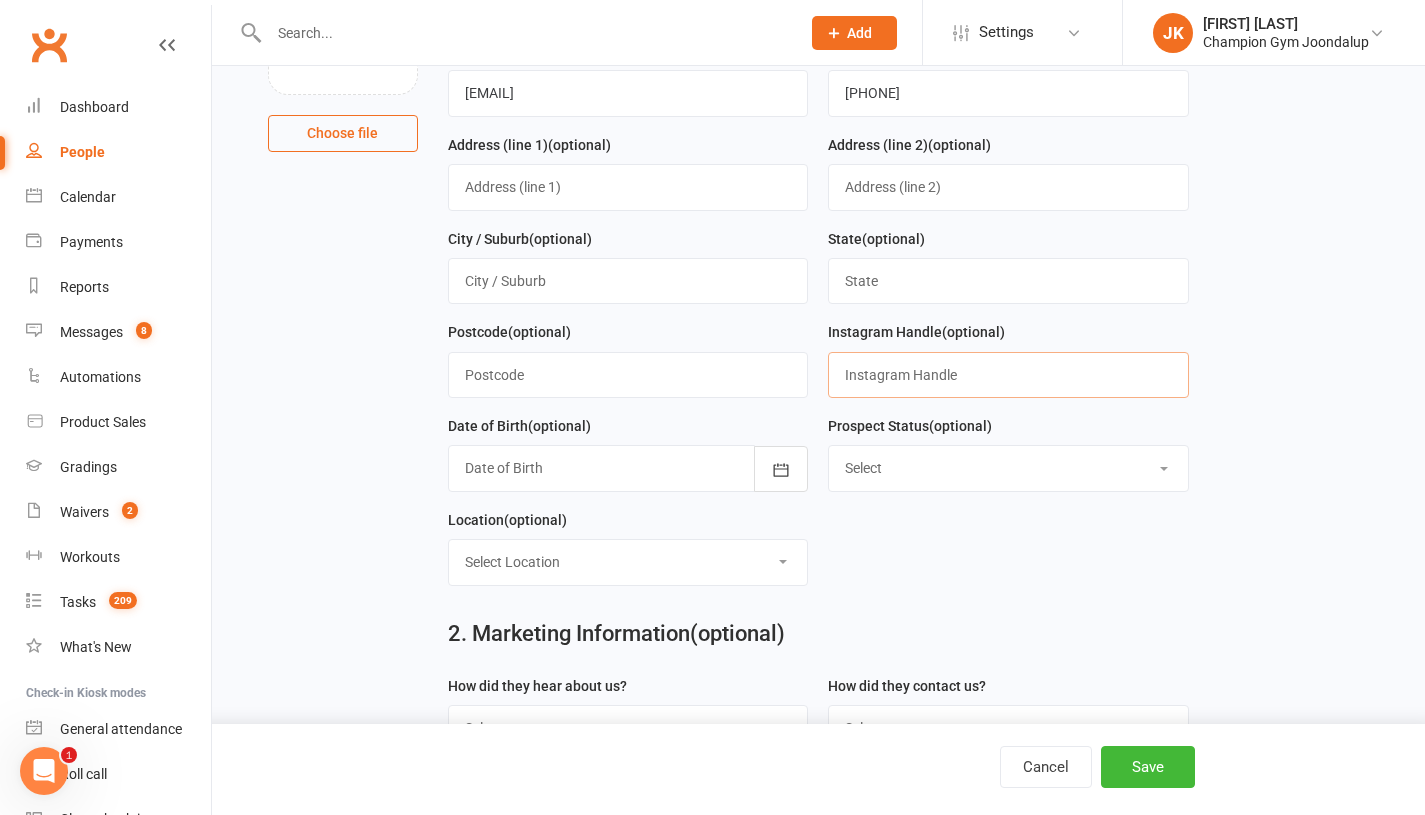 drag, startPoint x: 1112, startPoint y: 547, endPoint x: 468, endPoint y: -121, distance: 927.8793 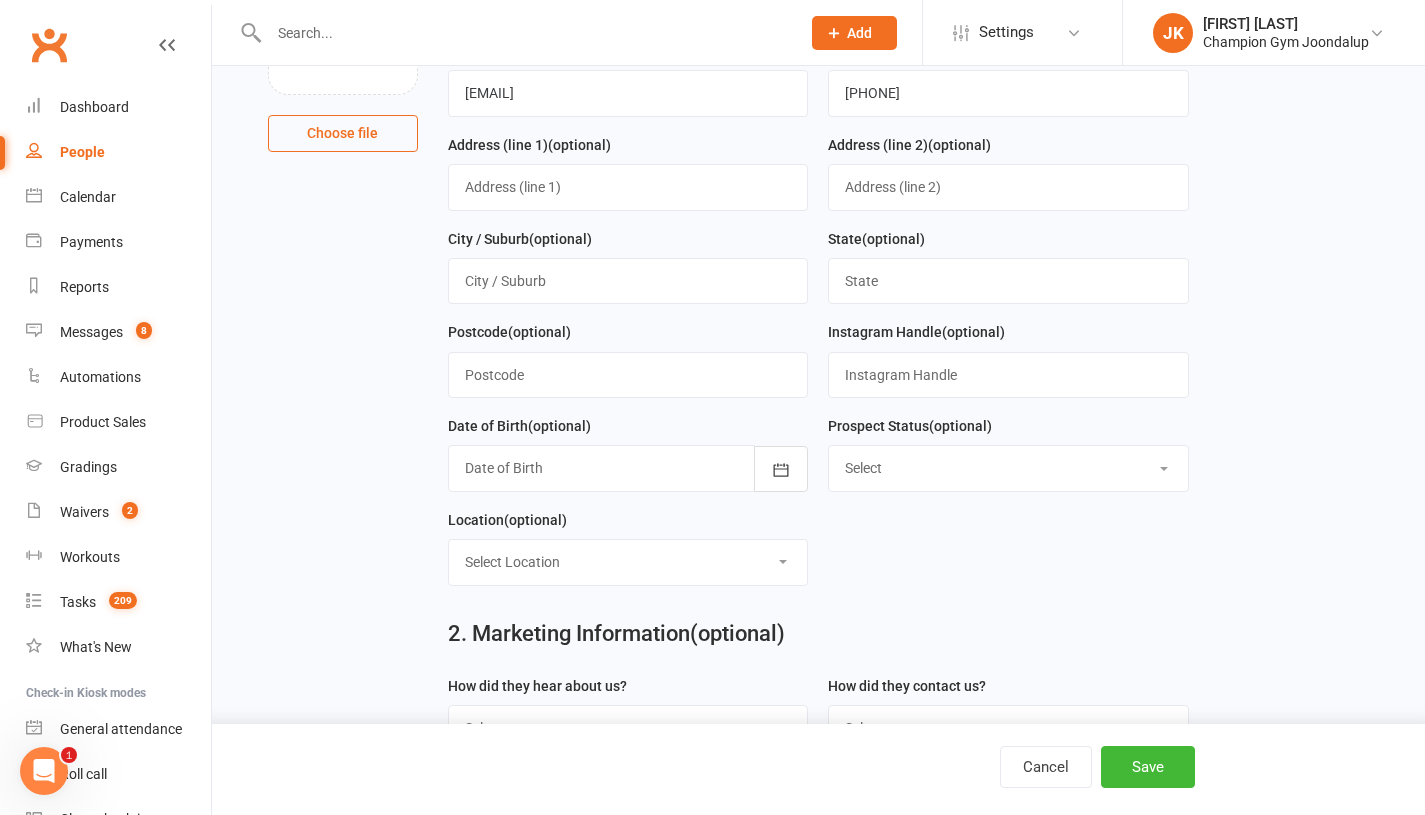 click at bounding box center (628, 468) 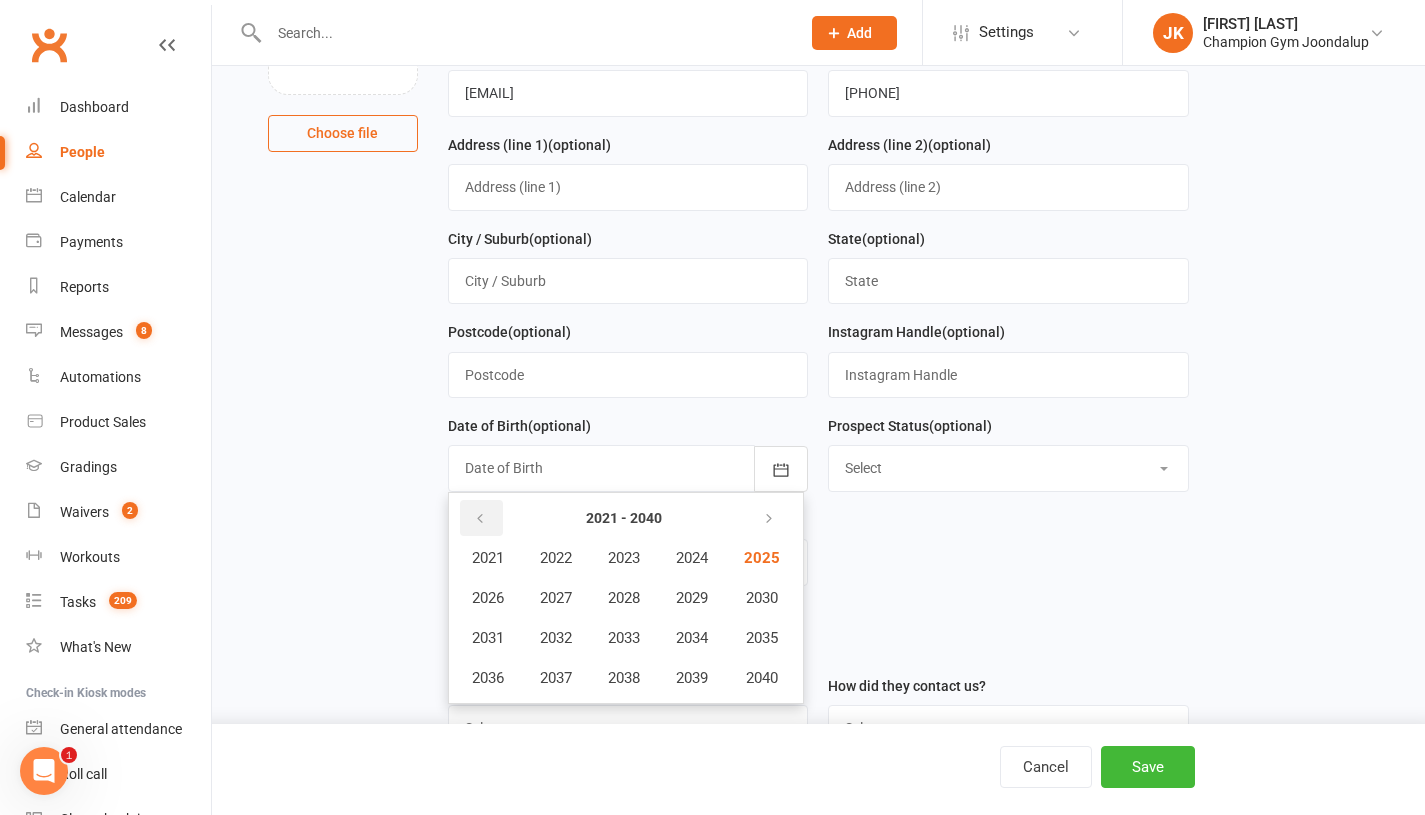 click at bounding box center [481, 518] 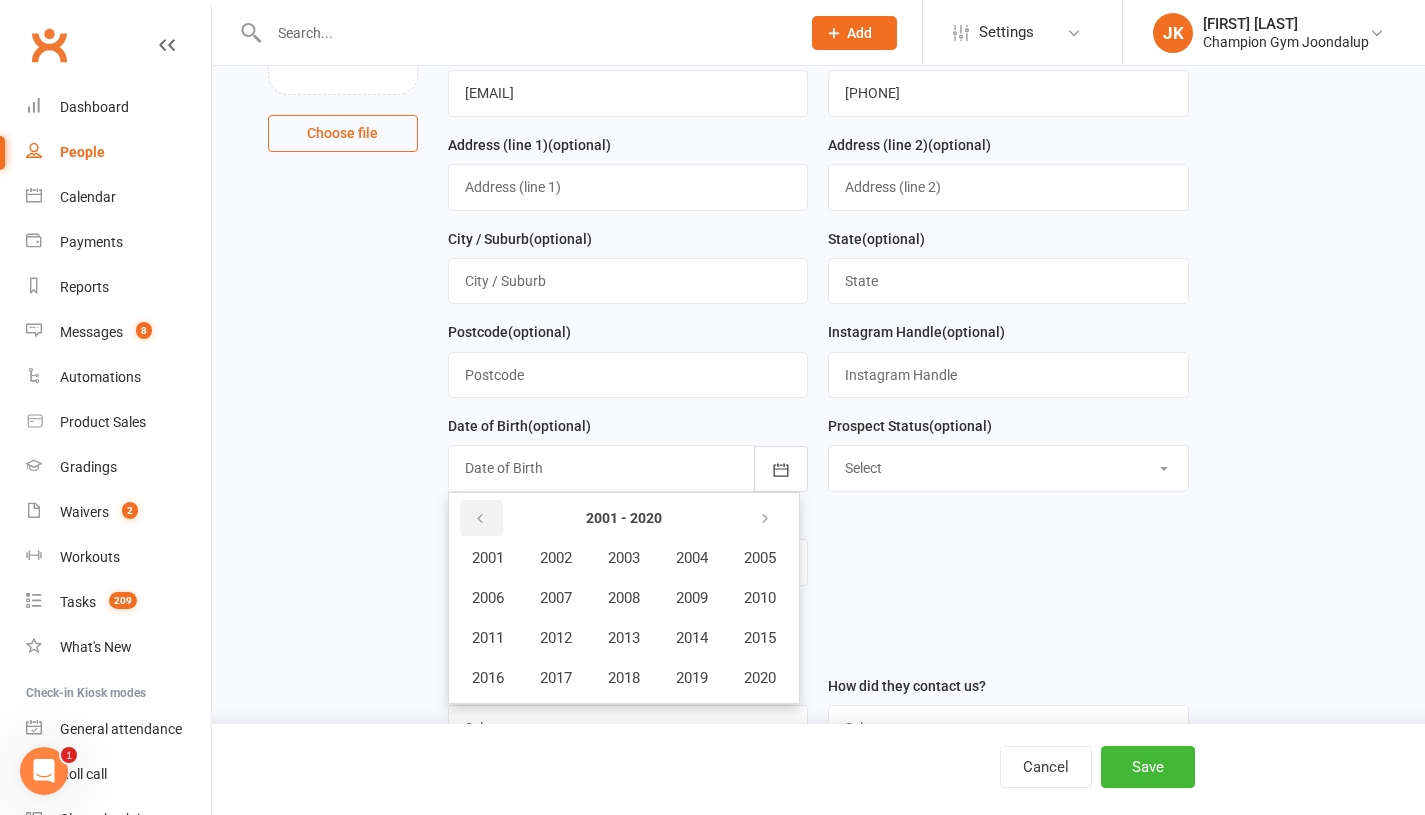 click at bounding box center [481, 518] 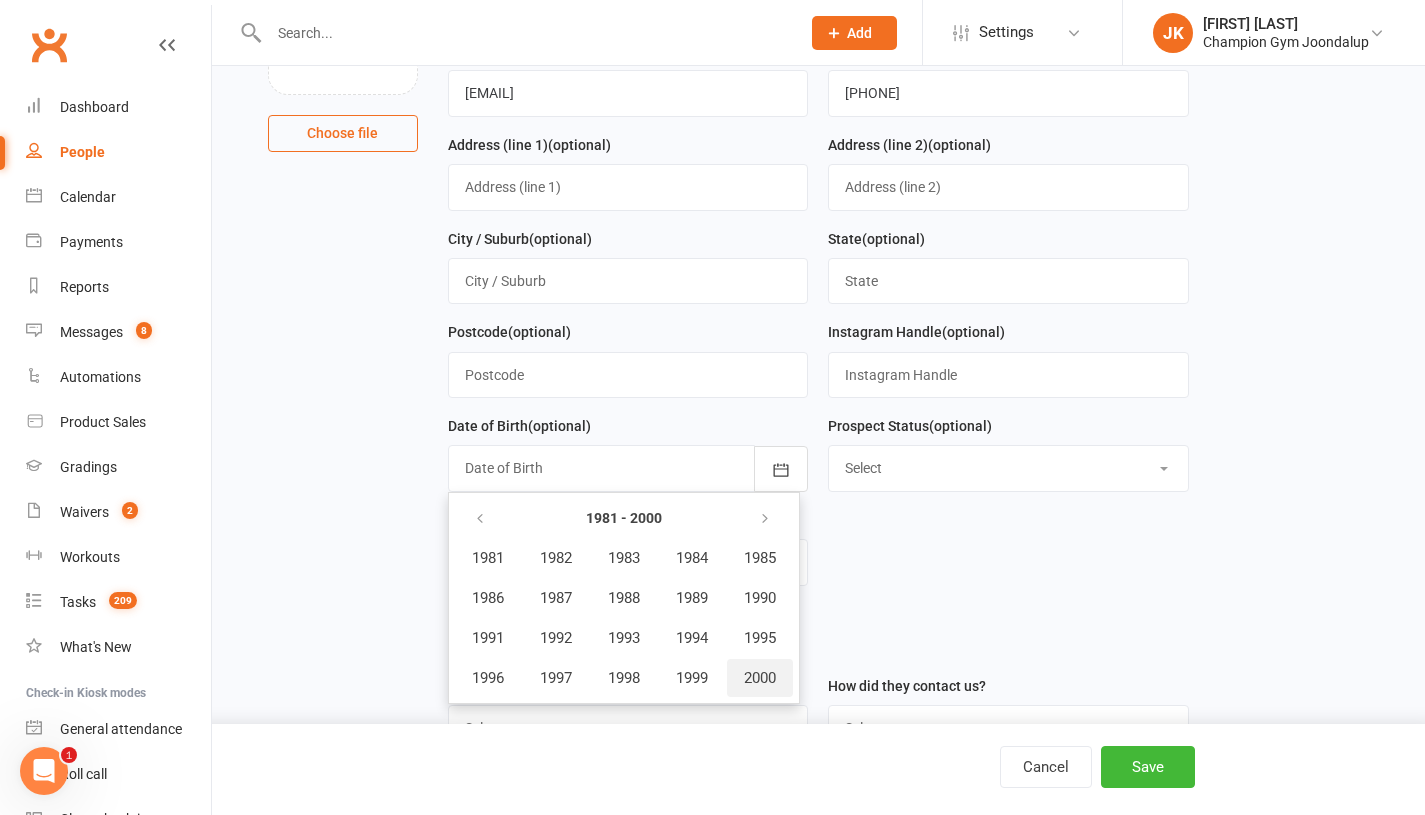 click on "2000" at bounding box center [760, 678] 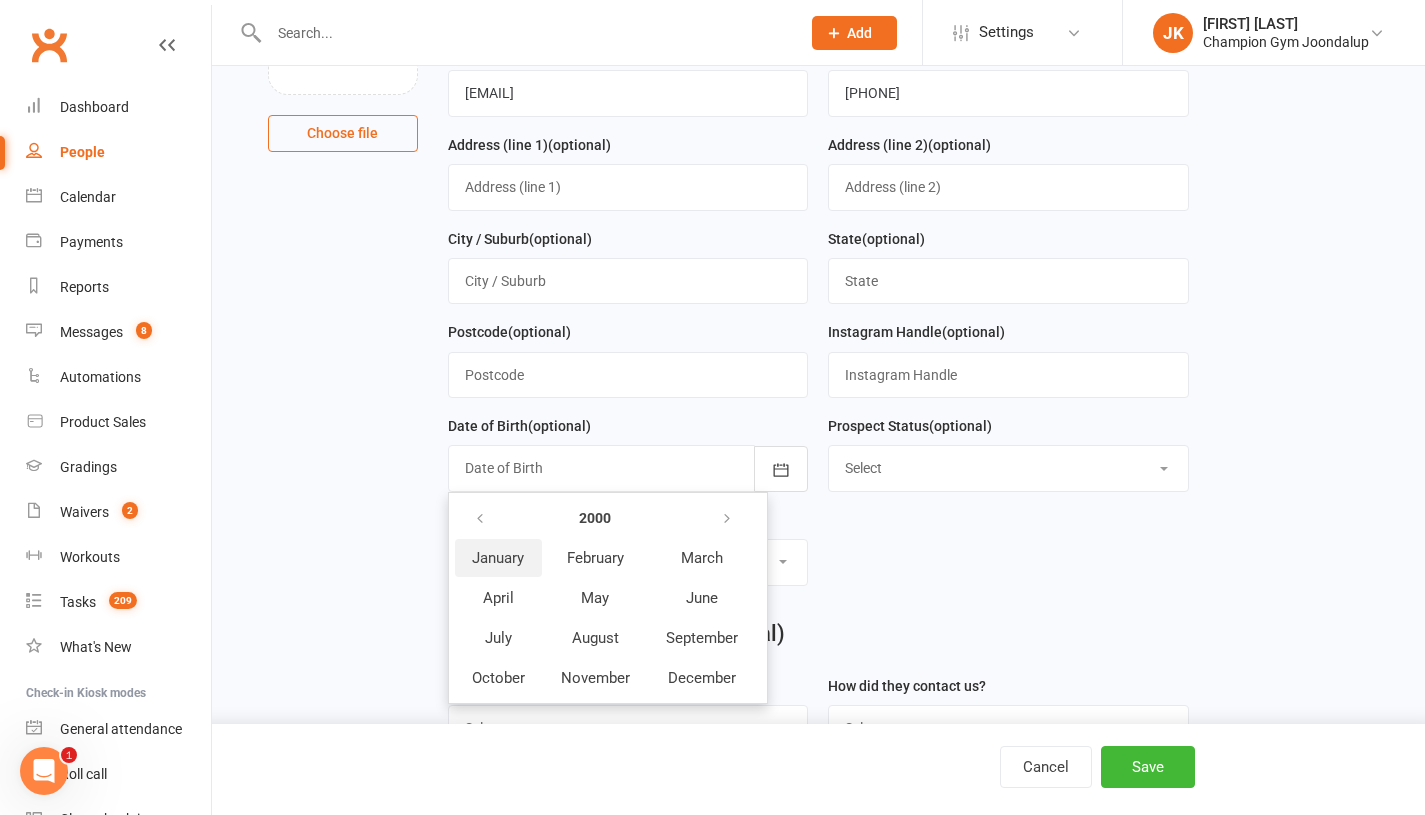 click on "January" at bounding box center (498, 558) 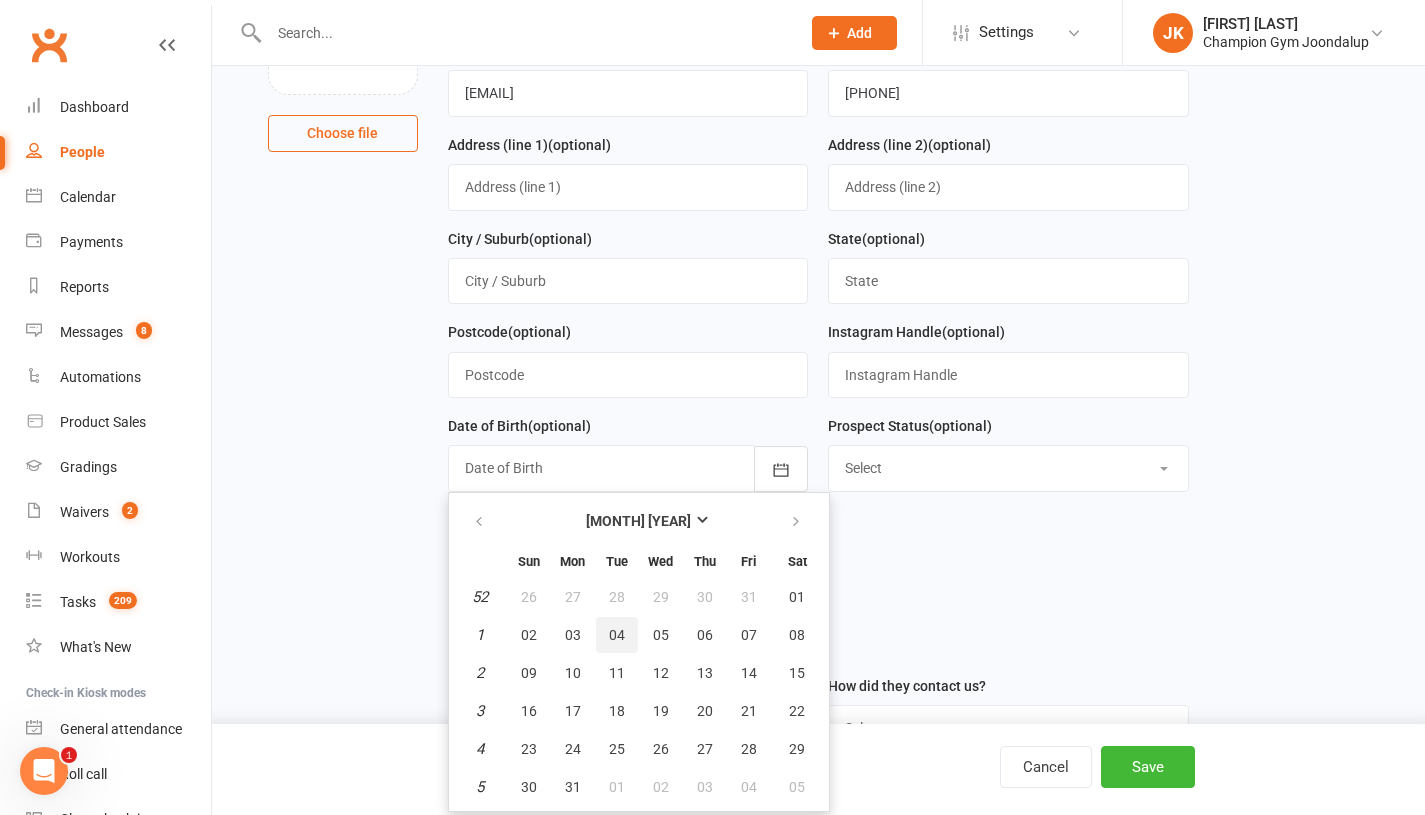 click on "04" at bounding box center [617, 635] 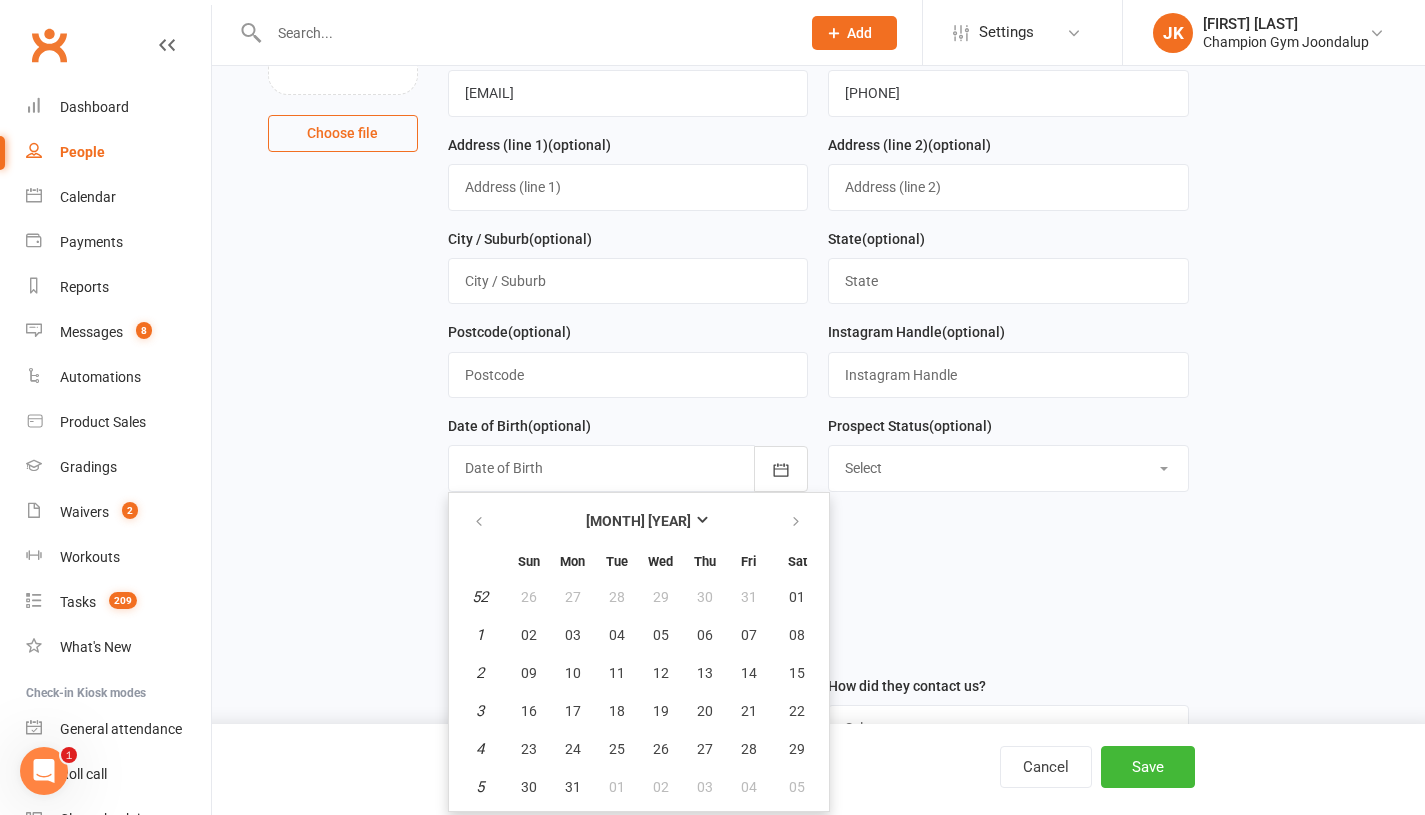 type on "04 Jan 2000" 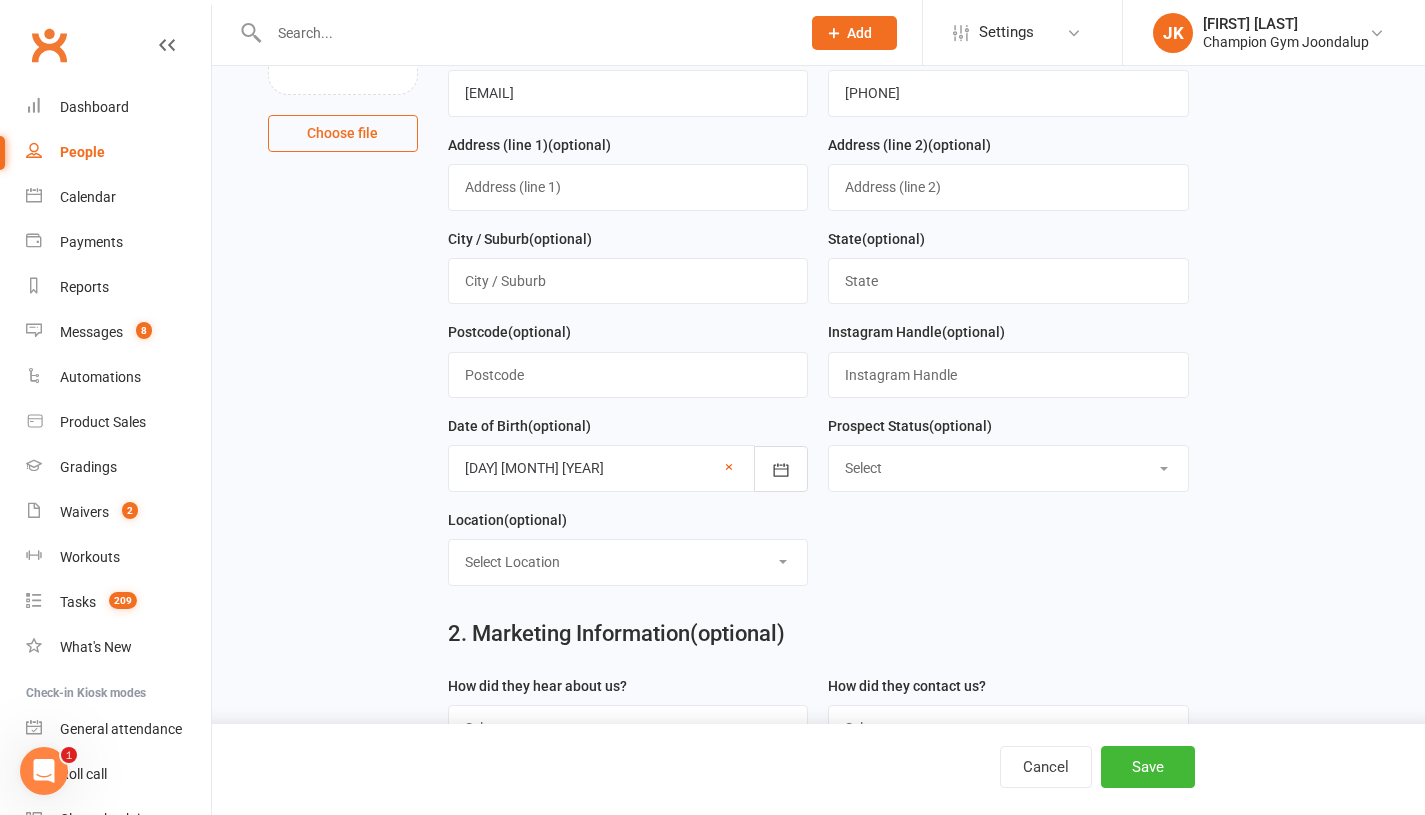 click on "Select Location Highgate Joondalup Myaree" at bounding box center (628, 562) 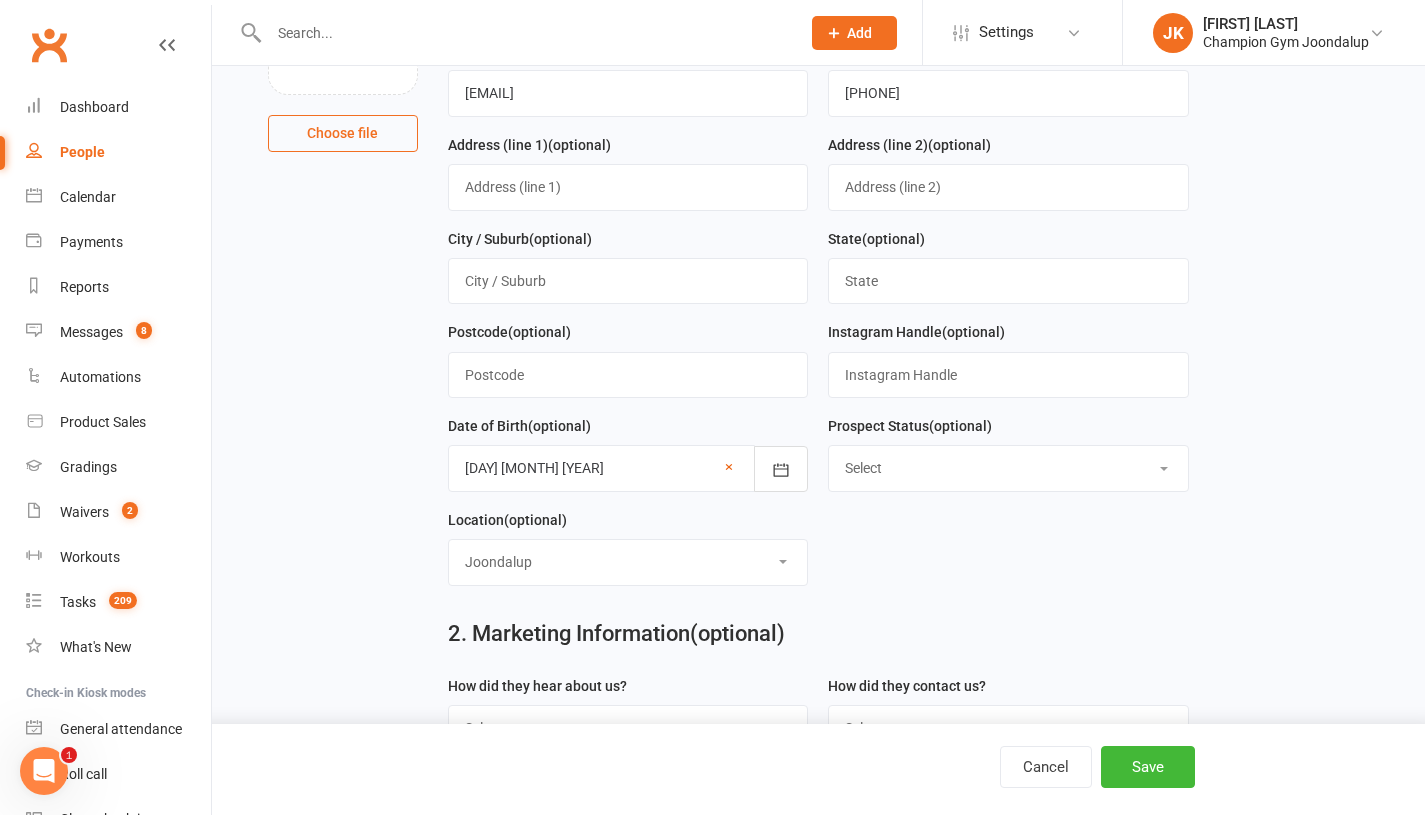 click on "Select Location Highgate Joondalup Myaree" at bounding box center [628, 562] 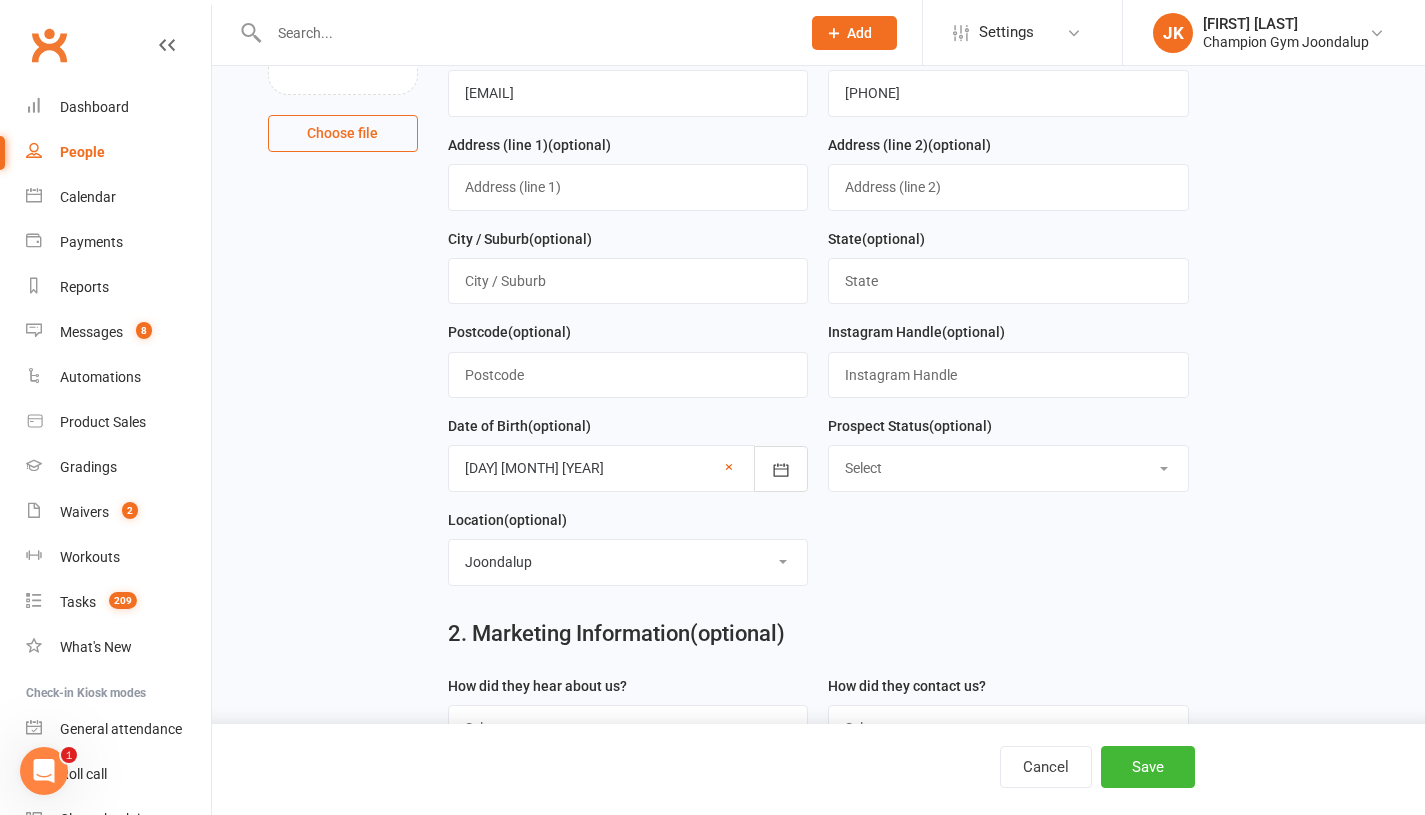 click on "2. Marketing Information  (optional)" at bounding box center (818, 638) 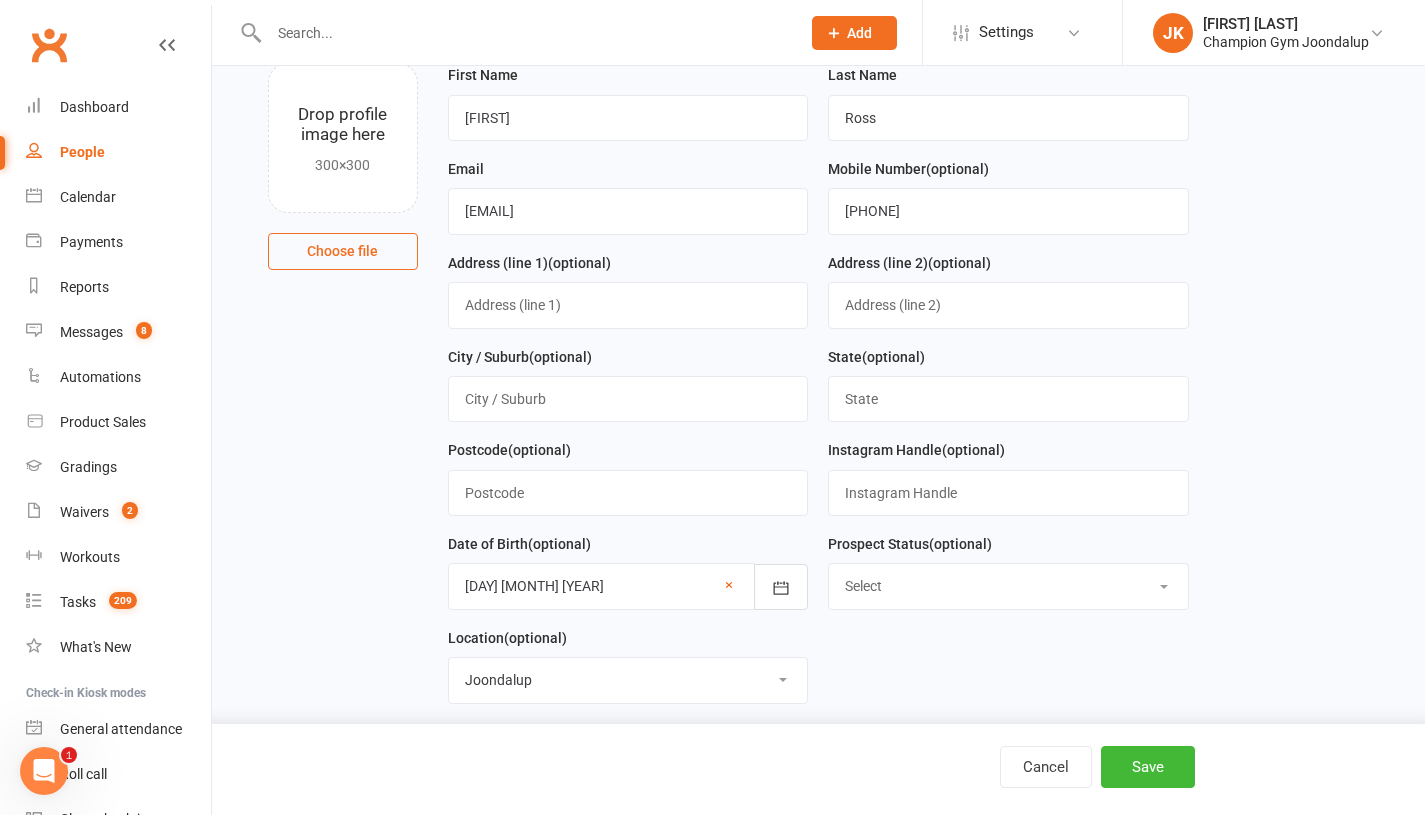 scroll, scrollTop: 152, scrollLeft: 0, axis: vertical 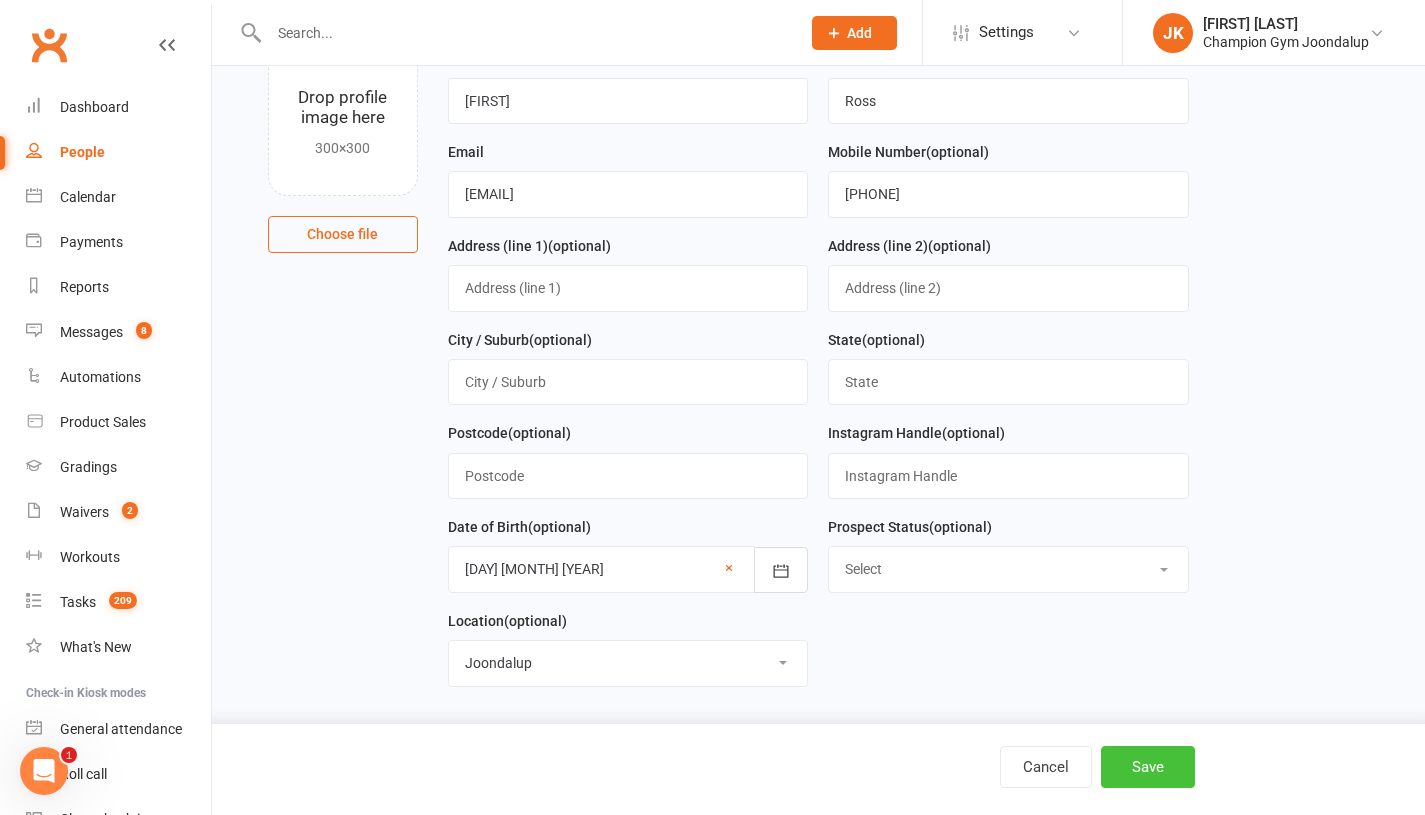 click on "Save" at bounding box center (1148, 767) 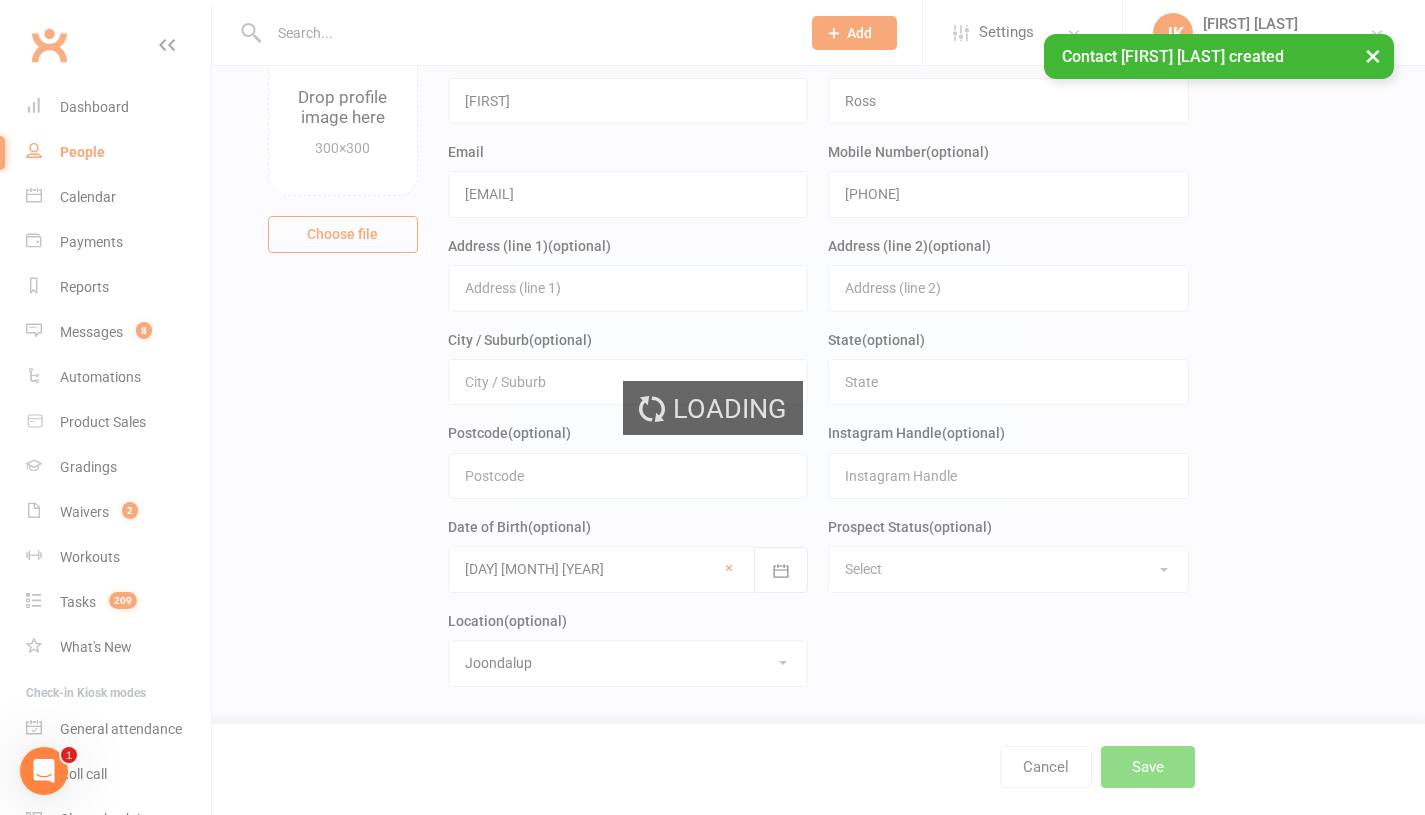 scroll, scrollTop: 0, scrollLeft: 0, axis: both 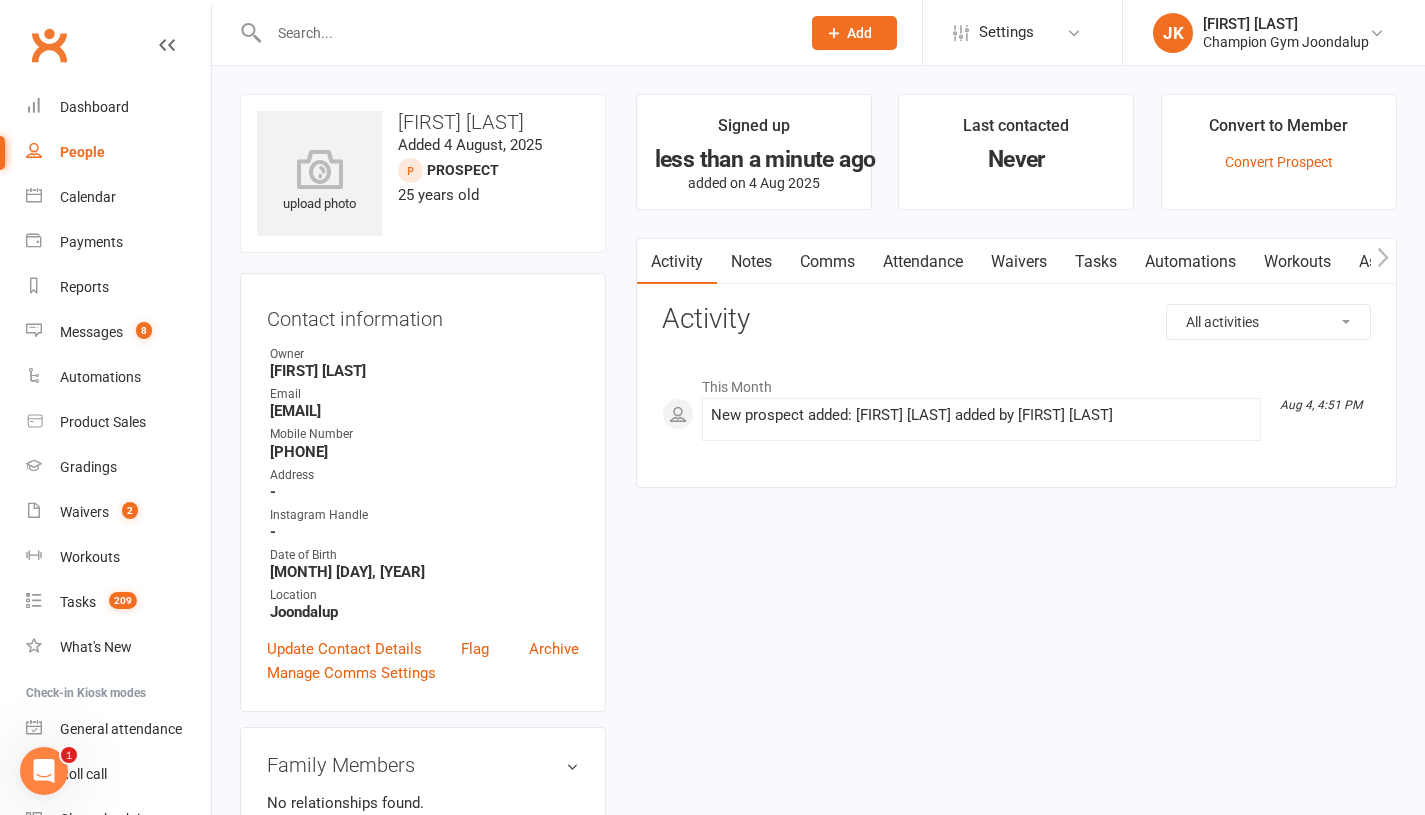click at bounding box center (524, 33) 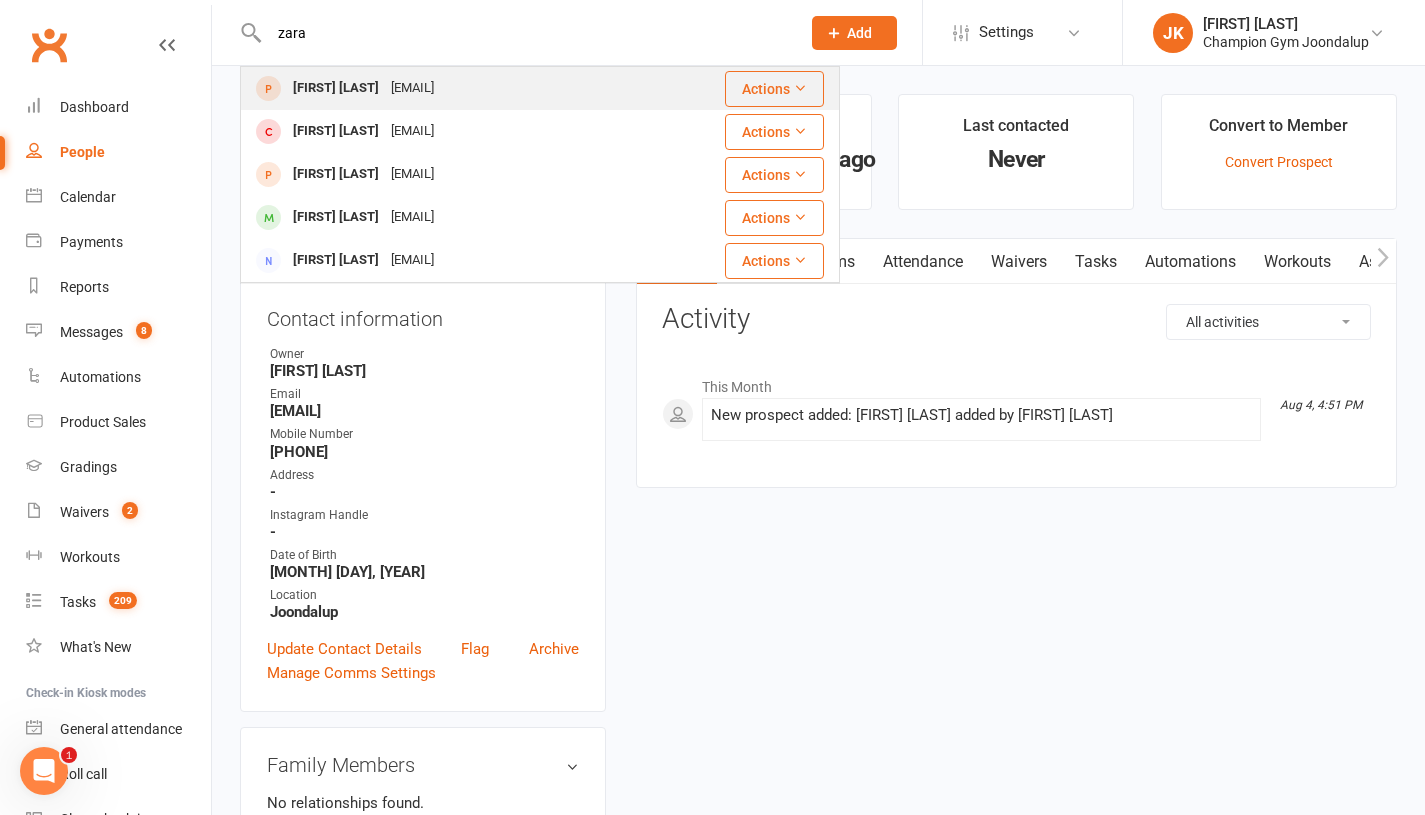type on "zara" 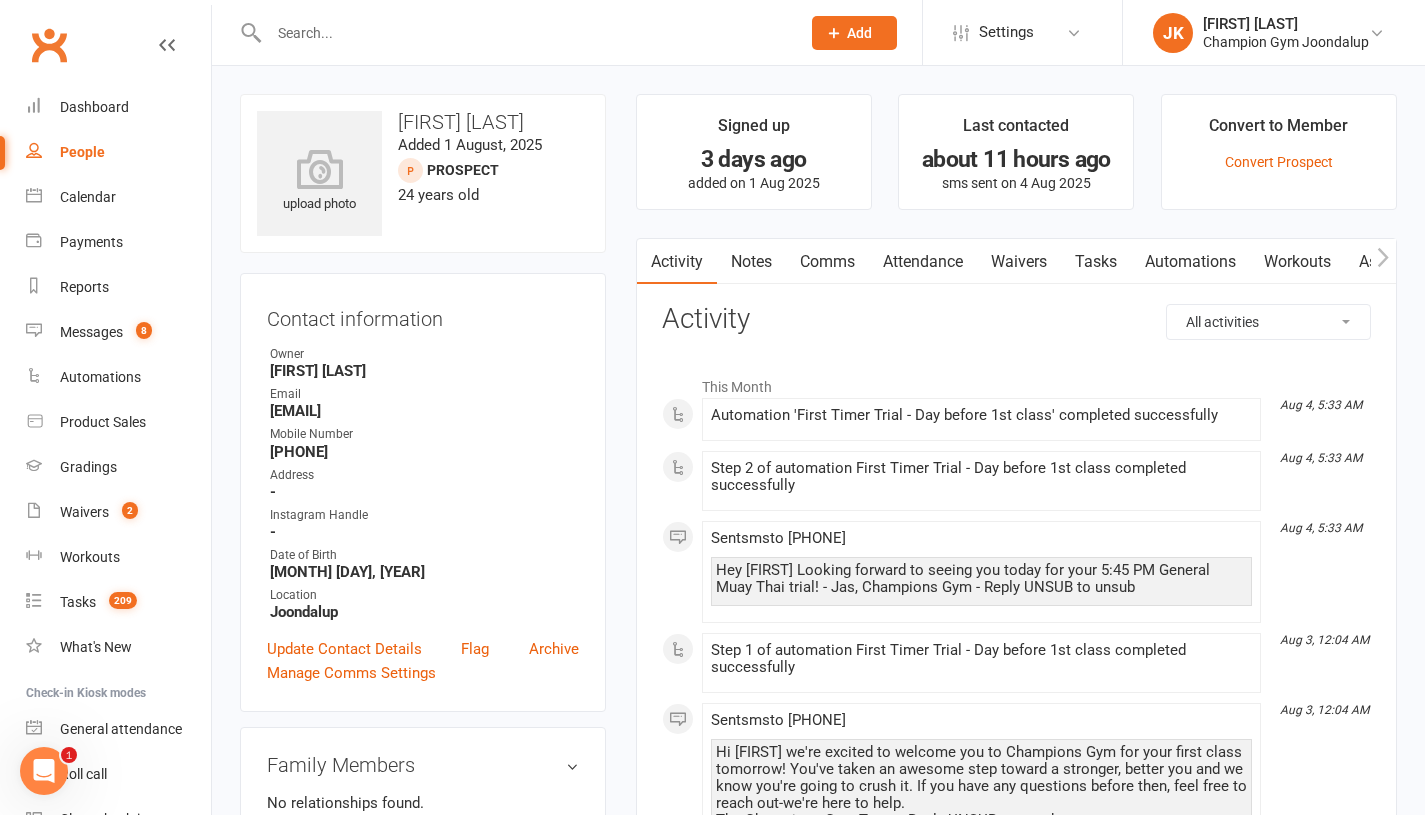 click on "Tasks" at bounding box center [1096, 262] 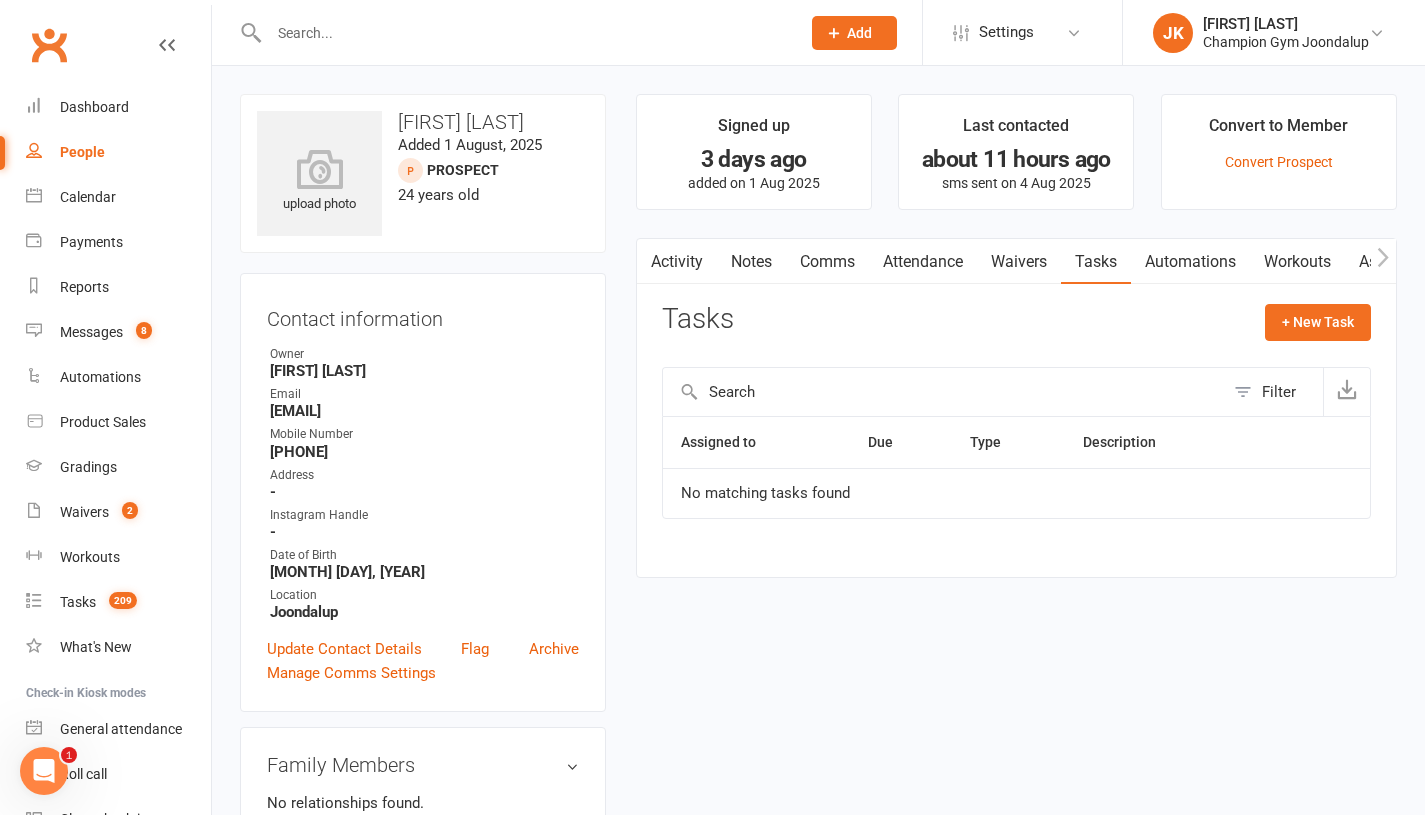 click on "Waivers" at bounding box center [1019, 262] 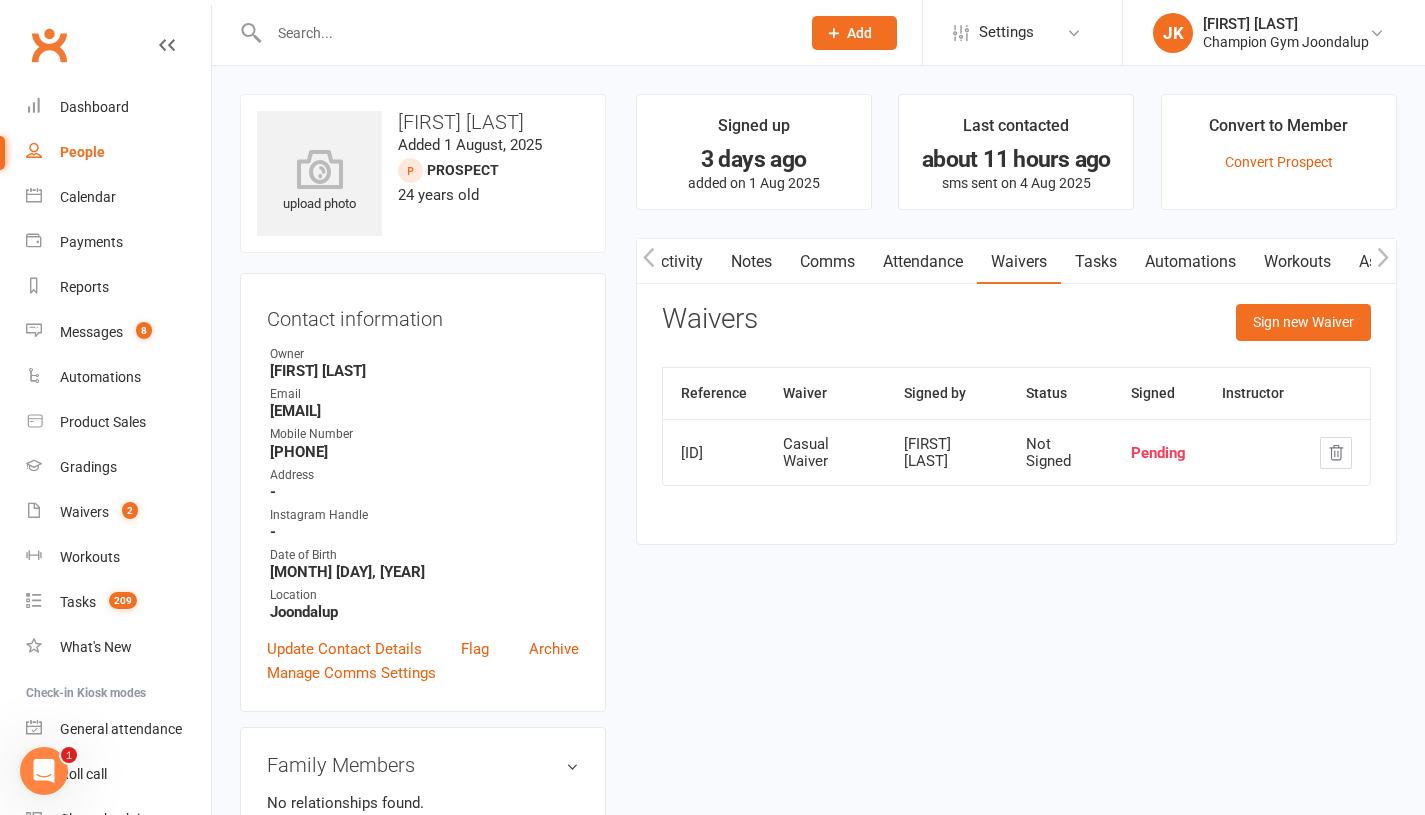 drag, startPoint x: 740, startPoint y: 257, endPoint x: 684, endPoint y: 255, distance: 56.0357 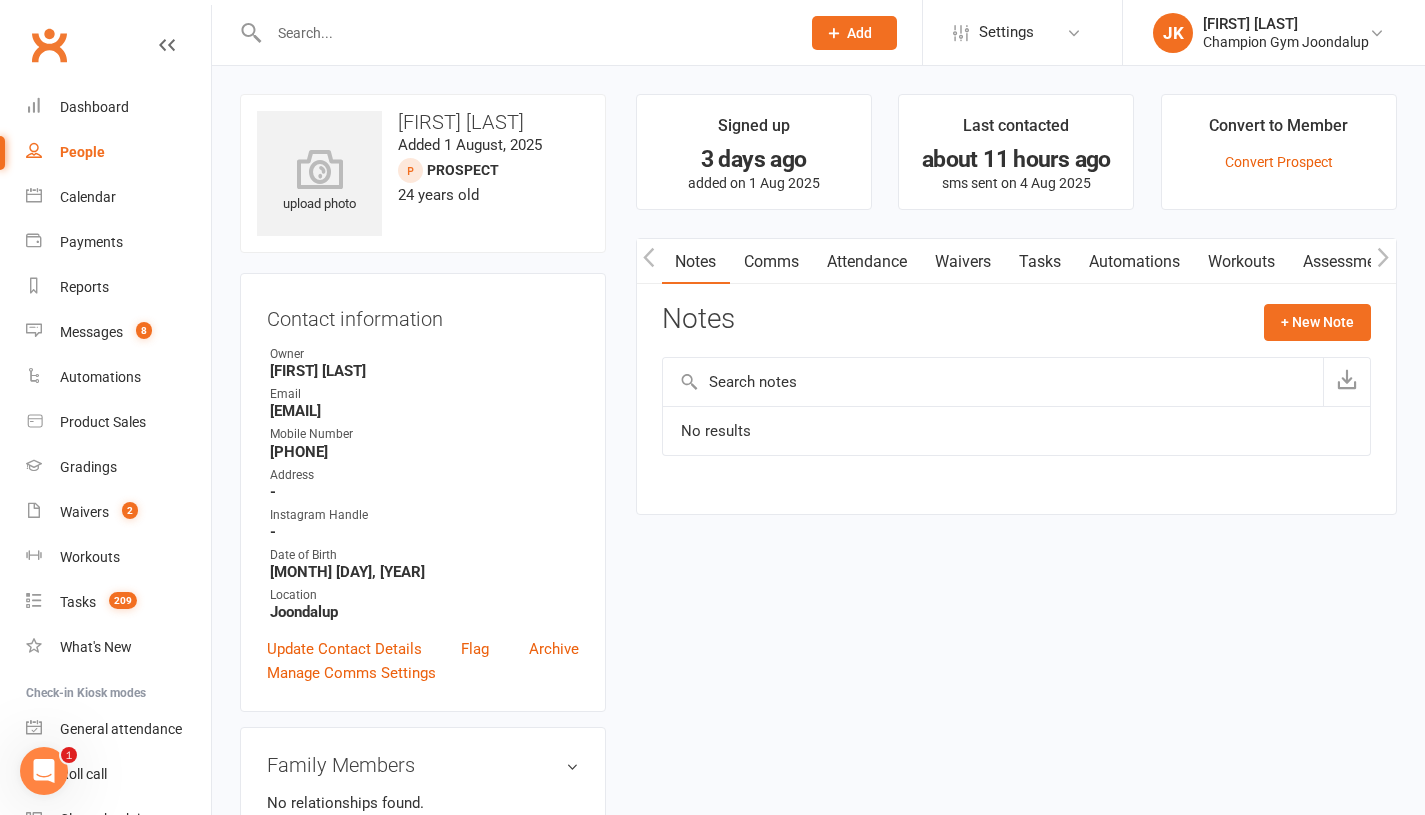 click on "Notes" at bounding box center (695, 262) 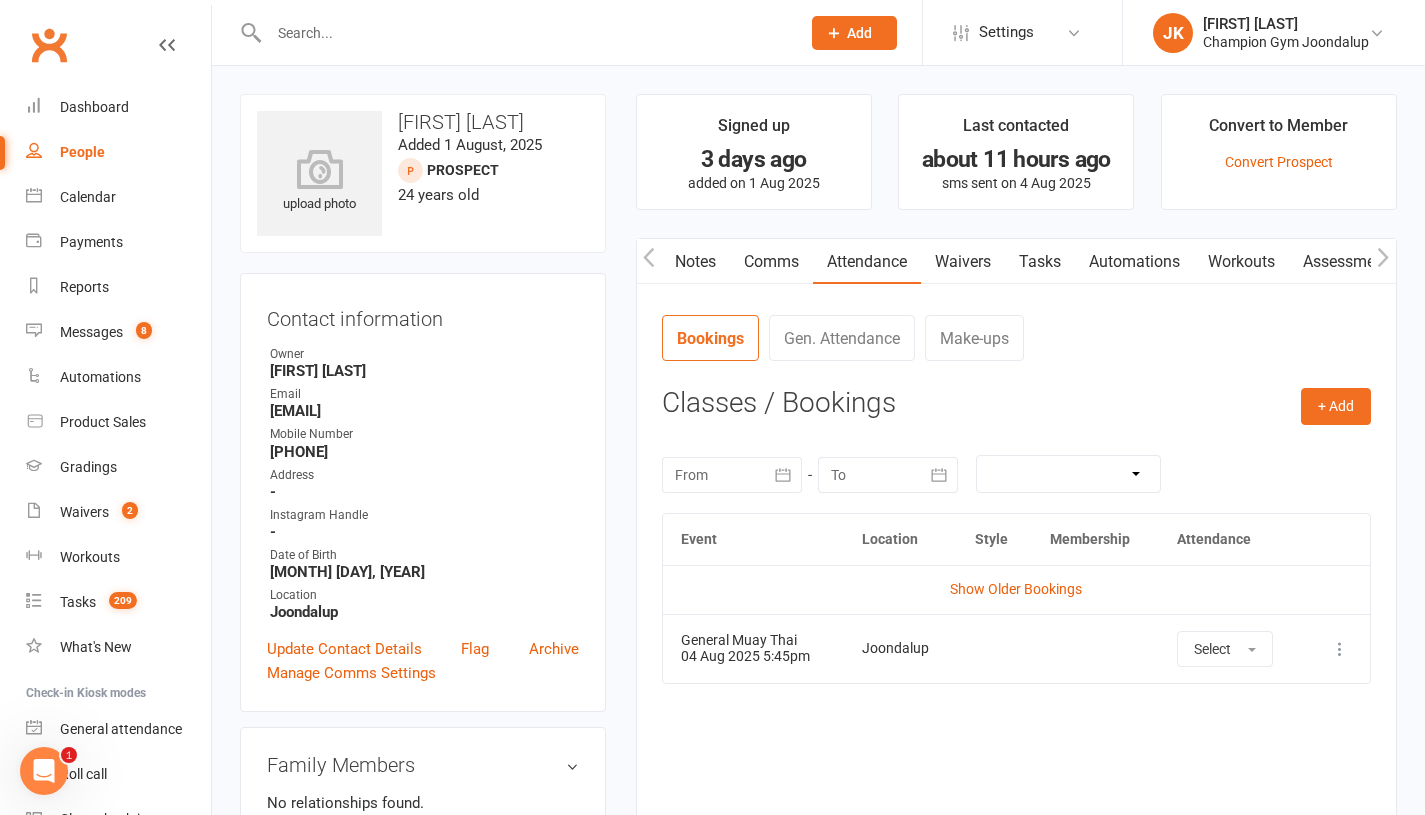 click on "Waivers" at bounding box center [963, 262] 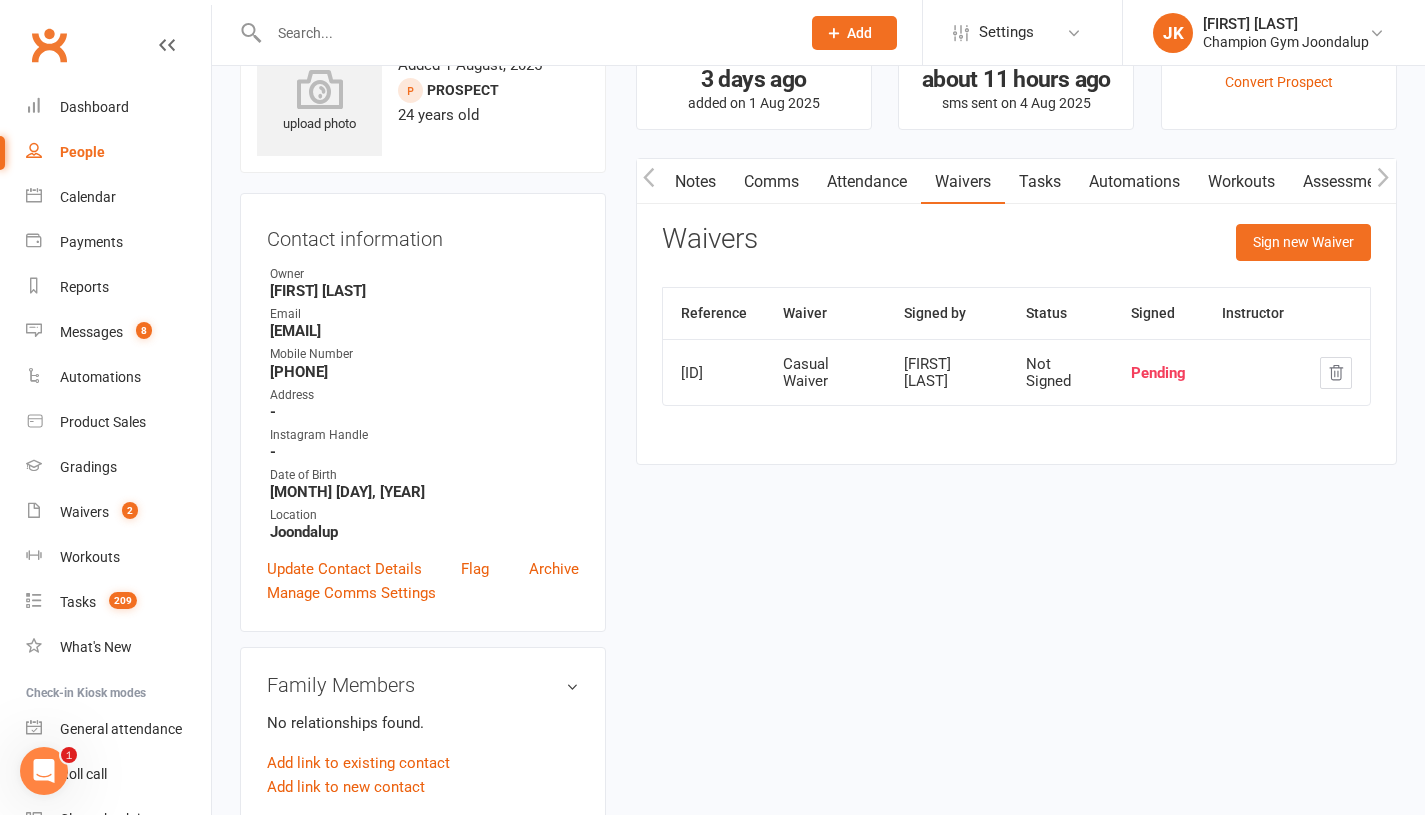 scroll, scrollTop: 0, scrollLeft: 0, axis: both 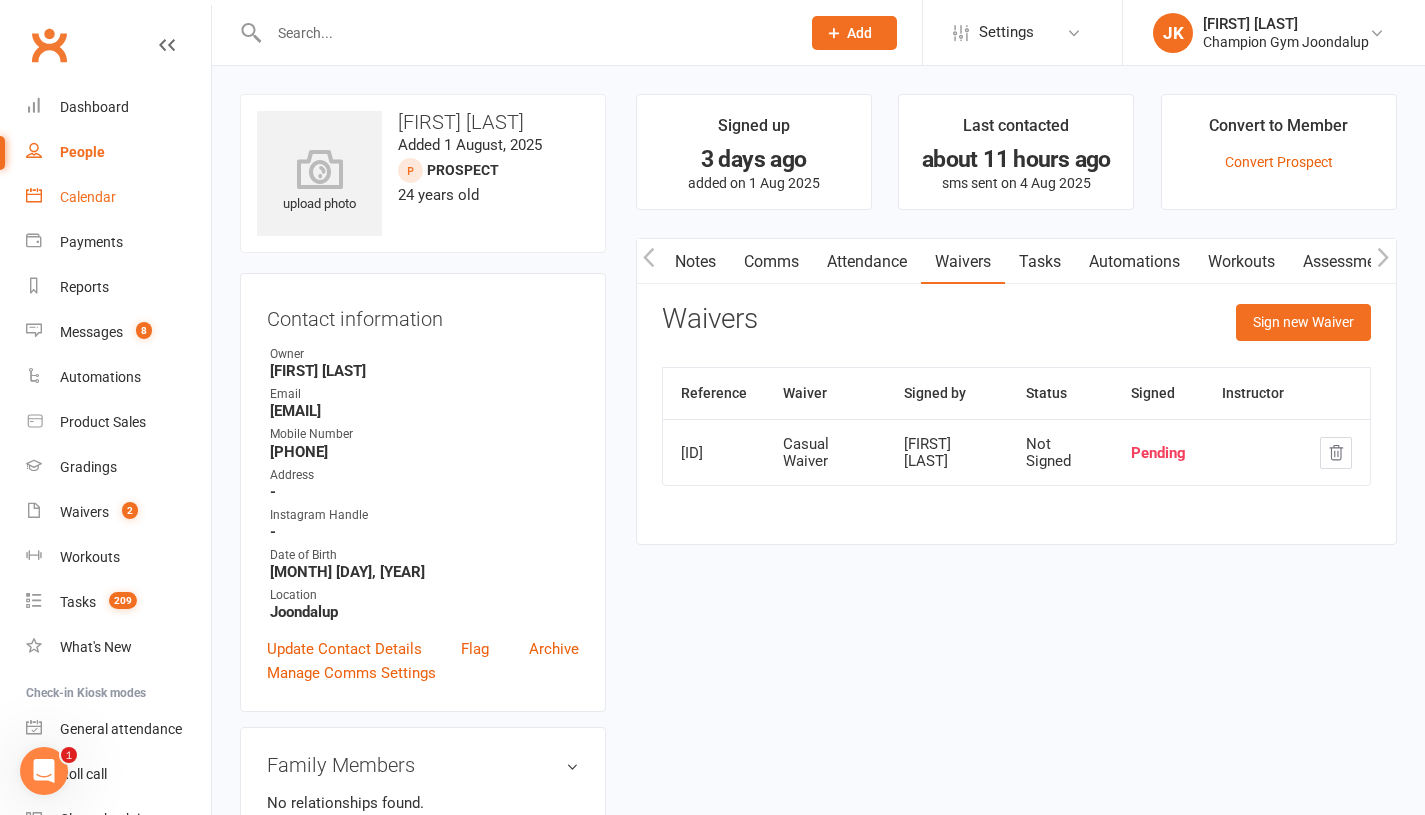 click on "Calendar" at bounding box center (118, 197) 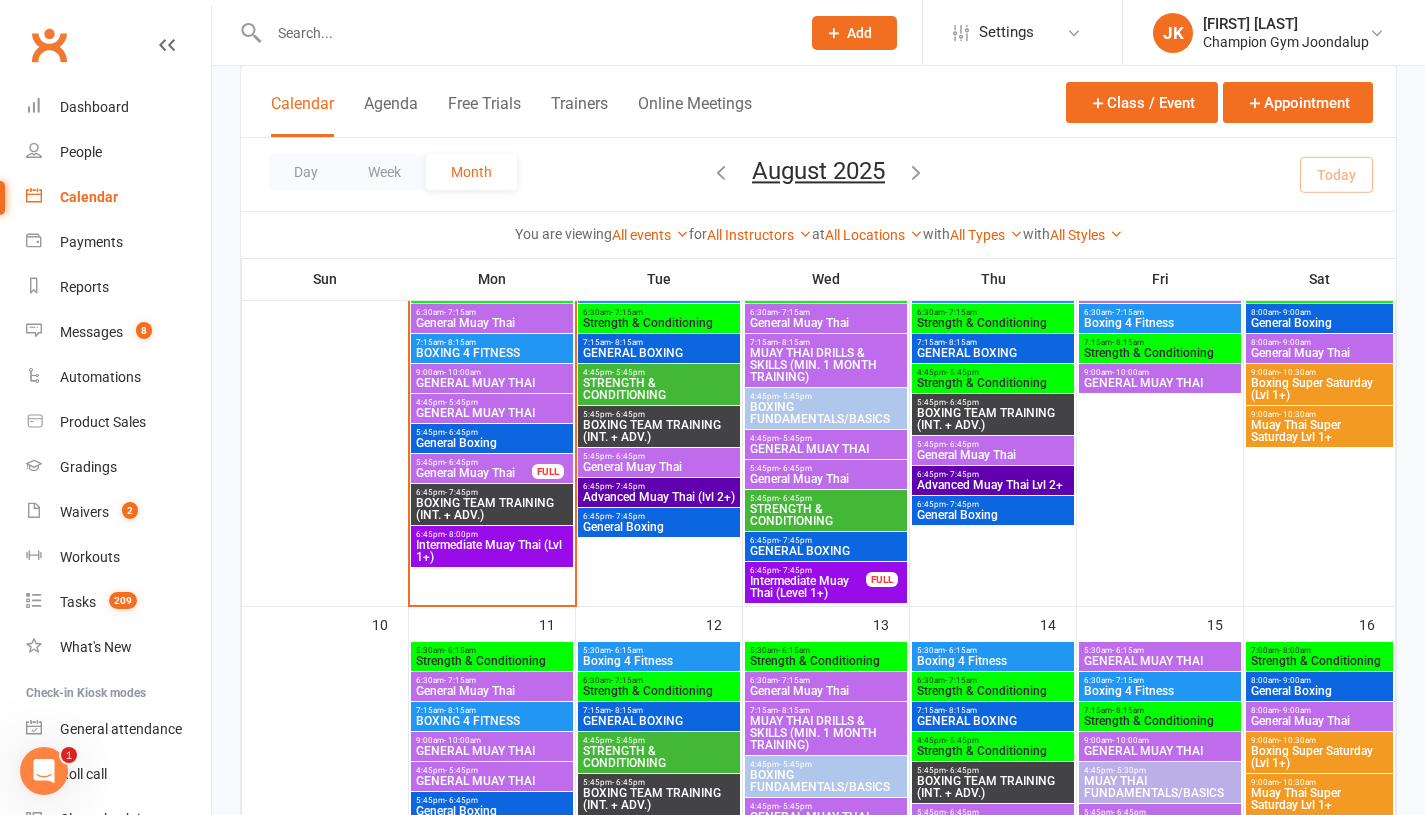 scroll, scrollTop: 412, scrollLeft: 0, axis: vertical 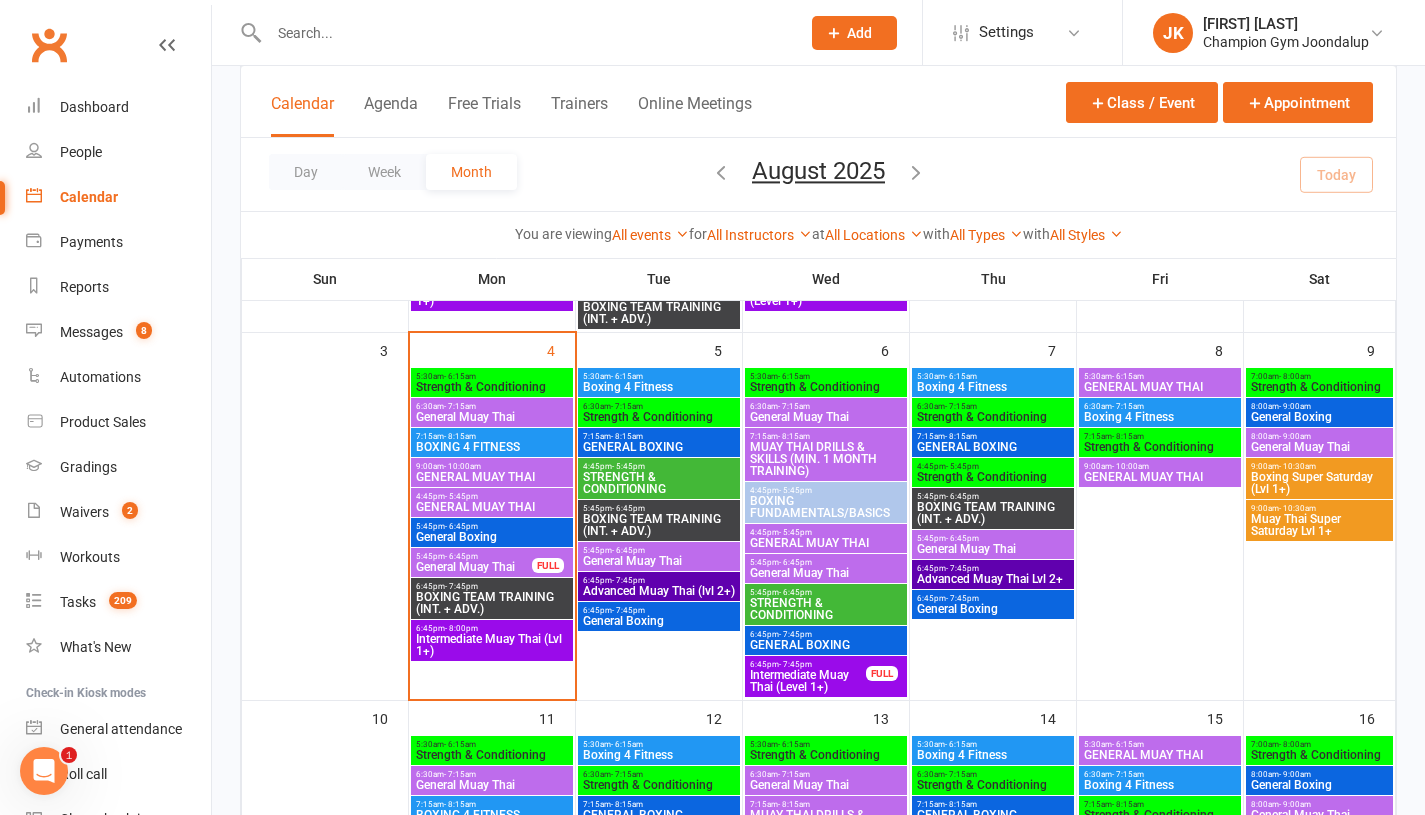 click at bounding box center [513, 32] 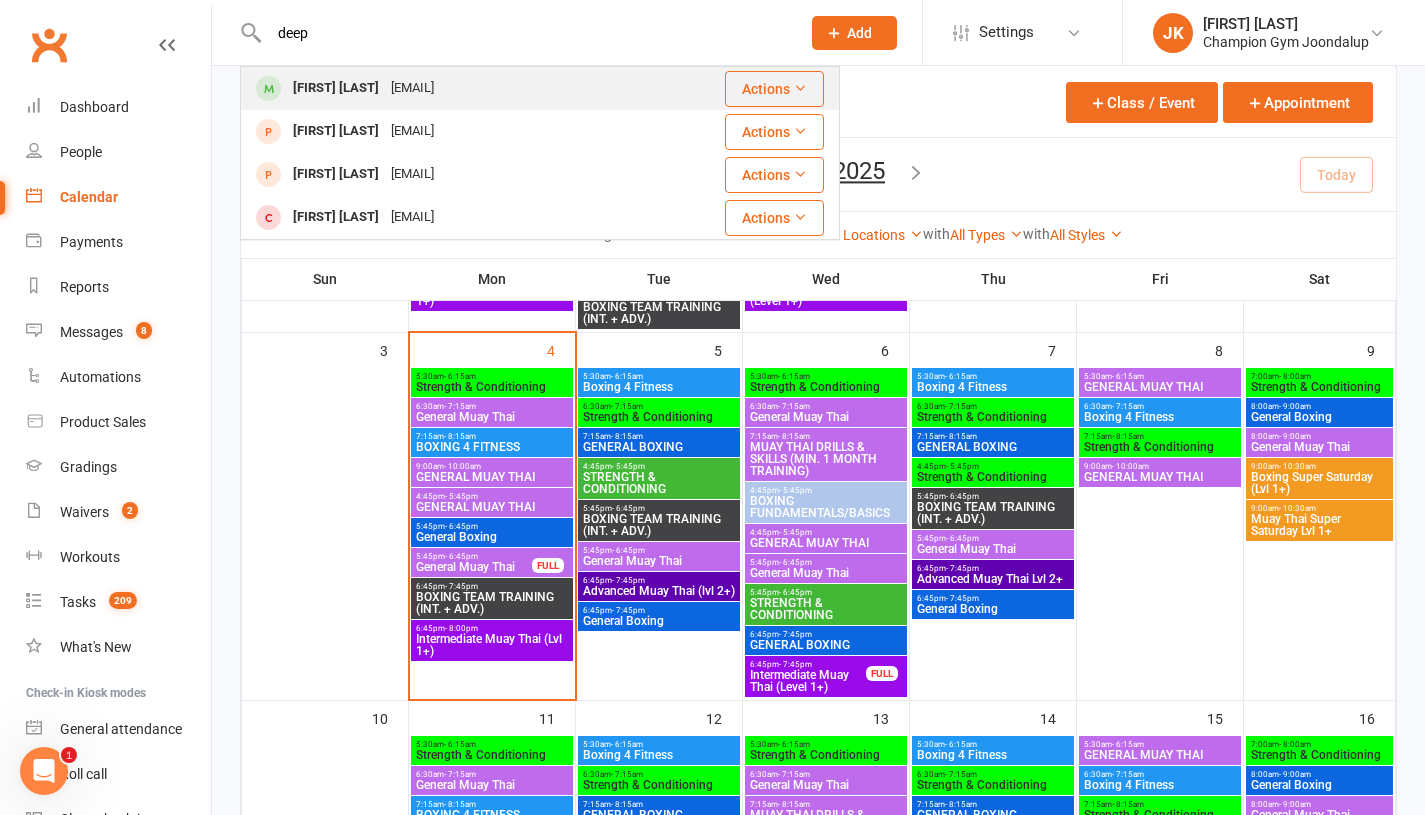 type on "deep" 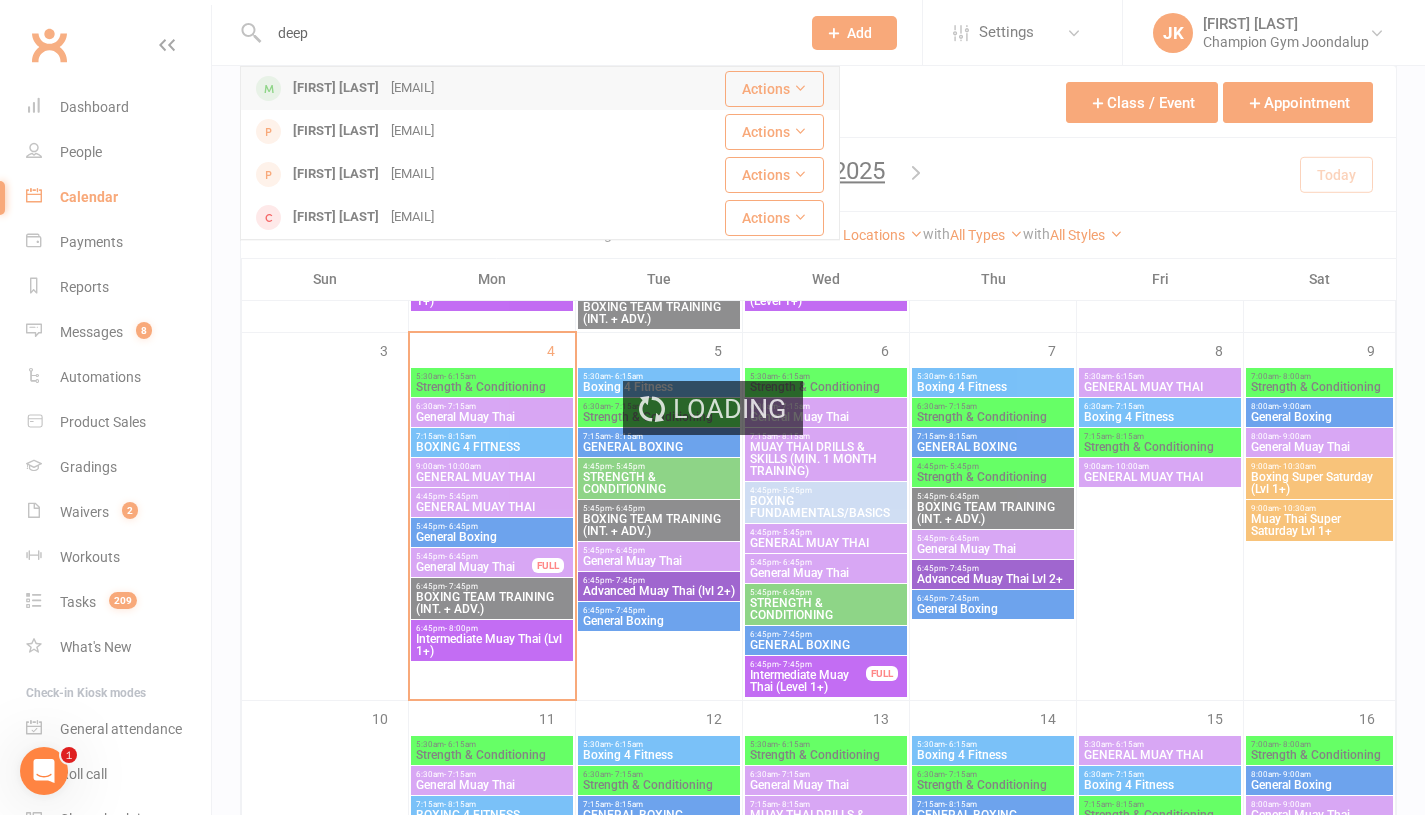 type 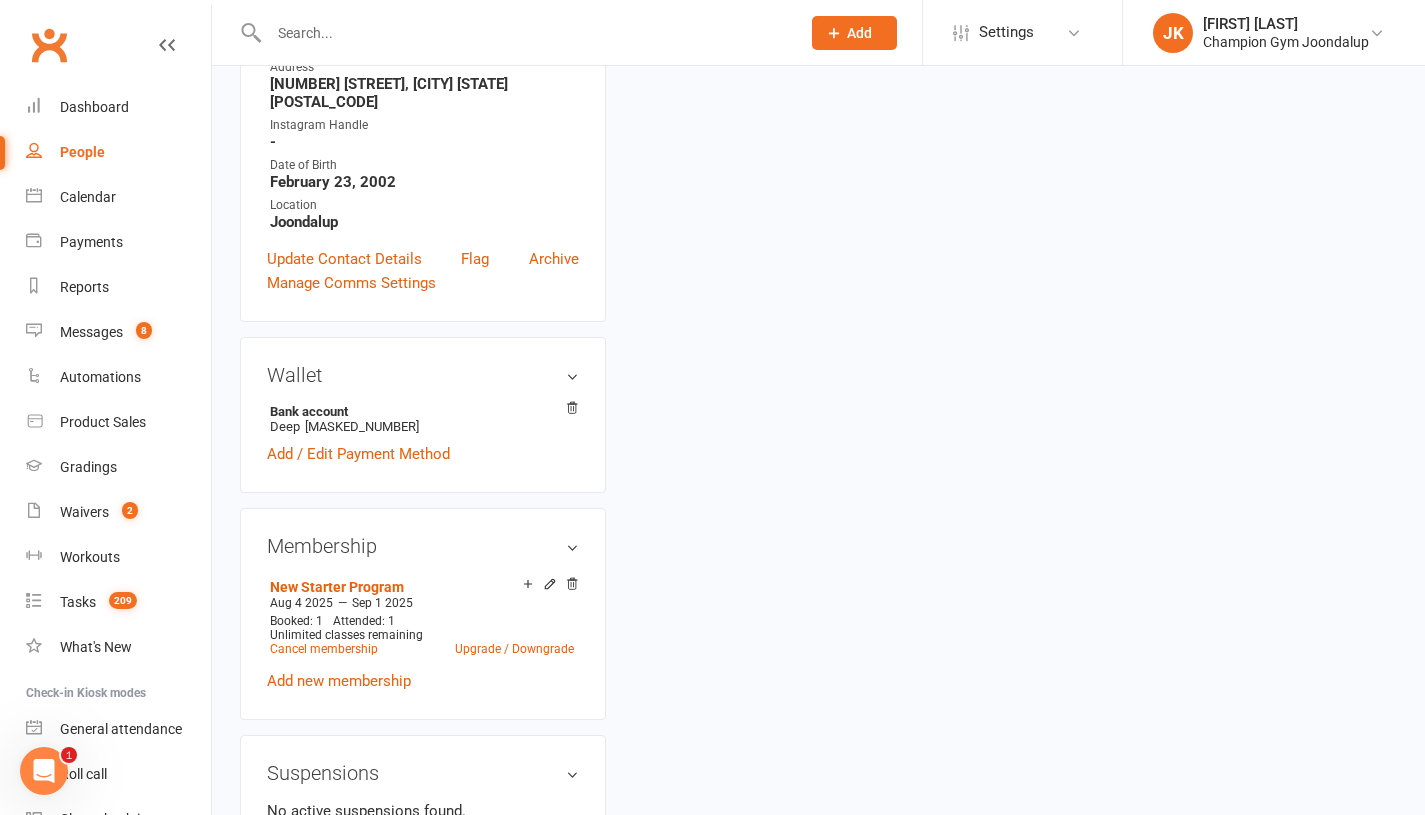 scroll, scrollTop: 0, scrollLeft: 0, axis: both 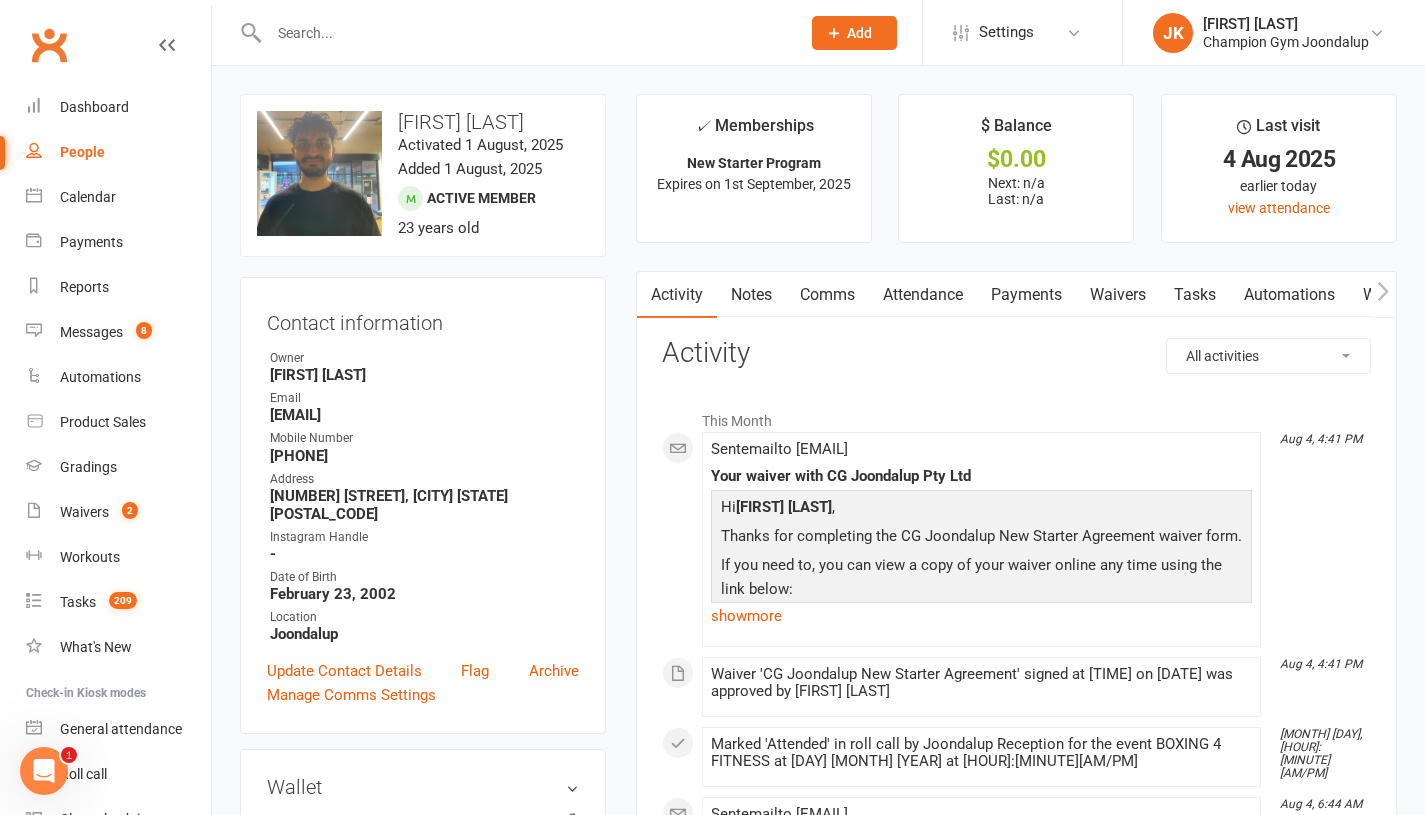 click on "Comms" at bounding box center (827, 295) 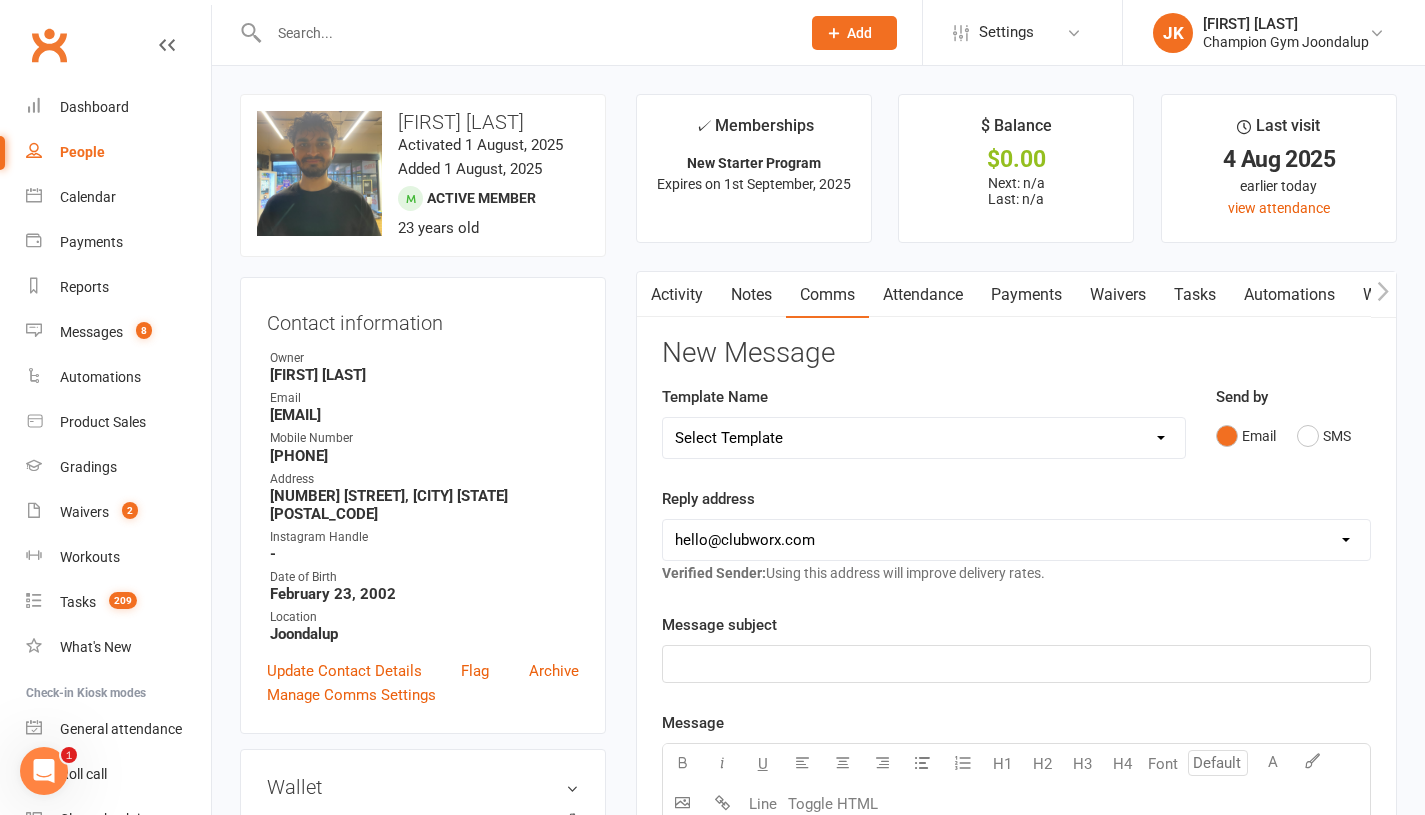click on "Select Template [Email] Goal Setting Template [SMS] 14 days absence [Email] 2024 Price Increase [Email] A. First Timer Trial [Email] A special Gift for You [SMS] August Attendance Challenge [Email] CG Escapes 2026 - Koh Samui [Email] Champ Life Awards - Nominations [Email] Clubworx Login Credentials [SMS] Clubworx Login Credentials [Email] EOFY sale 2024 email [SMS] EOFY sale 2024 sms [Email] Essential Packs Upsell [SMS] Facebook Page Invite [Email] Facebook Page Invite [SMS] FIRST CLASS SMS [SMS] First Timer Trial - Day before 1st class [Email] Glove Upsell [SMS] Goal Setting & Accountability [SMS] Google Review Request [Email] [Grading] Exemption Letter, Boxing [Email] [Grading] Exemption Letter, Muay Thai [SMS] [Grading] SMS To RSVP [Email] [Grading] Variation to Membership Email [Email] 🌴😎 Last Chance: Secure Your Spot at CG Escapes Muay Thai Camp Retreat! [Email] Membership Variation - Youth to Adult (members of 18) [SMS] New Starter - Already Training Seminar Invite [SMS] Overdue Payment SMS #1" at bounding box center (924, 438) 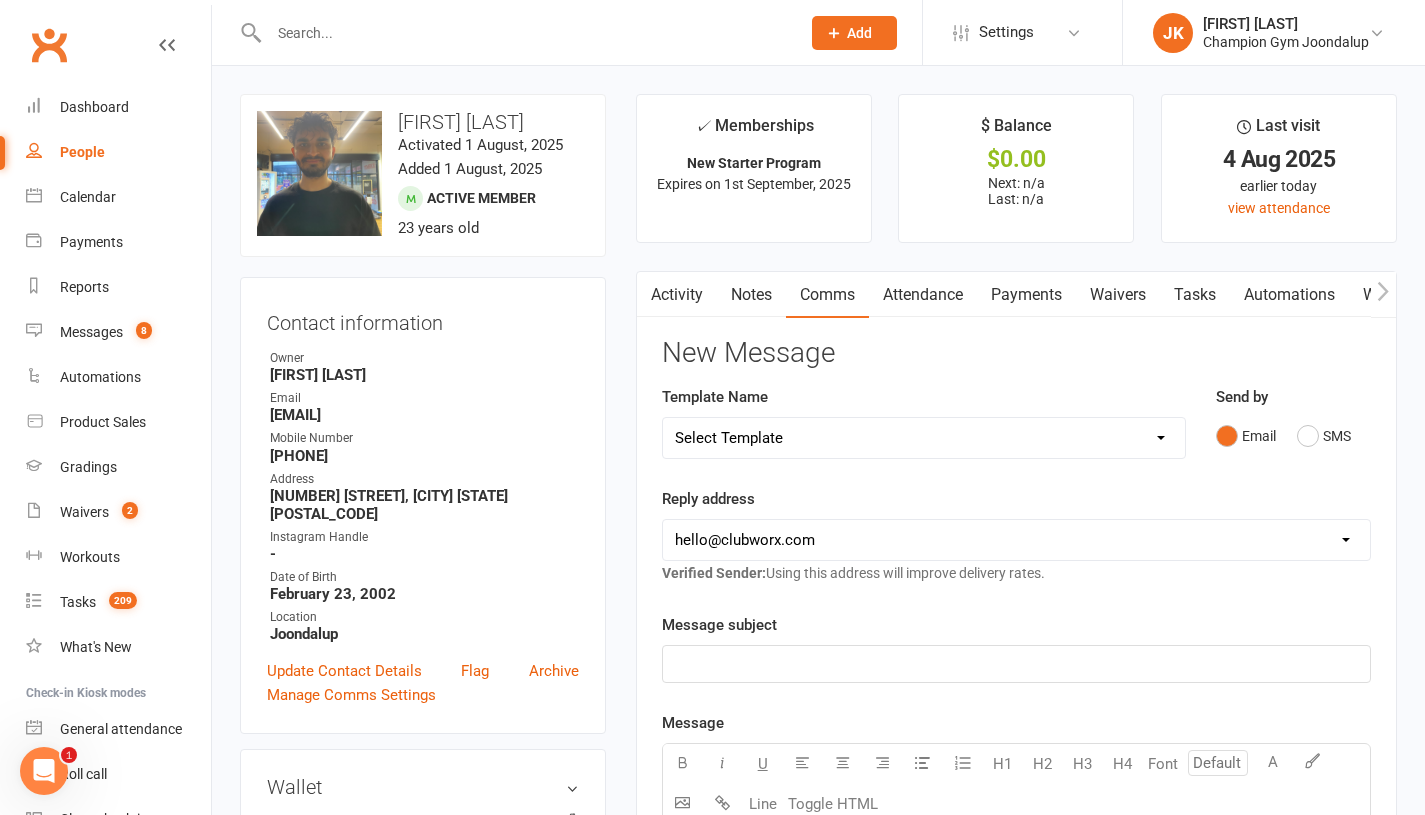 select on "8" 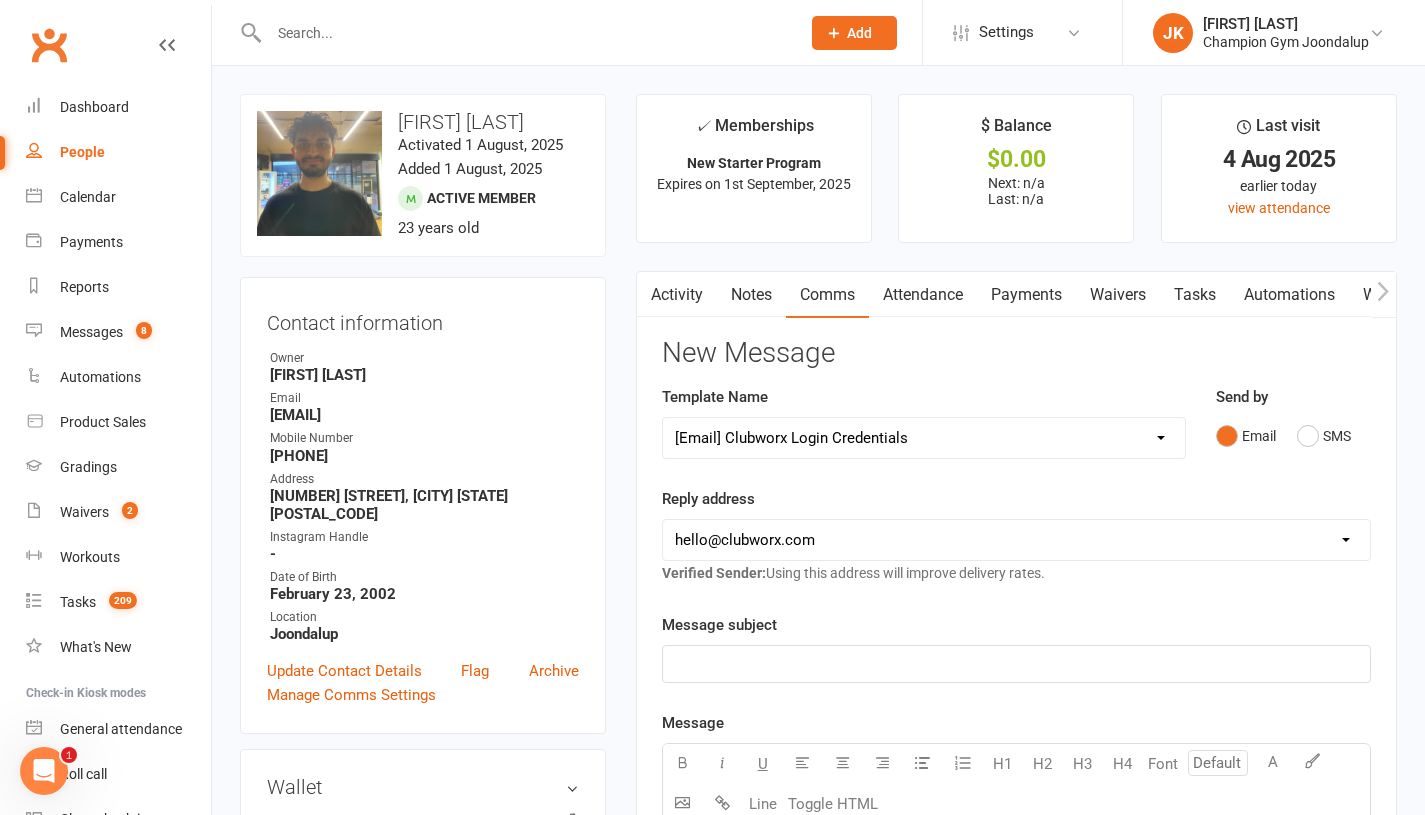 click on "Select Template [Email] Goal Setting Template [SMS] 14 days absence [Email] 2024 Price Increase [Email] A. First Timer Trial [Email] A special Gift for You [SMS] August Attendance Challenge [Email] CG Escapes 2026 - Koh Samui [Email] Champ Life Awards - Nominations [Email] Clubworx Login Credentials [SMS] Clubworx Login Credentials [Email] EOFY sale 2024 email [SMS] EOFY sale 2024 sms [Email] Essential Packs Upsell [SMS] Facebook Page Invite [Email] Facebook Page Invite [SMS] FIRST CLASS SMS [SMS] First Timer Trial - Day before 1st class [Email] Glove Upsell [SMS] Goal Setting & Accountability [SMS] Google Review Request [Email] [Grading] Exemption Letter, Boxing [Email] [Grading] Exemption Letter, Muay Thai [SMS] [Grading] SMS To RSVP [Email] [Grading] Variation to Membership Email [Email] 🌴😎 Last Chance: Secure Your Spot at CG Escapes Muay Thai Camp Retreat! [Email] Membership Variation - Youth to Adult (members of 18) [SMS] New Starter - Already Training Seminar Invite [SMS] Overdue Payment SMS #1" at bounding box center [924, 438] 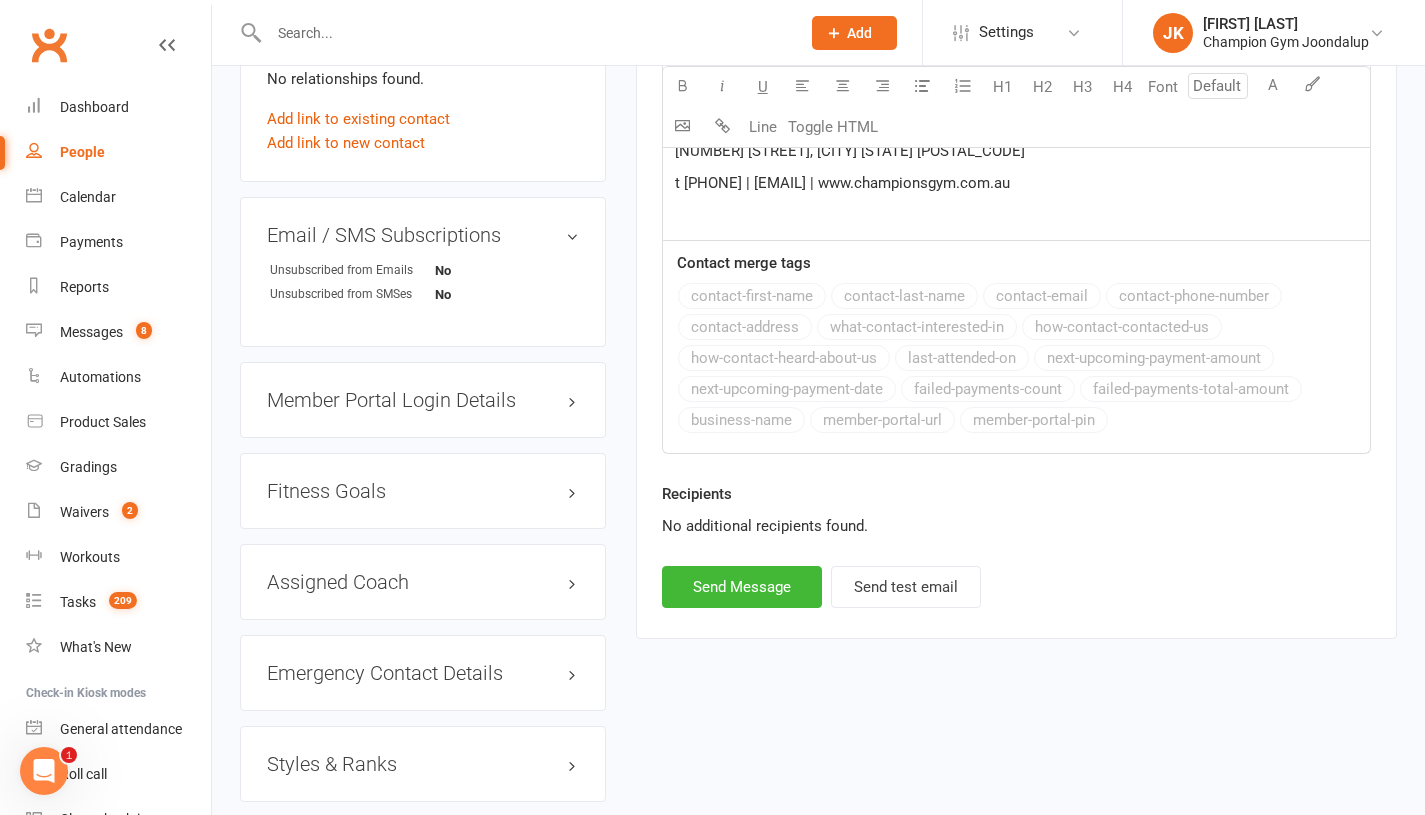 scroll, scrollTop: 1327, scrollLeft: 0, axis: vertical 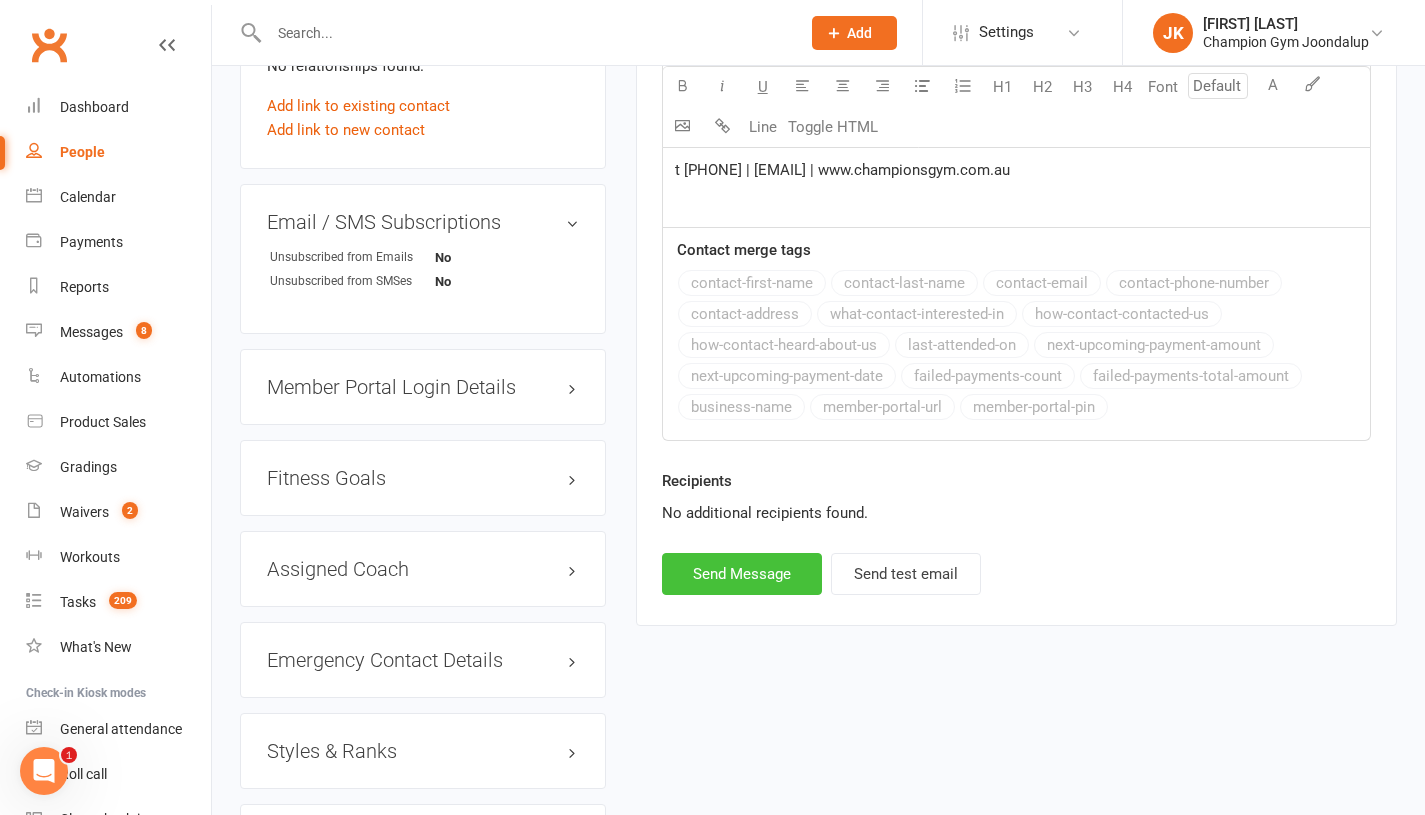 click on "Send Message" at bounding box center [742, 574] 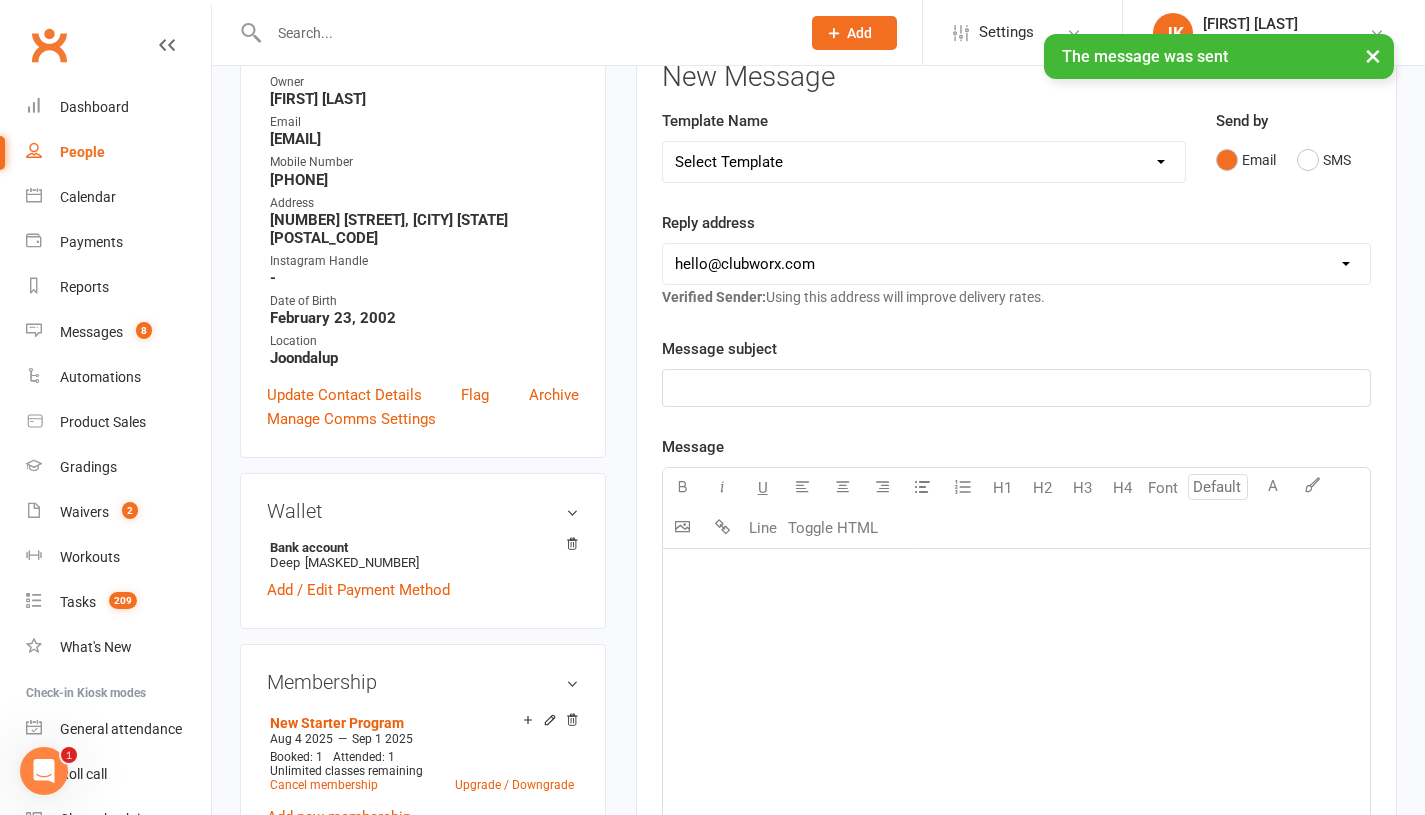 scroll, scrollTop: 263, scrollLeft: 0, axis: vertical 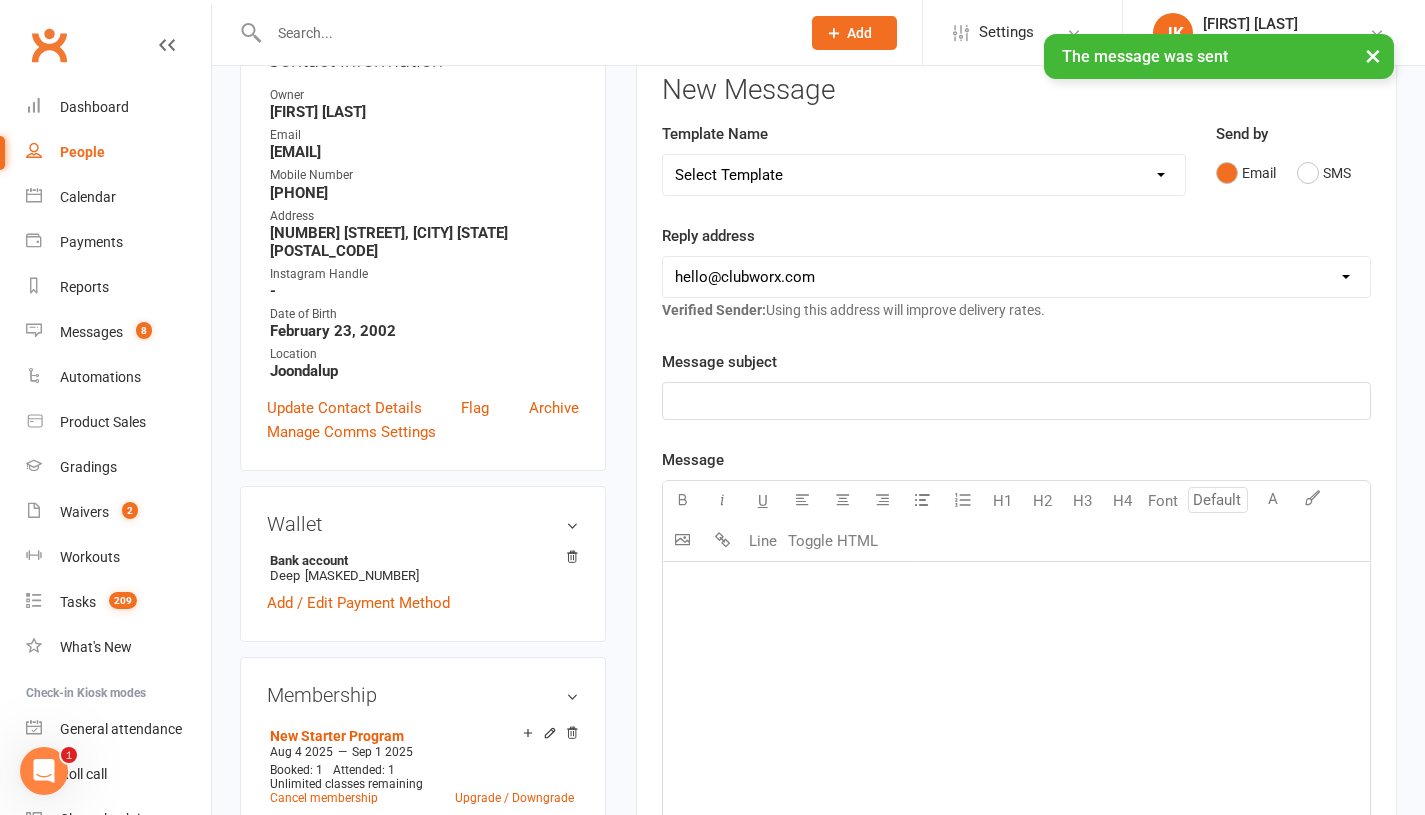 click on "Select Template [Email] Goal Setting Template [SMS] 14 days absence [Email] 2024 Price Increase [Email] A. First Timer Trial [Email] A special Gift for You [SMS] August Attendance Challenge [Email] CG Escapes 2026 - Koh Samui [Email] Champ Life Awards - Nominations [Email] Clubworx Login Credentials [SMS] Clubworx Login Credentials [Email] EOFY sale 2024 email [SMS] EOFY sale 2024 sms [Email] Essential Packs Upsell [SMS] Facebook Page Invite [Email] Facebook Page Invite [SMS] FIRST CLASS SMS [SMS] First Timer Trial - Day before 1st class [Email] Glove Upsell [SMS] Goal Setting & Accountability [SMS] Google Review Request [Email] [Grading] Exemption Letter, Boxing [Email] [Grading] Exemption Letter, Muay Thai [SMS] [Grading] SMS To RSVP [Email] [Grading] Variation to Membership Email [Email] 🌴😎 Last Chance: Secure Your Spot at CG Escapes Muay Thai Camp Retreat! [Email] Membership Variation - Youth to Adult (members of 18) [SMS] New Starter - Already Training Seminar Invite [SMS] Overdue Payment SMS #1" at bounding box center (924, 175) 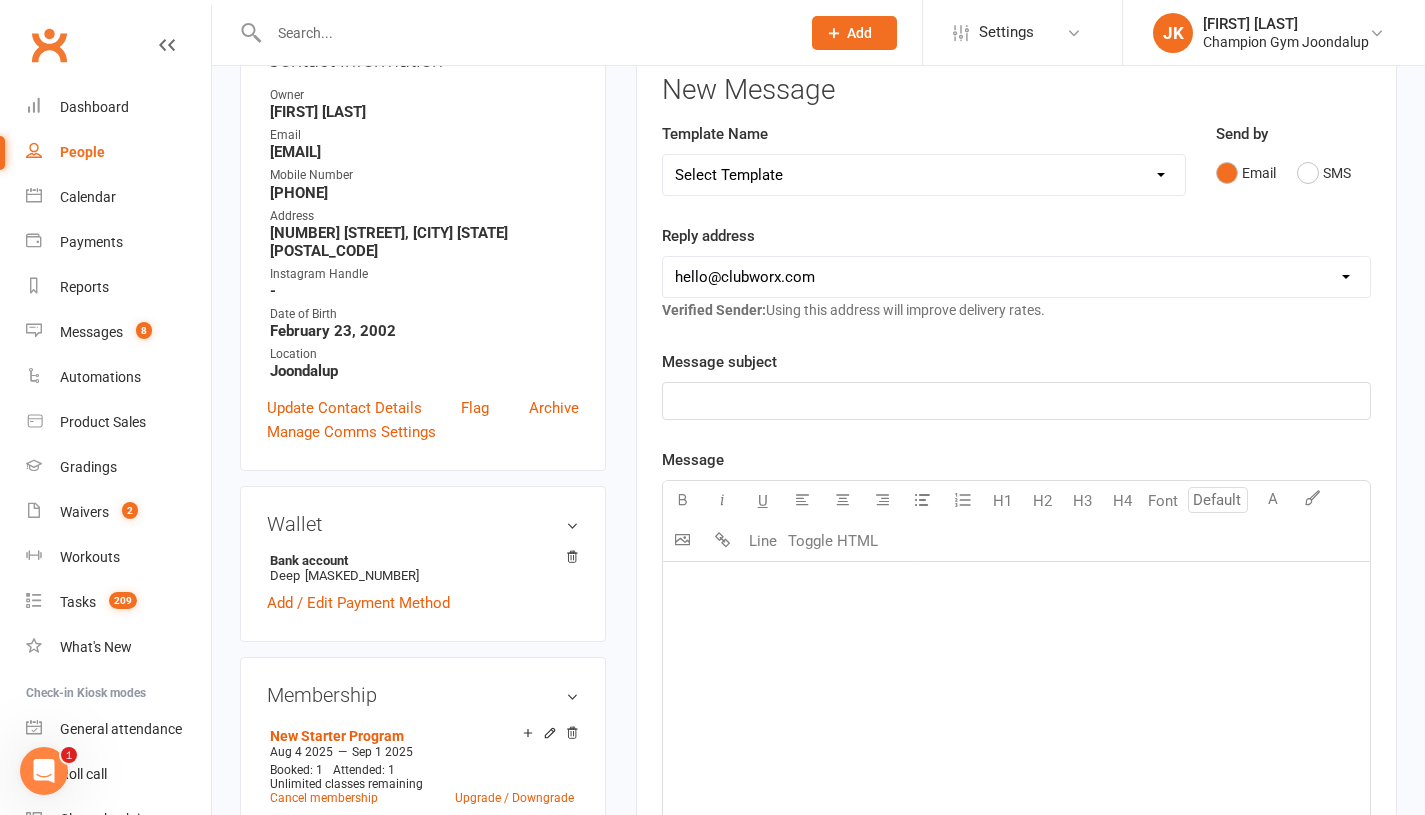 select on "13" 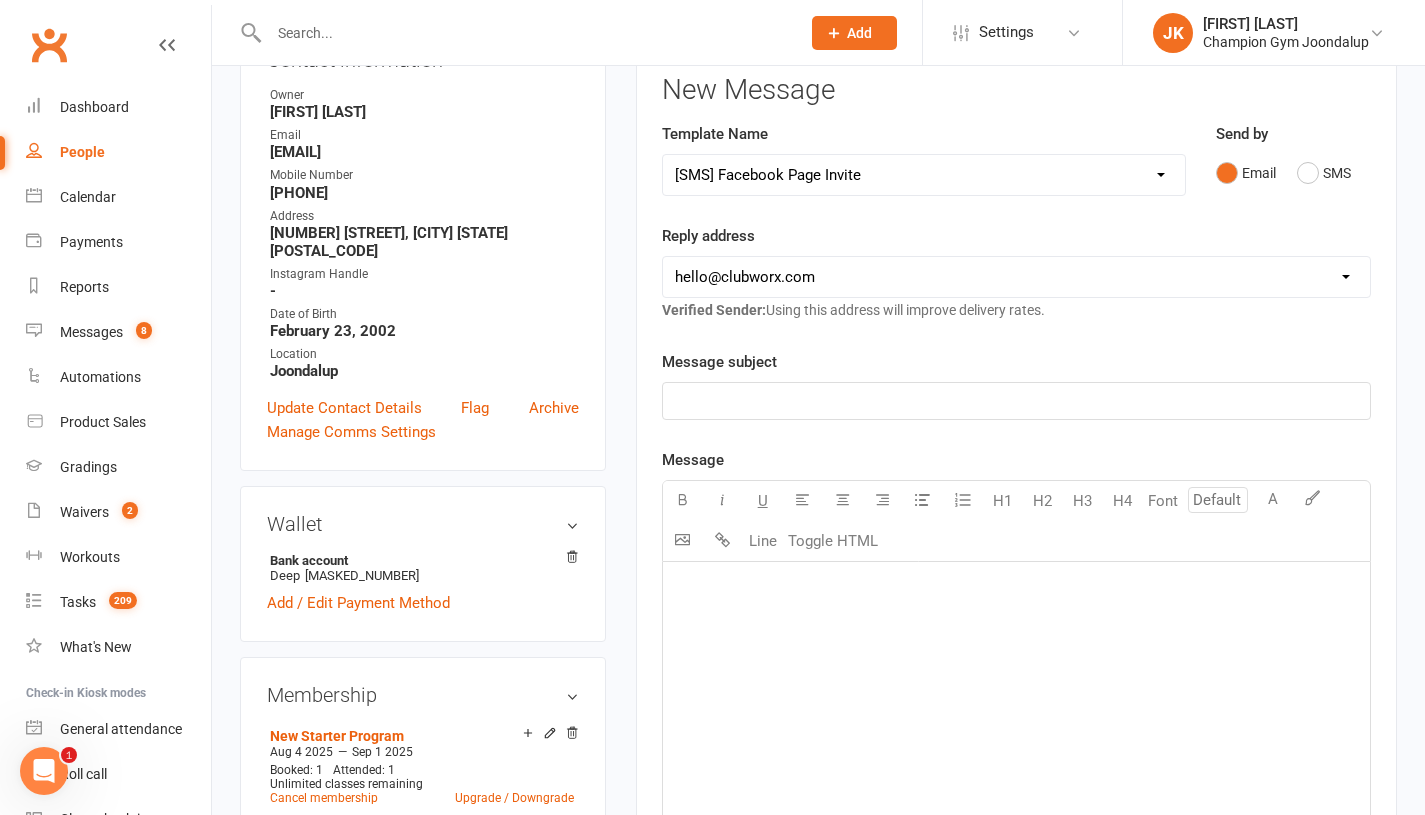 click on "Select Template [Email] Goal Setting Template [SMS] 14 days absence [Email] 2024 Price Increase [Email] A. First Timer Trial [Email] A special Gift for You [SMS] August Attendance Challenge [Email] CG Escapes 2026 - Koh Samui [Email] Champ Life Awards - Nominations [Email] Clubworx Login Credentials [SMS] Clubworx Login Credentials [Email] EOFY sale 2024 email [SMS] EOFY sale 2024 sms [Email] Essential Packs Upsell [SMS] Facebook Page Invite [Email] Facebook Page Invite [SMS] FIRST CLASS SMS [SMS] First Timer Trial - Day before 1st class [Email] Glove Upsell [SMS] Goal Setting & Accountability [SMS] Google Review Request [Email] [Grading] Exemption Letter, Boxing [Email] [Grading] Exemption Letter, Muay Thai [SMS] [Grading] SMS To RSVP [Email] [Grading] Variation to Membership Email [Email] 🌴😎 Last Chance: Secure Your Spot at CG Escapes Muay Thai Camp Retreat! [Email] Membership Variation - Youth to Adult (members of 18) [SMS] New Starter - Already Training Seminar Invite [SMS] Overdue Payment SMS #1" at bounding box center (924, 175) 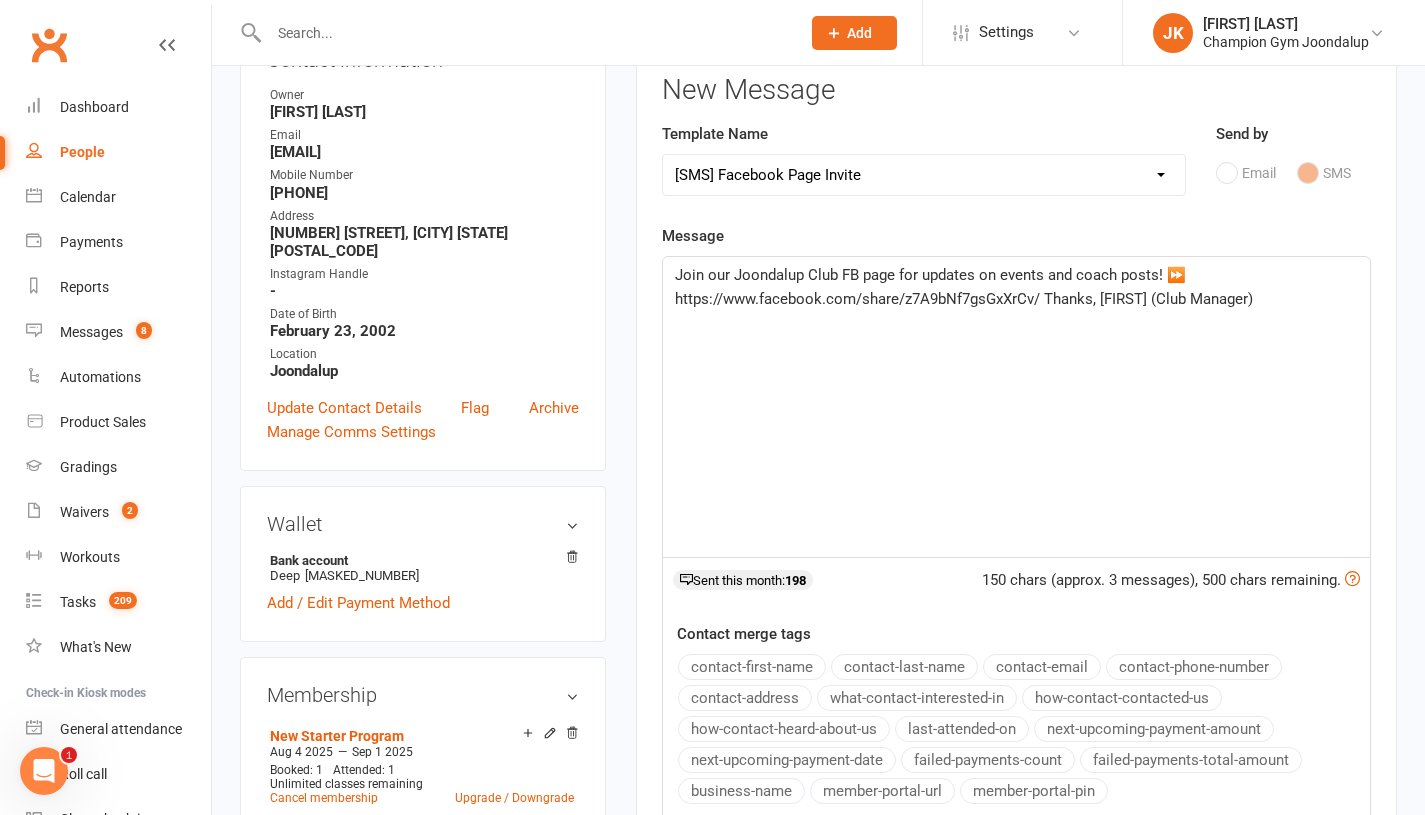 click on "Join our Joondalup Club FB page for updates on events and coach posts! ⏩ https://www.facebook.com/share/z7A9bNf7gsGxXrCv/ Thanks, Rikki (Club Manager)" 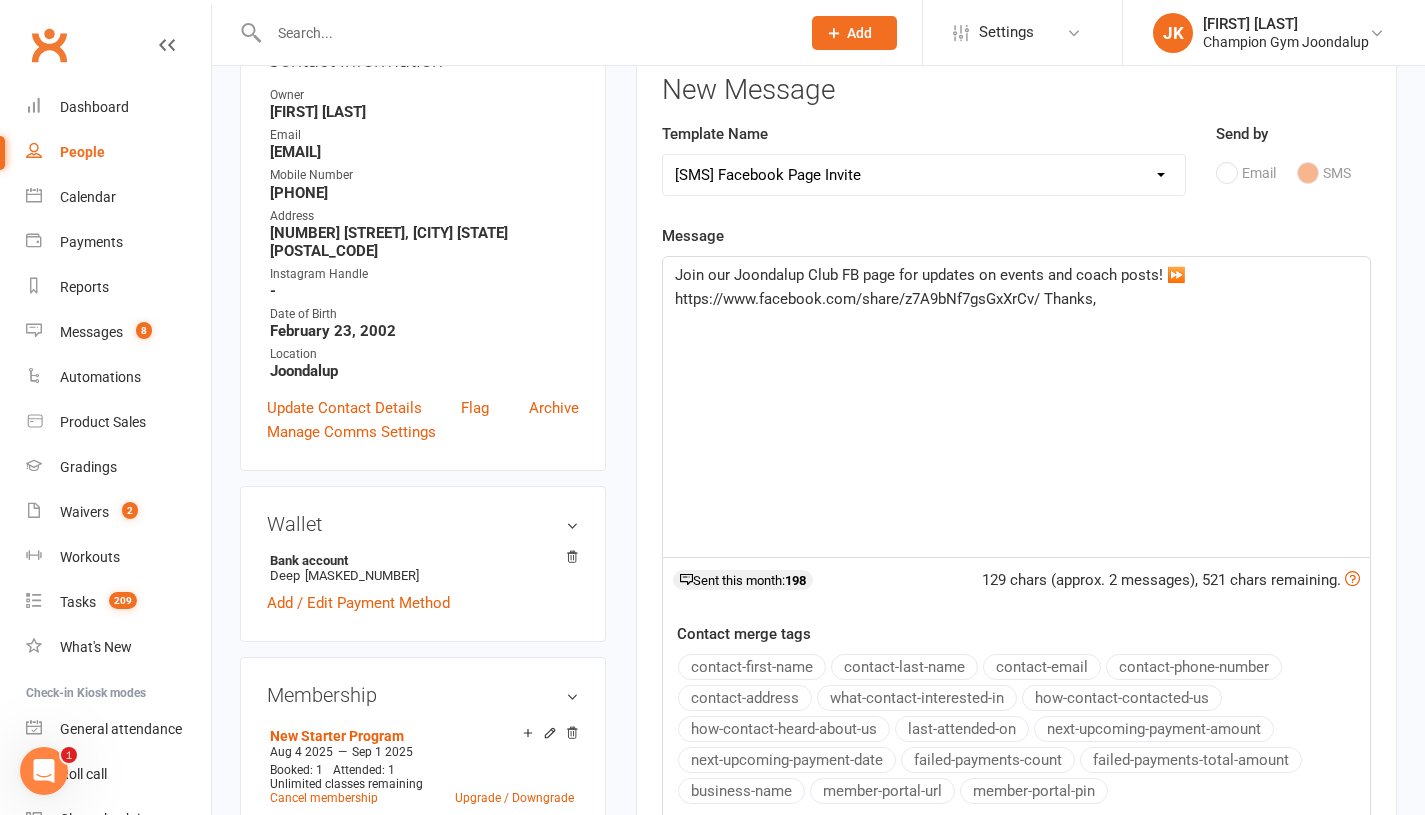 type 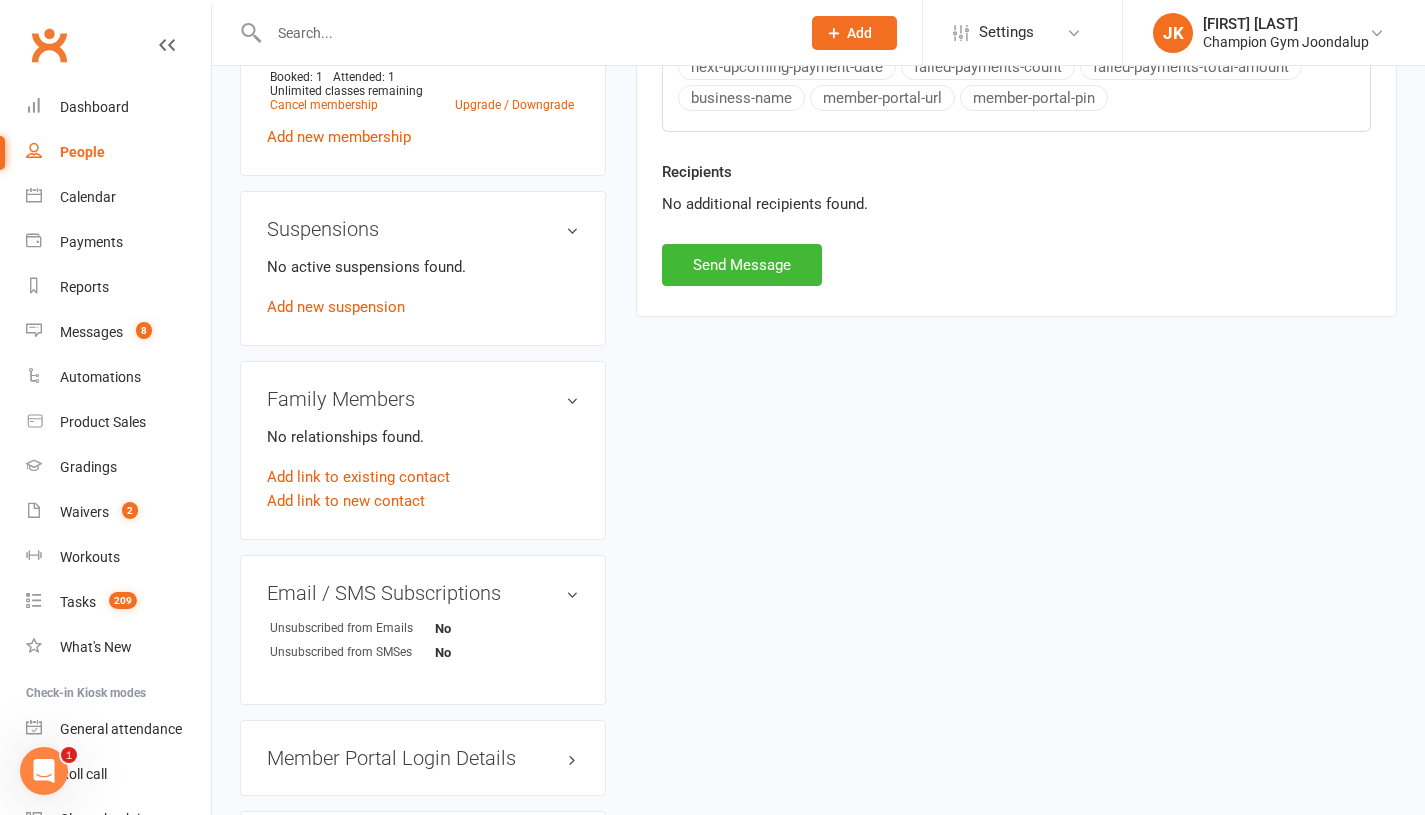 scroll, scrollTop: 934, scrollLeft: 0, axis: vertical 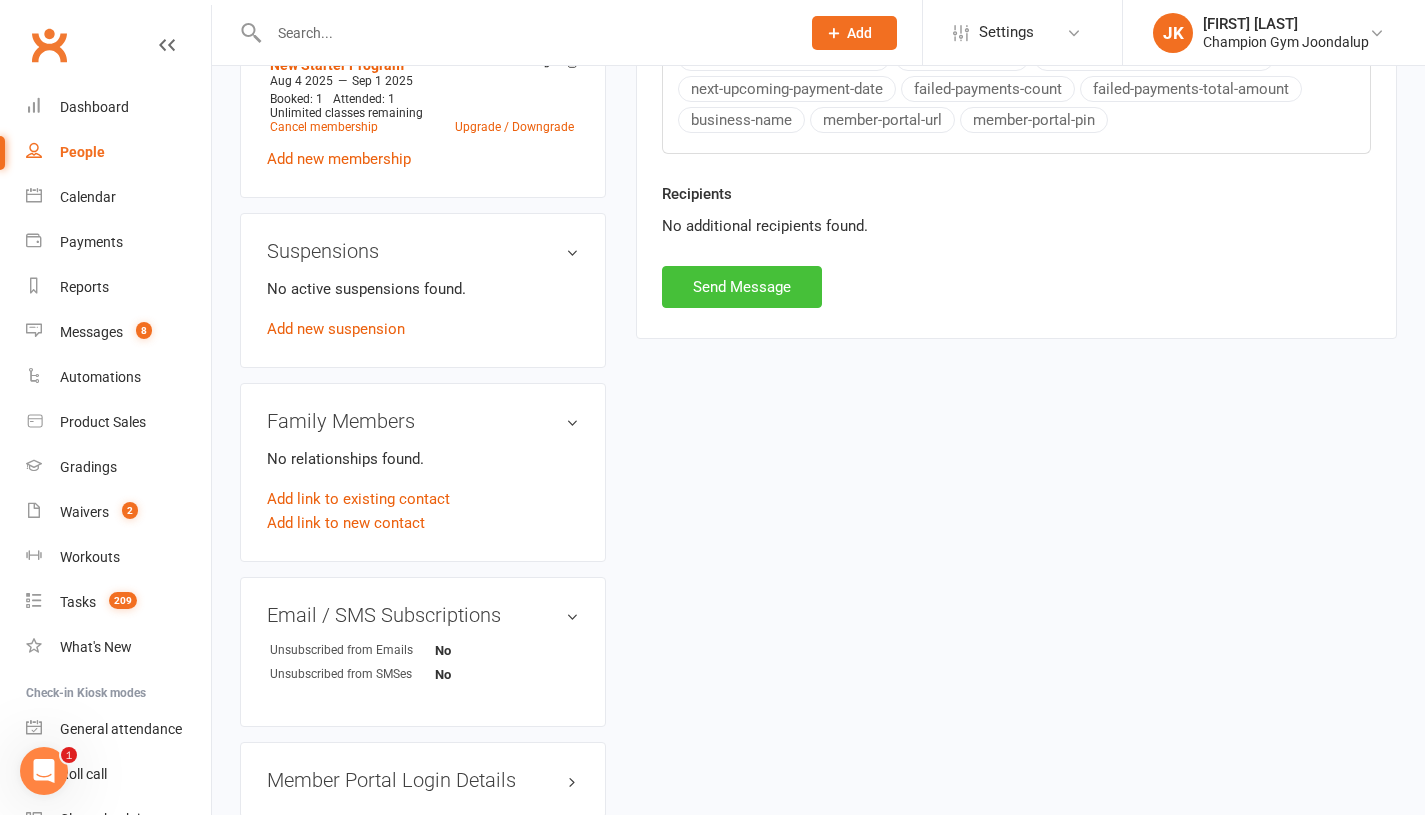 click on "Send Message" at bounding box center (742, 287) 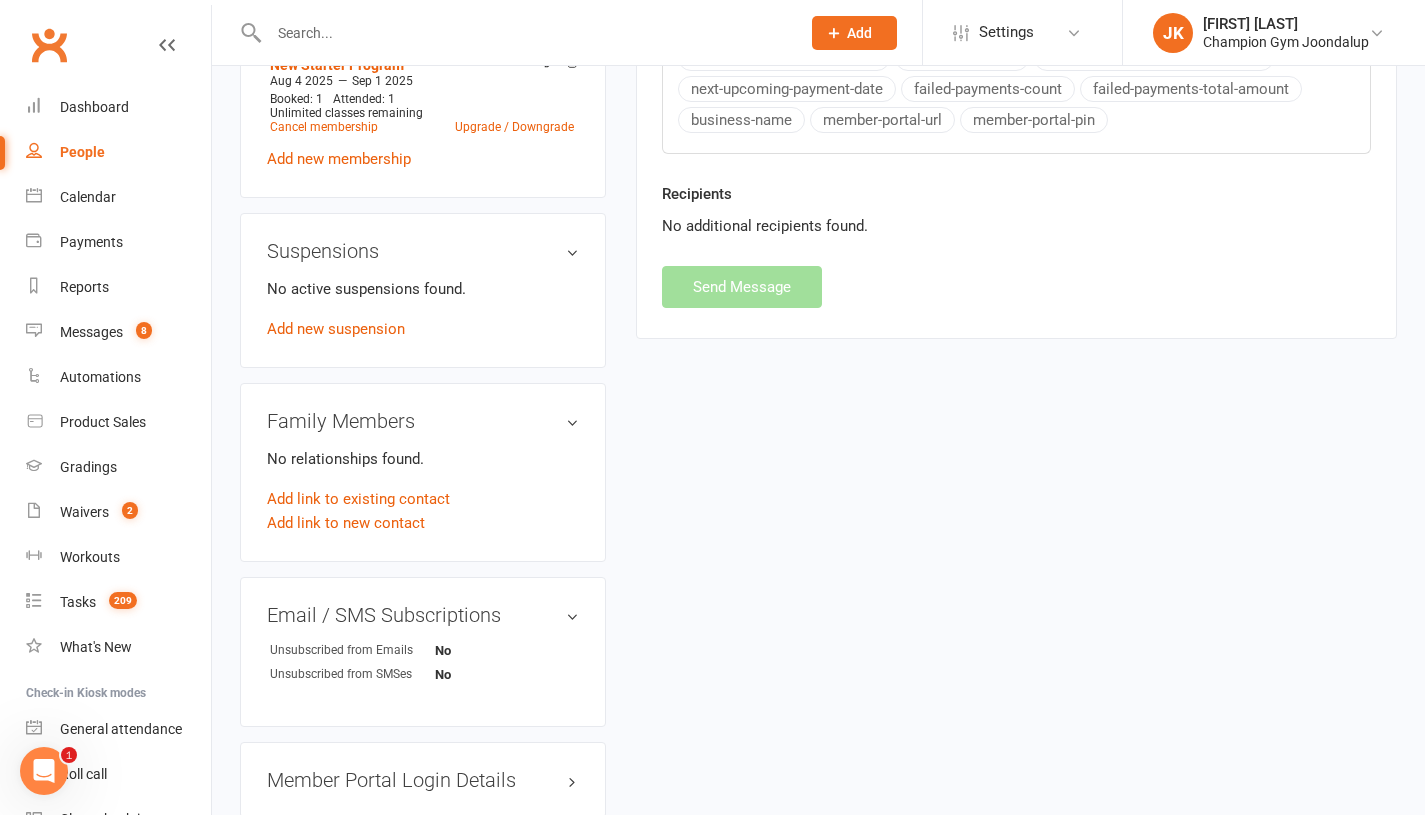 select 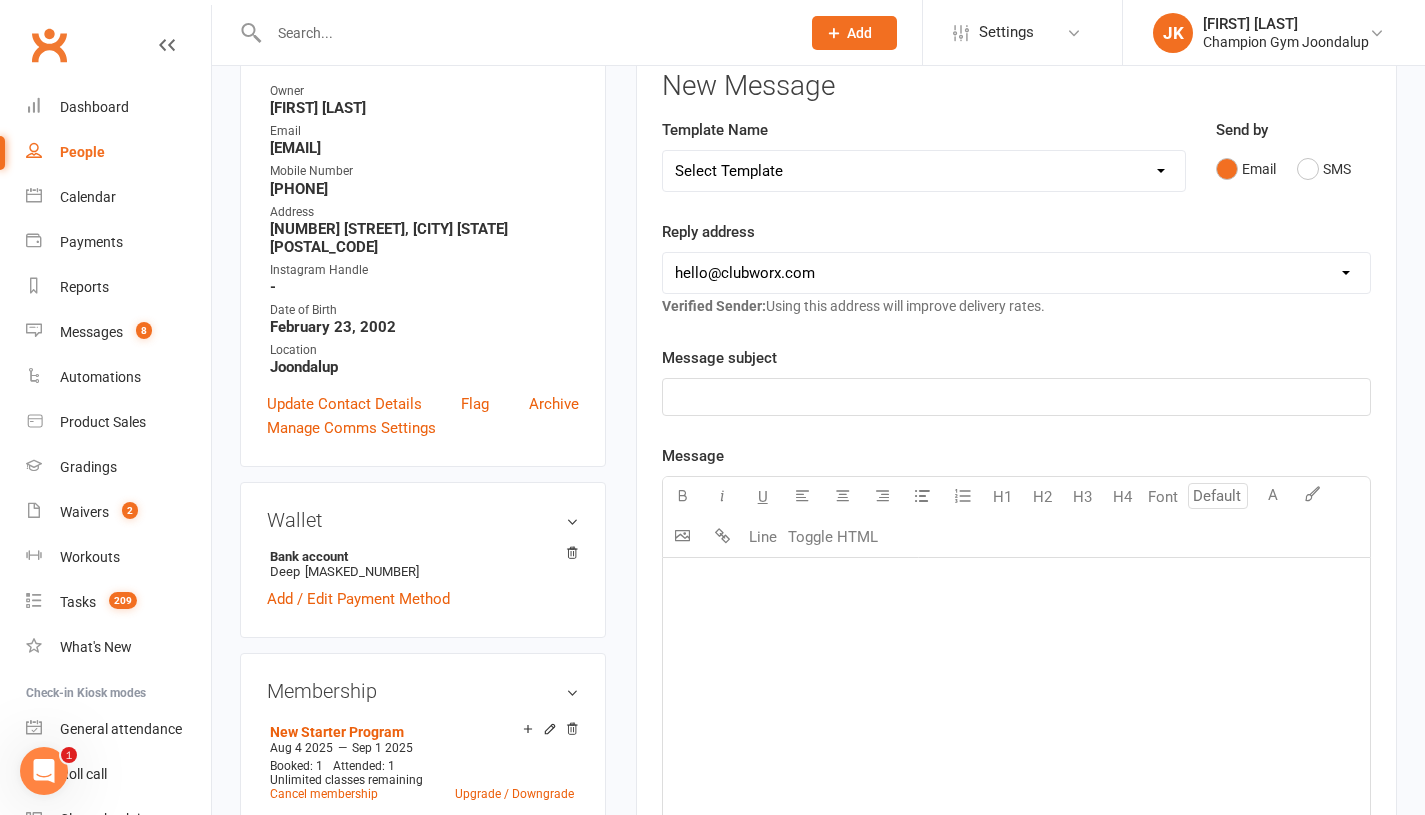 scroll, scrollTop: 0, scrollLeft: 0, axis: both 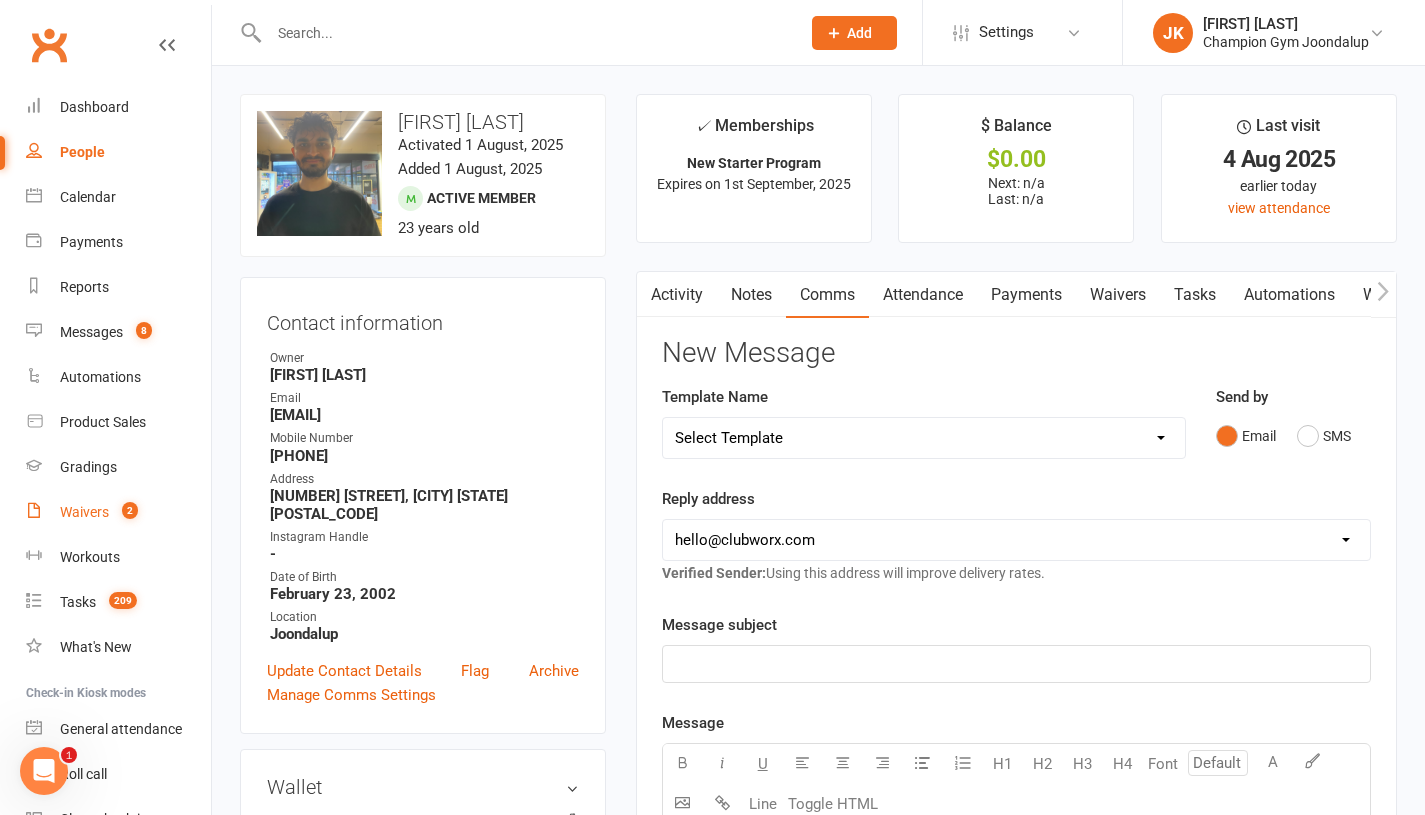 click on "2" at bounding box center [125, 512] 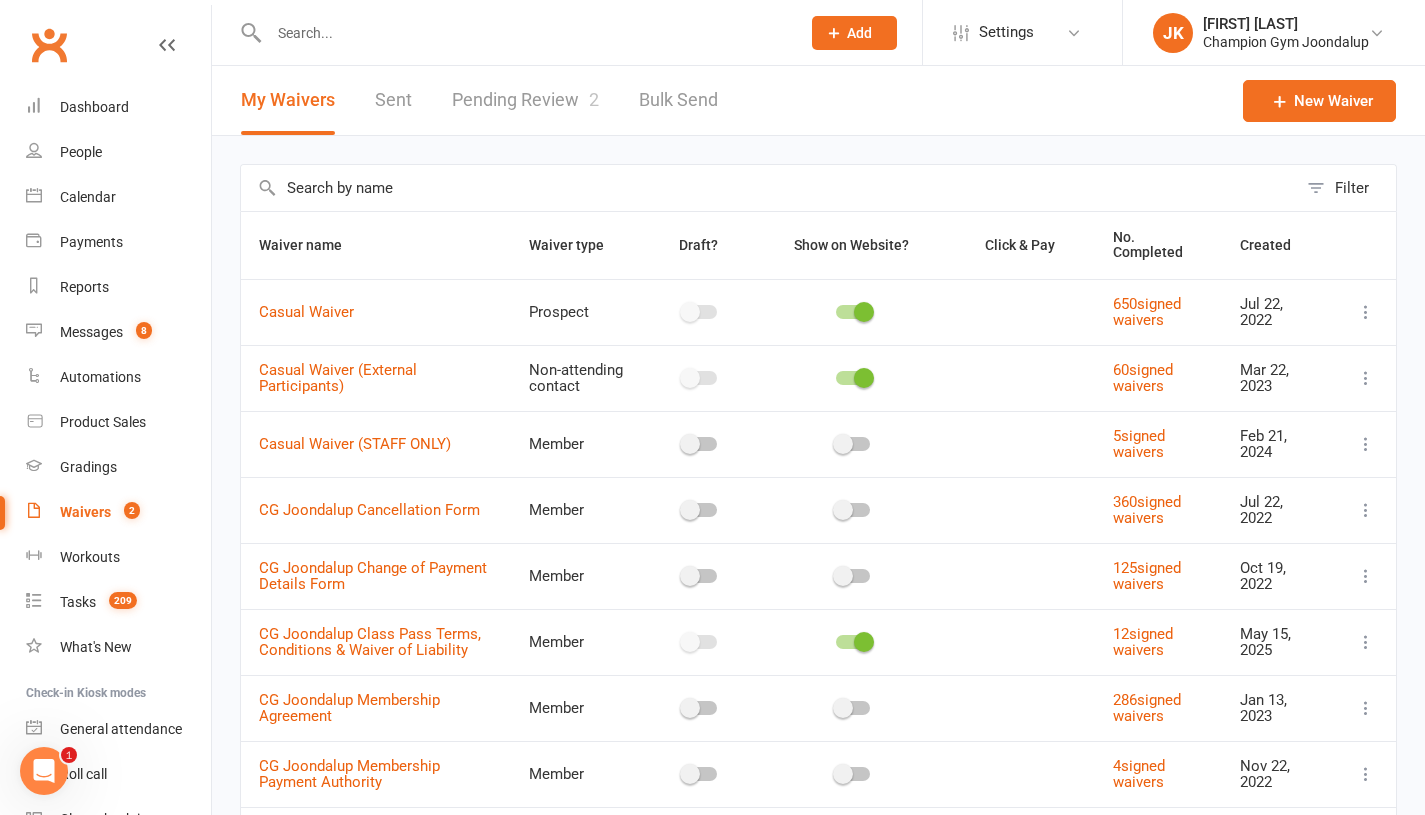 click on "Pending Review 2" at bounding box center [525, 100] 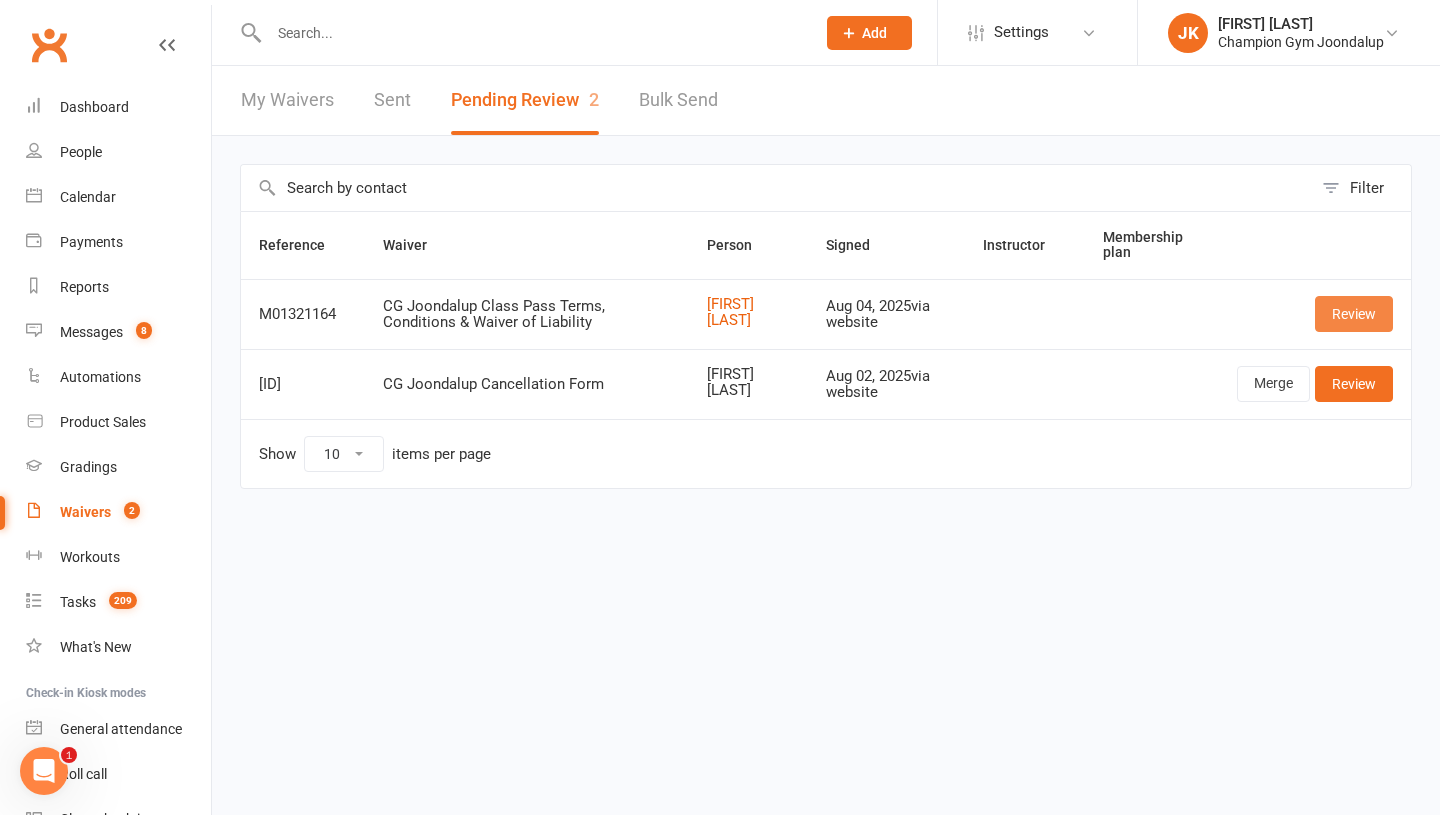 click on "Review" at bounding box center [1354, 314] 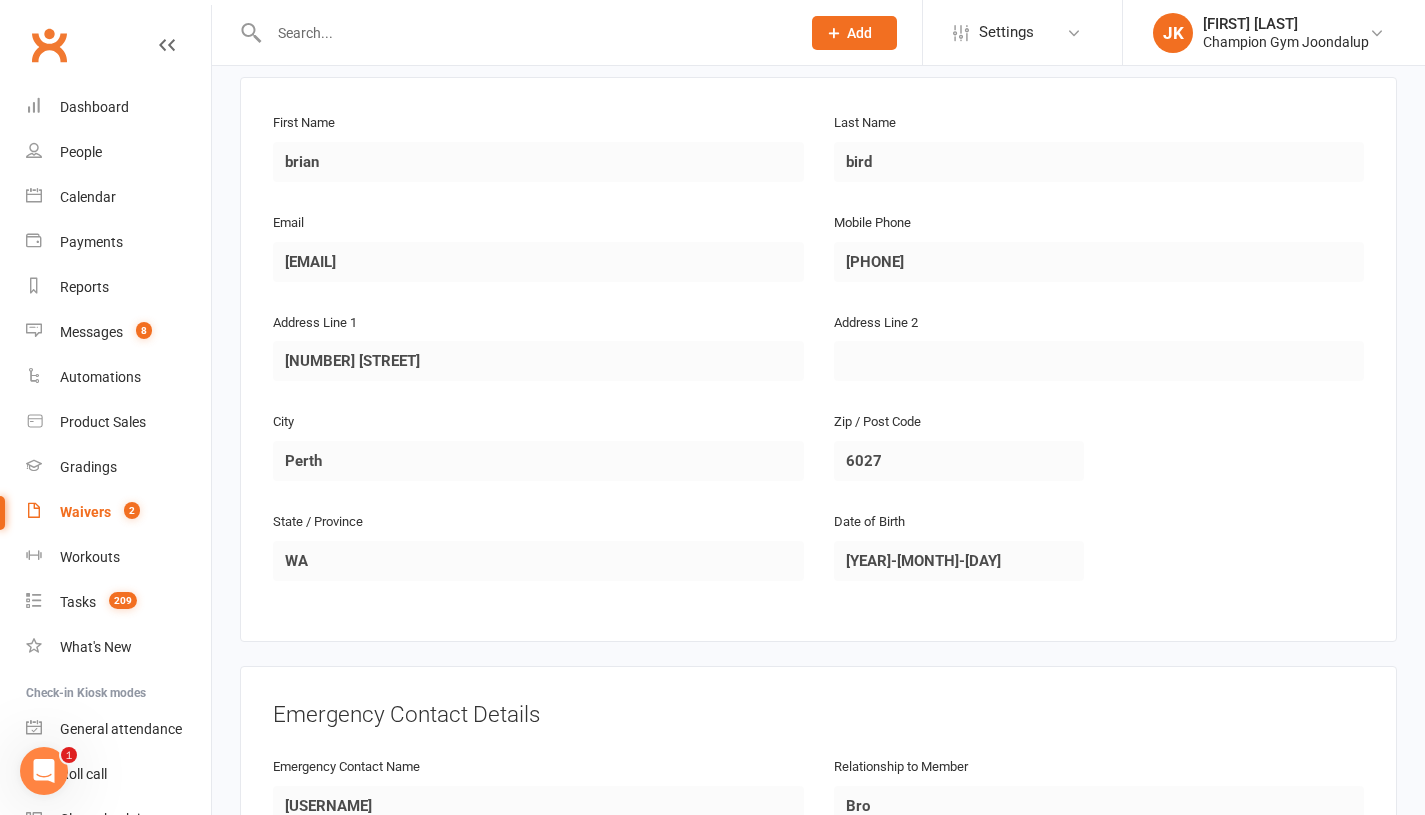 scroll, scrollTop: 0, scrollLeft: 0, axis: both 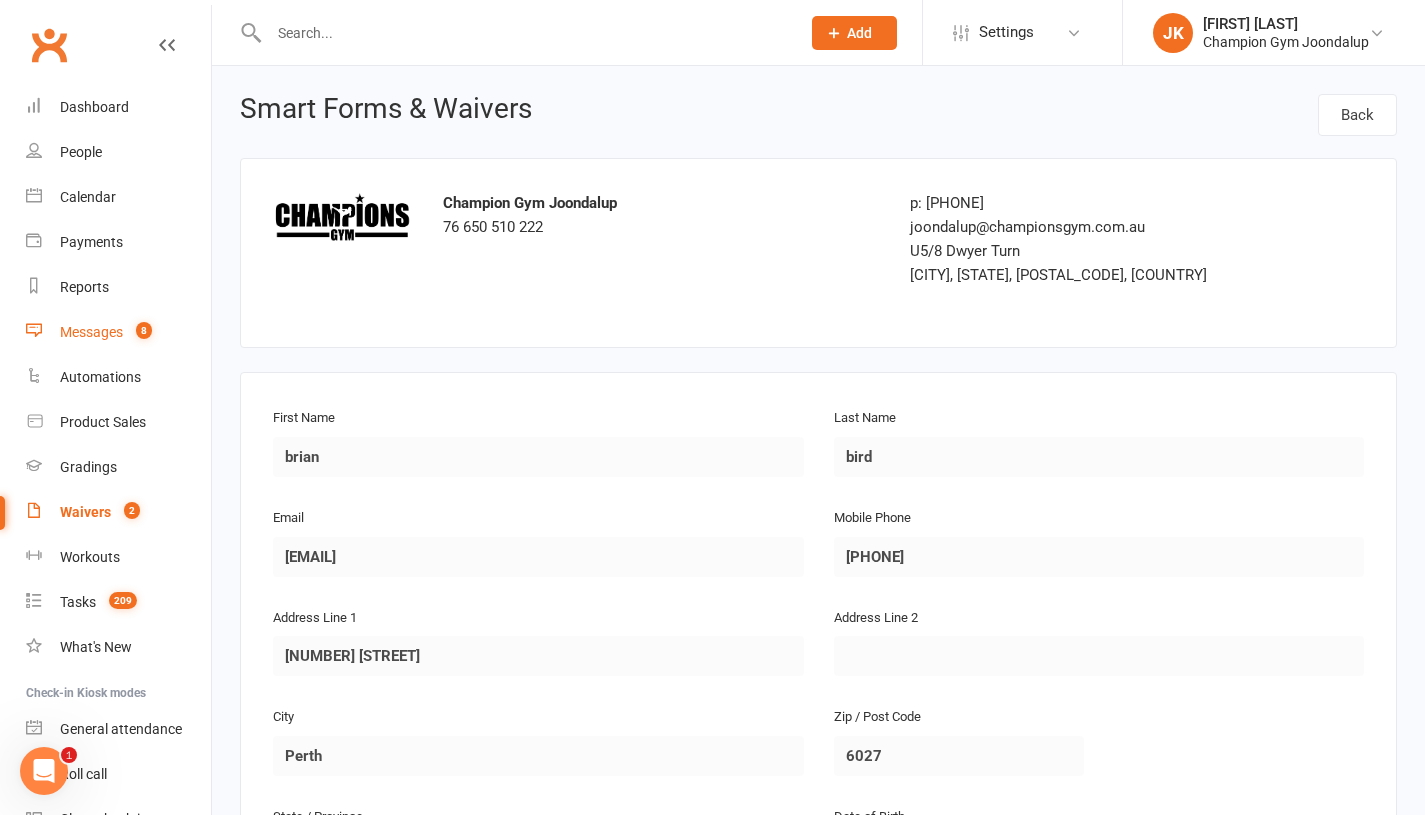click on "Messages" at bounding box center [91, 332] 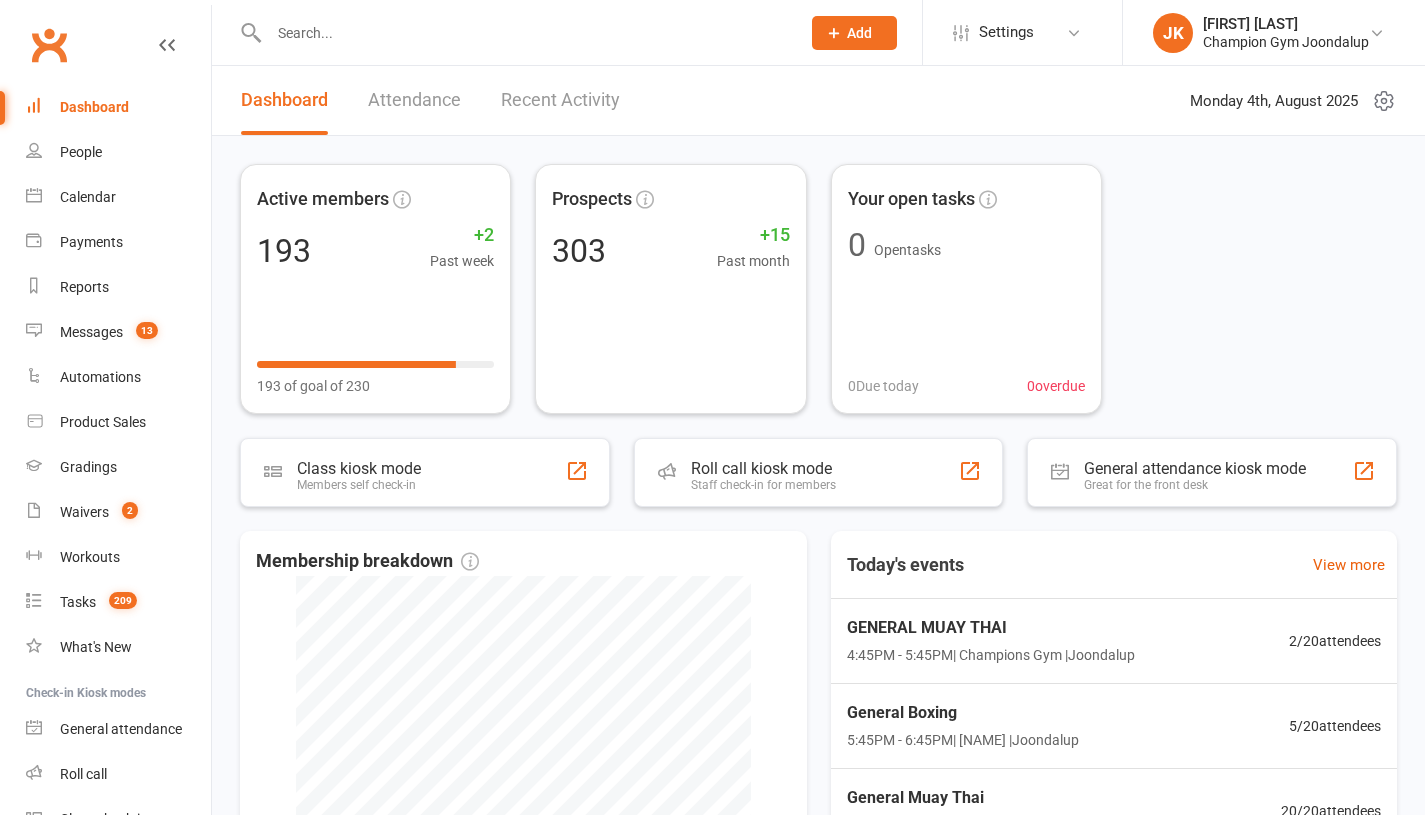 scroll, scrollTop: 0, scrollLeft: 0, axis: both 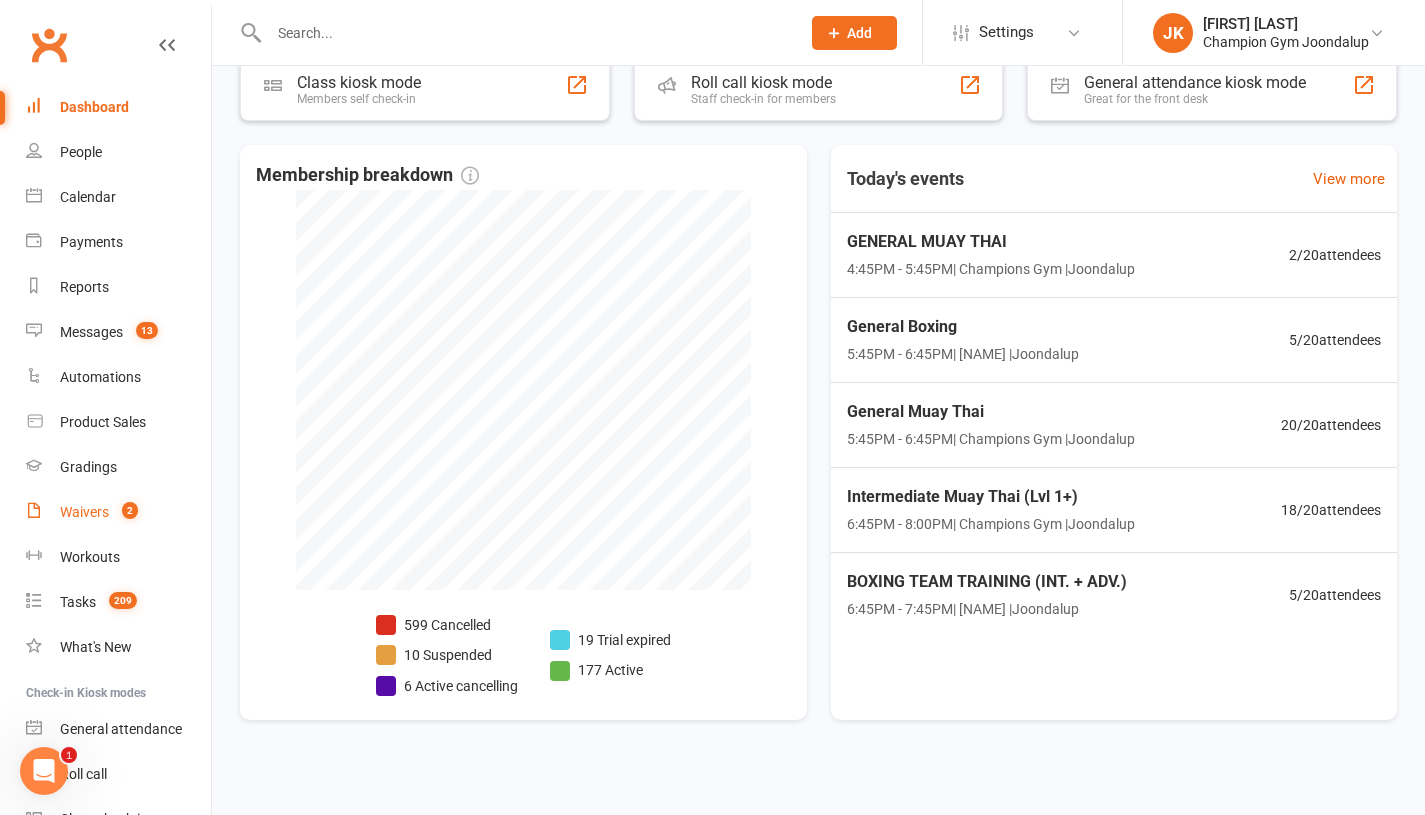 click on "Waivers" at bounding box center [84, 512] 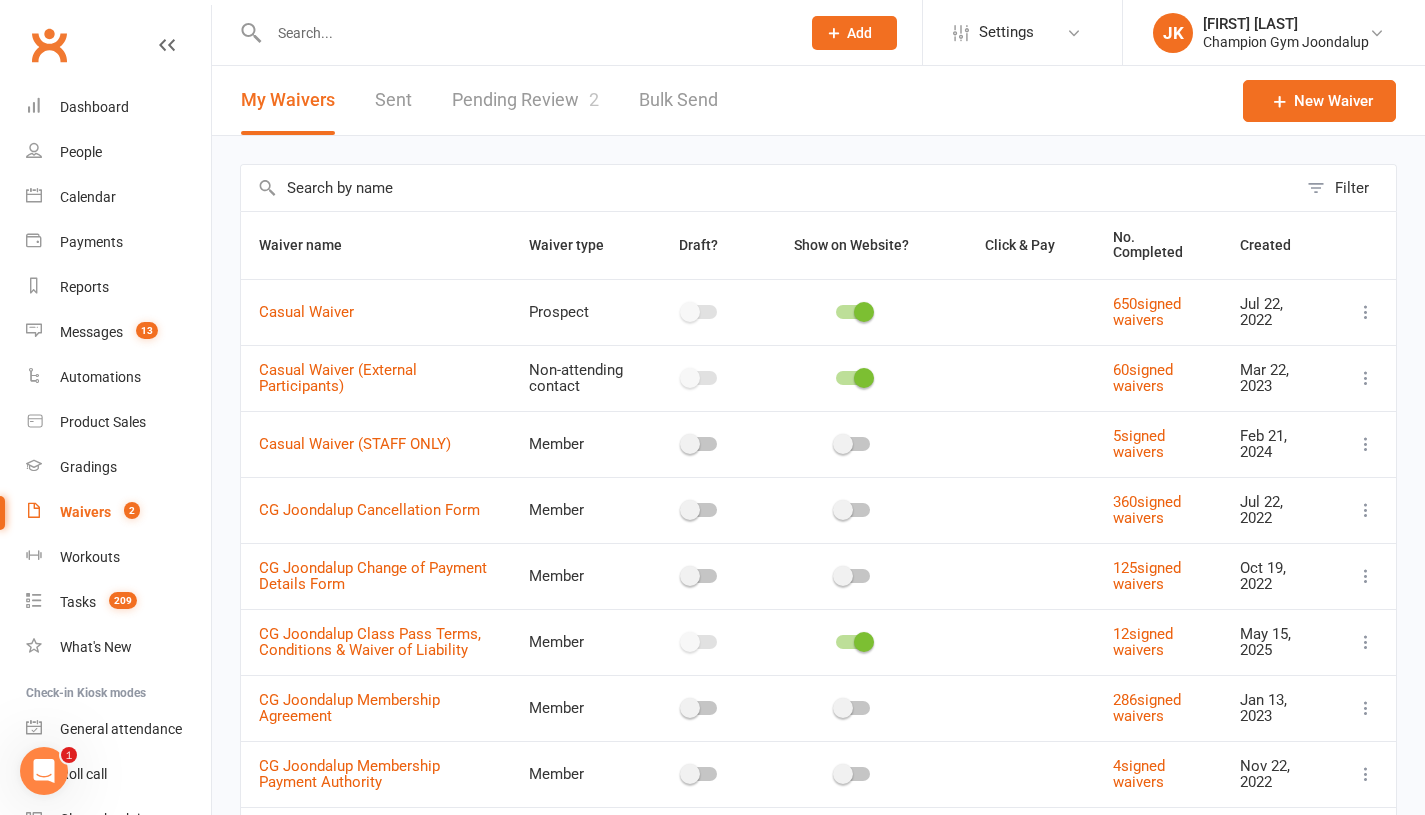 click at bounding box center [524, 33] 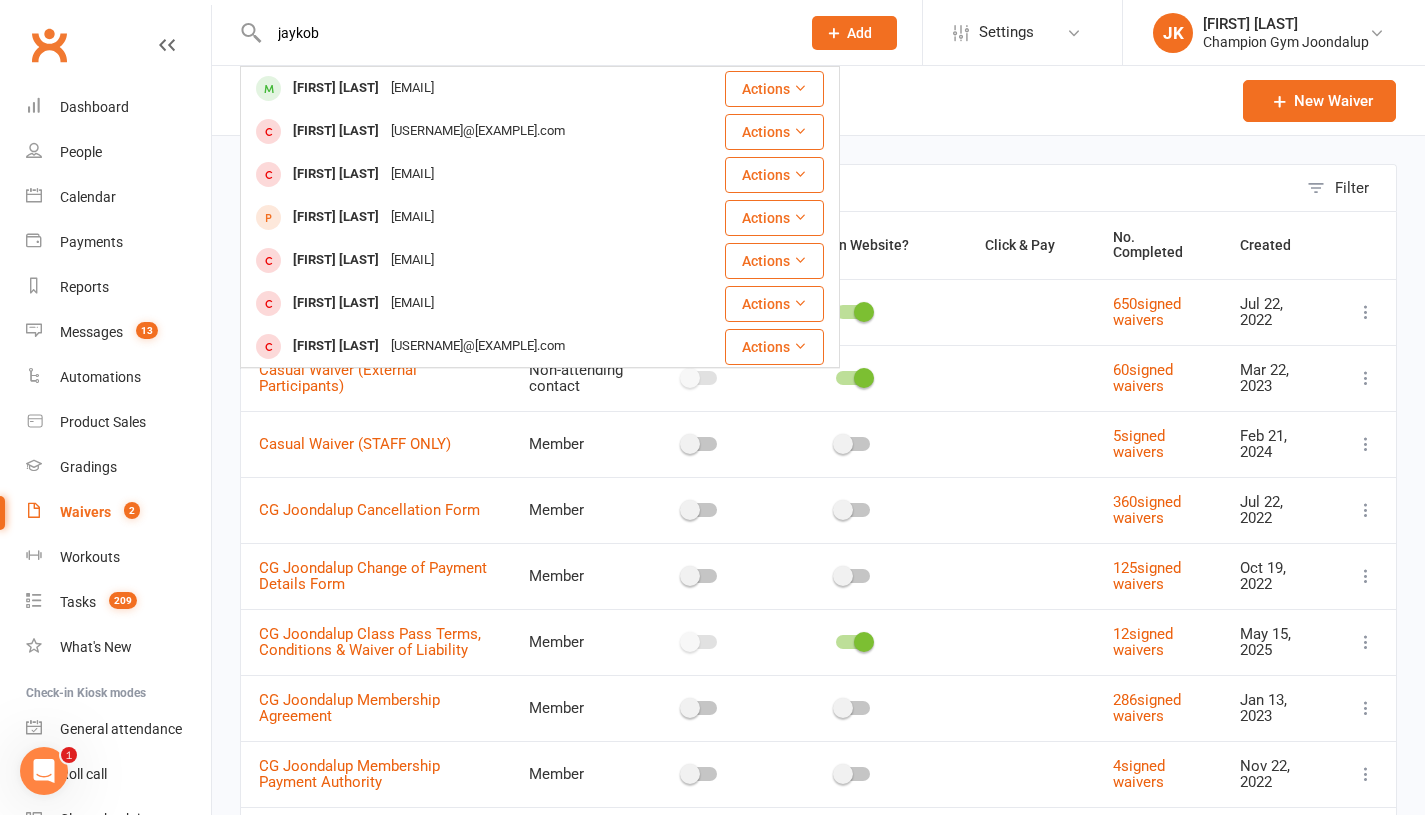 type on "jaykob" 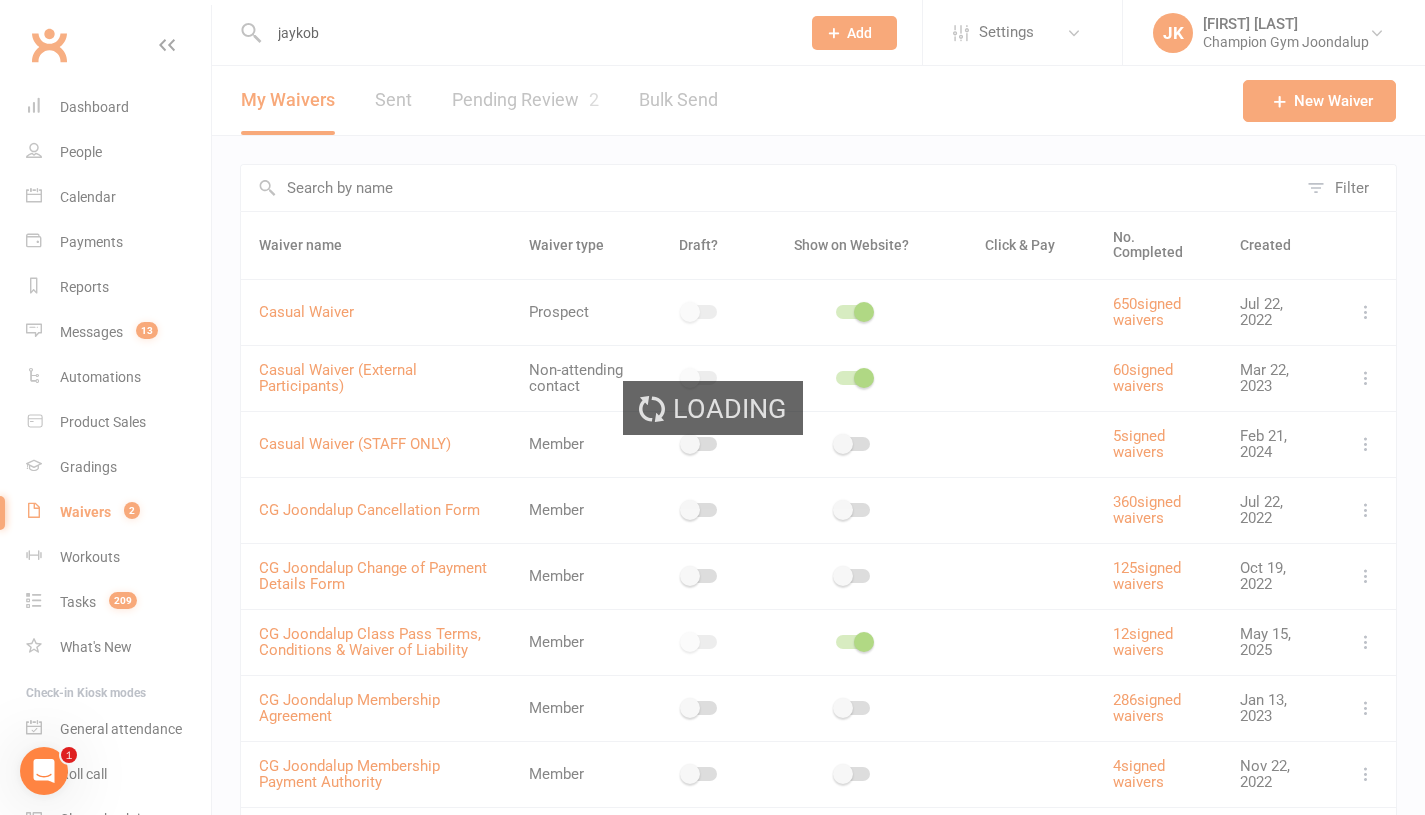 type 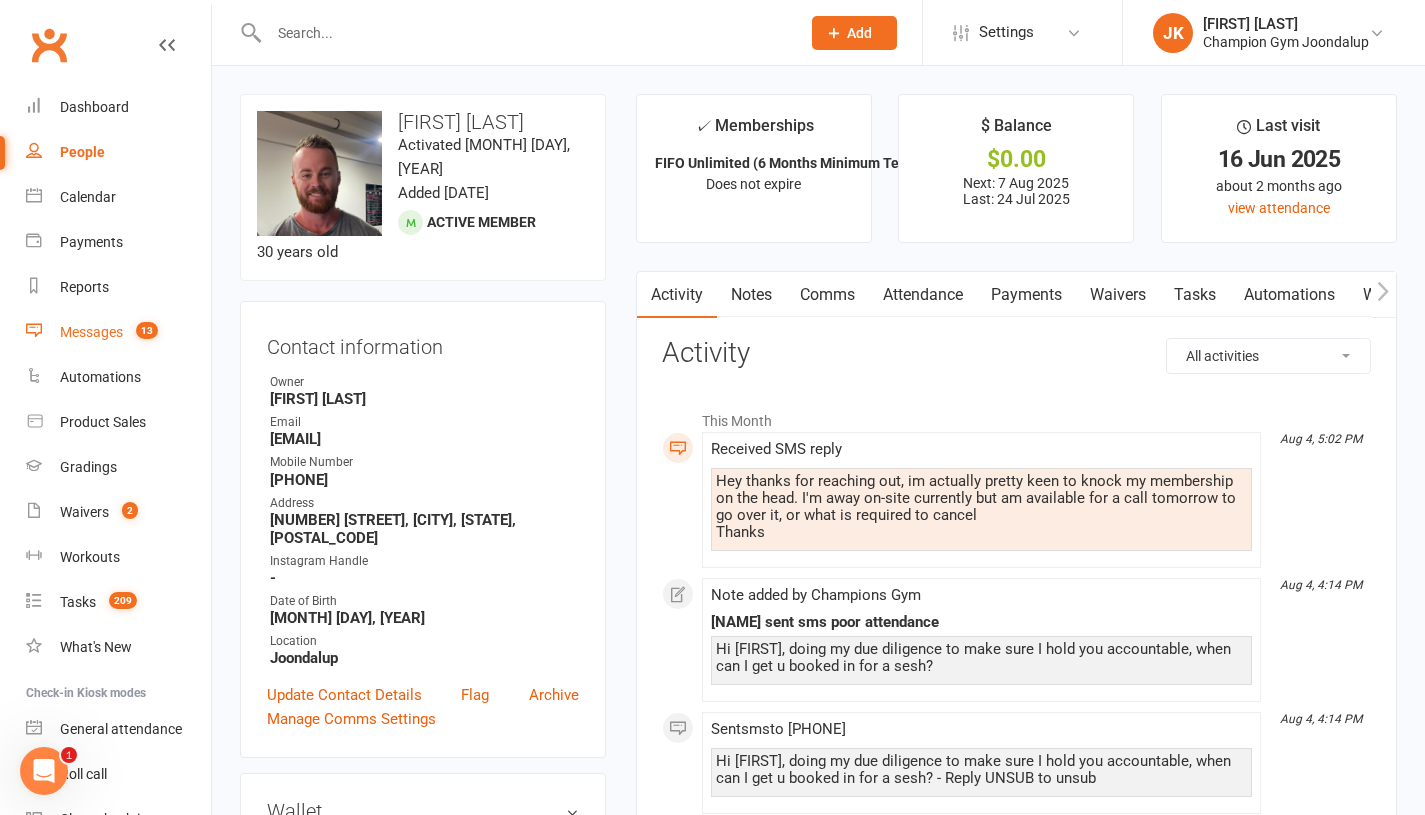 click on "Messages" at bounding box center (91, 332) 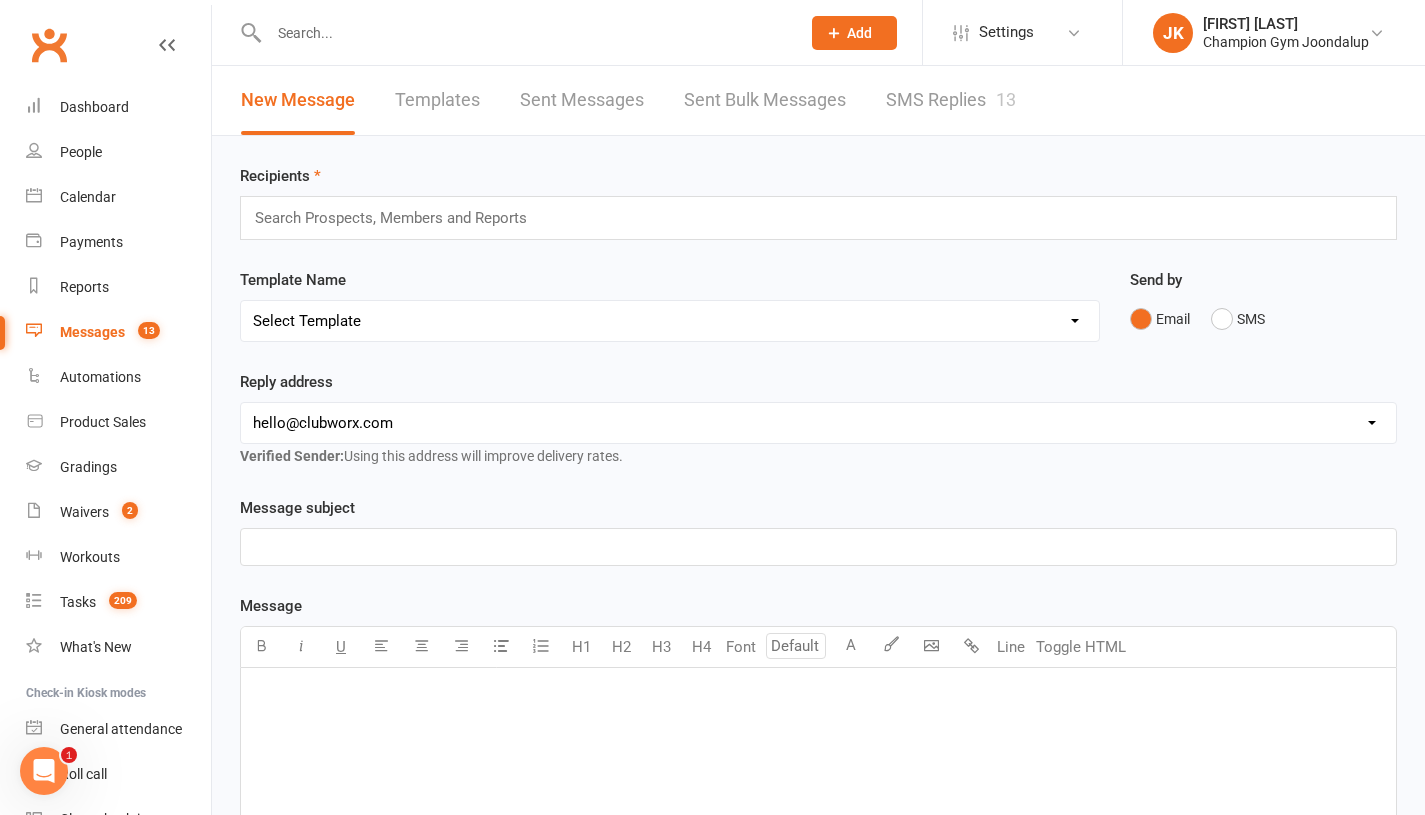click on "SMS Replies  13" at bounding box center [951, 100] 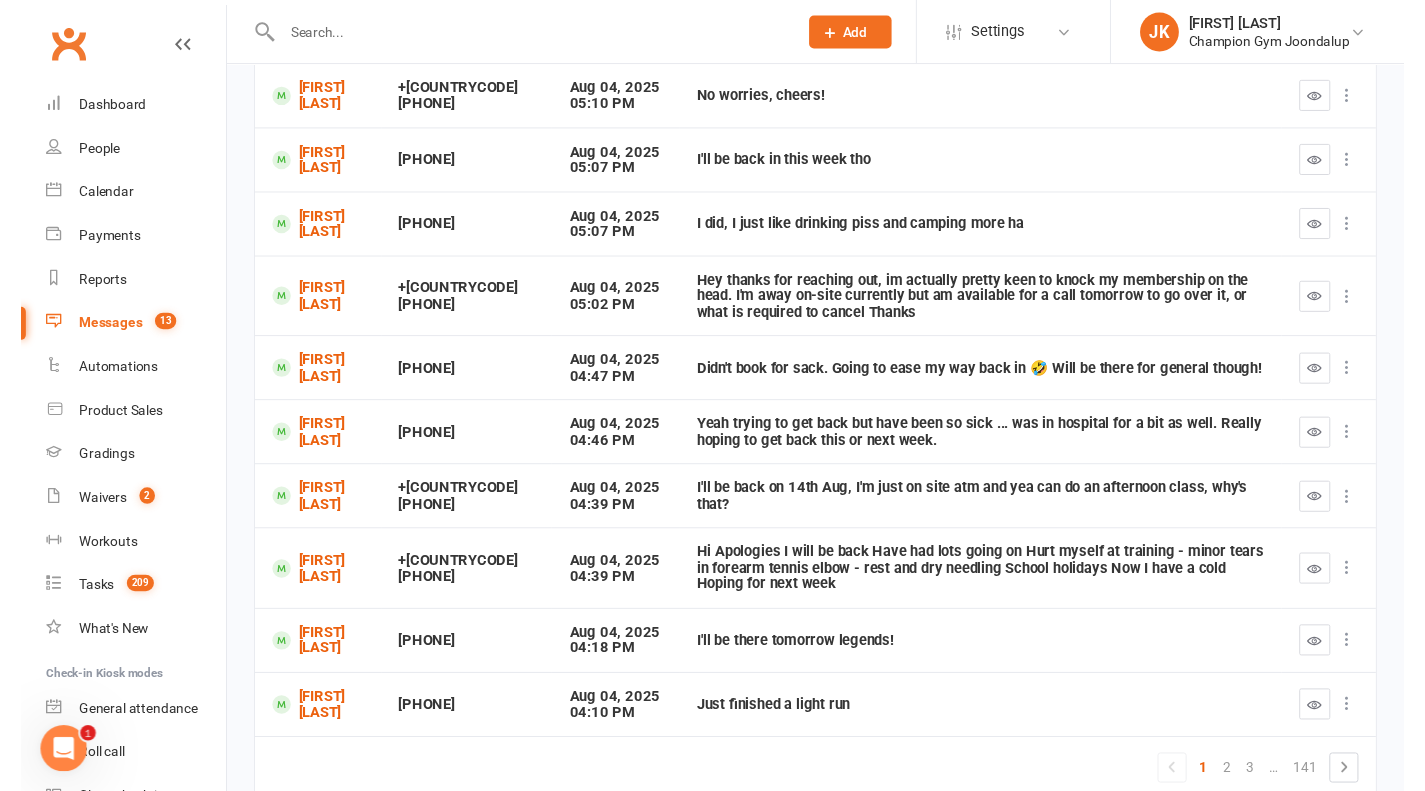 scroll, scrollTop: 0, scrollLeft: 0, axis: both 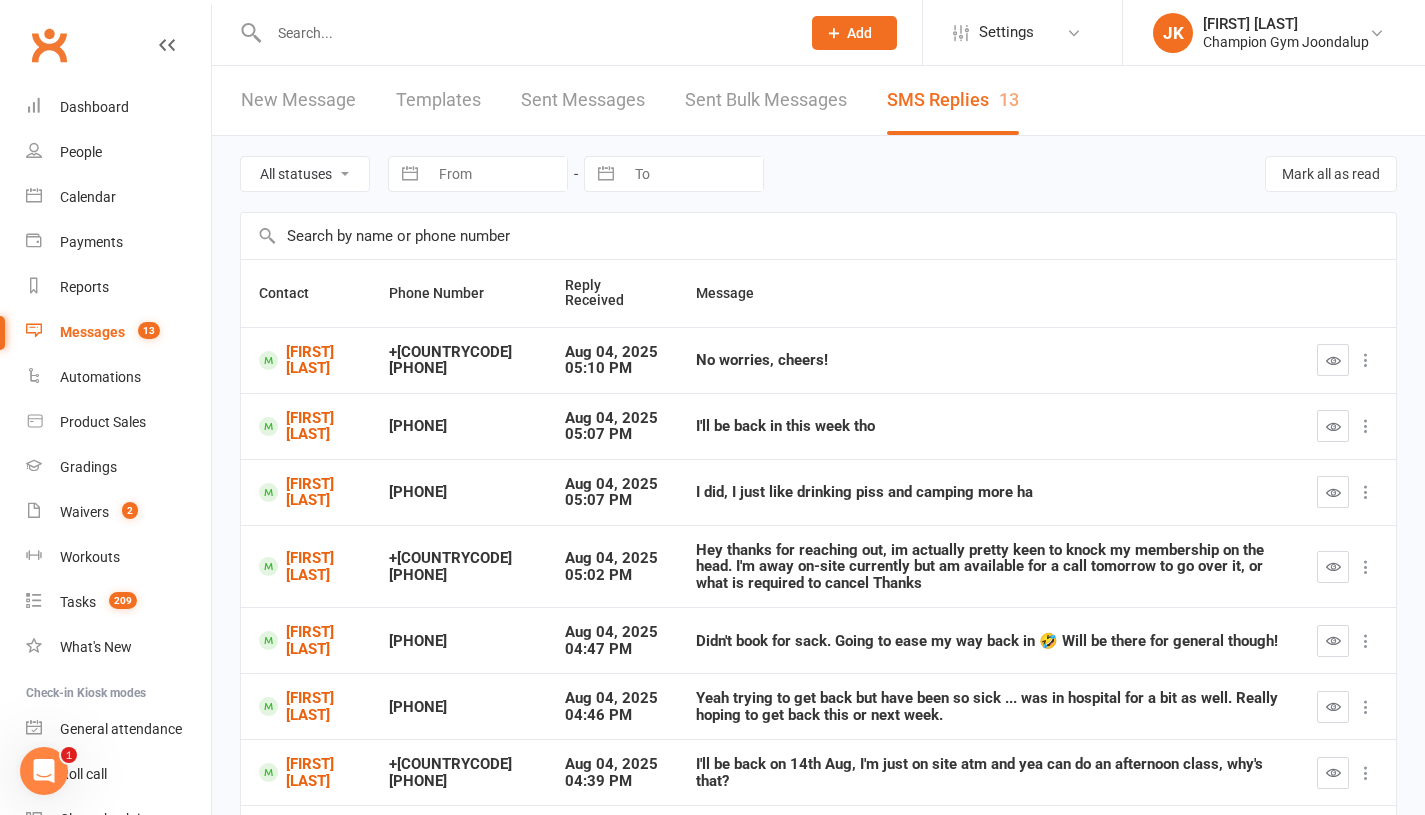 click on "New Message" at bounding box center (298, 100) 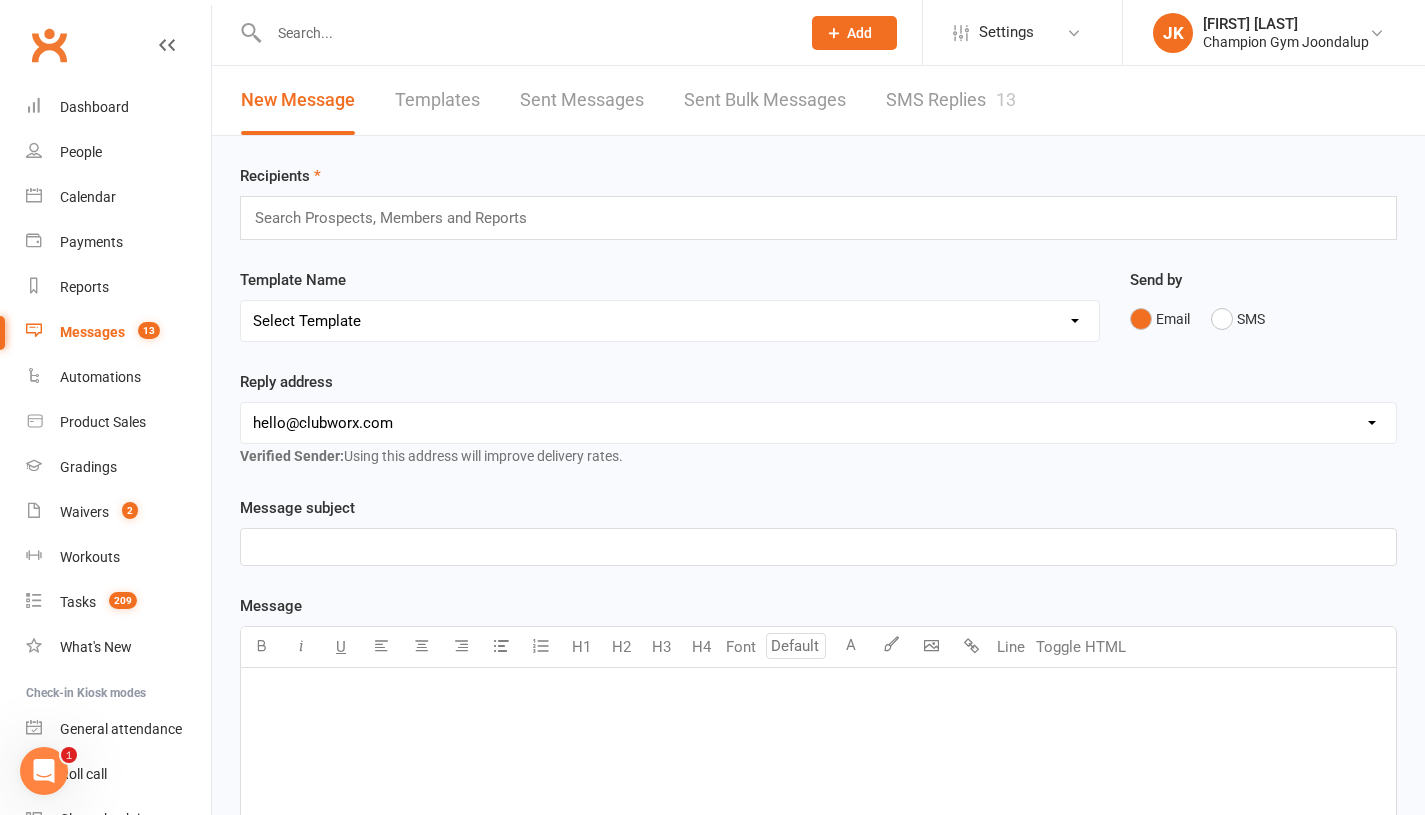 click on "Select Template [Email] Goal Setting Template [SMS] 14 days absence [Email] 2024 Price Increase [Email] A. First Timer Trial [Email] A special Gift for You [SMS] August Attendance Challenge [Email] CG Escapes 2026 - Koh Samui [Email] Champ Life Awards - Nominations [Email] Clubworx Login Credentials [SMS] Clubworx Login Credentials [Email] EOFY sale 2024 email [SMS] EOFY sale 2024 sms [Email] Essential Packs Upsell [SMS] Facebook Page Invite [Email] Facebook Page Invite [SMS] FIRST CLASS SMS [SMS] First Timer Trial - Day before 1st class [Email] Glove Upsell [SMS] Goal Setting & Accountability [SMS] Google Review Request [Email] [Grading] Exemption Letter, Boxing [Email] [Grading] Exemption Letter, Muay Thai [SMS] [Grading] SMS To RSVP [Email] [Grading] Variation to Membership Email [Email] 🌴😎 Last Chance: Secure Your Spot at CG Escapes Muay Thai Camp Retreat! [Email] Membership Variation - Youth to Adult (members of 18) [SMS] New Starter - Already Training Seminar Invite [SMS] Overdue Payment SMS #1" at bounding box center (670, 321) 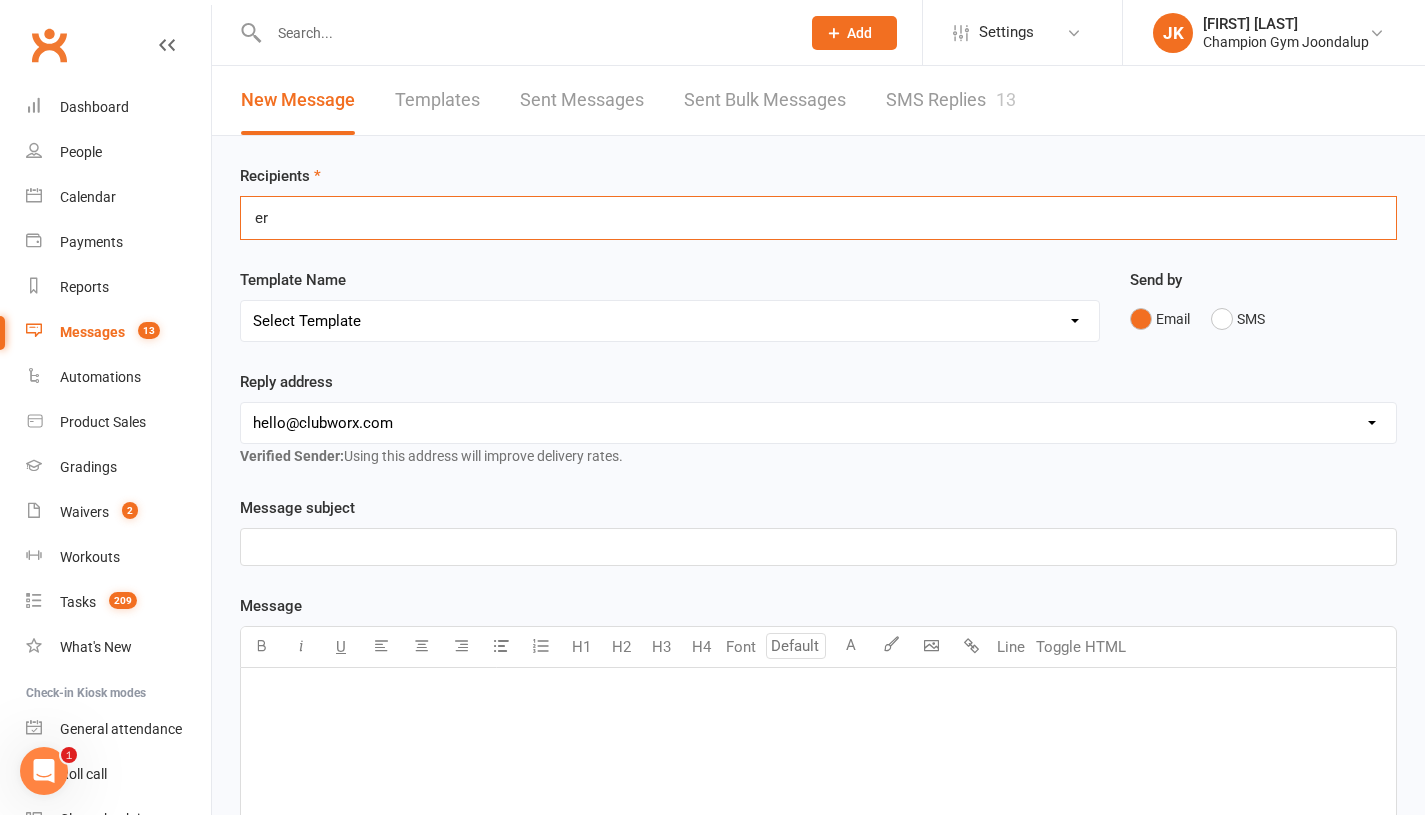 type on "e" 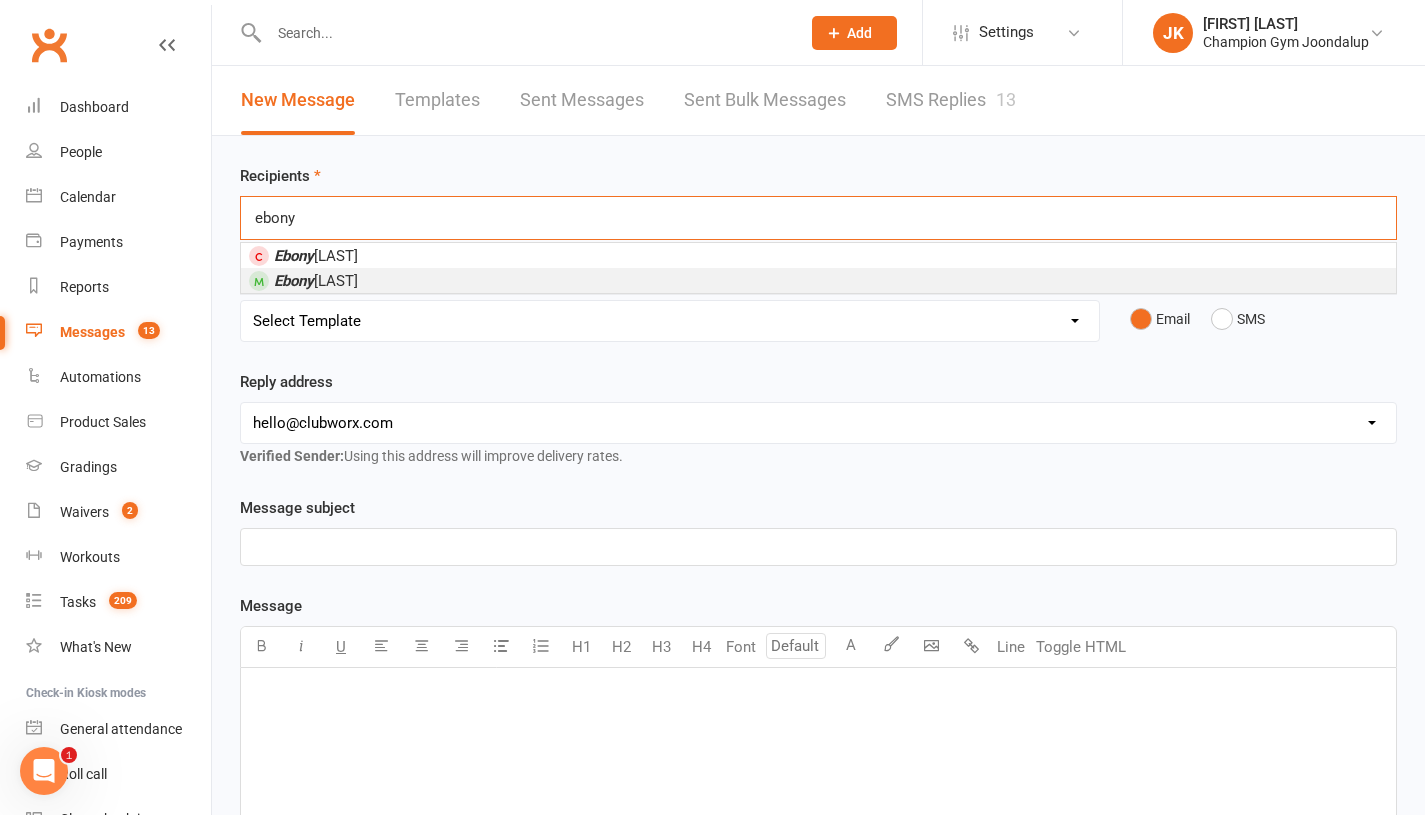 type on "ebony" 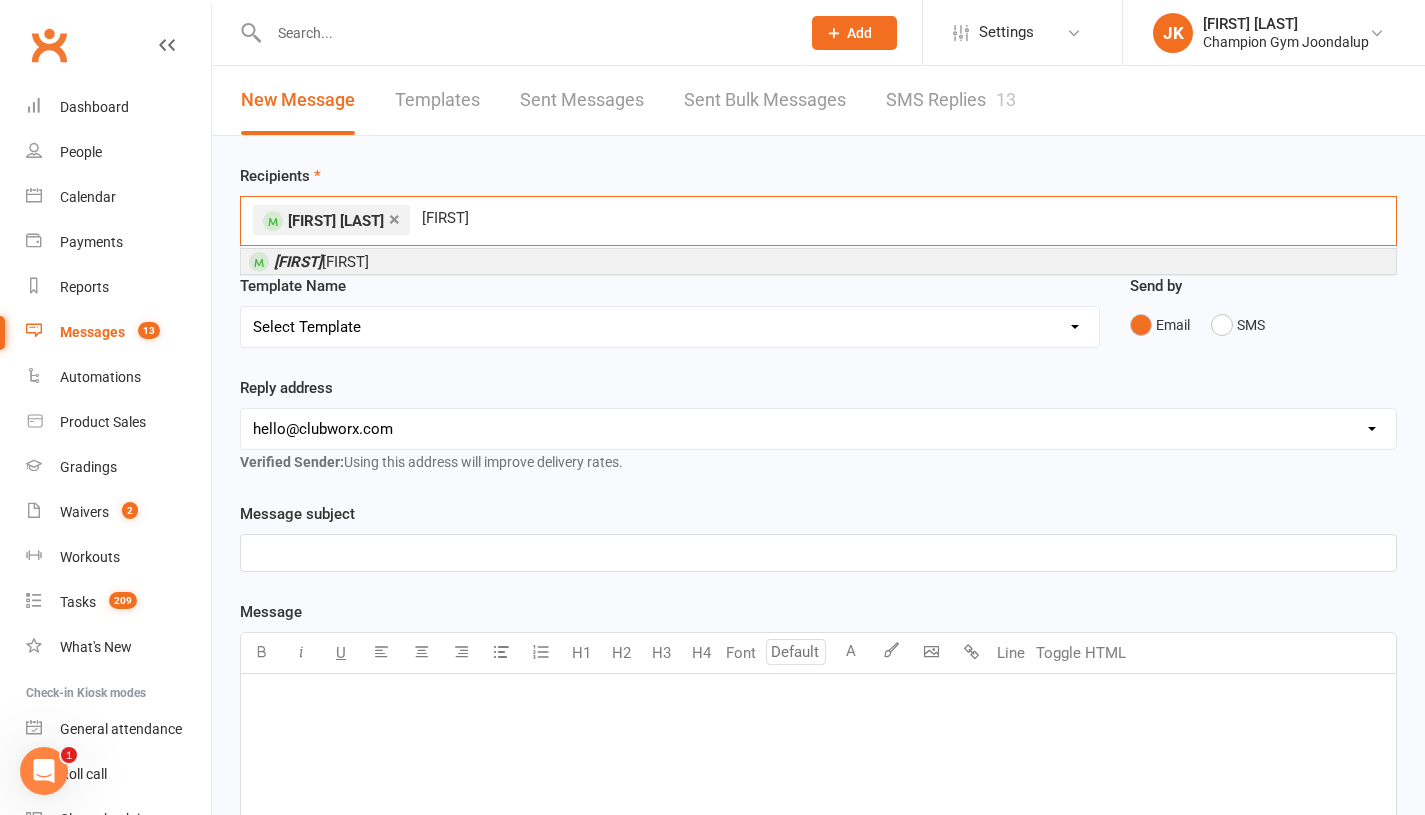 type on "[FIRST]" 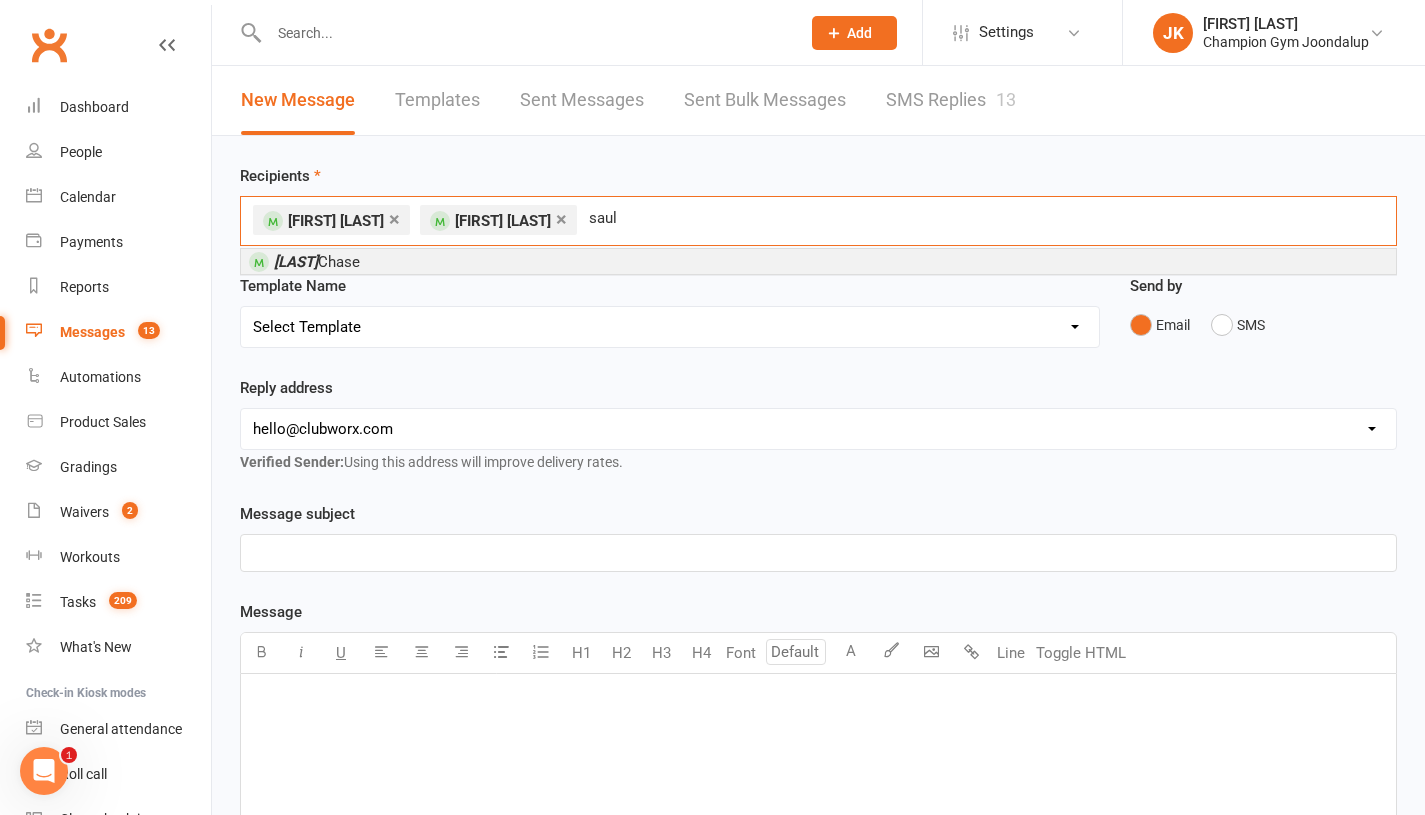 type on "saul" 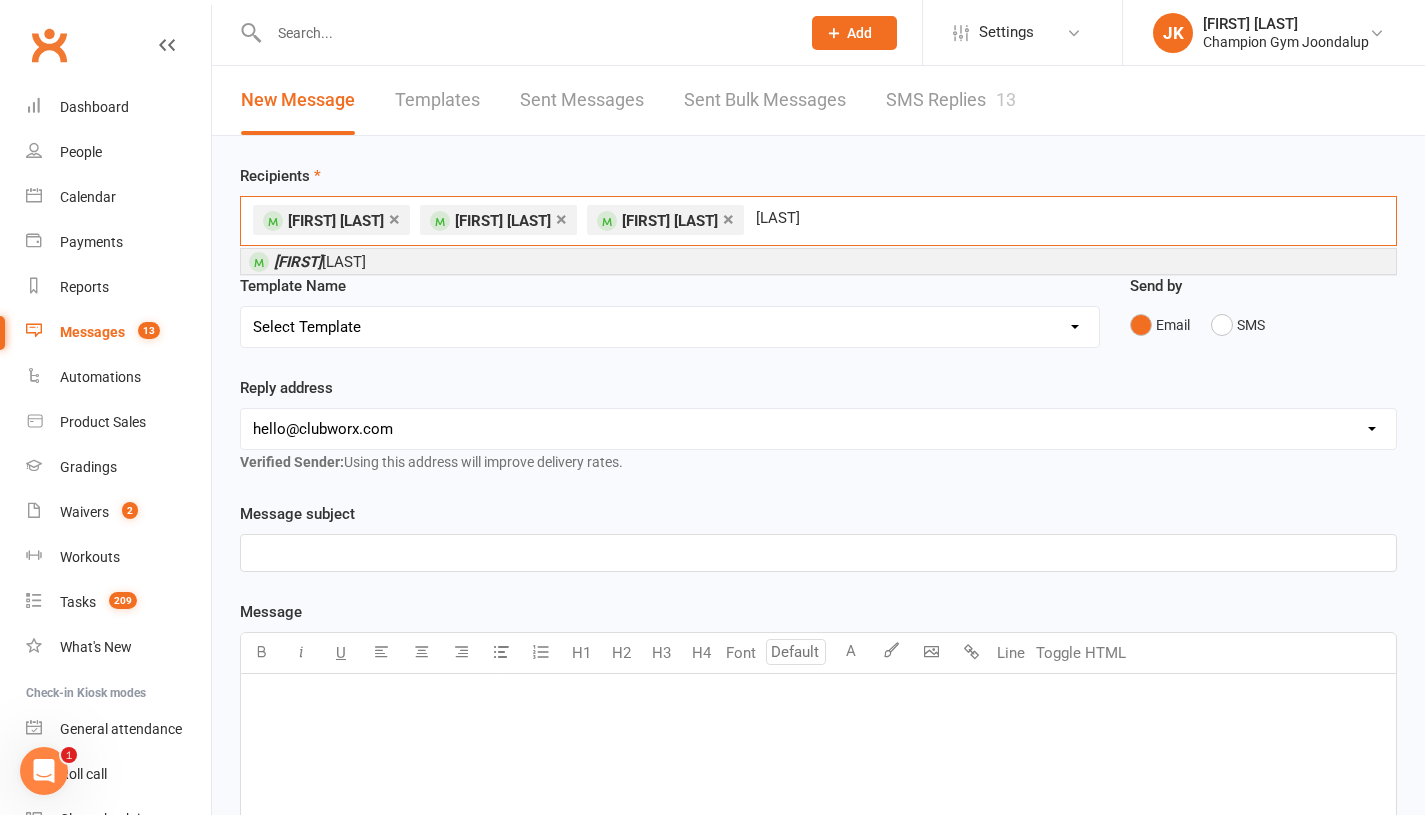 type on "[LAST]" 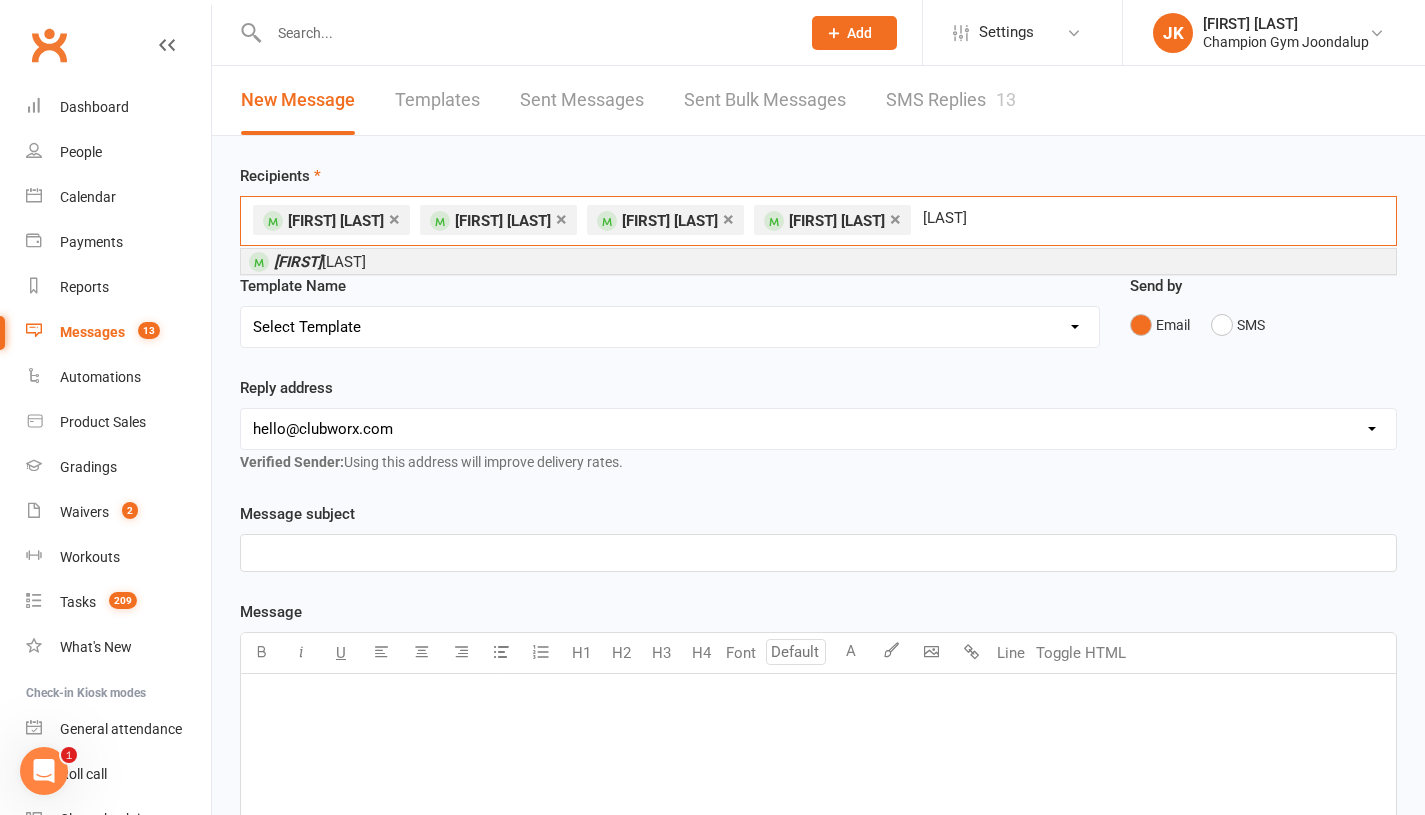 type on "[LAST]" 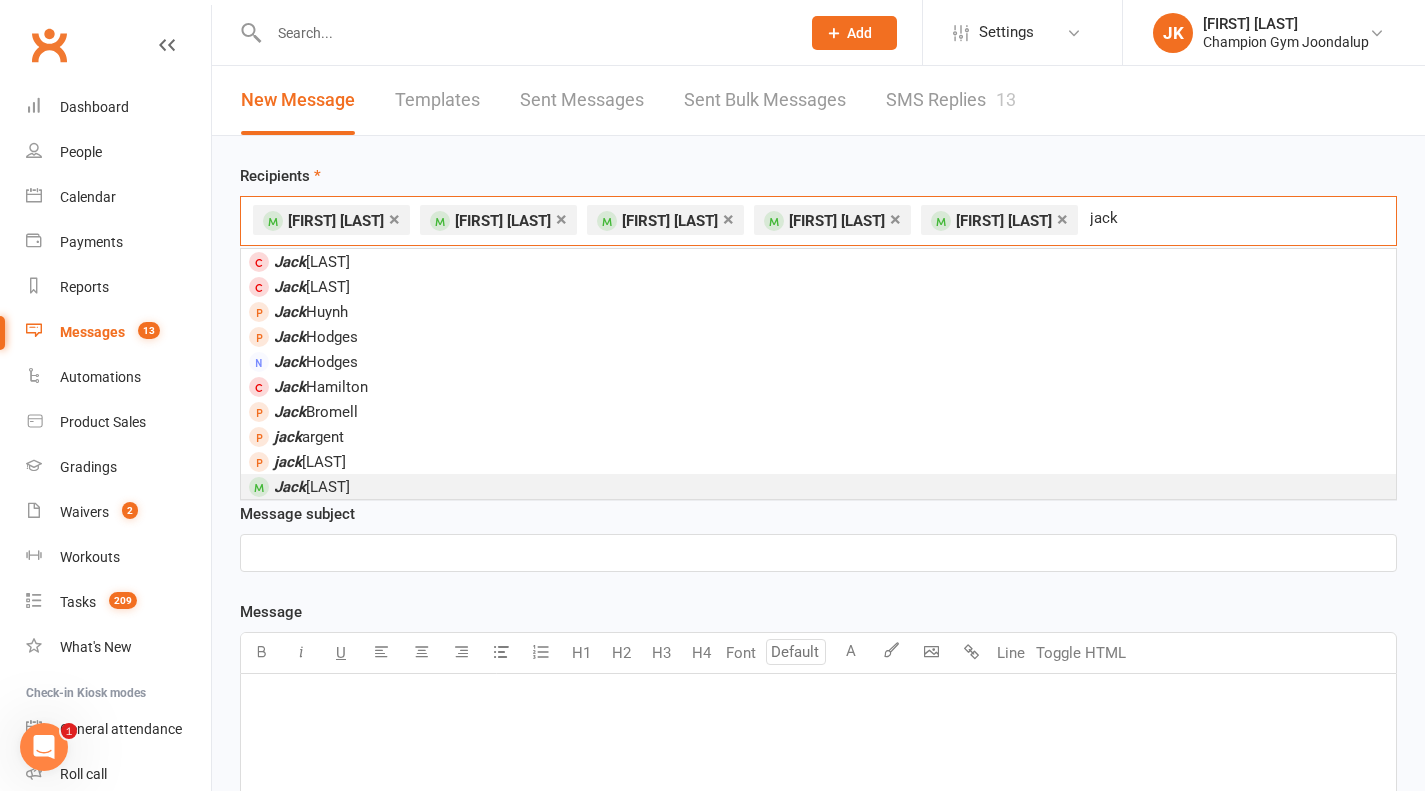 type on "jack" 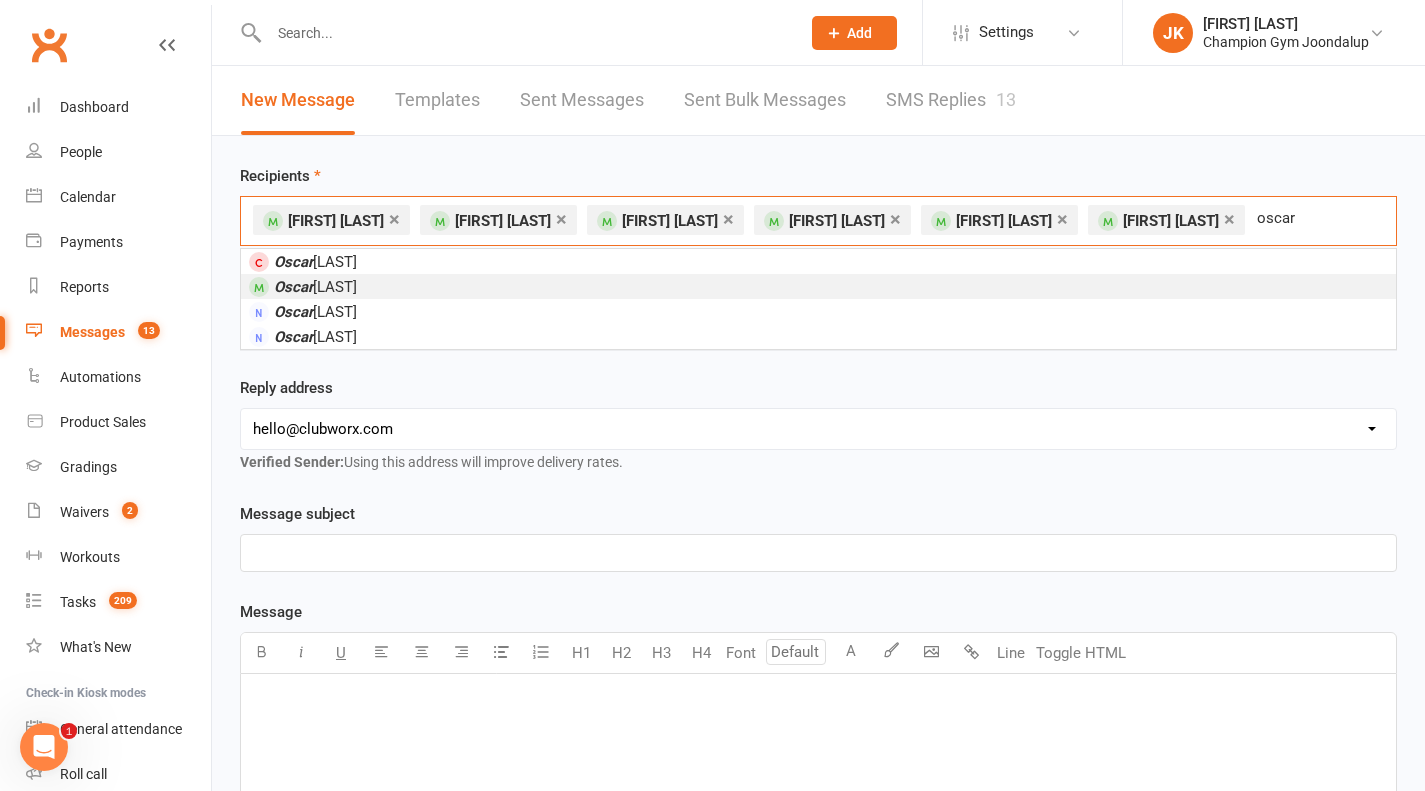type on "oscar" 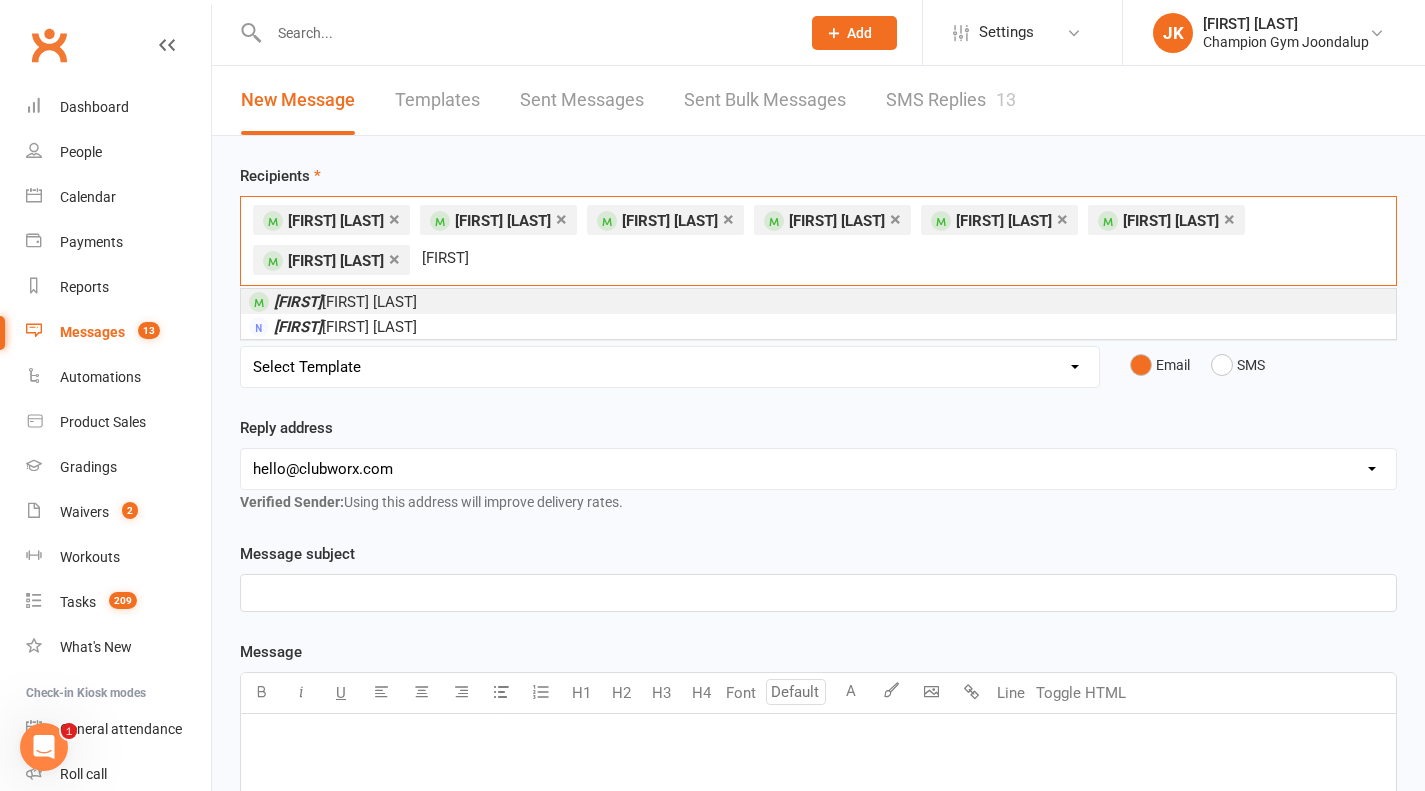 type on "[FIRST]" 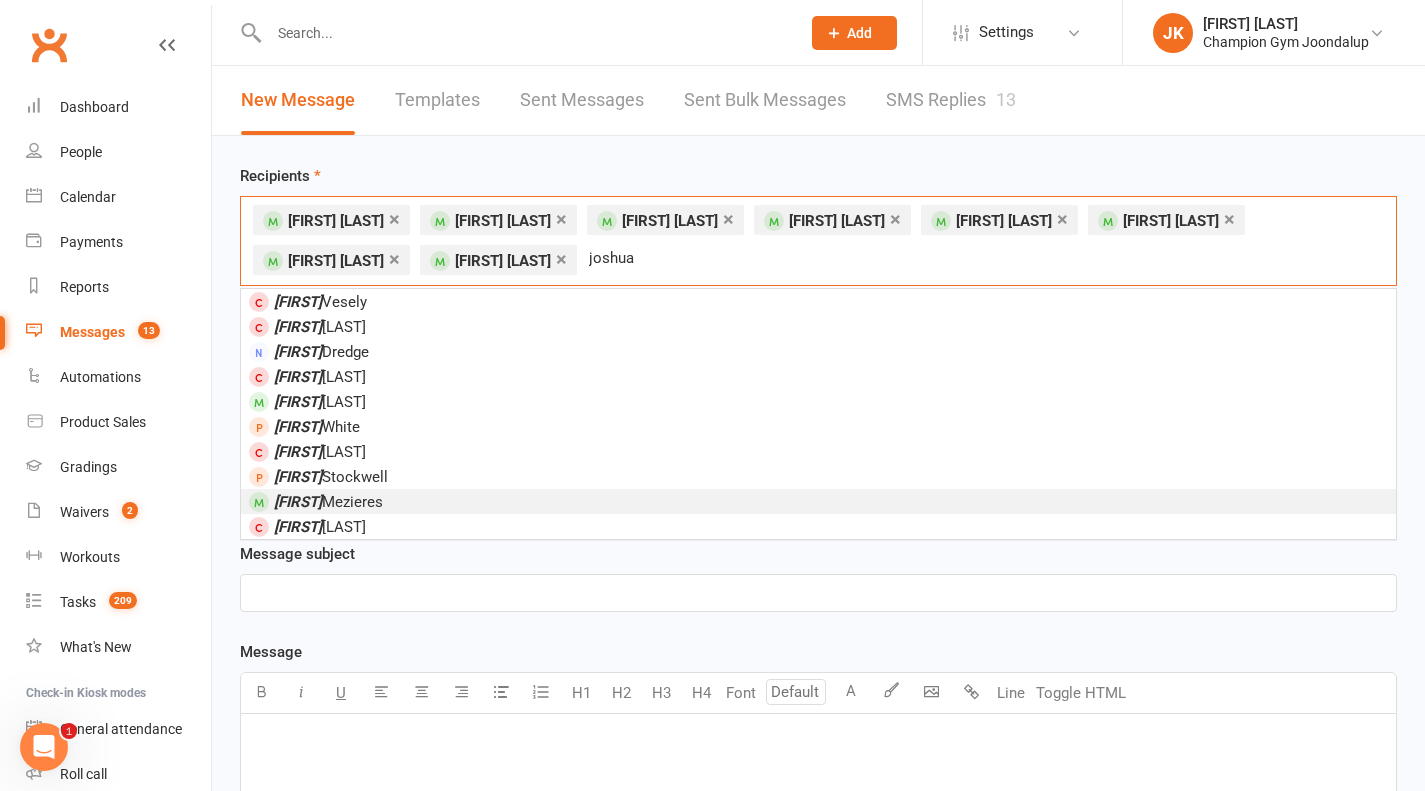type on "joshua" 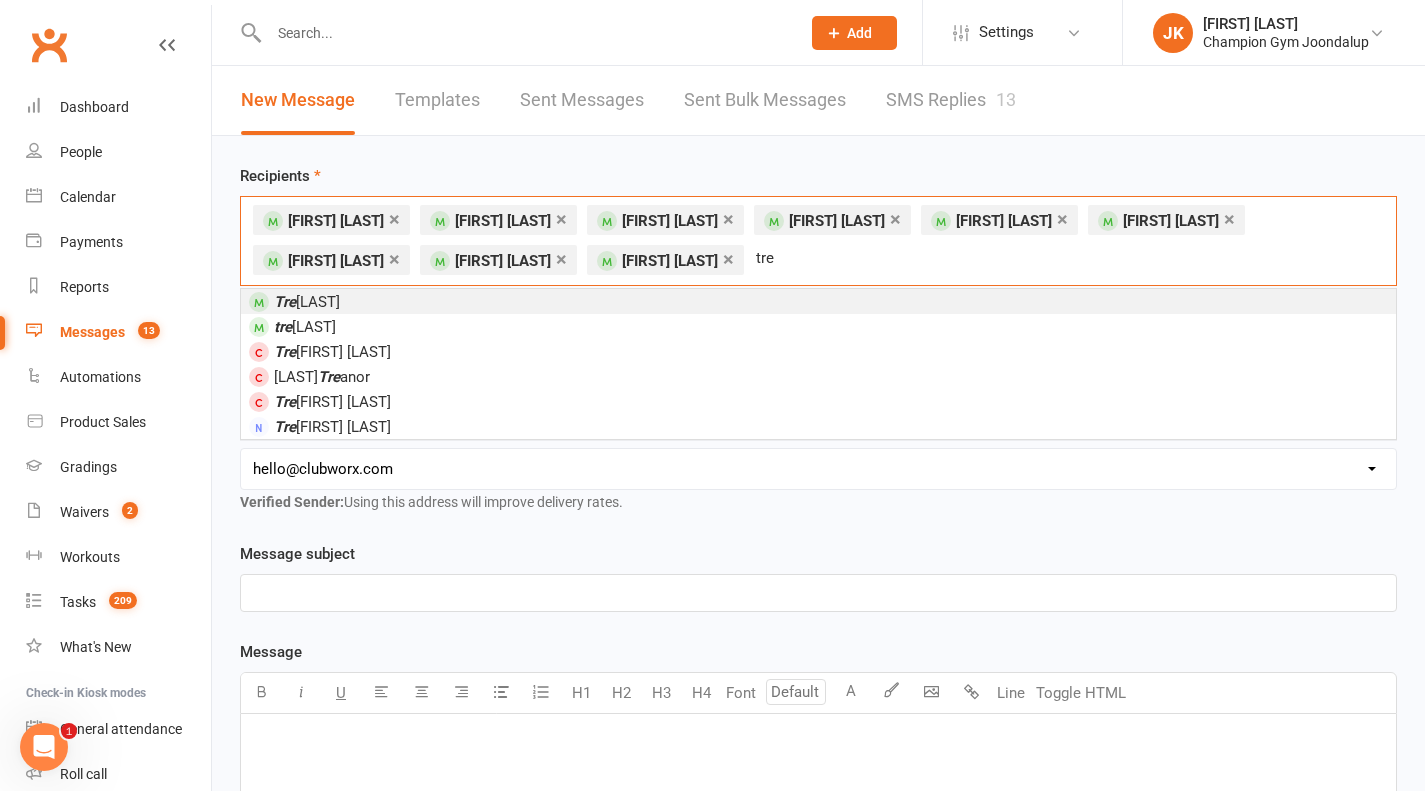 type on "tre" 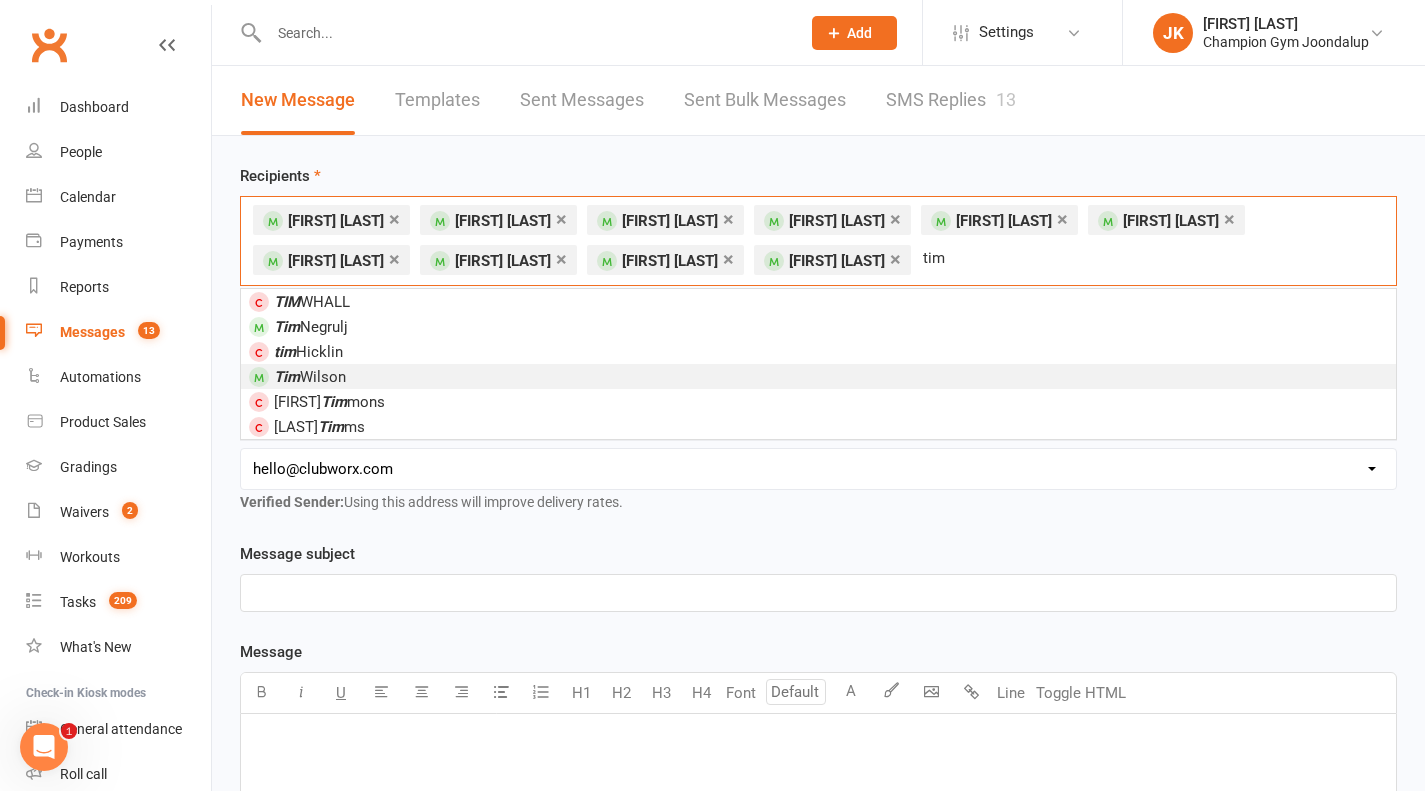 type on "tim" 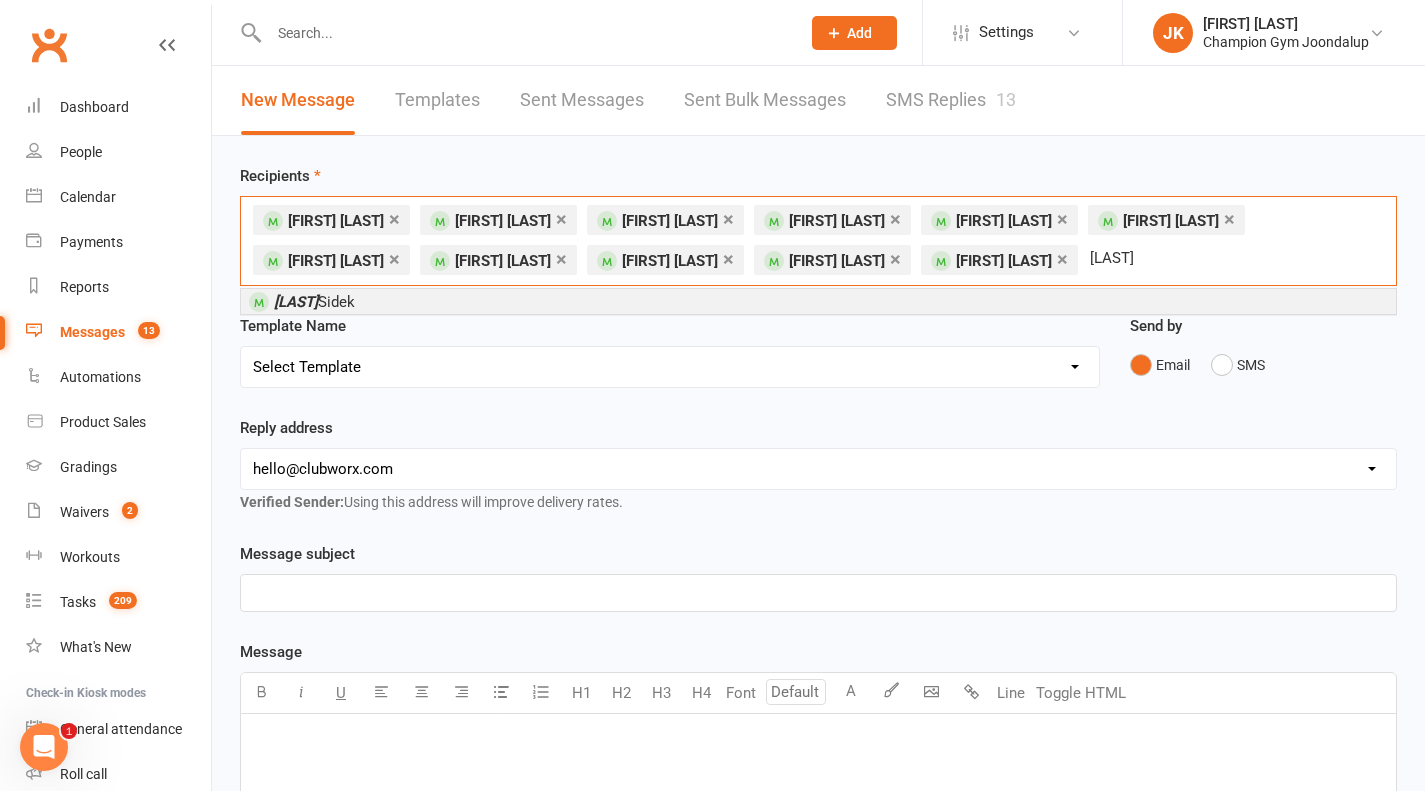 type on "azhar" 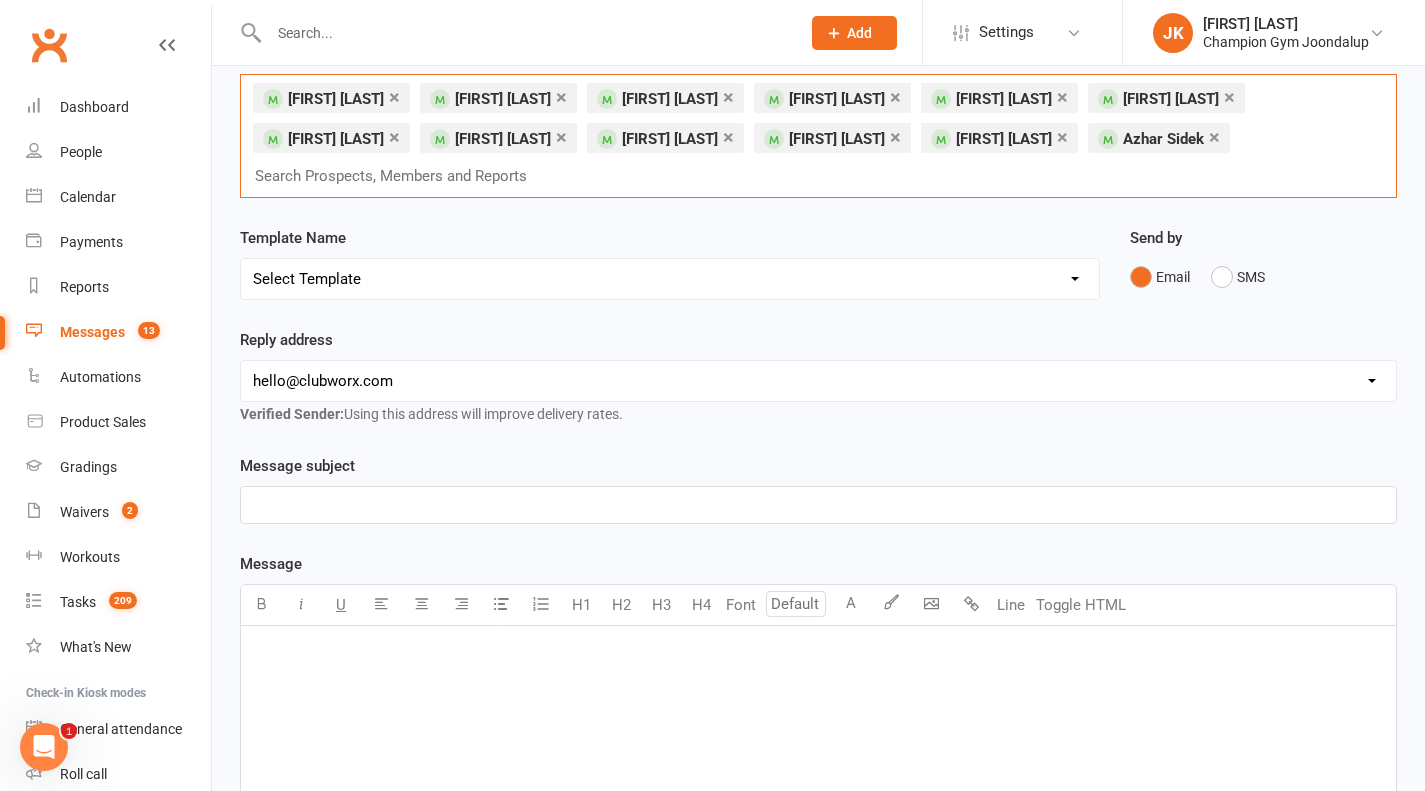 scroll, scrollTop: 123, scrollLeft: 0, axis: vertical 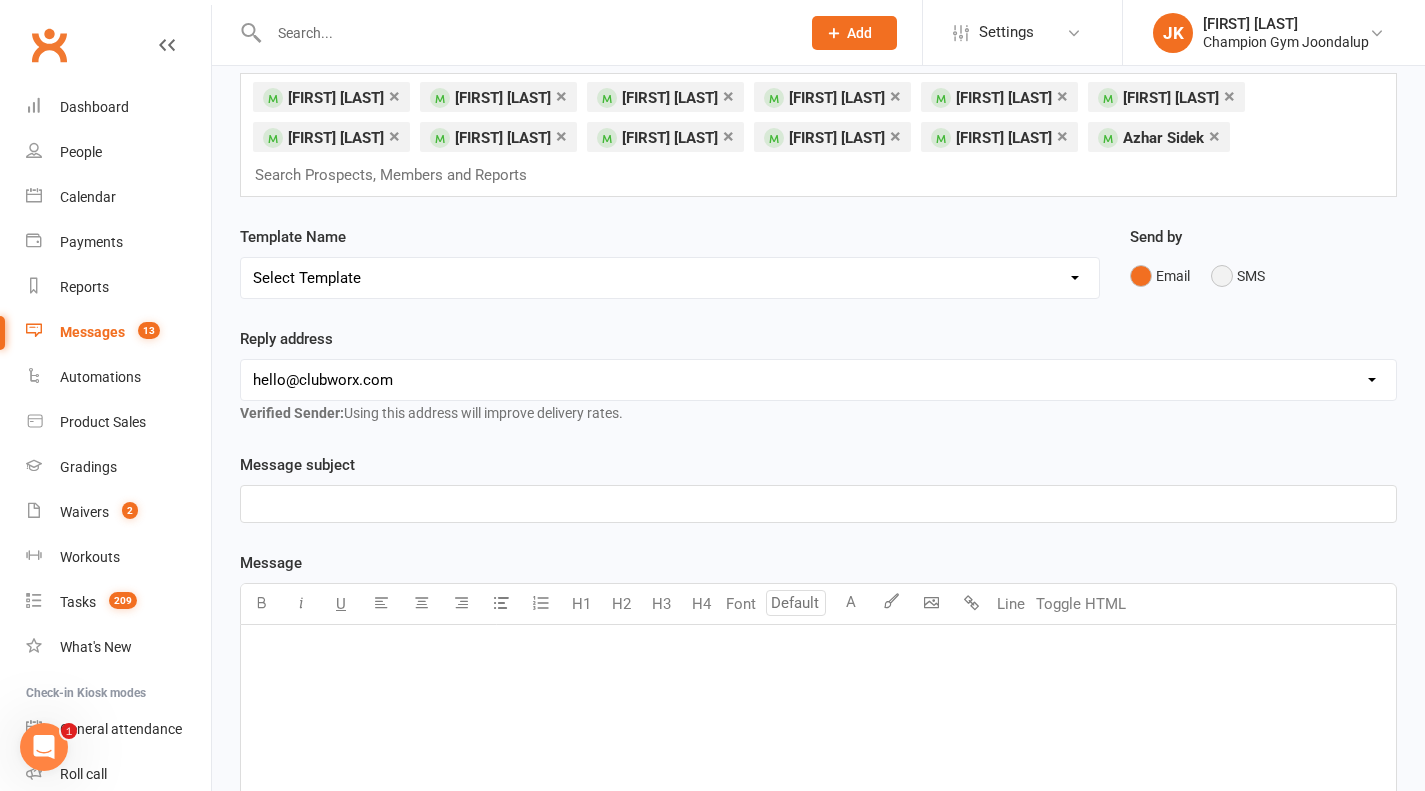 click on "SMS" at bounding box center (1238, 276) 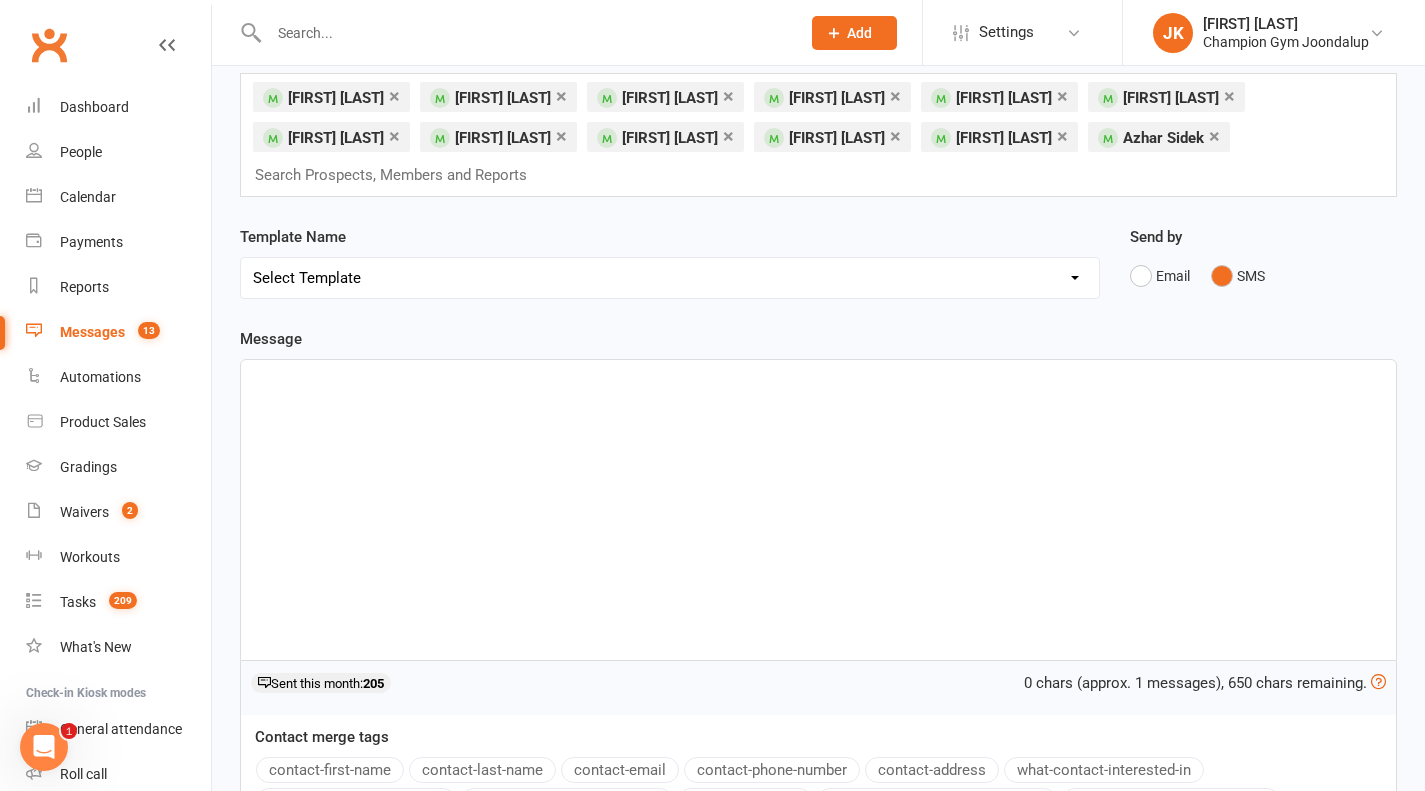 click on "﻿" at bounding box center (818, 510) 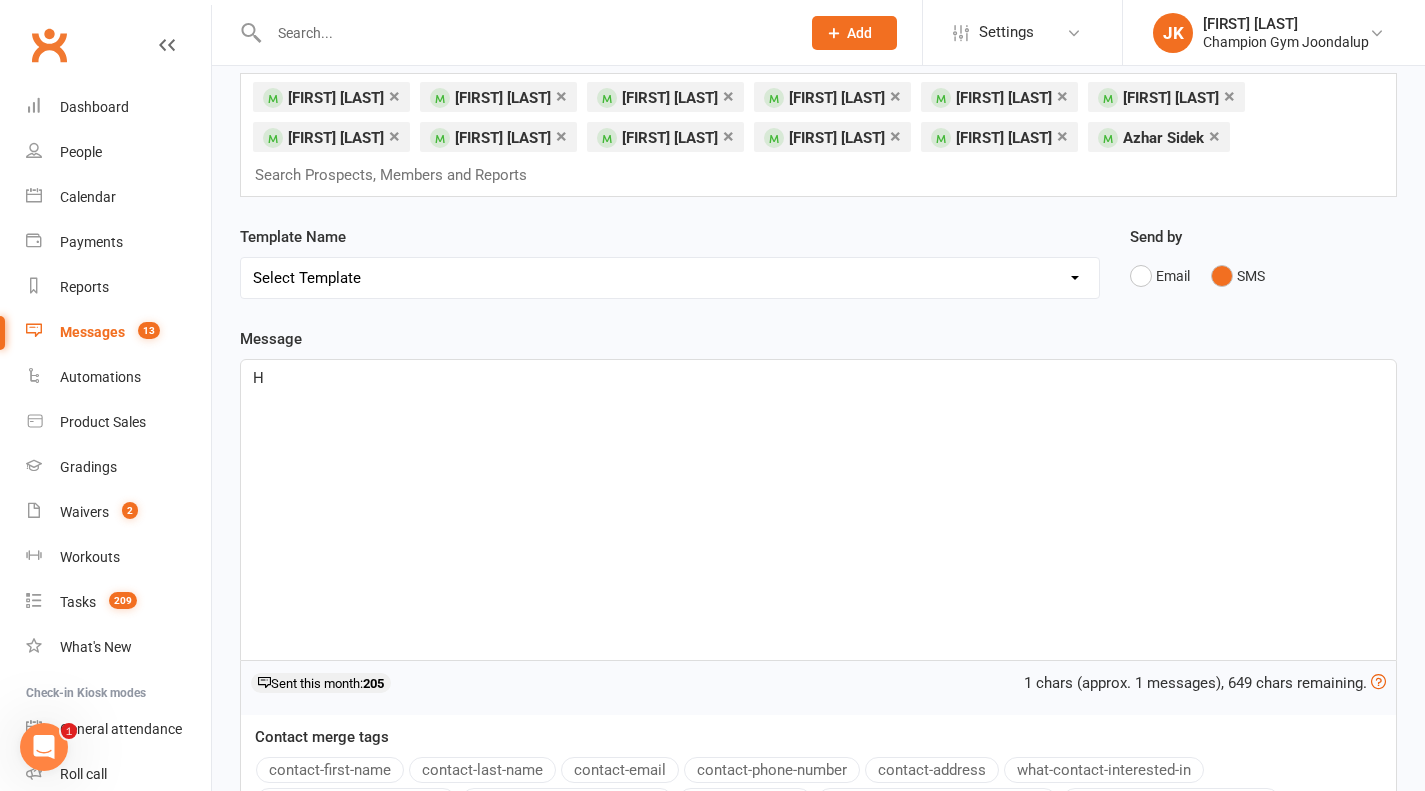 type 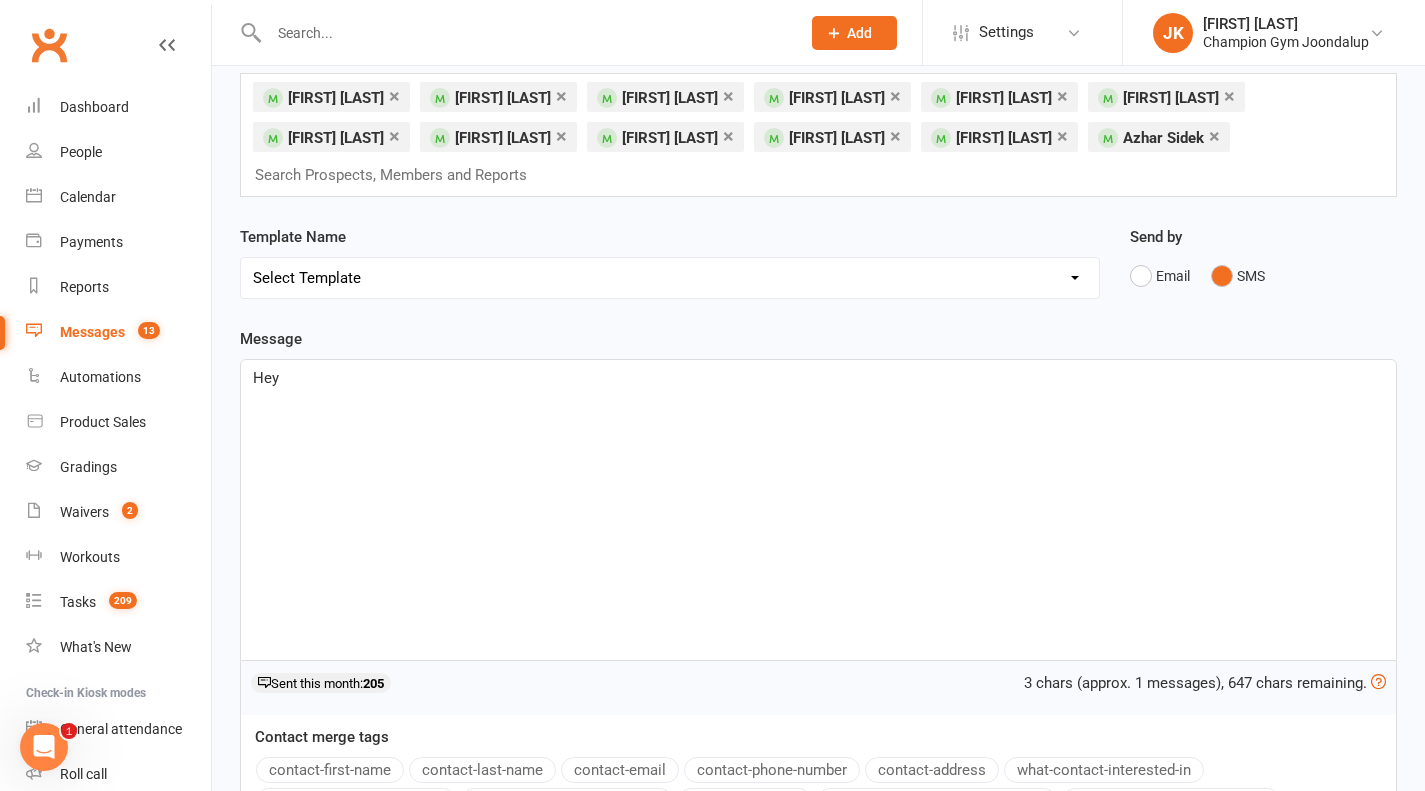 scroll, scrollTop: 377, scrollLeft: 0, axis: vertical 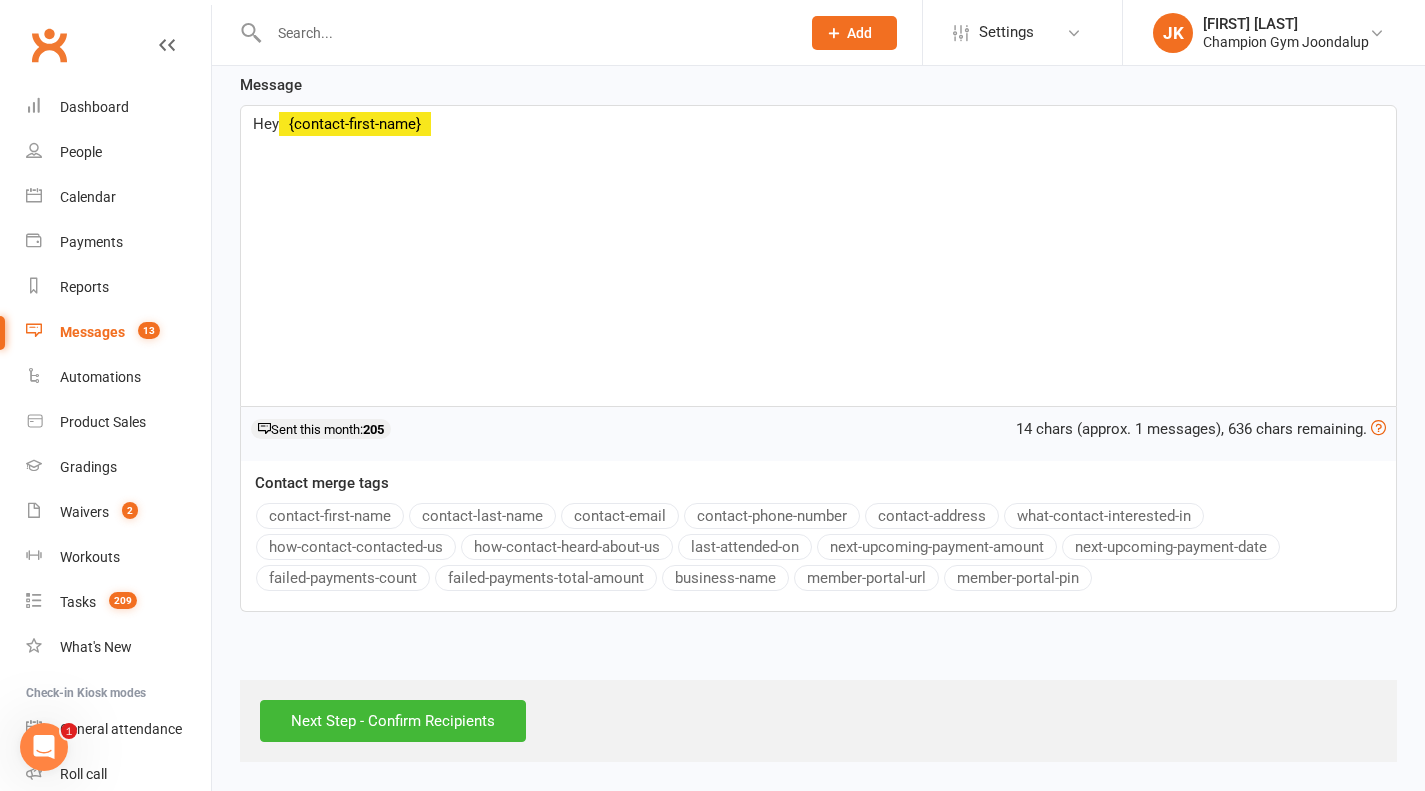 click on "contact-first-name" at bounding box center [330, 516] 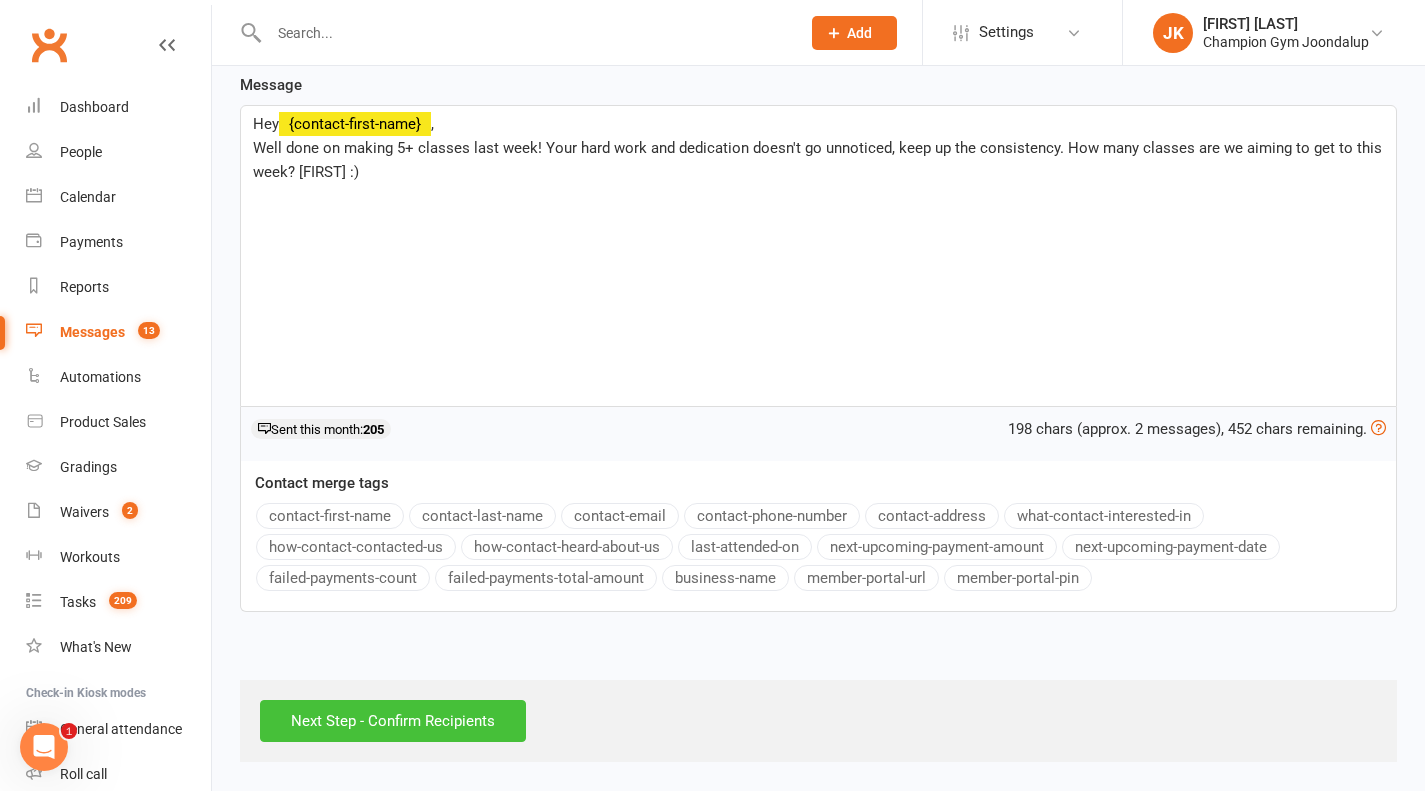 click on "Next Step - Confirm Recipients" at bounding box center (393, 721) 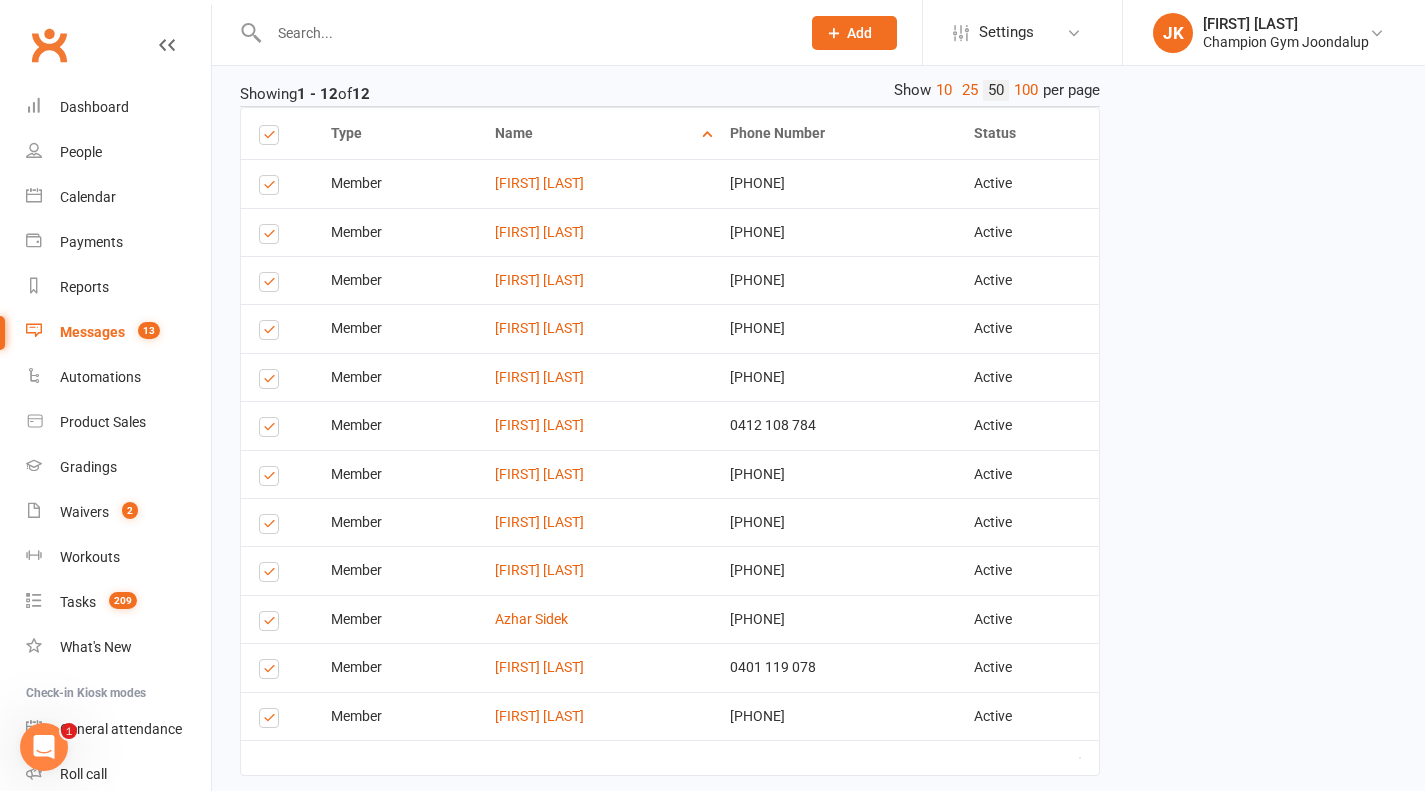 scroll, scrollTop: 517, scrollLeft: 0, axis: vertical 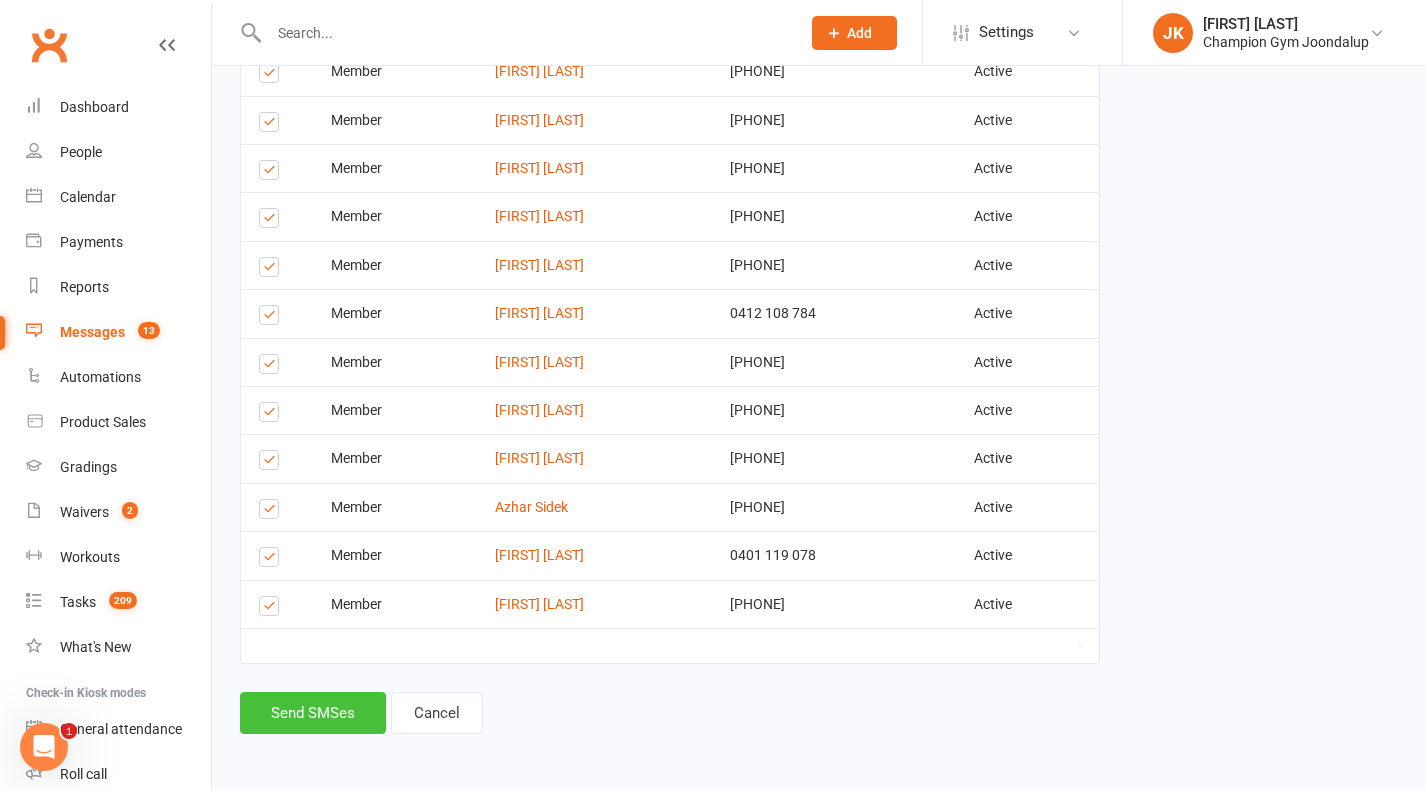 click on "Send SMSes" at bounding box center (313, 713) 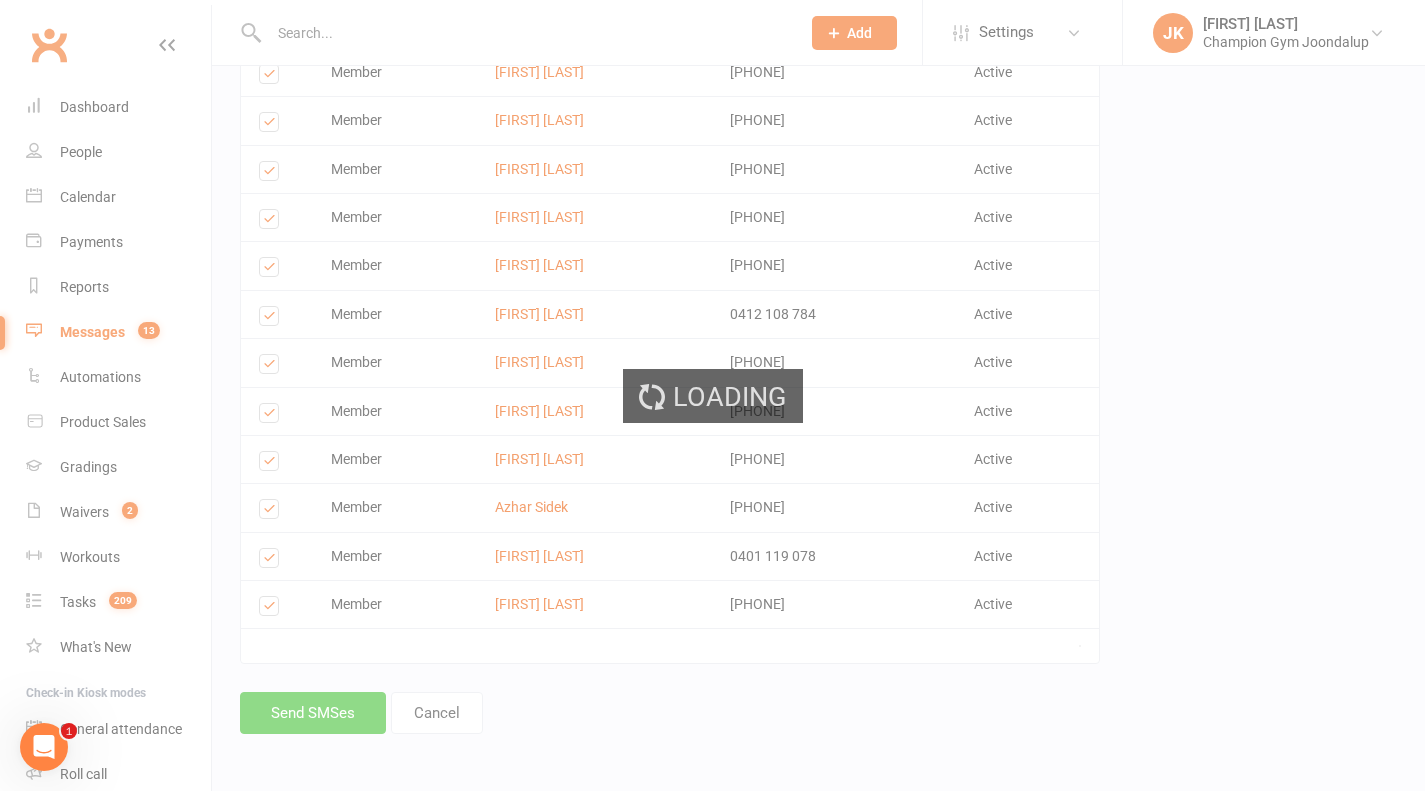 scroll, scrollTop: 494, scrollLeft: 0, axis: vertical 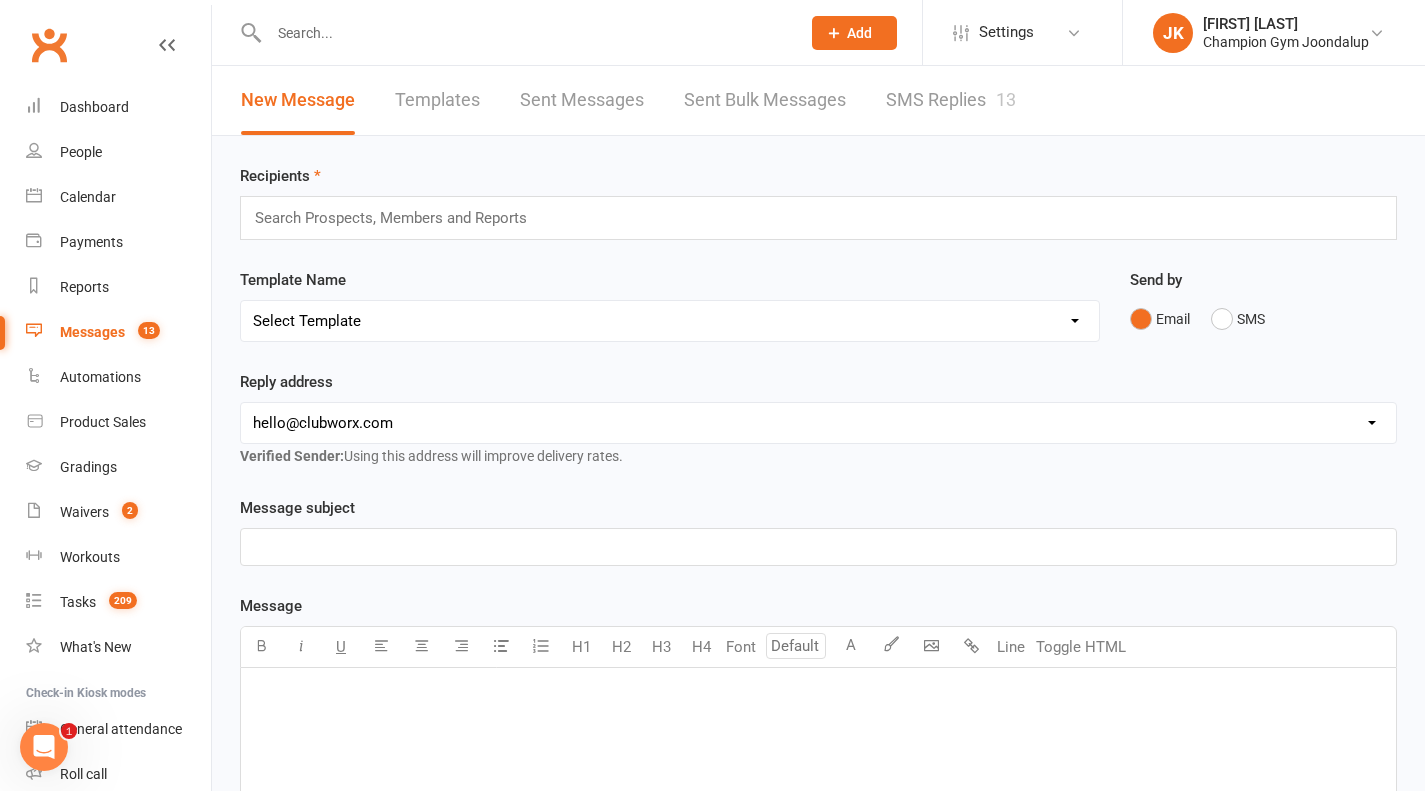click on "SMS Replies  13" at bounding box center (951, 100) 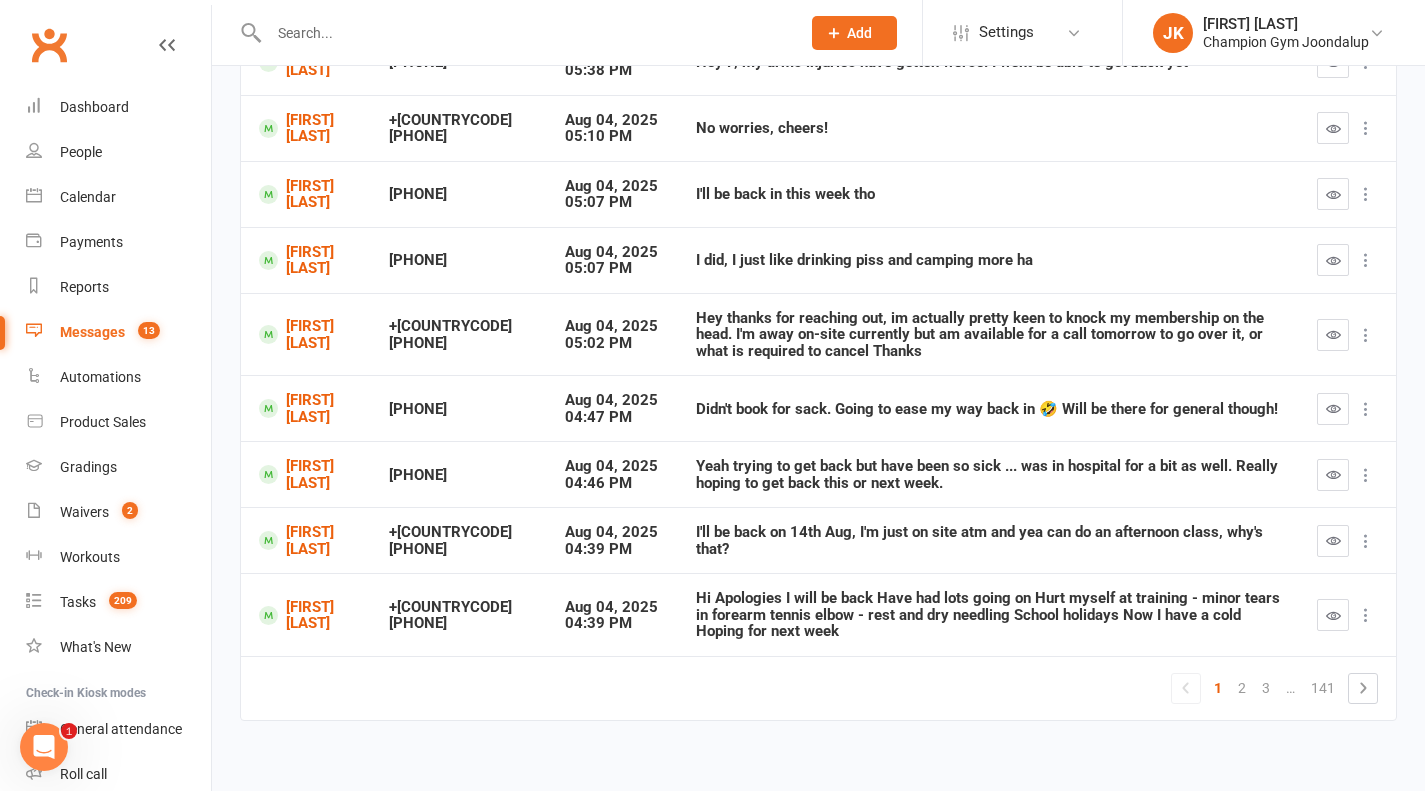 scroll, scrollTop: 0, scrollLeft: 0, axis: both 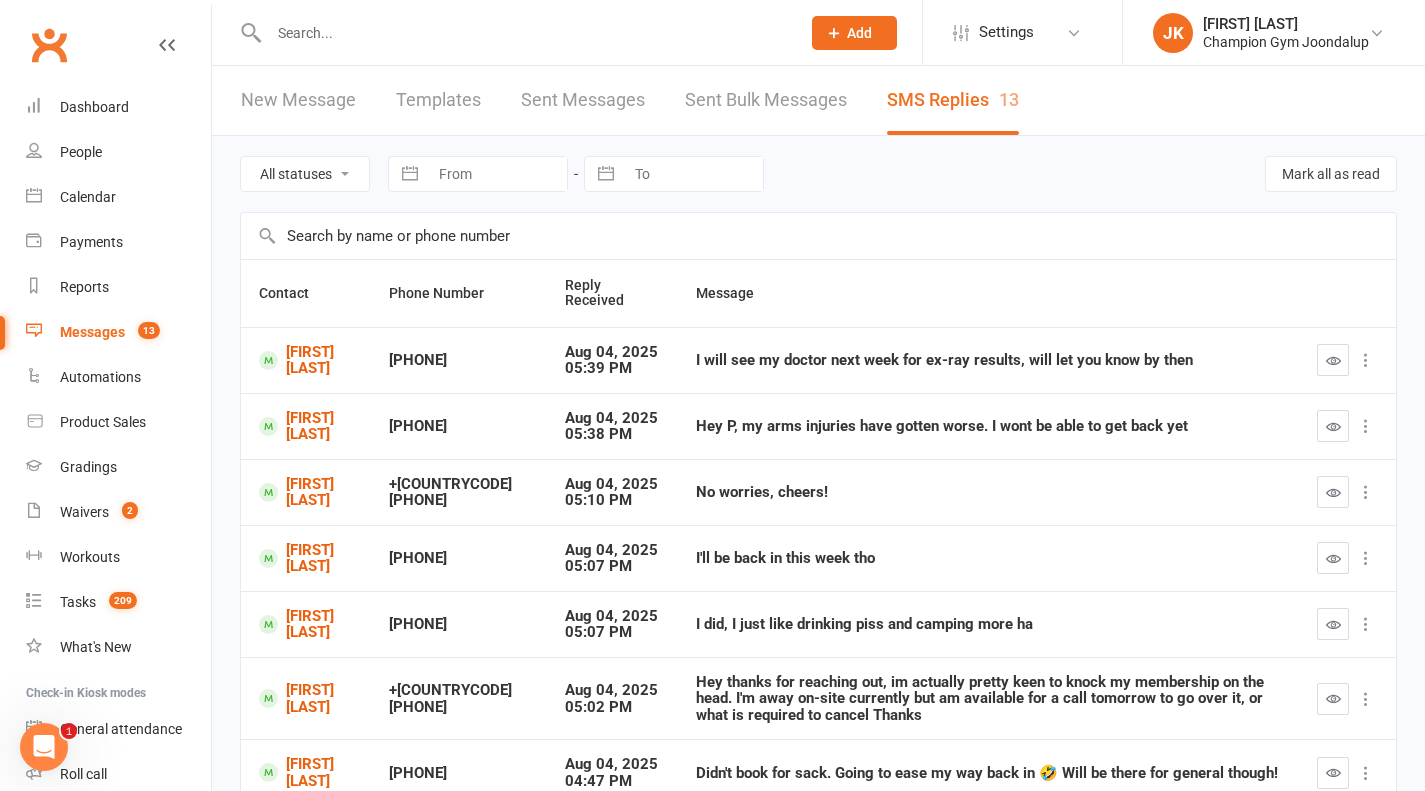 click on "New Message" at bounding box center (298, 100) 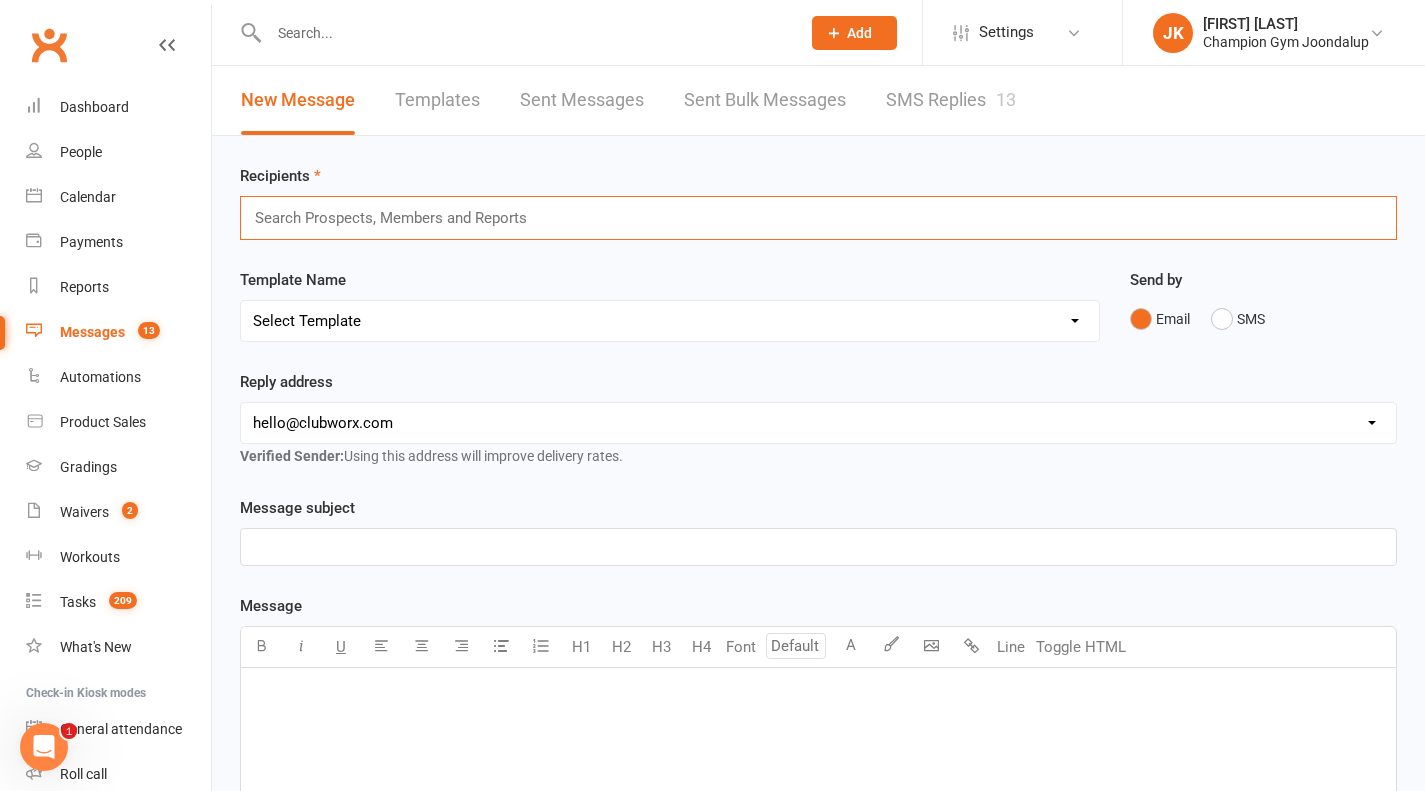 click at bounding box center [399, 218] 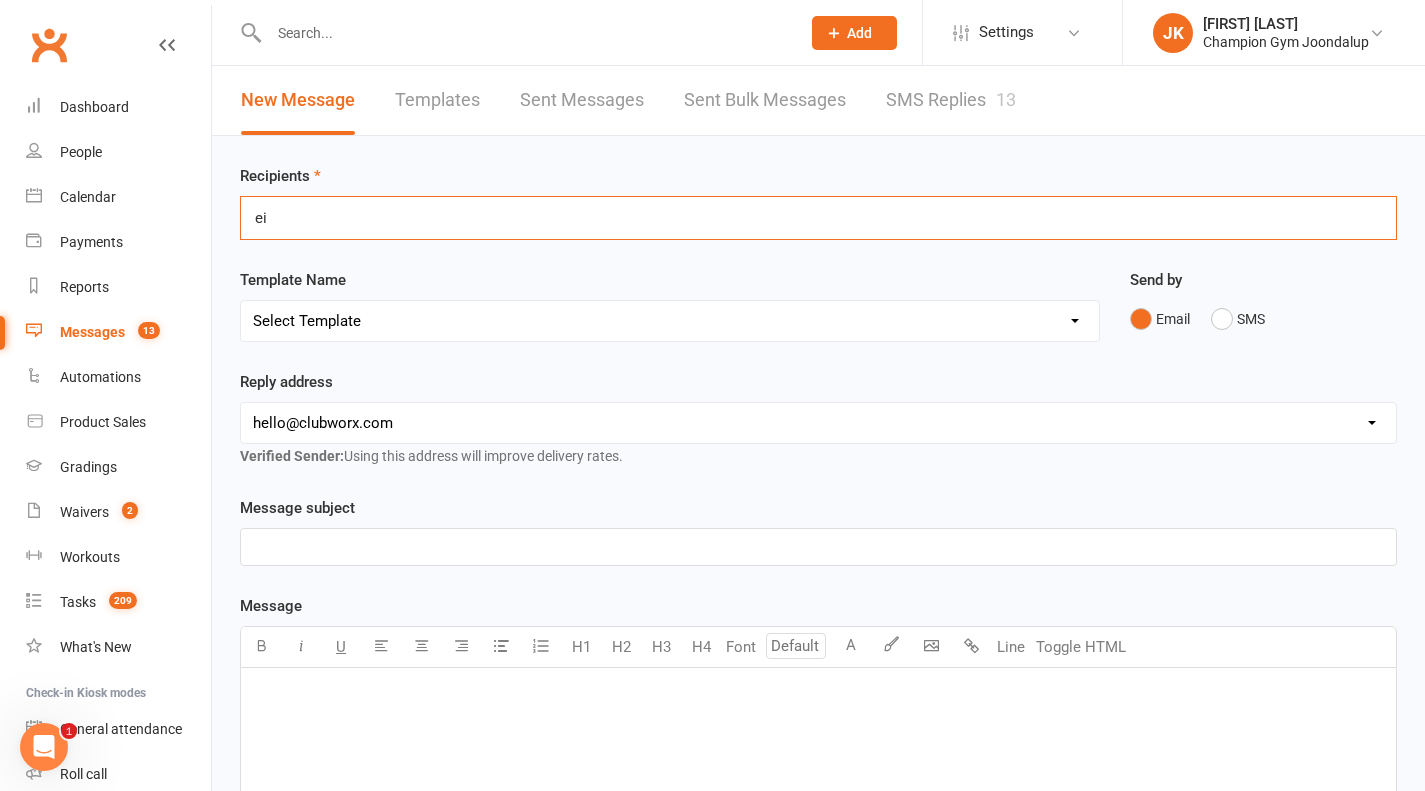 type on "e" 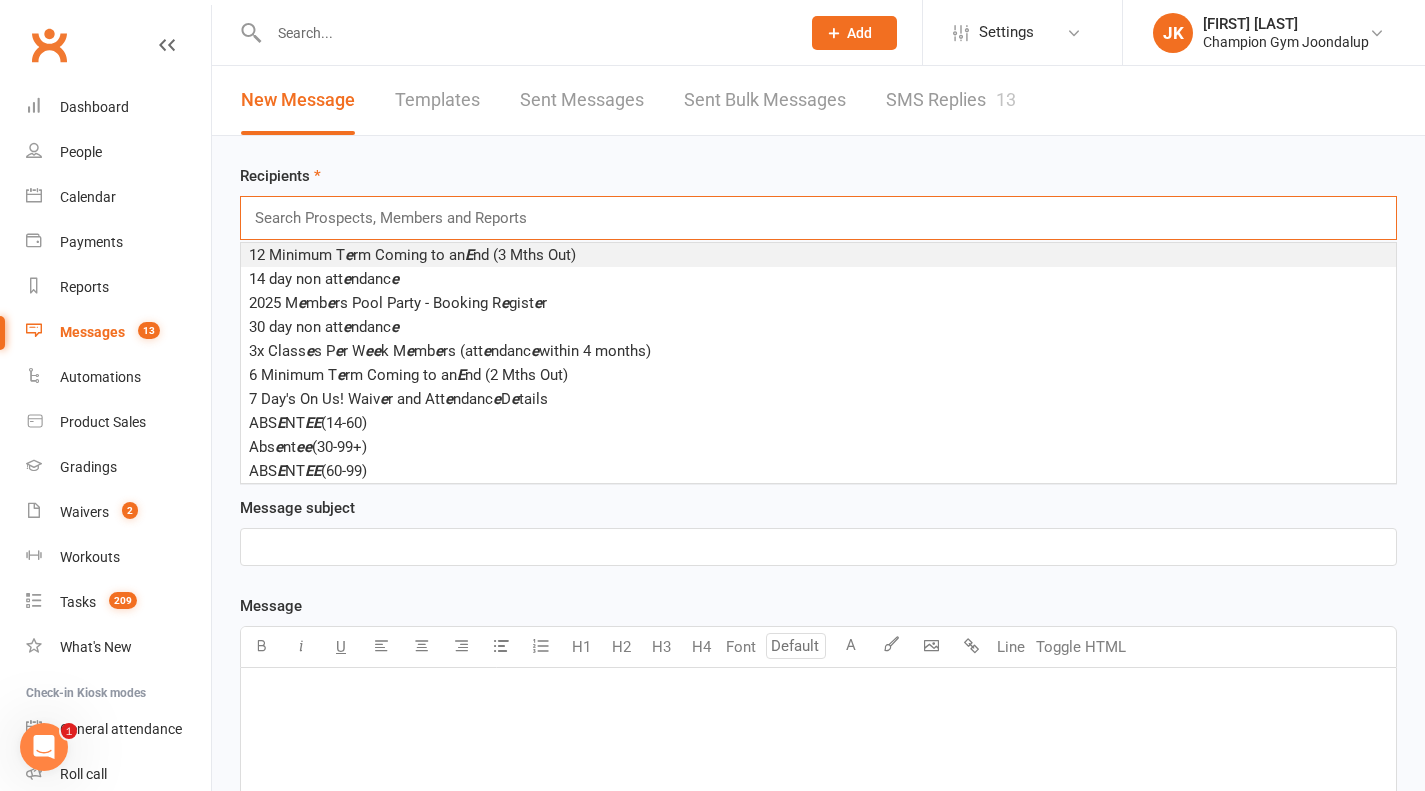type on "i" 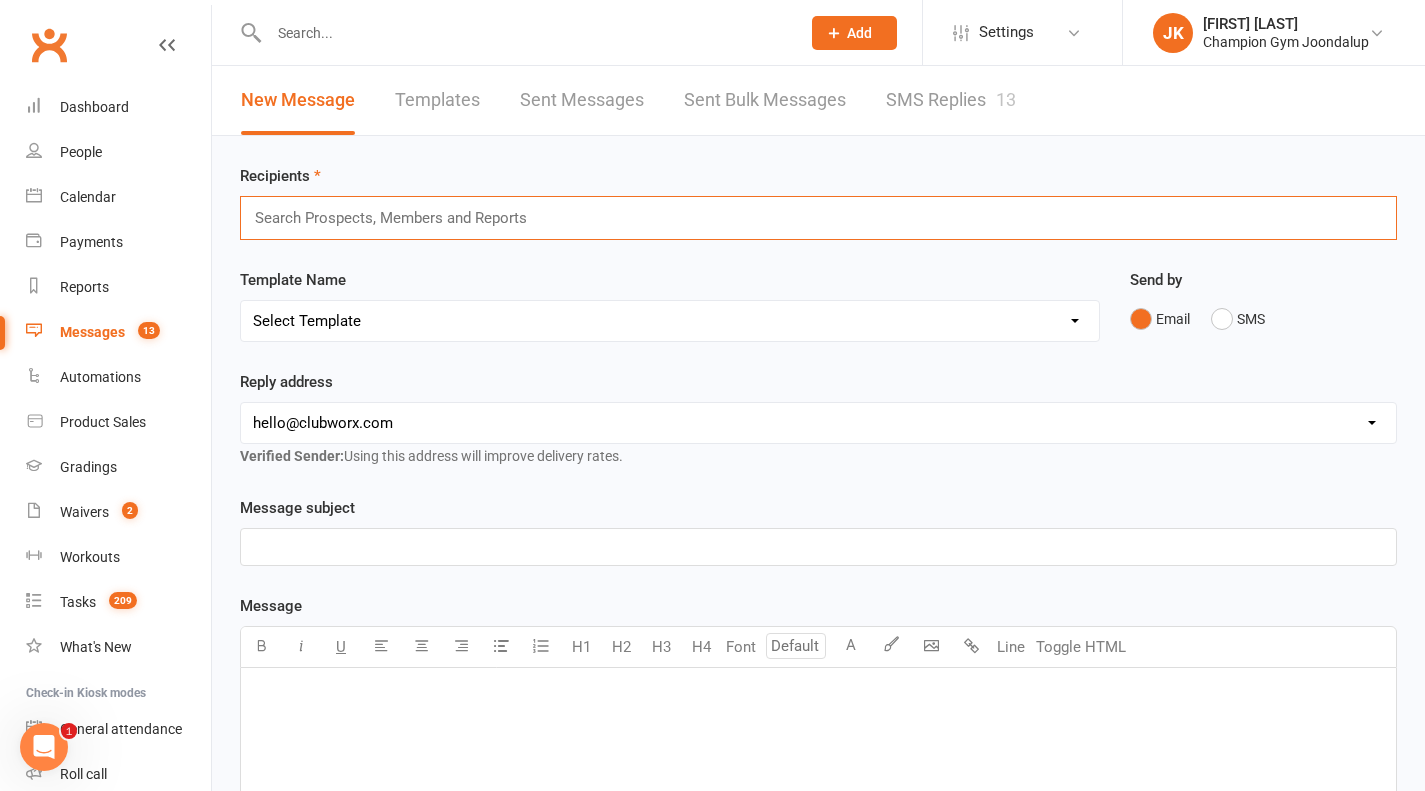 type on "a" 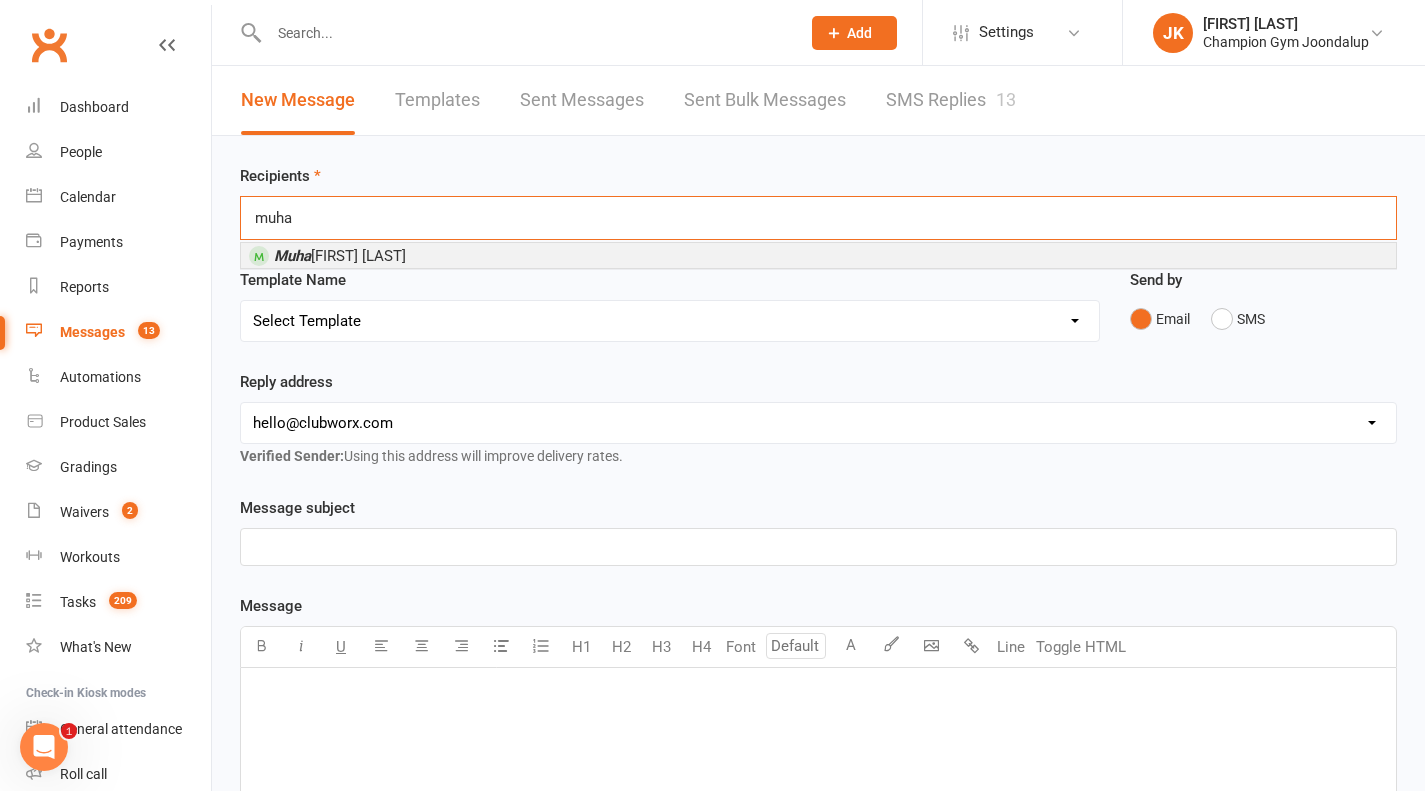 type on "muha" 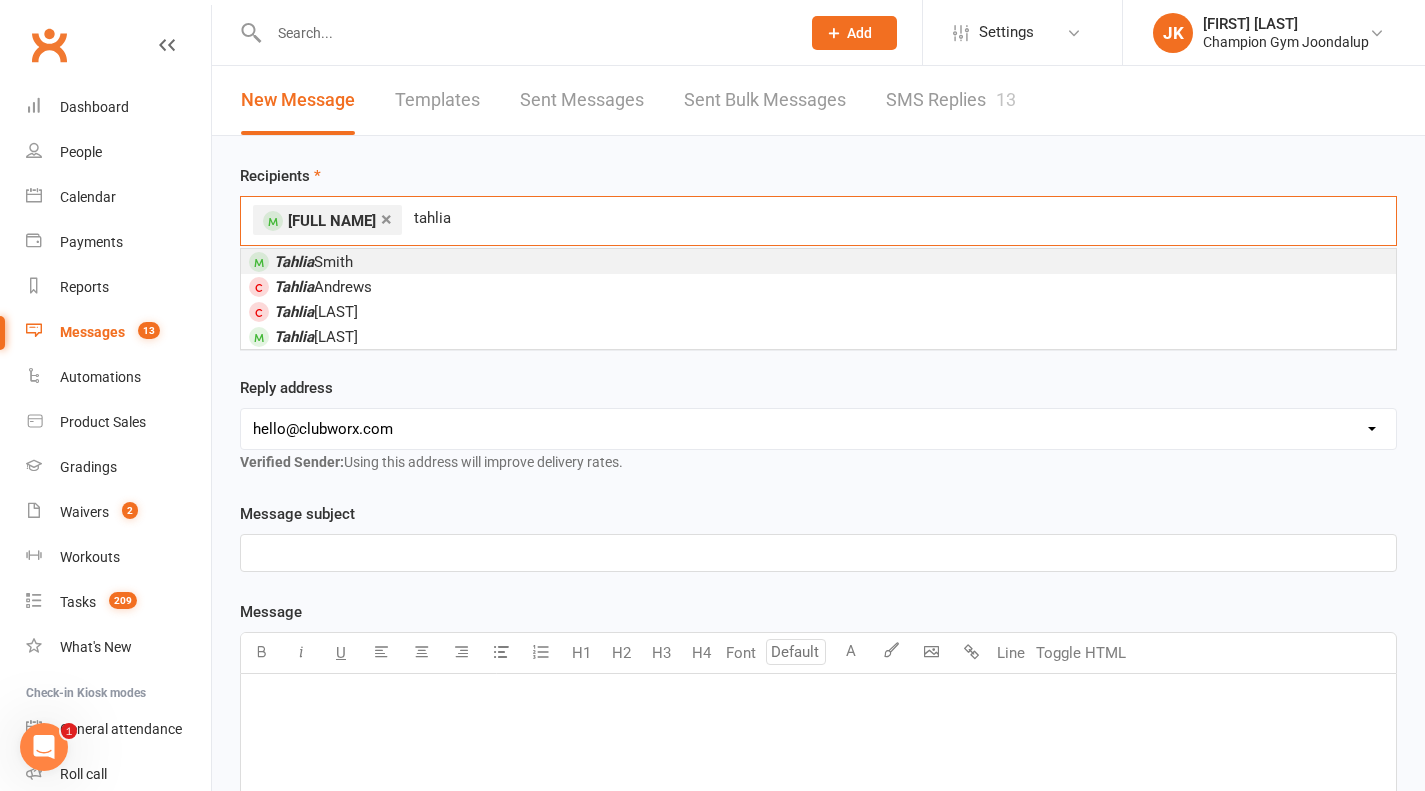 type on "tahlia" 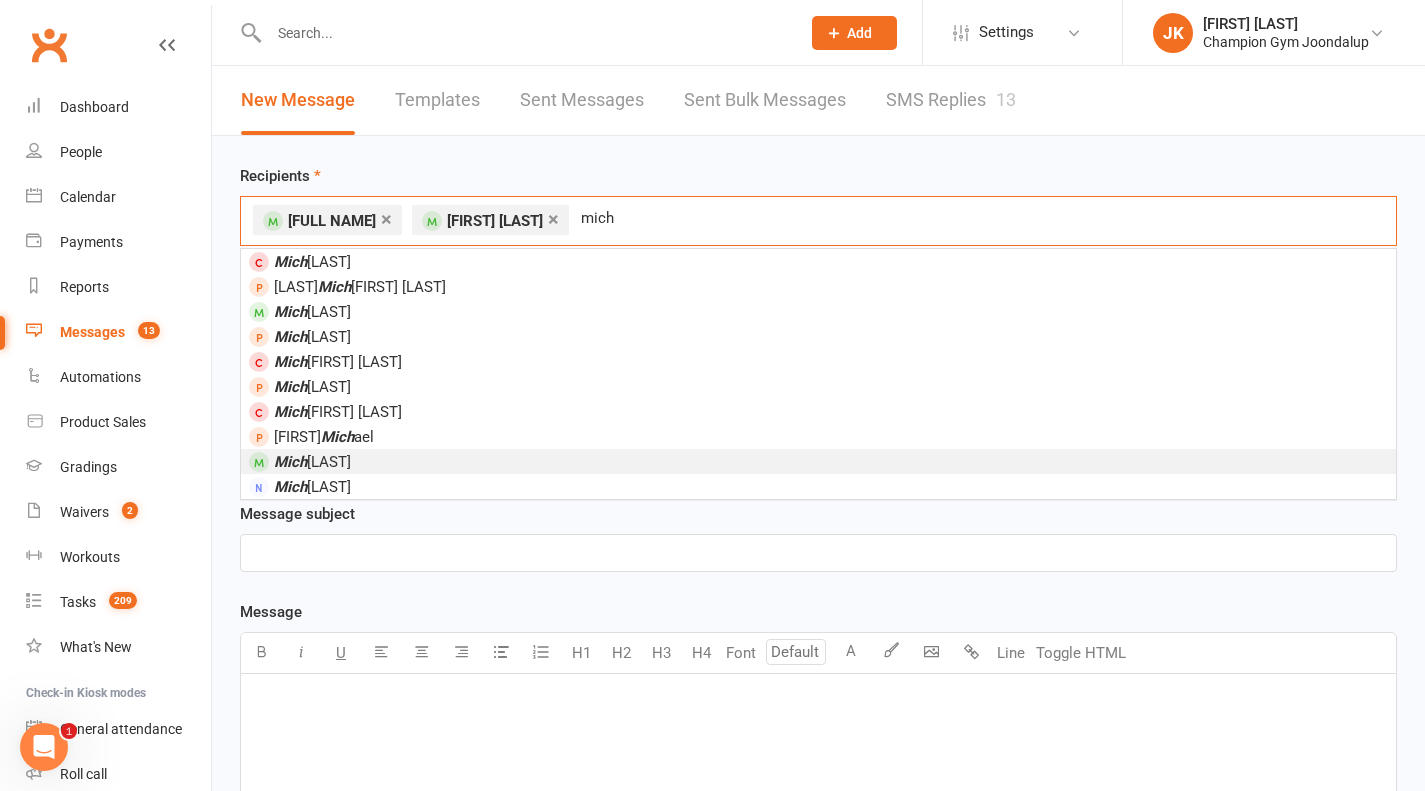 type on "mich" 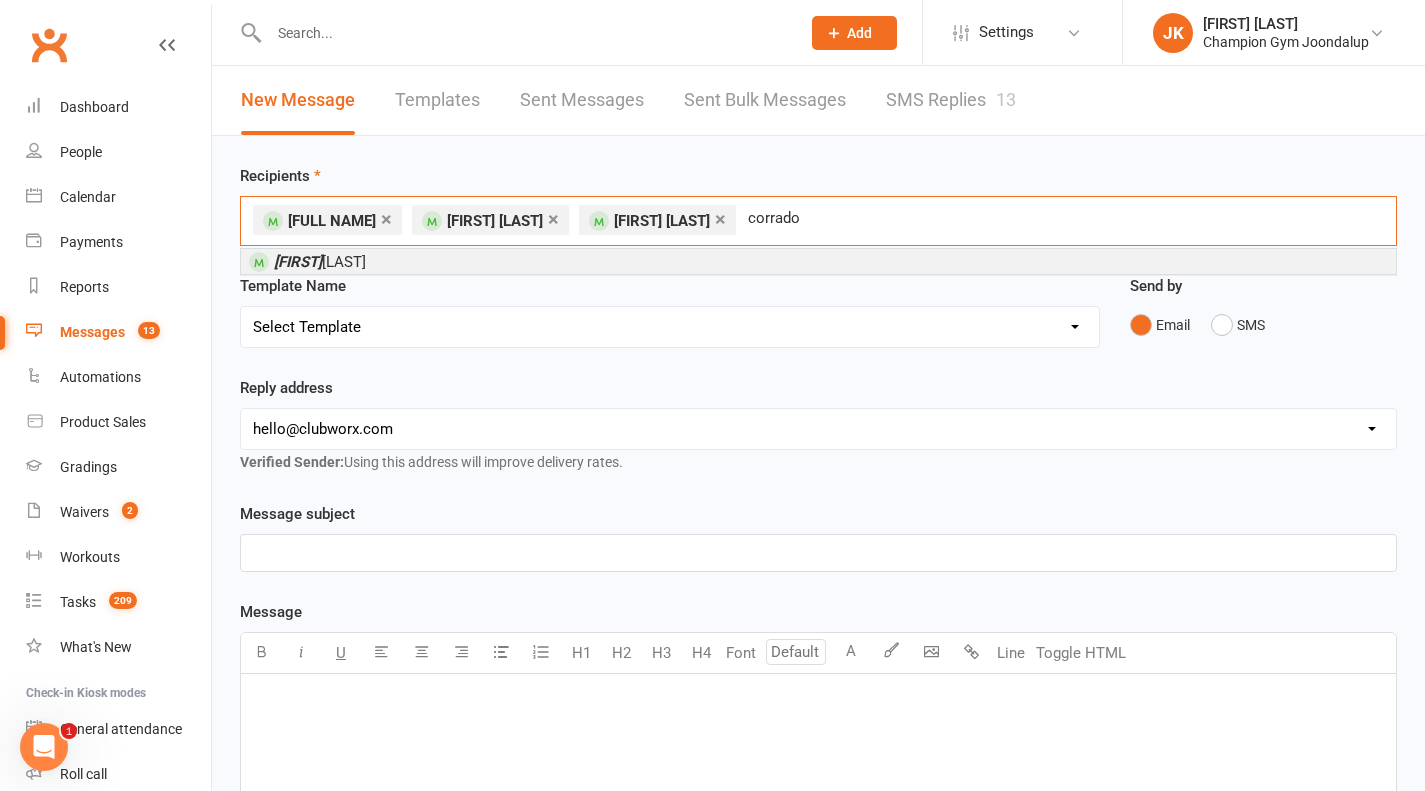 type on "corrado" 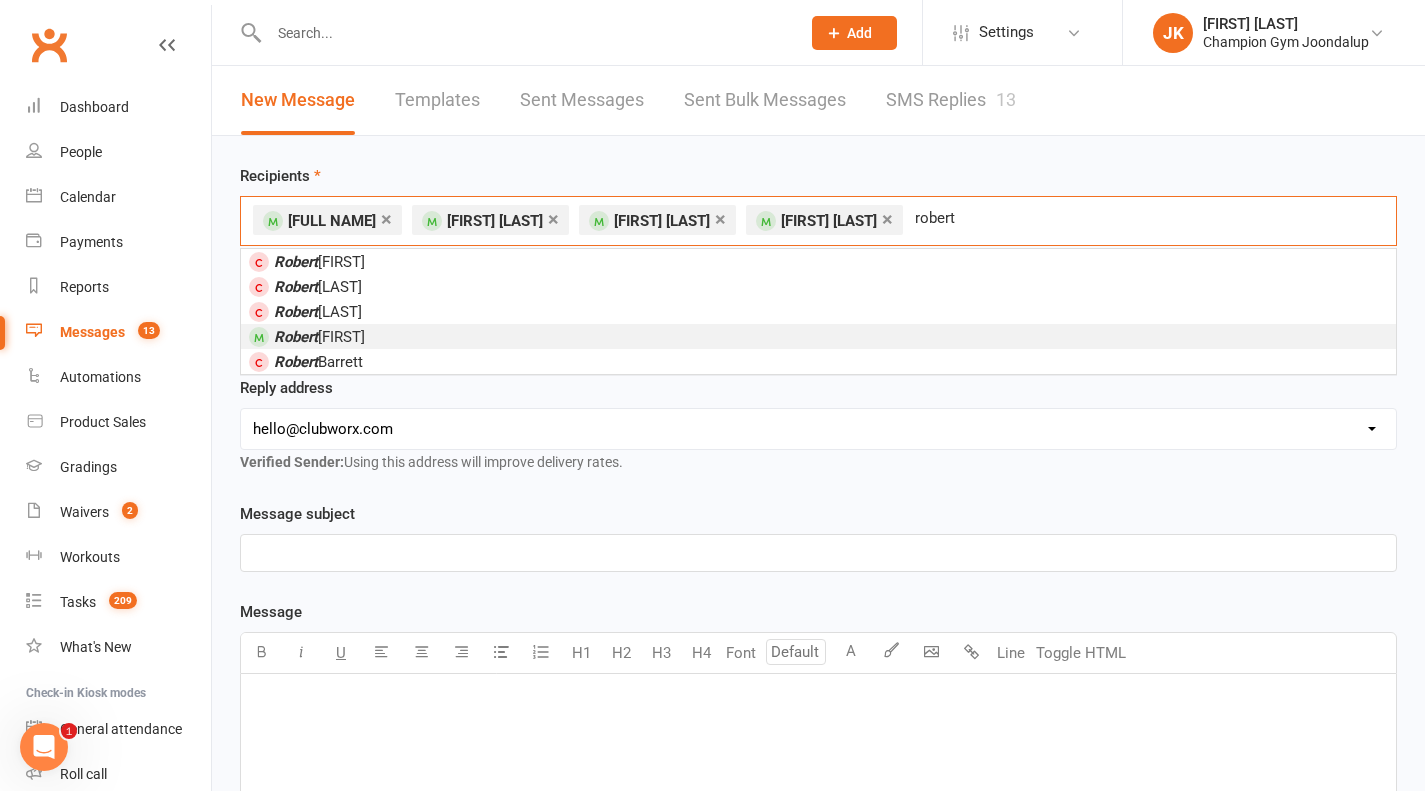type on "robert" 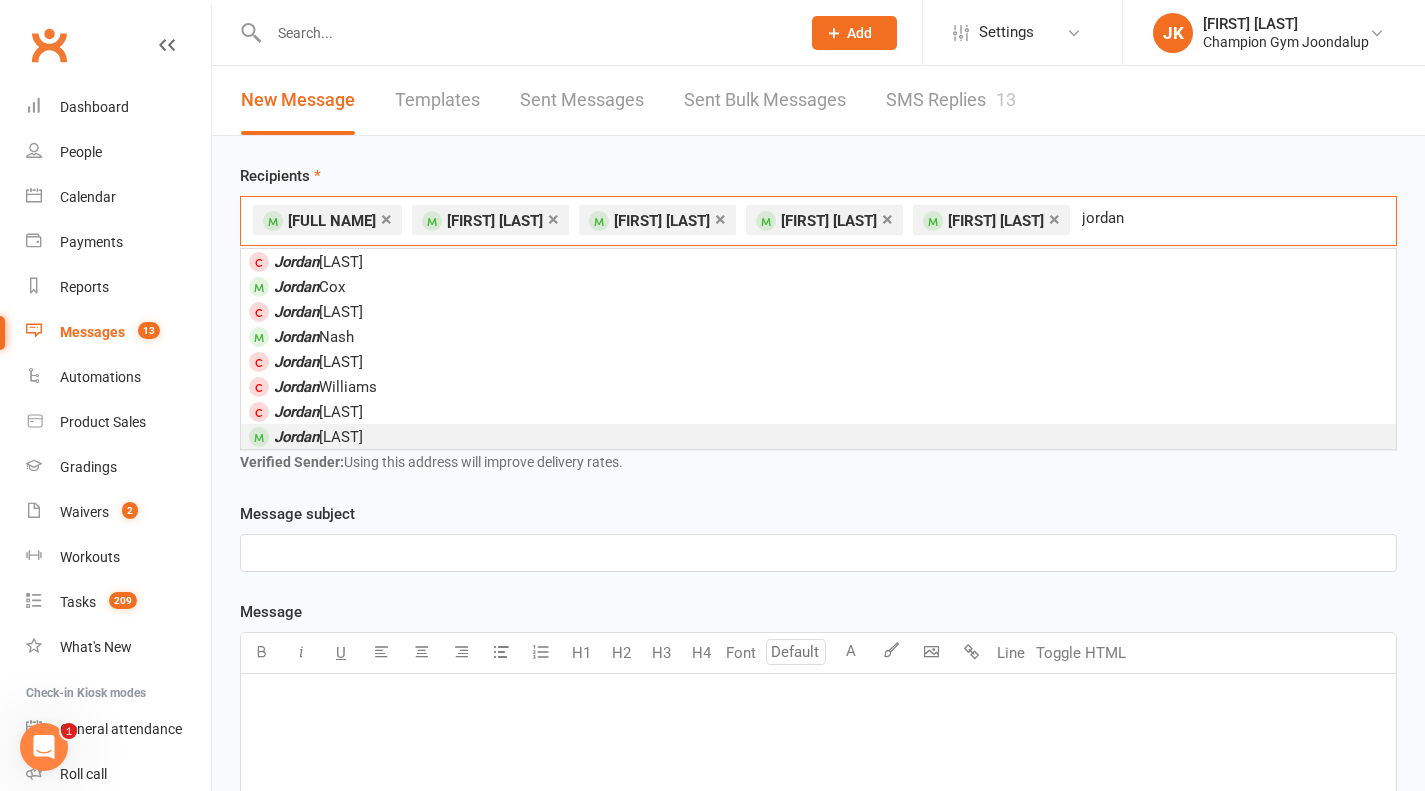 type on "jordan" 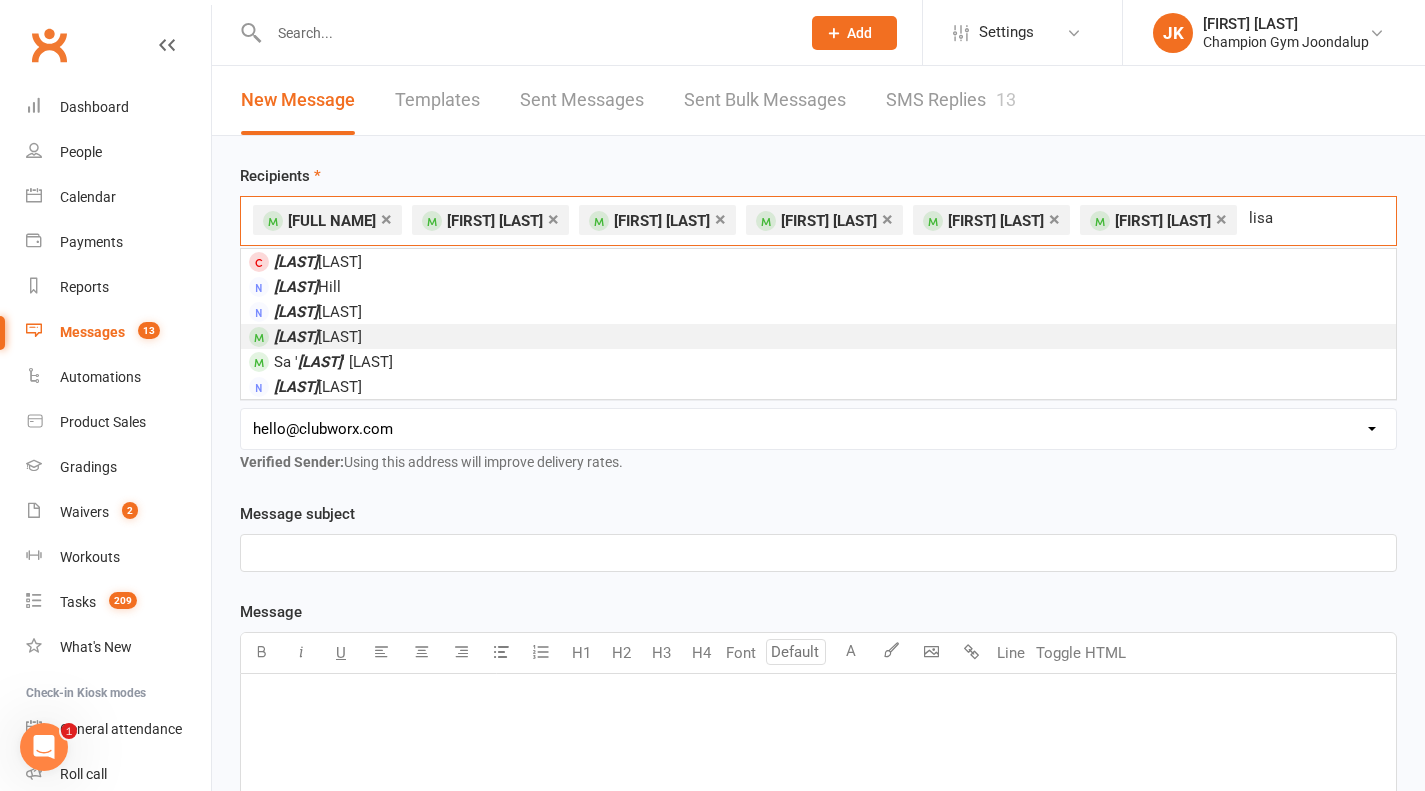 type on "lisa" 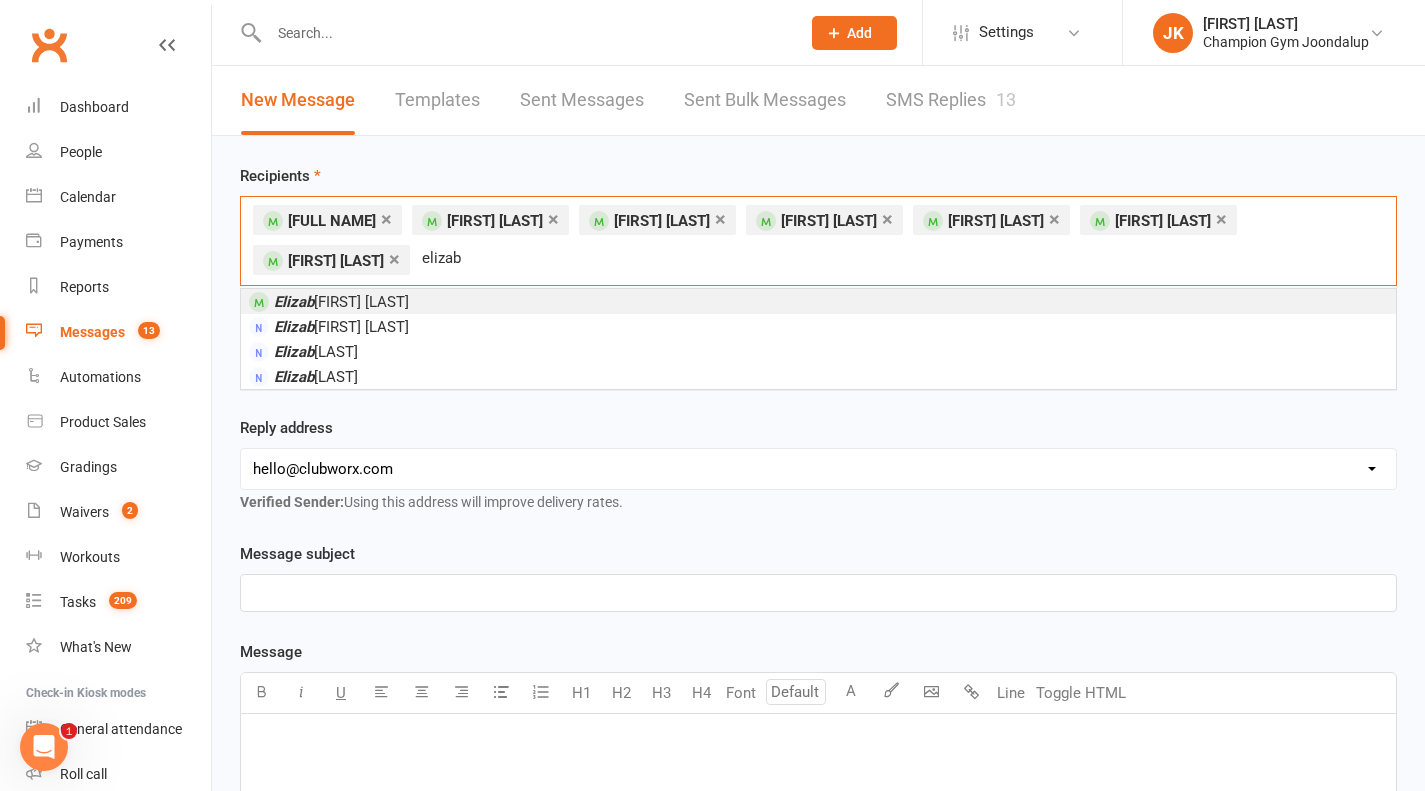 type on "elizab" 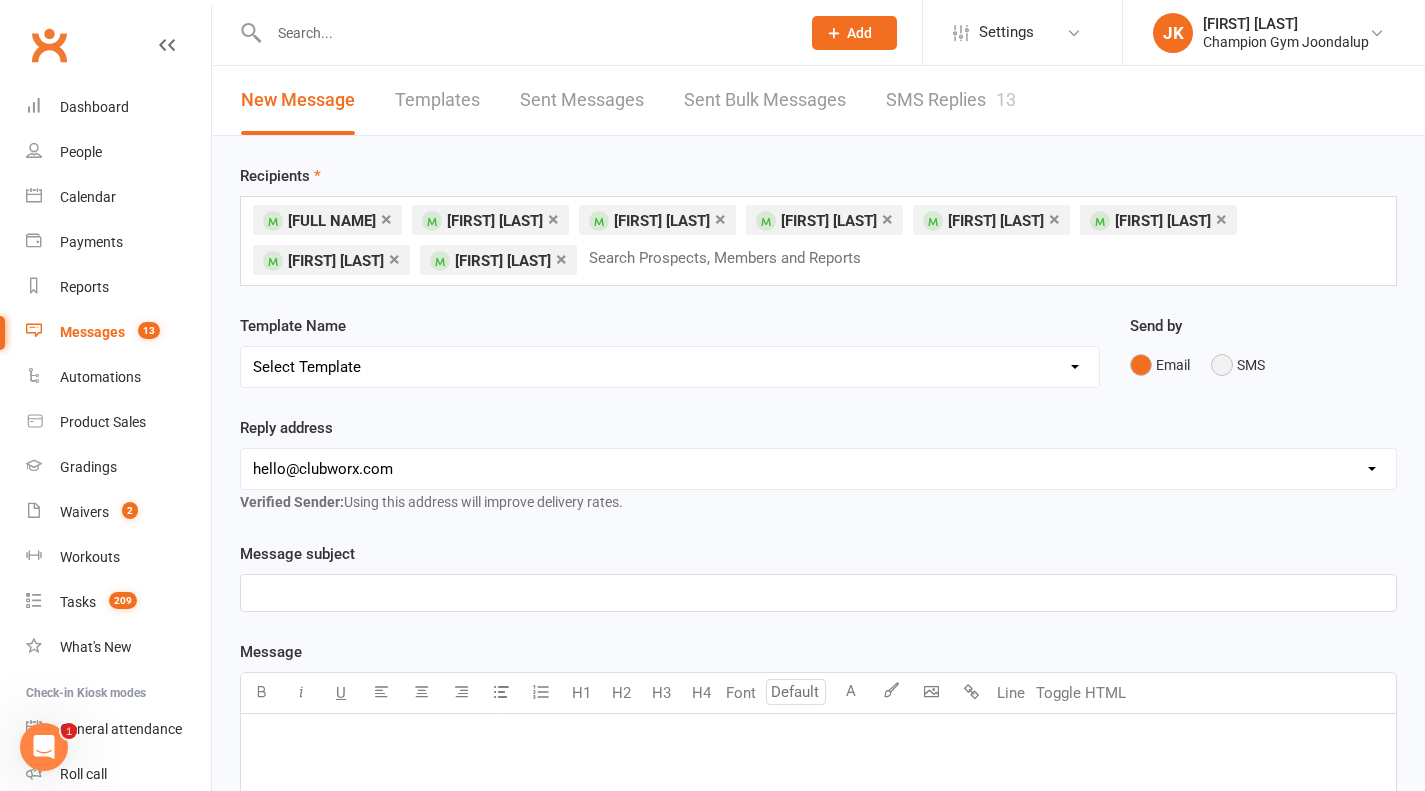 click on "SMS" at bounding box center [1238, 365] 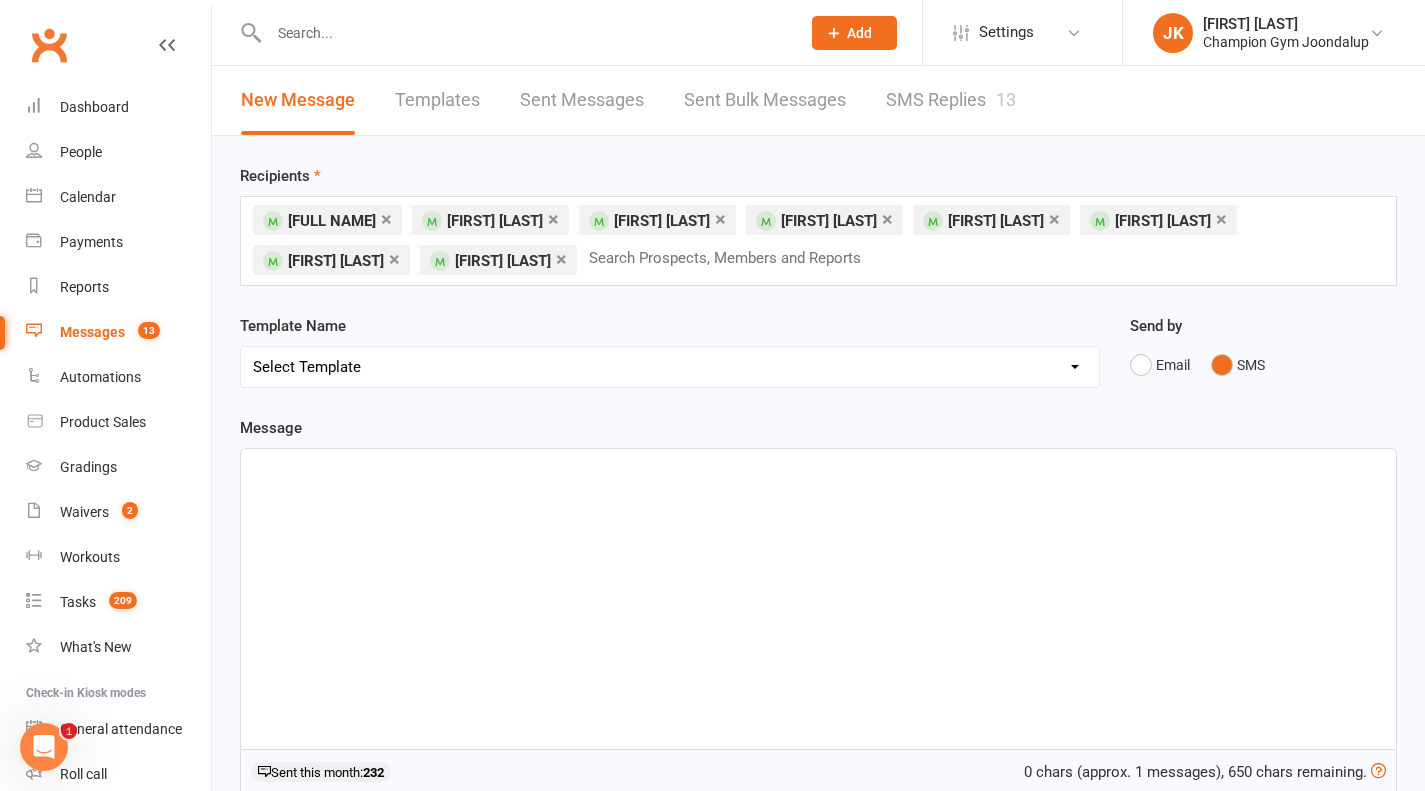 click on "﻿" at bounding box center [818, 599] 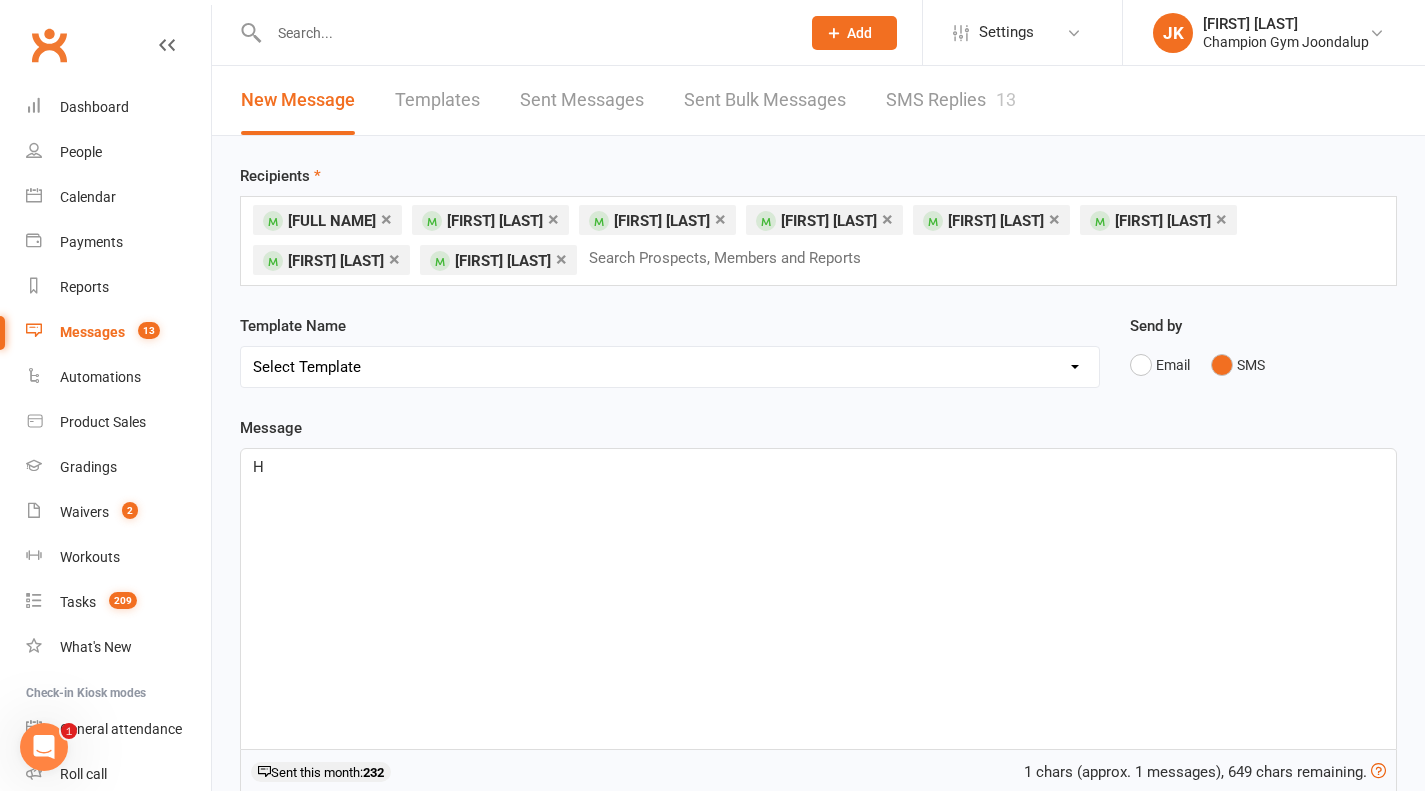 type 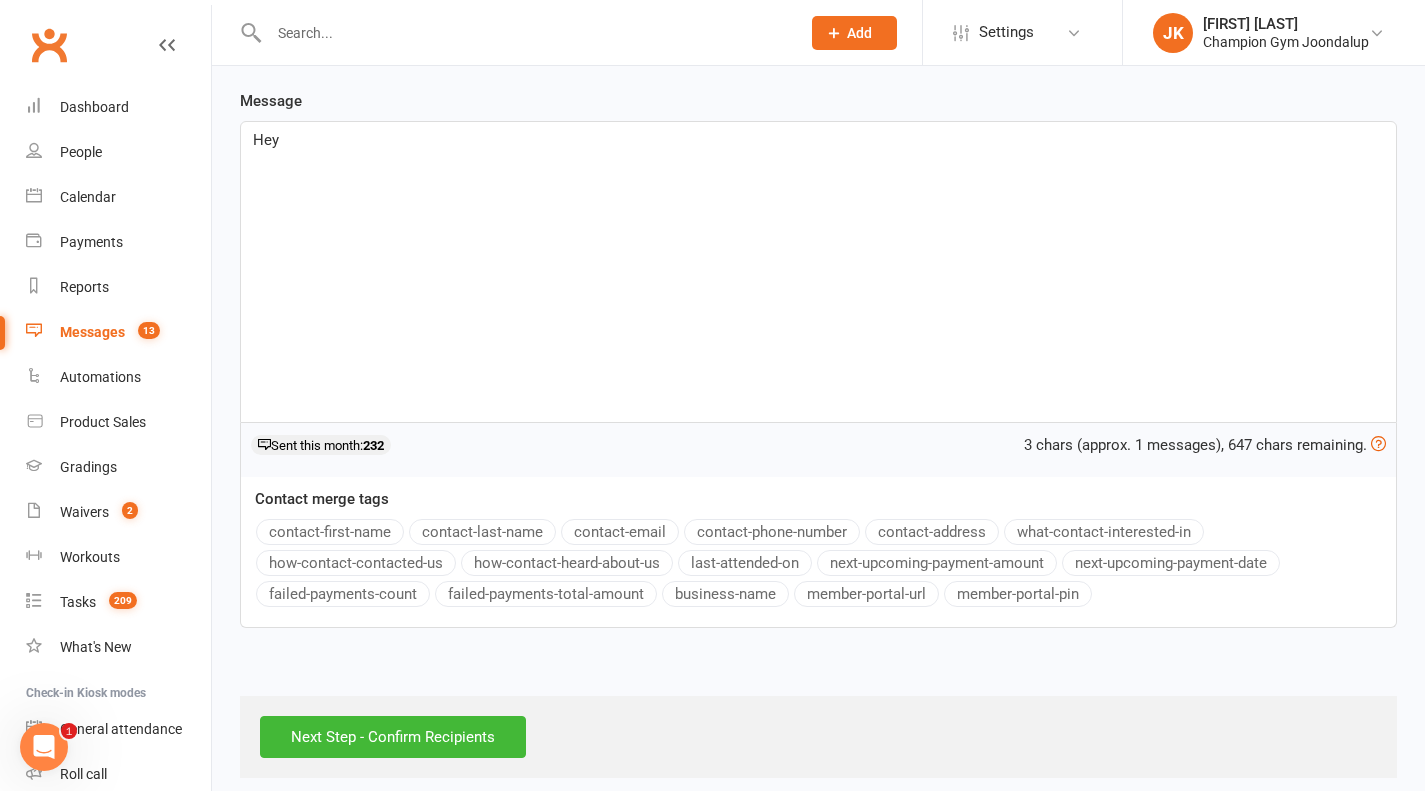 scroll, scrollTop: 343, scrollLeft: 0, axis: vertical 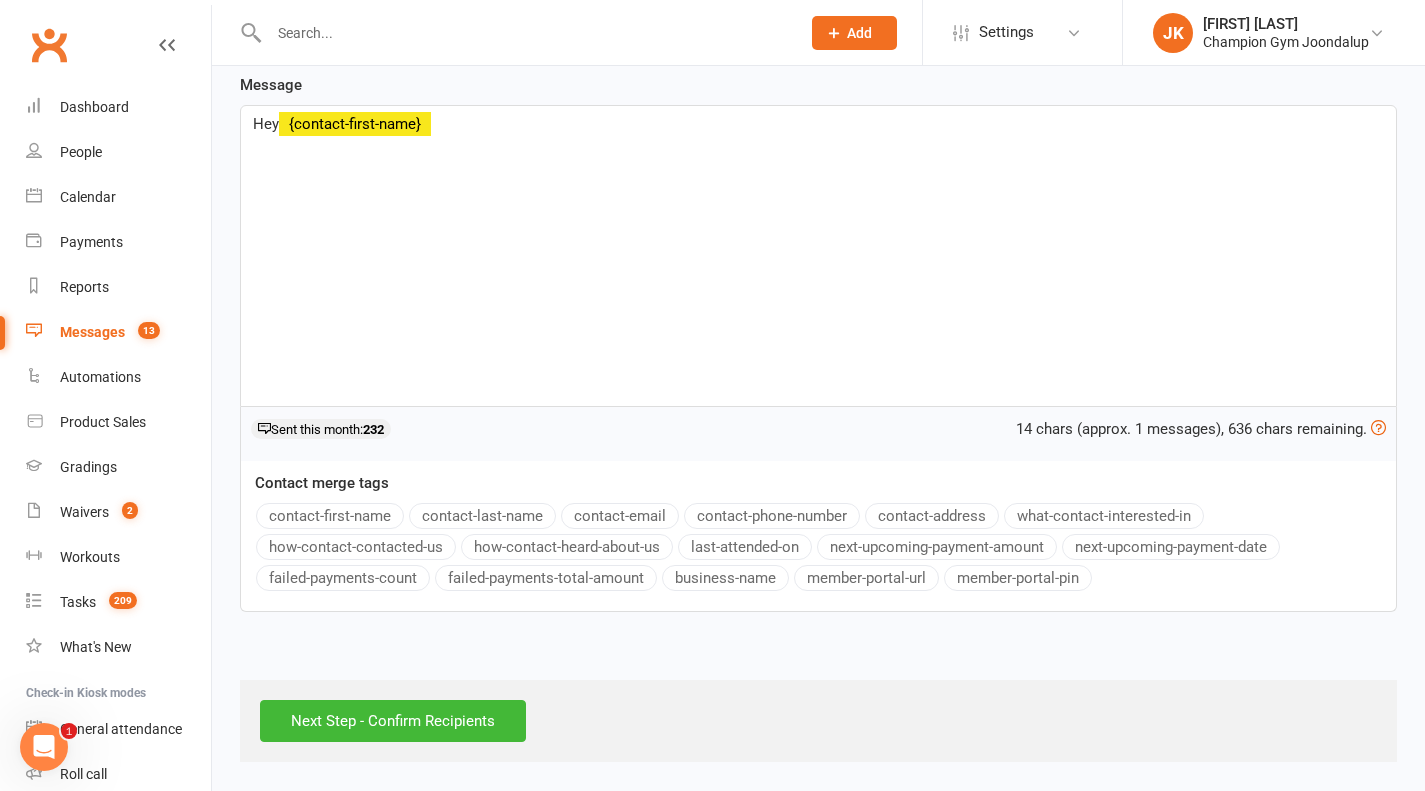 click on "contact-first-name" at bounding box center (330, 516) 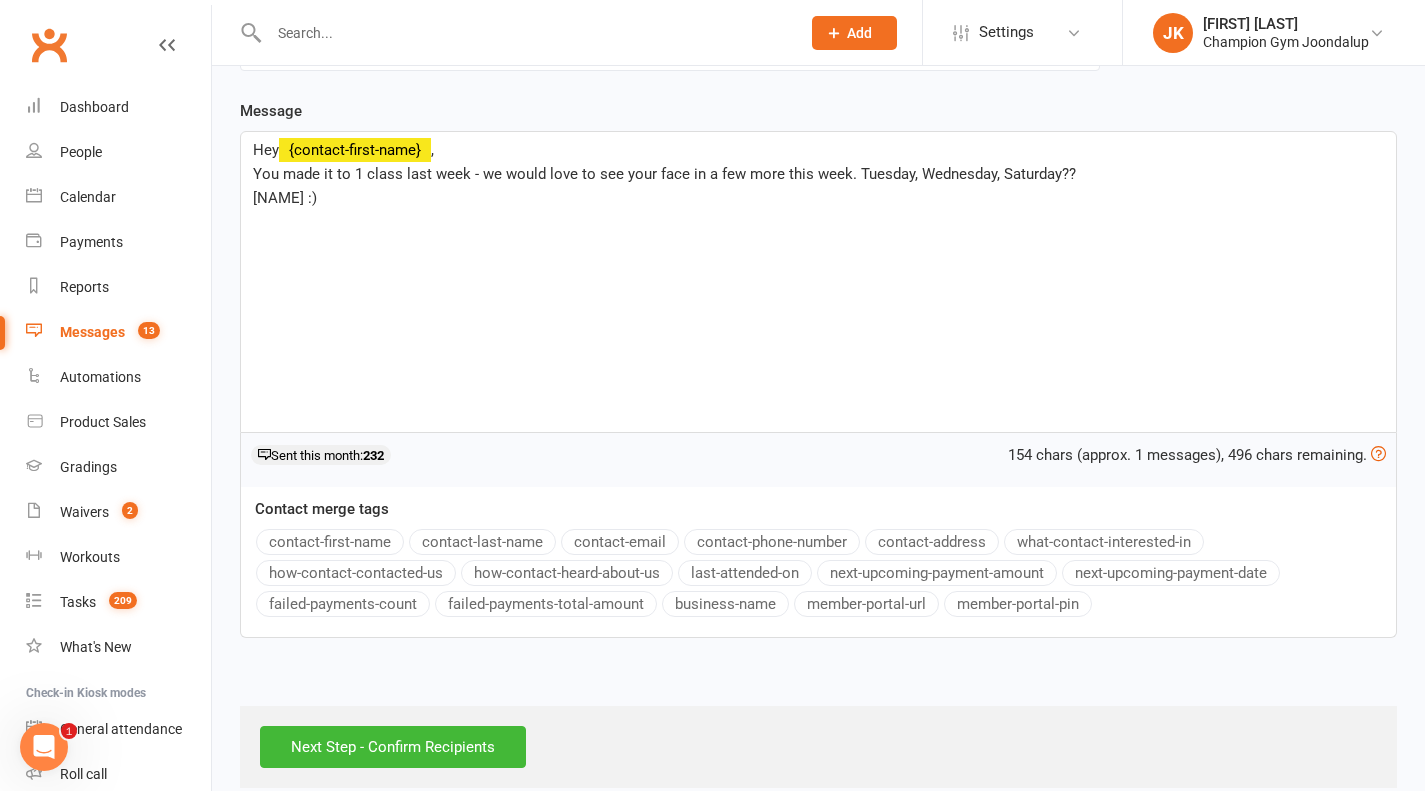 scroll, scrollTop: 343, scrollLeft: 0, axis: vertical 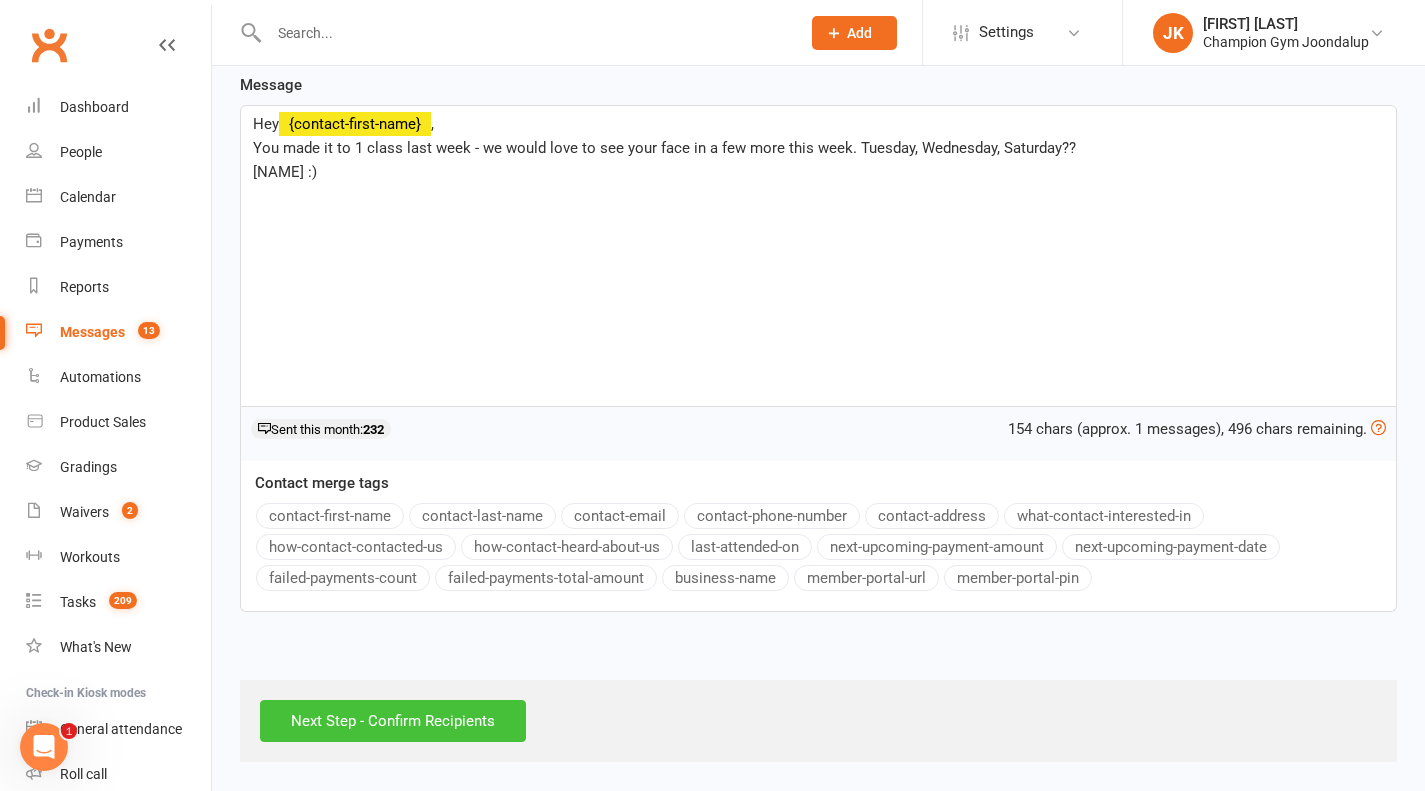 click on "Next Step - Confirm Recipients" at bounding box center (393, 721) 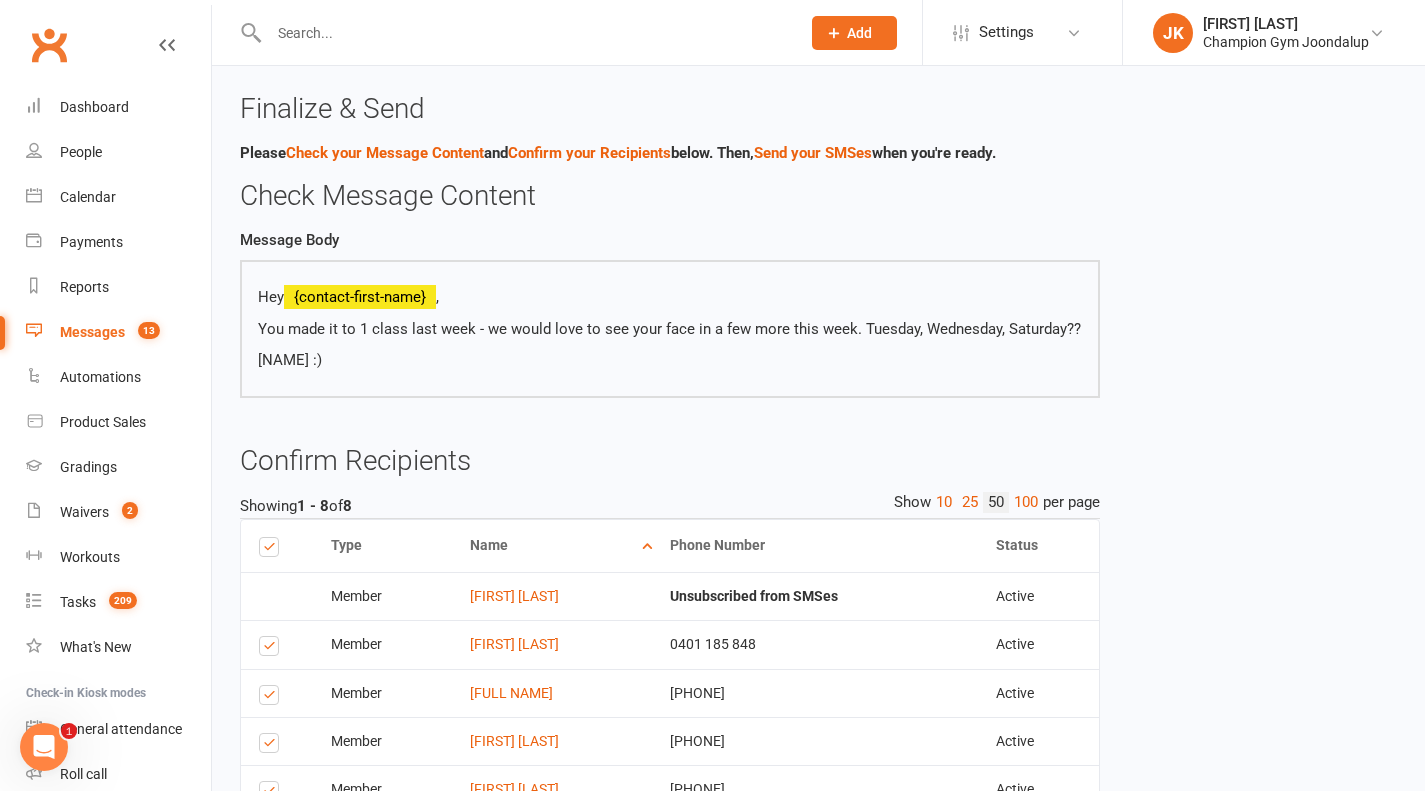 scroll, scrollTop: 331, scrollLeft: 0, axis: vertical 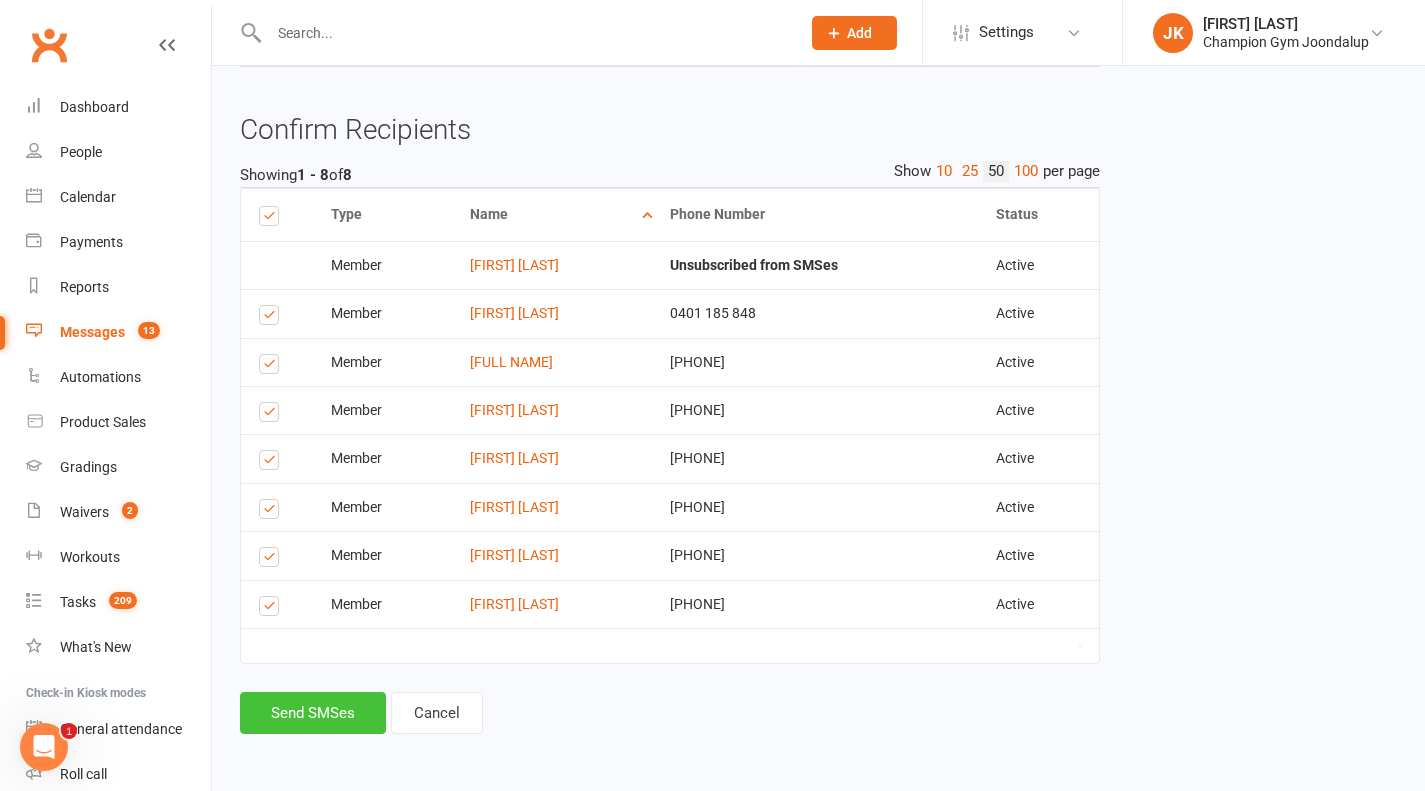 click on "Send SMSes" at bounding box center [313, 713] 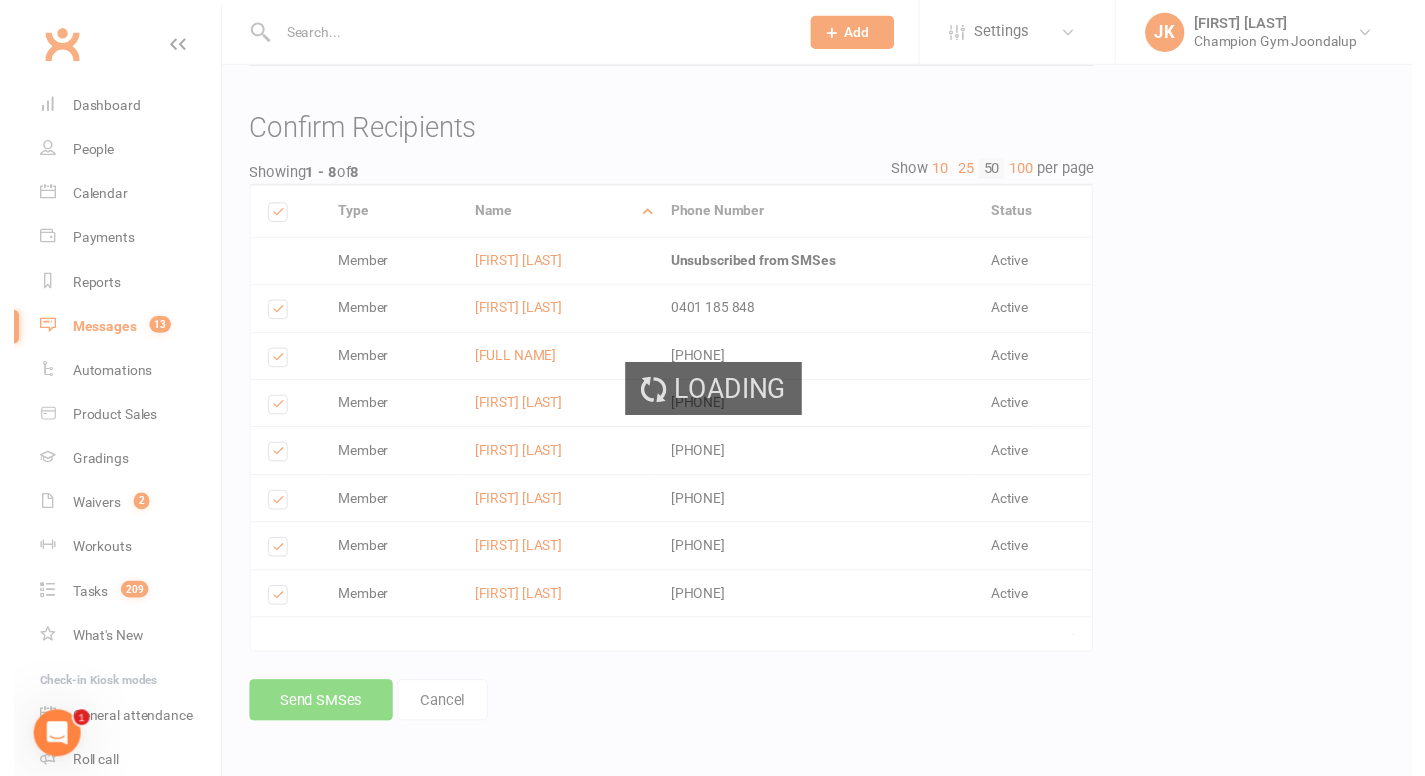 scroll, scrollTop: 316, scrollLeft: 0, axis: vertical 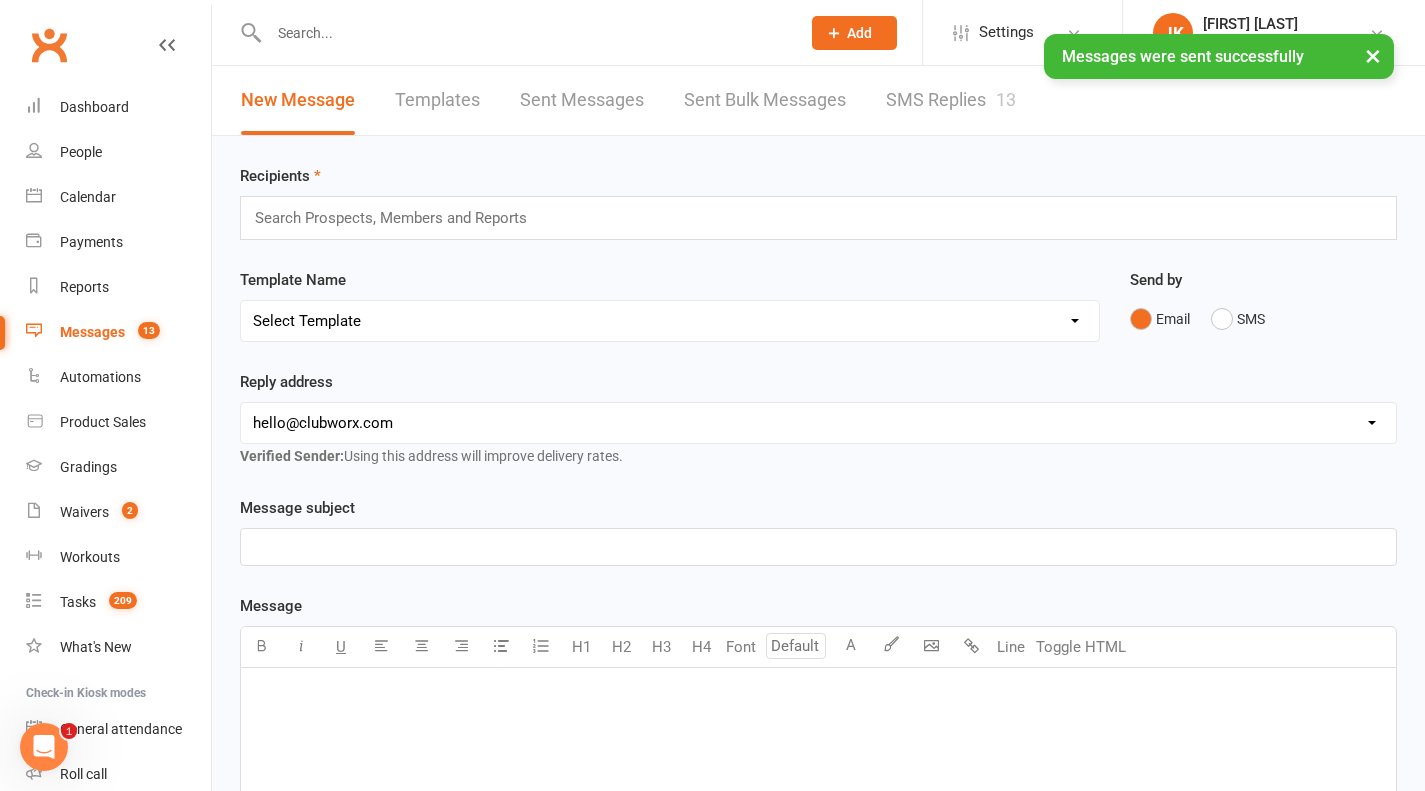 click on "SMS Replies  13" at bounding box center (951, 100) 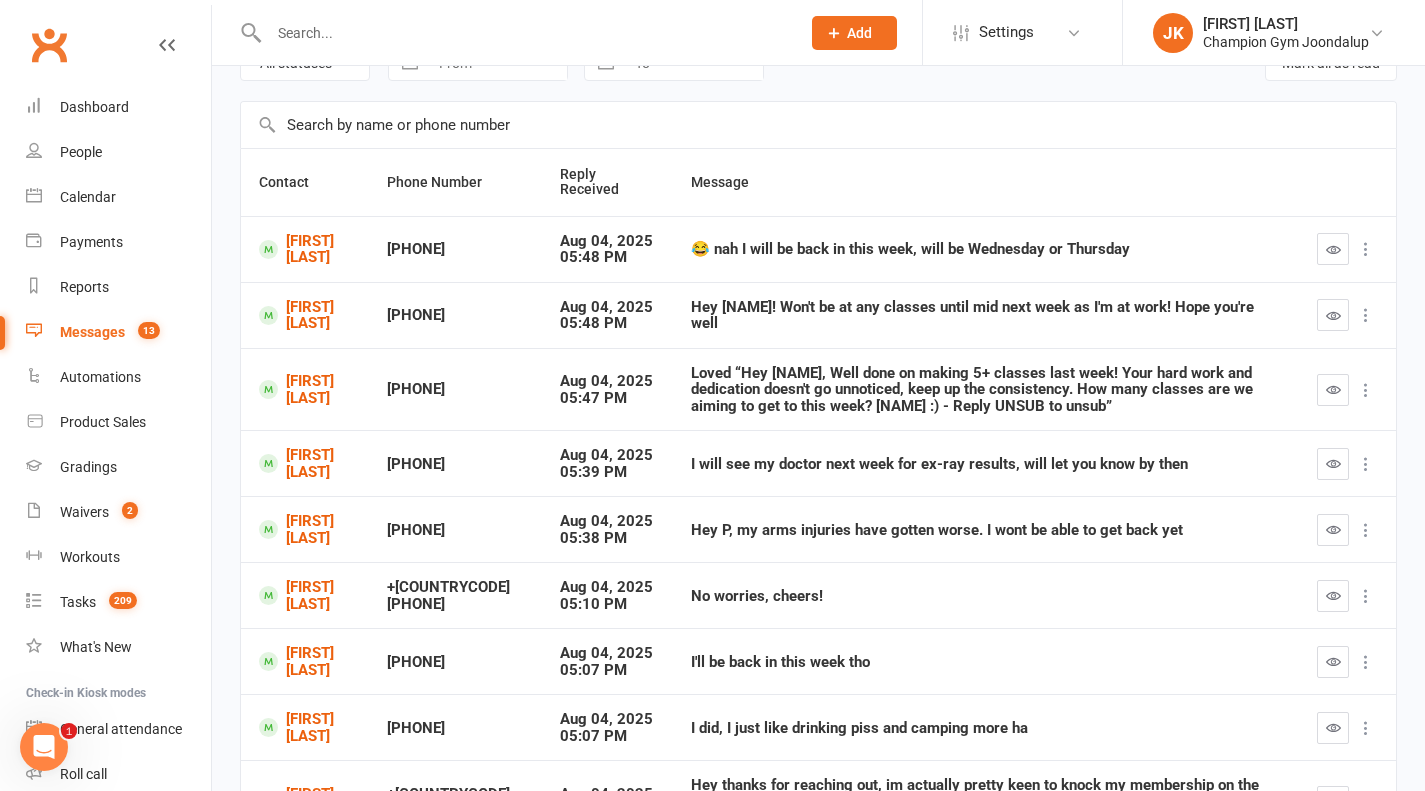 scroll, scrollTop: 134, scrollLeft: 0, axis: vertical 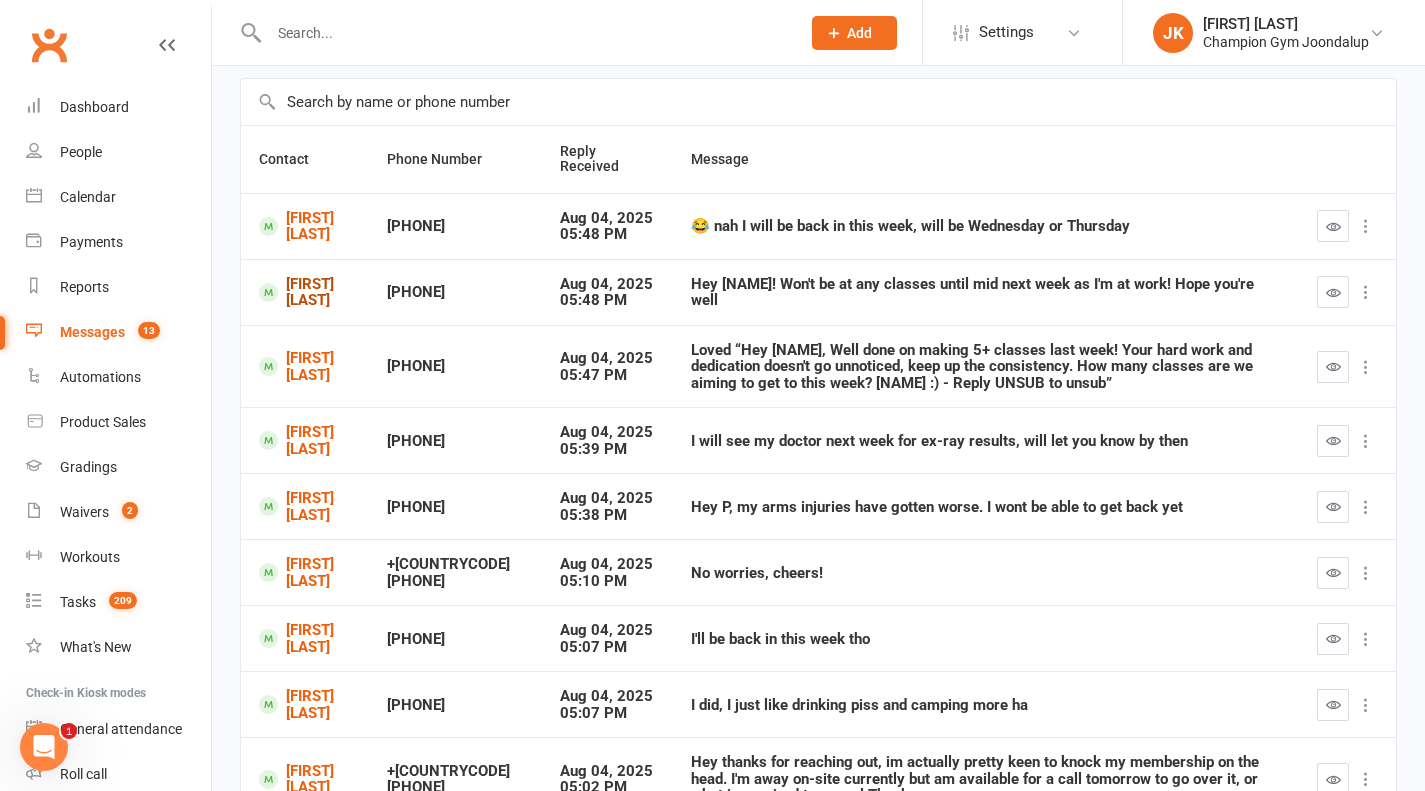 click on "Maisie Jaye Holland" at bounding box center (305, 292) 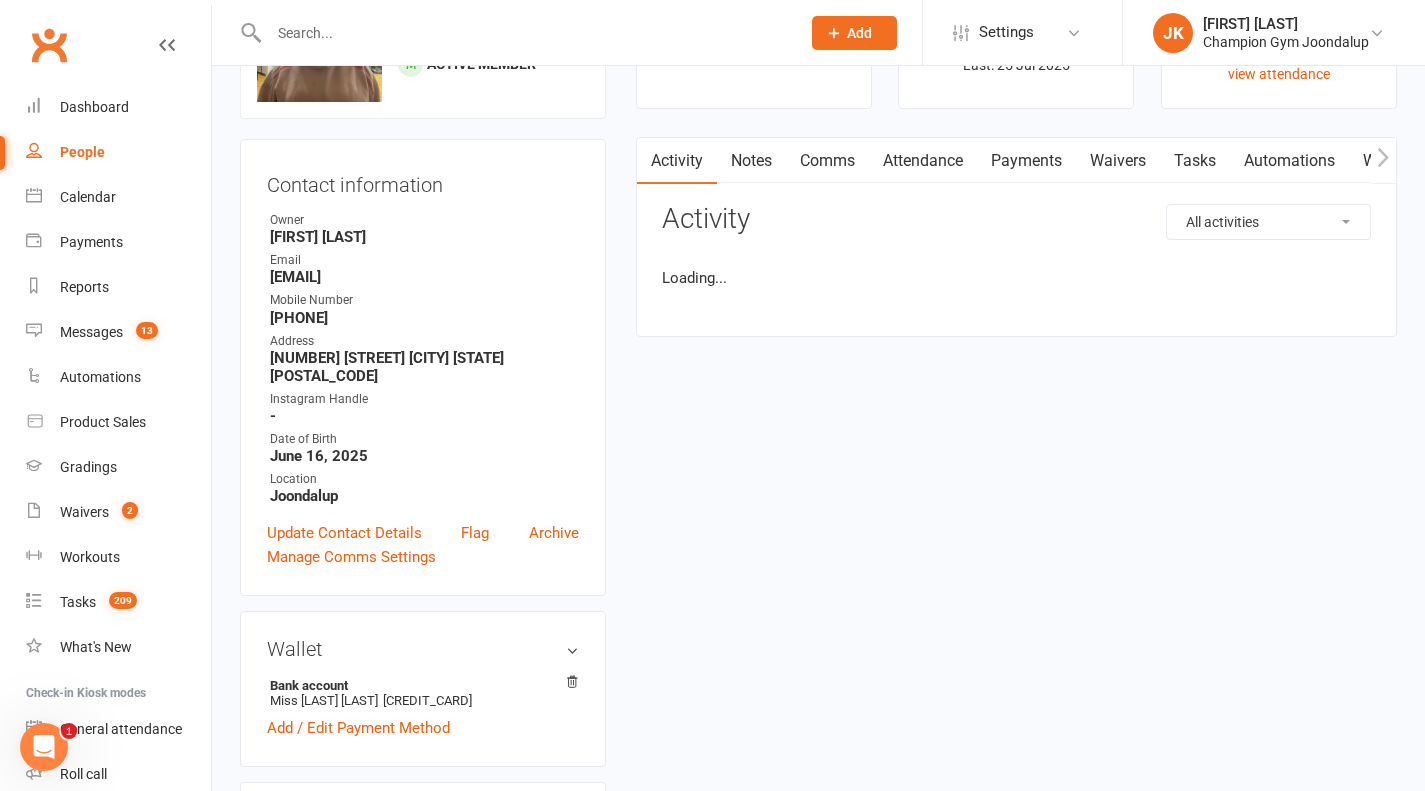 scroll, scrollTop: 0, scrollLeft: 0, axis: both 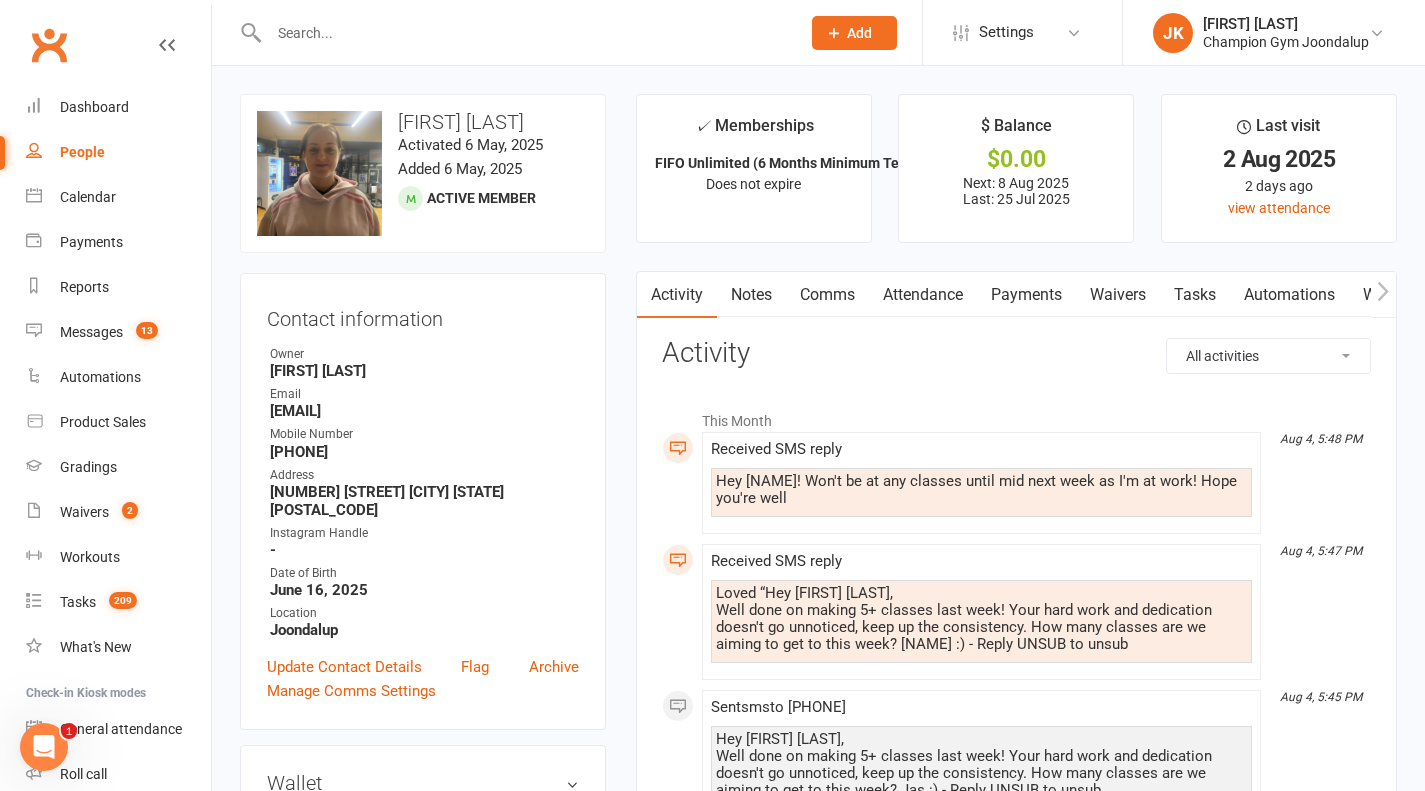 click on "Comms" at bounding box center (827, 295) 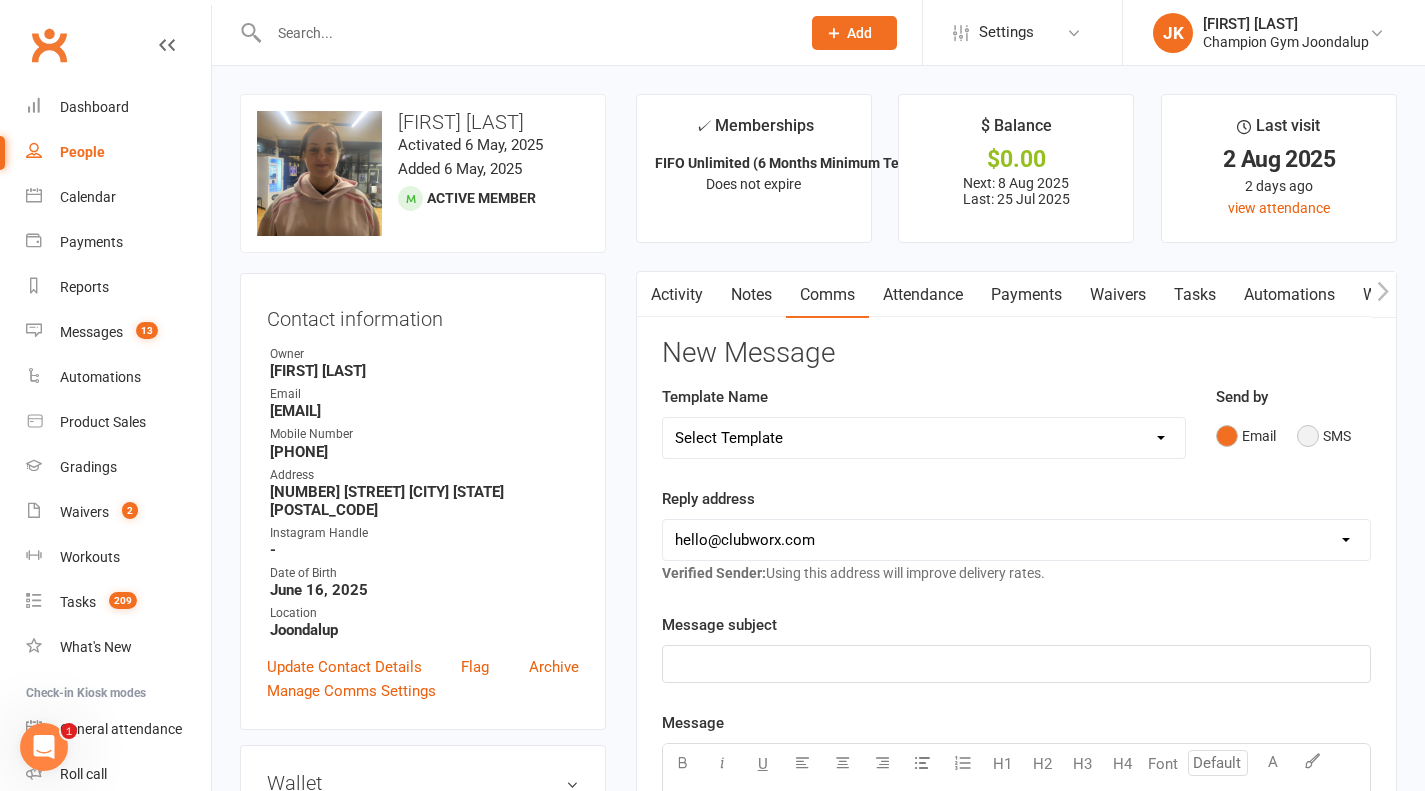 click on "SMS" at bounding box center (1324, 436) 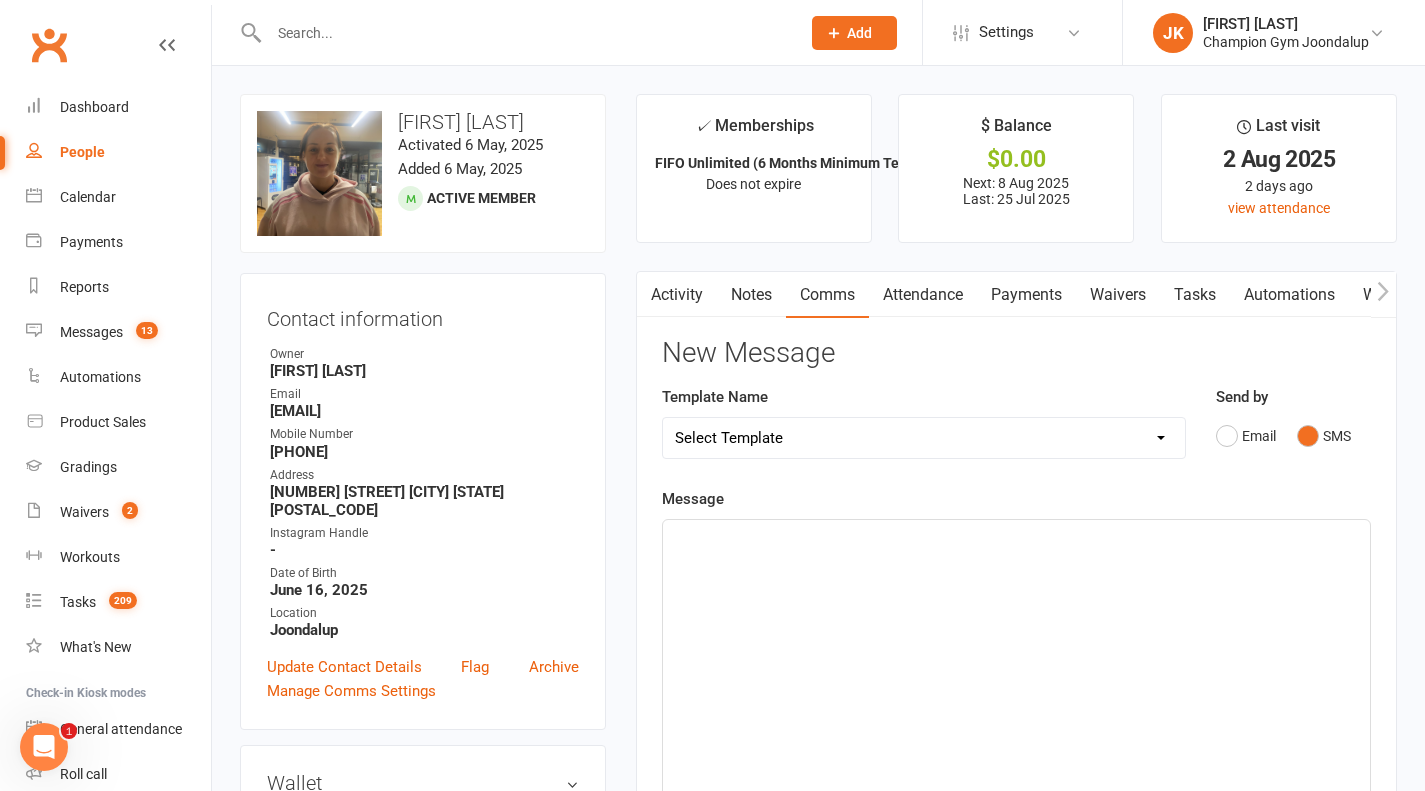 click on "﻿" 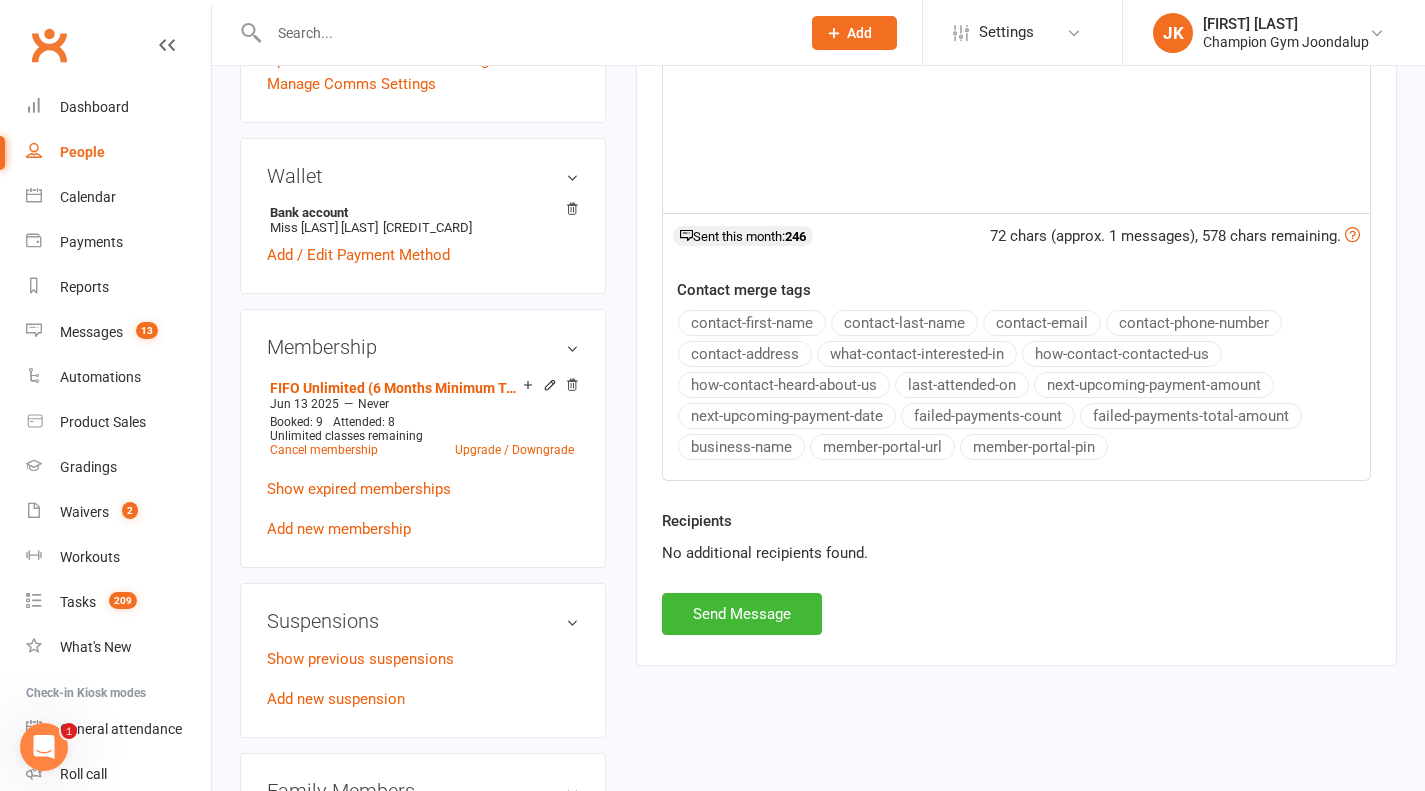 scroll, scrollTop: 603, scrollLeft: 0, axis: vertical 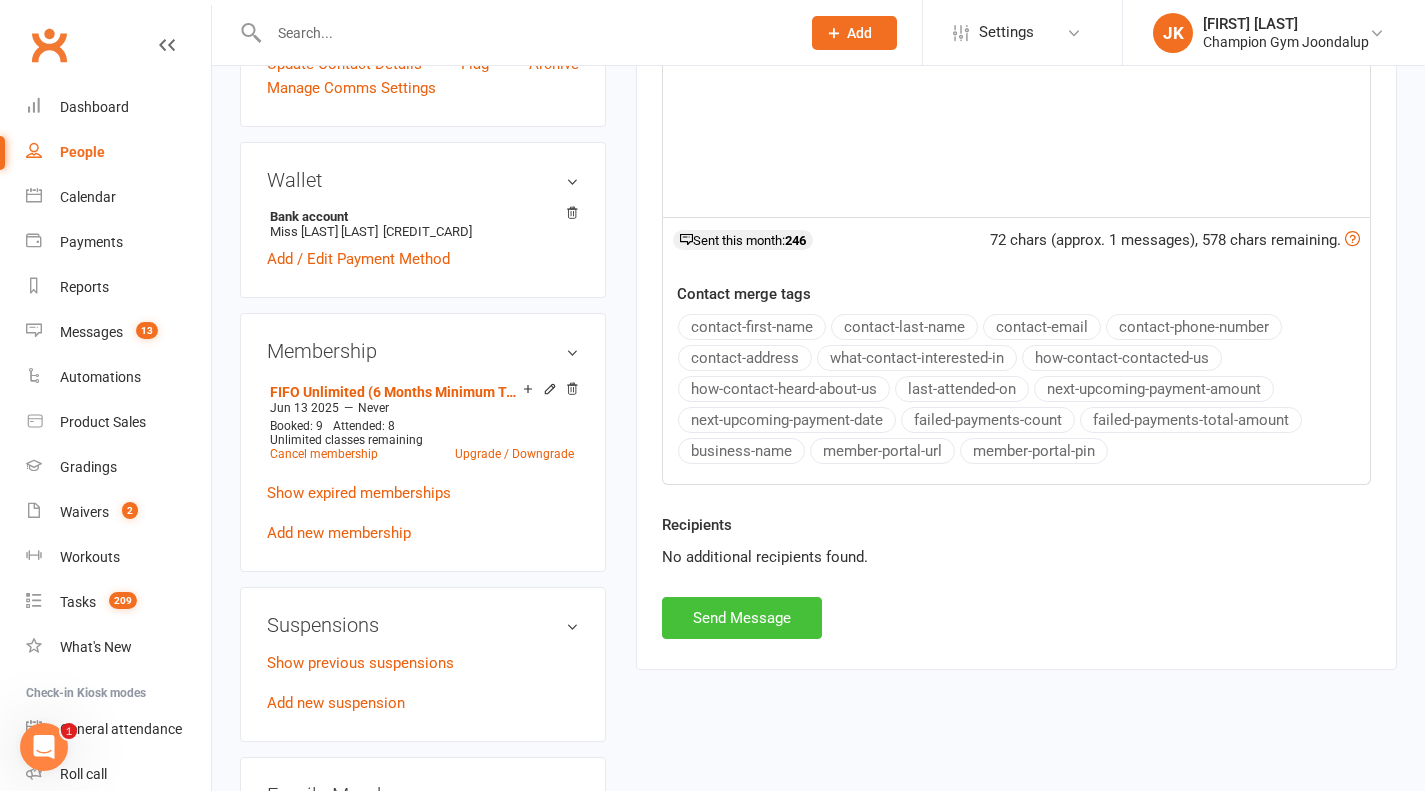 click on "Send Message" at bounding box center [742, 618] 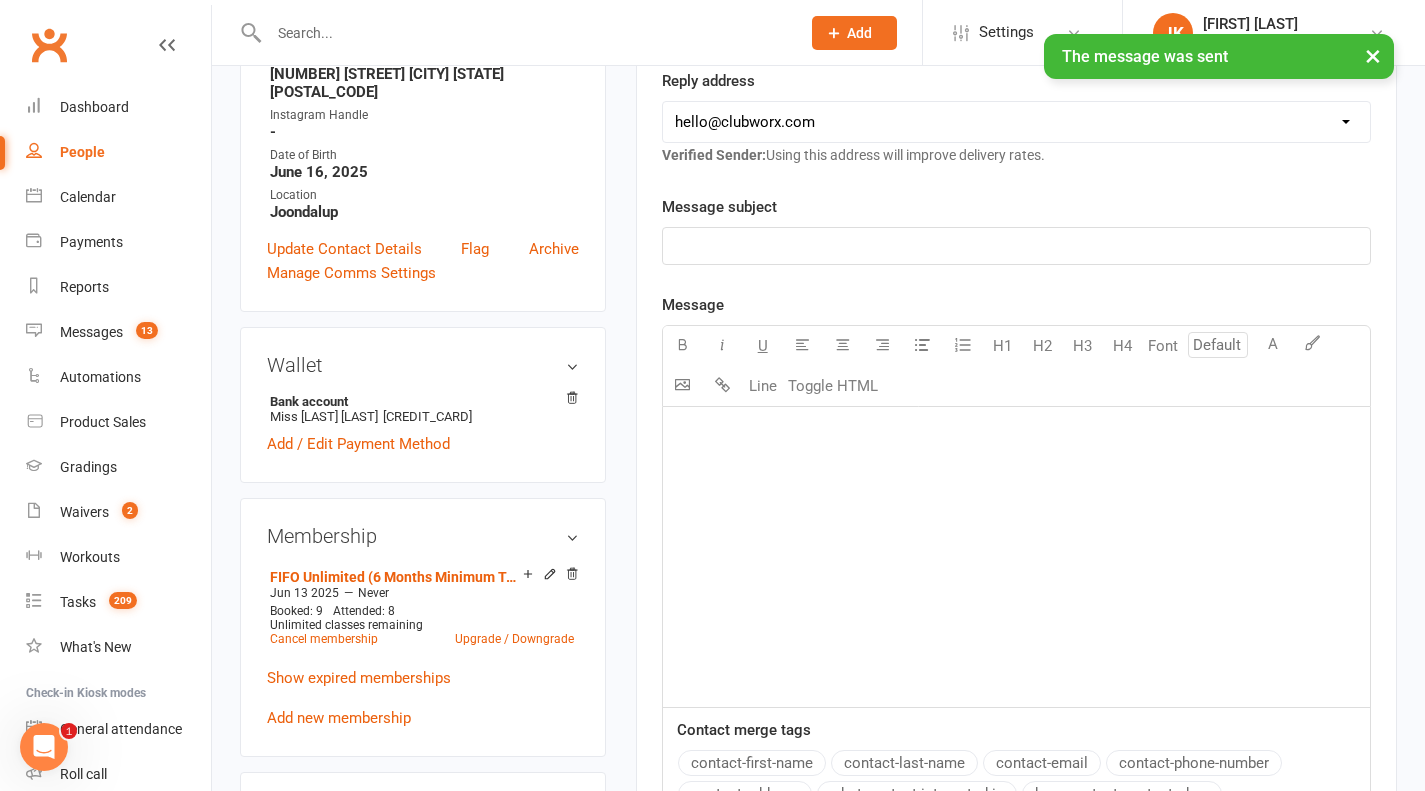 scroll, scrollTop: 0, scrollLeft: 0, axis: both 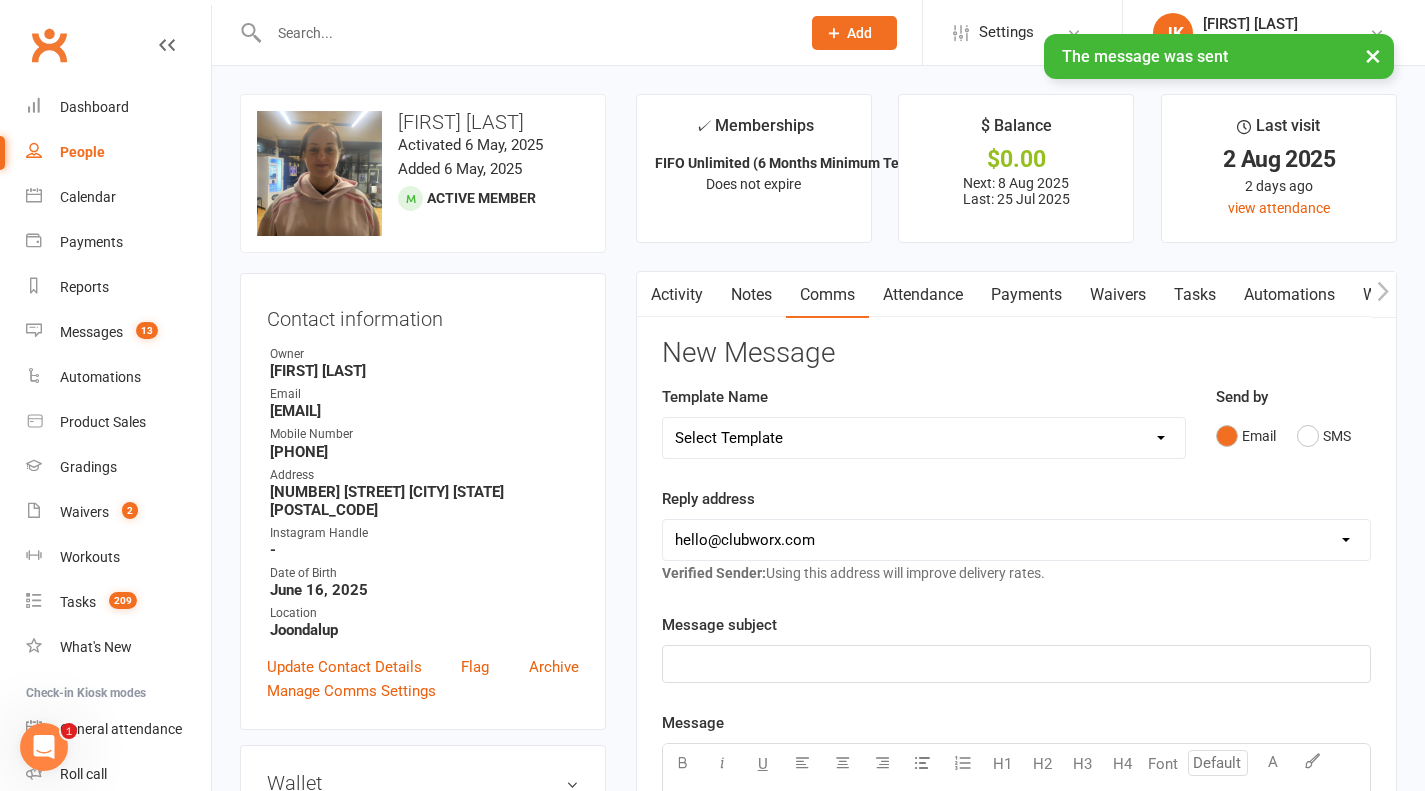 click at bounding box center (649, 294) 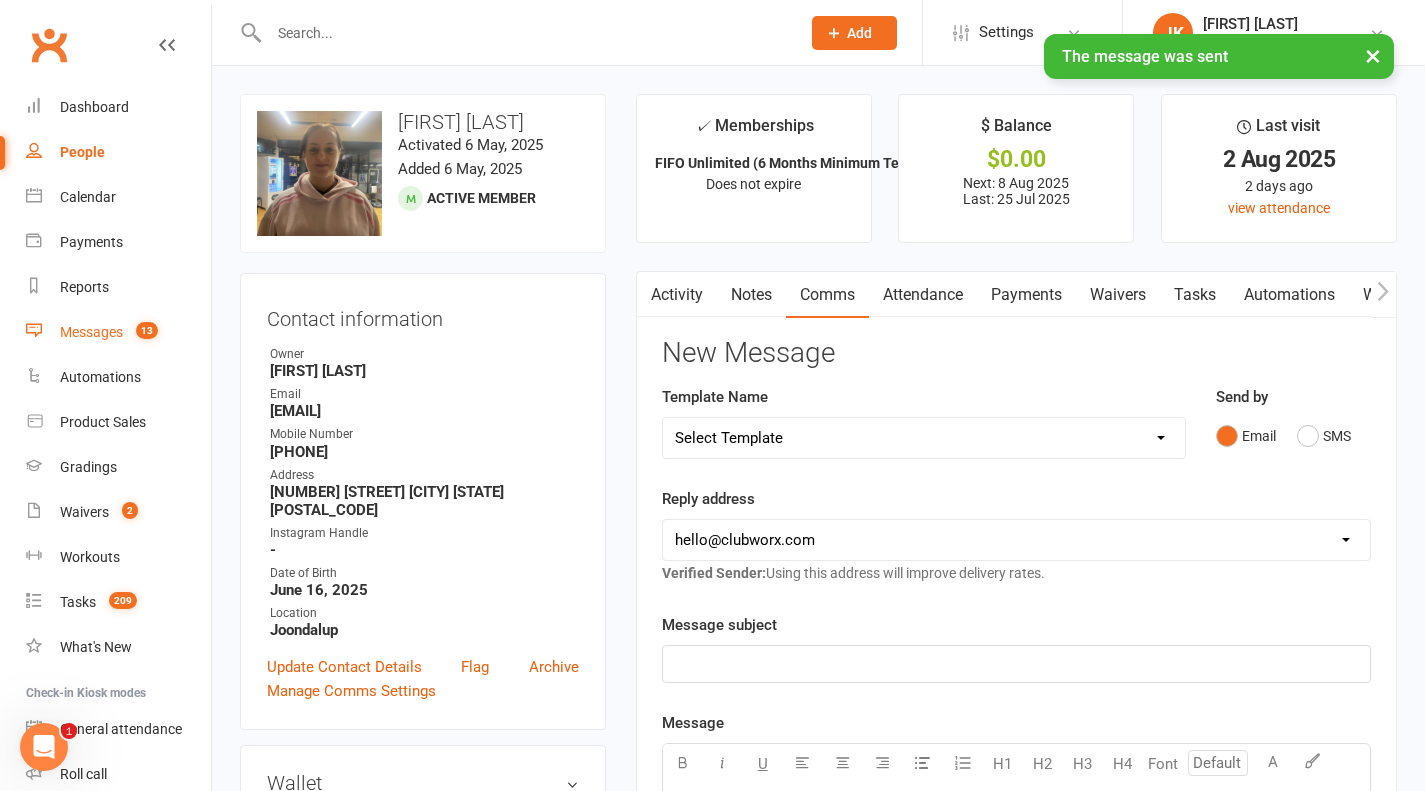 click on "Messages" at bounding box center (91, 332) 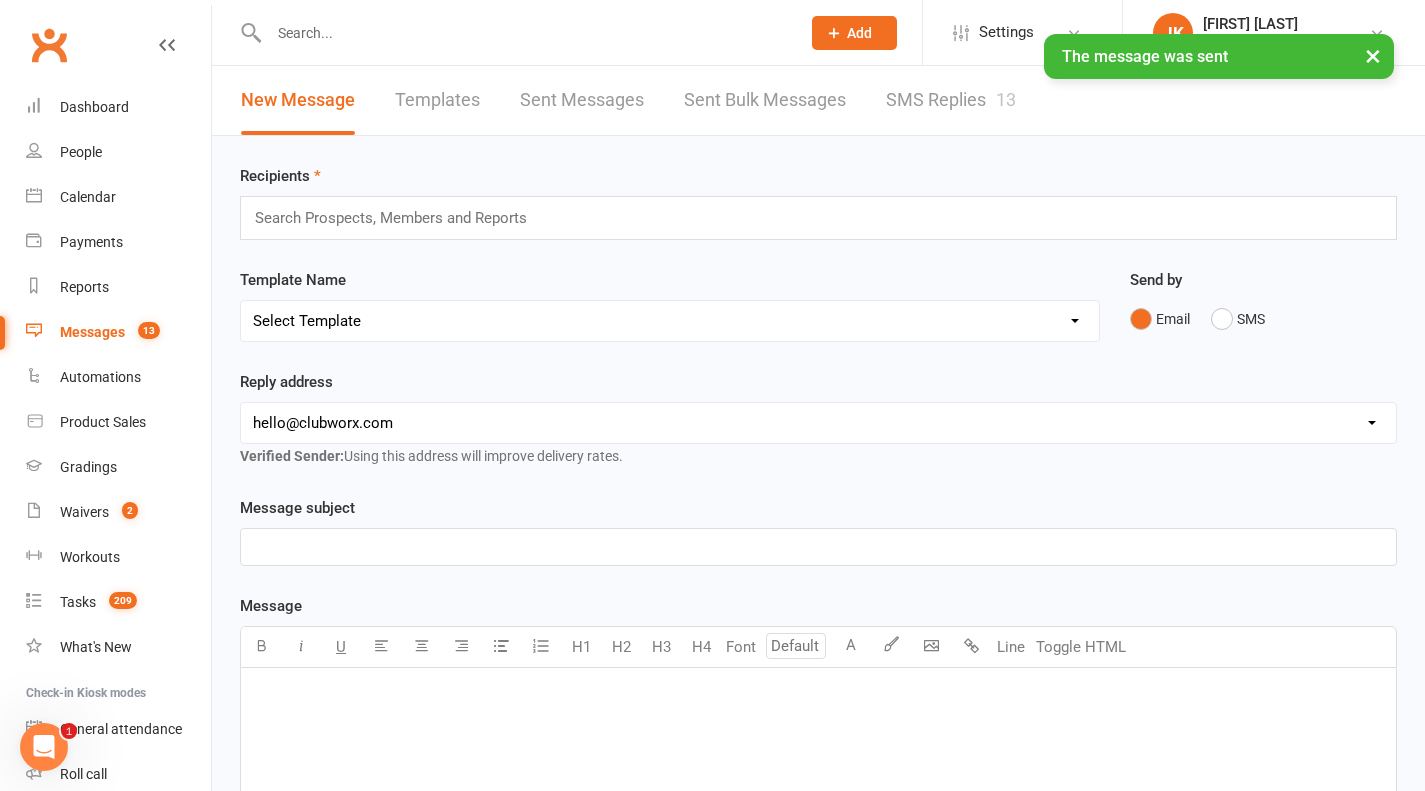 click on "SMS Replies  13" at bounding box center (951, 100) 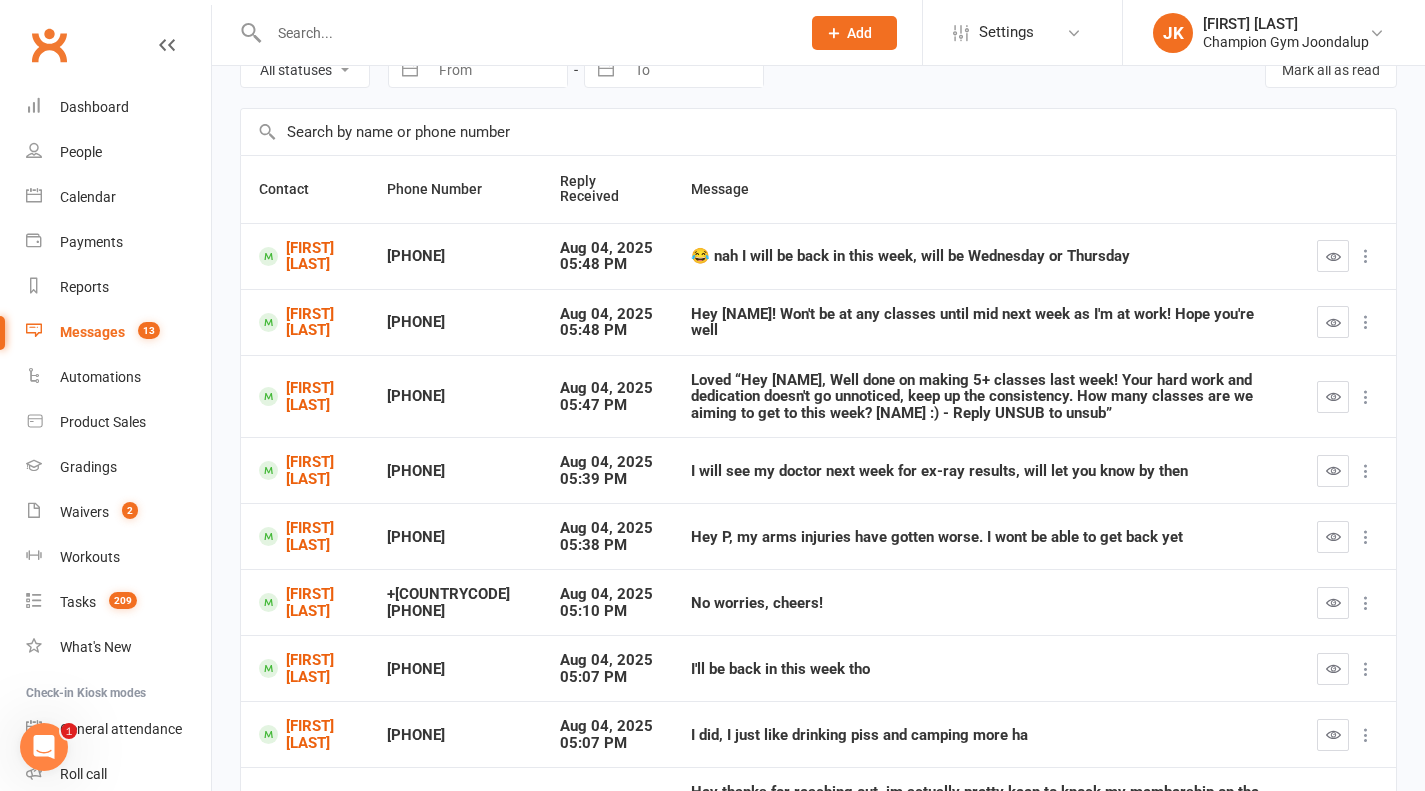 scroll, scrollTop: 105, scrollLeft: 0, axis: vertical 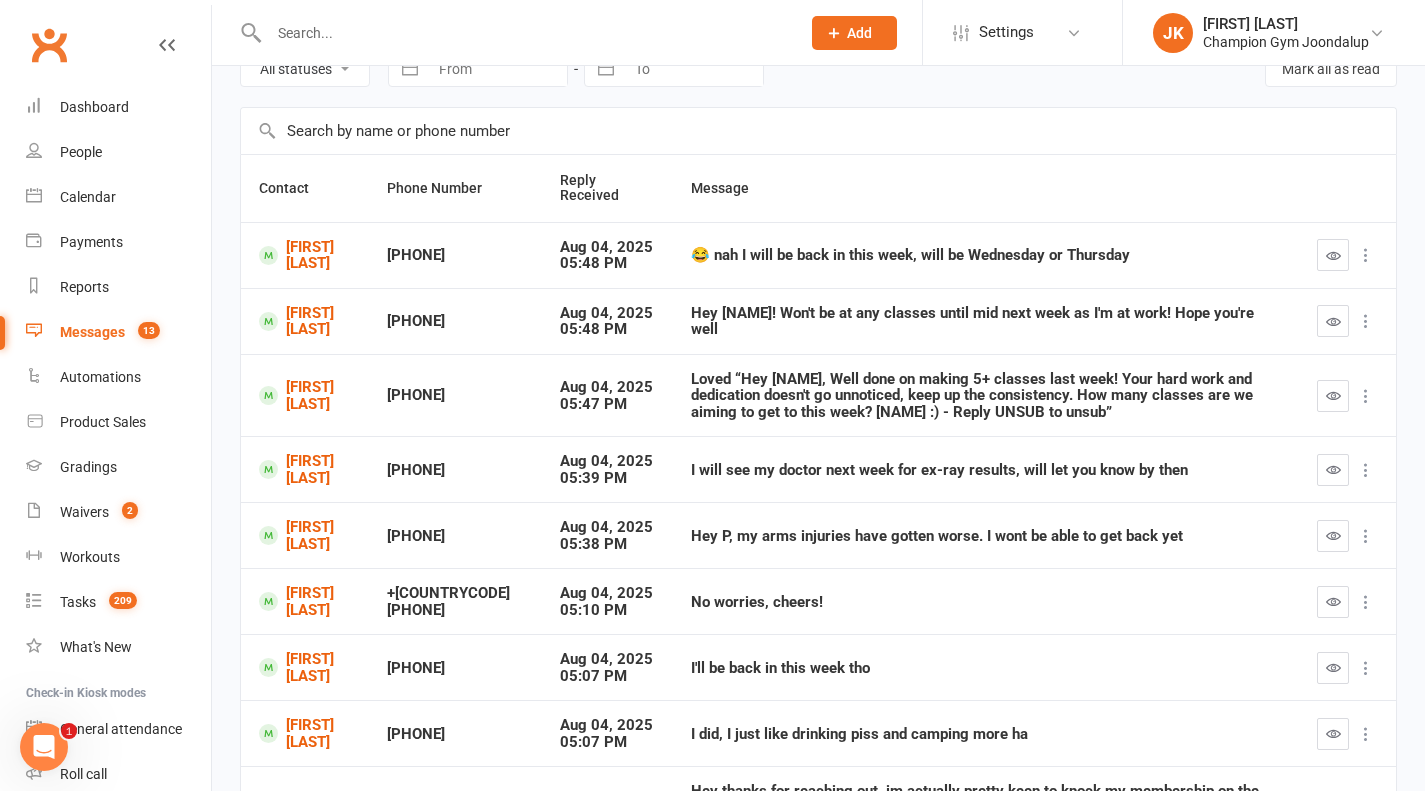click at bounding box center (1333, 395) 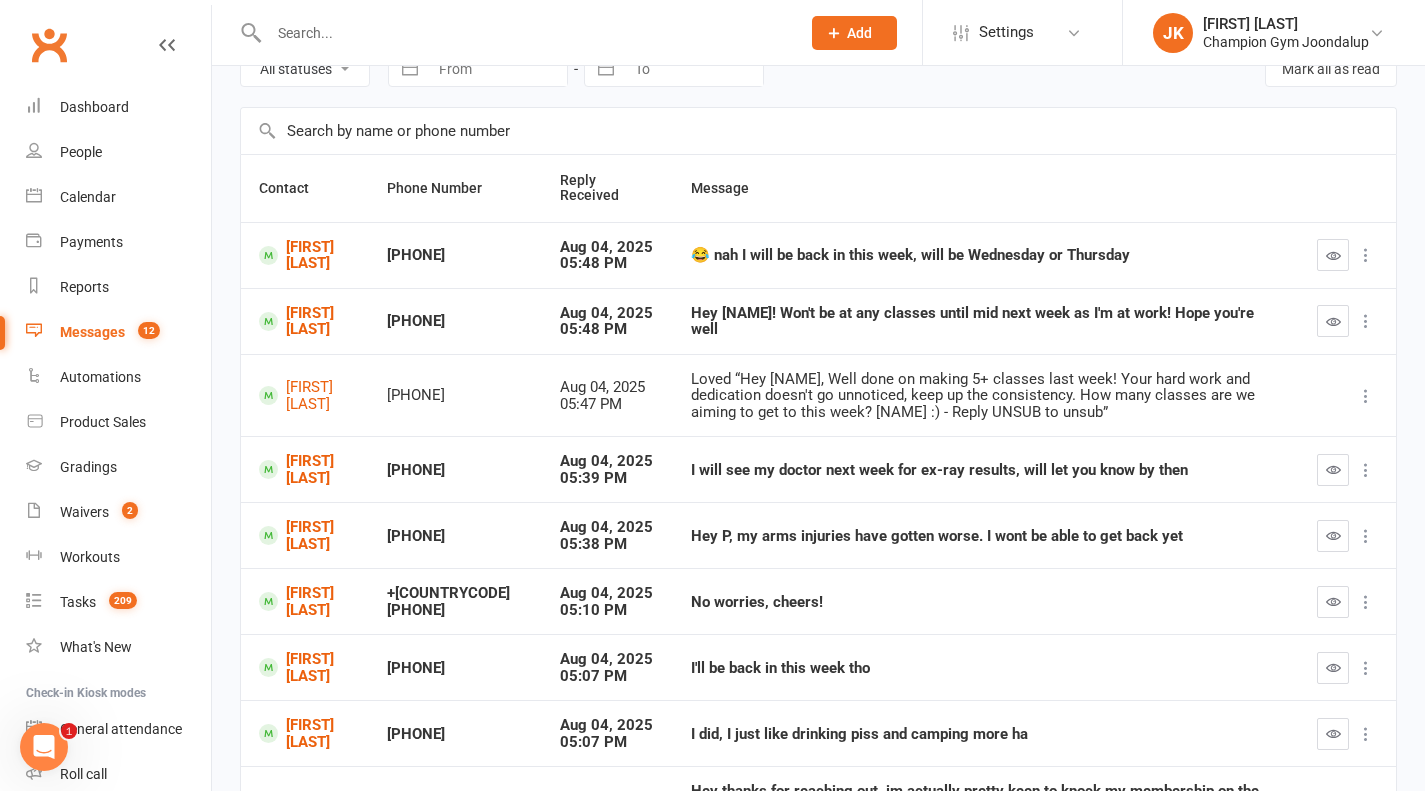 click at bounding box center (1333, 321) 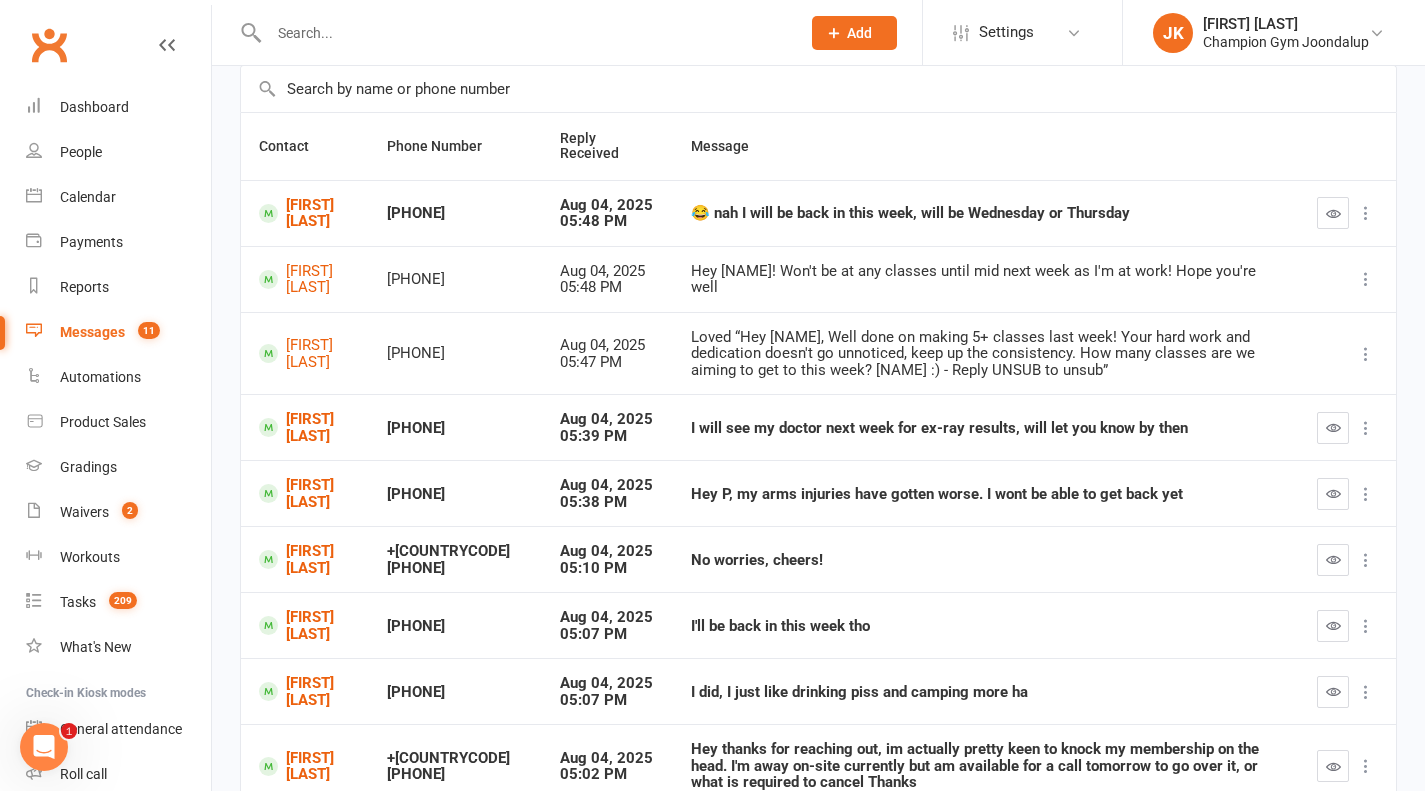 scroll, scrollTop: 228, scrollLeft: 0, axis: vertical 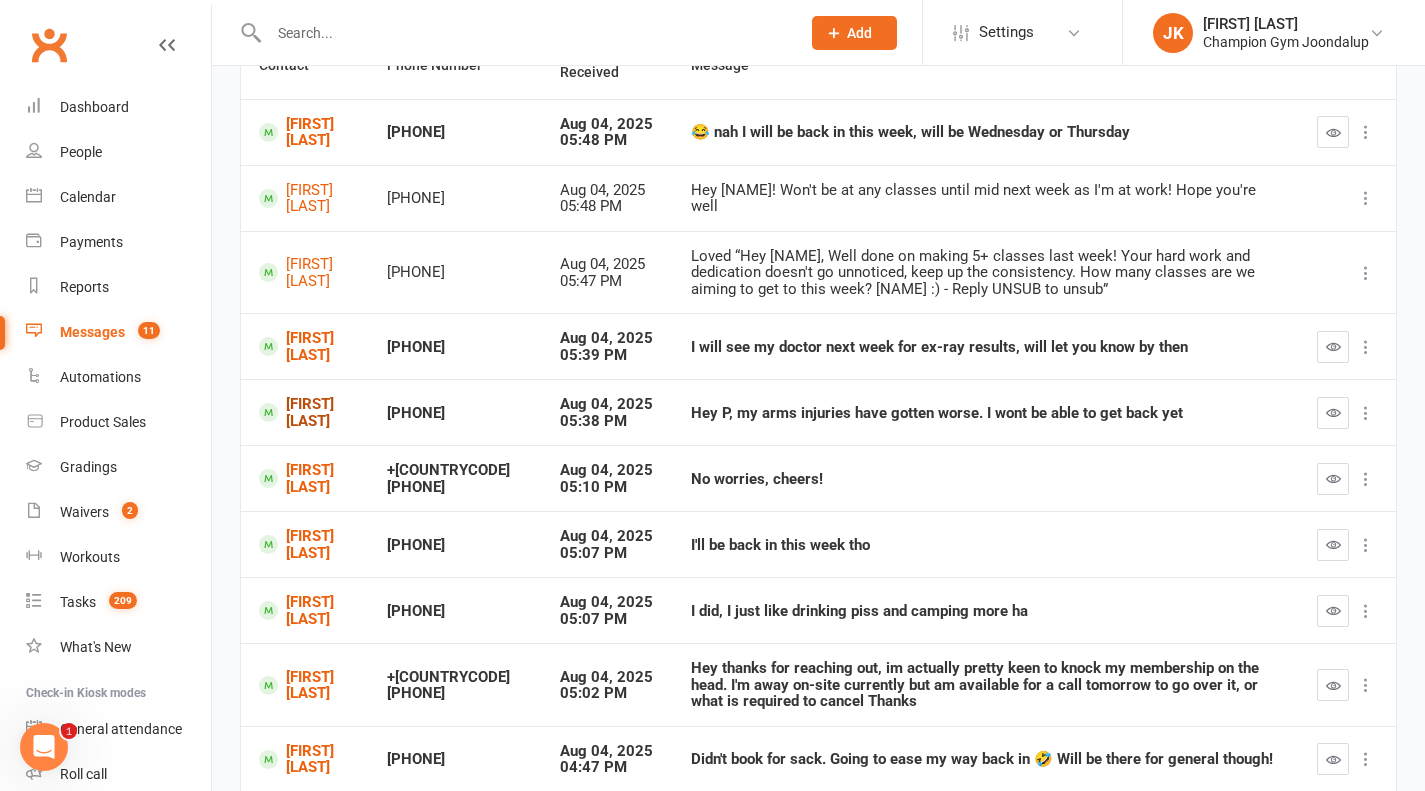 click on "Hieu Le" at bounding box center (305, 412) 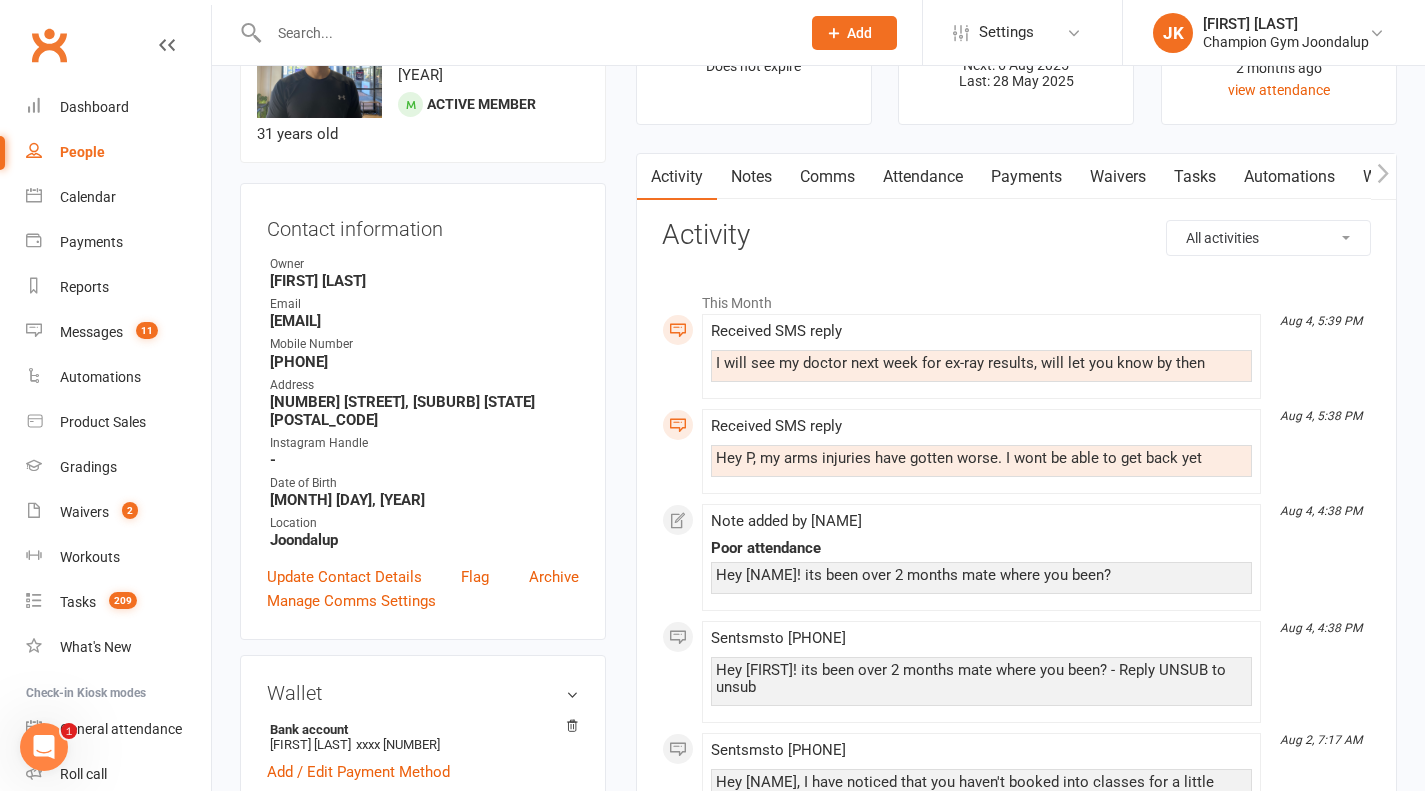 scroll, scrollTop: 0, scrollLeft: 0, axis: both 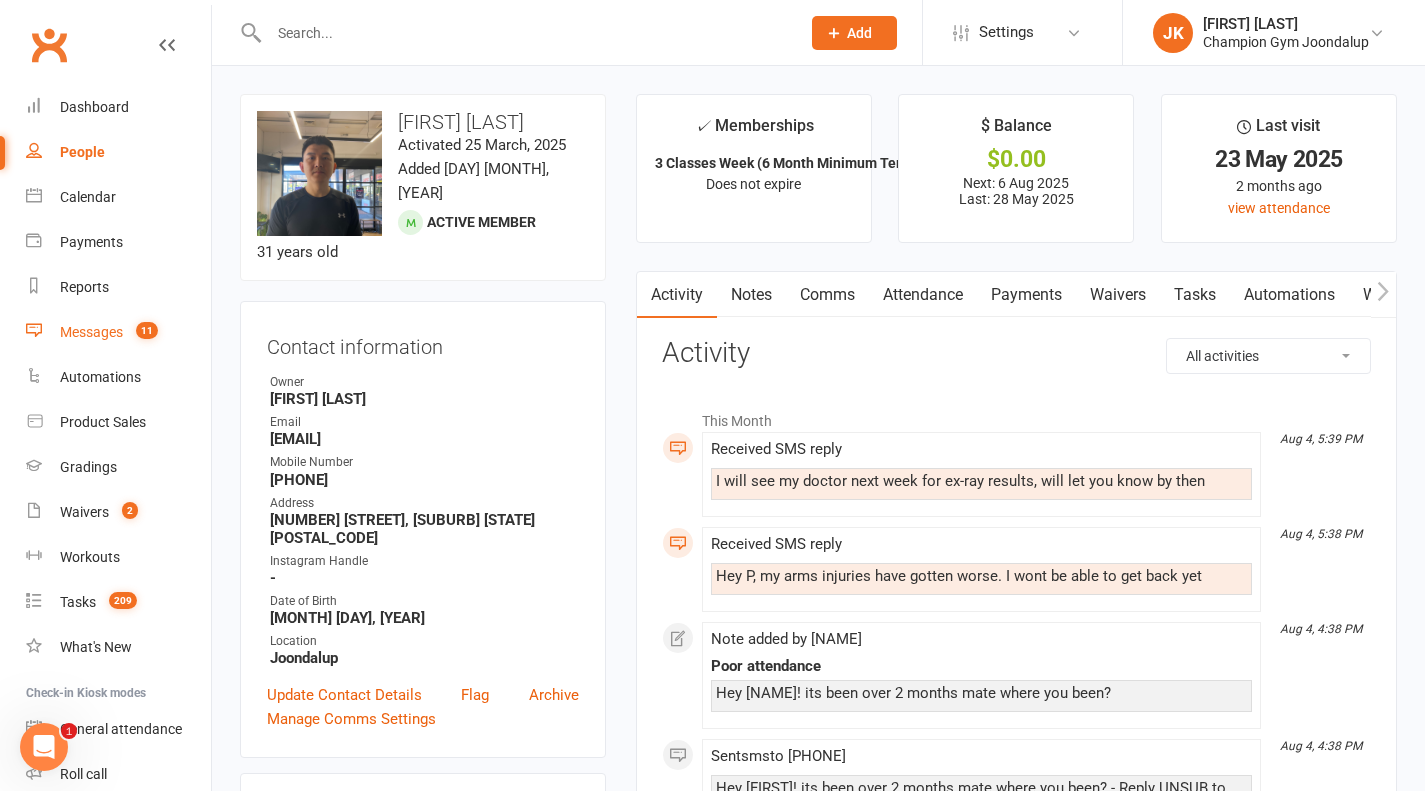 click on "Messages" at bounding box center (91, 332) 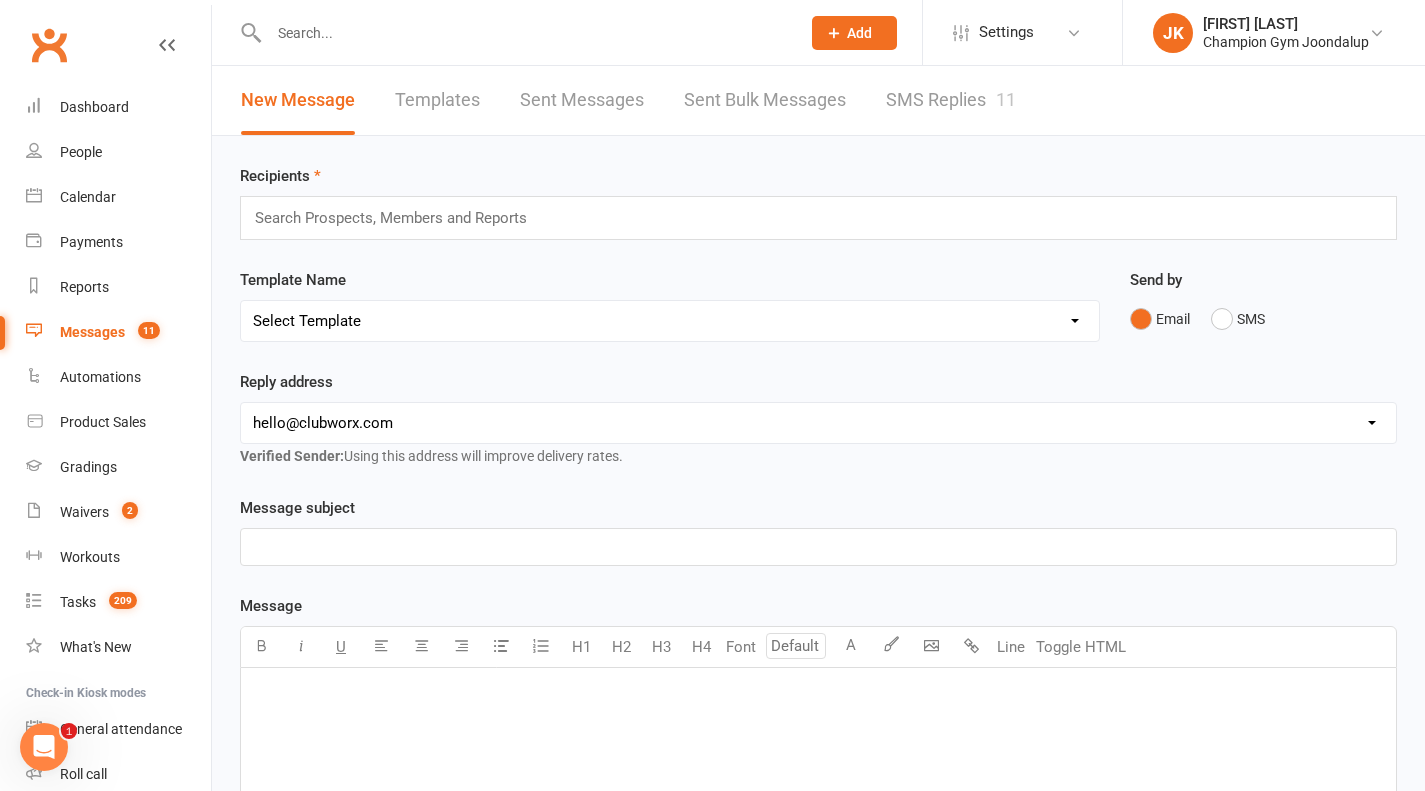 click on "SMS Replies  11" at bounding box center [951, 100] 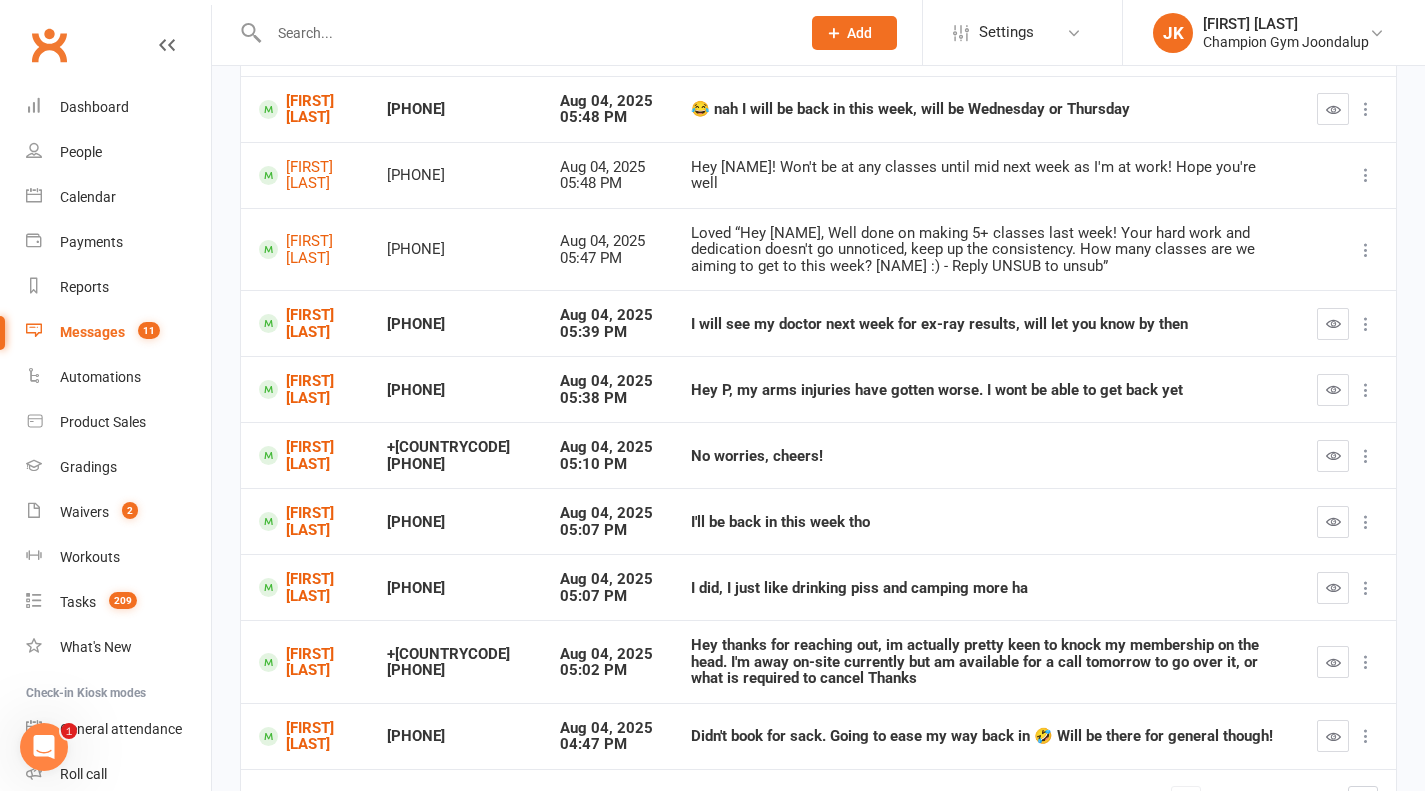 scroll, scrollTop: 252, scrollLeft: 0, axis: vertical 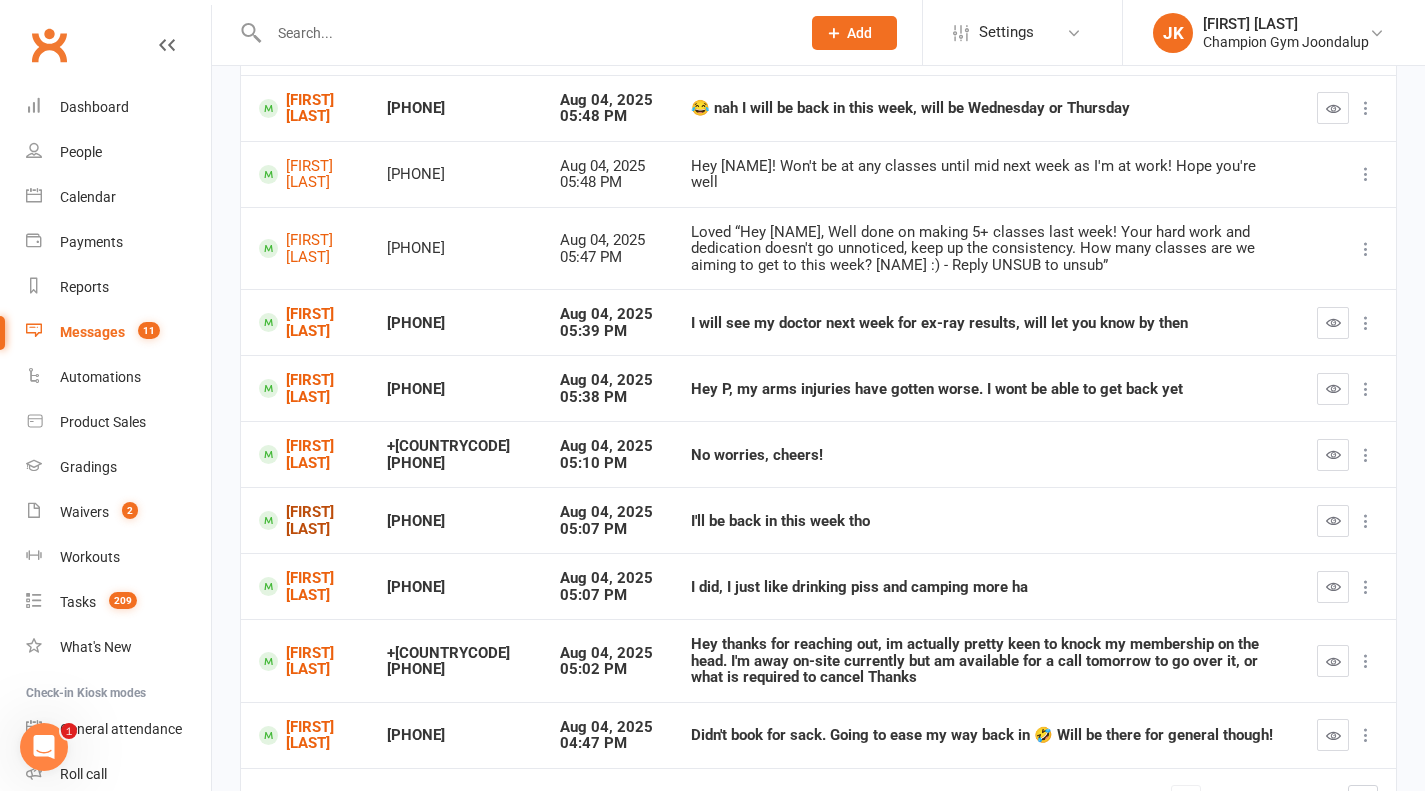 click on "Joss Moran" at bounding box center (305, 520) 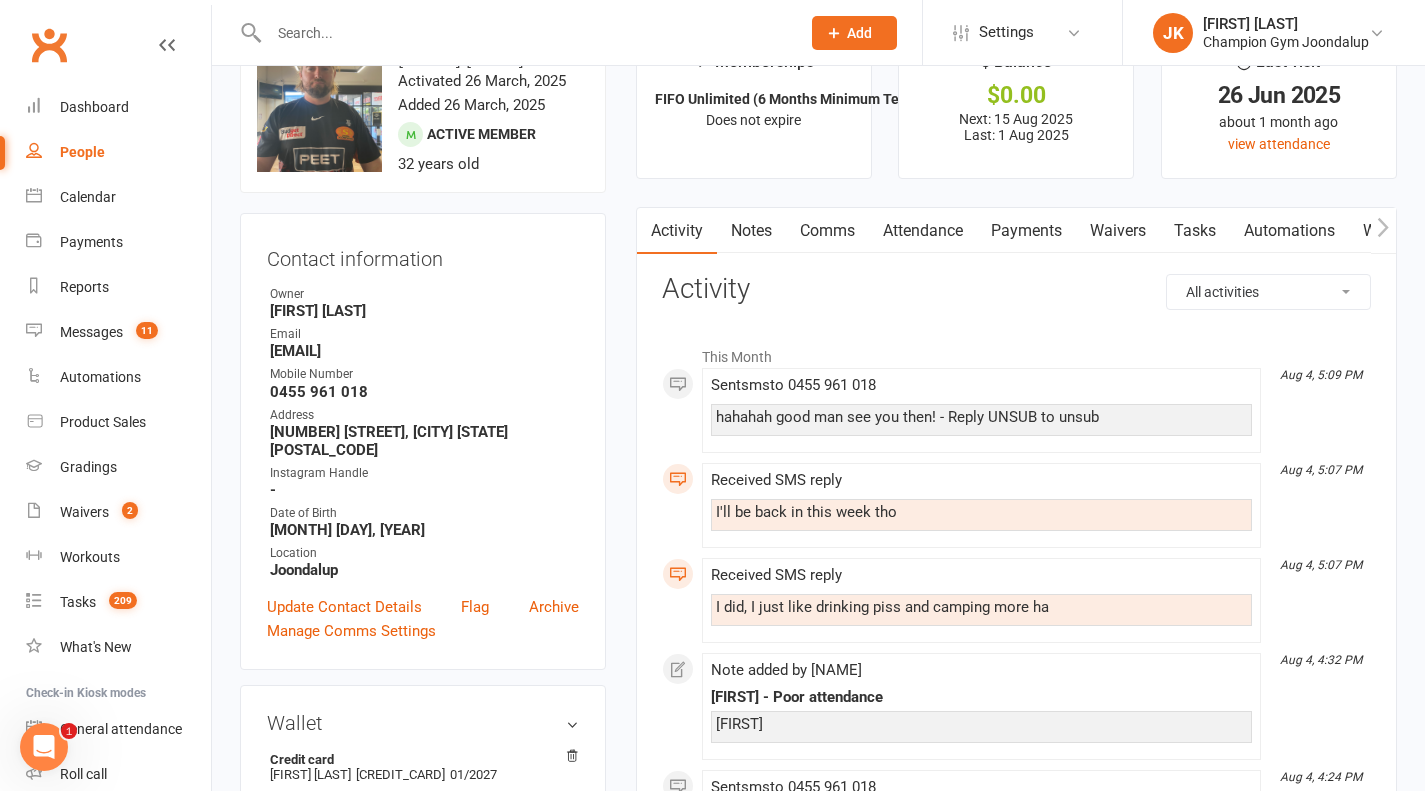 scroll, scrollTop: 0, scrollLeft: 0, axis: both 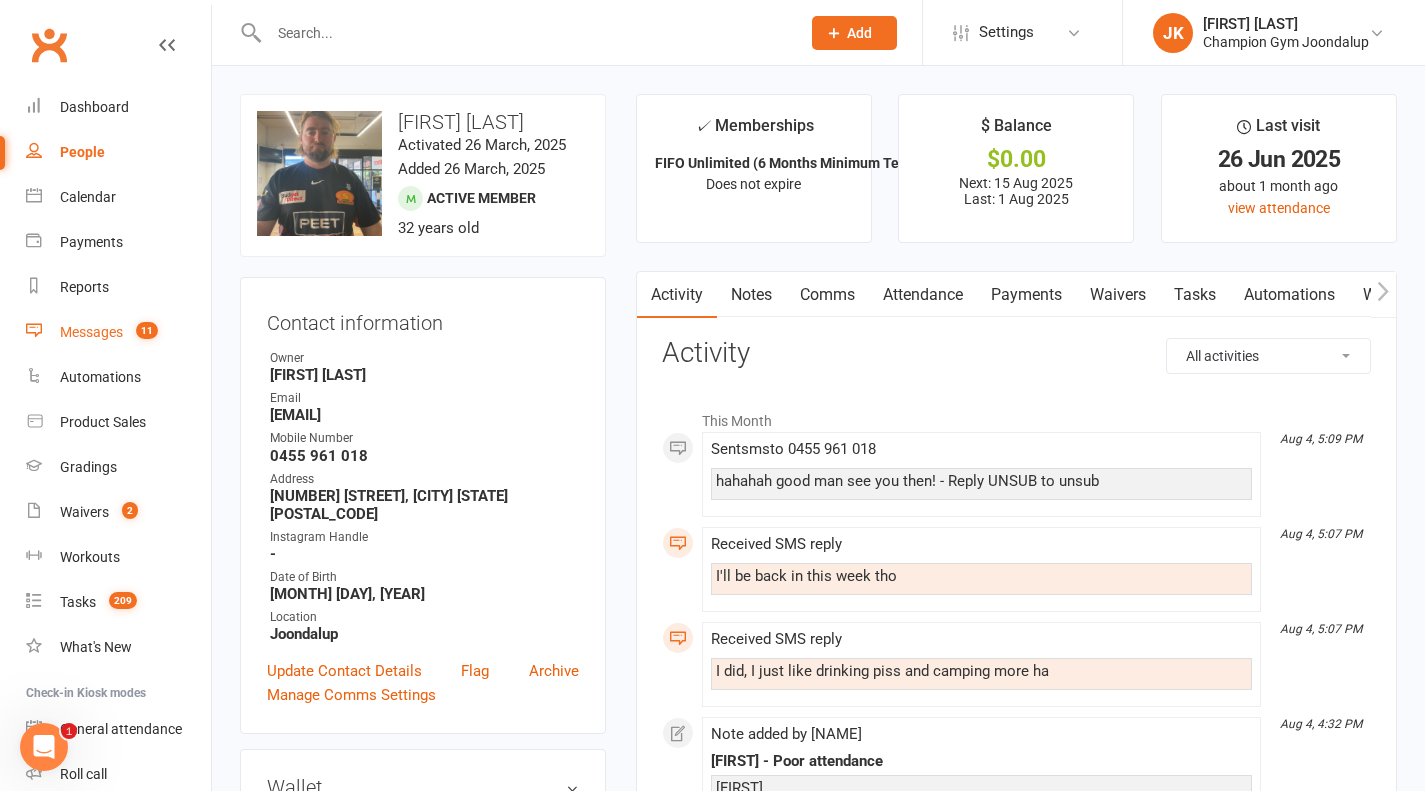 click on "Messages   11" at bounding box center (118, 332) 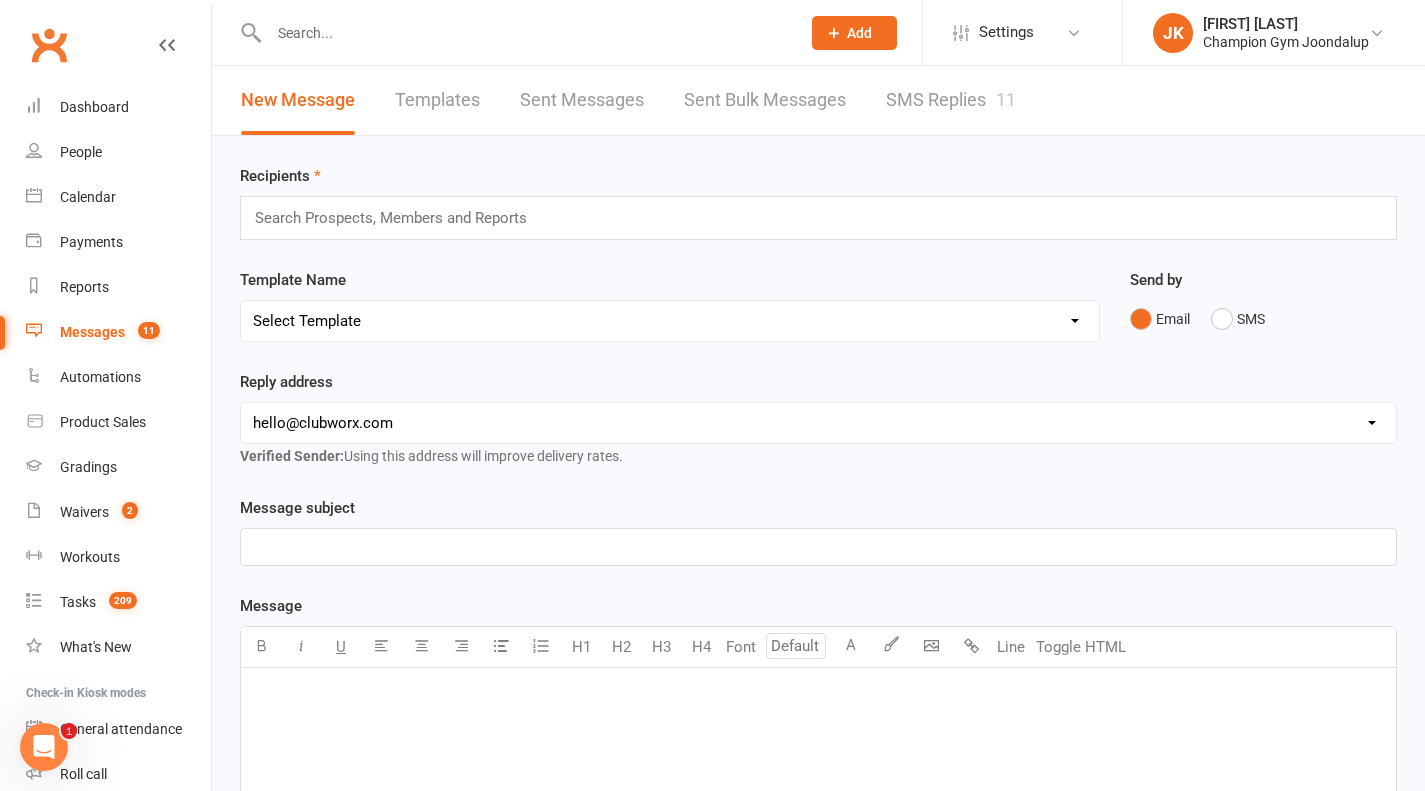 click on "SMS Replies  11" at bounding box center [951, 100] 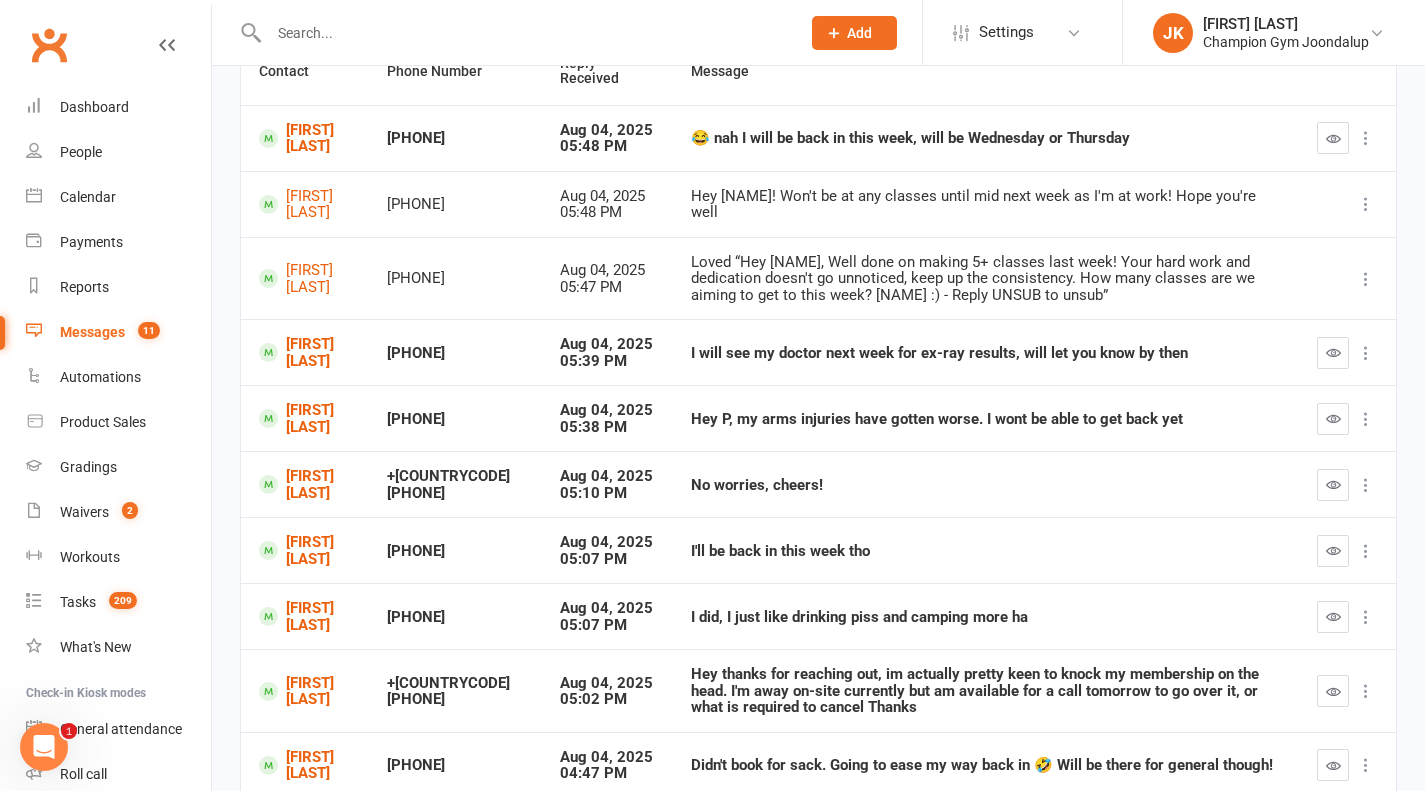 scroll, scrollTop: 221, scrollLeft: 0, axis: vertical 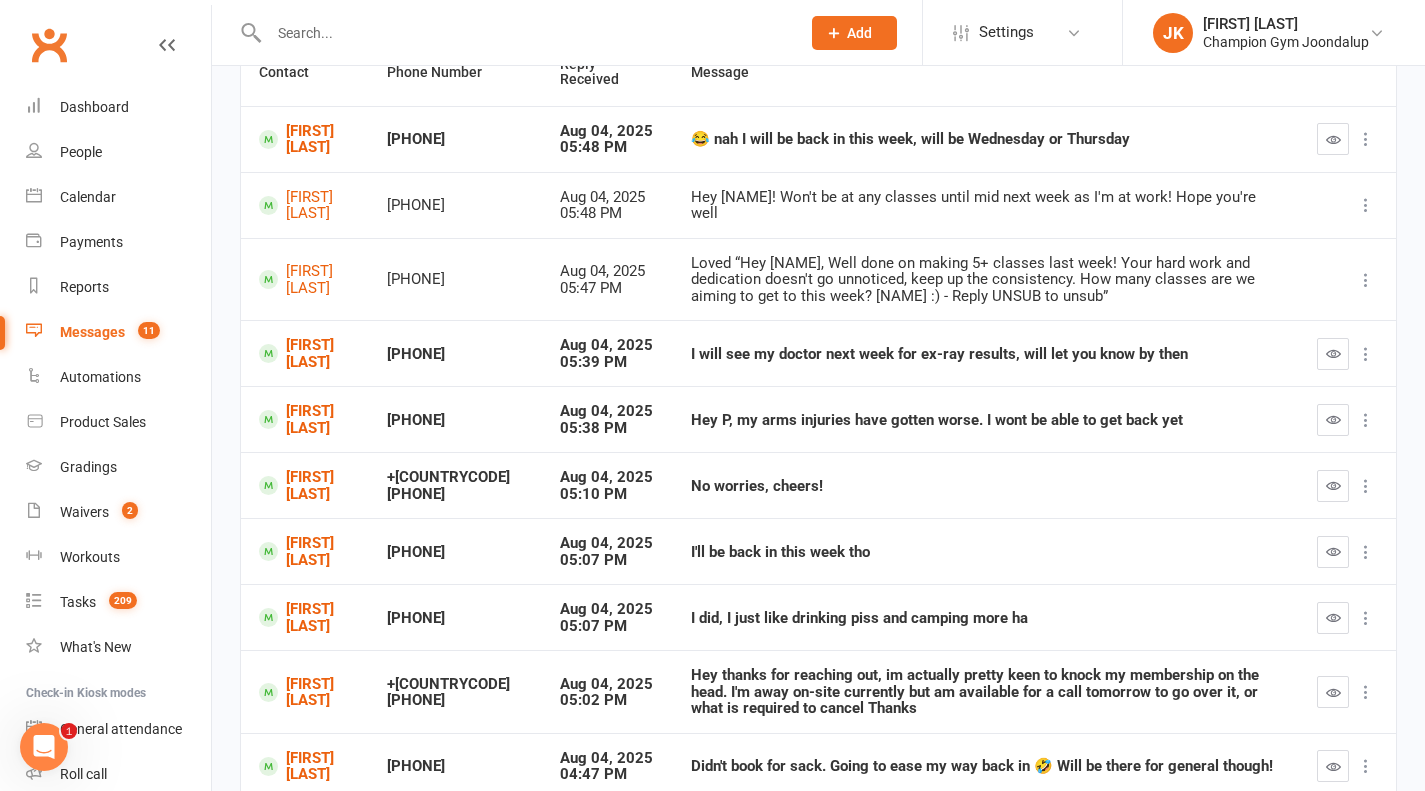 click at bounding box center (1333, 551) 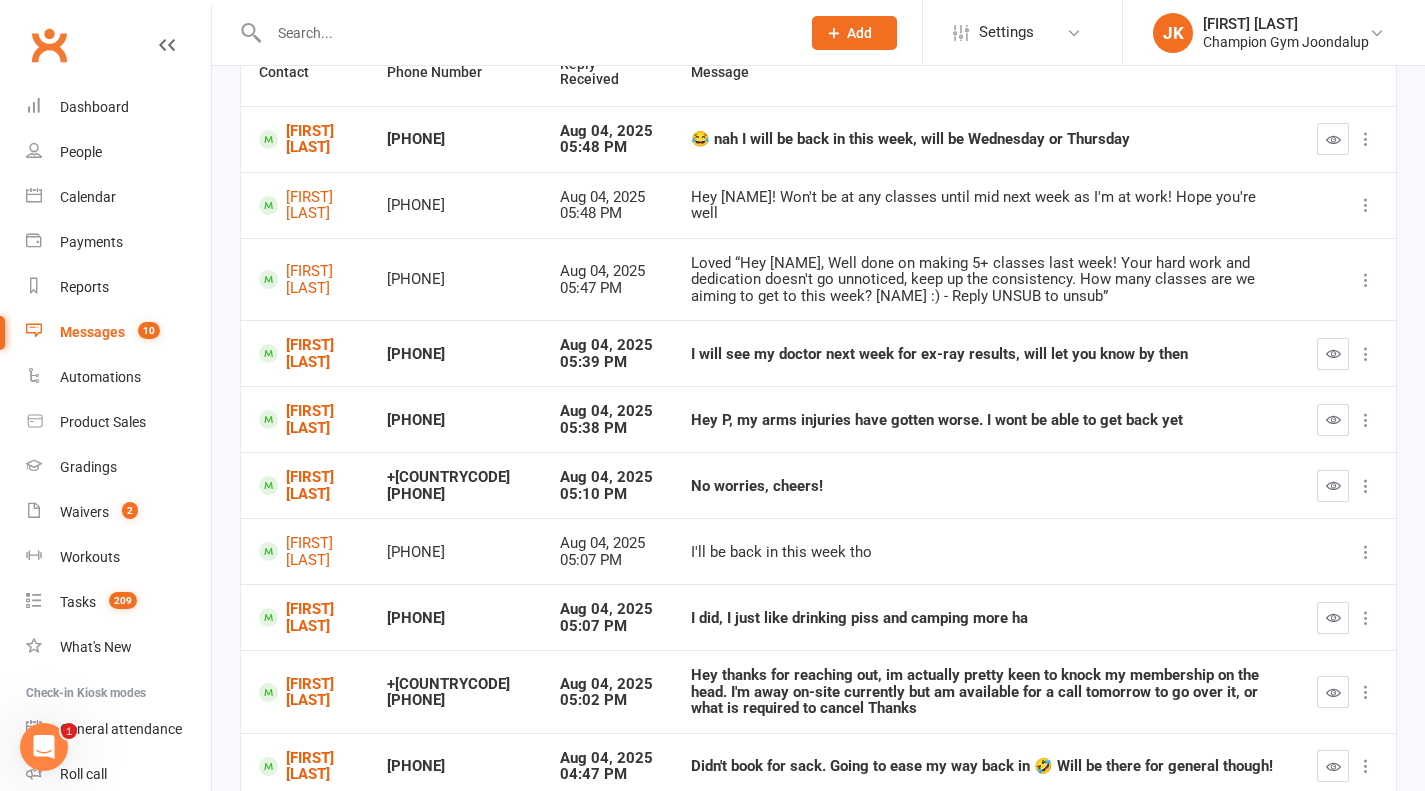 click at bounding box center [1333, 617] 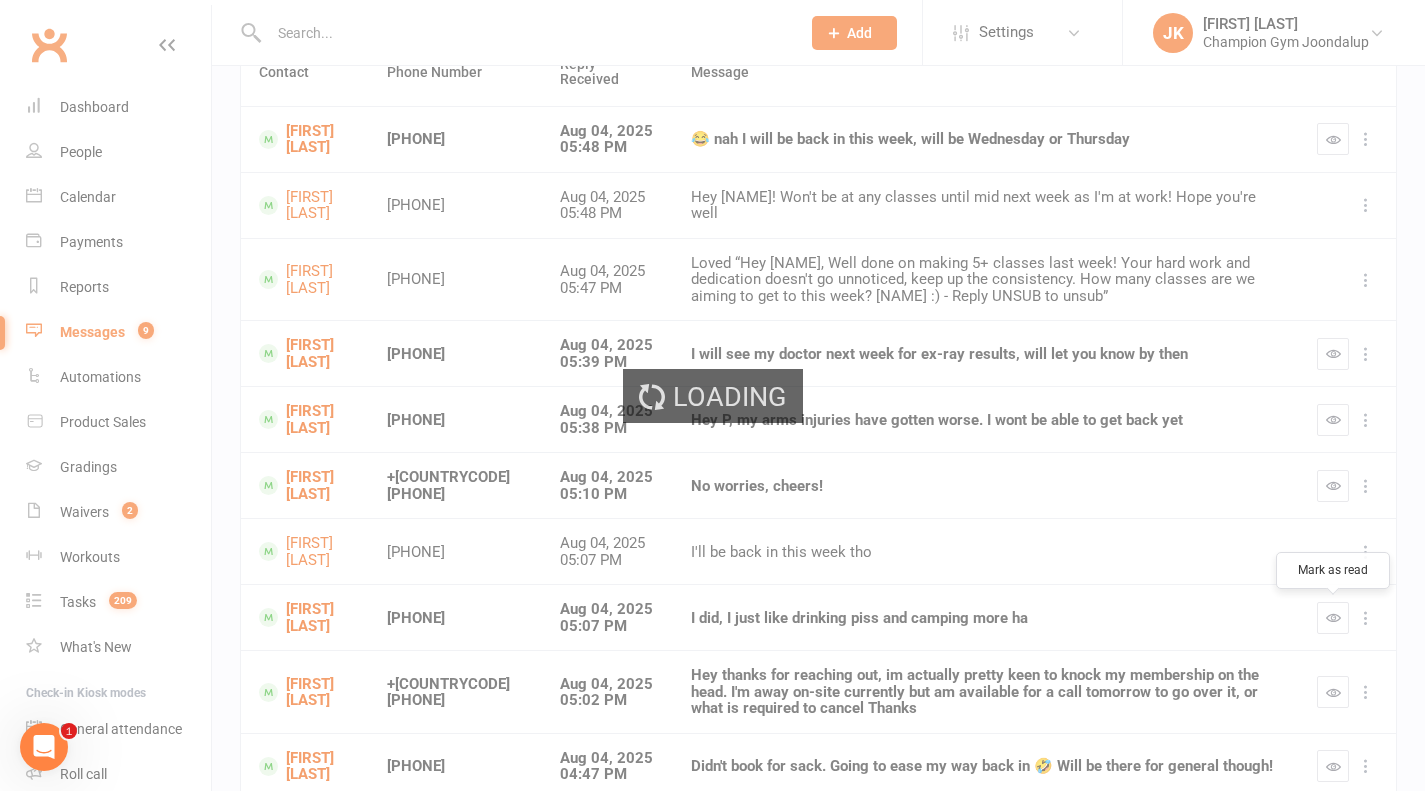 click on "Luke Allsop" at bounding box center (305, 485) 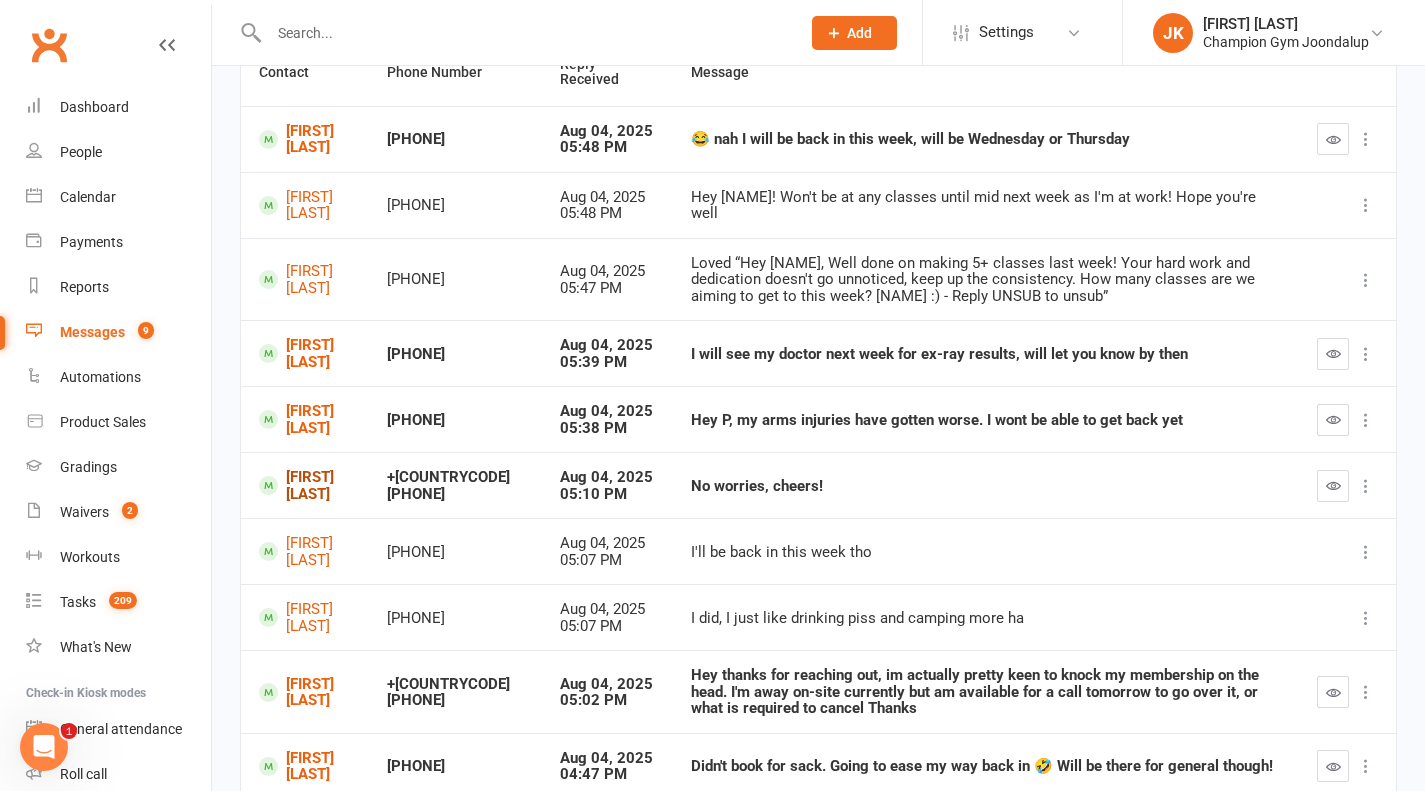 click on "Luke Allsop" at bounding box center [305, 485] 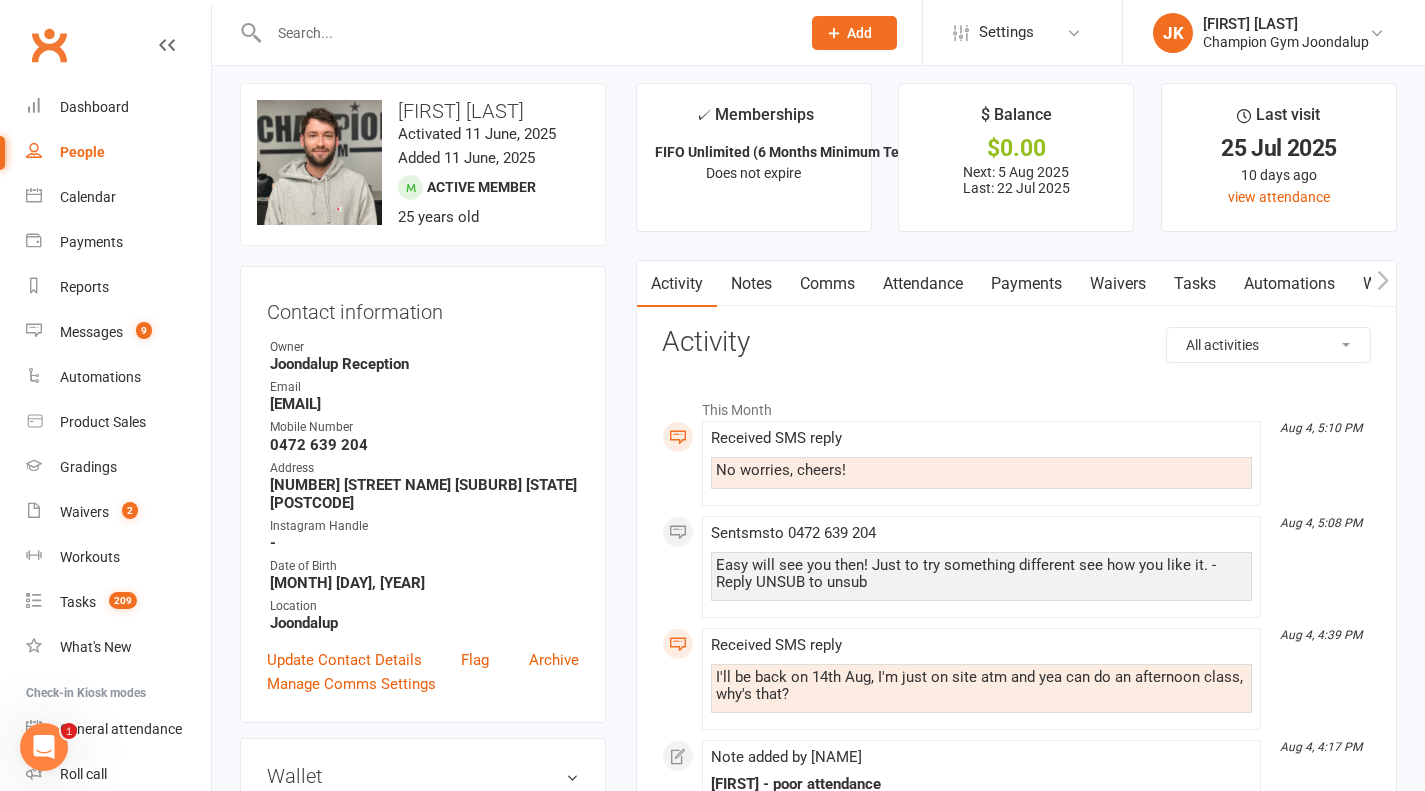 scroll, scrollTop: 0, scrollLeft: 0, axis: both 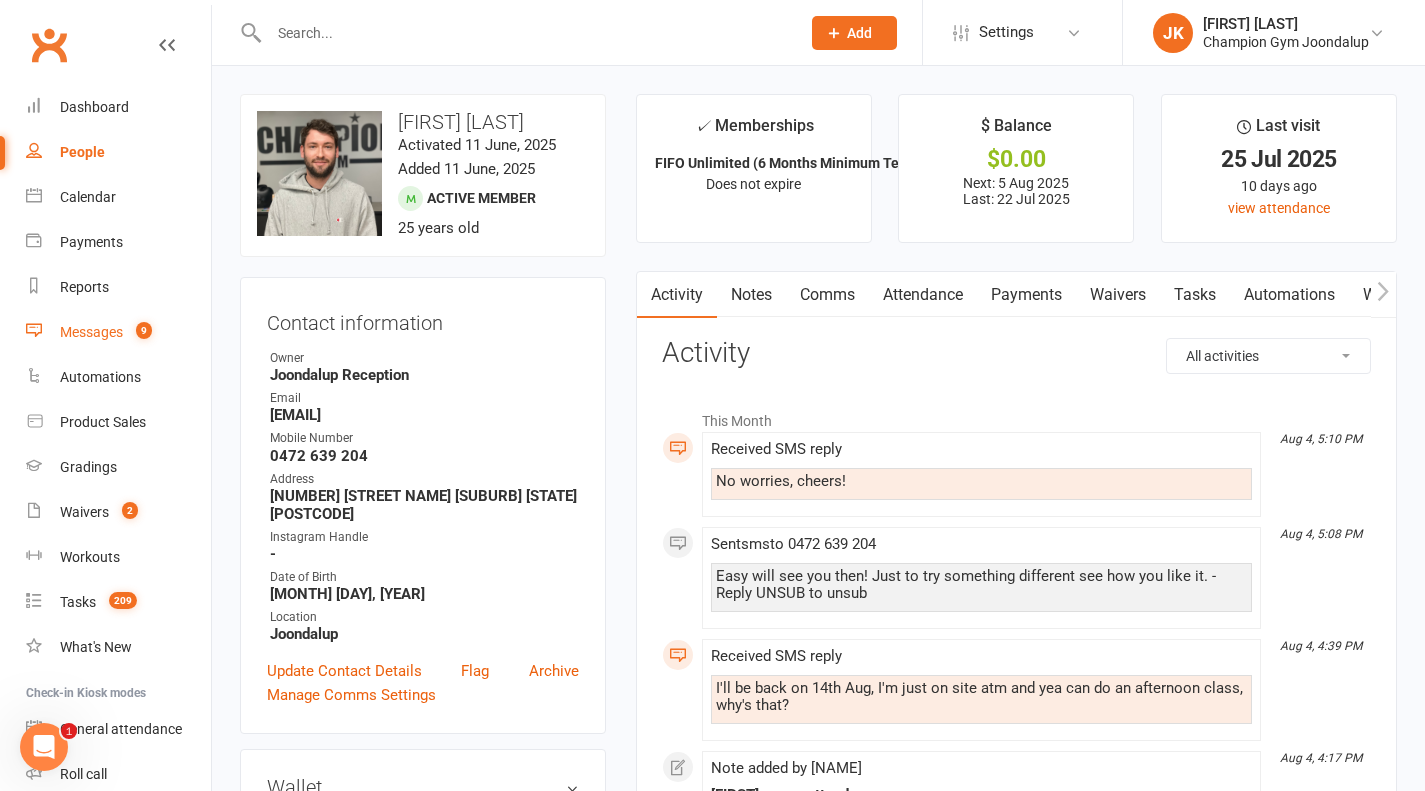 click on "Messages   9" at bounding box center [118, 332] 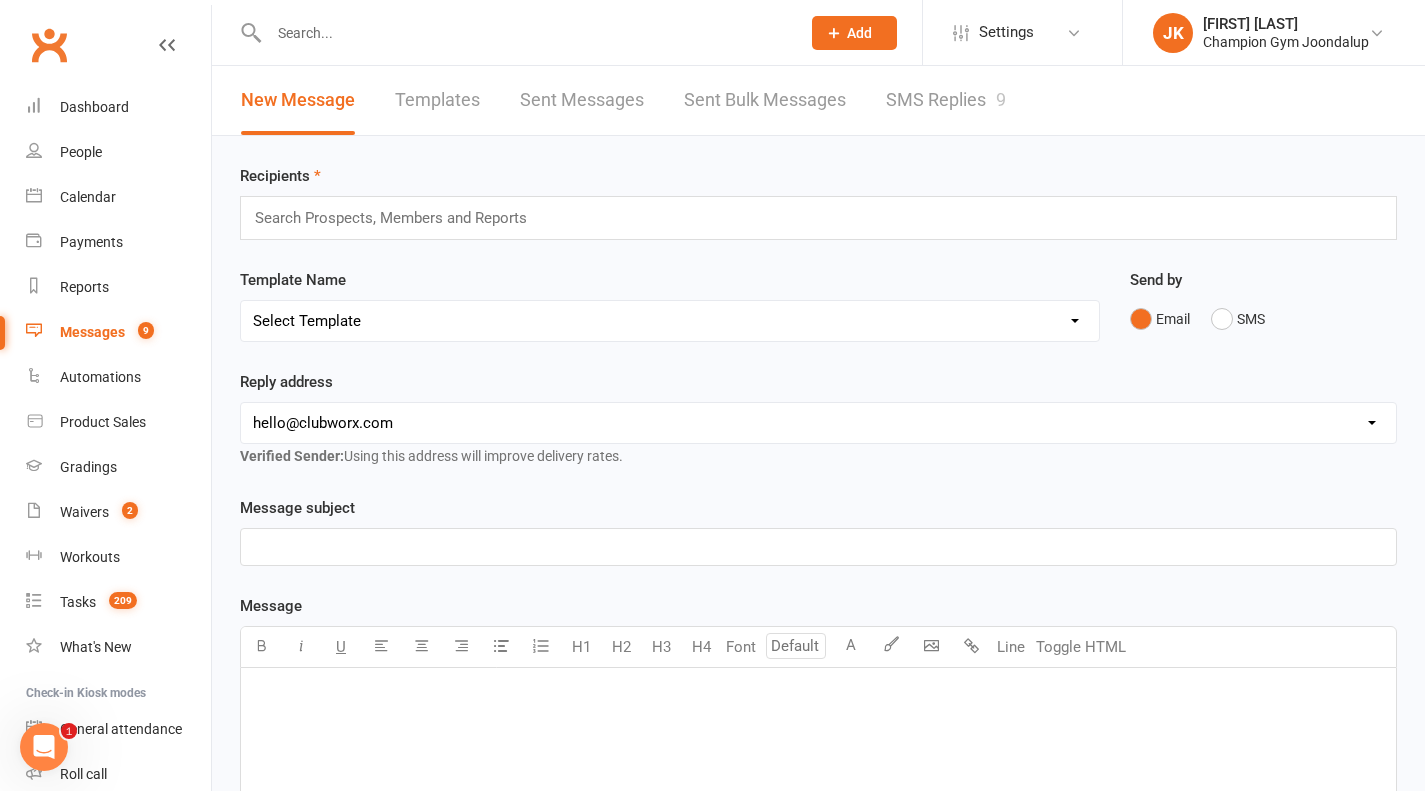 click on "SMS Replies  9" at bounding box center (946, 100) 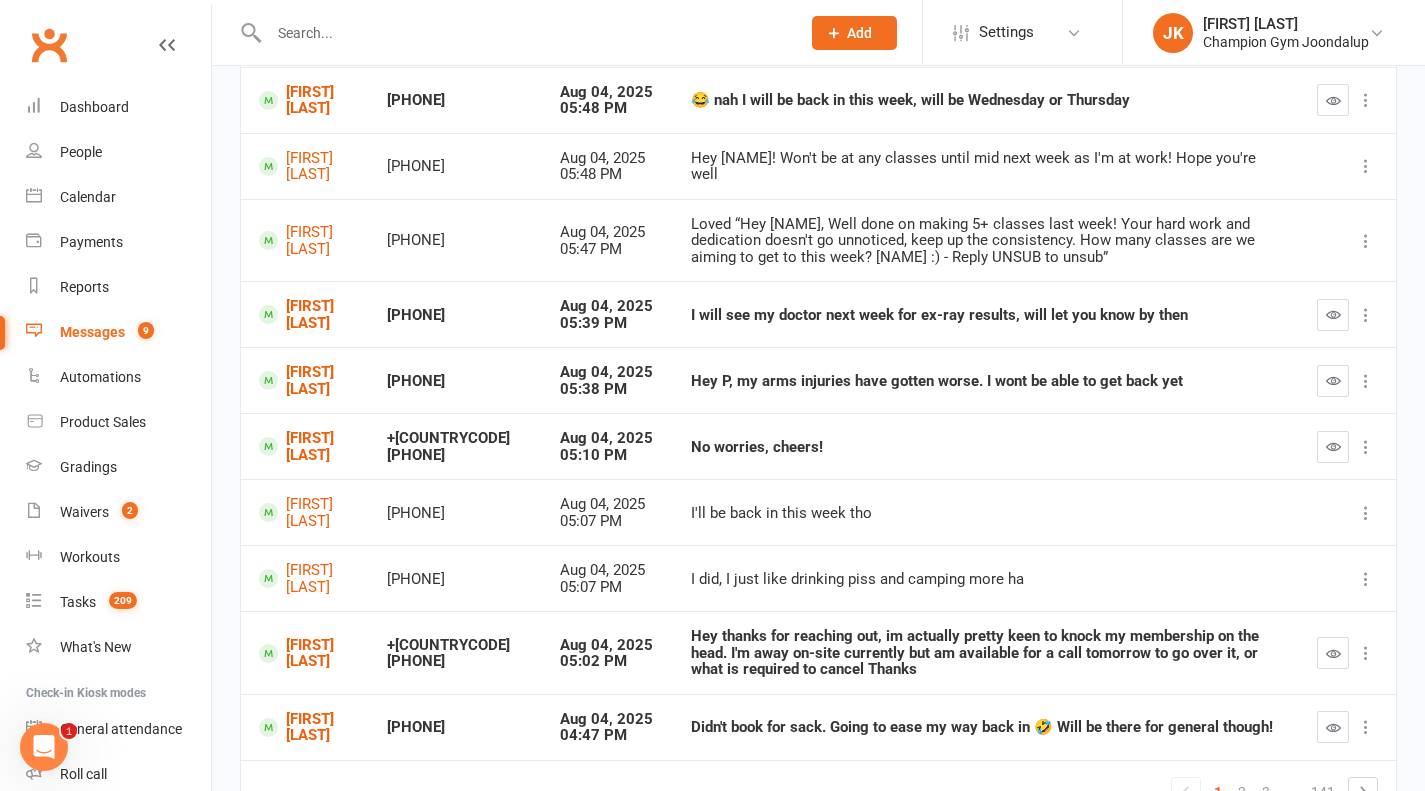 scroll, scrollTop: 282, scrollLeft: 0, axis: vertical 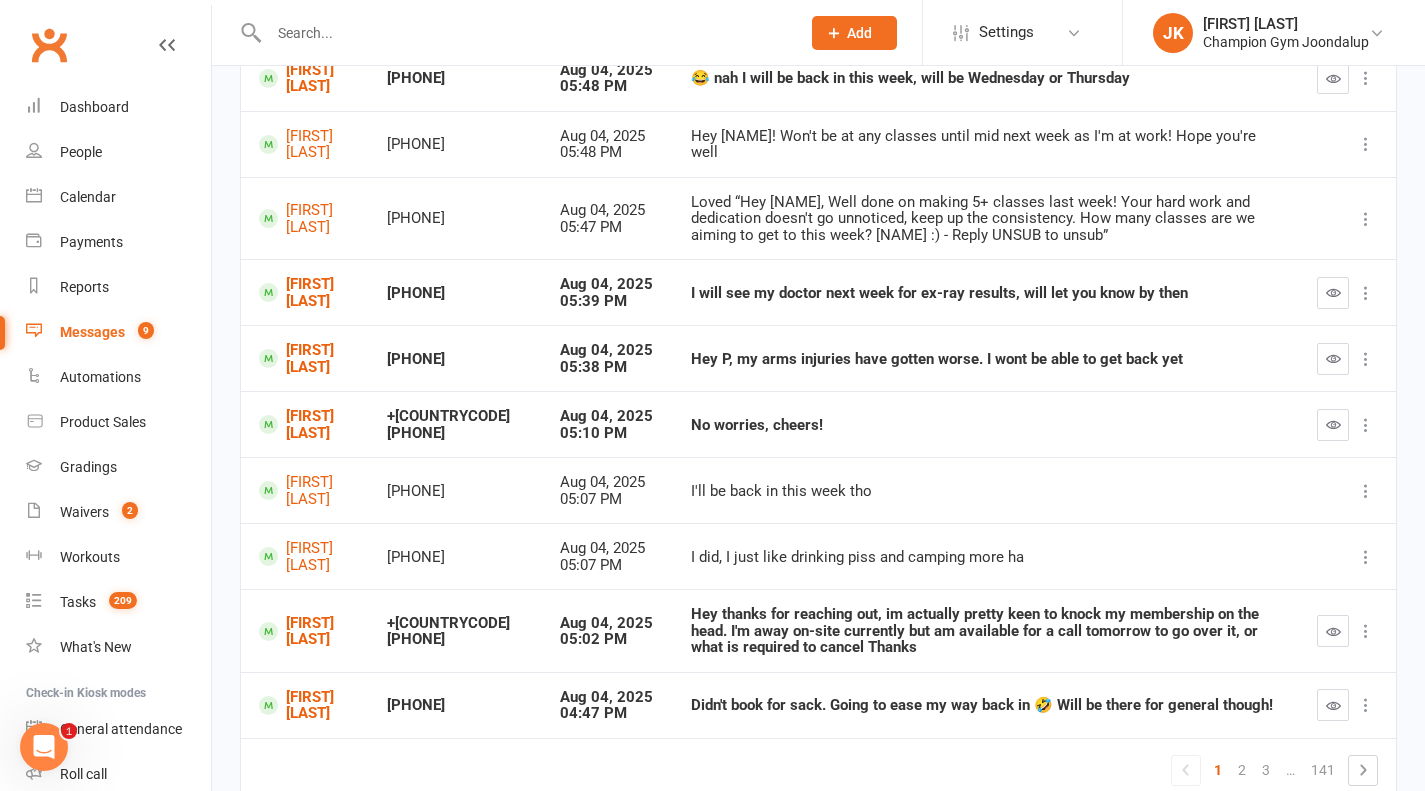 click at bounding box center [1333, 424] 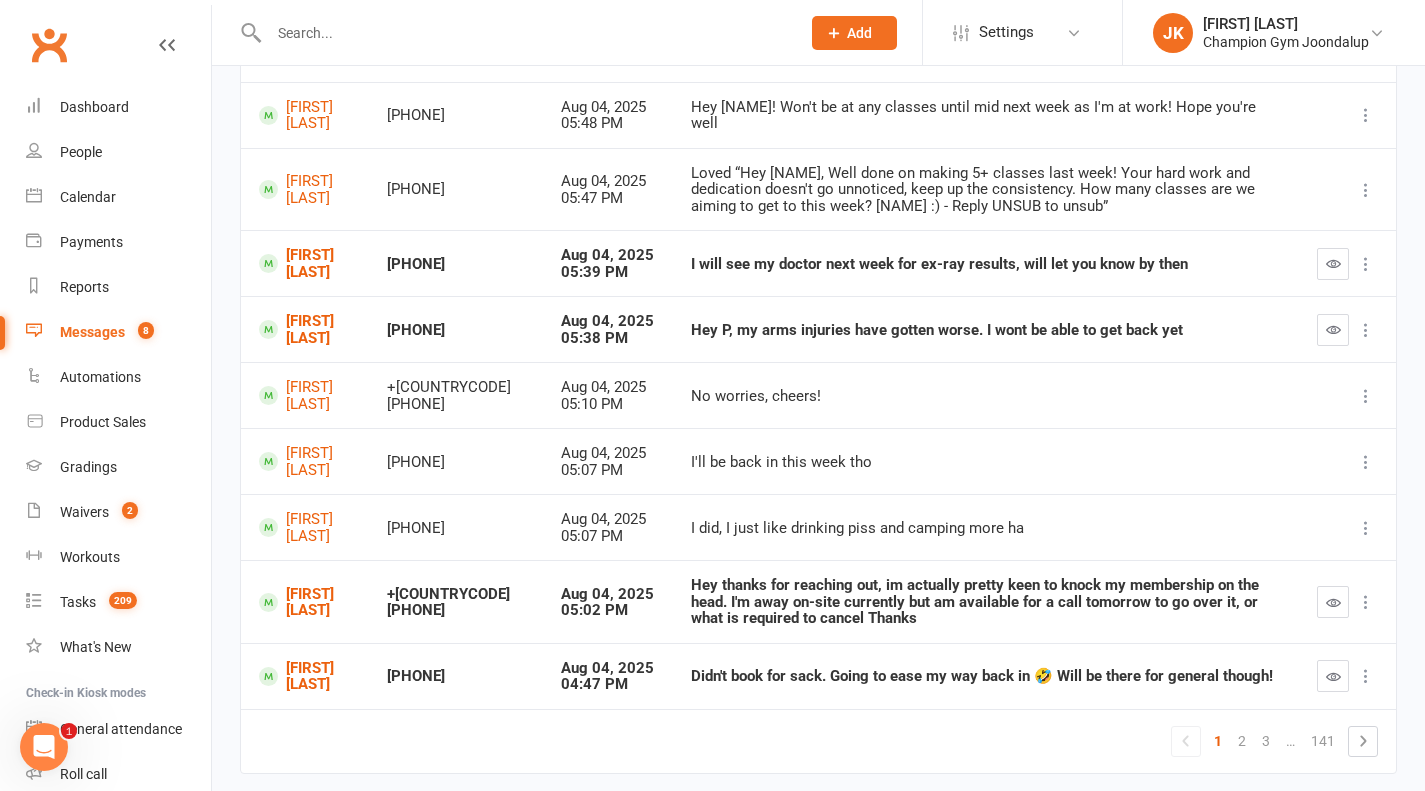 scroll, scrollTop: 378, scrollLeft: 0, axis: vertical 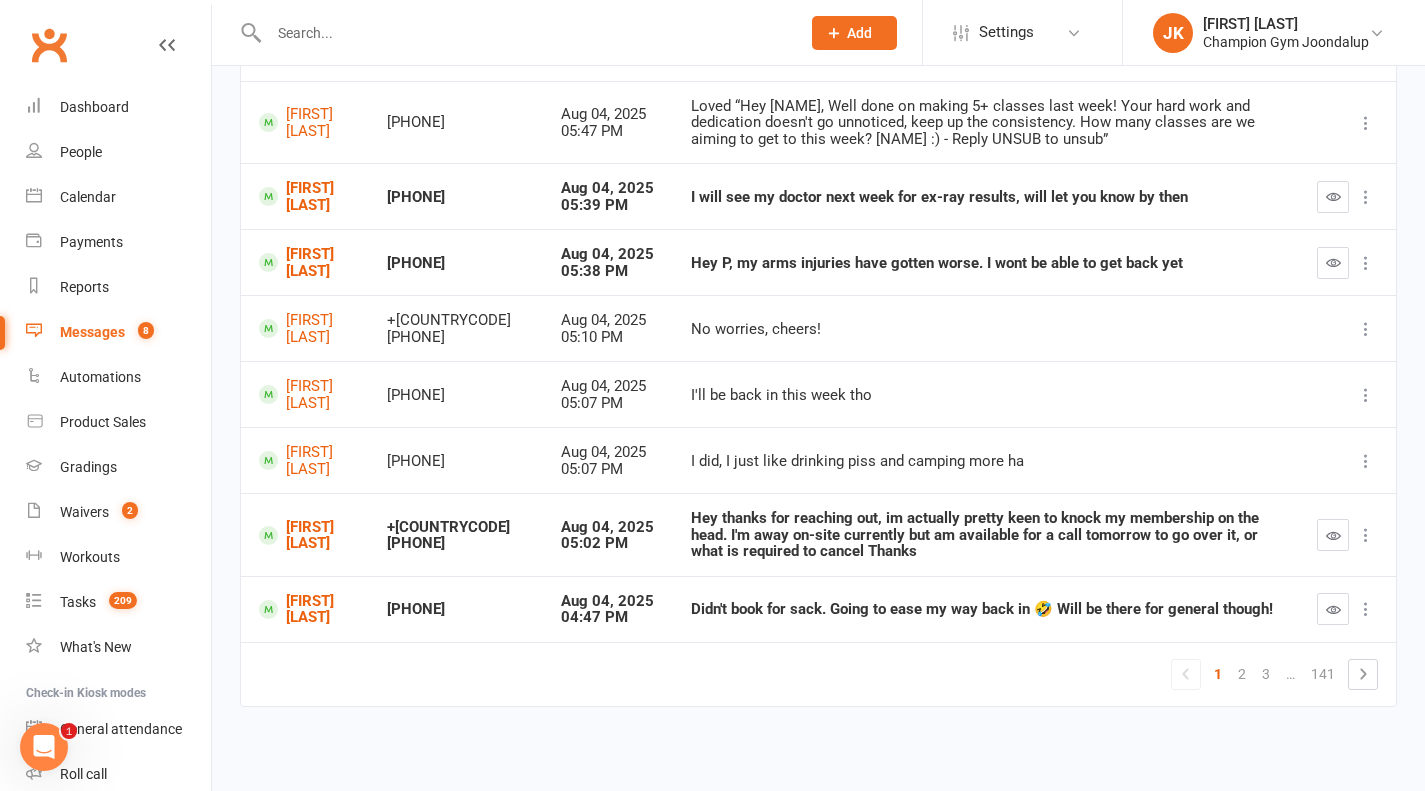 click at bounding box center [1333, 609] 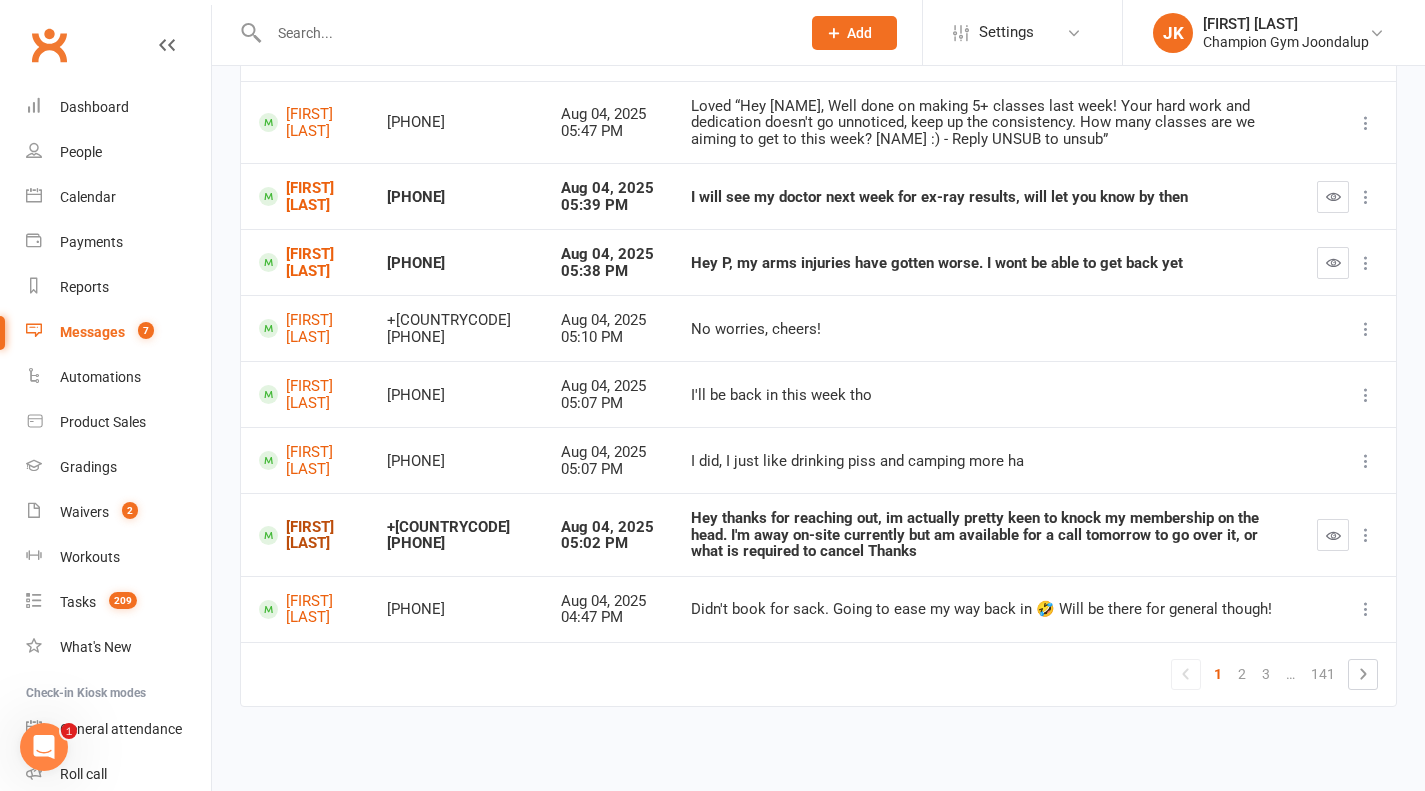 click on "Jaykob Emmerton" at bounding box center [305, 535] 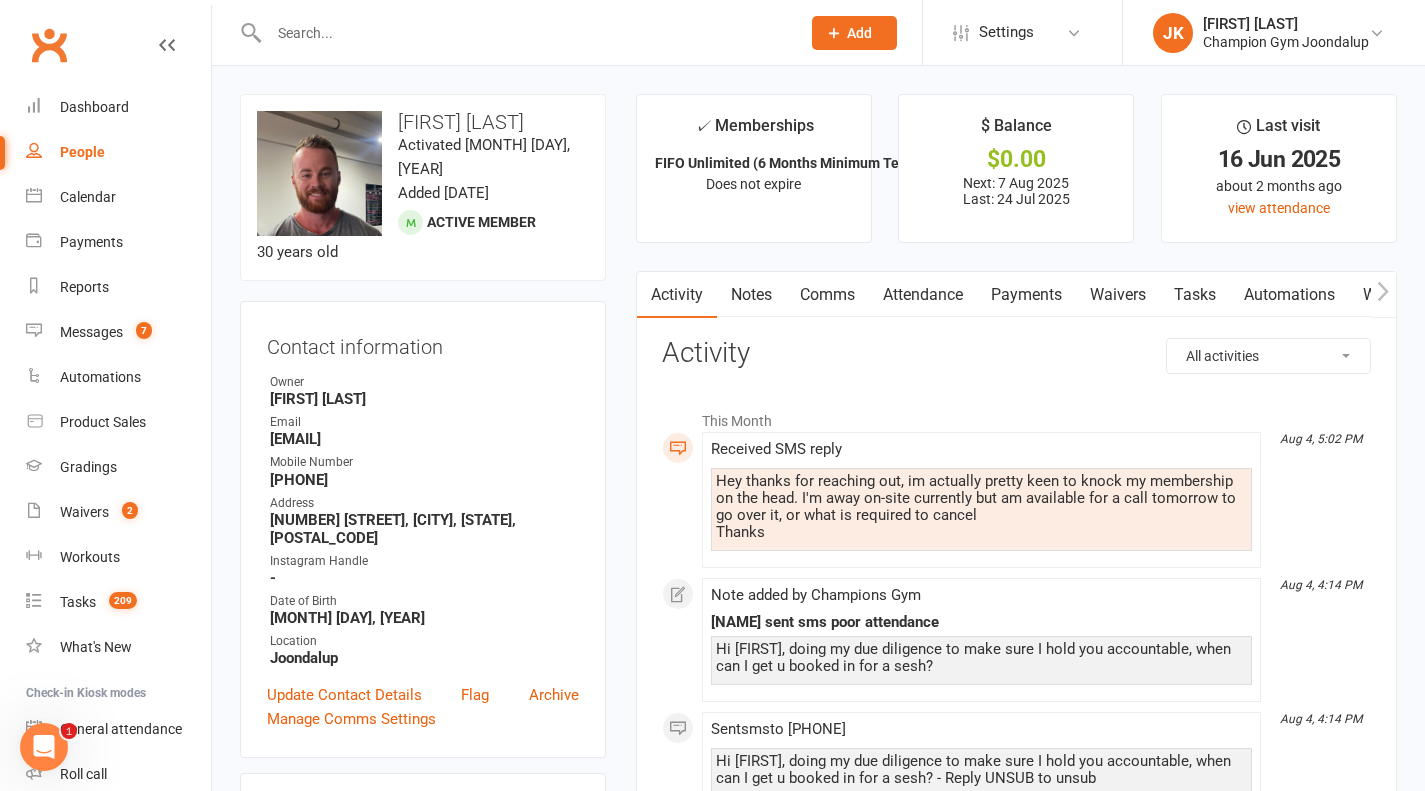 scroll, scrollTop: 120, scrollLeft: 0, axis: vertical 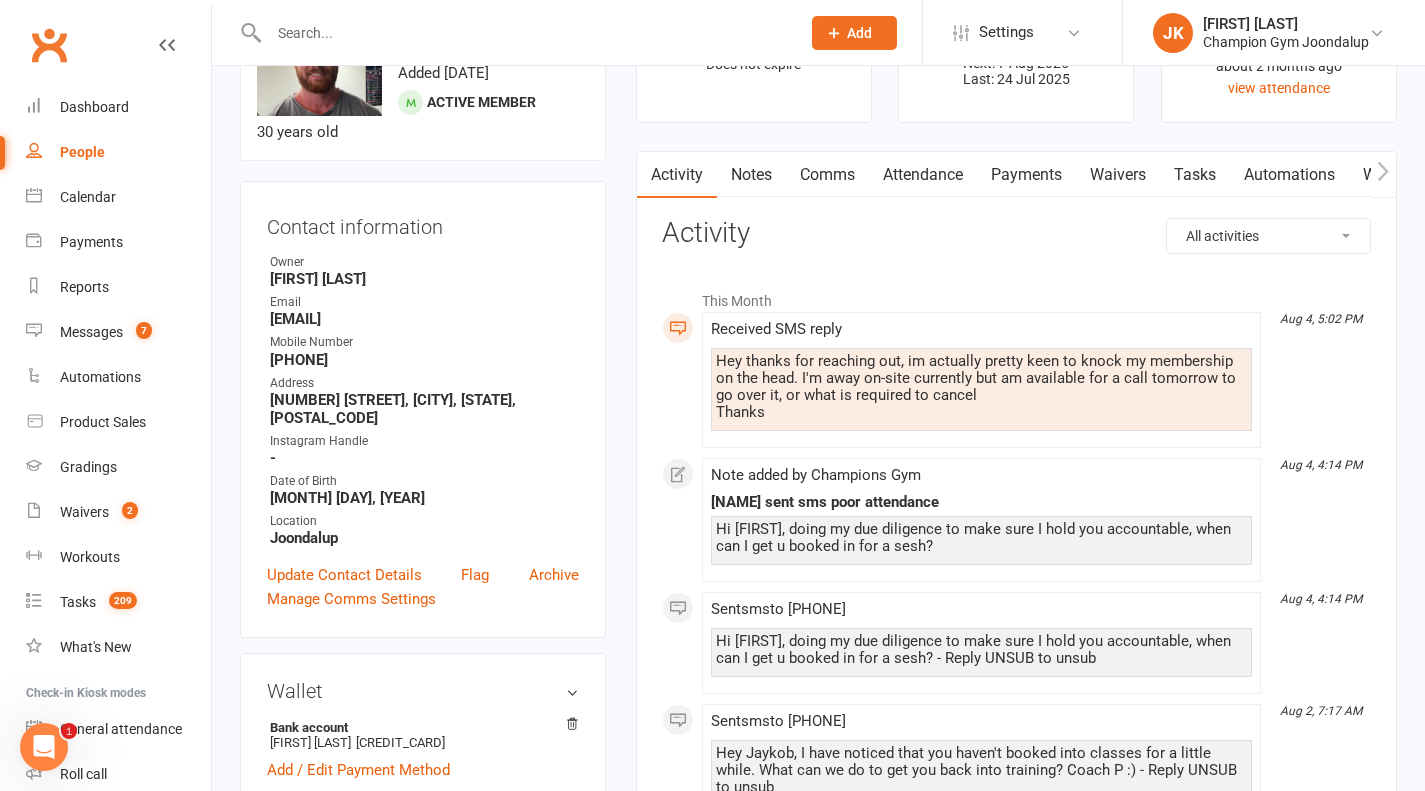click on "Notes" at bounding box center (751, 175) 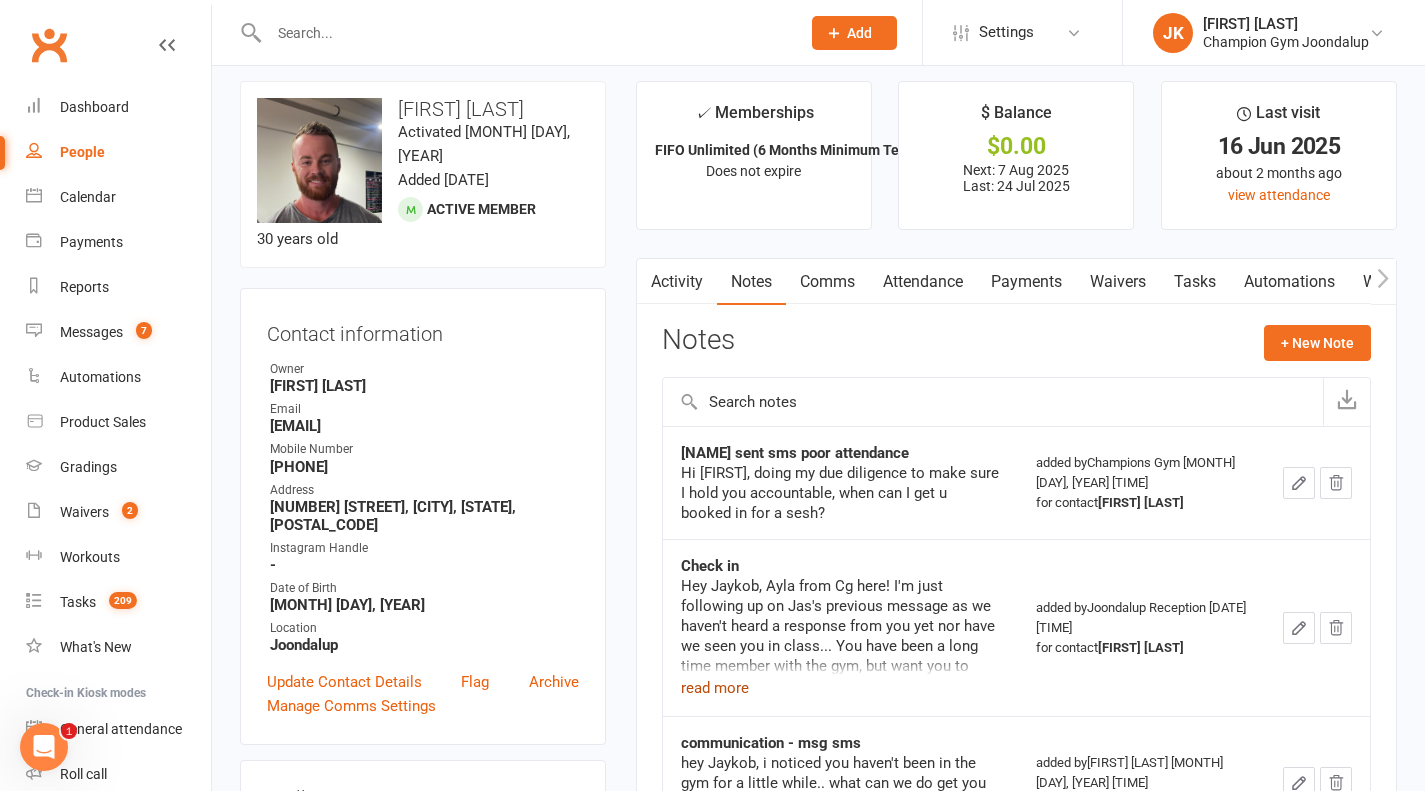 scroll, scrollTop: 0, scrollLeft: 0, axis: both 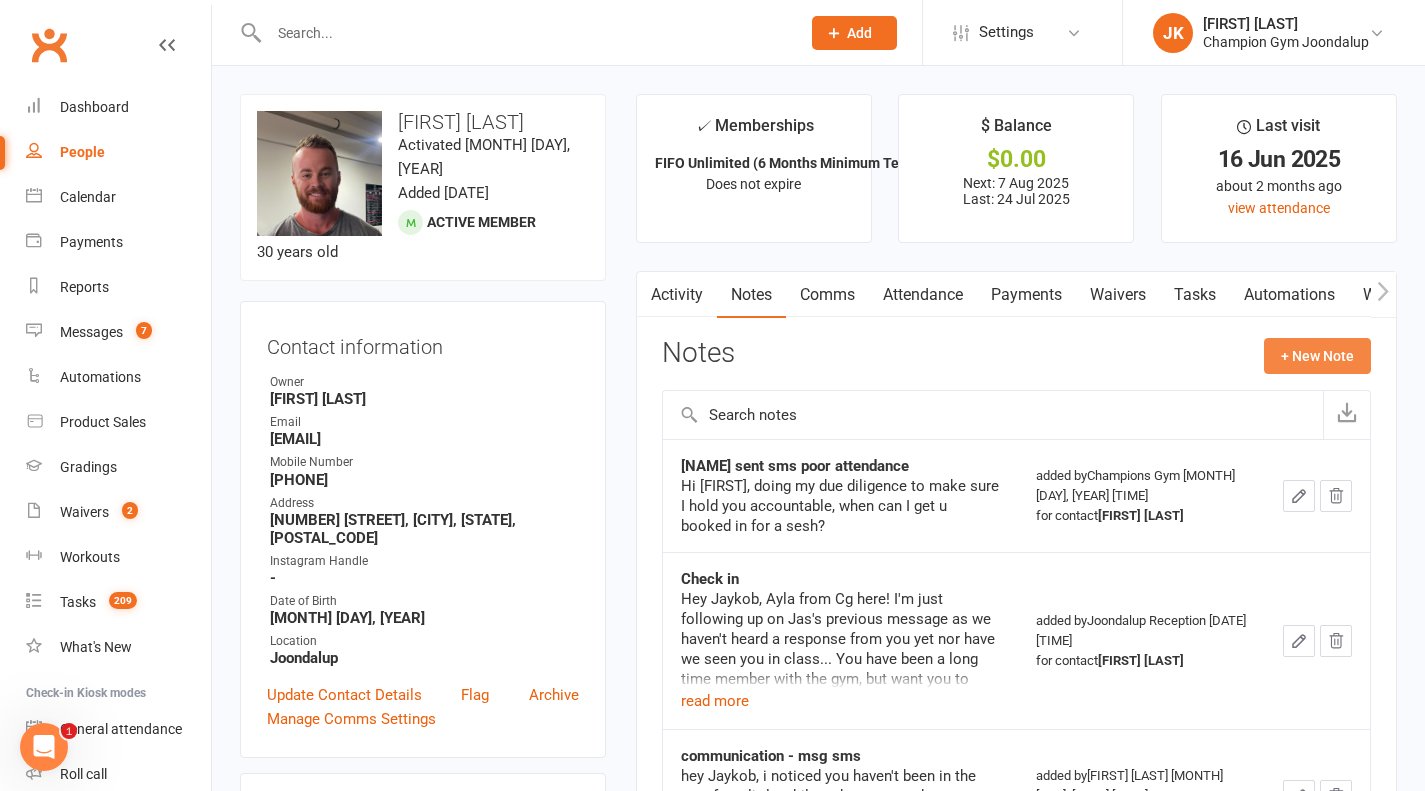 click on "+ New Note" at bounding box center [1317, 356] 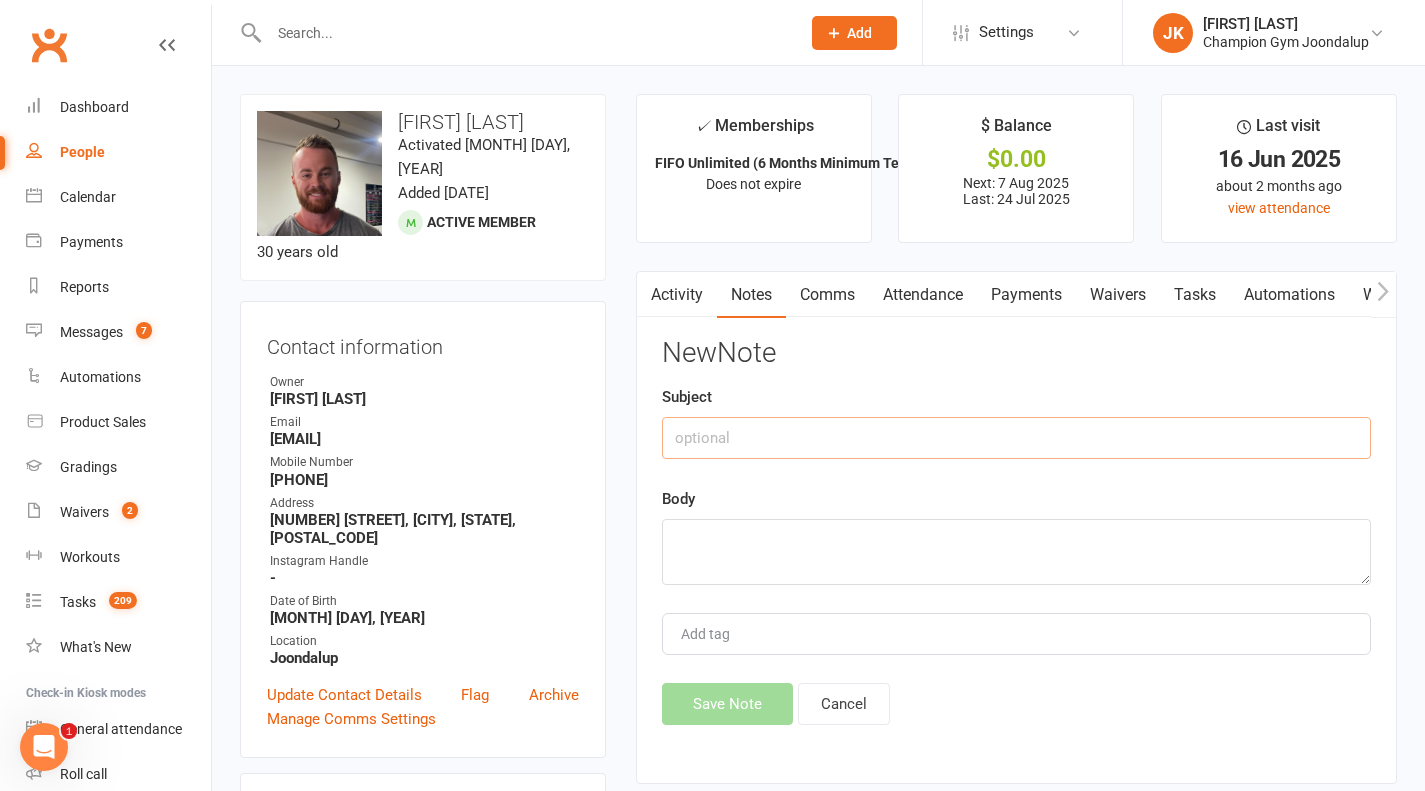 click at bounding box center [1016, 438] 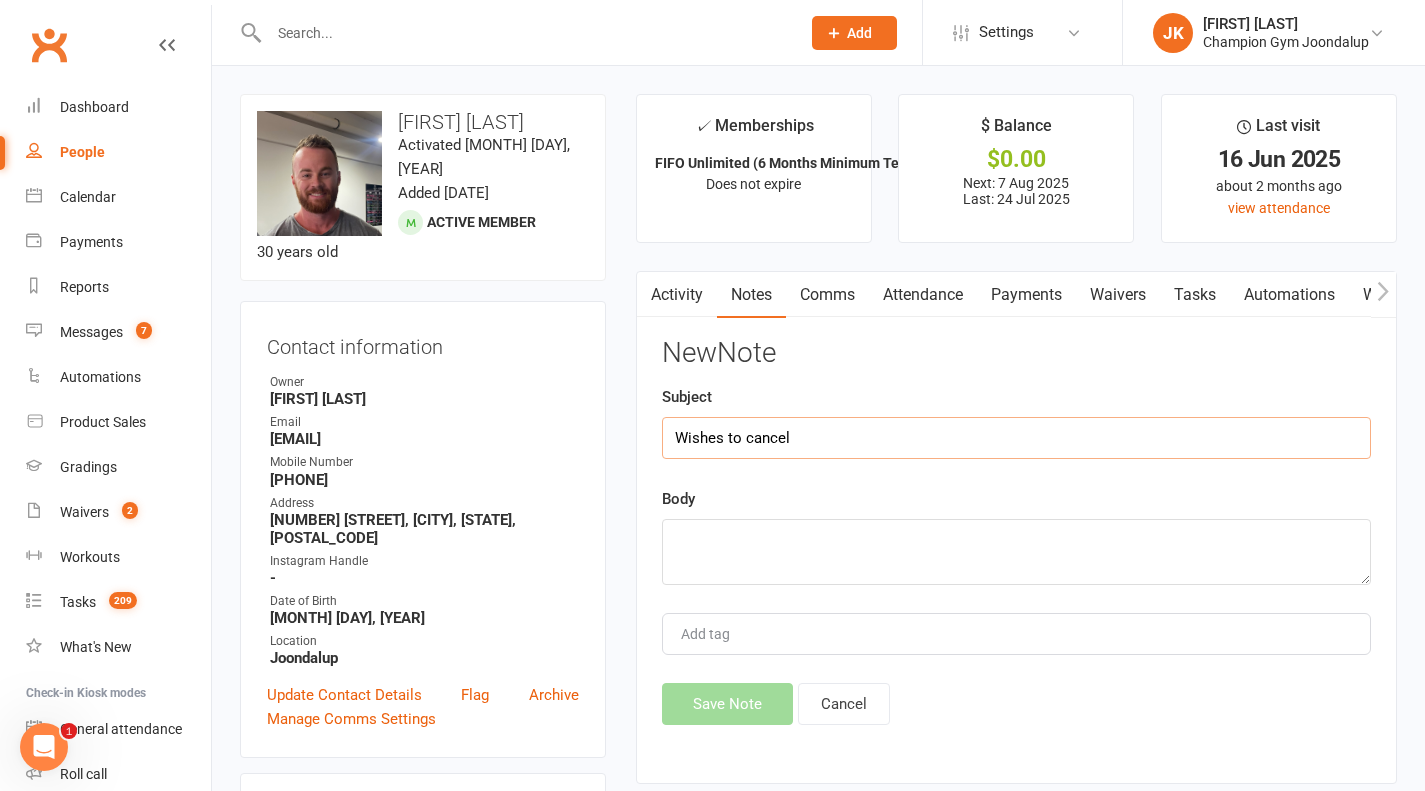 type on "Wishes to cancel" 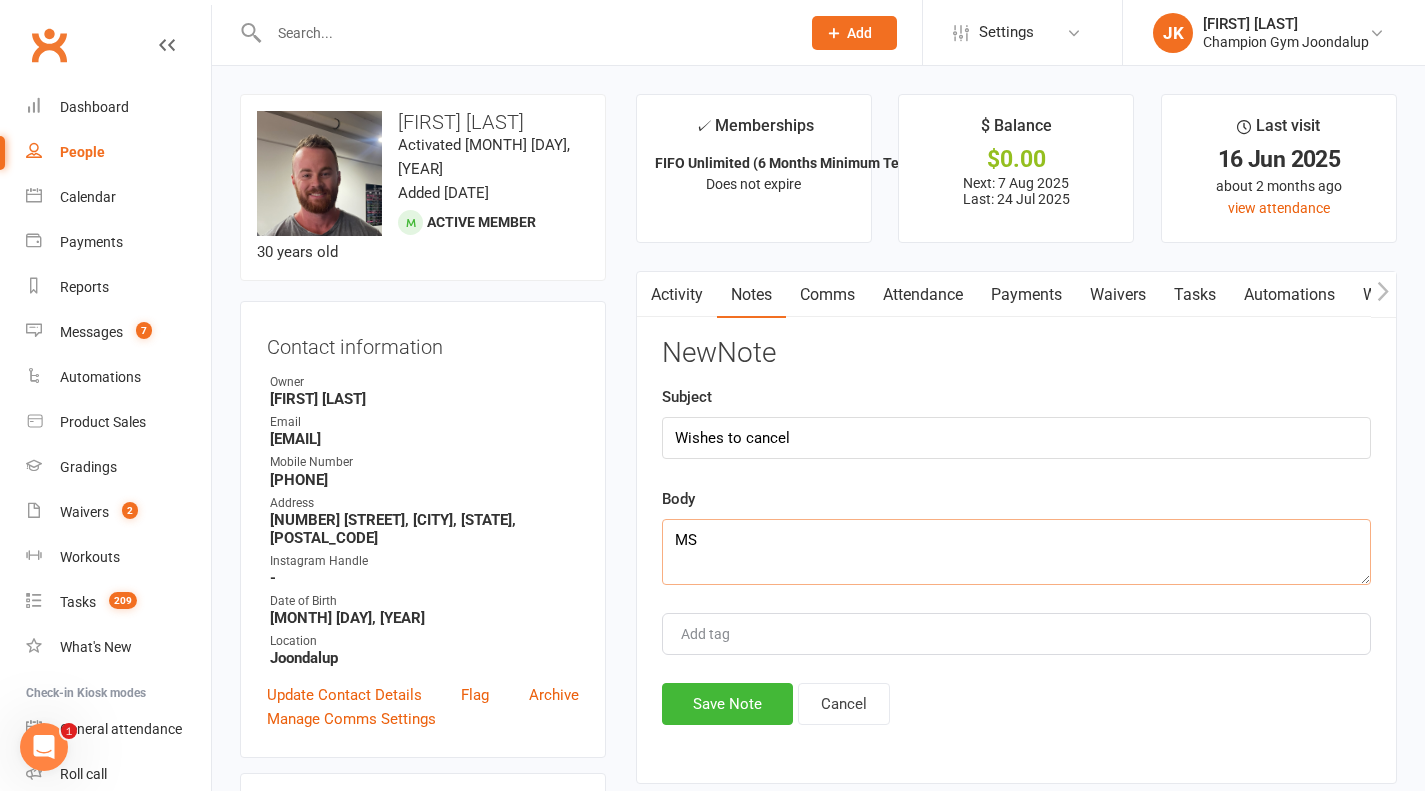 type on "M" 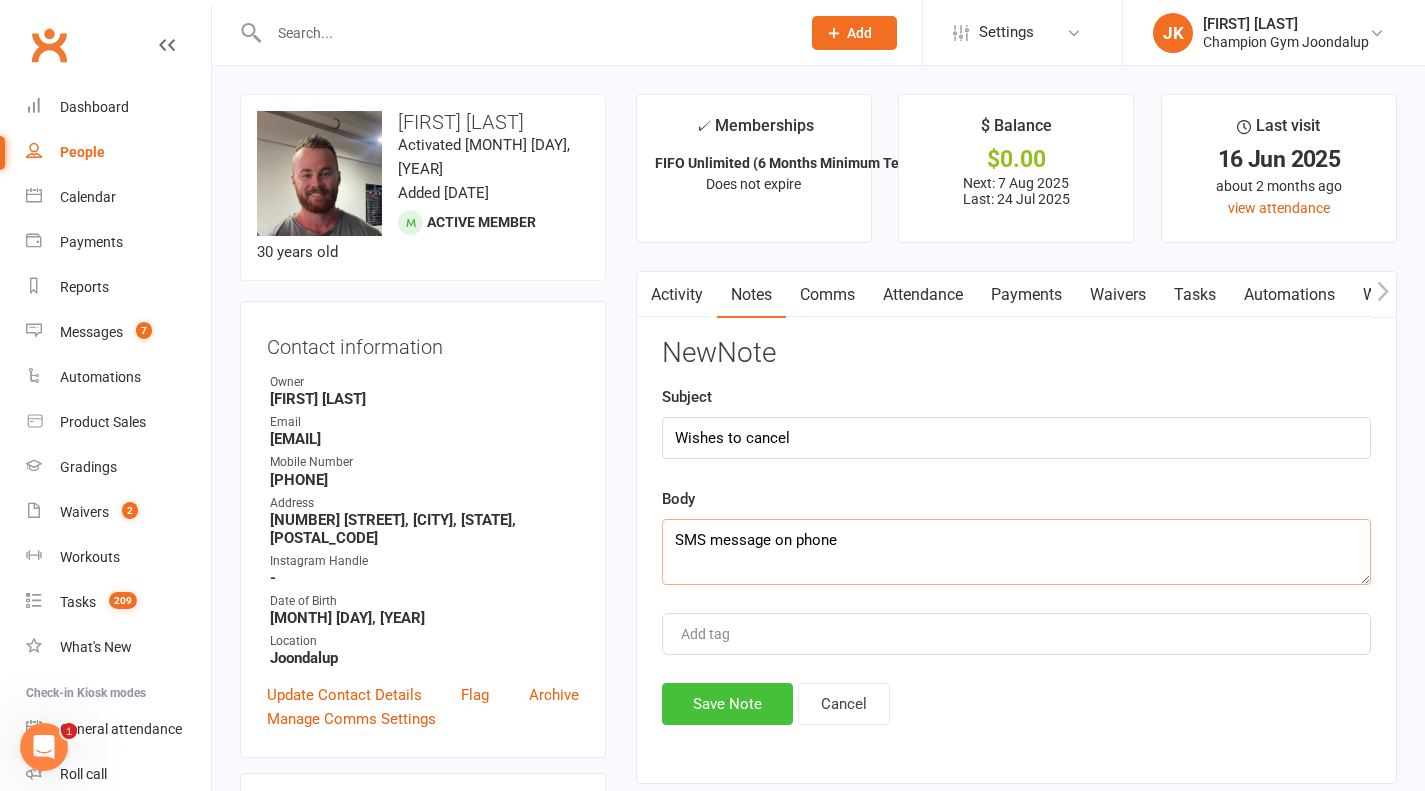 type on "SMS message on phone" 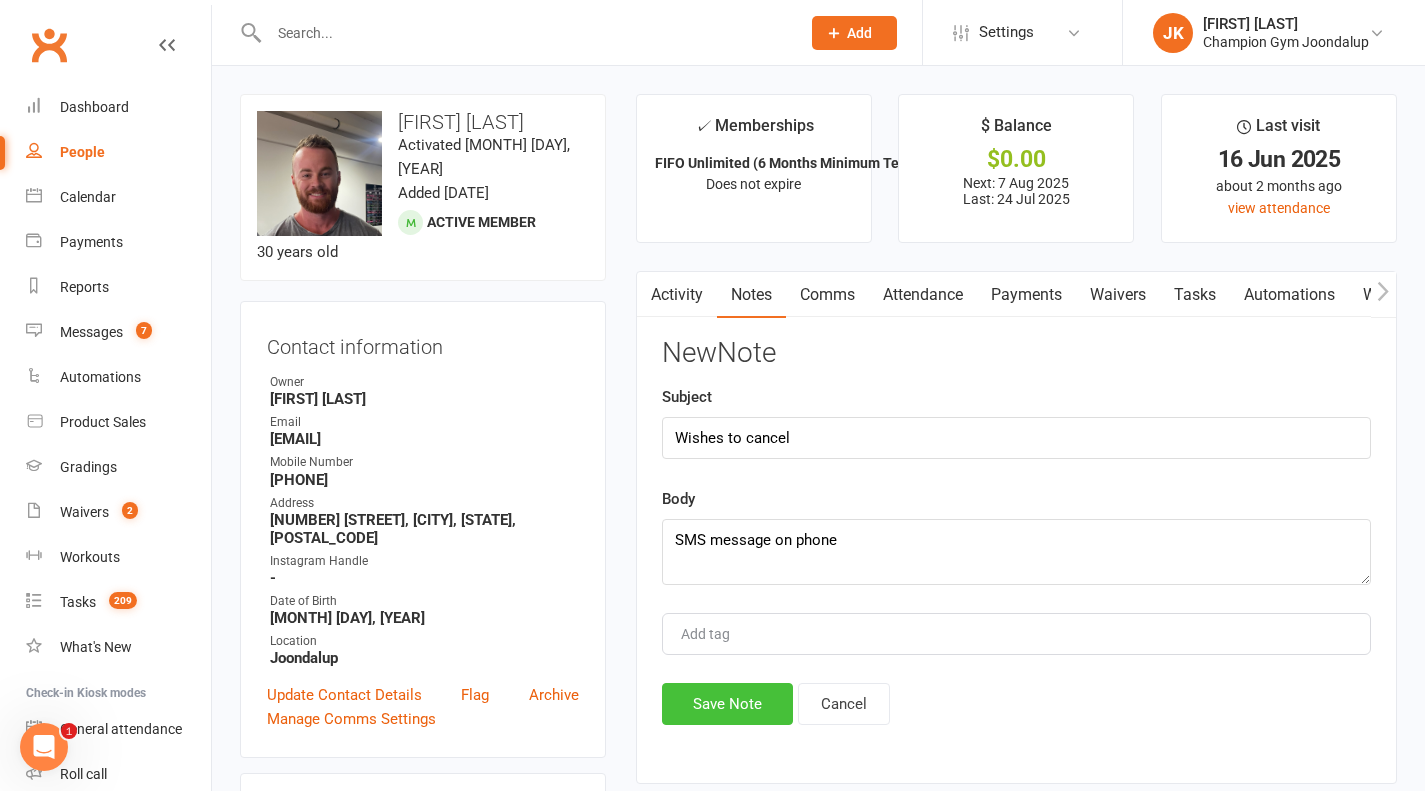 click on "Save Note" at bounding box center [727, 704] 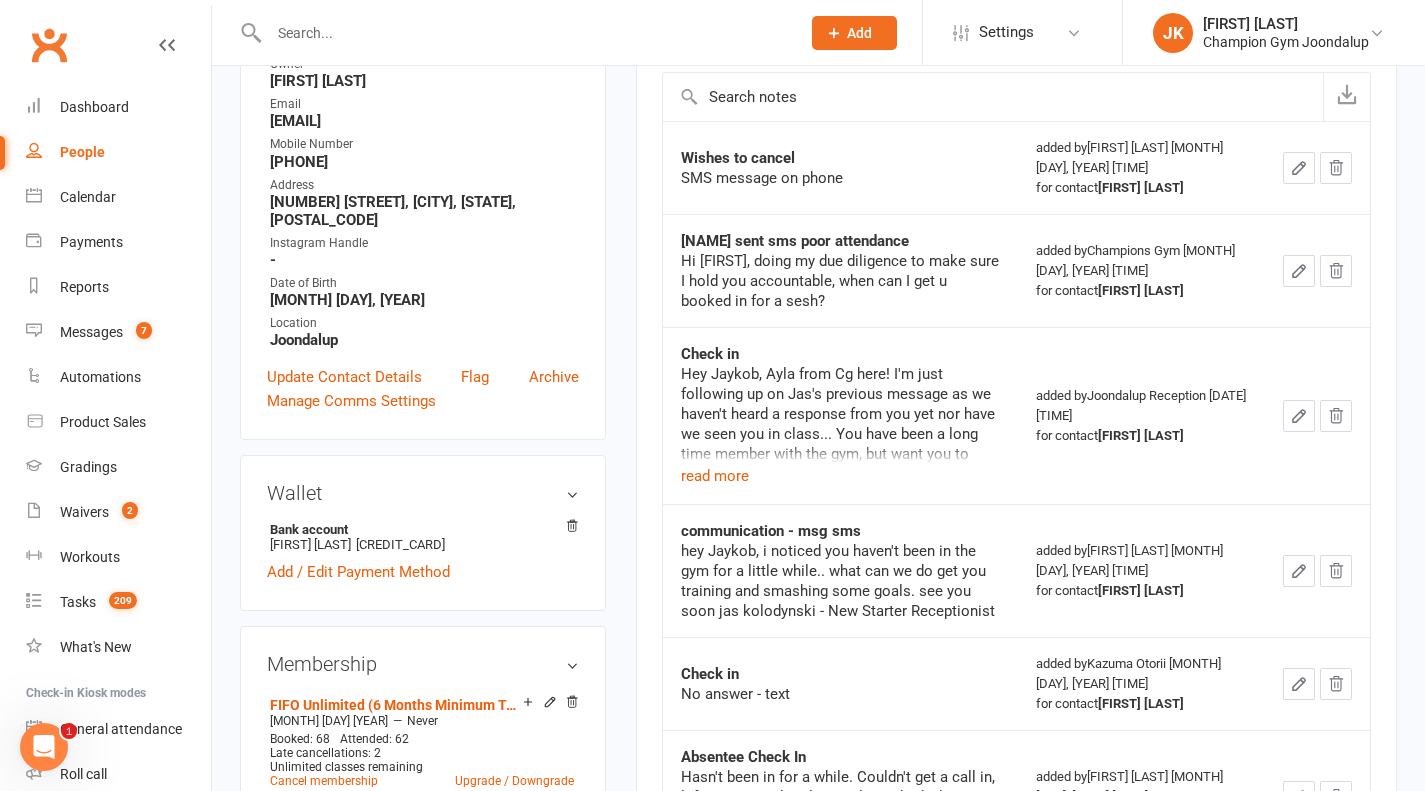 scroll, scrollTop: 322, scrollLeft: 0, axis: vertical 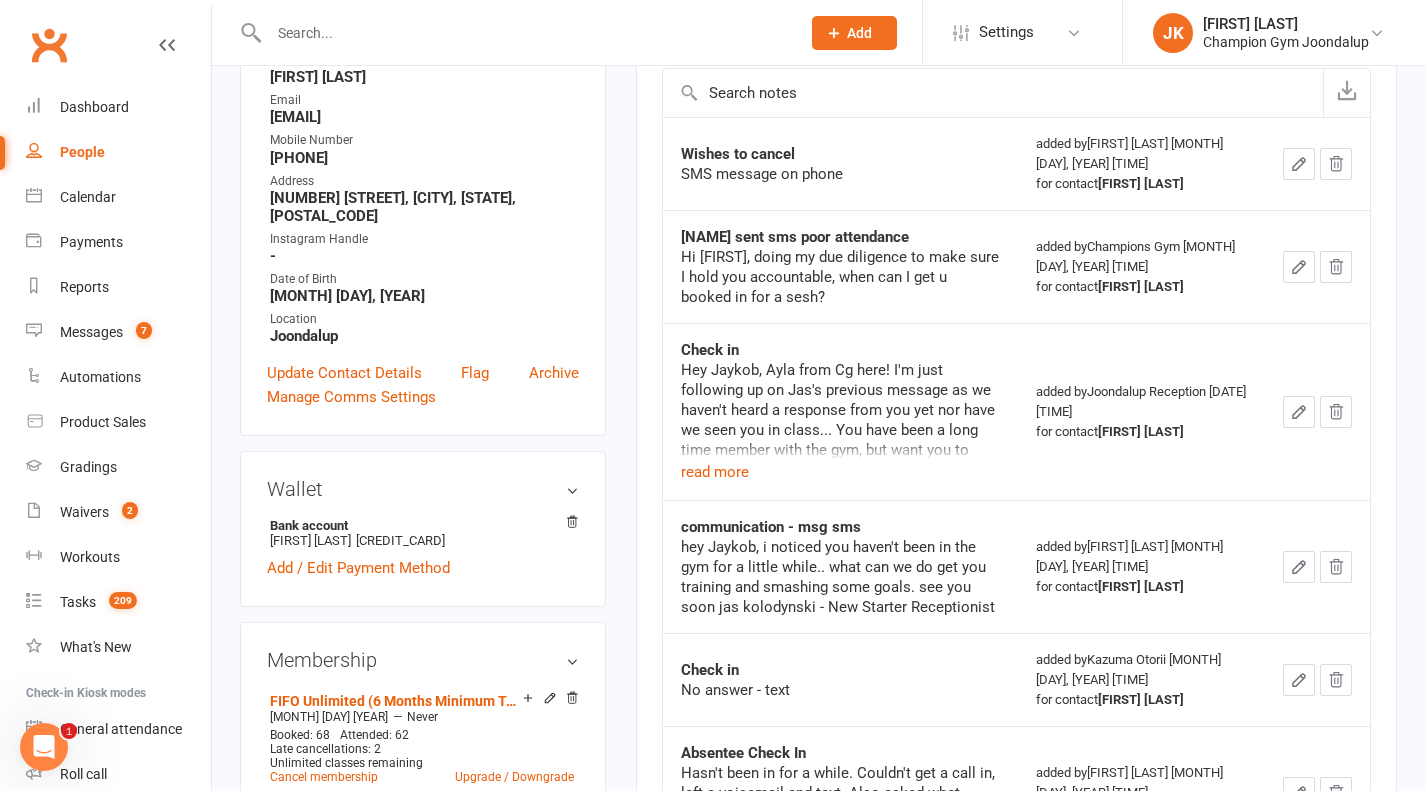 click on "Hey Jaykob, Ayla from Cg here!
I'm just following up on Jas's previous message as we haven't heard a response from you yet nor have we seen you in class...
You have been a long time member with the gym, but want you to have an equal opportunity at smashing new goals as you did when you first started.
Would love to have a proper chat to get you back on track, when are you free for a quick call?
- Ayla Mitchell
MEMBER CARE RECEPTIONIST" at bounding box center [841, 410] 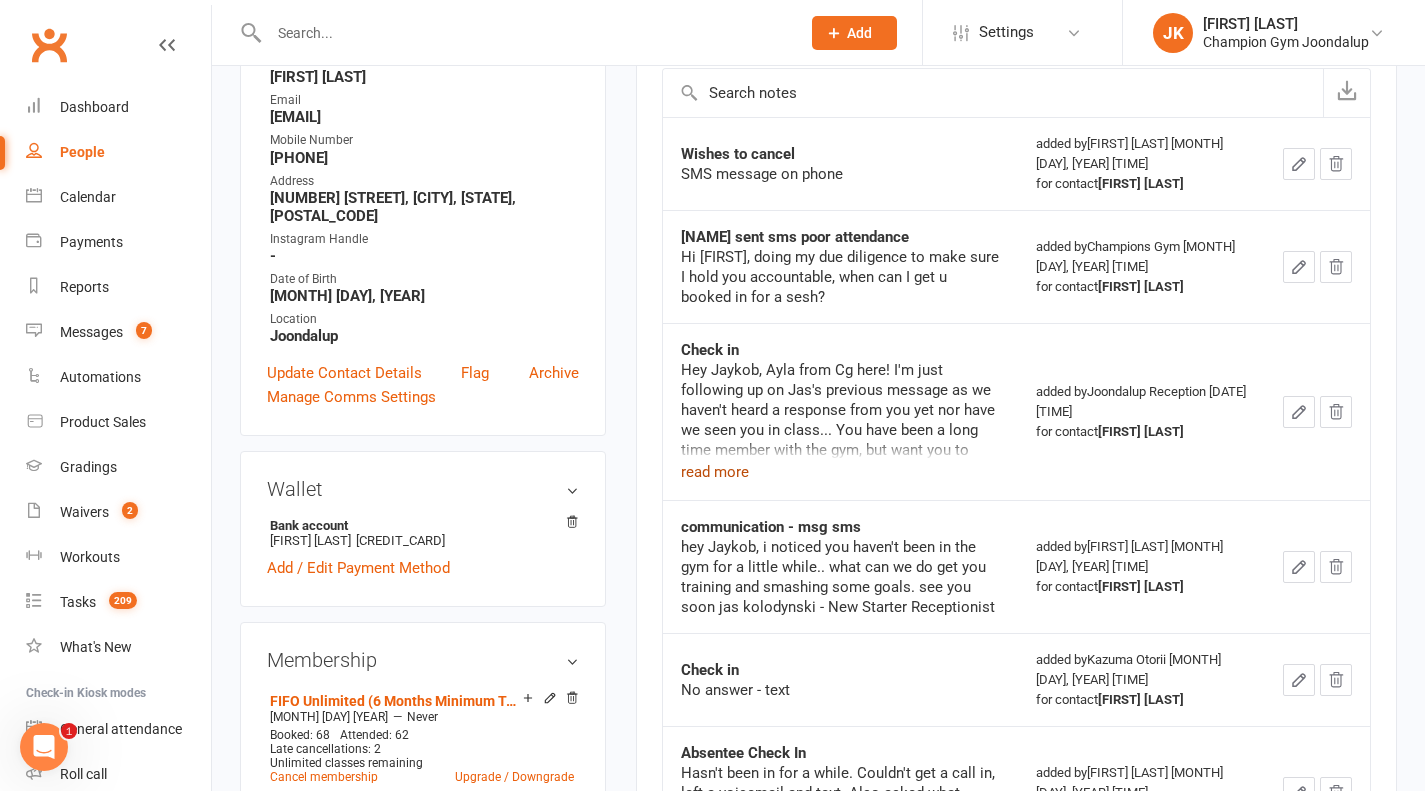 click on "read more" at bounding box center (715, 472) 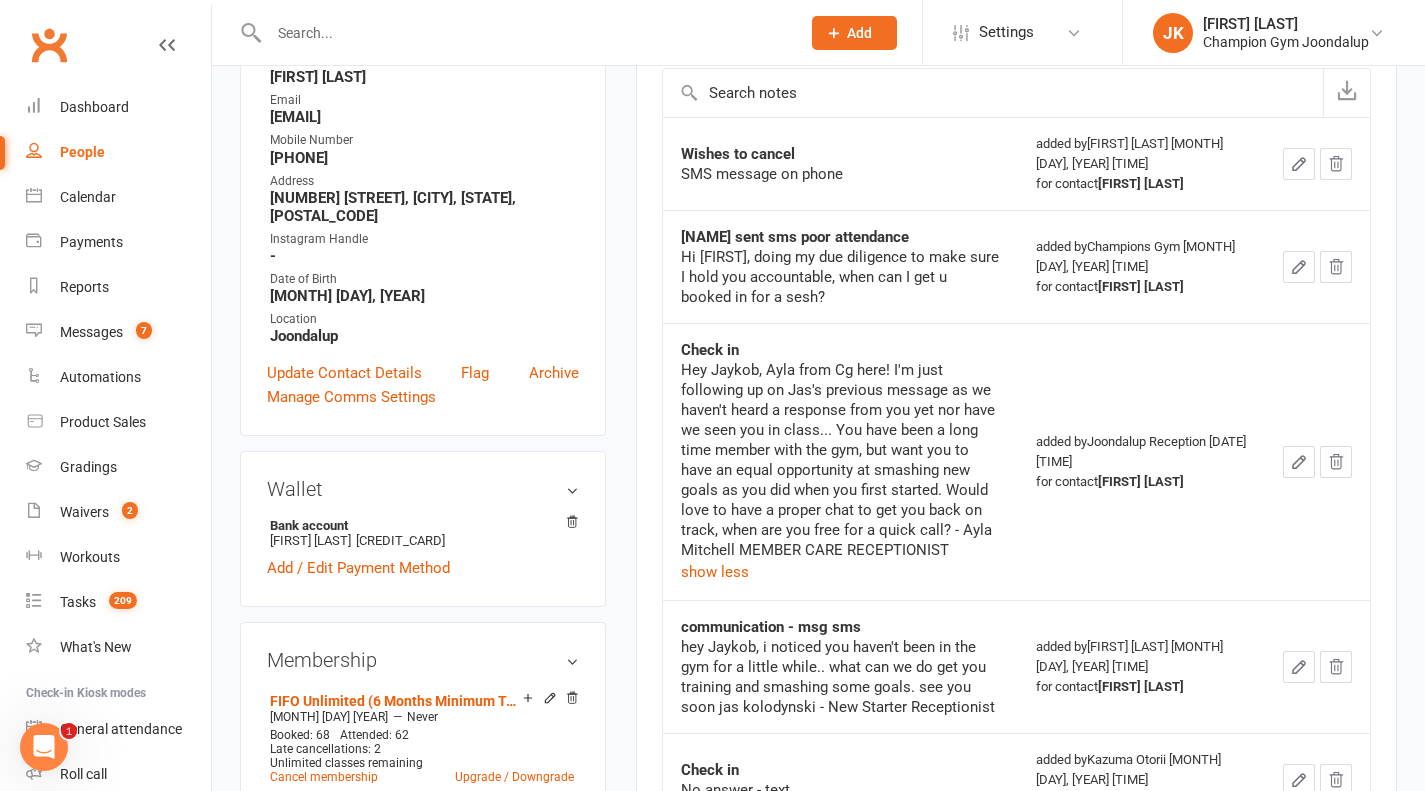 click on "Hey Jaykob, Ayla from Cg here!
I'm just following up on Jas's previous message as we haven't heard a response from you yet nor have we seen you in class...
You have been a long time member with the gym, but want you to have an equal opportunity at smashing new goals as you did when you first started.
Would love to have a proper chat to get you back on track, when are you free for a quick call?
- Ayla Mitchell
MEMBER CARE RECEPTIONIST" at bounding box center [841, 460] 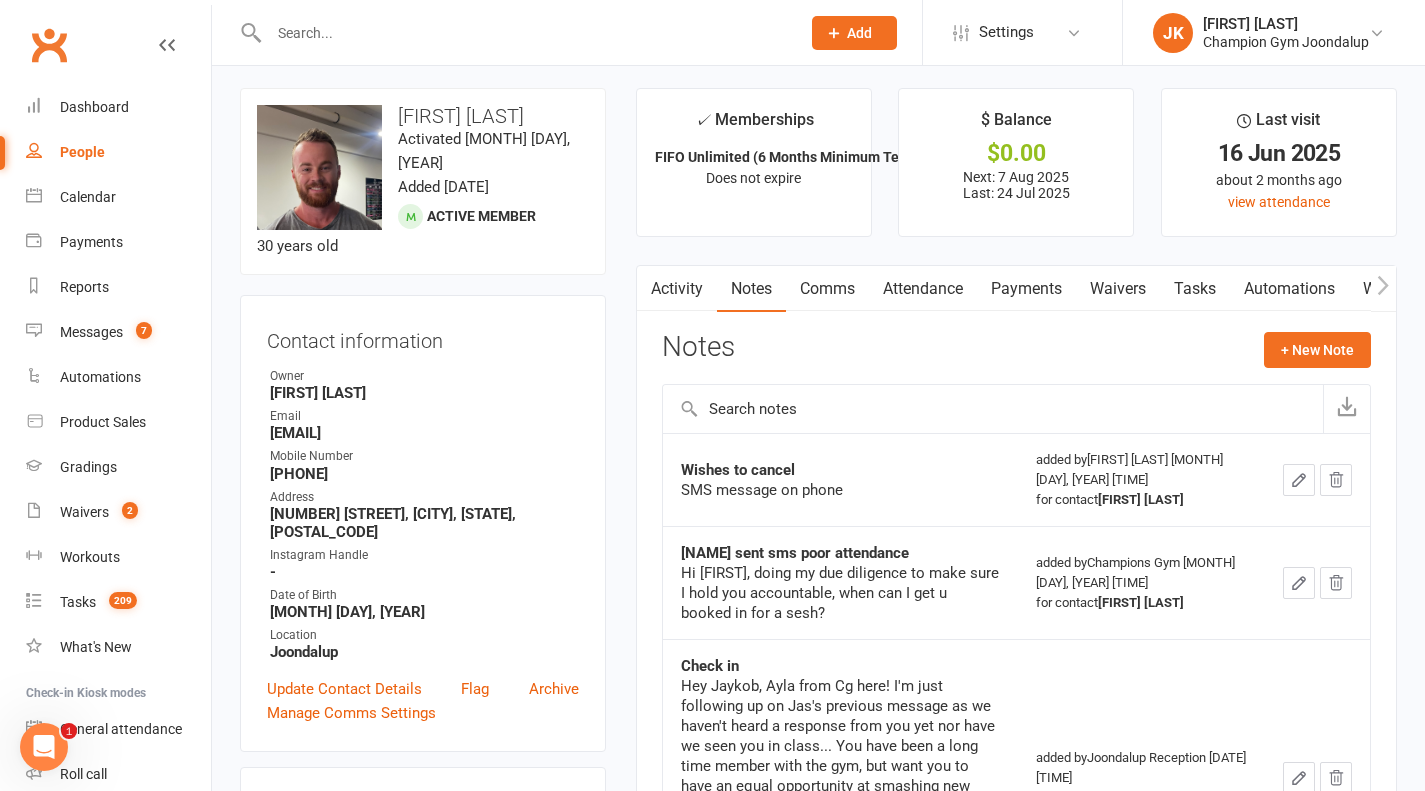 scroll, scrollTop: 0, scrollLeft: 0, axis: both 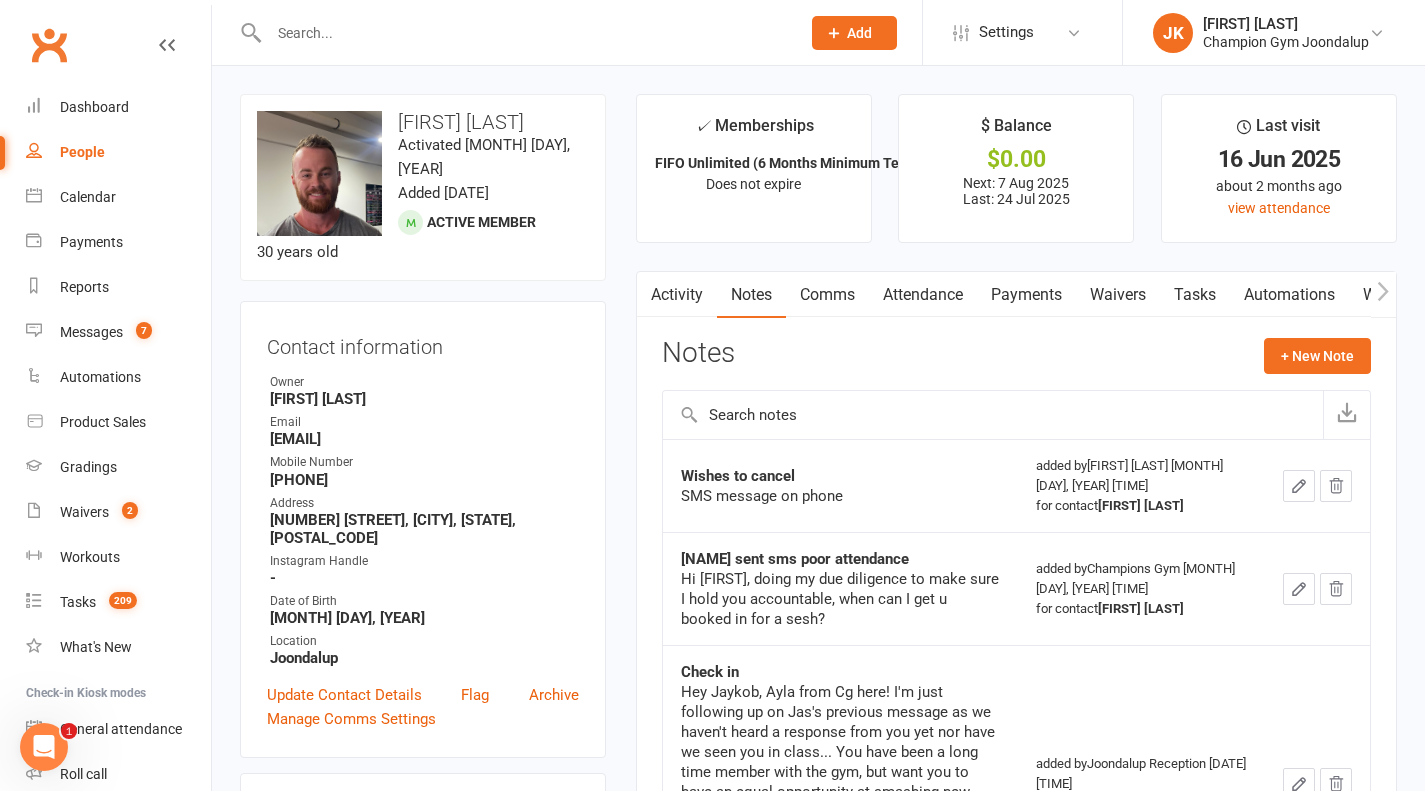 click on "Activity" at bounding box center [677, 295] 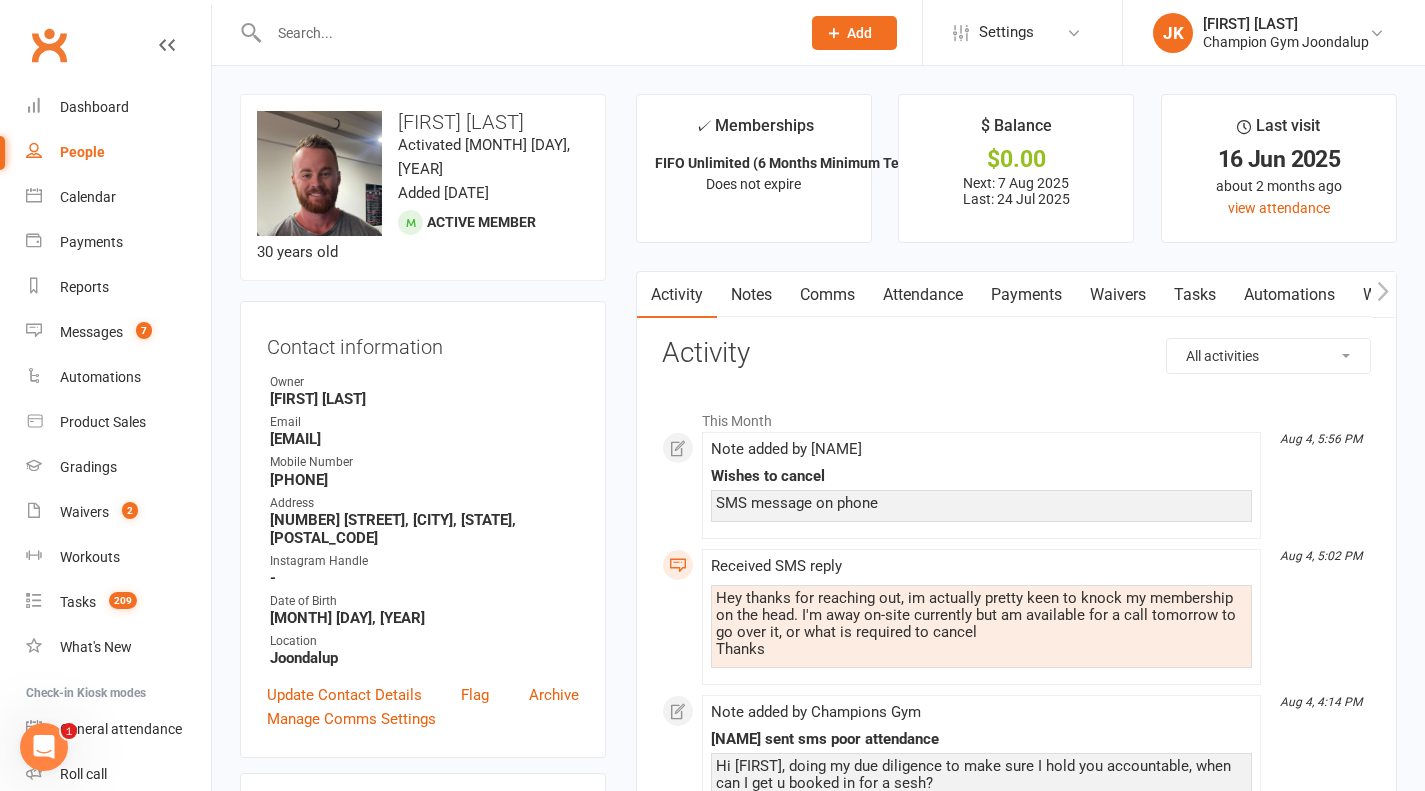click on "Comms" at bounding box center [827, 295] 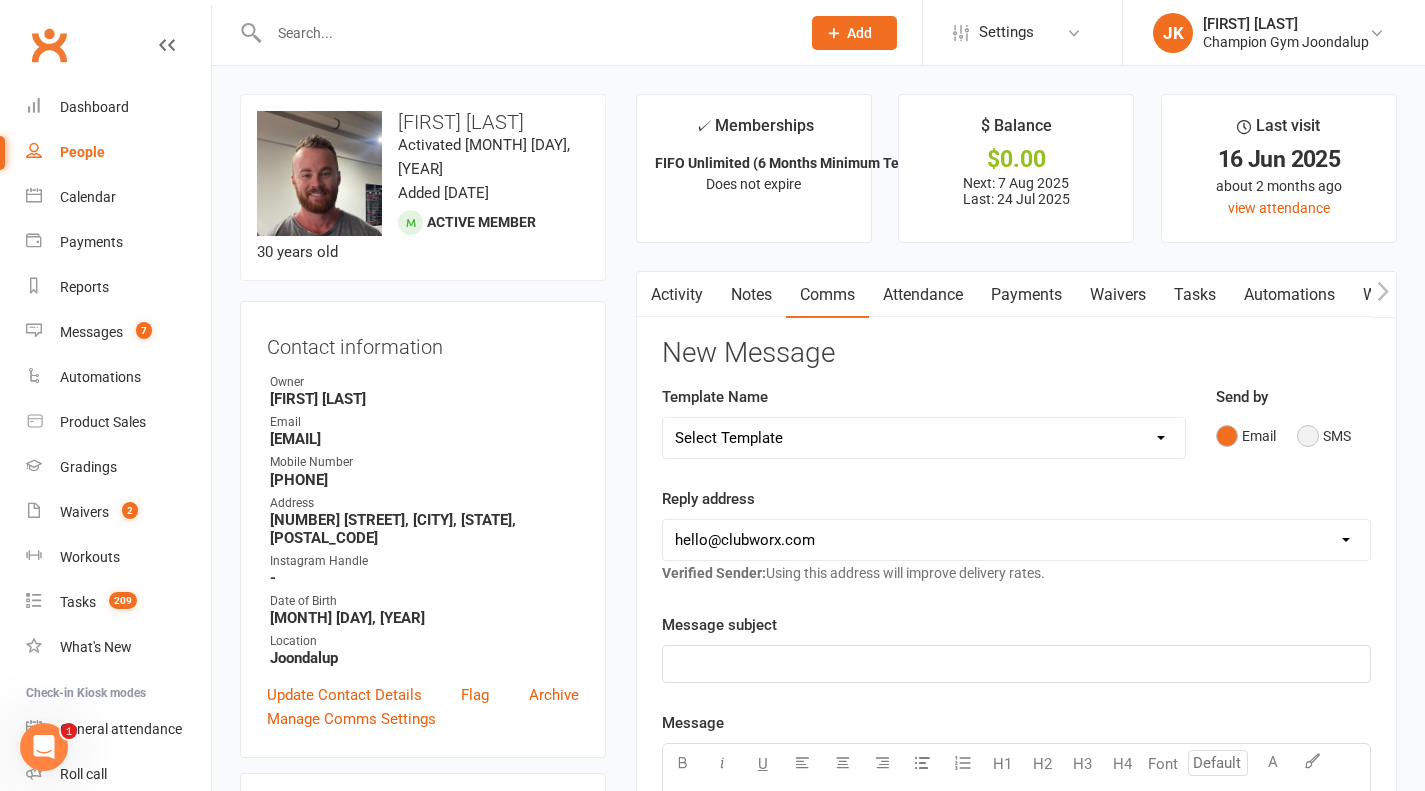 click on "SMS" at bounding box center (1324, 436) 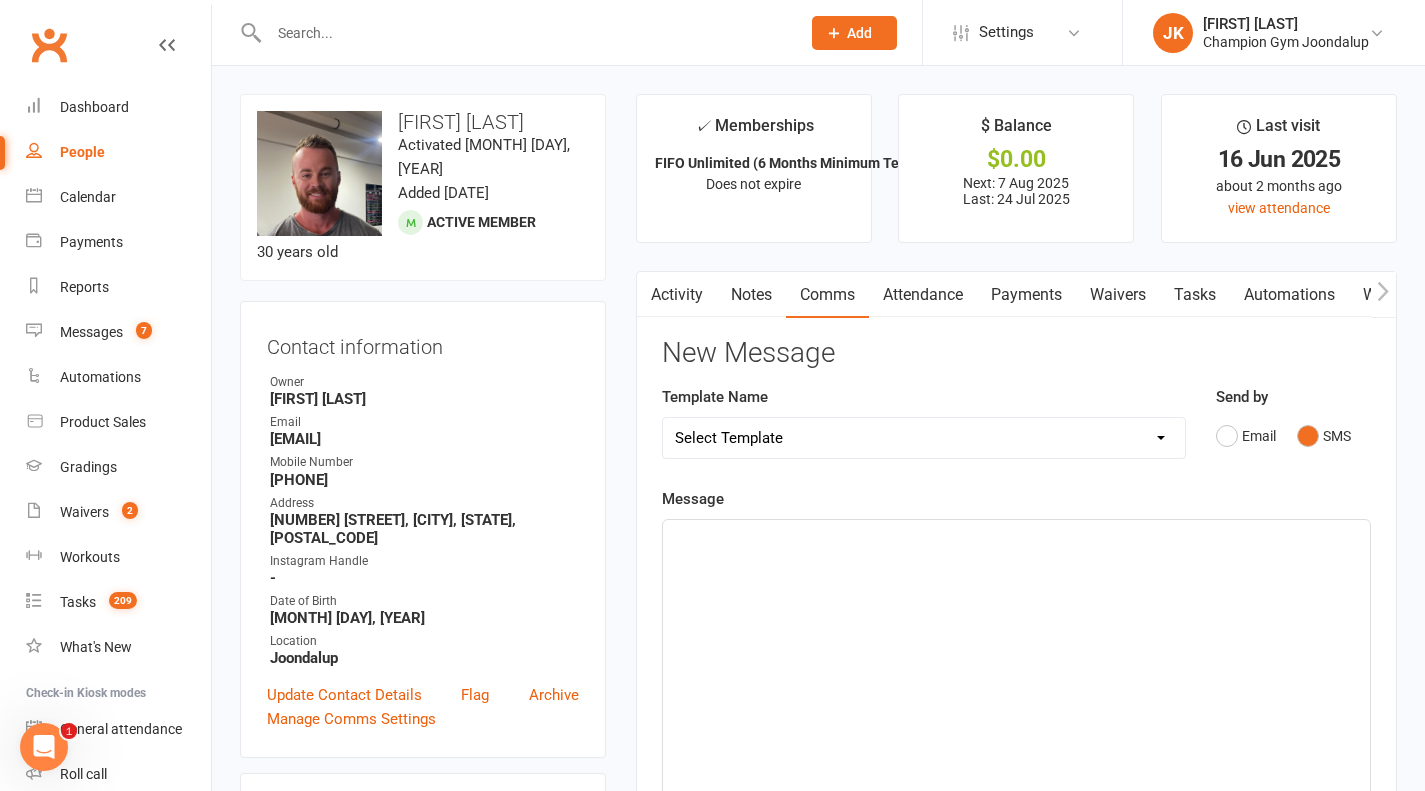 click on "﻿" 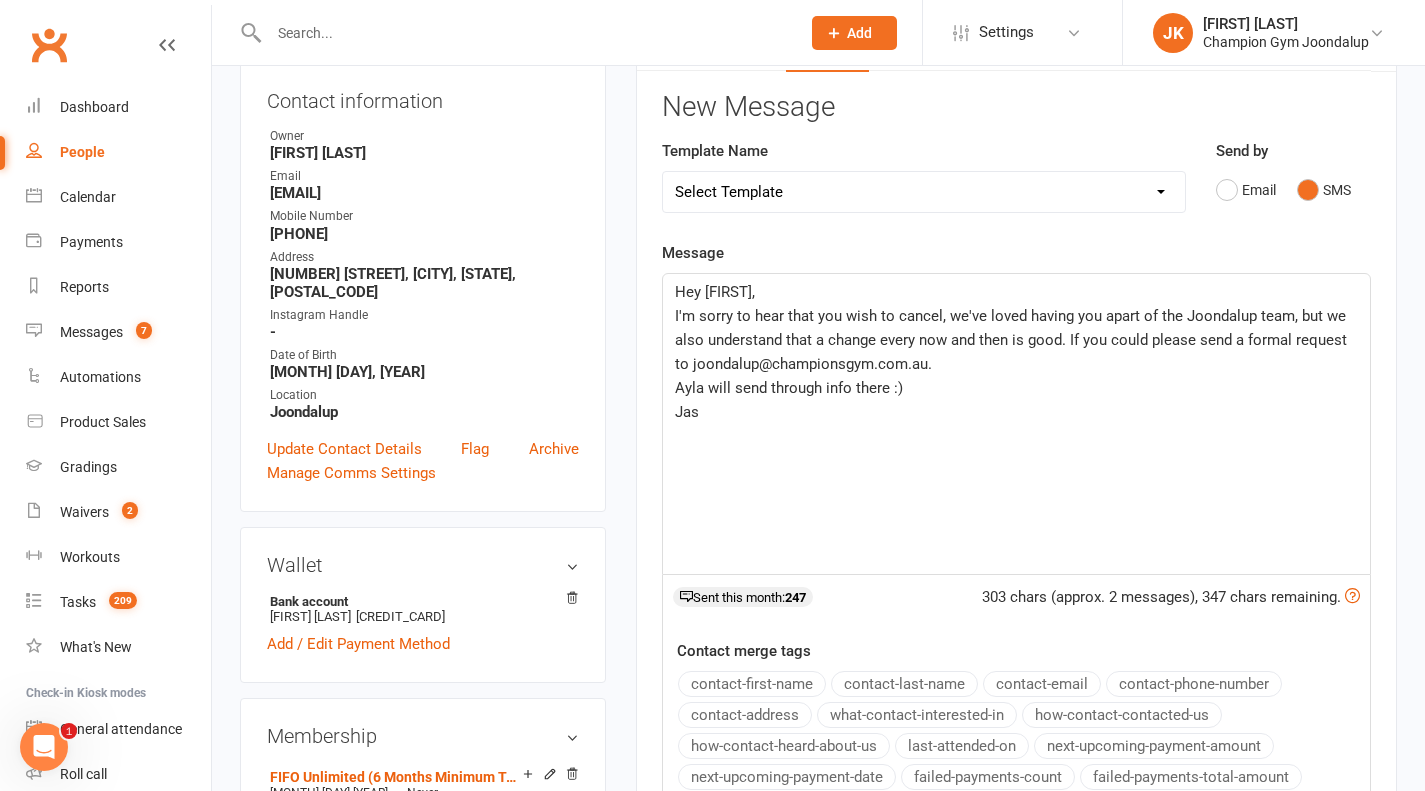 scroll, scrollTop: 279, scrollLeft: 0, axis: vertical 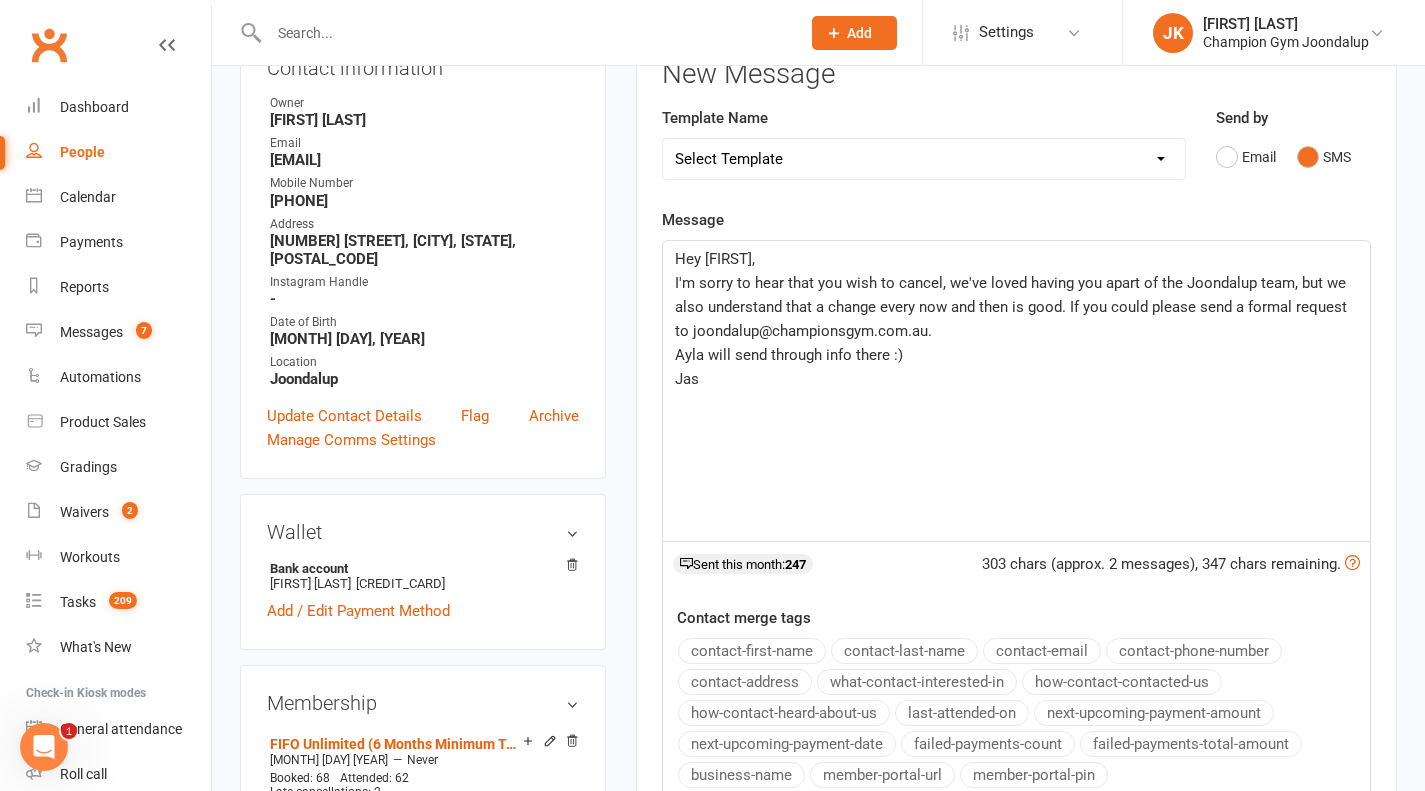 click on "Ayla will send through info there :)" 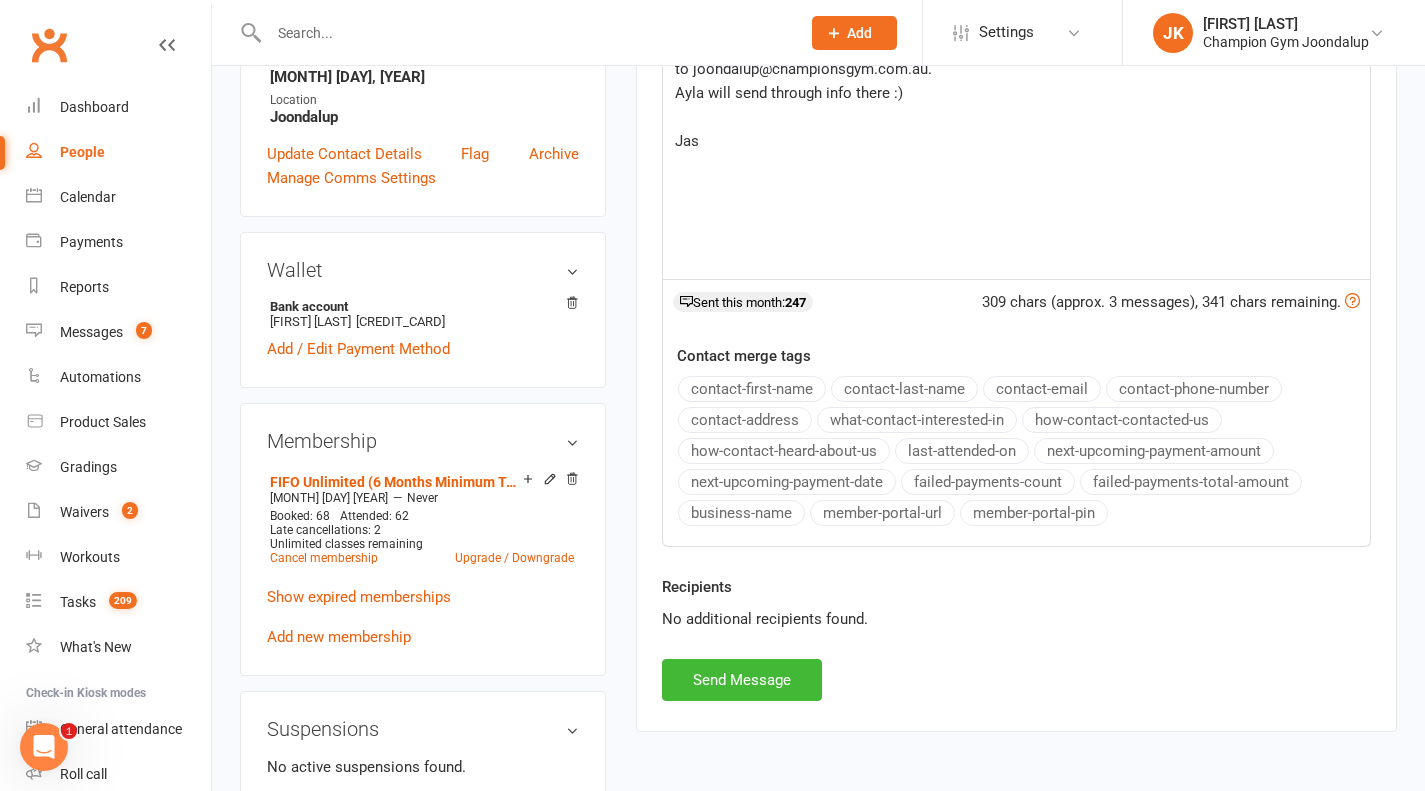 scroll, scrollTop: 605, scrollLeft: 0, axis: vertical 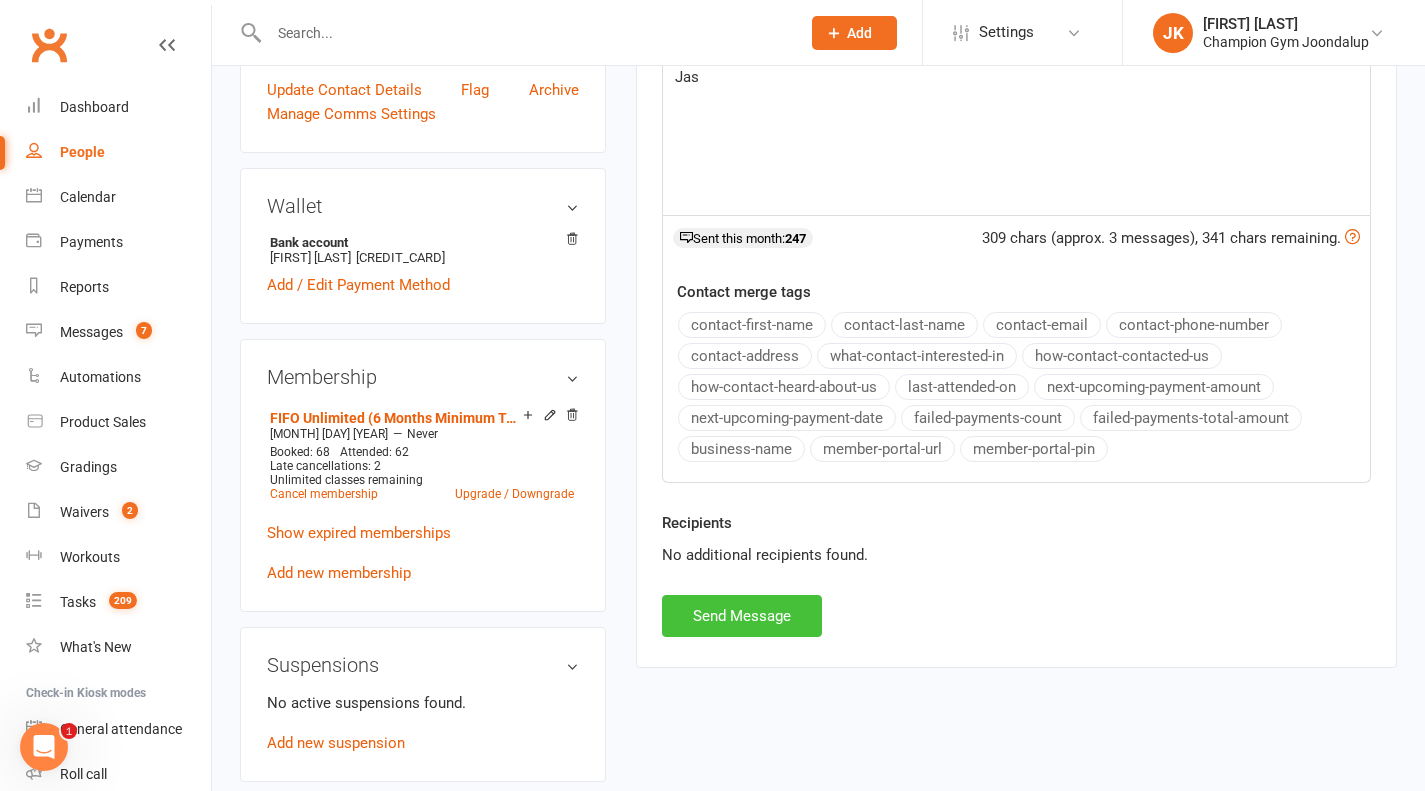 click on "Send Message" at bounding box center (742, 616) 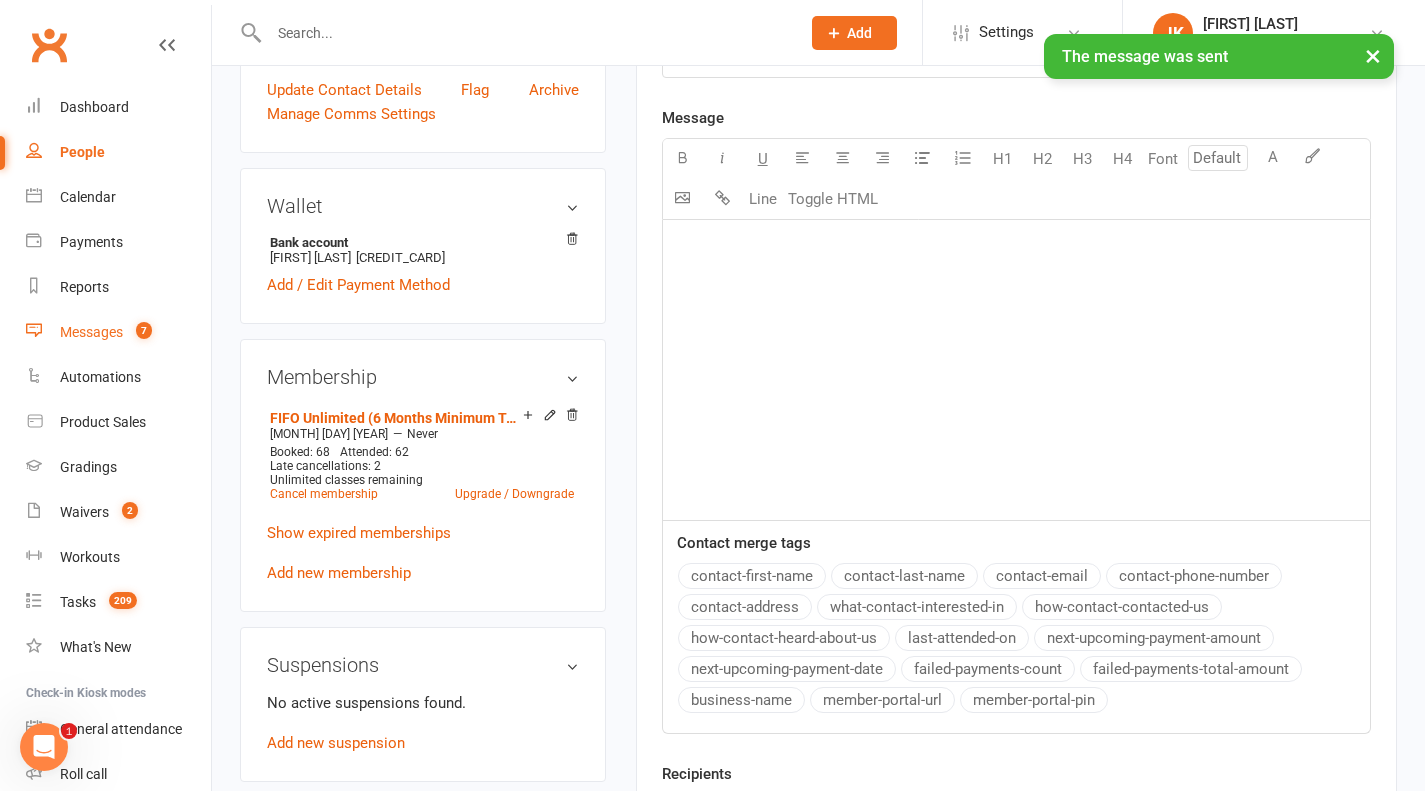 click on "7" at bounding box center [144, 330] 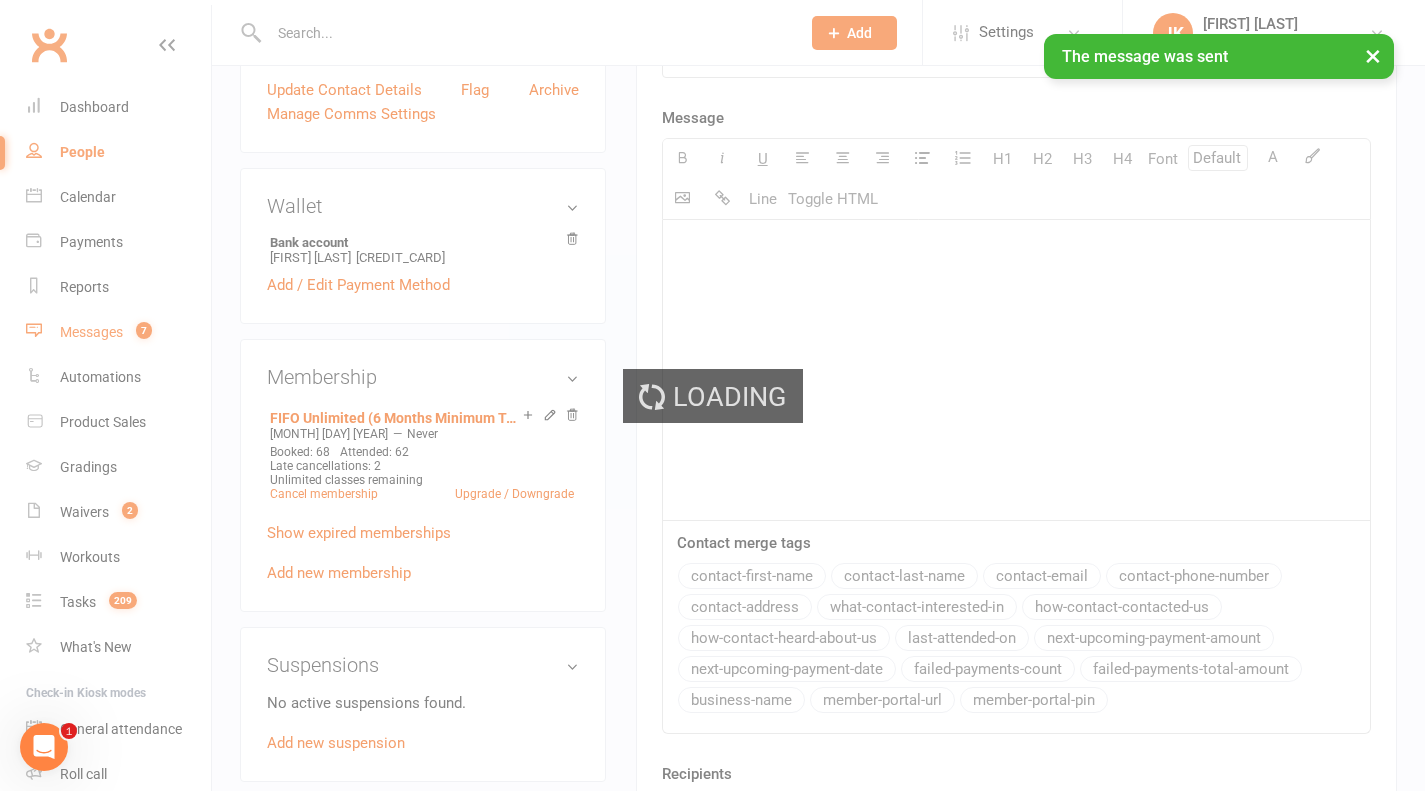 scroll, scrollTop: 0, scrollLeft: 0, axis: both 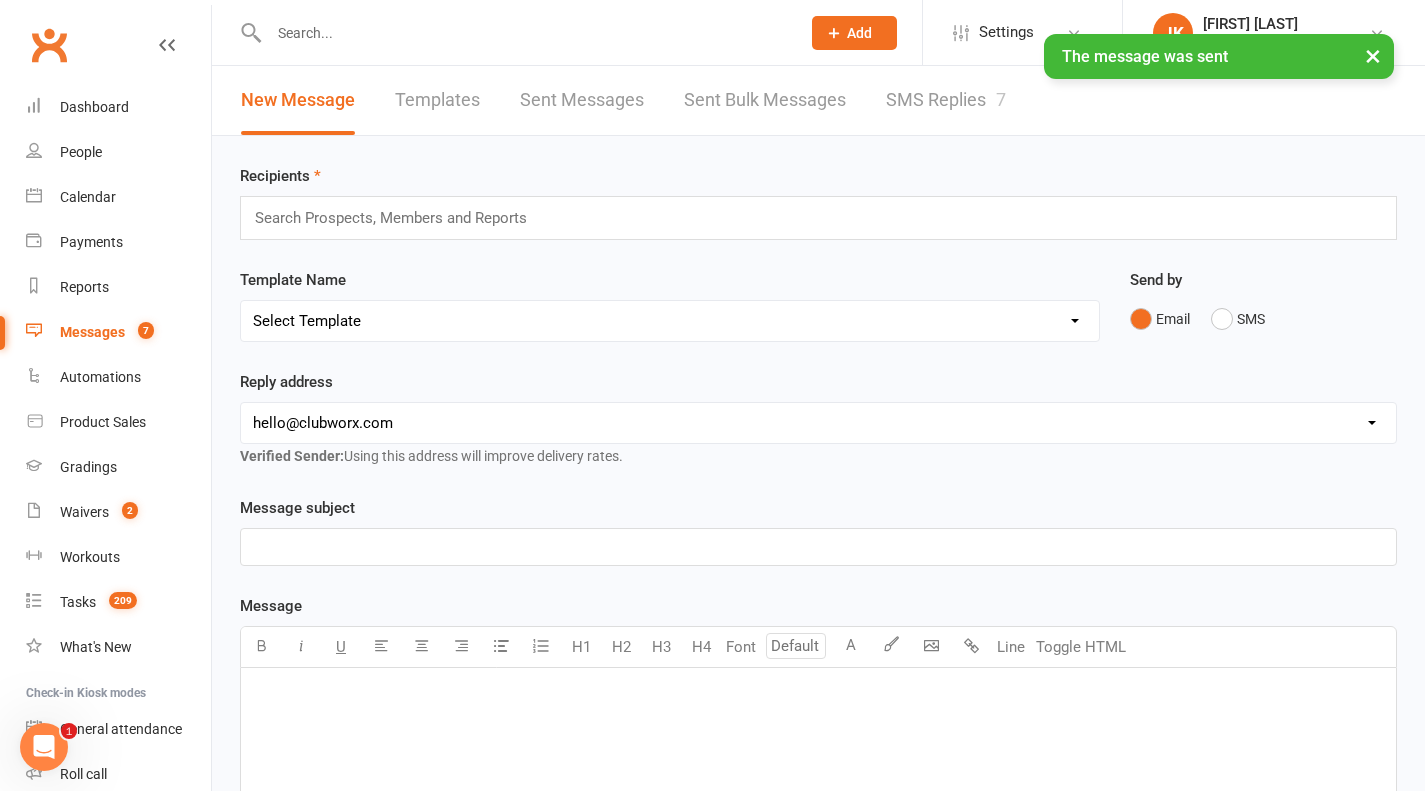 click on "SMS Replies  7" at bounding box center [946, 100] 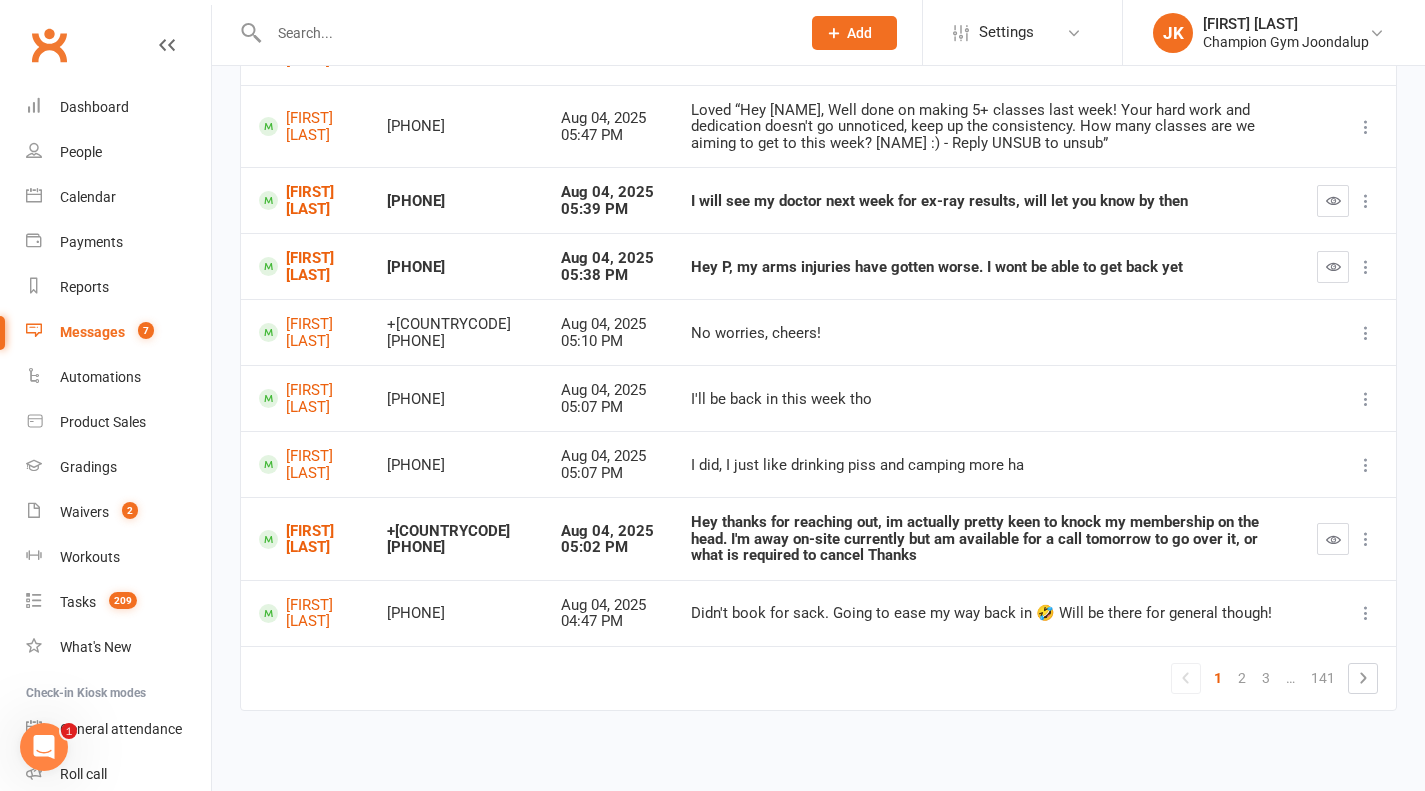 scroll, scrollTop: 378, scrollLeft: 0, axis: vertical 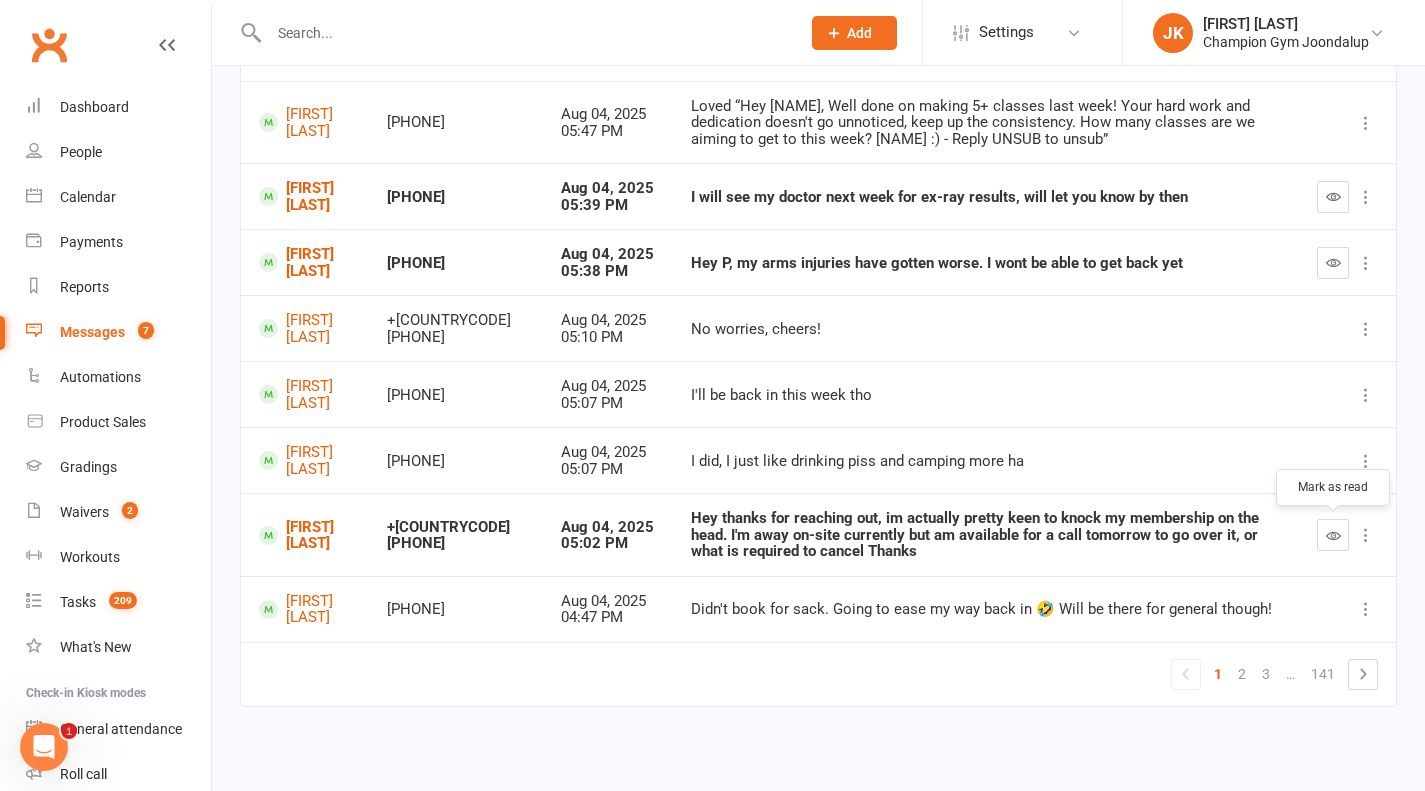 click at bounding box center (1333, 535) 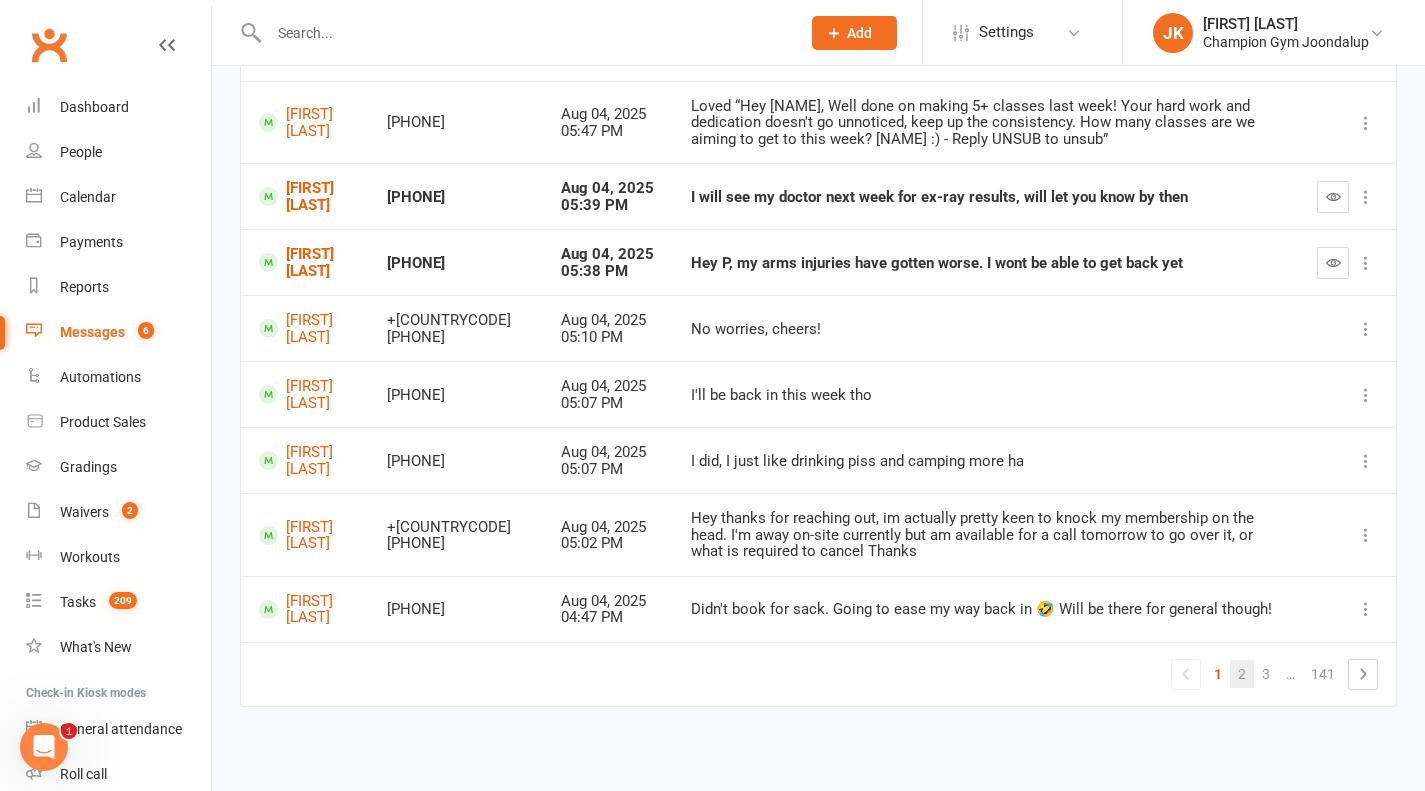 click on "2" at bounding box center [1242, 674] 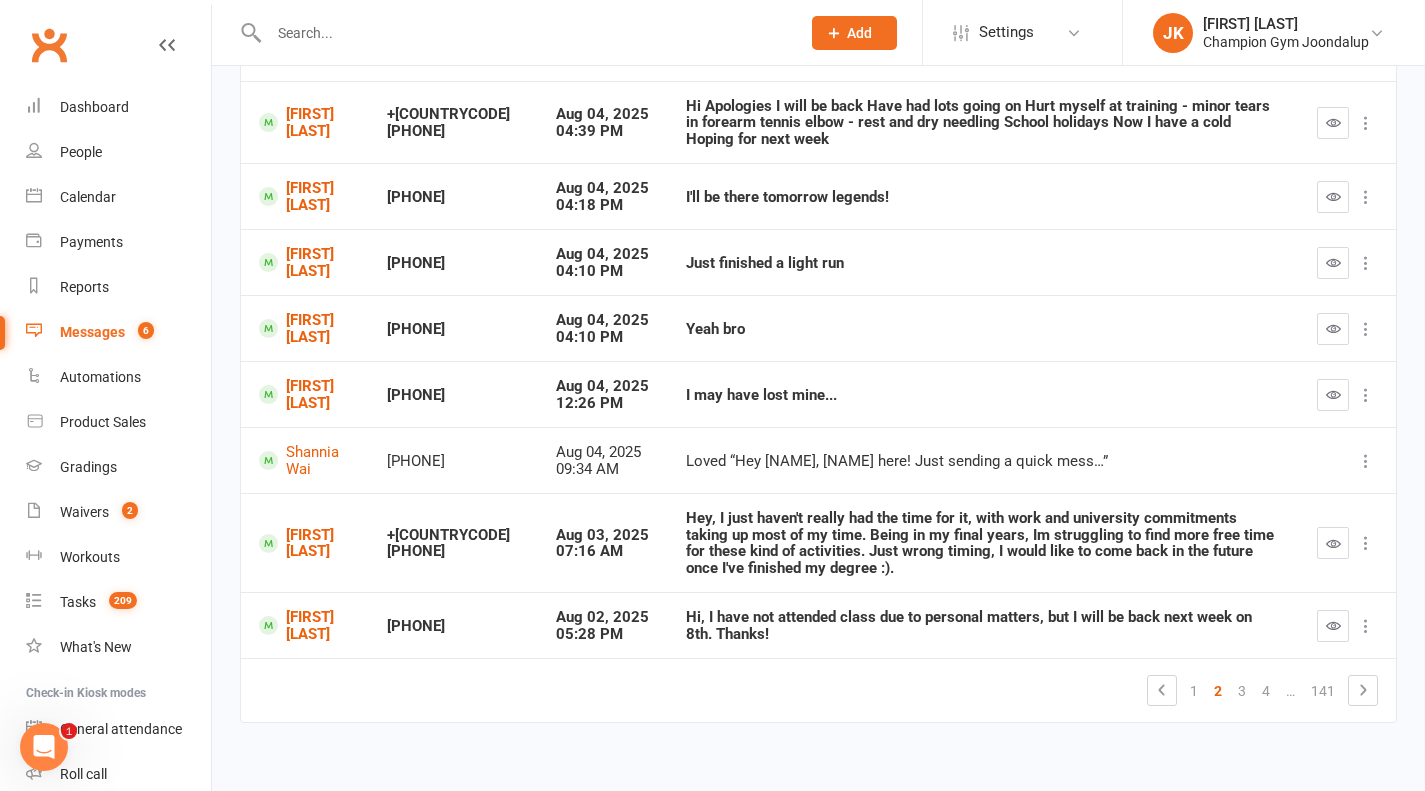 click at bounding box center (1366, 626) 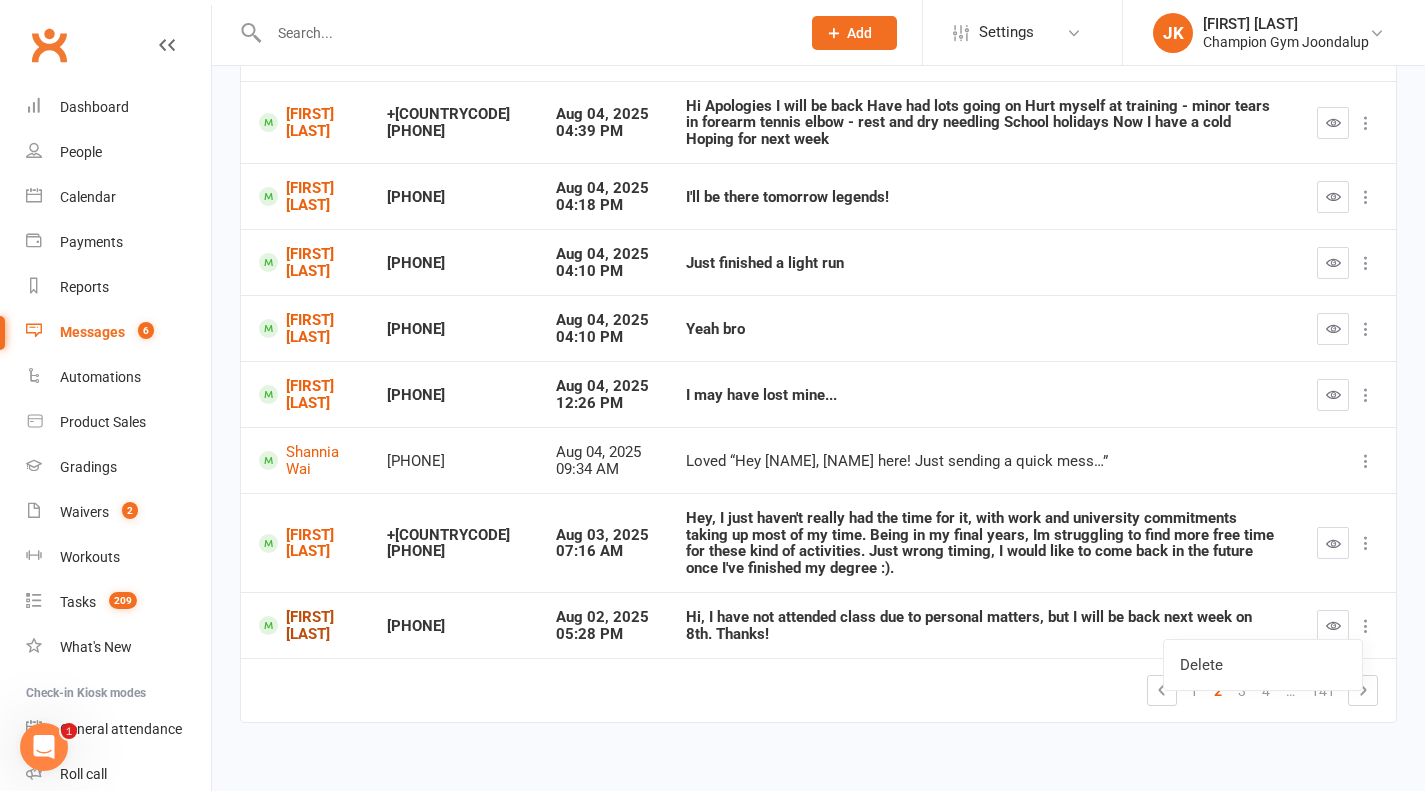 click on "[FIRST] [LAST]" at bounding box center [305, 625] 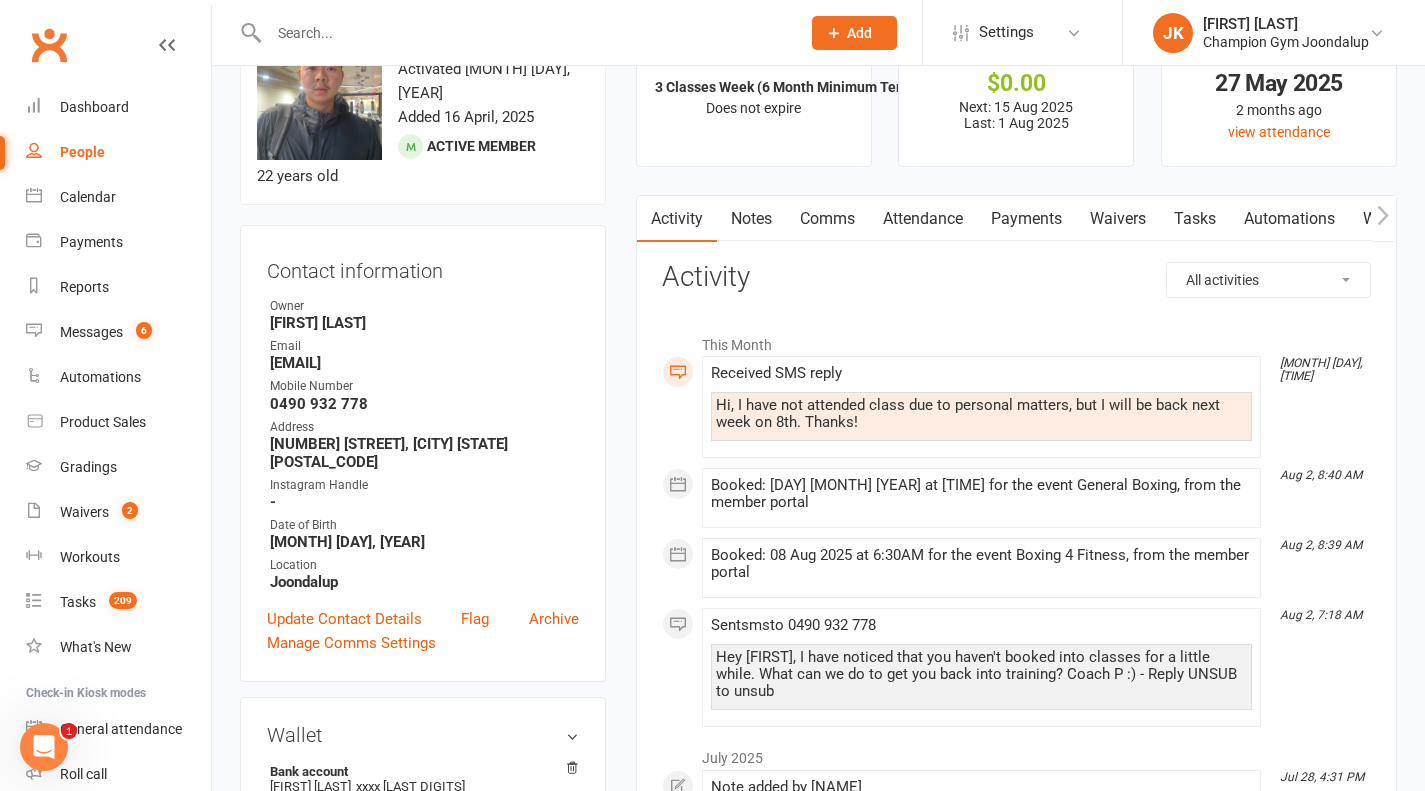 scroll, scrollTop: 0, scrollLeft: 0, axis: both 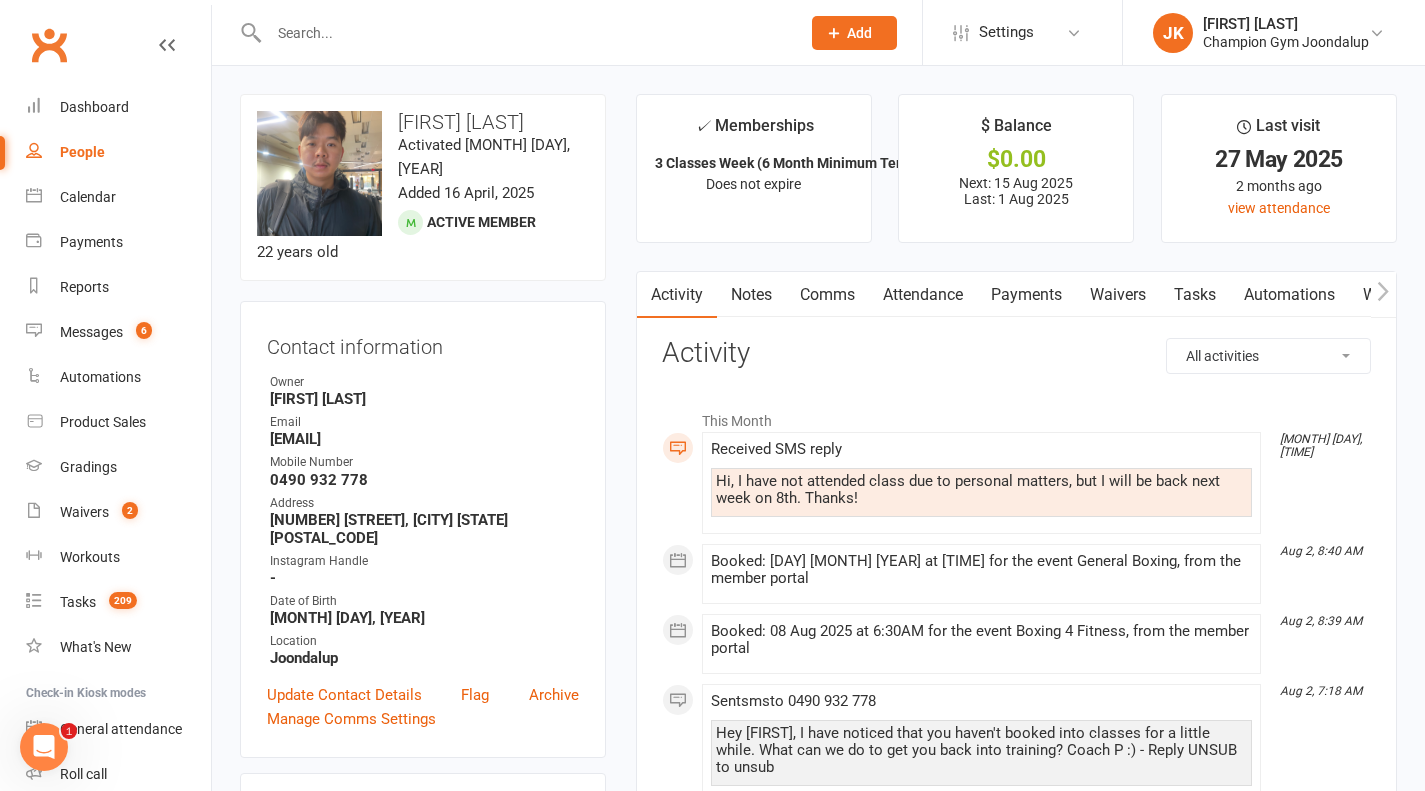 click on "Comms" at bounding box center (827, 295) 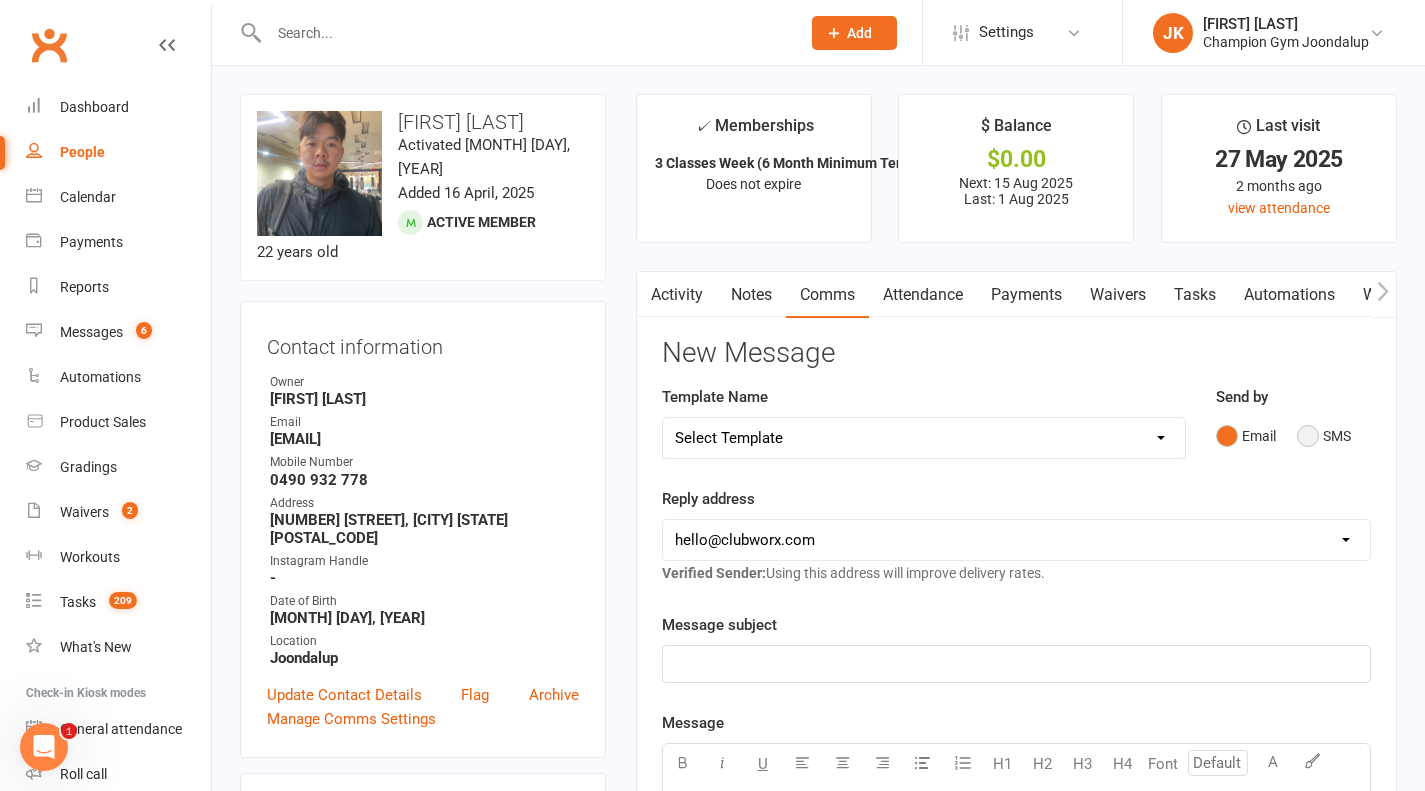 click on "SMS" at bounding box center (1324, 436) 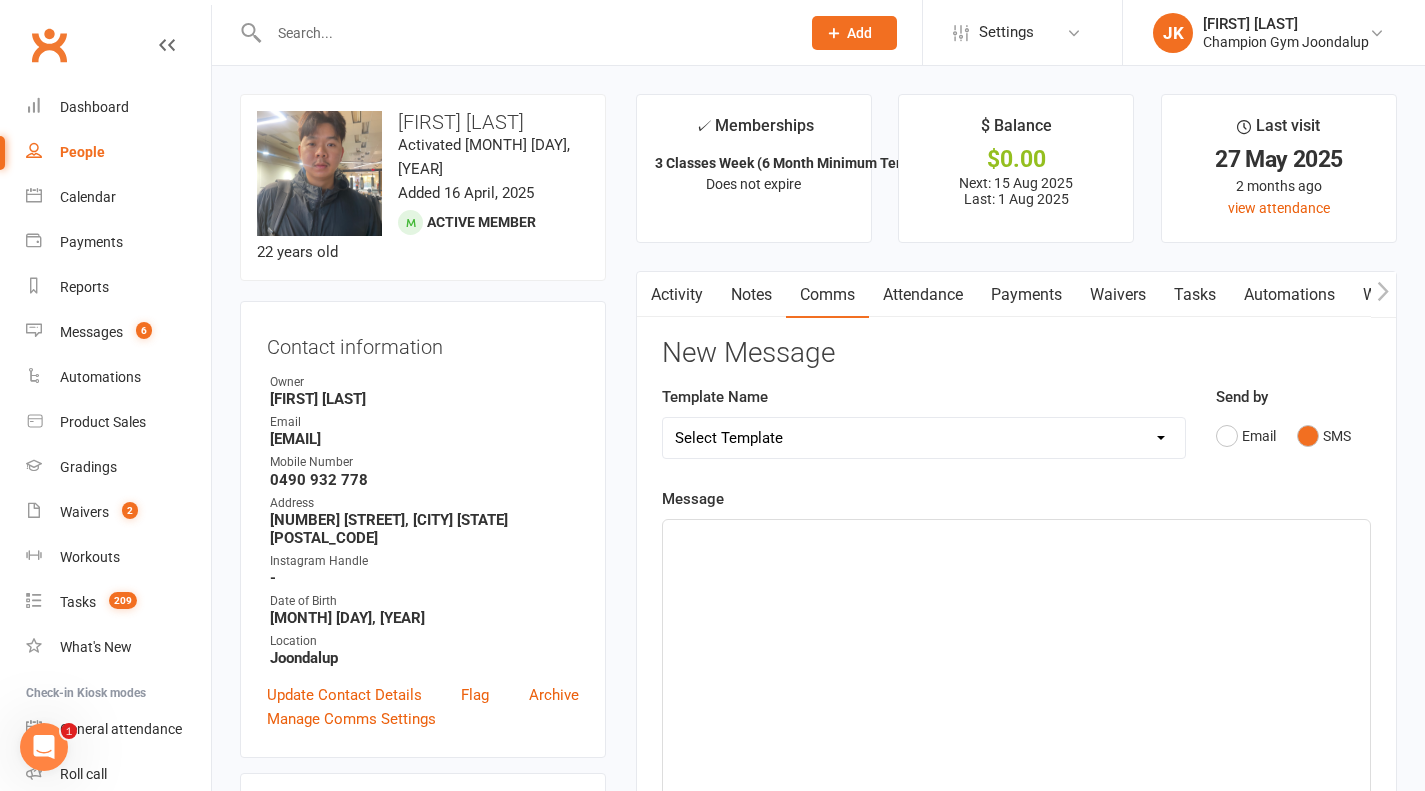 click on "﻿" 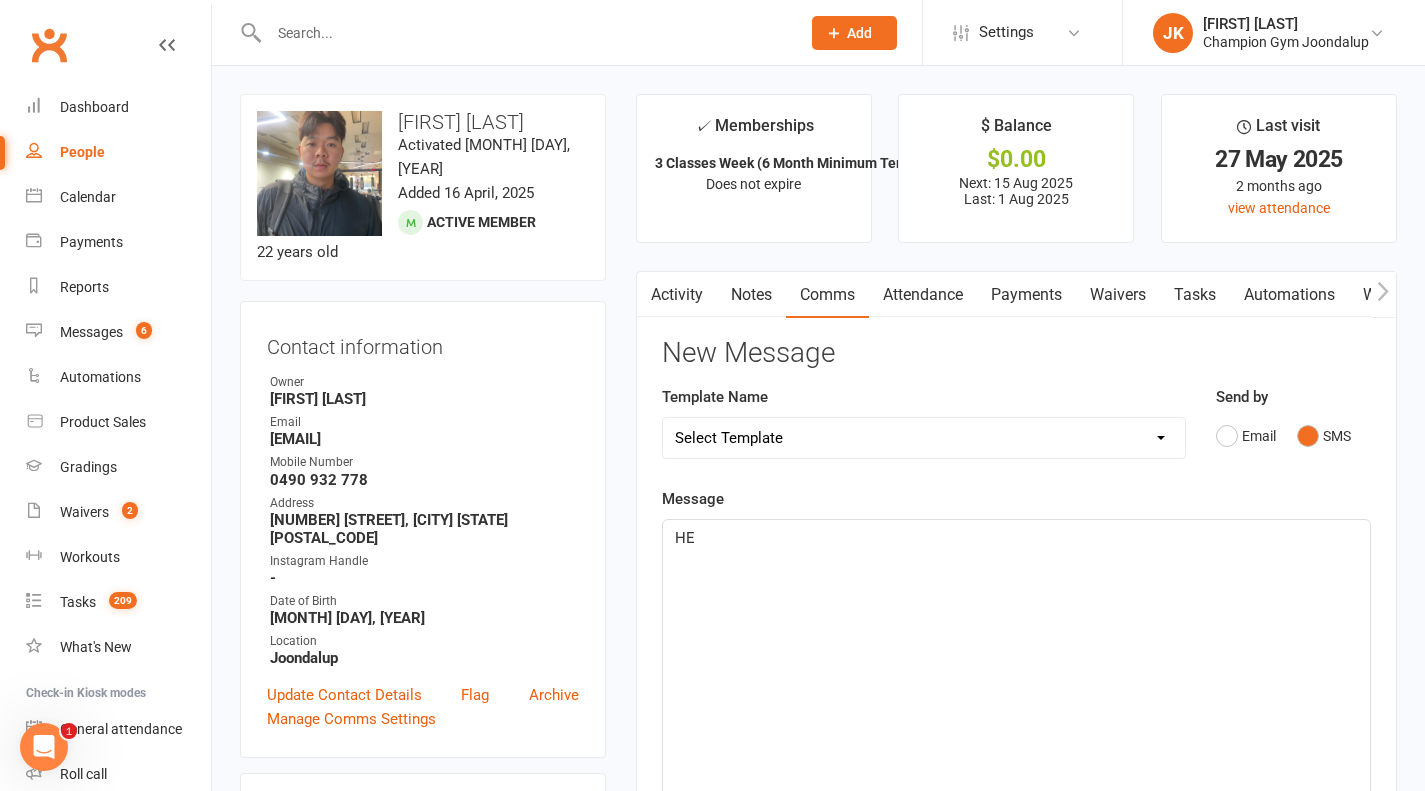 type 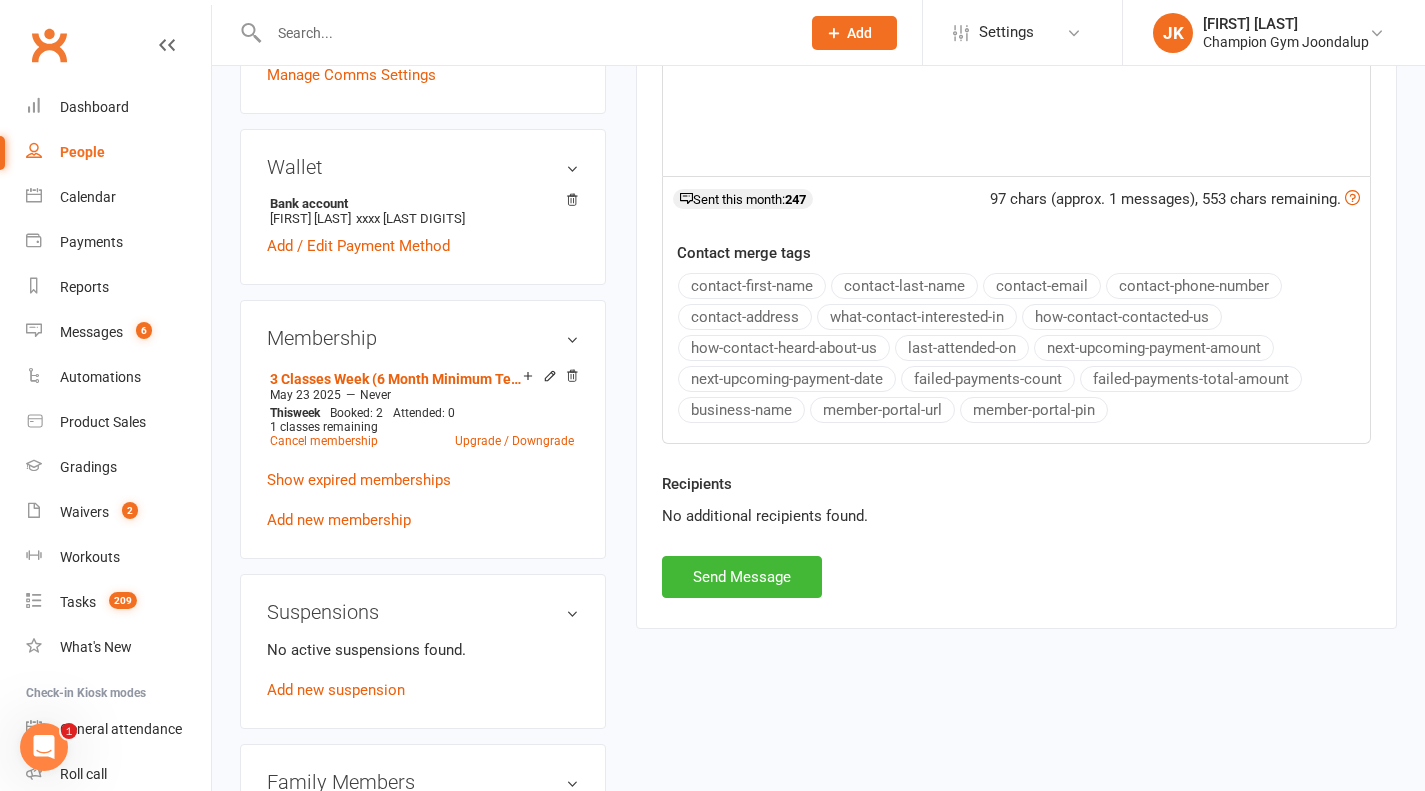 scroll, scrollTop: 674, scrollLeft: 0, axis: vertical 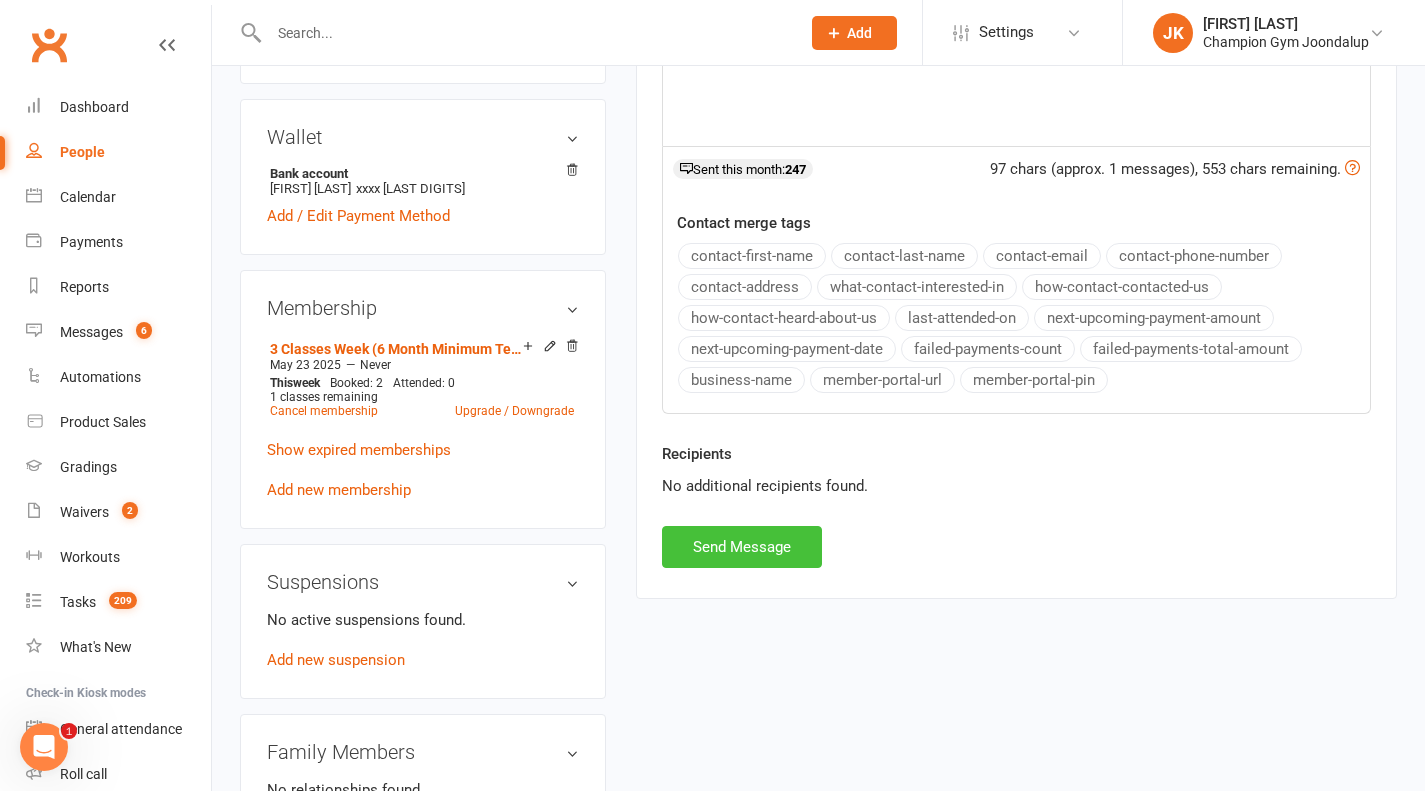 click on "Send Message" at bounding box center [742, 547] 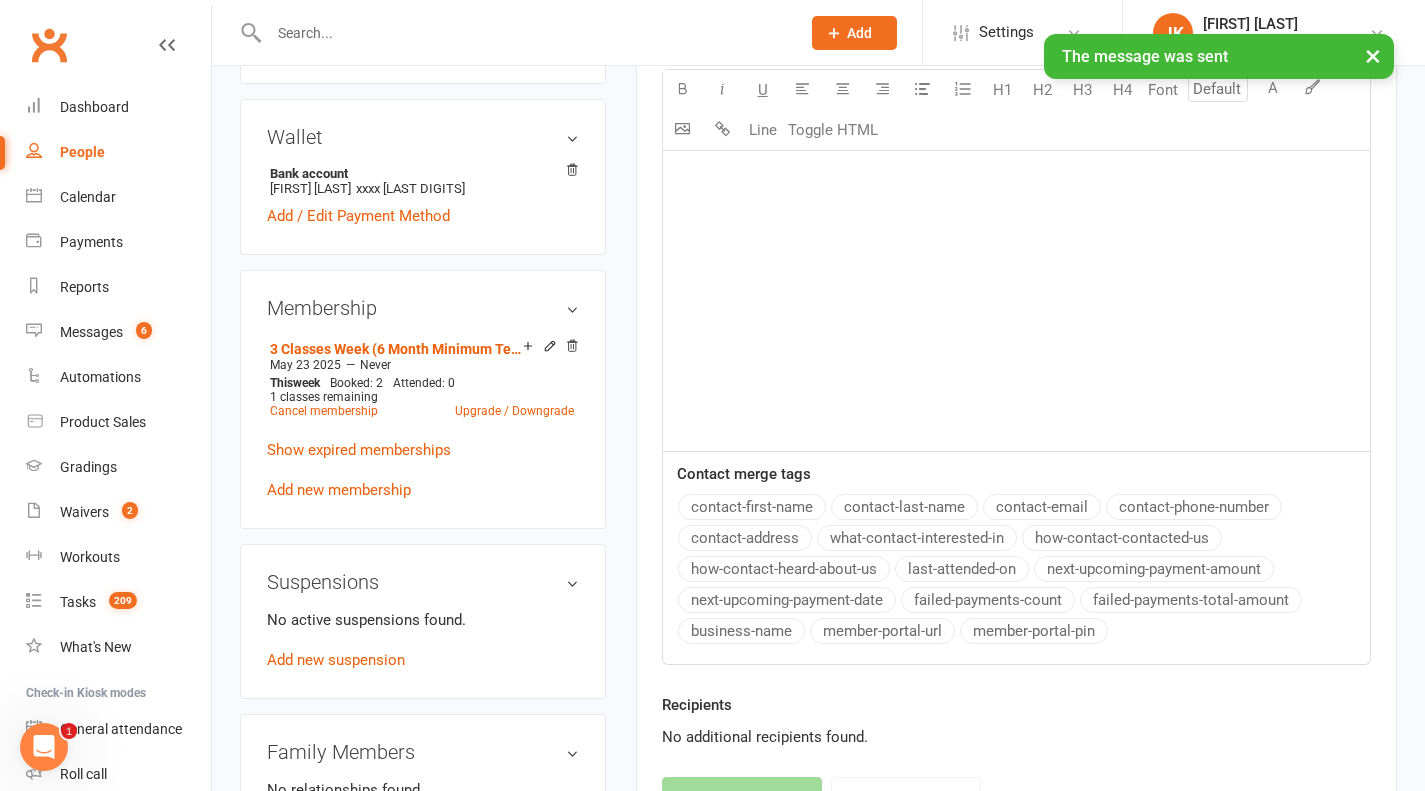 scroll, scrollTop: 0, scrollLeft: 0, axis: both 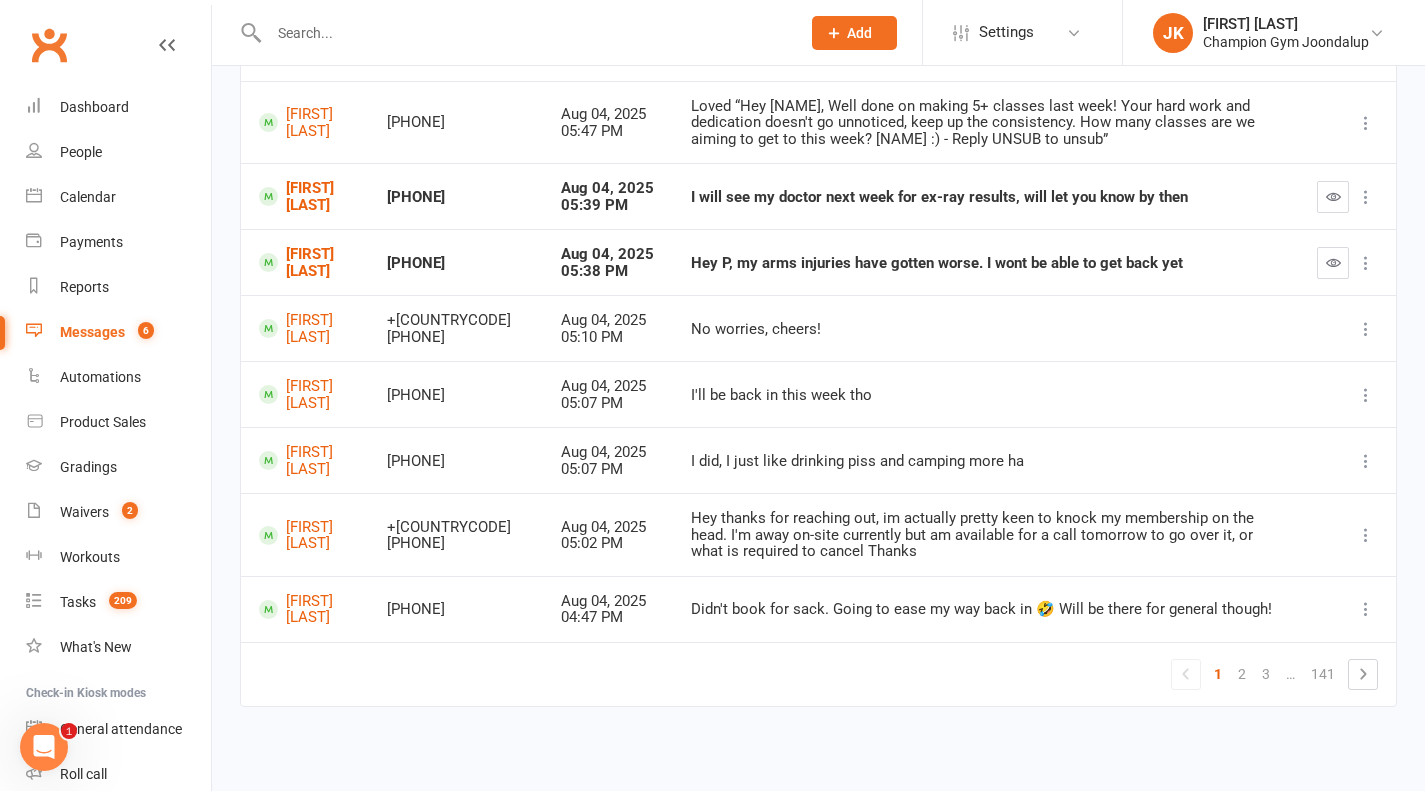 click on "1" at bounding box center [1218, 674] 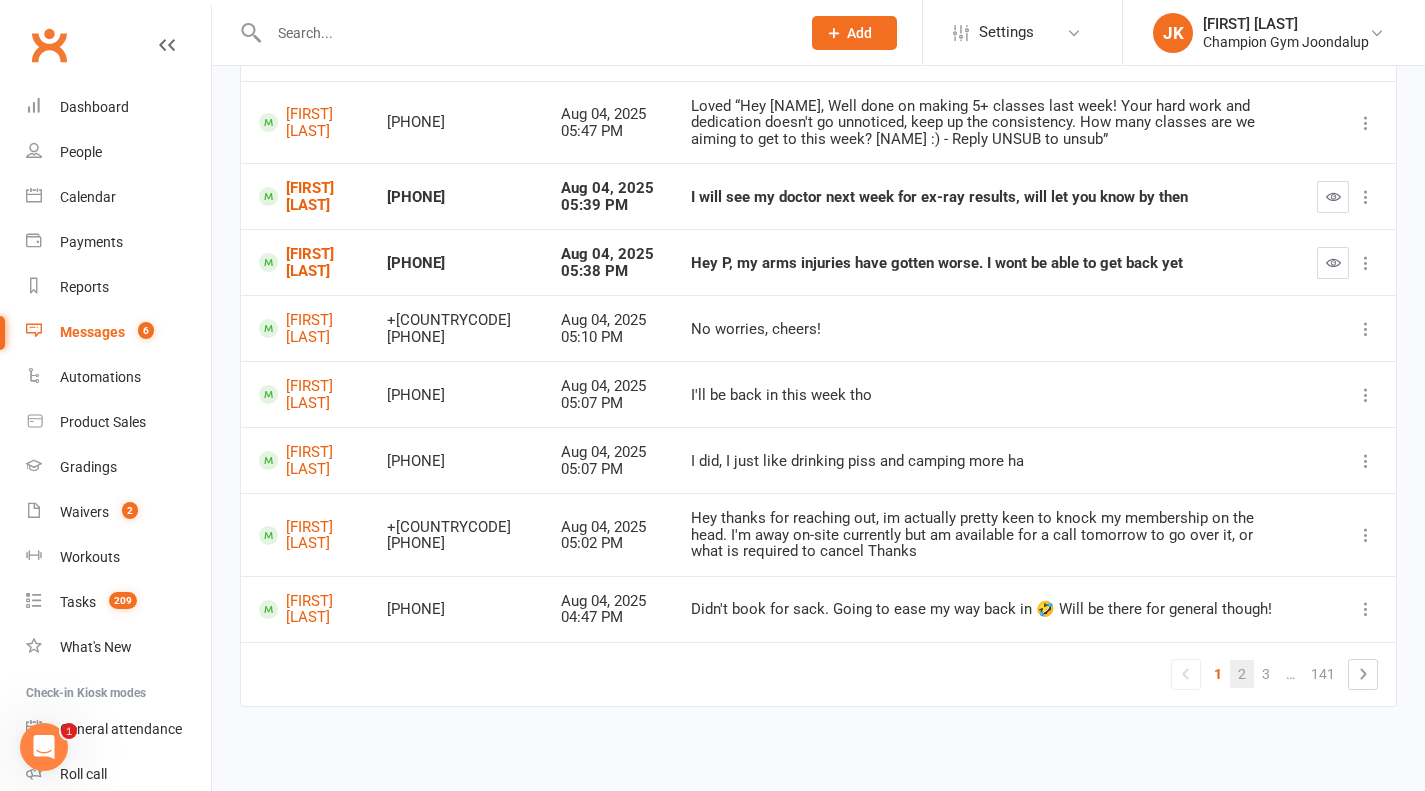 click on "2" at bounding box center [1242, 674] 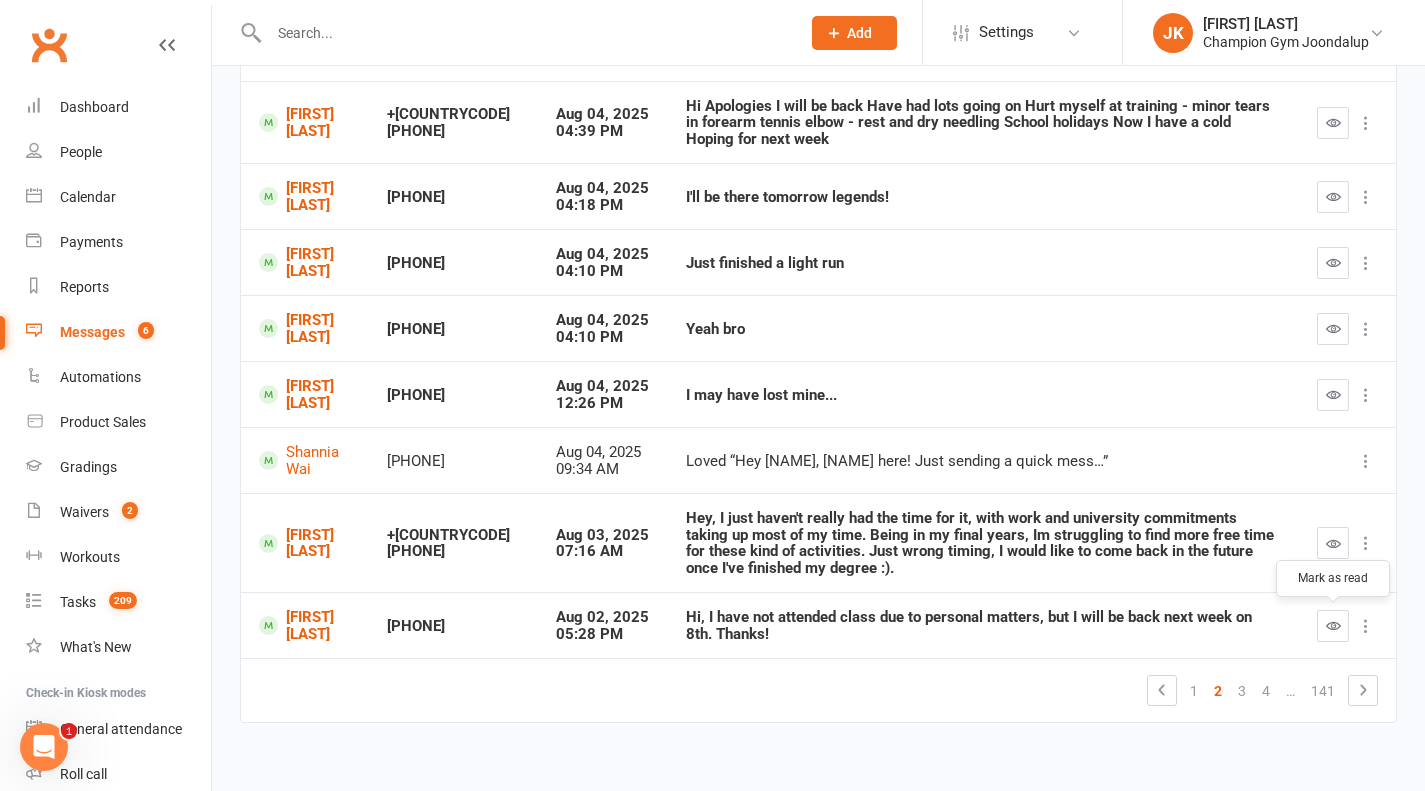 click at bounding box center [1333, 626] 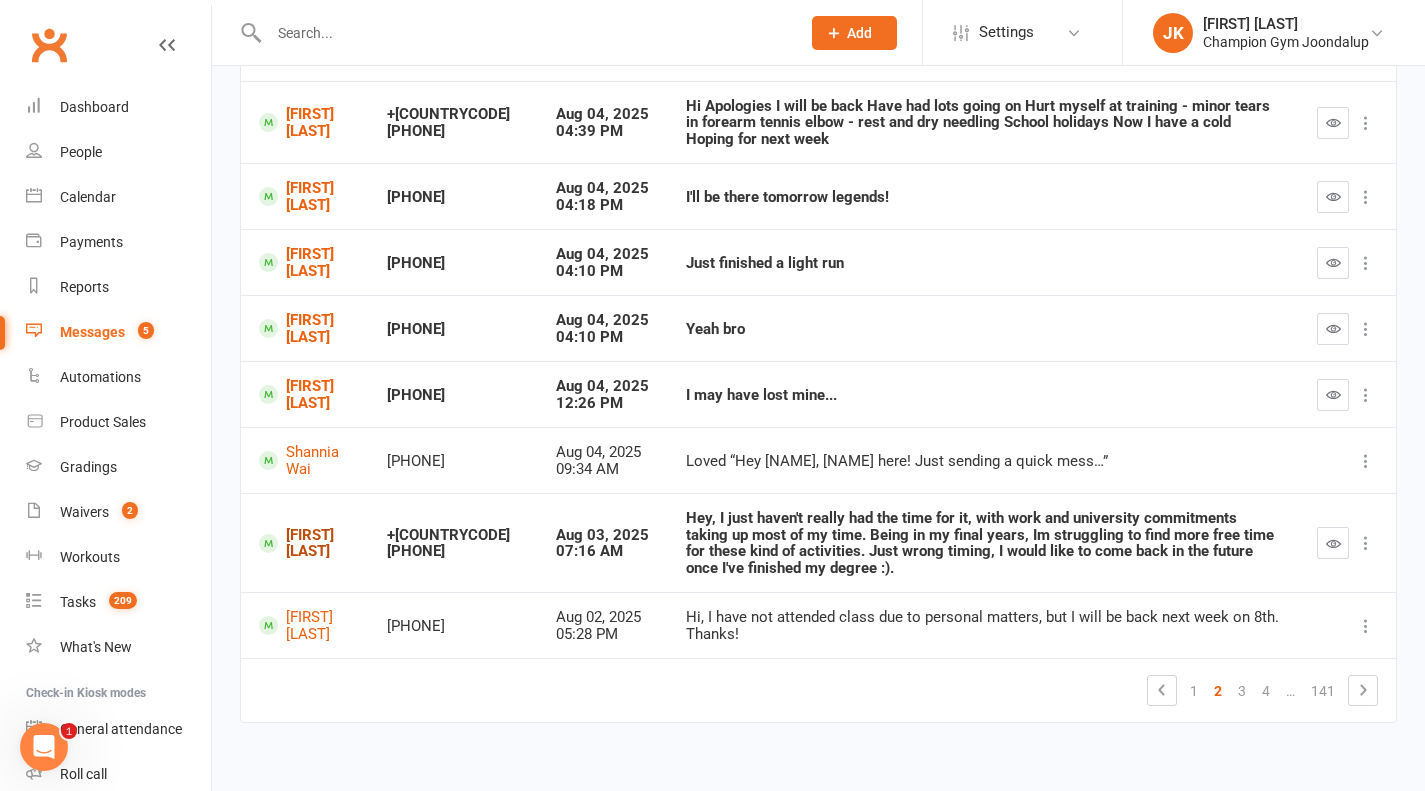 click on "[FIRST] [LAST]" at bounding box center [305, 543] 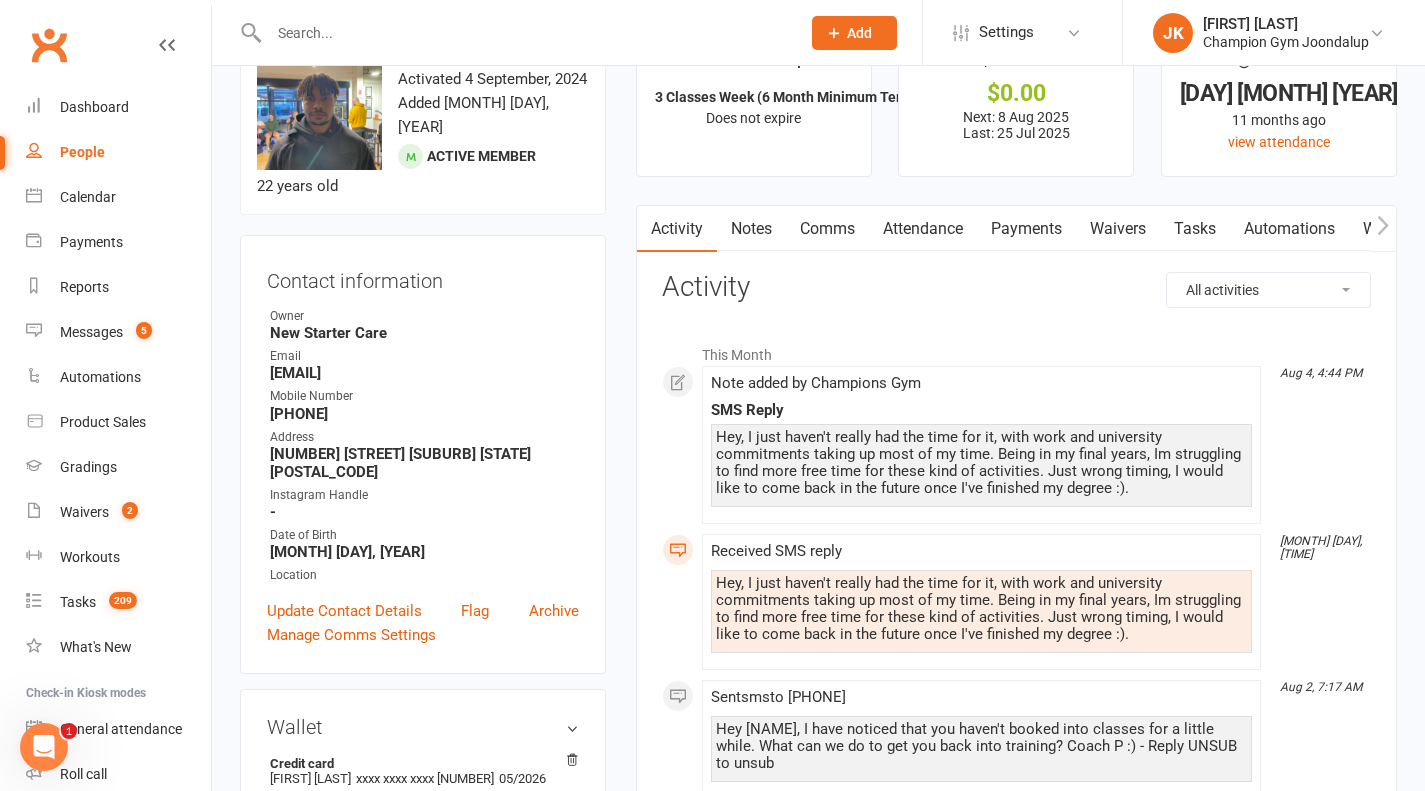 scroll, scrollTop: 65, scrollLeft: 0, axis: vertical 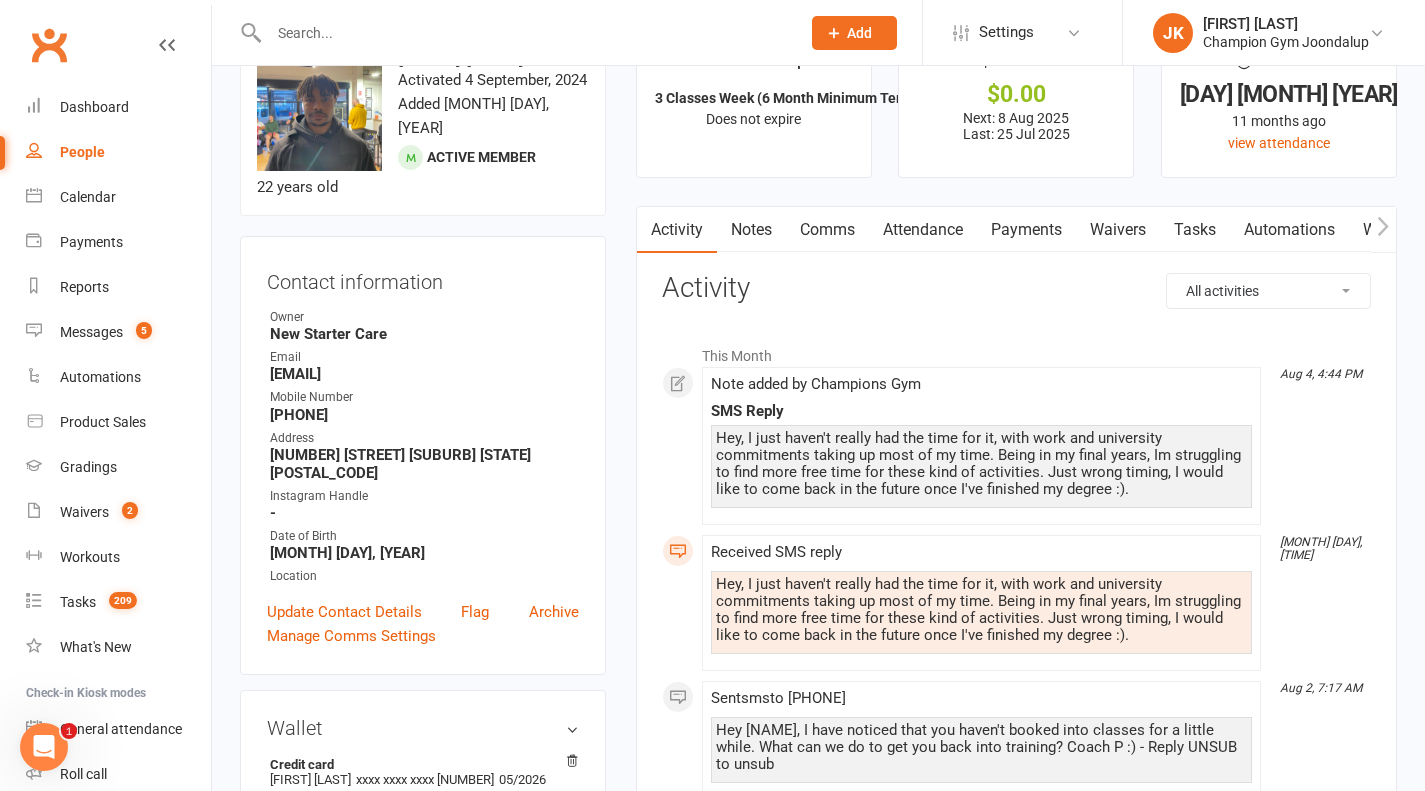 click on "Comms" at bounding box center [827, 230] 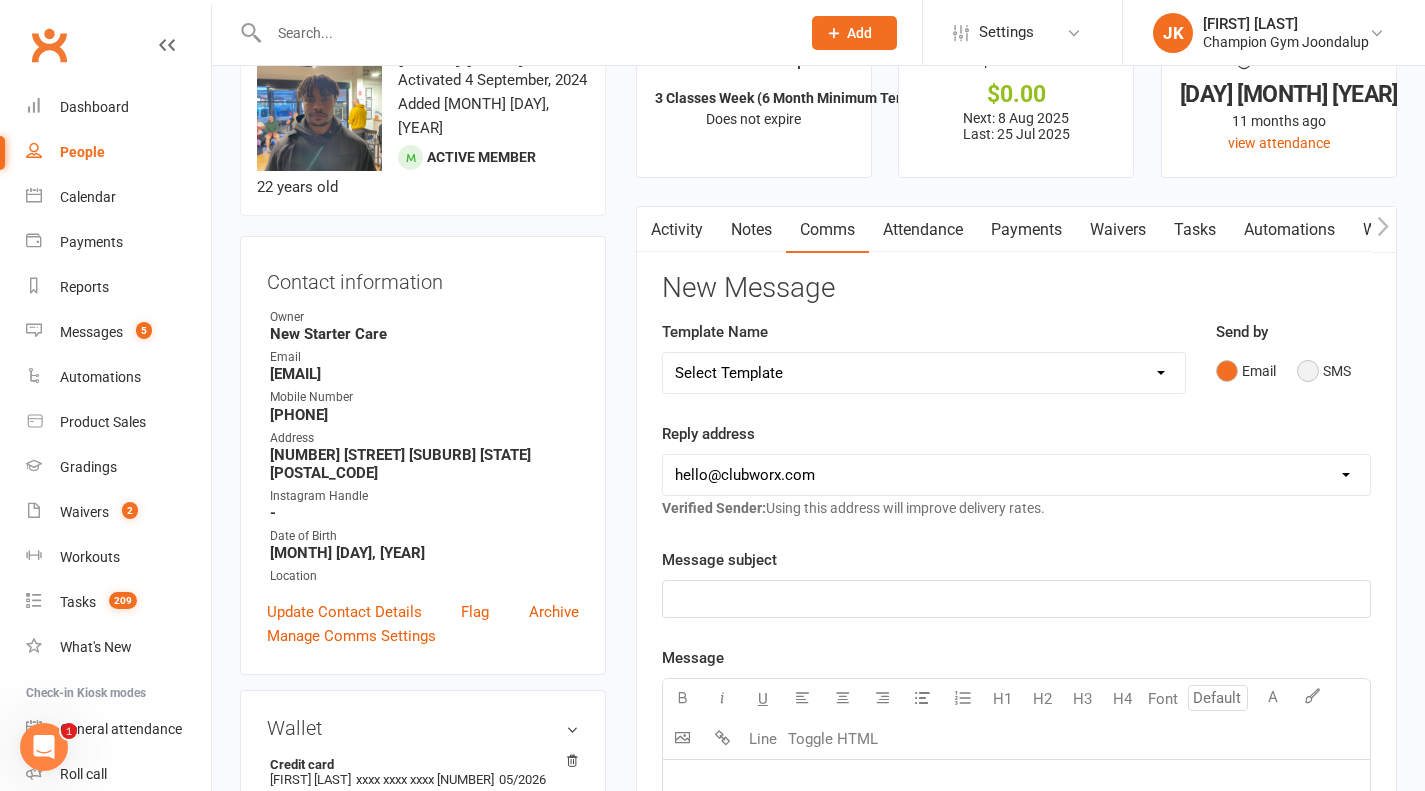 click on "SMS" at bounding box center [1324, 371] 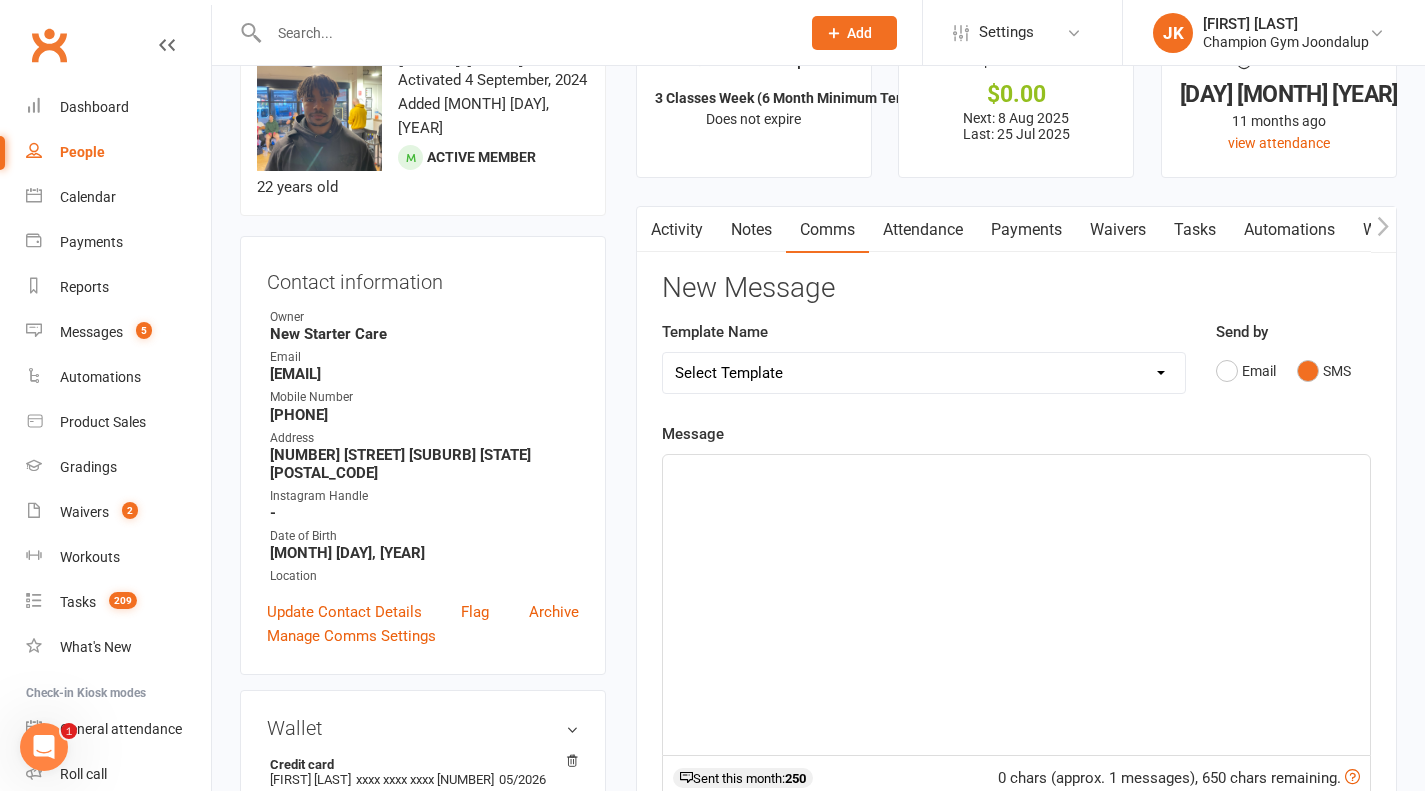 click on "﻿" 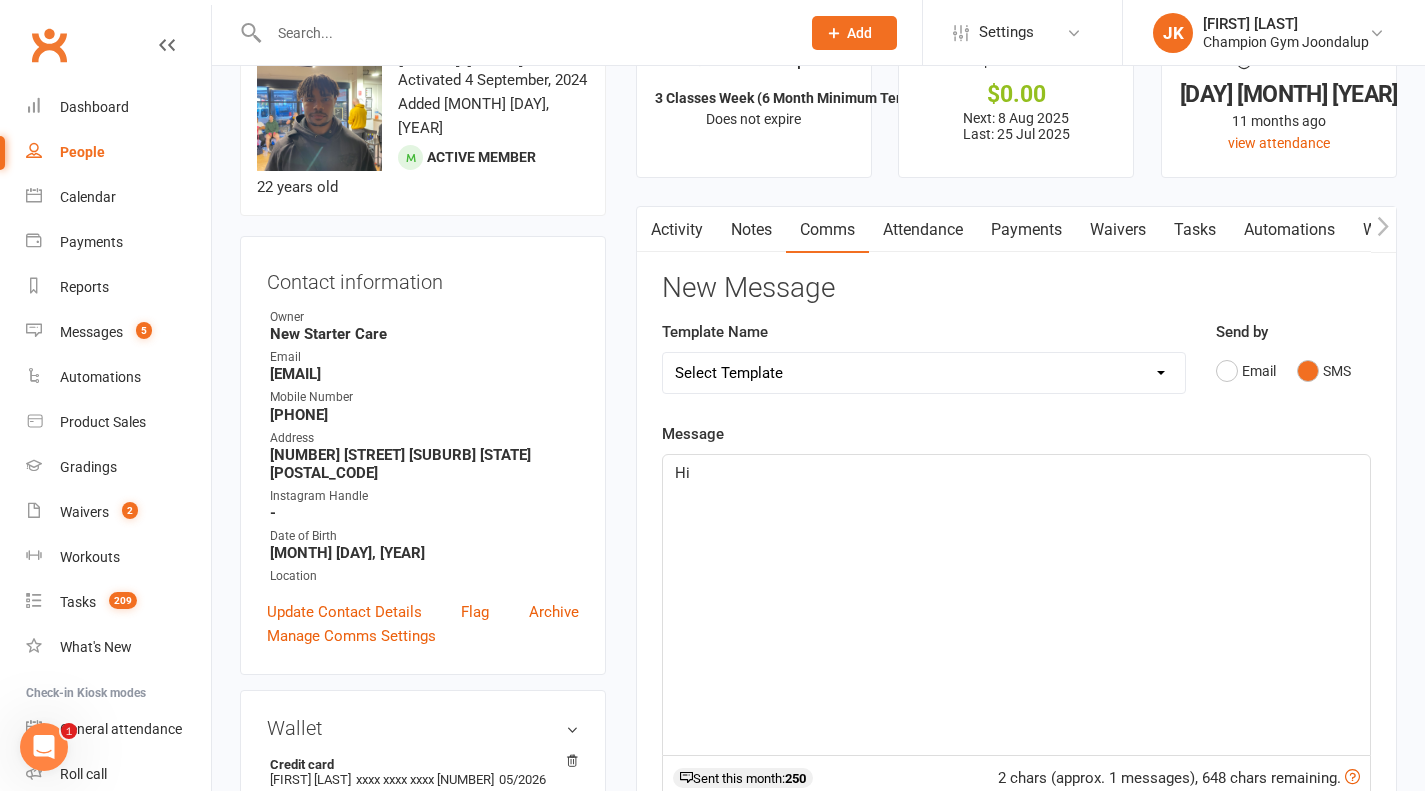 scroll, scrollTop: 59, scrollLeft: 0, axis: vertical 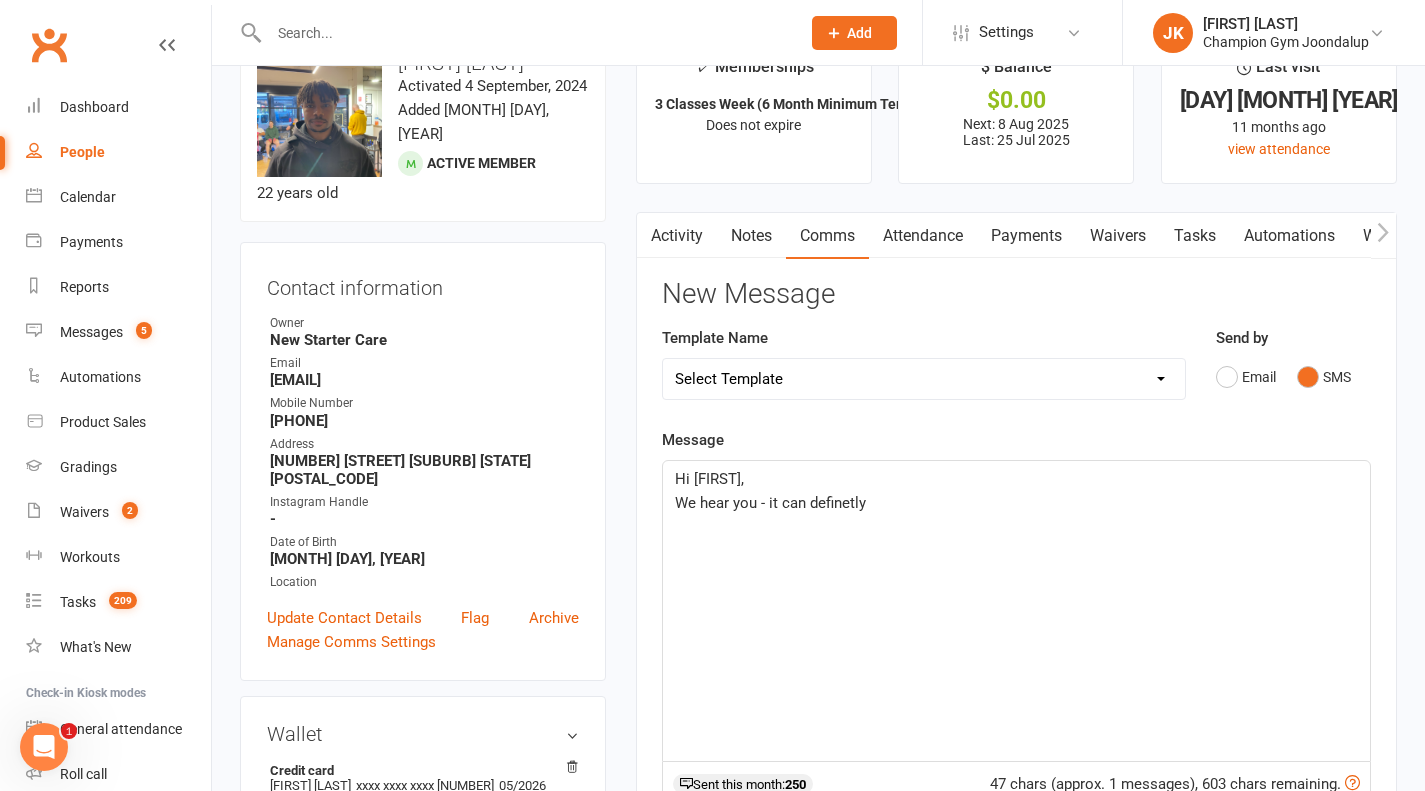 click on "We hear you - it can definetly" 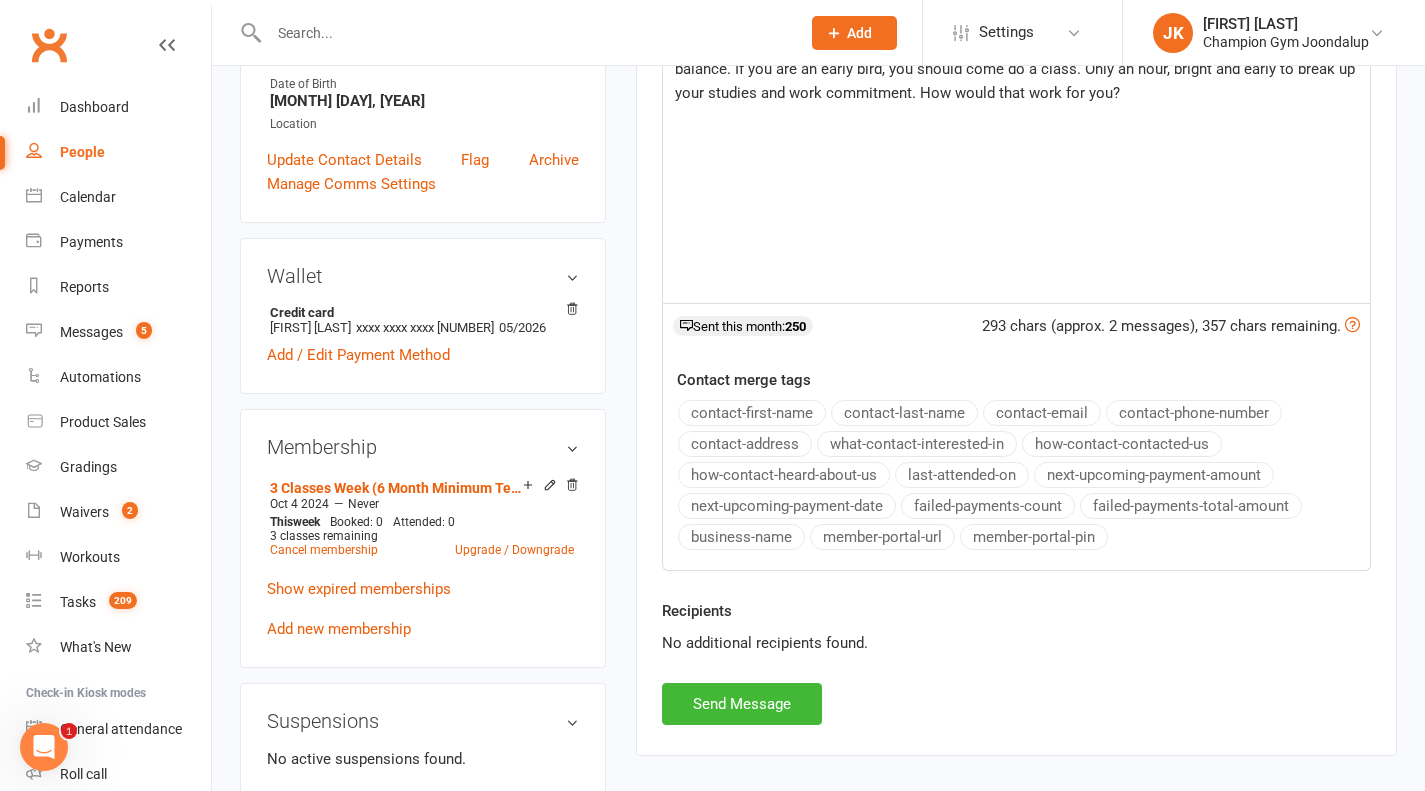 scroll, scrollTop: 518, scrollLeft: 0, axis: vertical 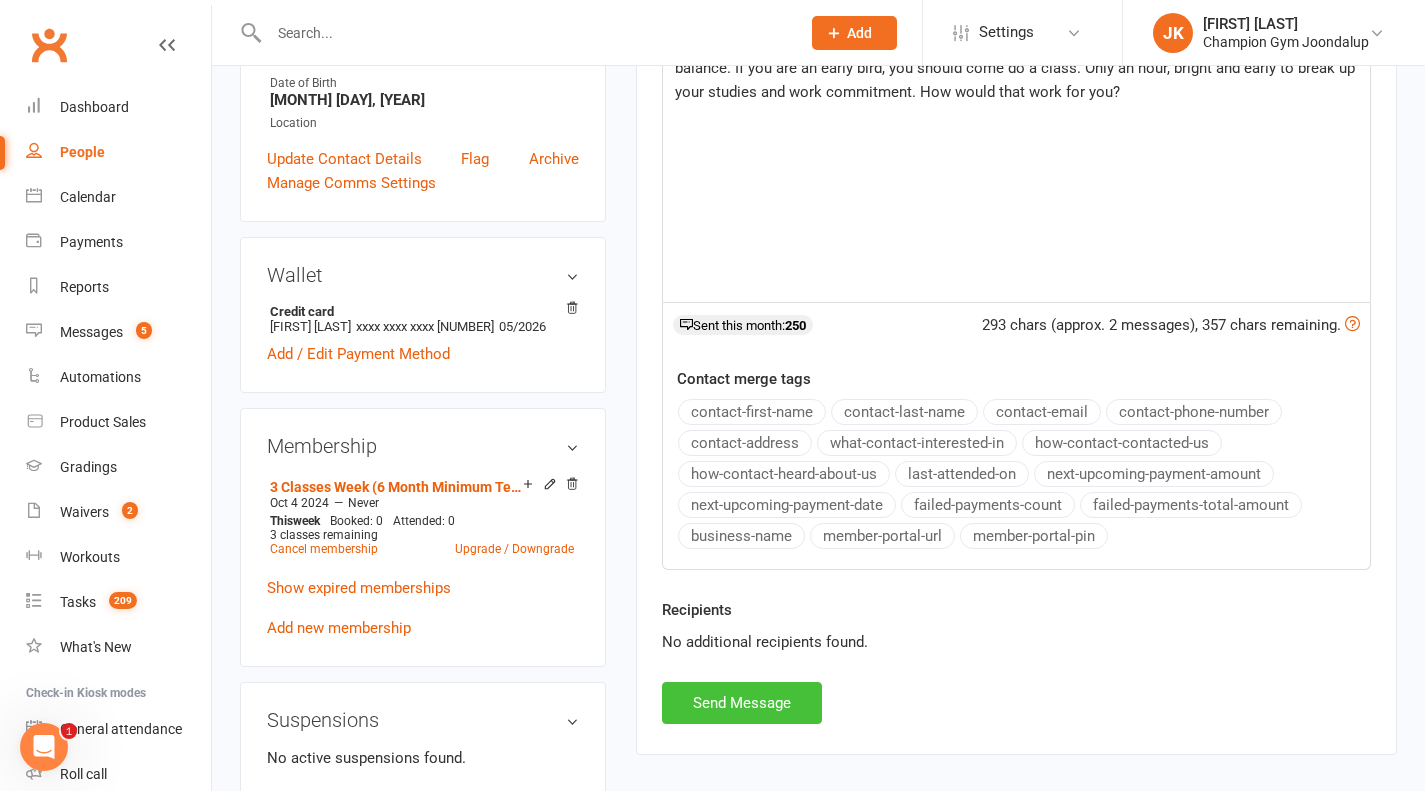 click on "Send Message" at bounding box center [742, 703] 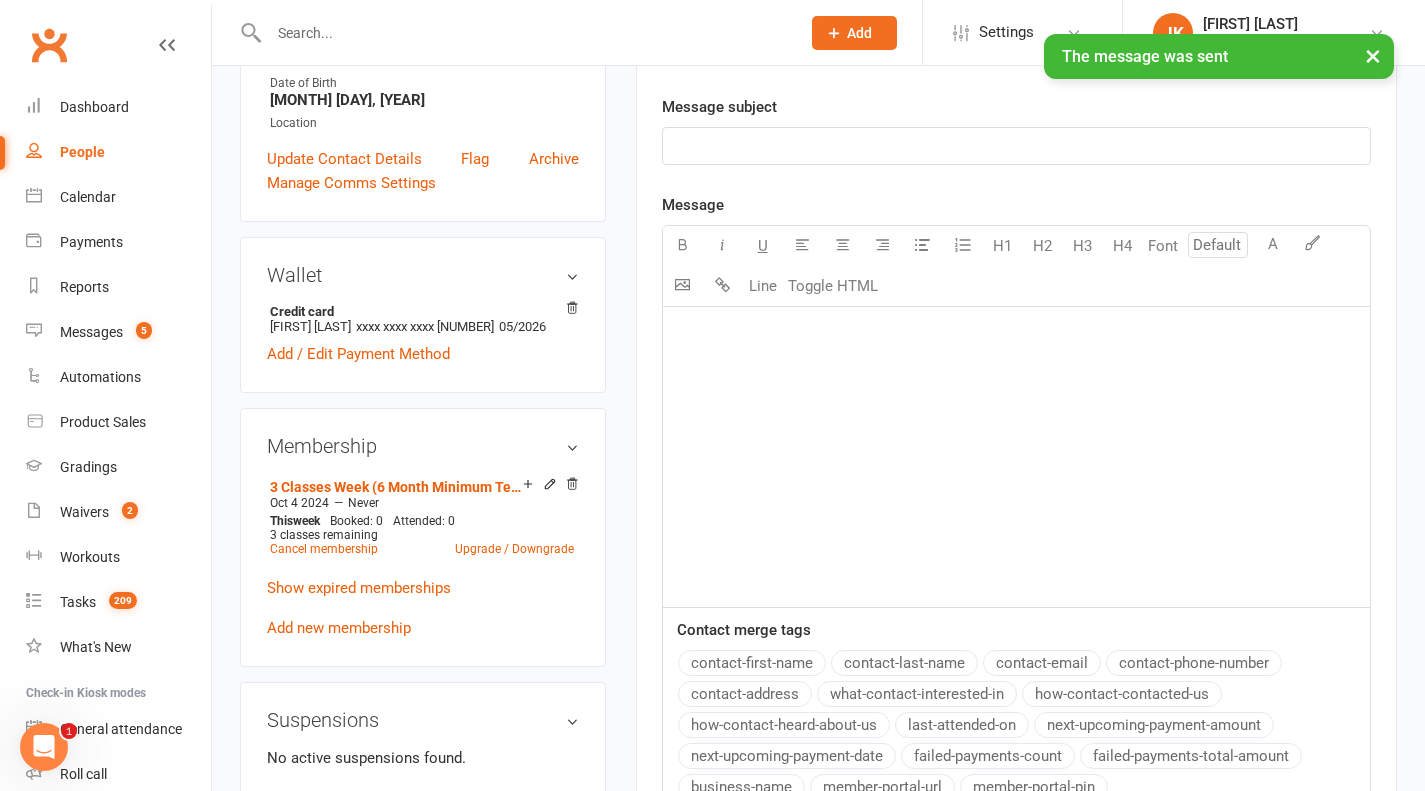 scroll, scrollTop: 0, scrollLeft: 0, axis: both 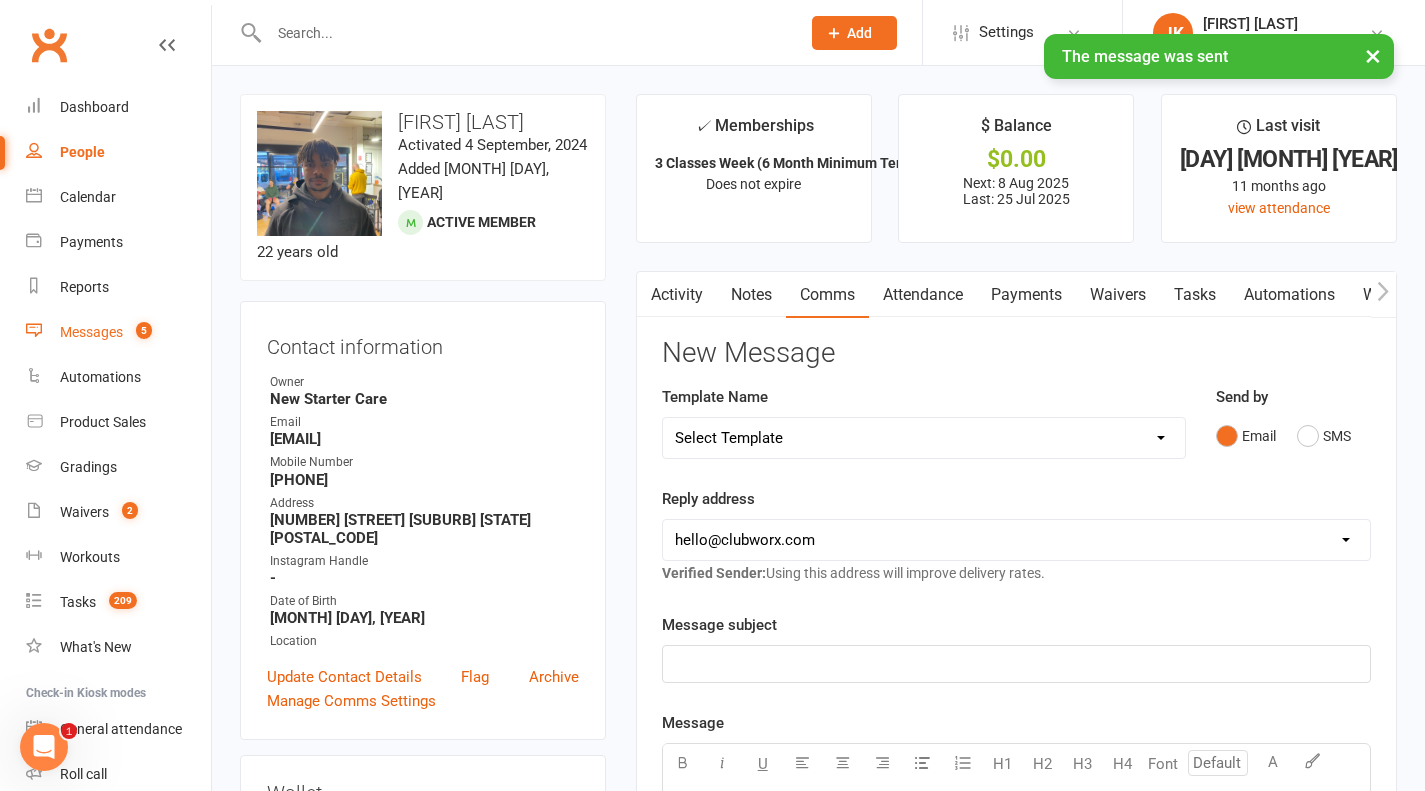 click on "Messages" at bounding box center (91, 332) 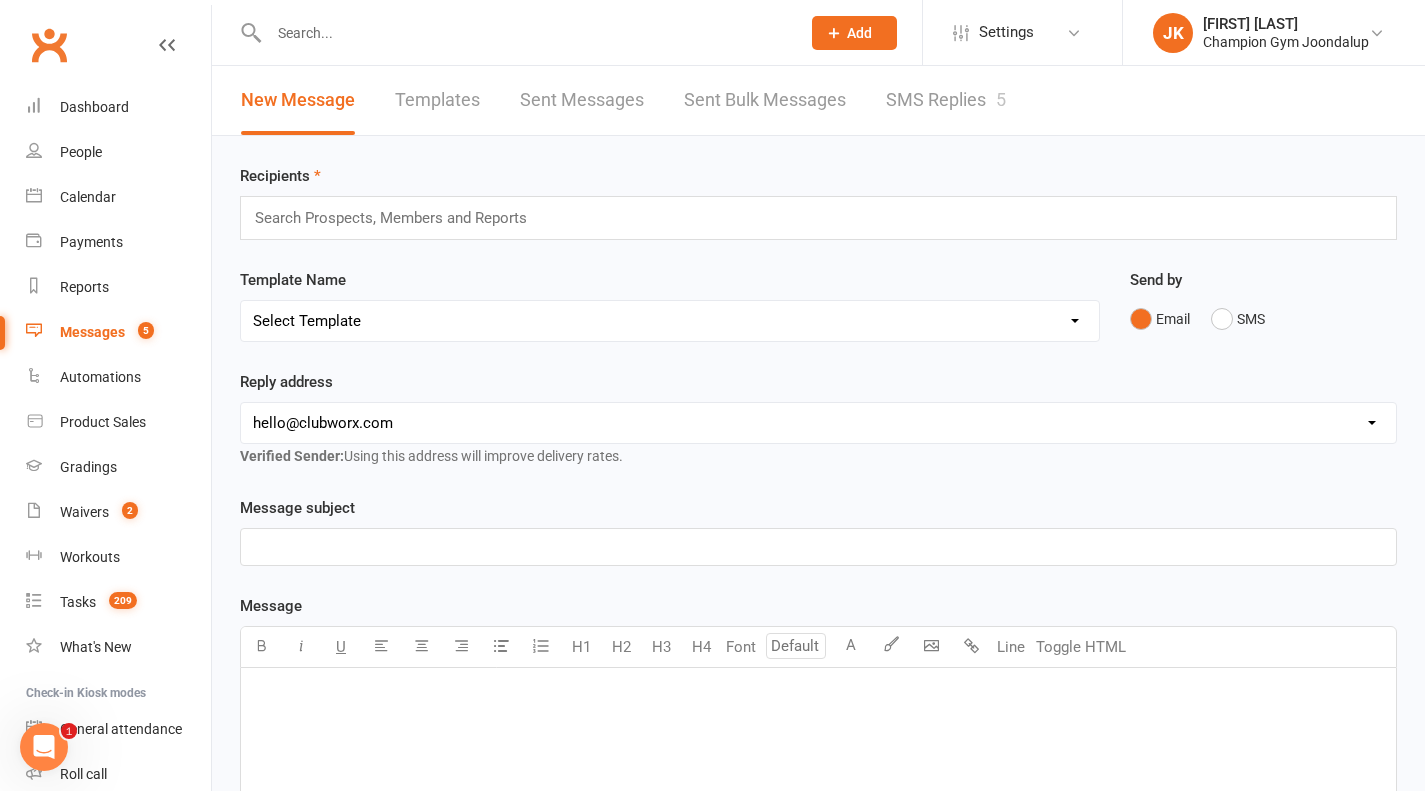 click on "SMS Replies  5" at bounding box center (946, 100) 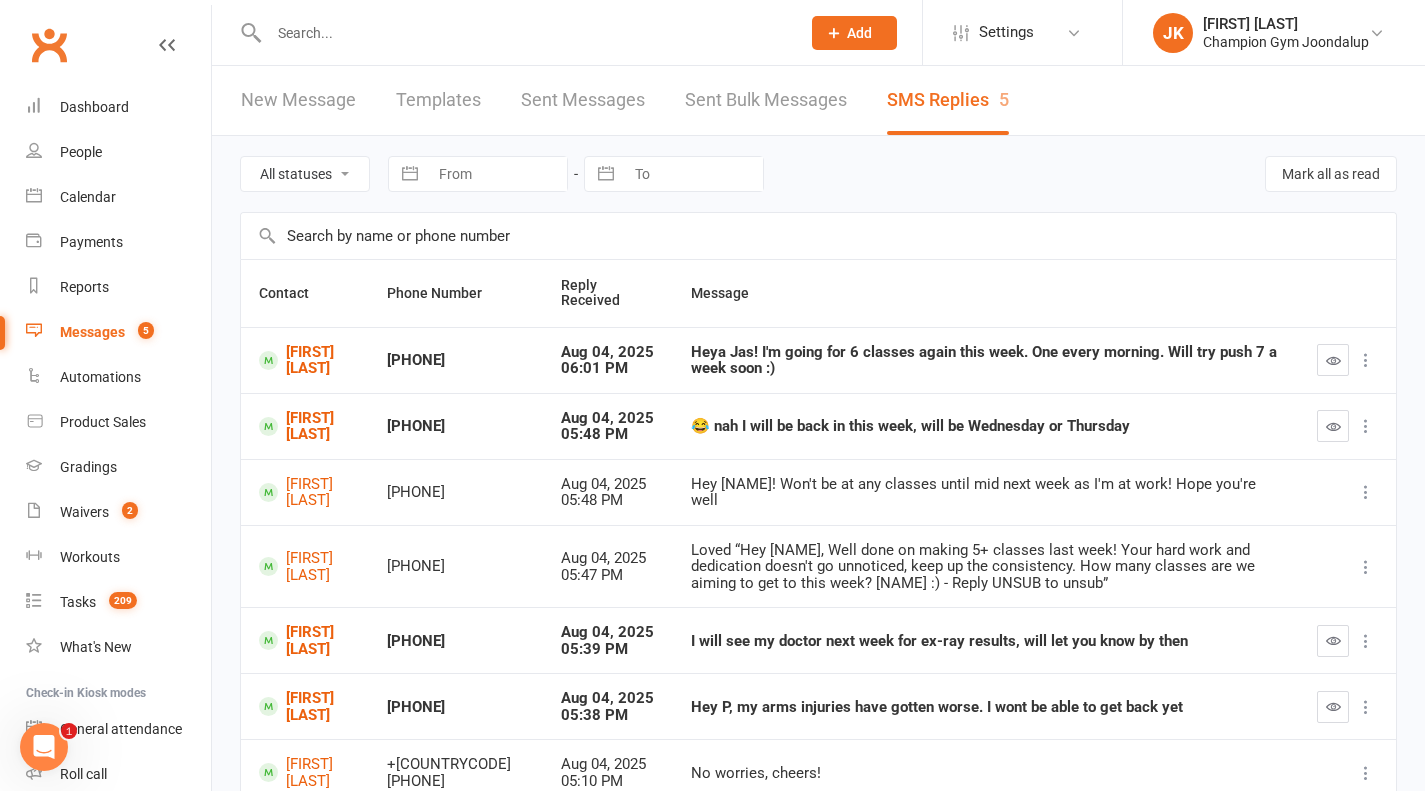 scroll, scrollTop: 378, scrollLeft: 0, axis: vertical 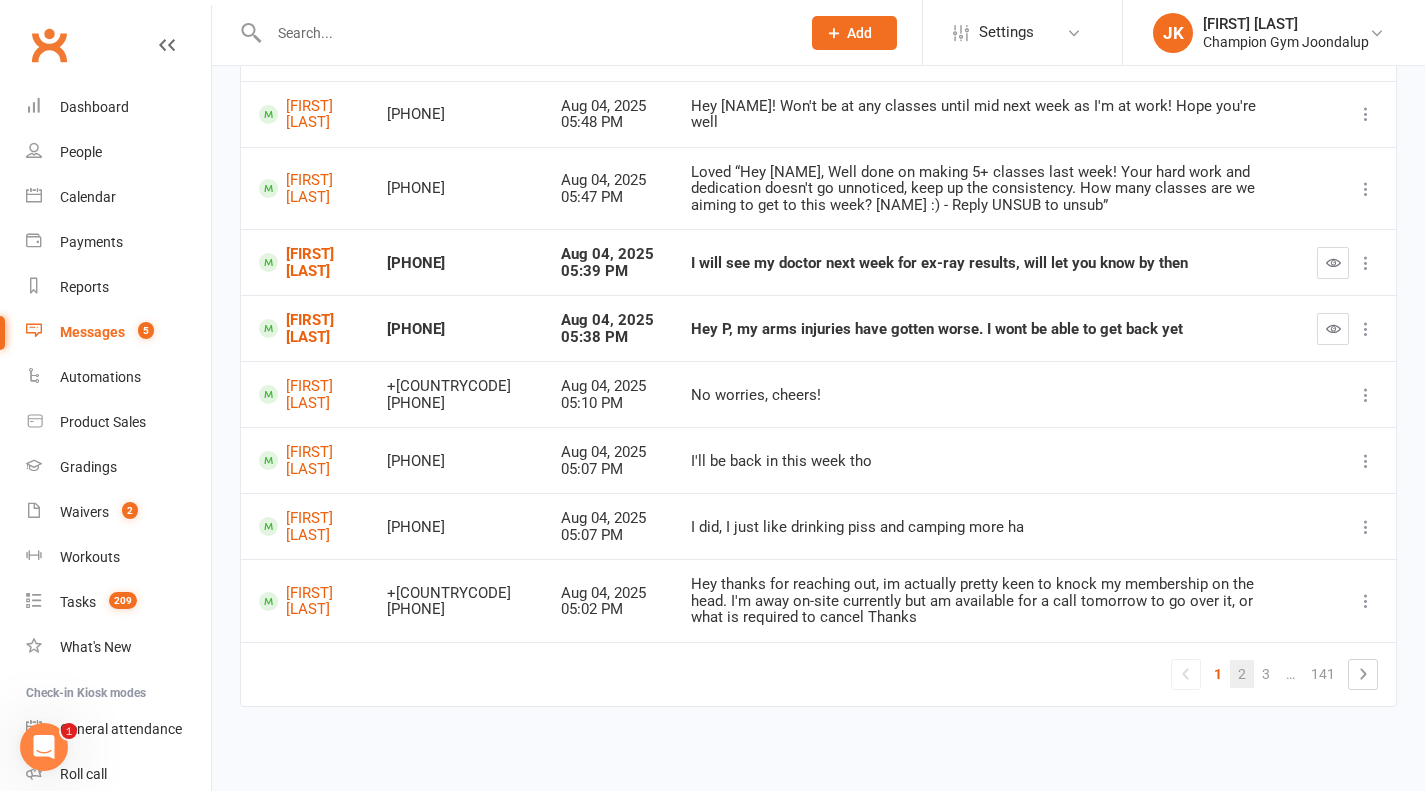 click on "2" at bounding box center (1242, 674) 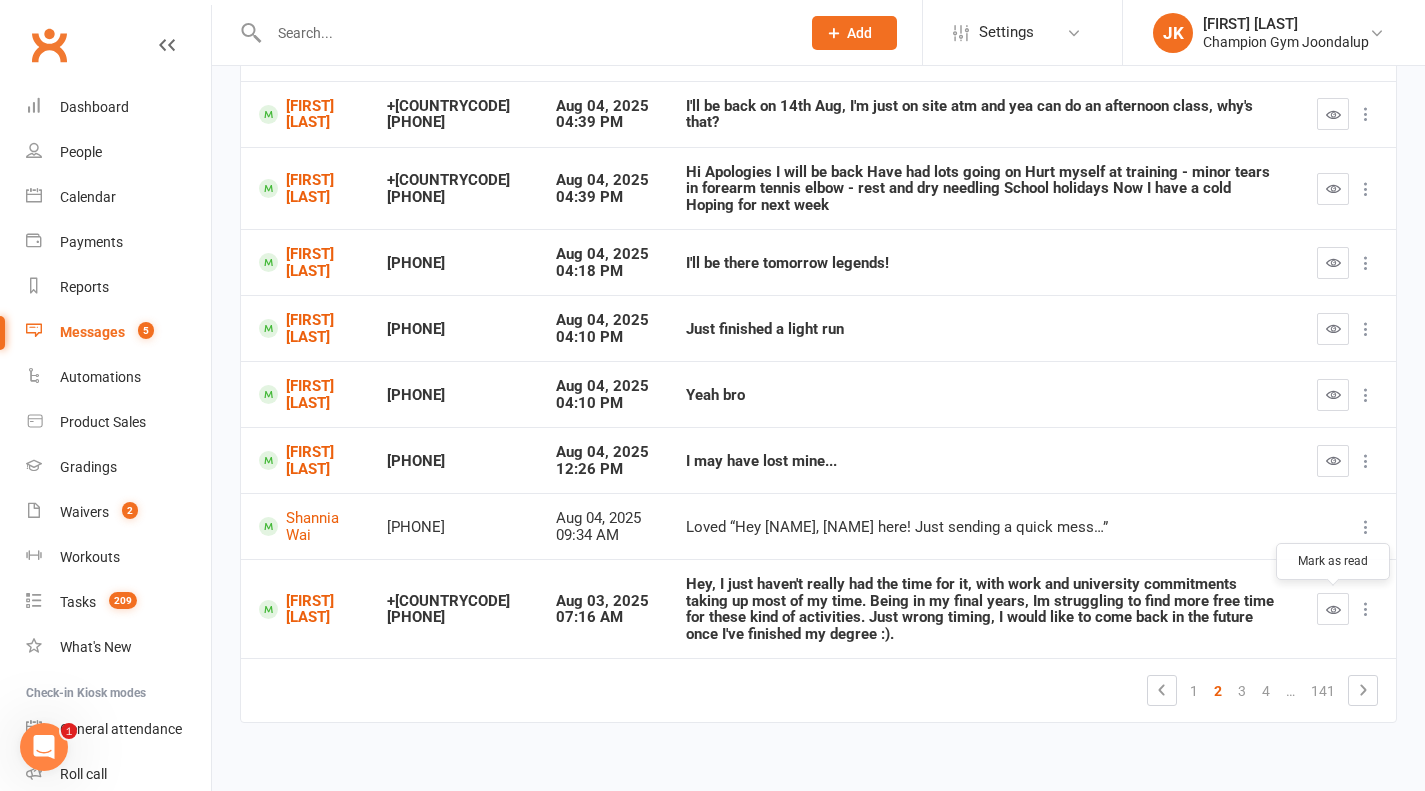 click at bounding box center (1333, 609) 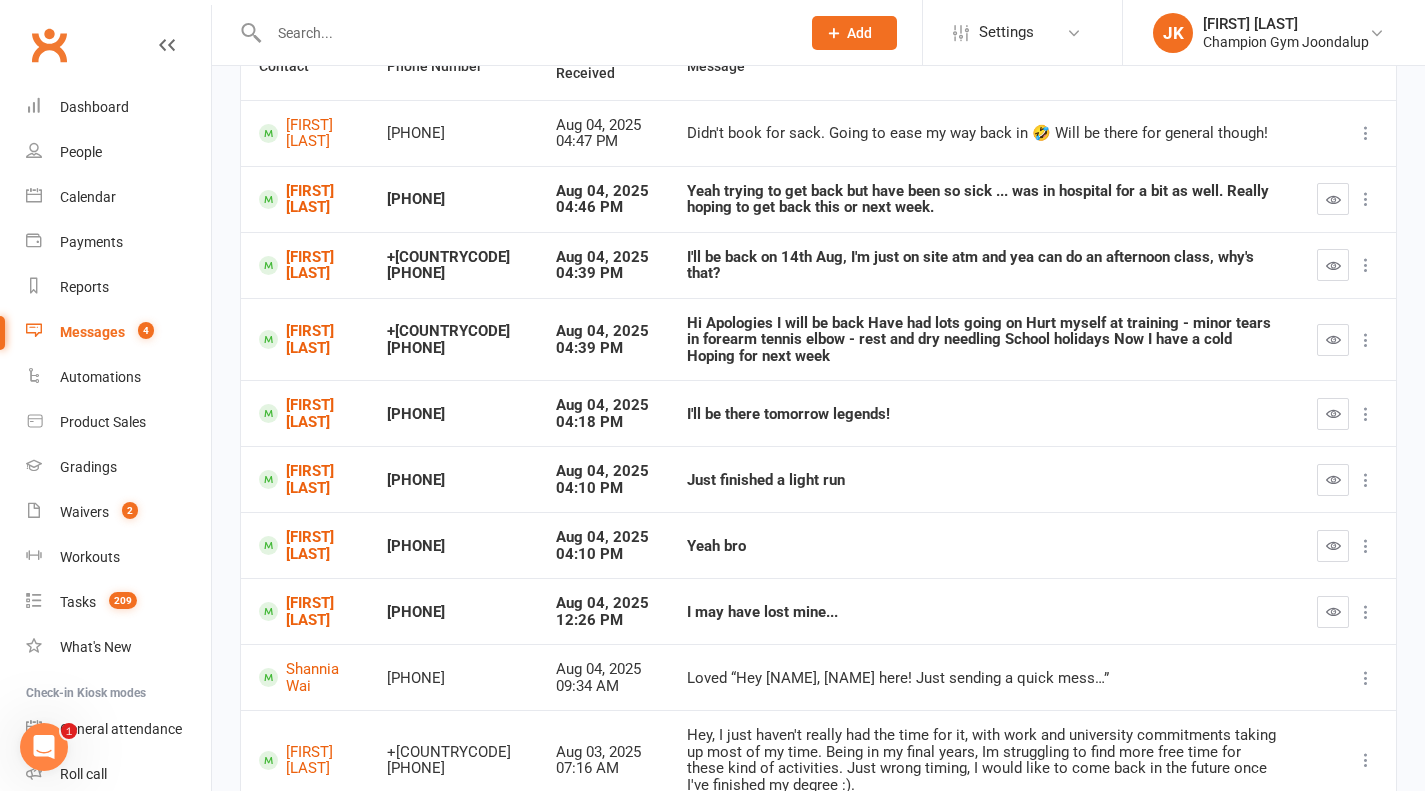 scroll, scrollTop: 133, scrollLeft: 0, axis: vertical 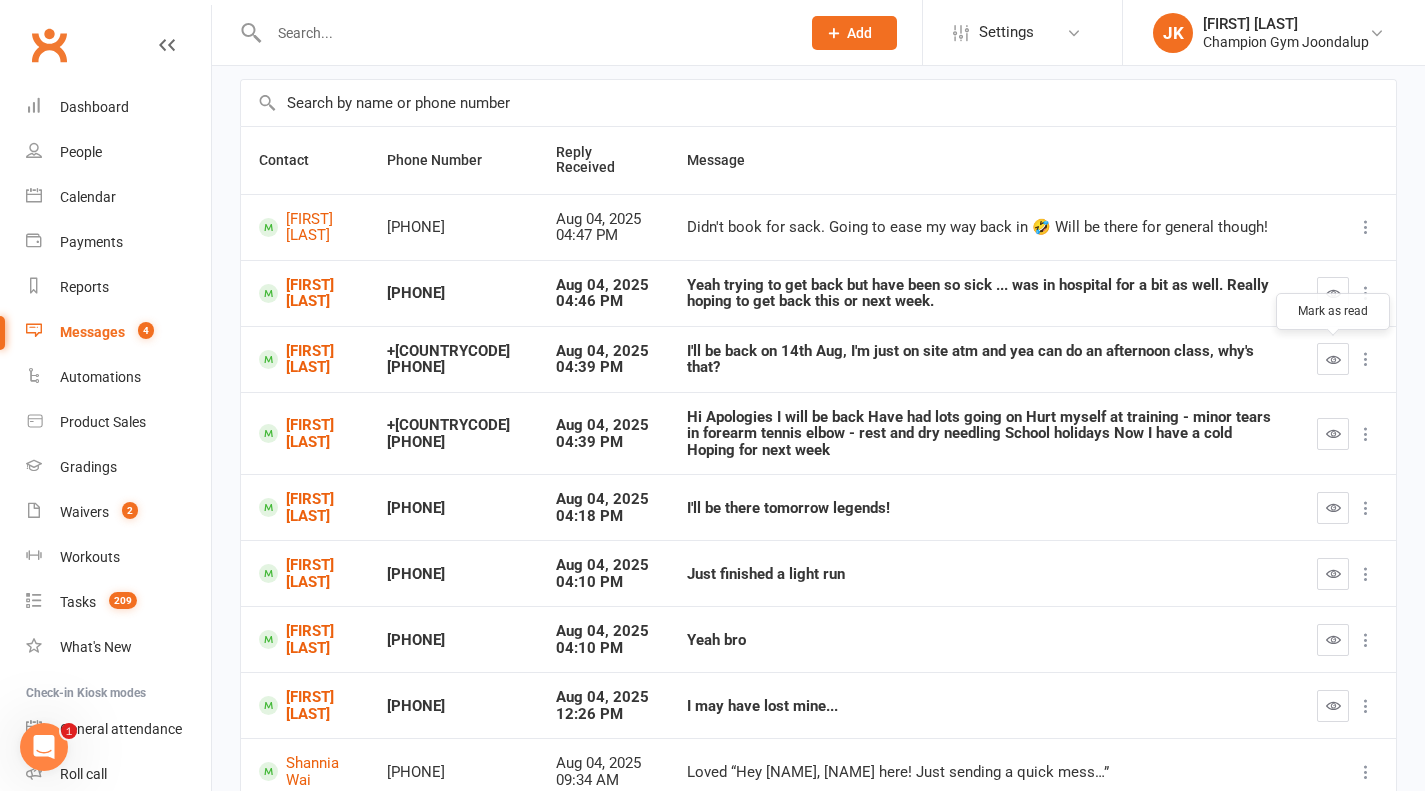 click at bounding box center (1333, 359) 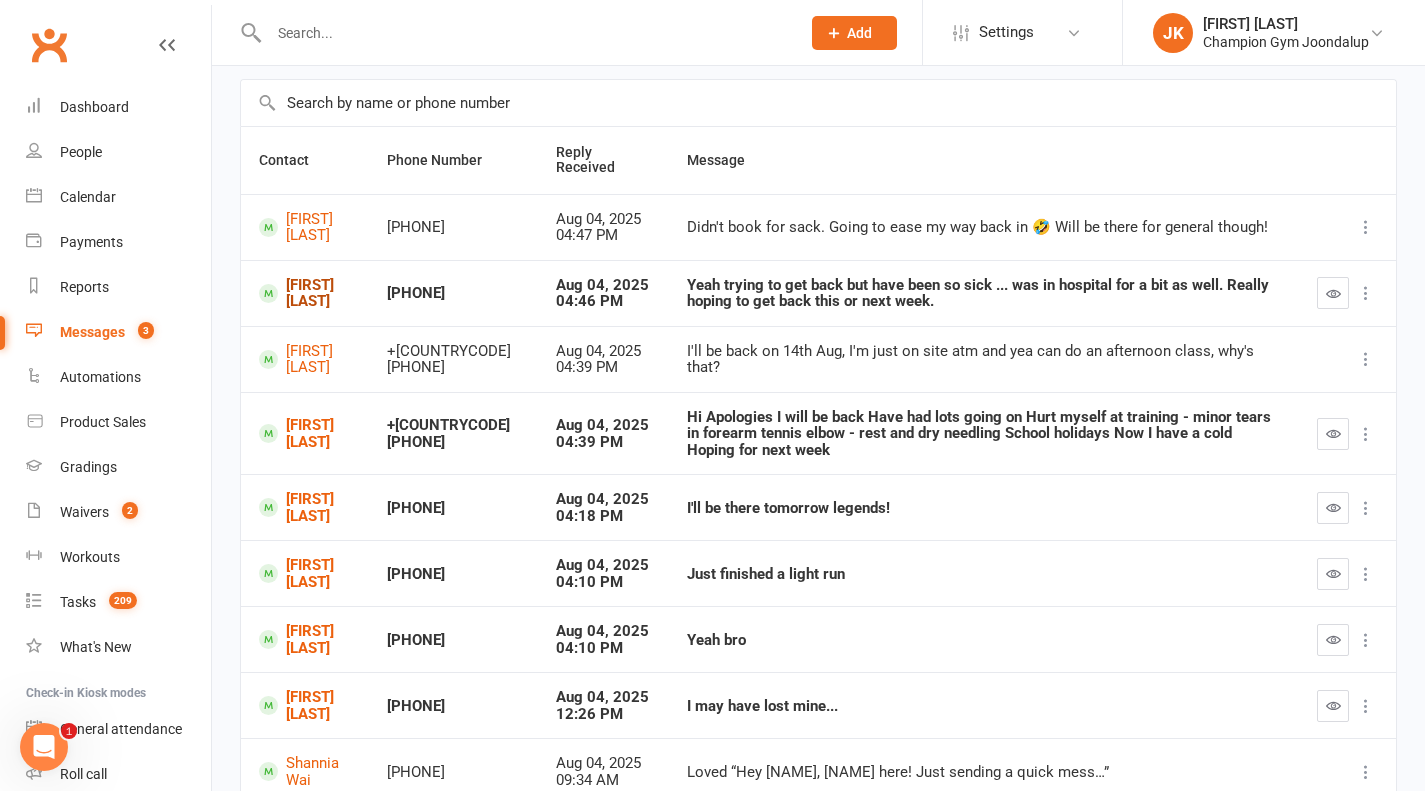 click on "Adam Hughes" at bounding box center [305, 293] 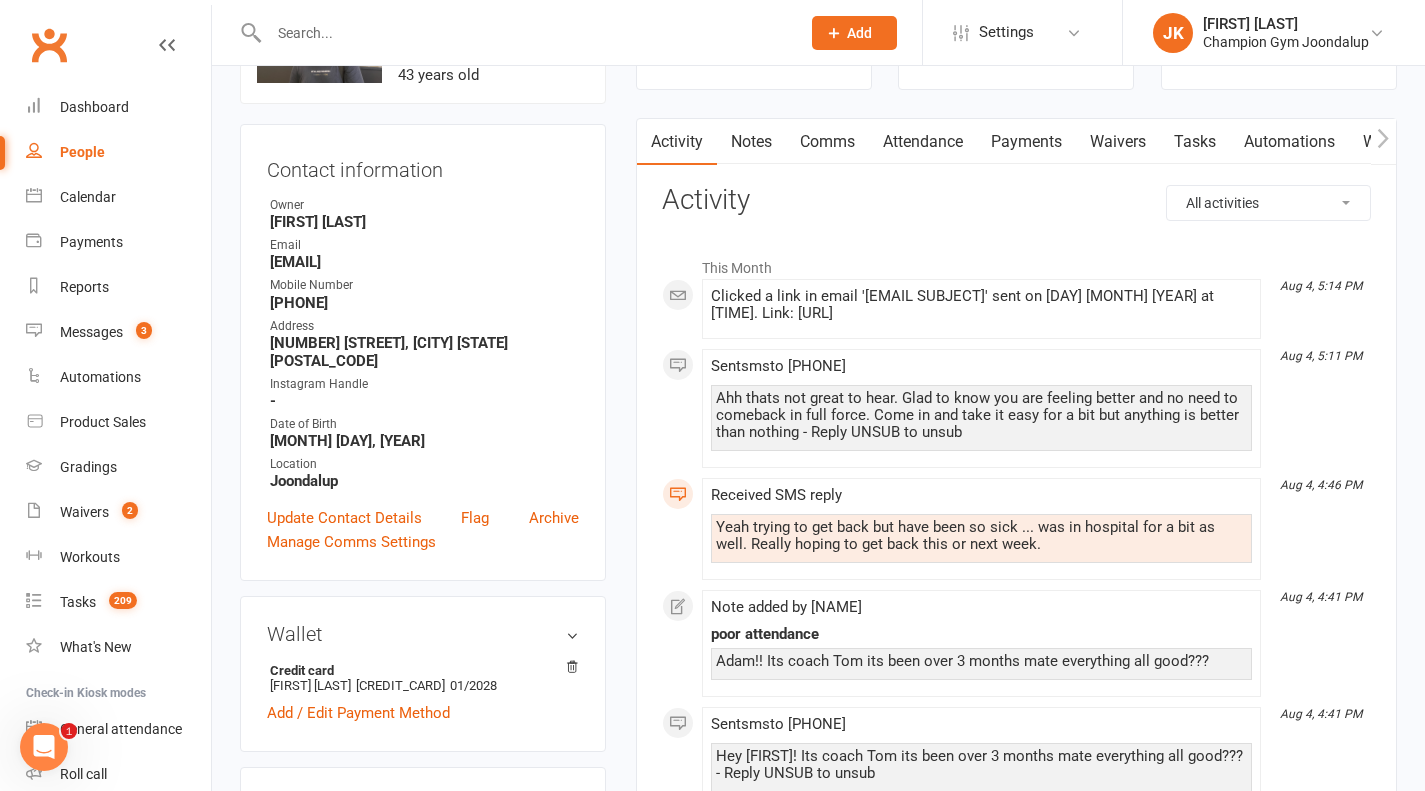 scroll, scrollTop: 0, scrollLeft: 0, axis: both 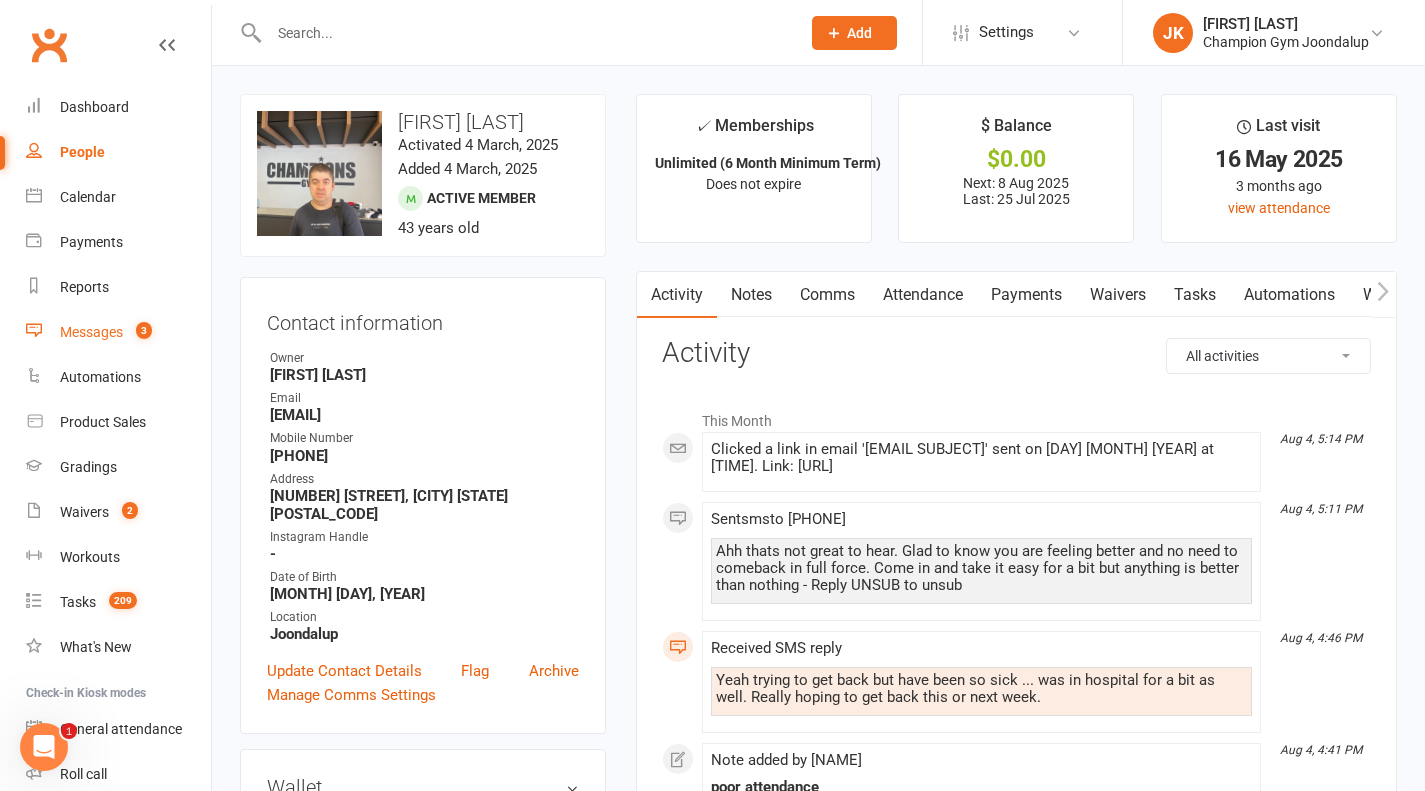 click on "3" at bounding box center [139, 332] 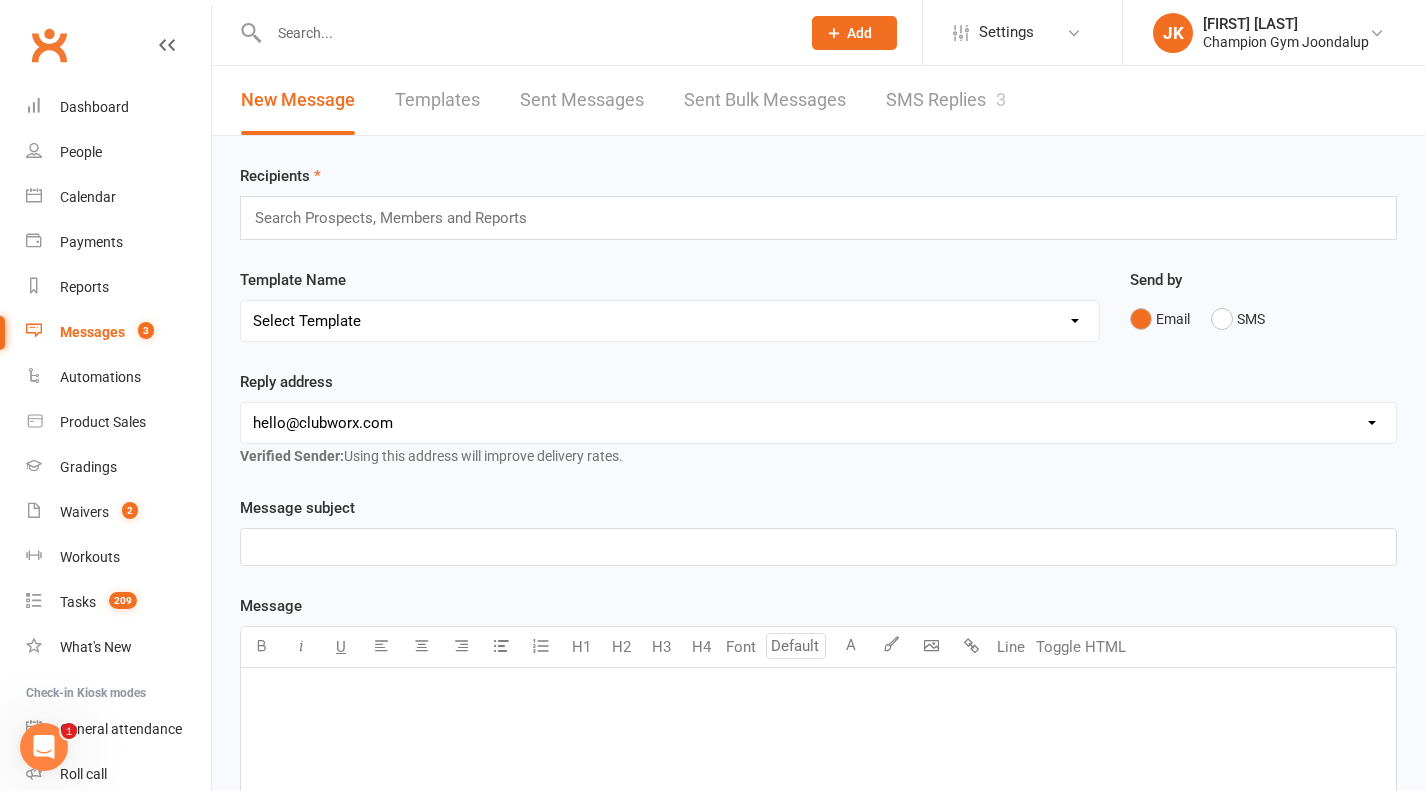 click on "SMS Replies  3" at bounding box center [946, 100] 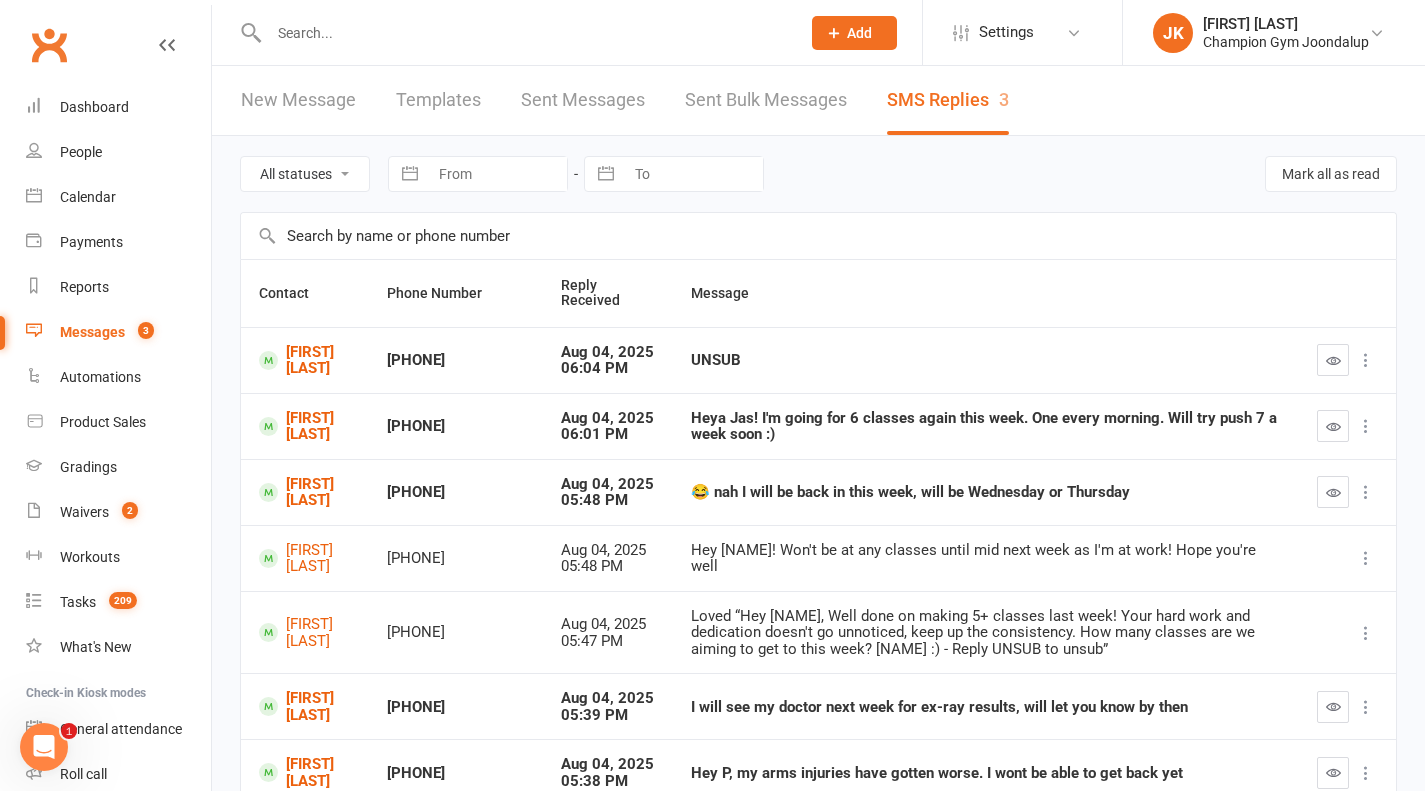 scroll, scrollTop: 362, scrollLeft: 0, axis: vertical 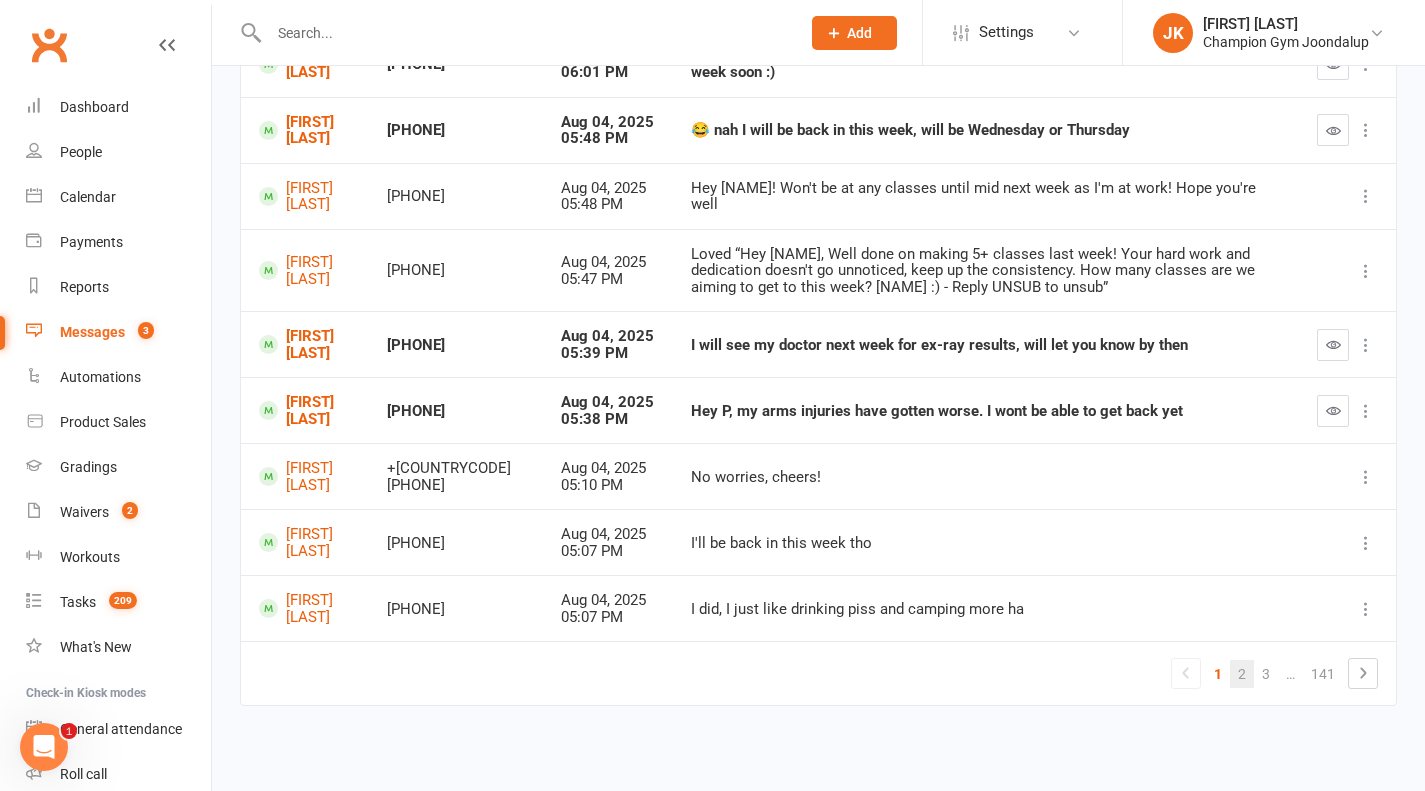 click on "2" at bounding box center (1242, 674) 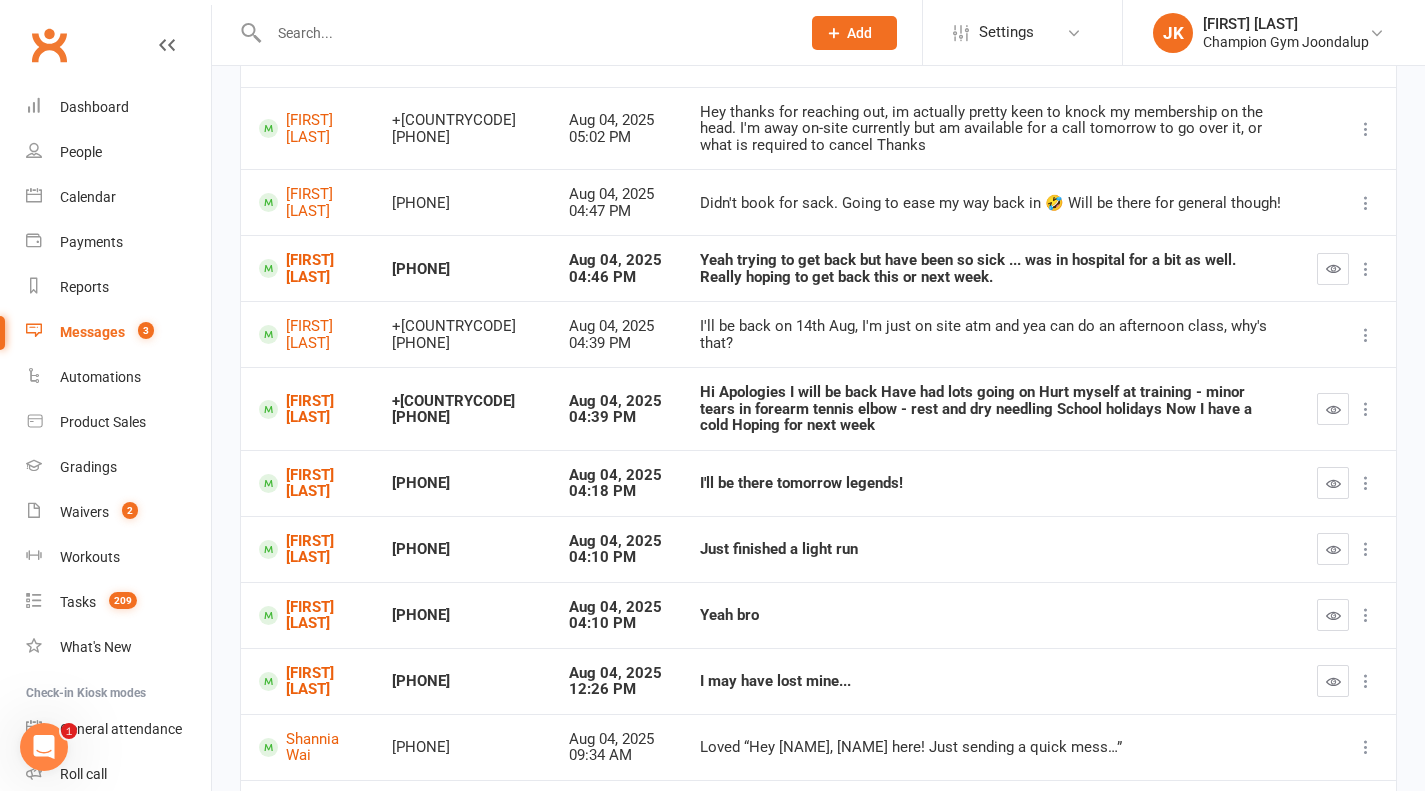 scroll, scrollTop: 235, scrollLeft: 0, axis: vertical 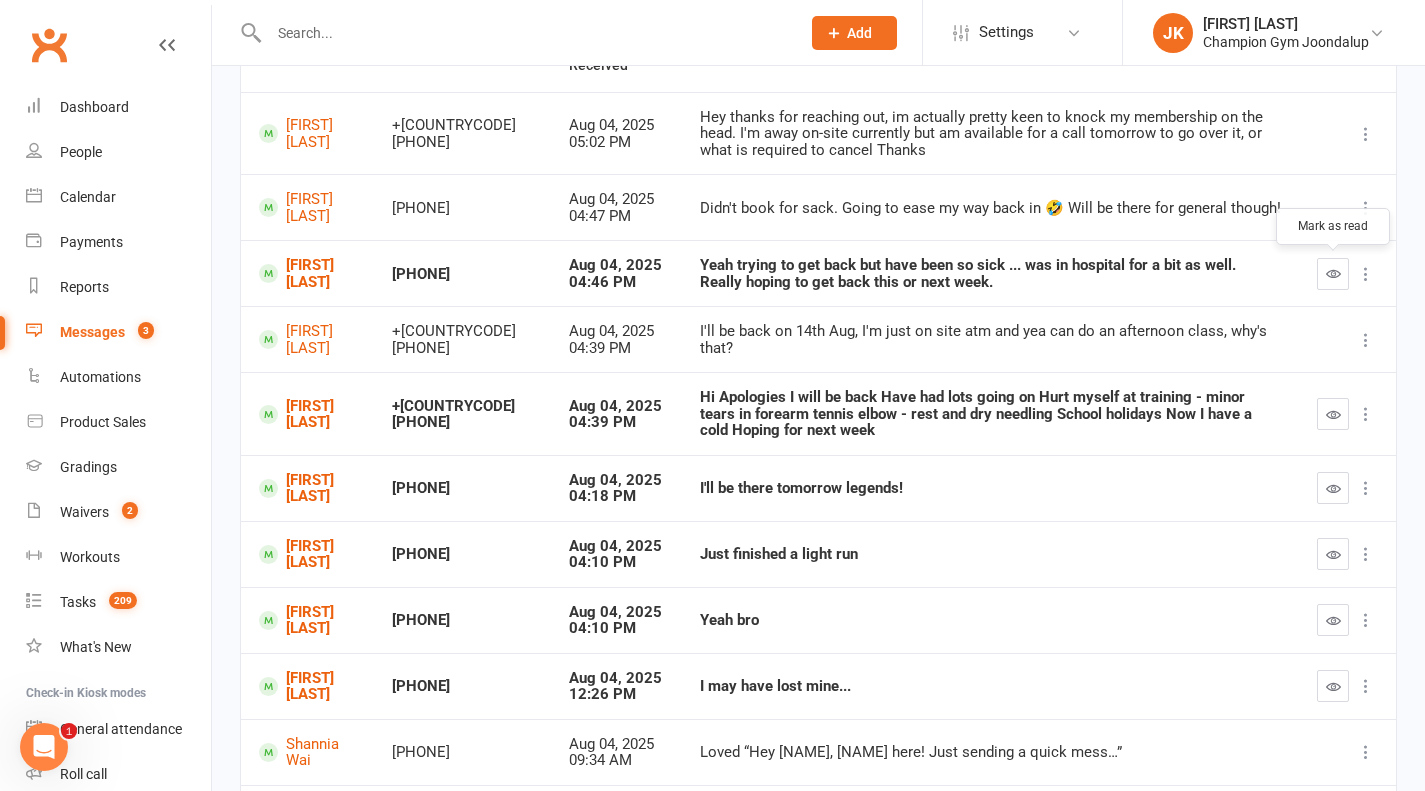 click at bounding box center (1333, 273) 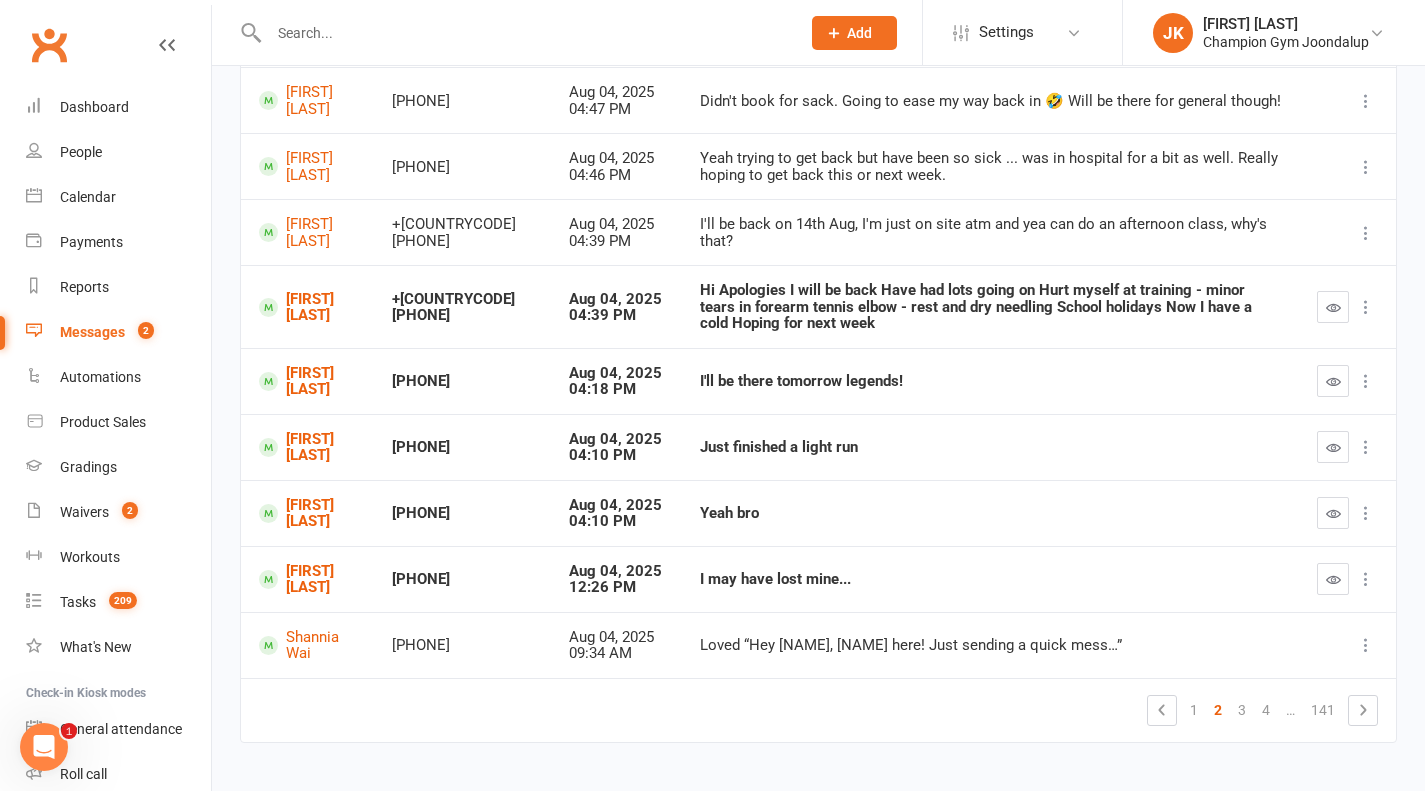 scroll, scrollTop: 343, scrollLeft: 0, axis: vertical 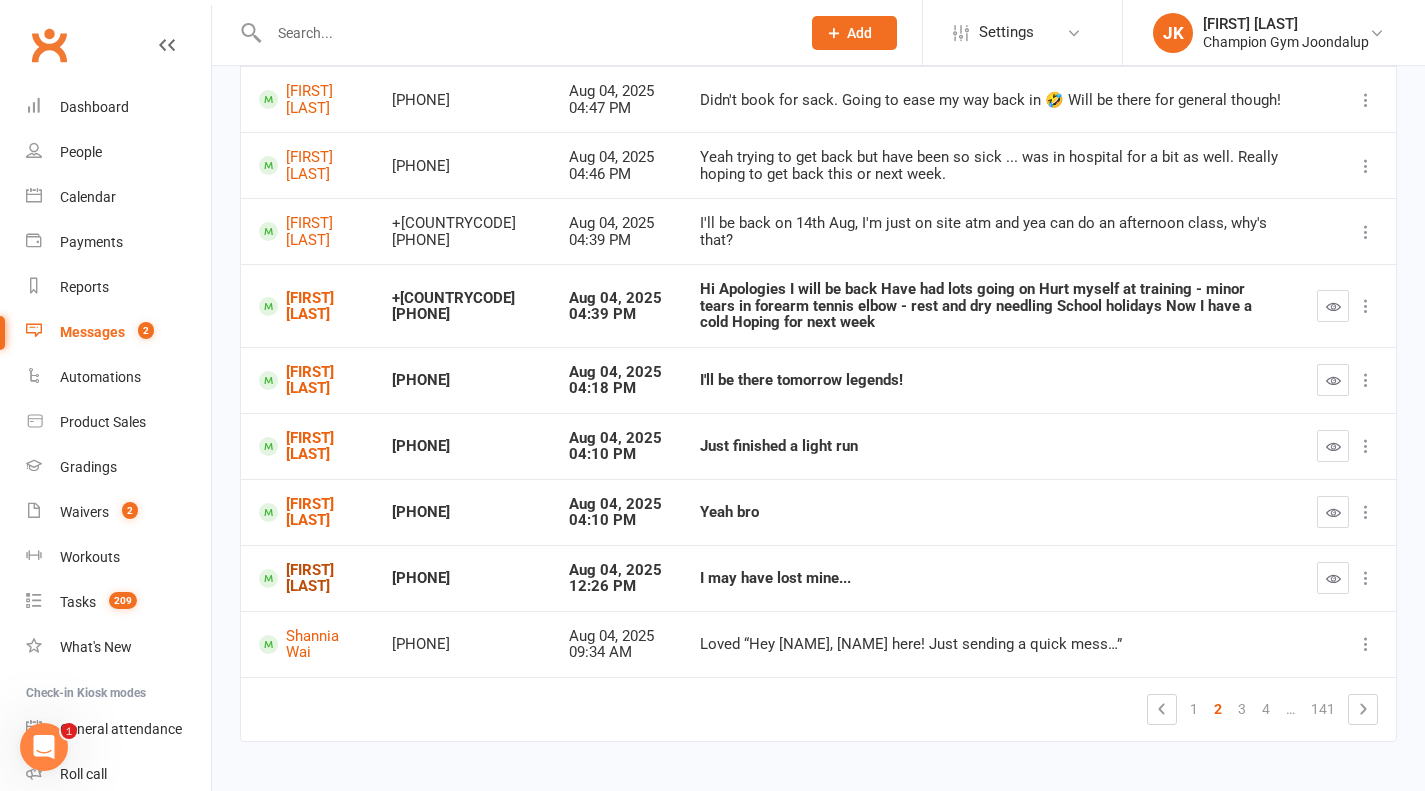 click on "Riley O'Keefe" at bounding box center [307, 578] 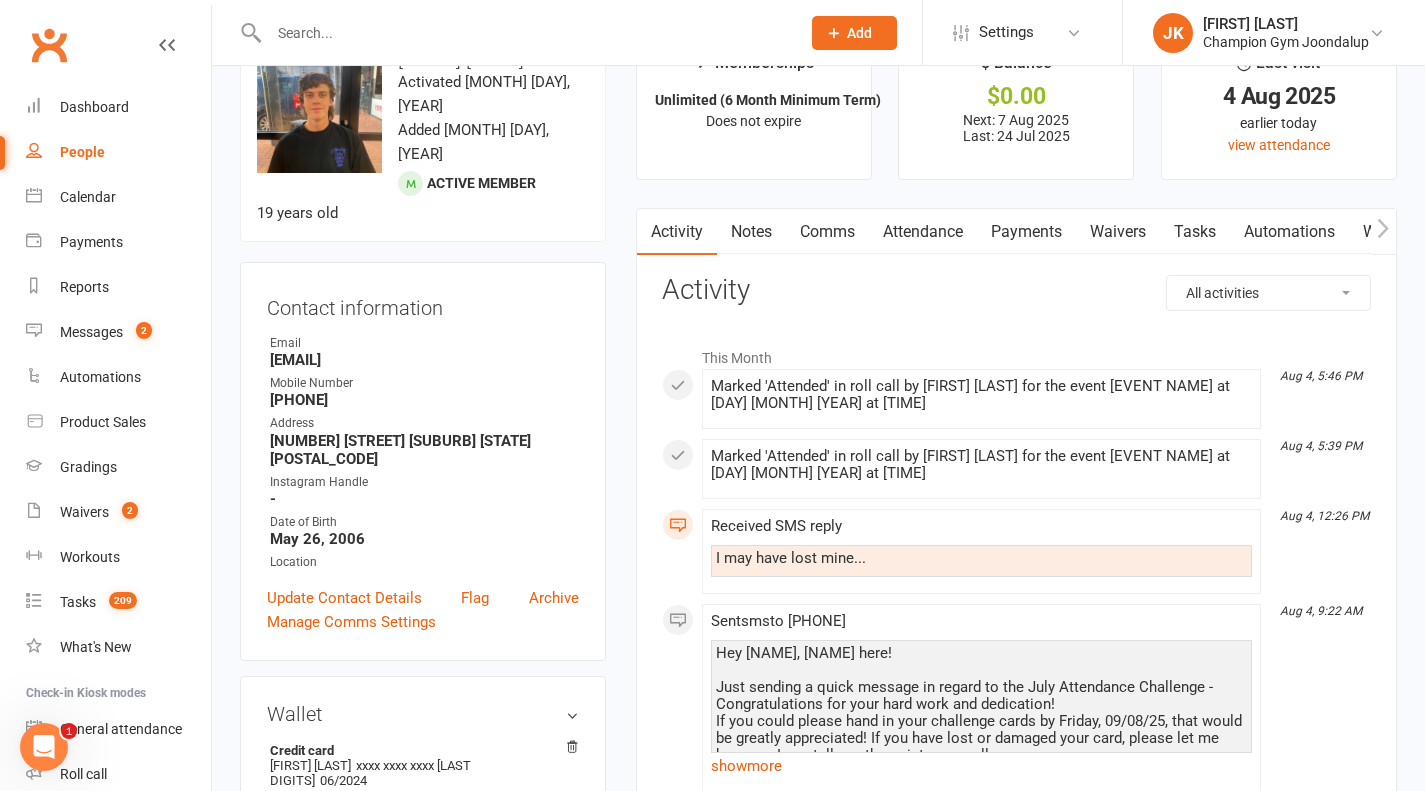 scroll, scrollTop: 0, scrollLeft: 0, axis: both 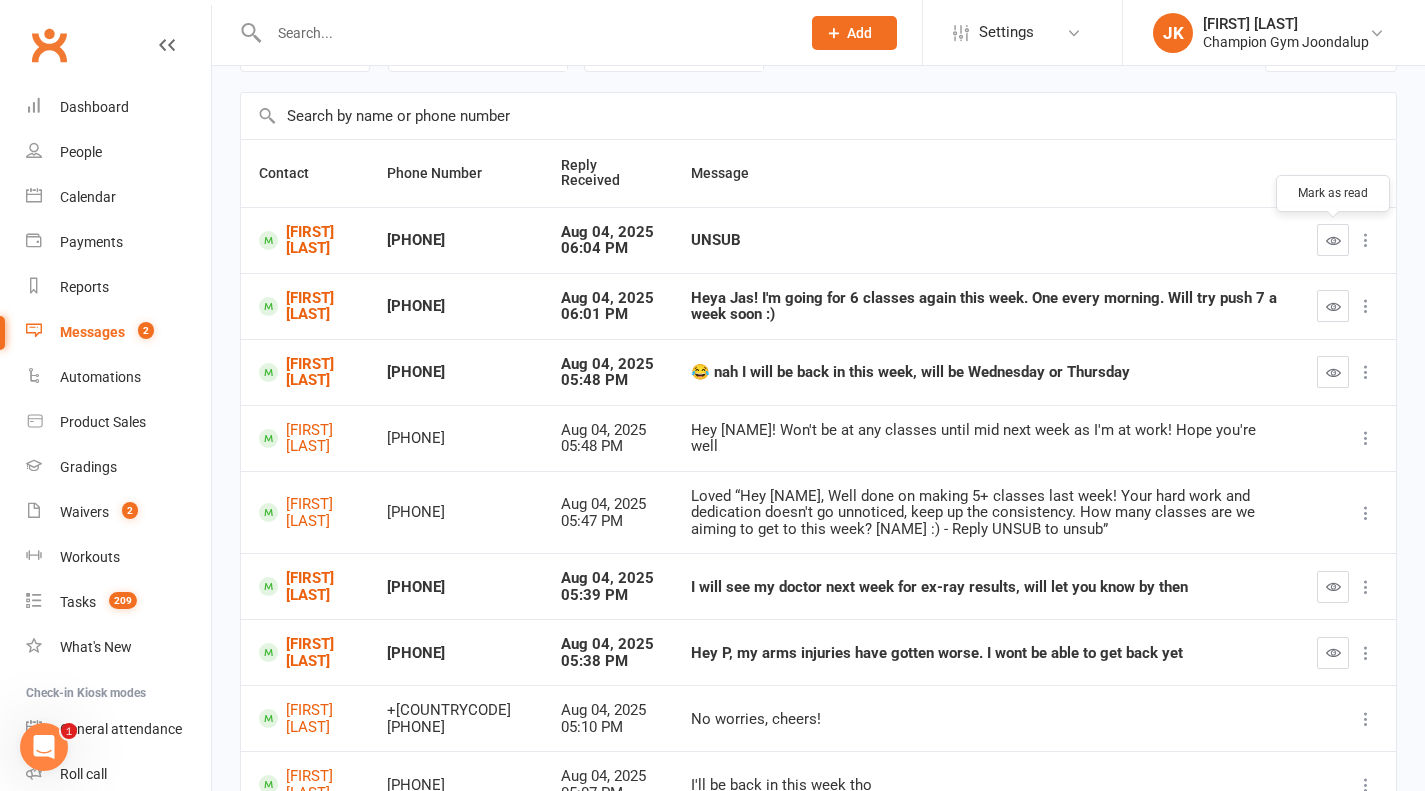 click at bounding box center (1333, 240) 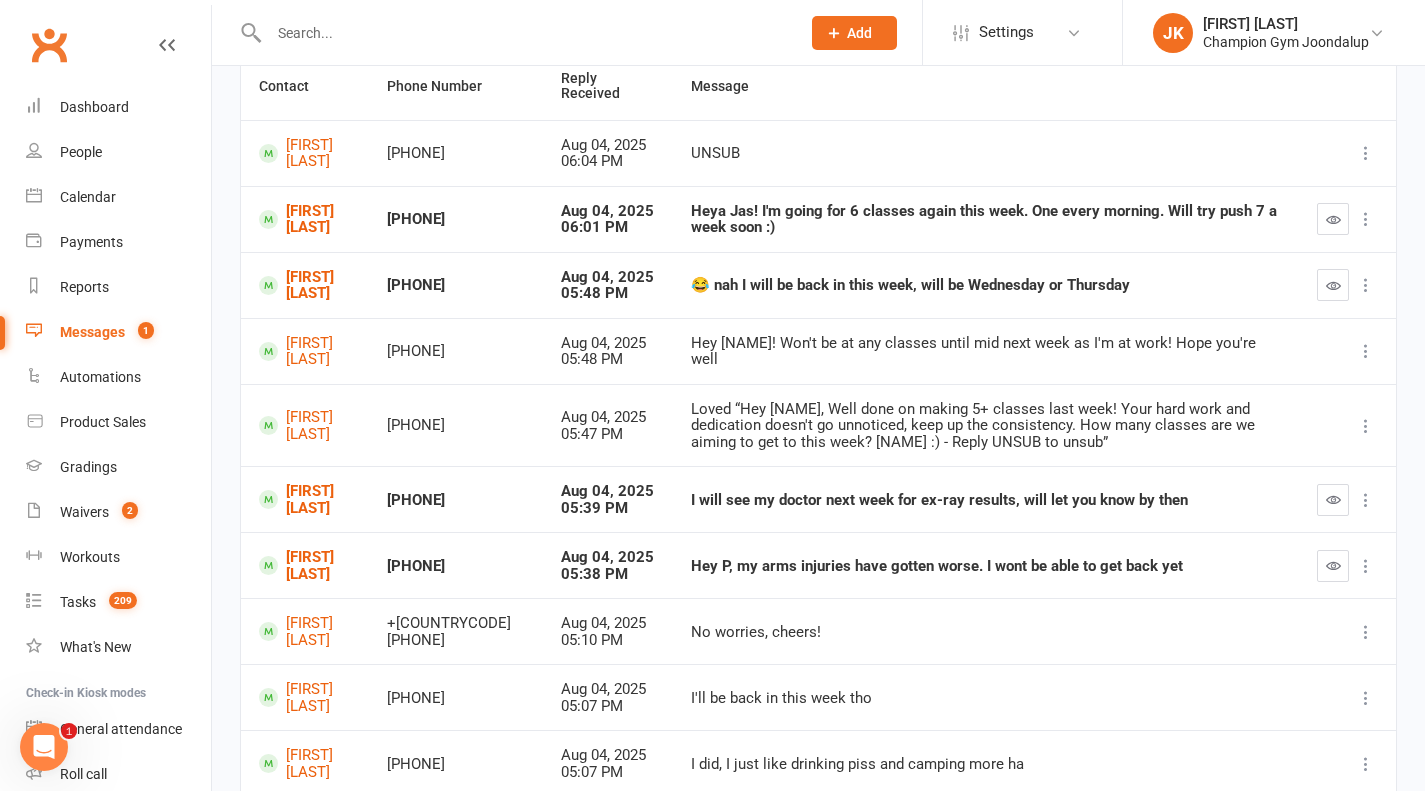 scroll, scrollTop: 208, scrollLeft: 0, axis: vertical 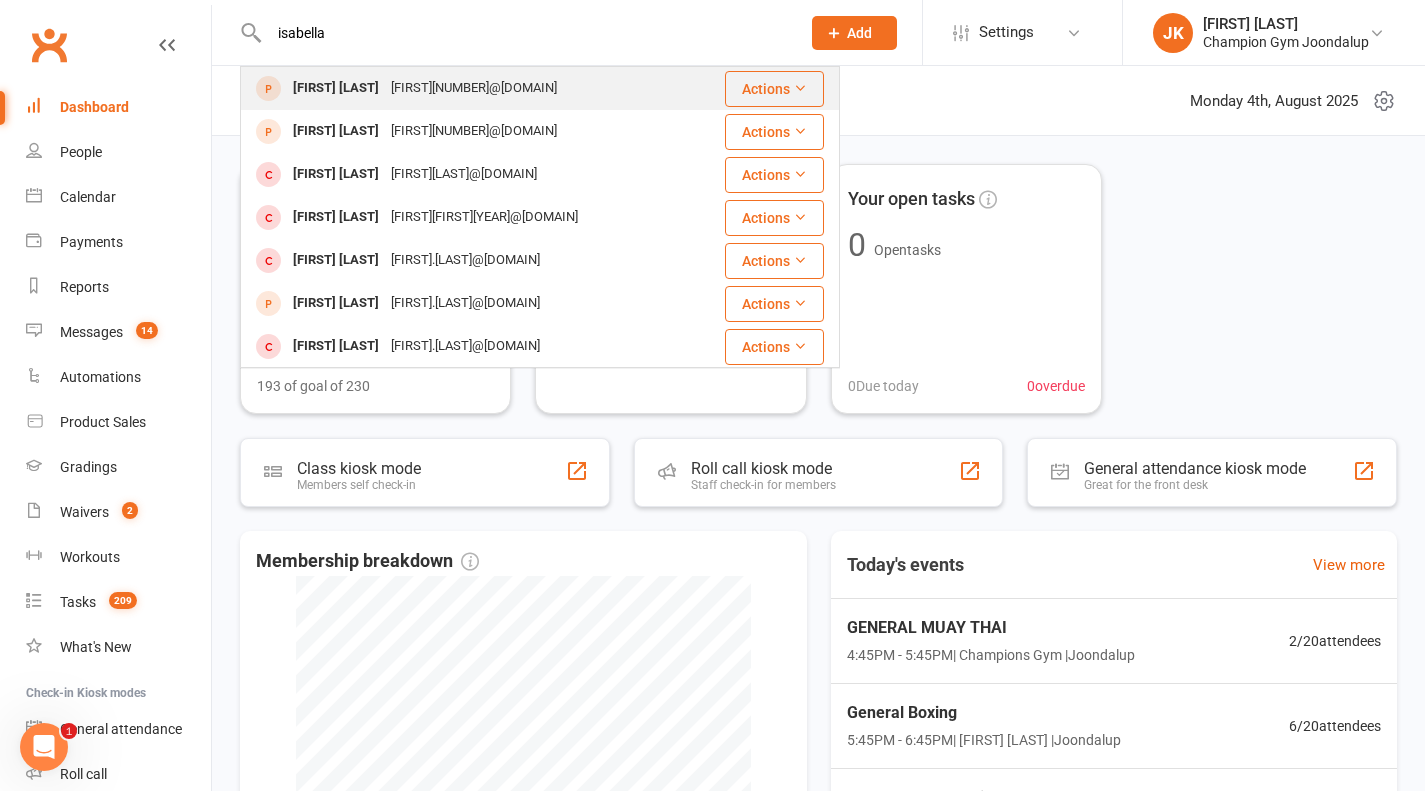 type on "isabella" 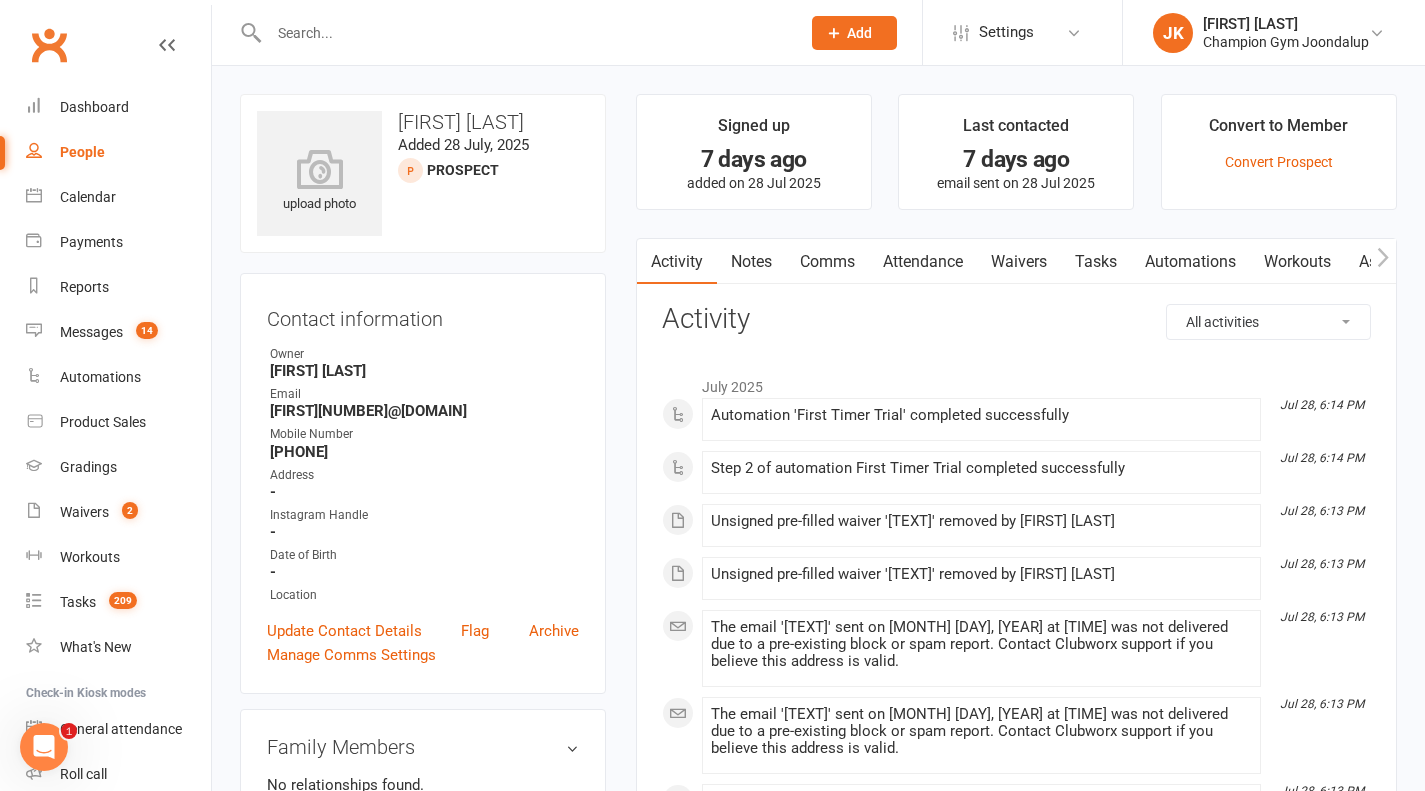 click on "Attendance" at bounding box center (923, 262) 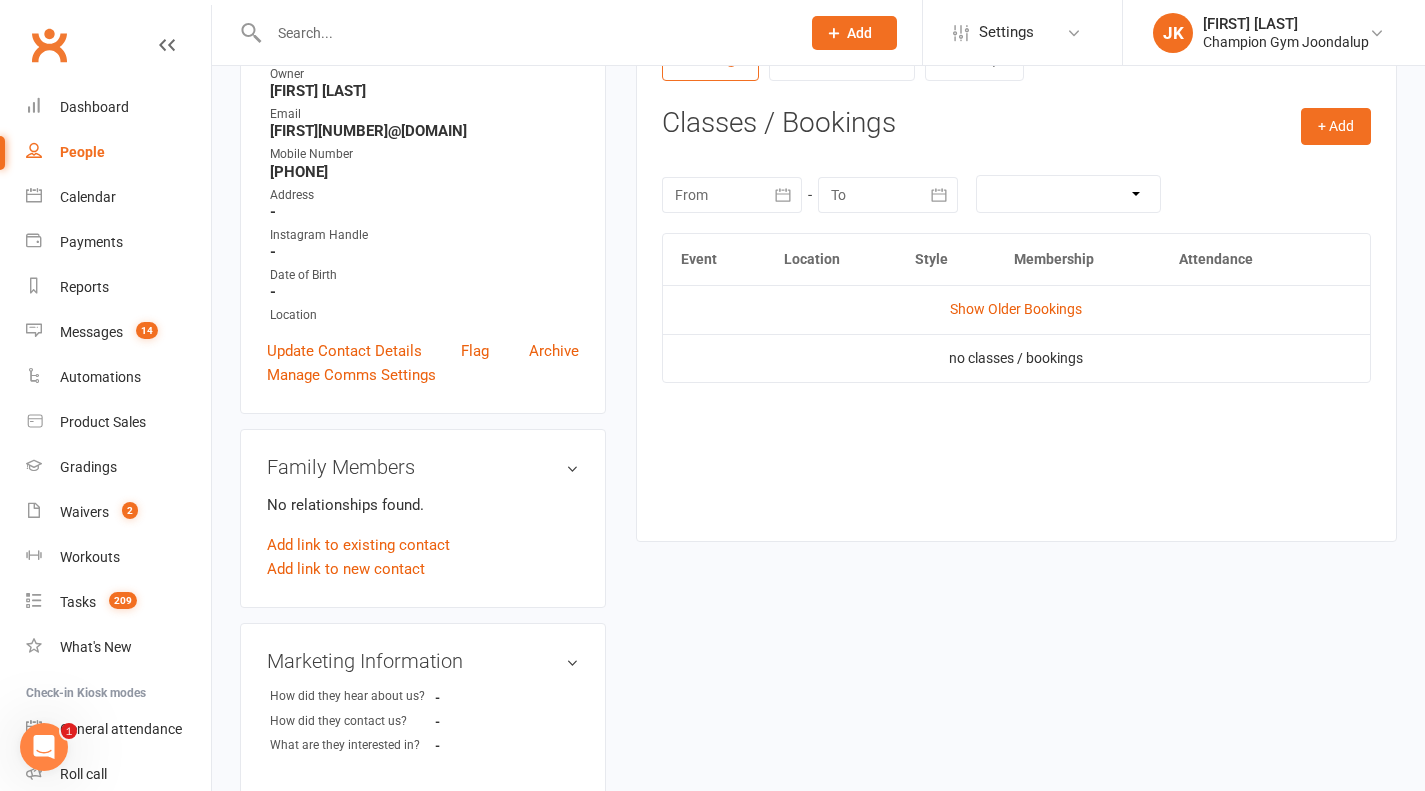 scroll, scrollTop: 287, scrollLeft: 0, axis: vertical 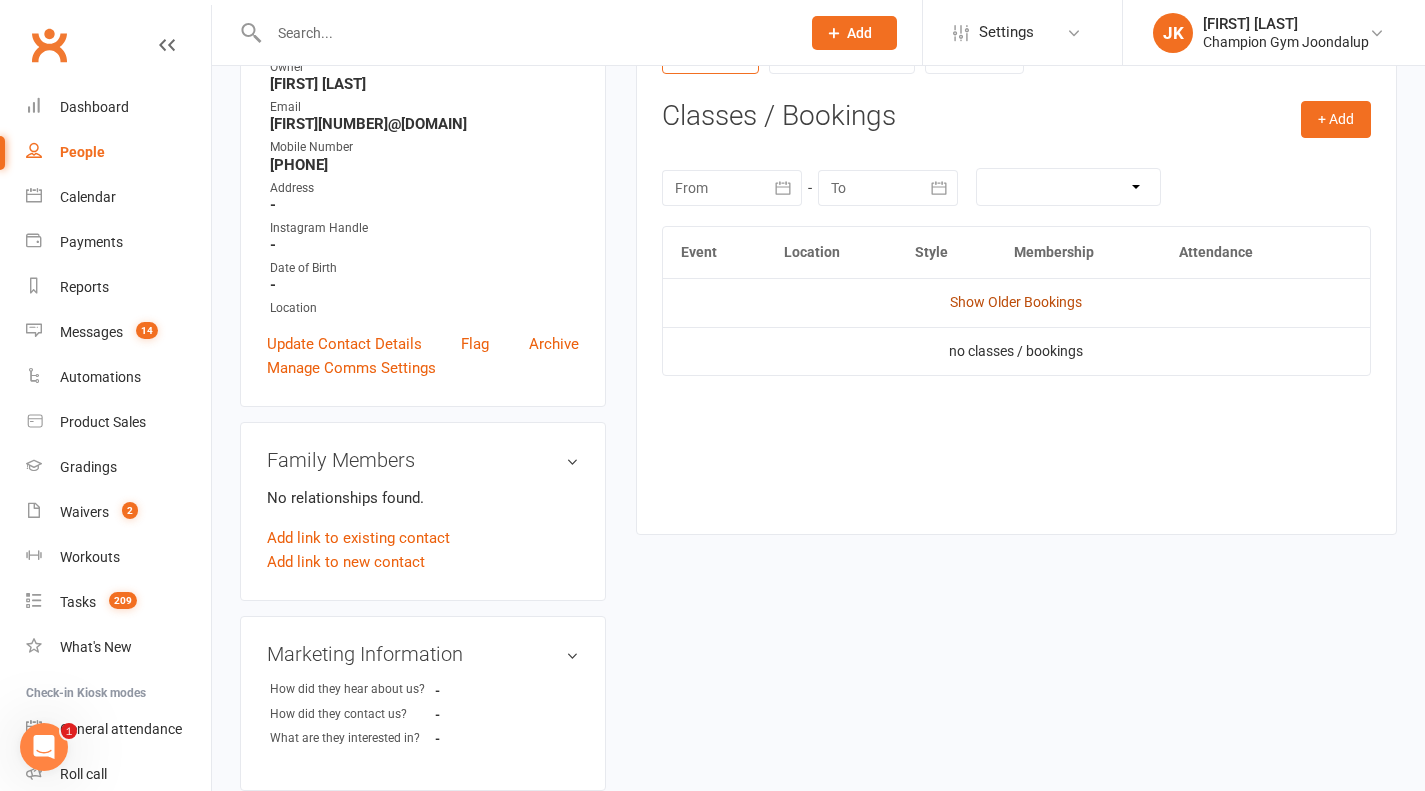 click on "Show Older Bookings" at bounding box center [1016, 302] 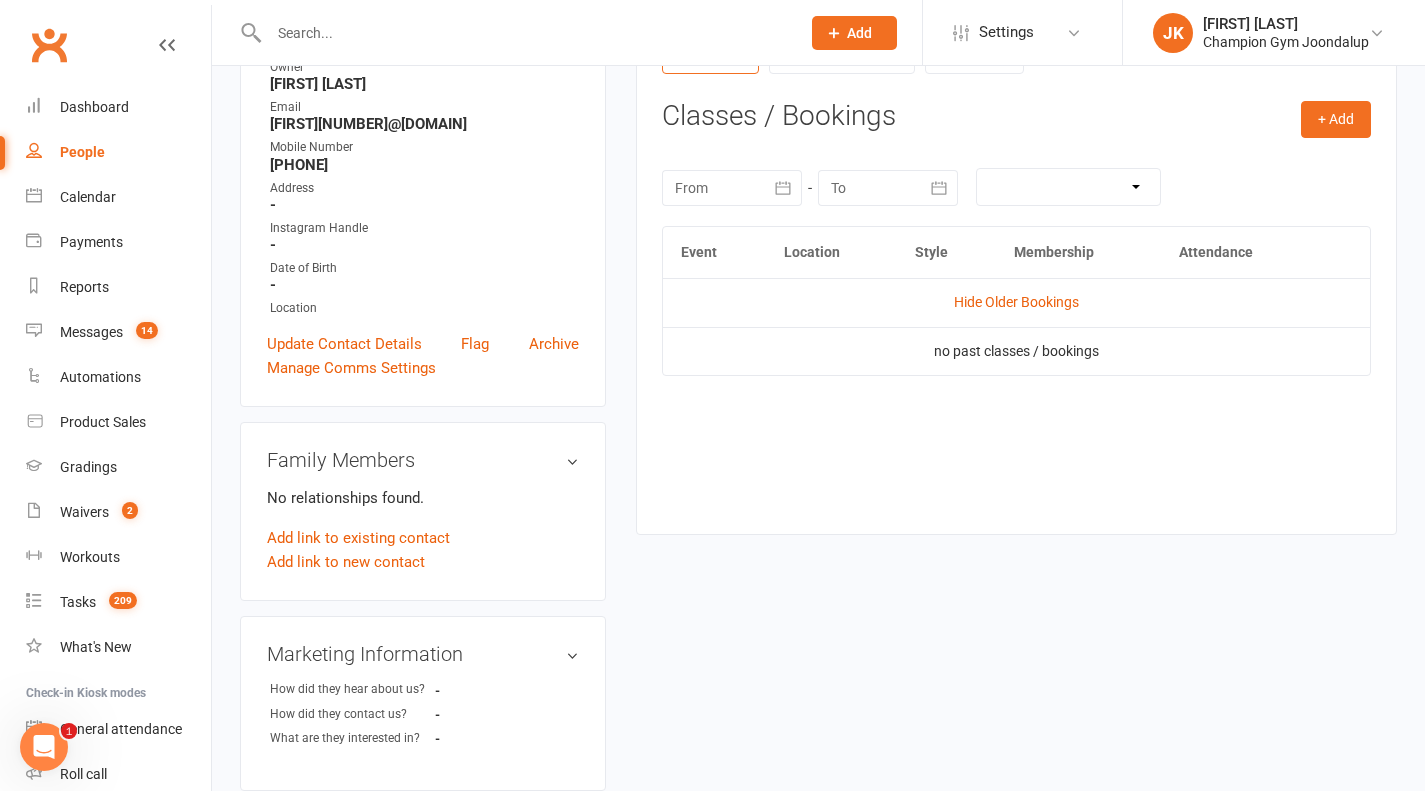 click on "Hide Older Bookings" at bounding box center (1016, 302) 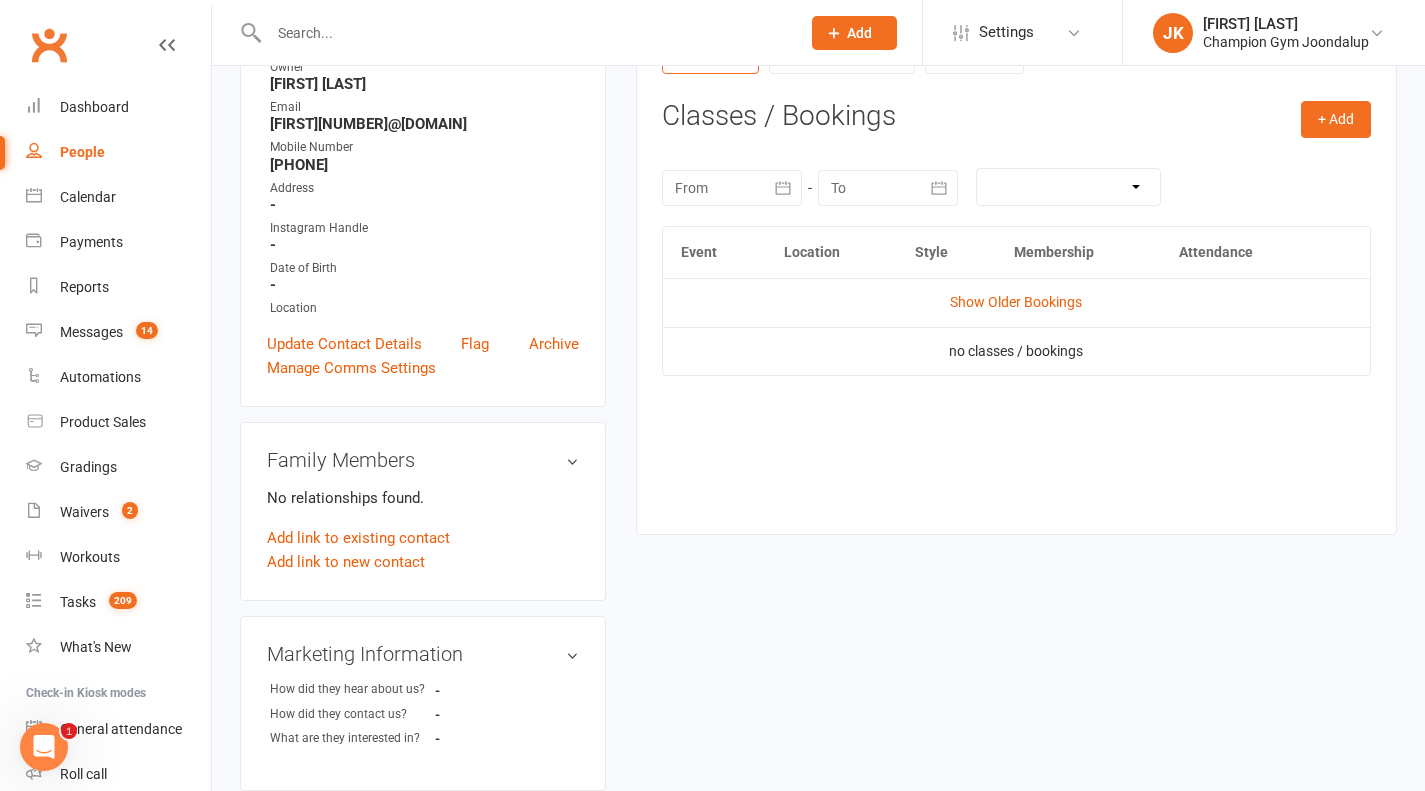 click at bounding box center (524, 33) 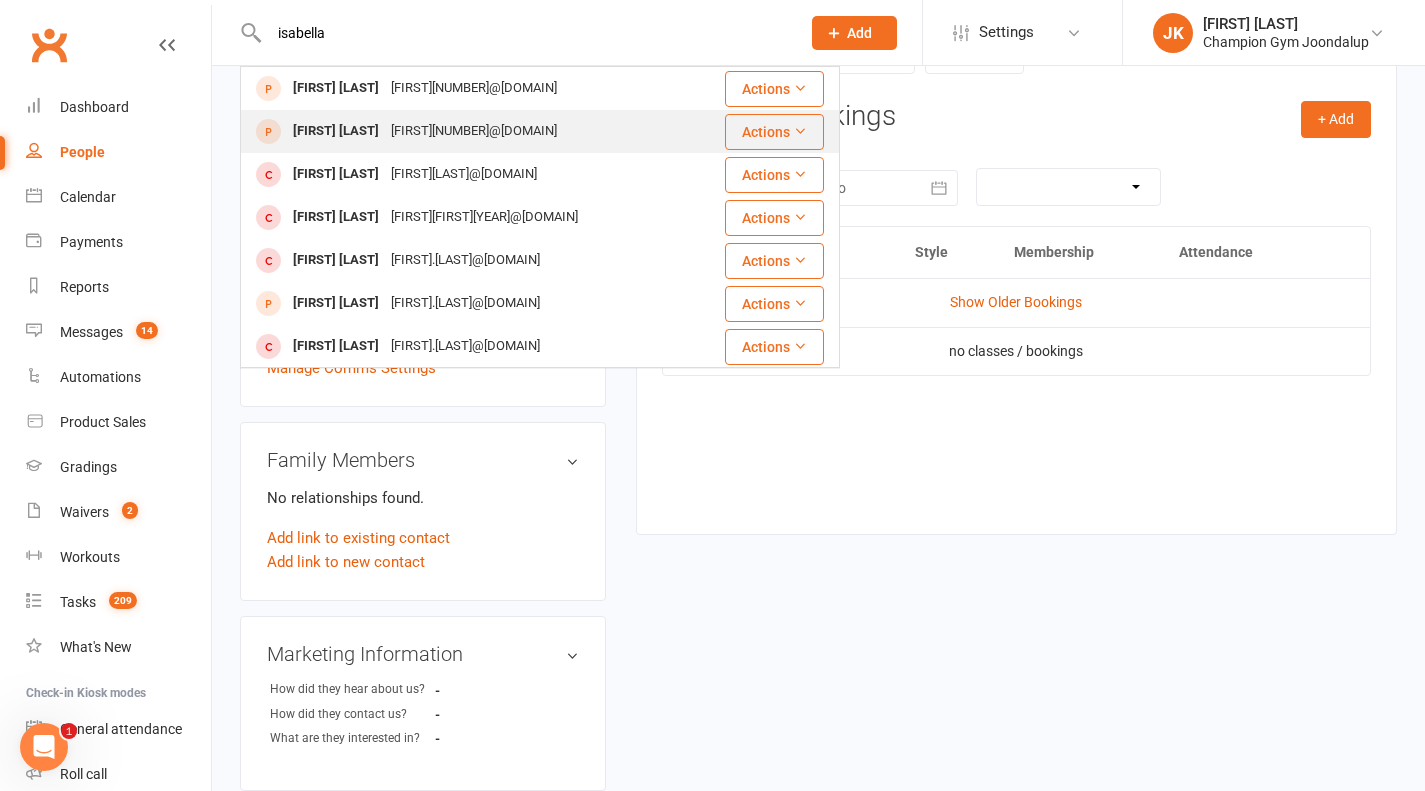 type on "isabella" 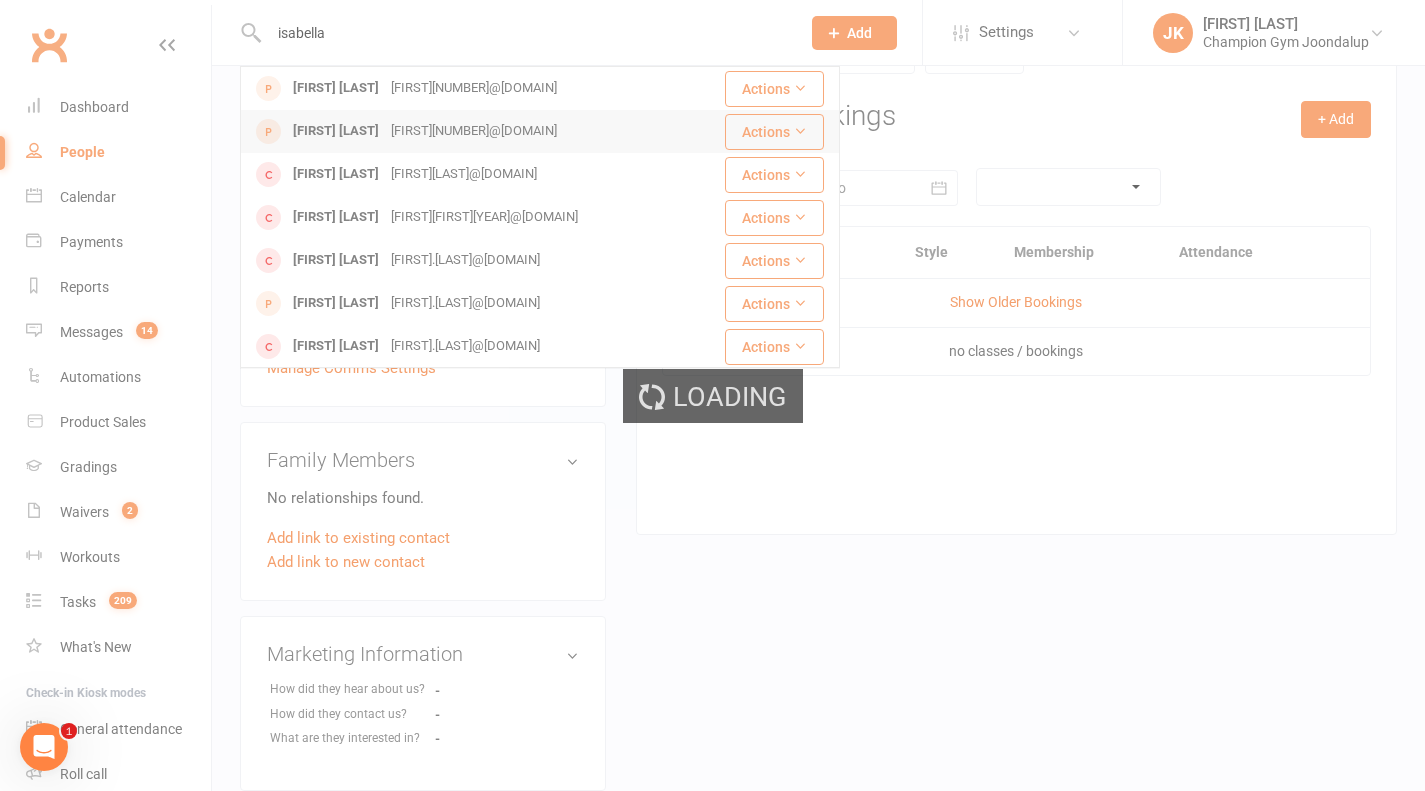type 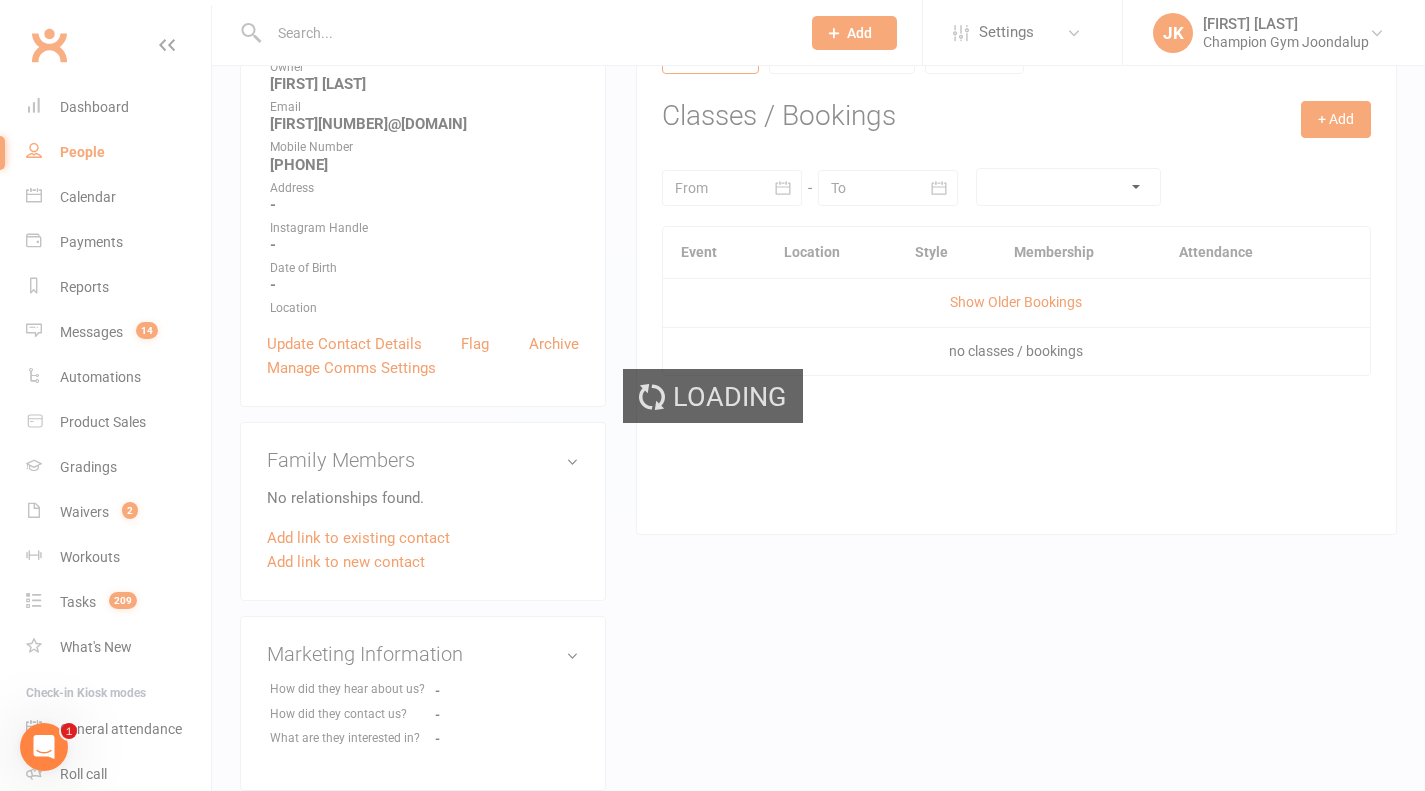 scroll, scrollTop: 0, scrollLeft: 0, axis: both 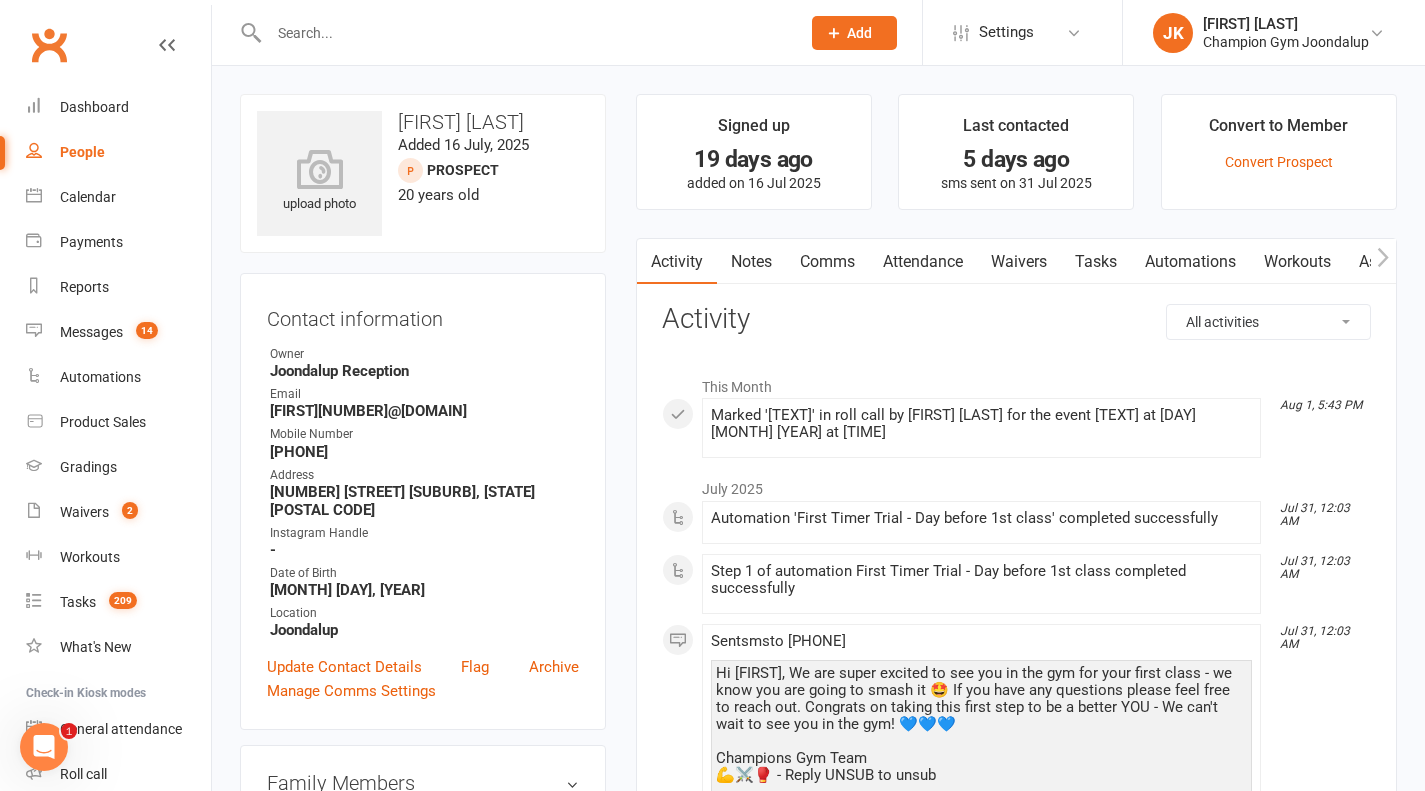 click on "Notes" at bounding box center (751, 262) 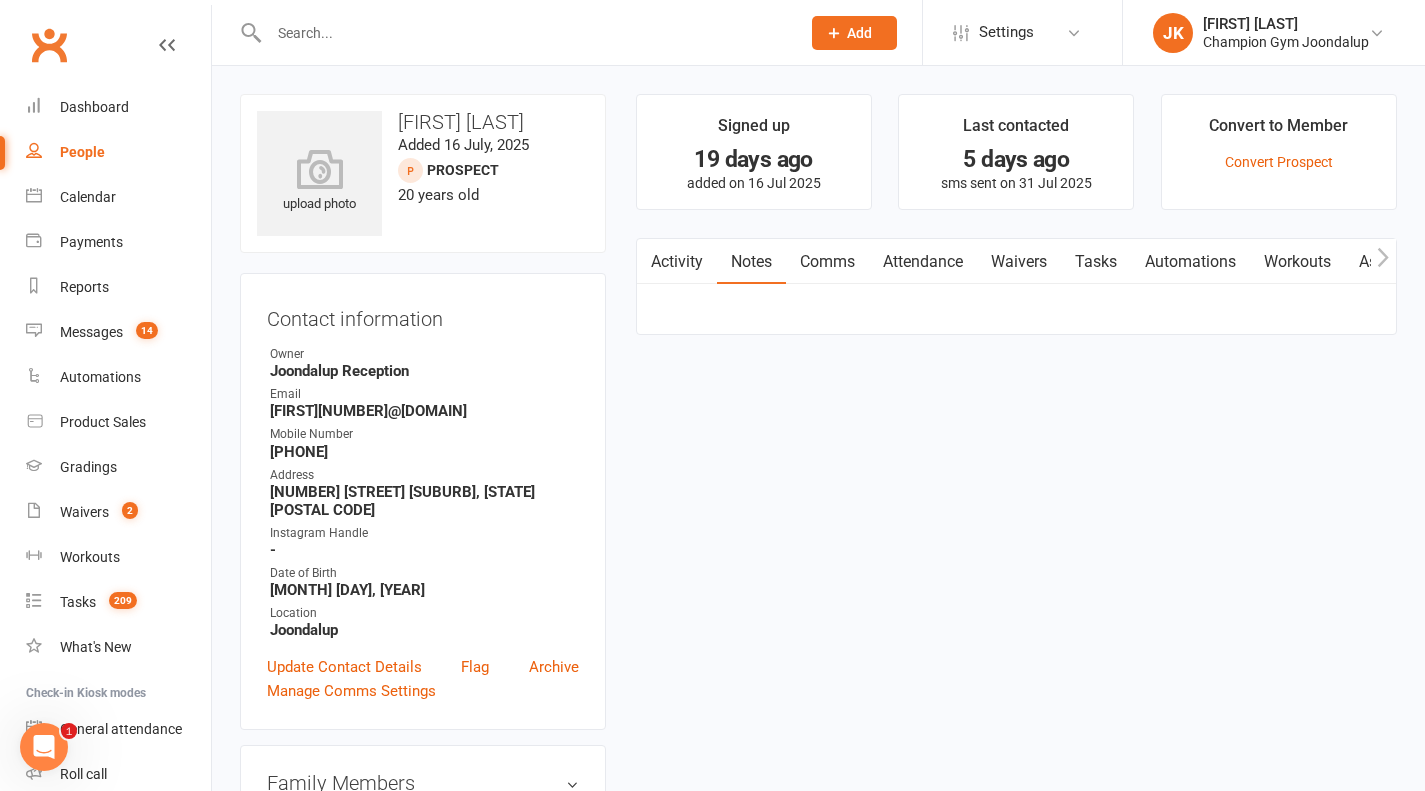 click on "Notes" at bounding box center (751, 262) 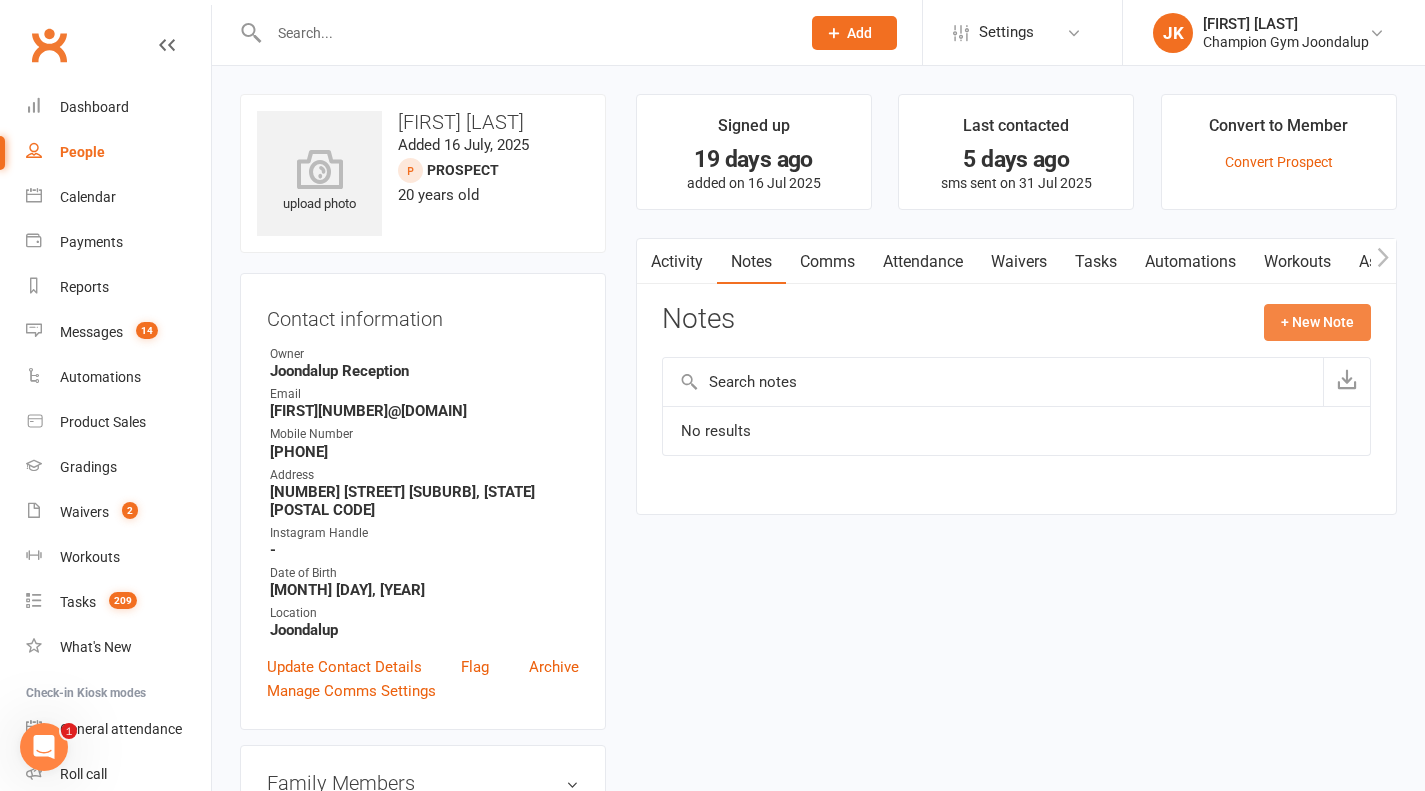 click on "+ New Note" at bounding box center [1317, 322] 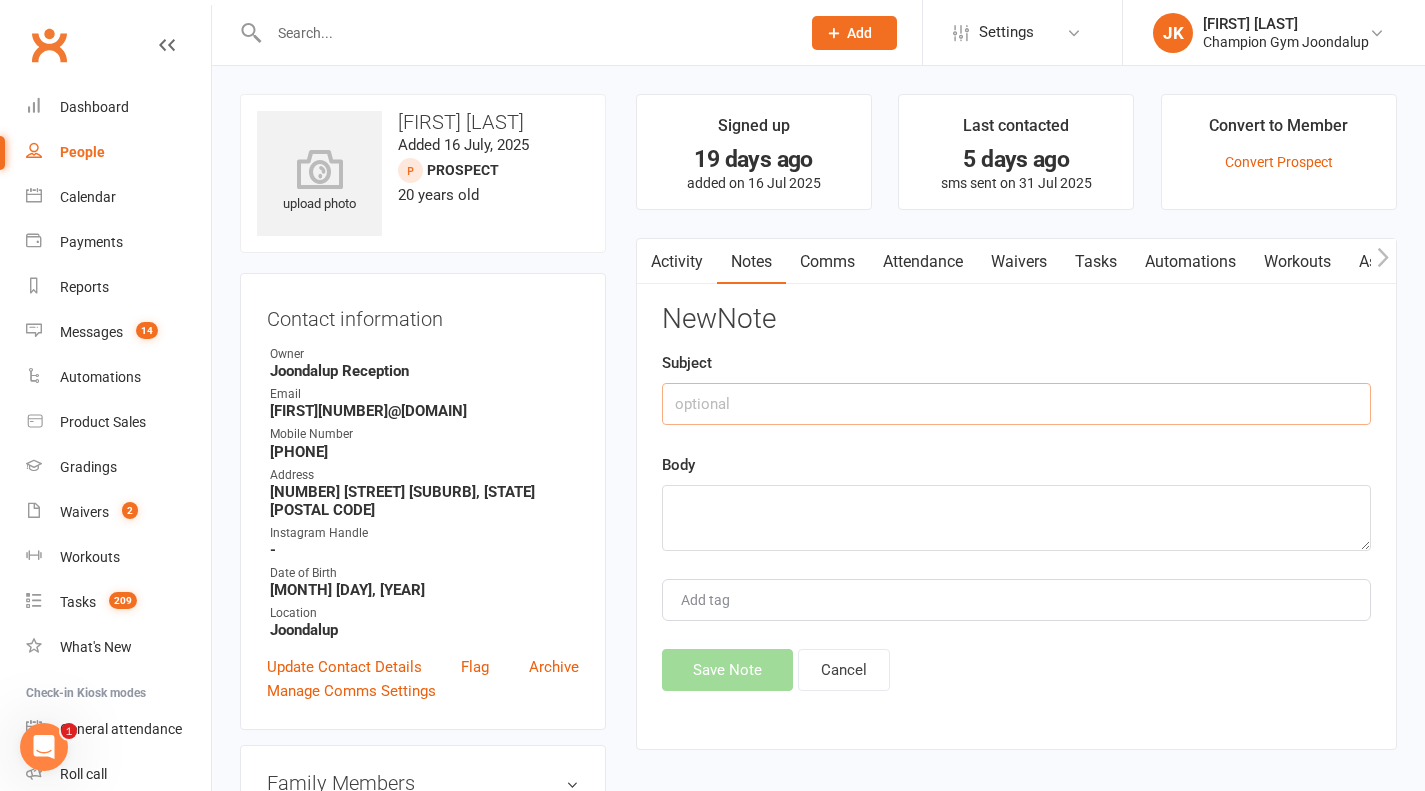 click at bounding box center [1016, 404] 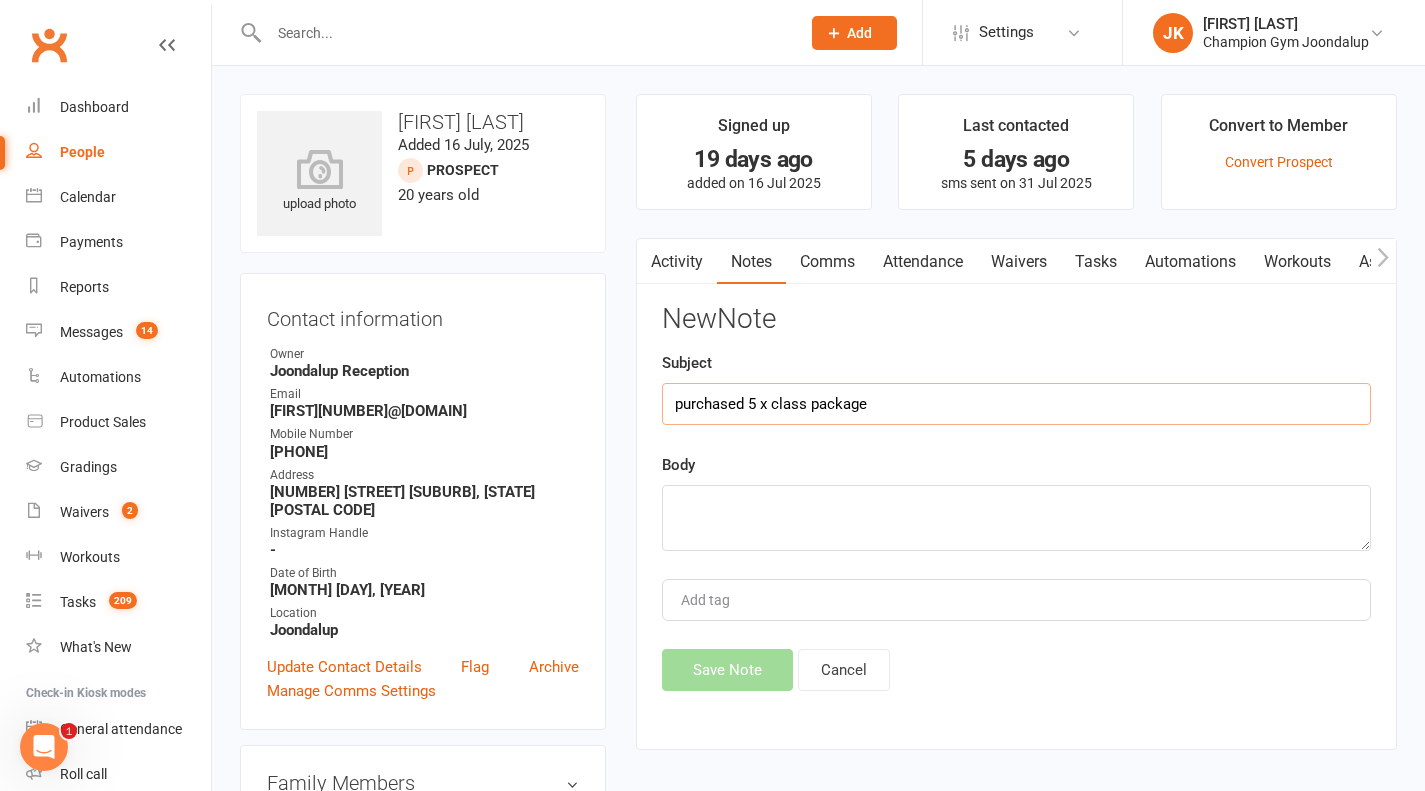 type on "purchased 5 x class package" 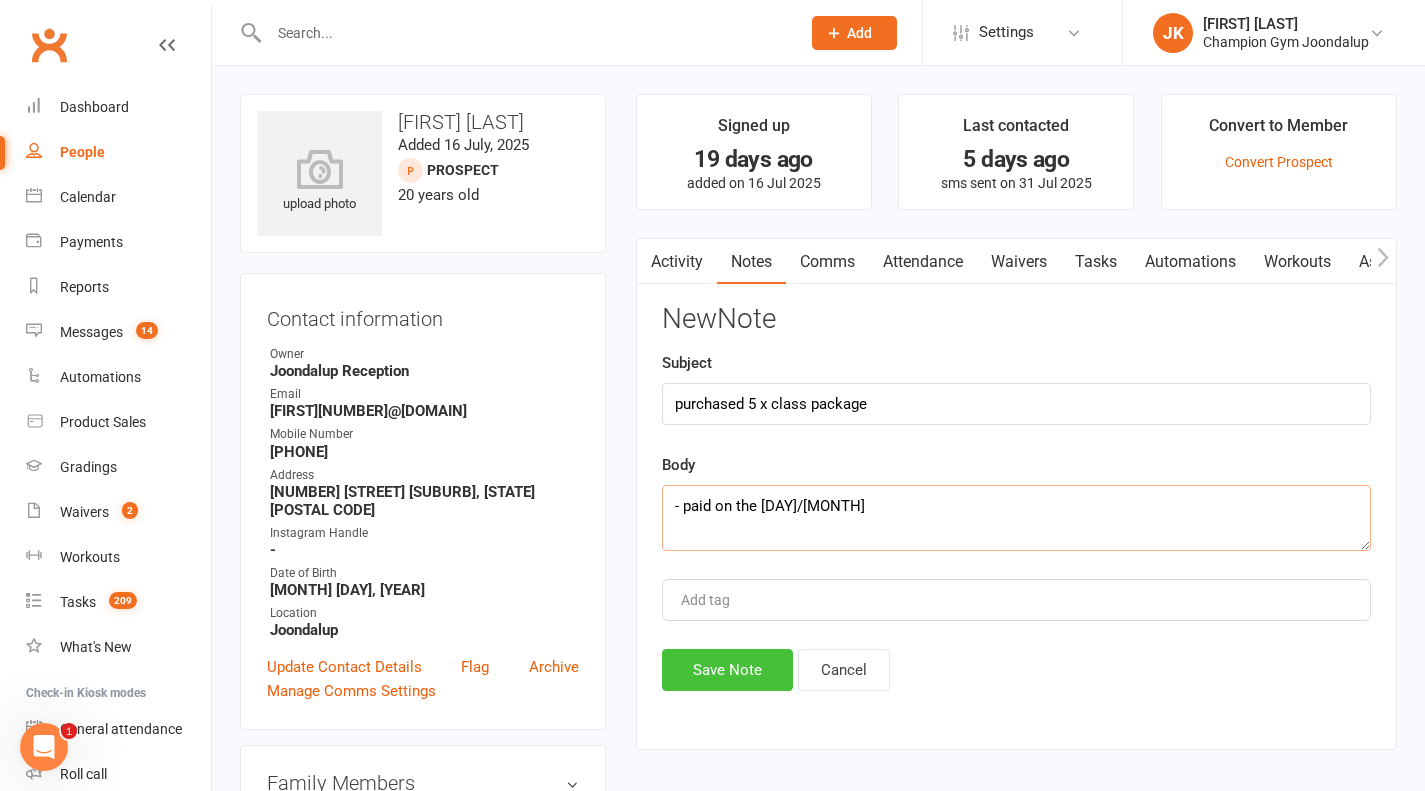 type on "- paid on the [DAY]/[MONTH]" 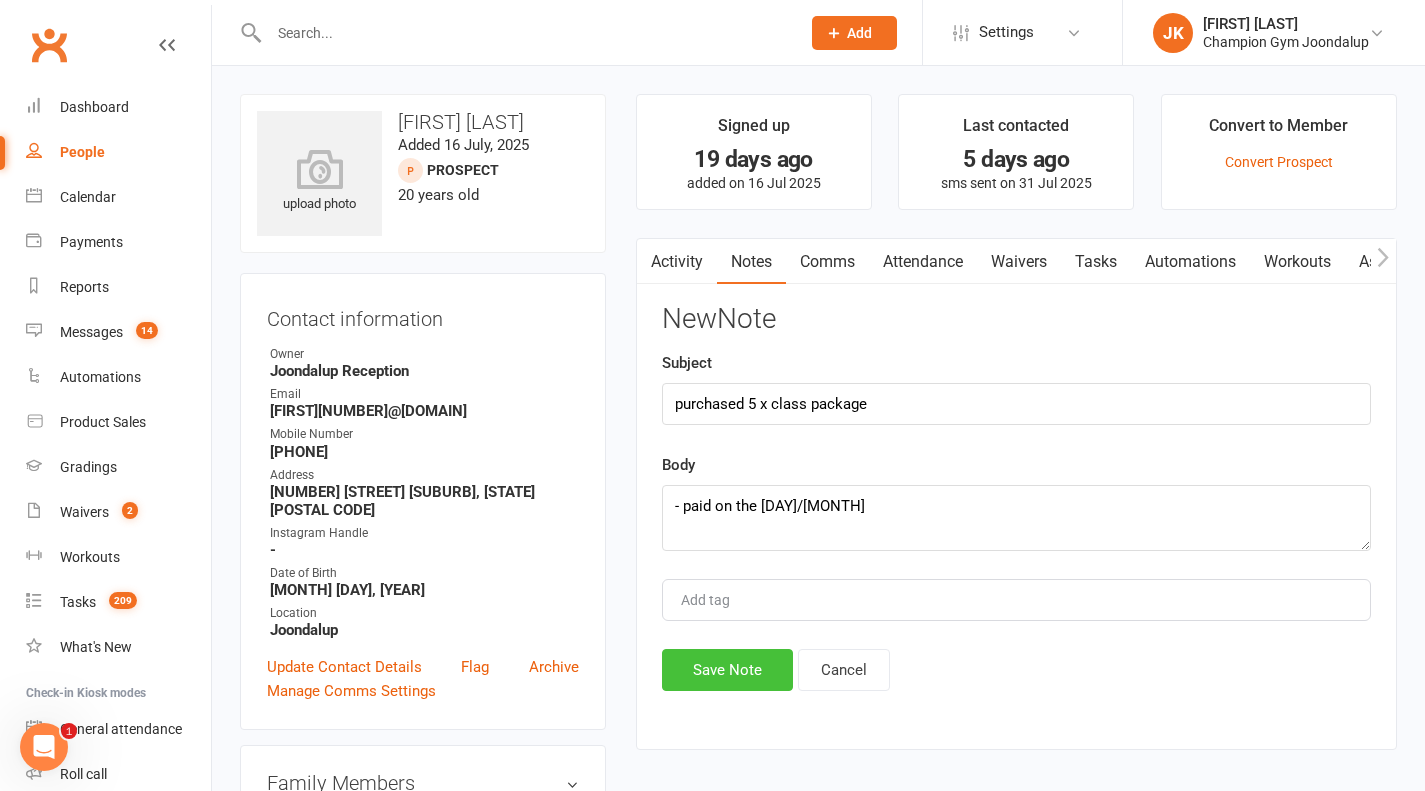 click on "Save Note" at bounding box center [727, 670] 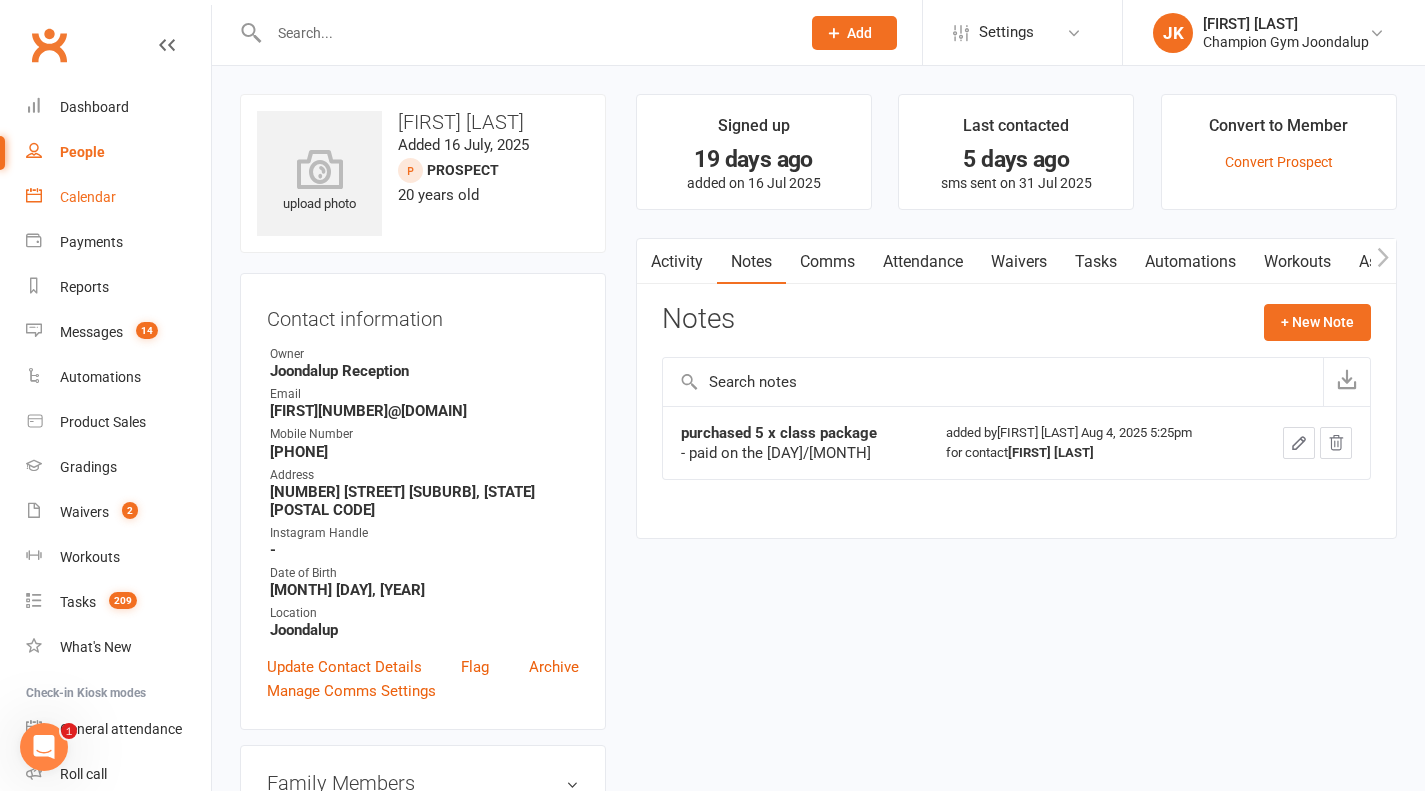 click on "Calendar" at bounding box center [88, 197] 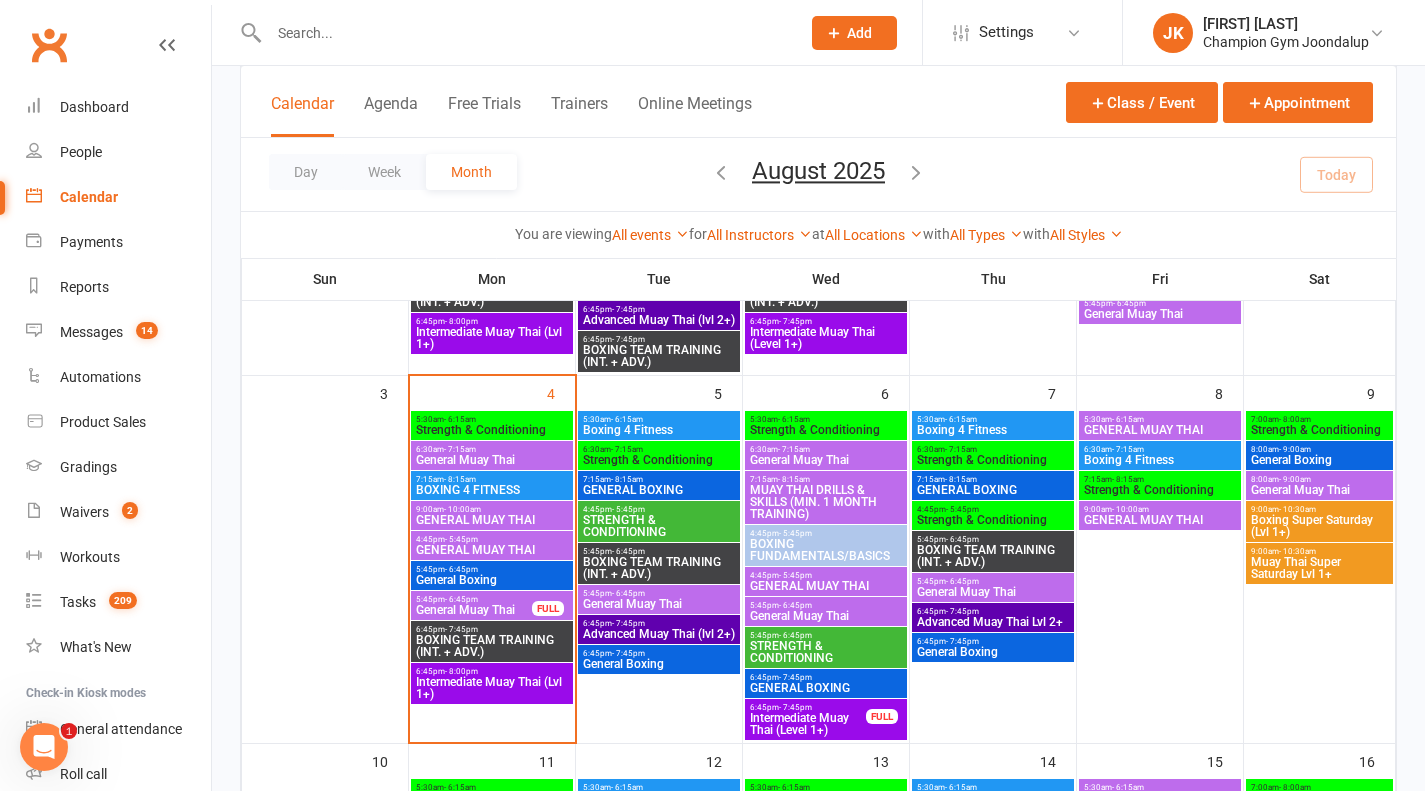 scroll, scrollTop: 370, scrollLeft: 0, axis: vertical 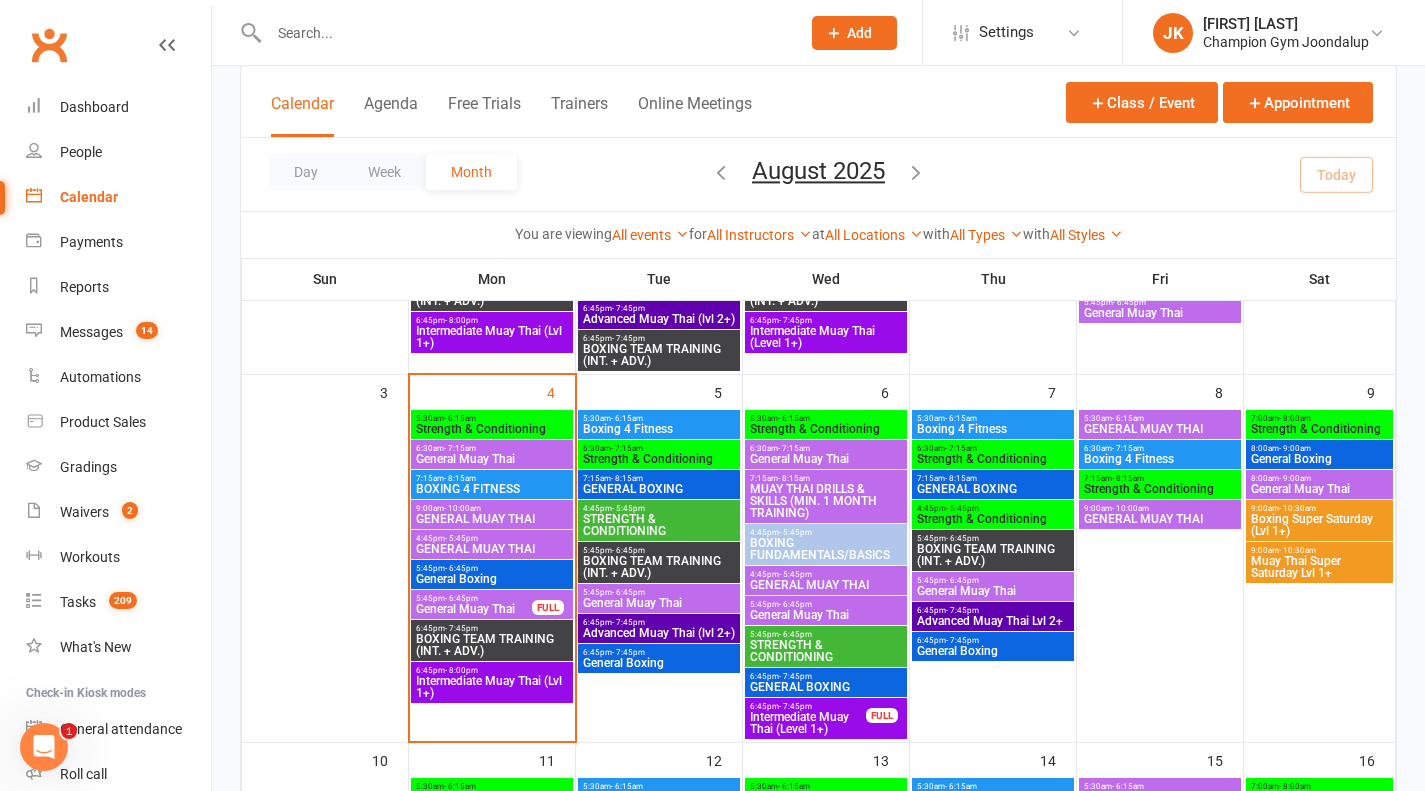 click on "5:45pm  - 6:45pm" at bounding box center (492, 568) 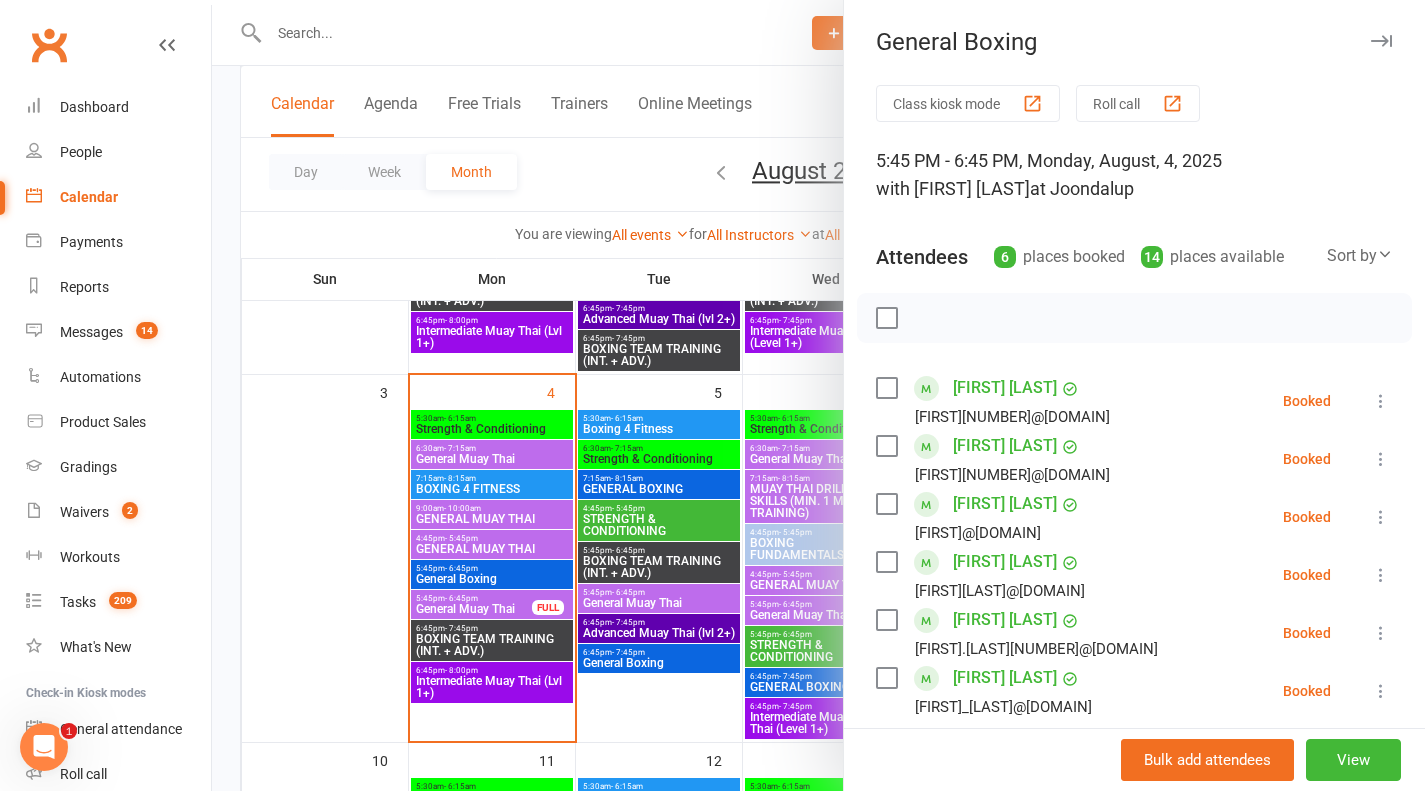 click at bounding box center [818, 395] 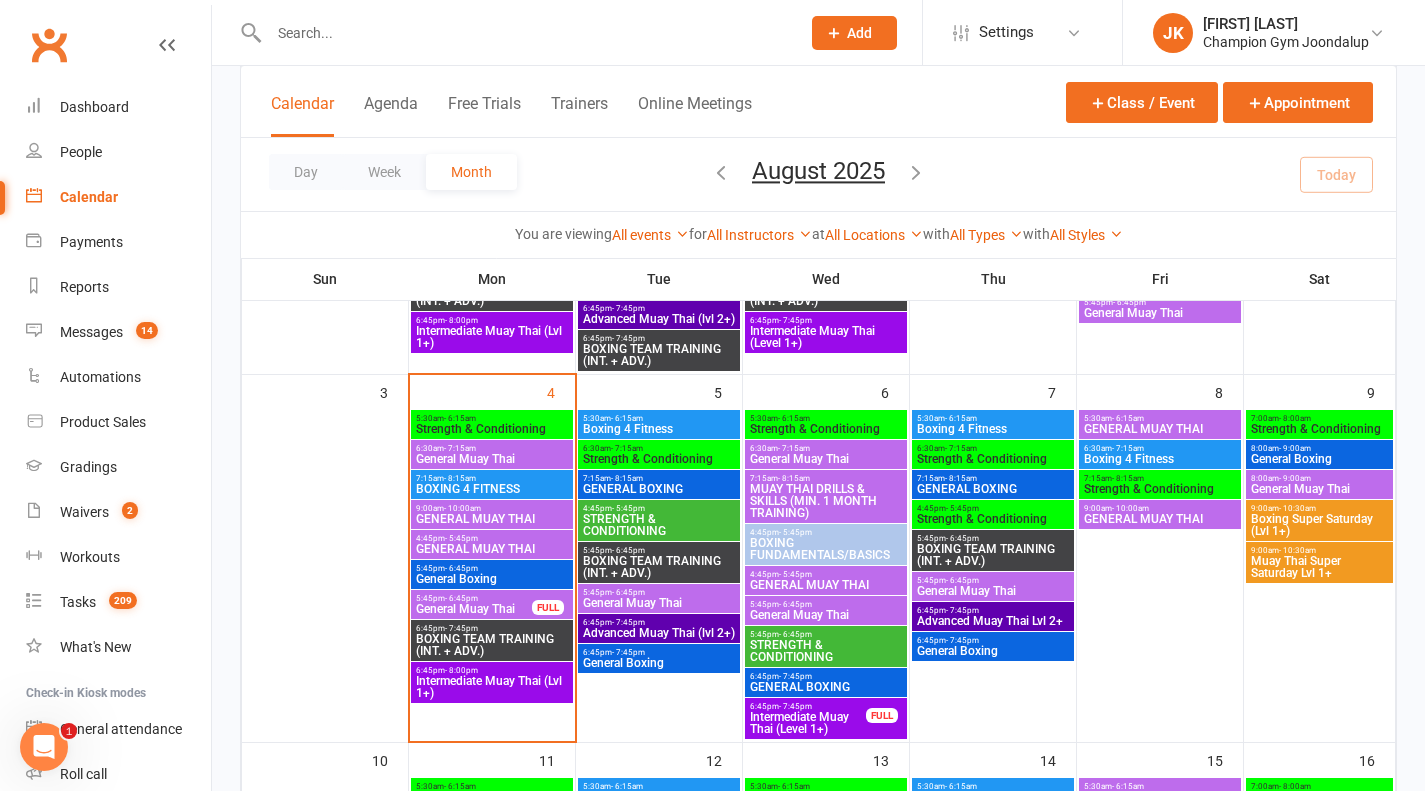 click on "General Muay Thai" at bounding box center [474, 609] 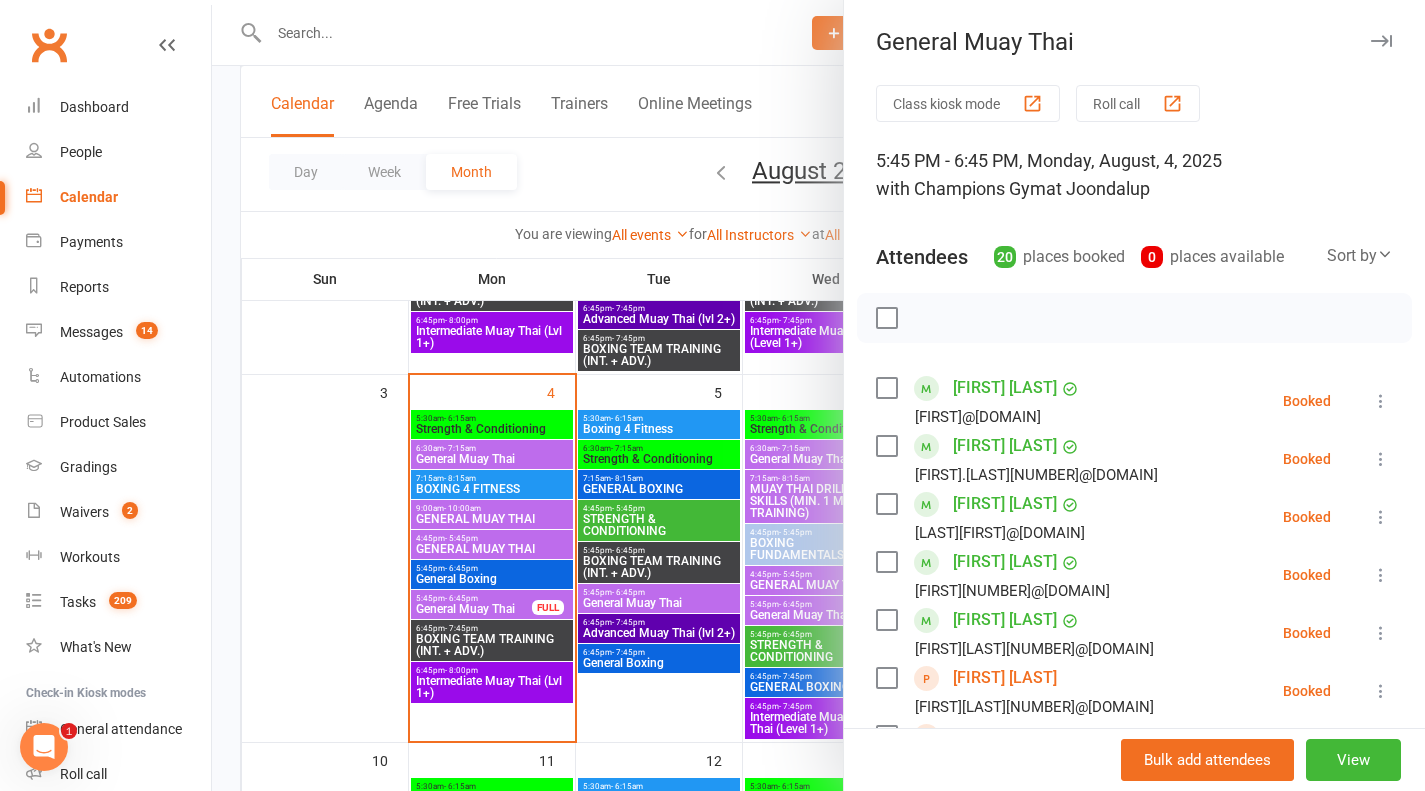 click on "Roll call" at bounding box center (1138, 103) 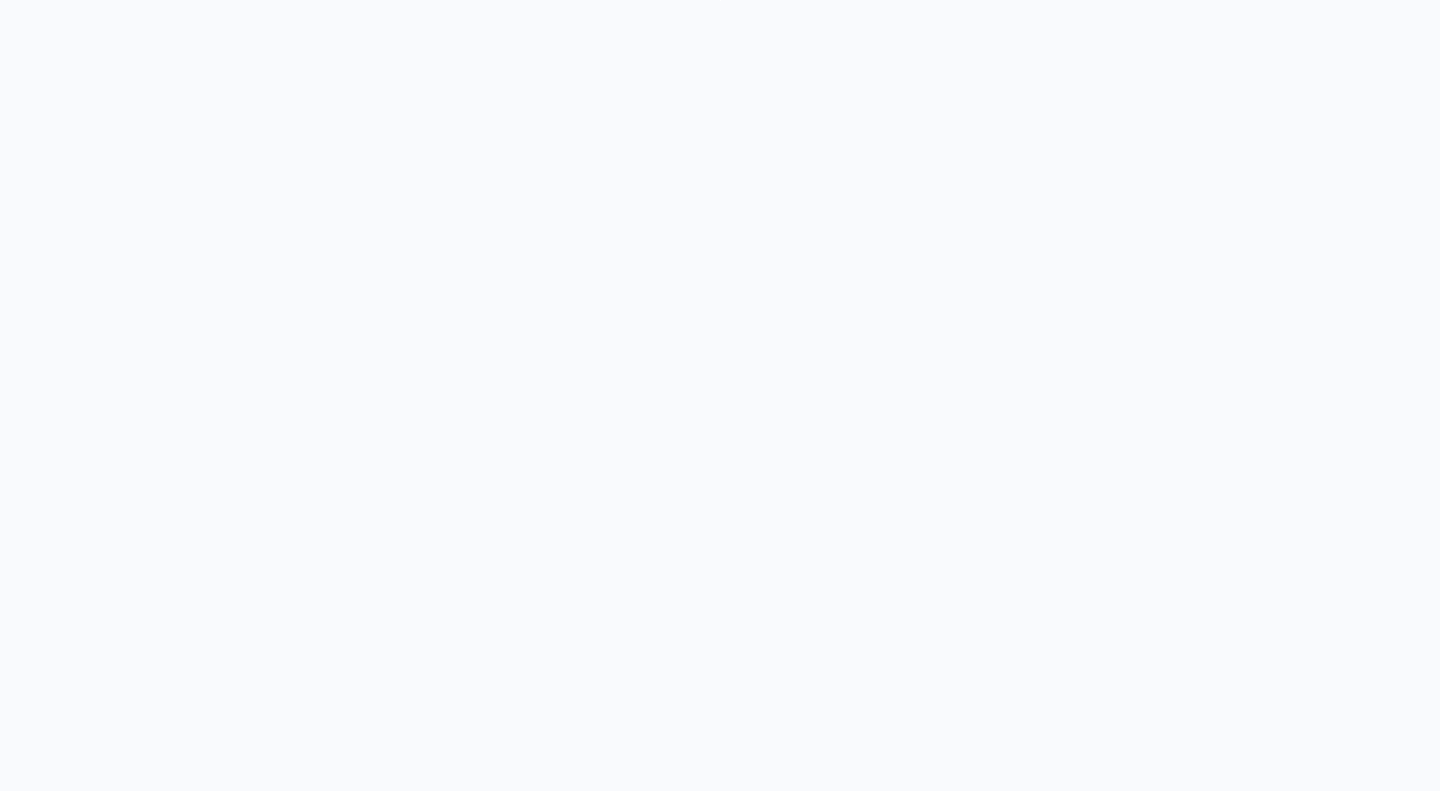 scroll, scrollTop: 0, scrollLeft: 0, axis: both 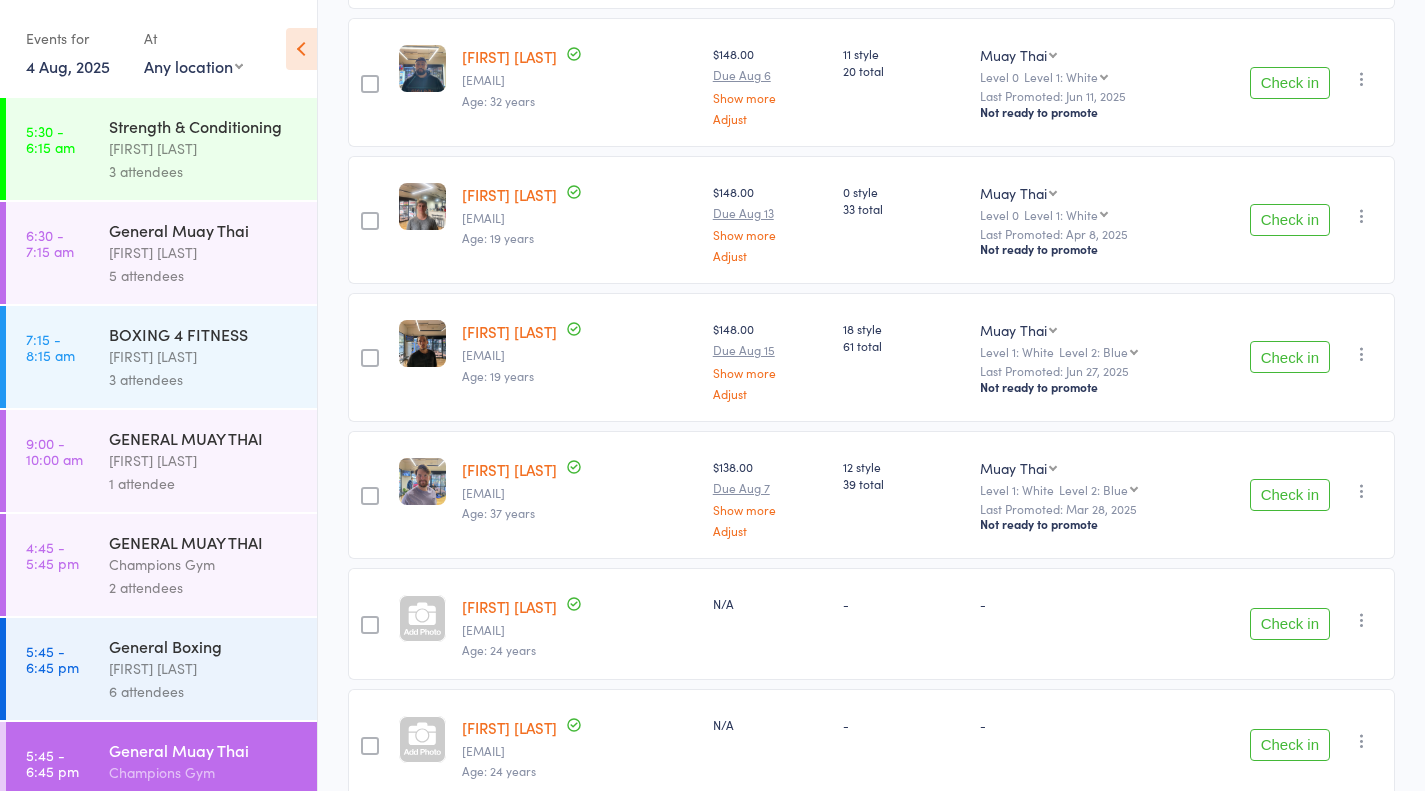 click on "Check in" at bounding box center [1290, 357] 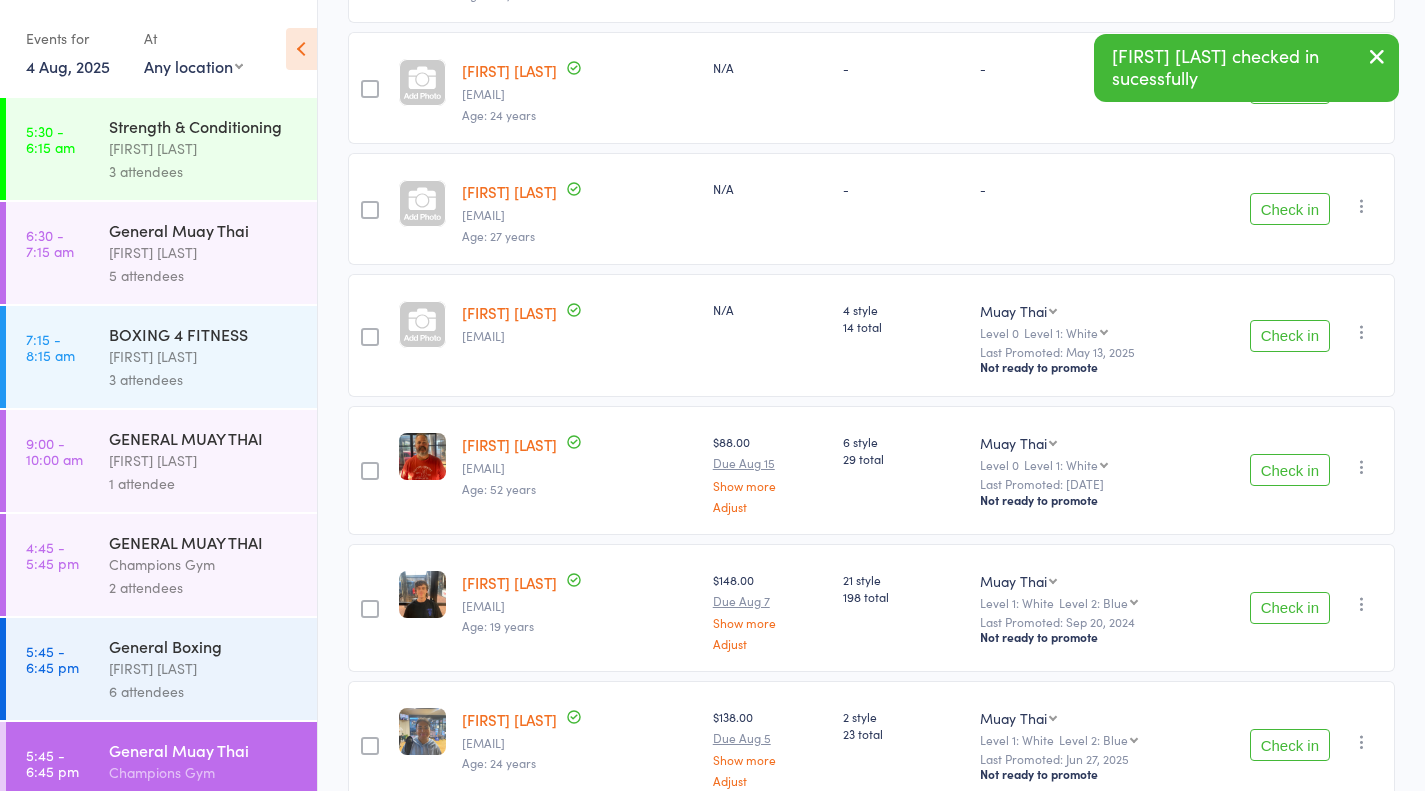 scroll, scrollTop: 970, scrollLeft: 0, axis: vertical 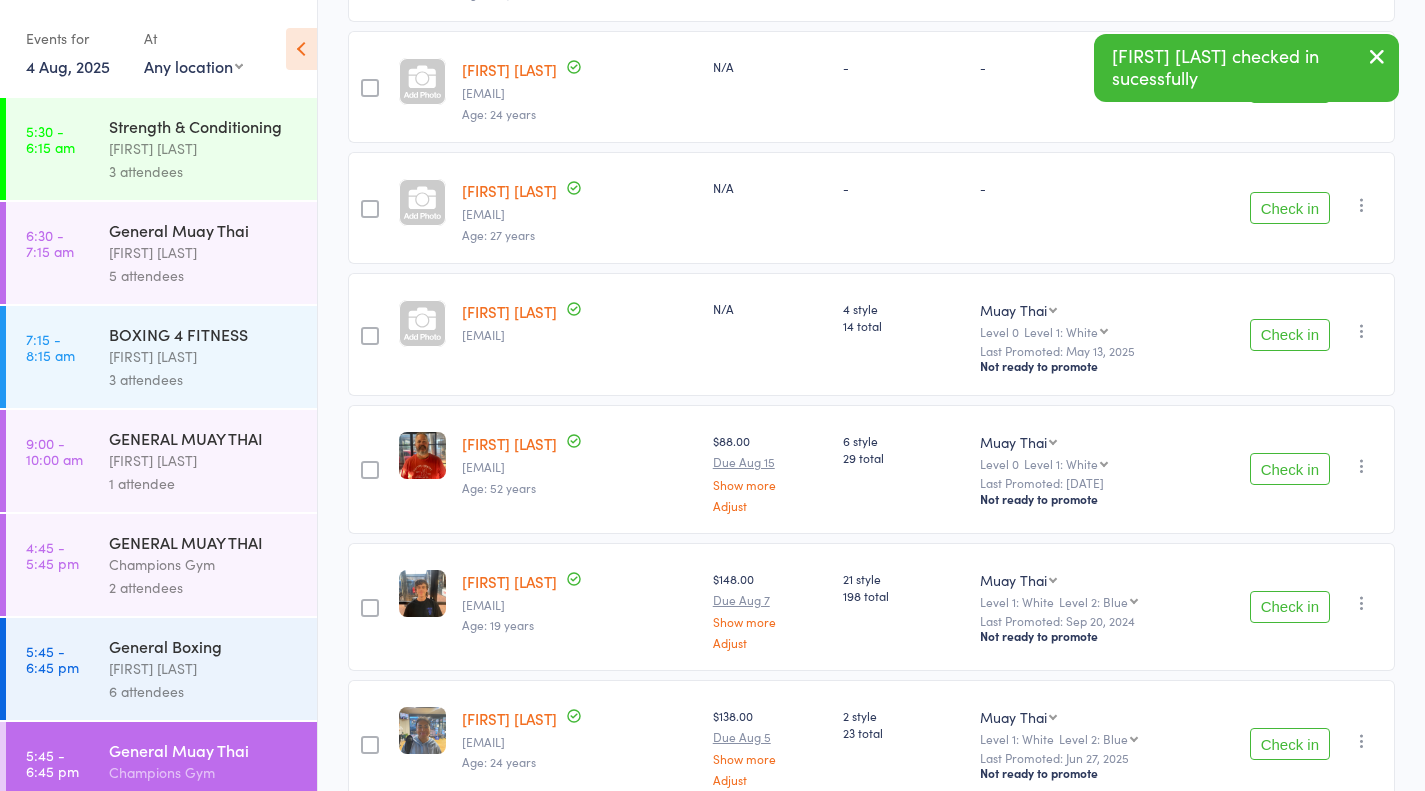 click at bounding box center [1362, 331] 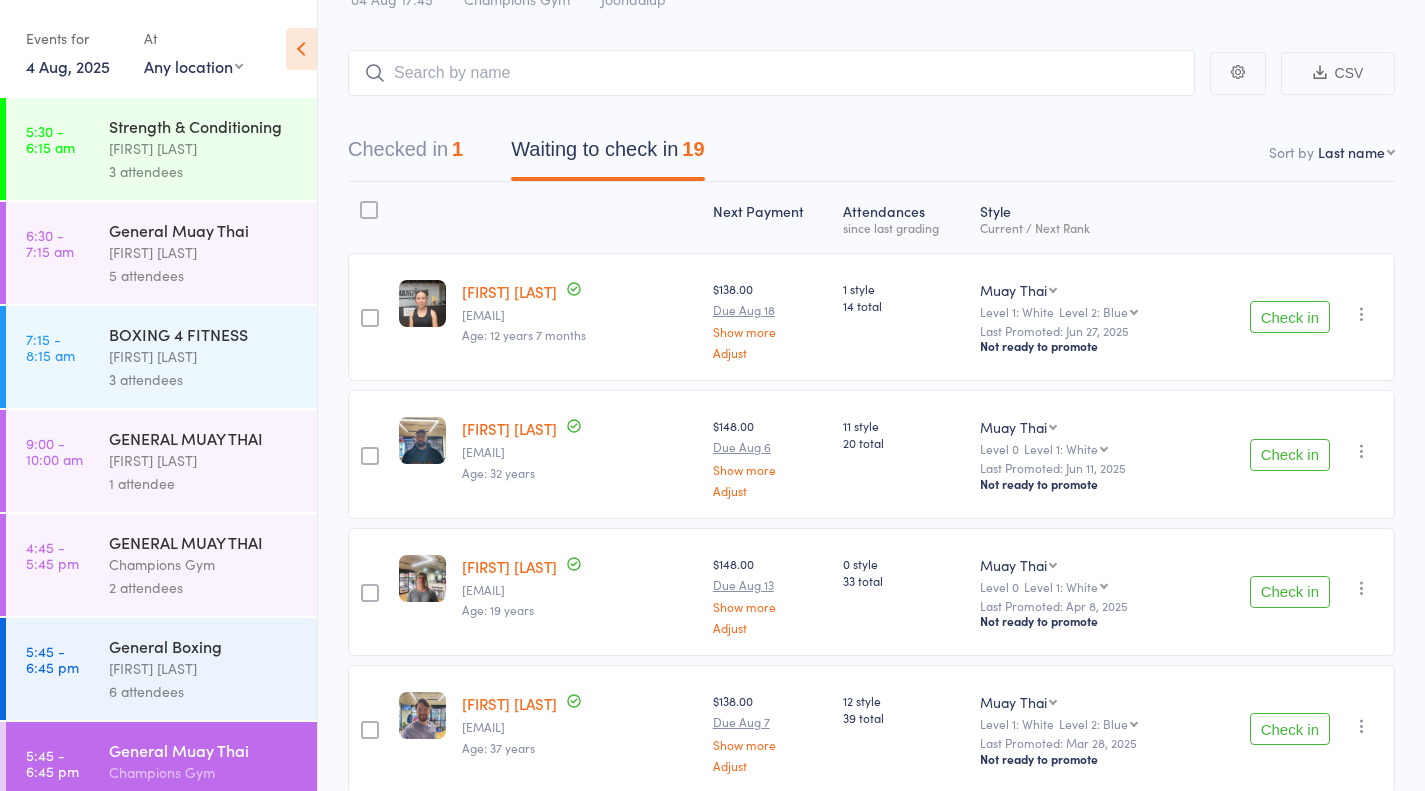 scroll, scrollTop: 0, scrollLeft: 0, axis: both 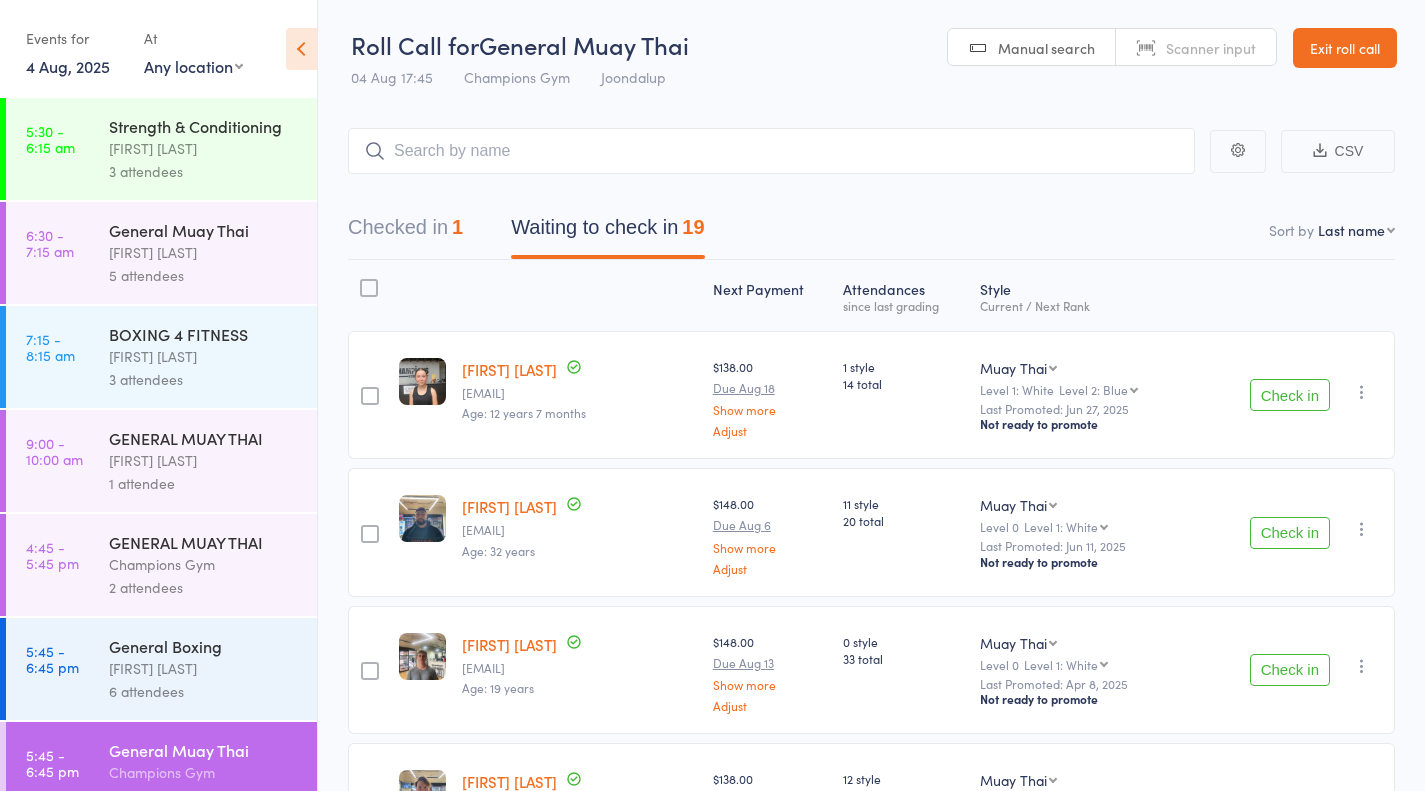 click on "Exit roll call" at bounding box center [1345, 48] 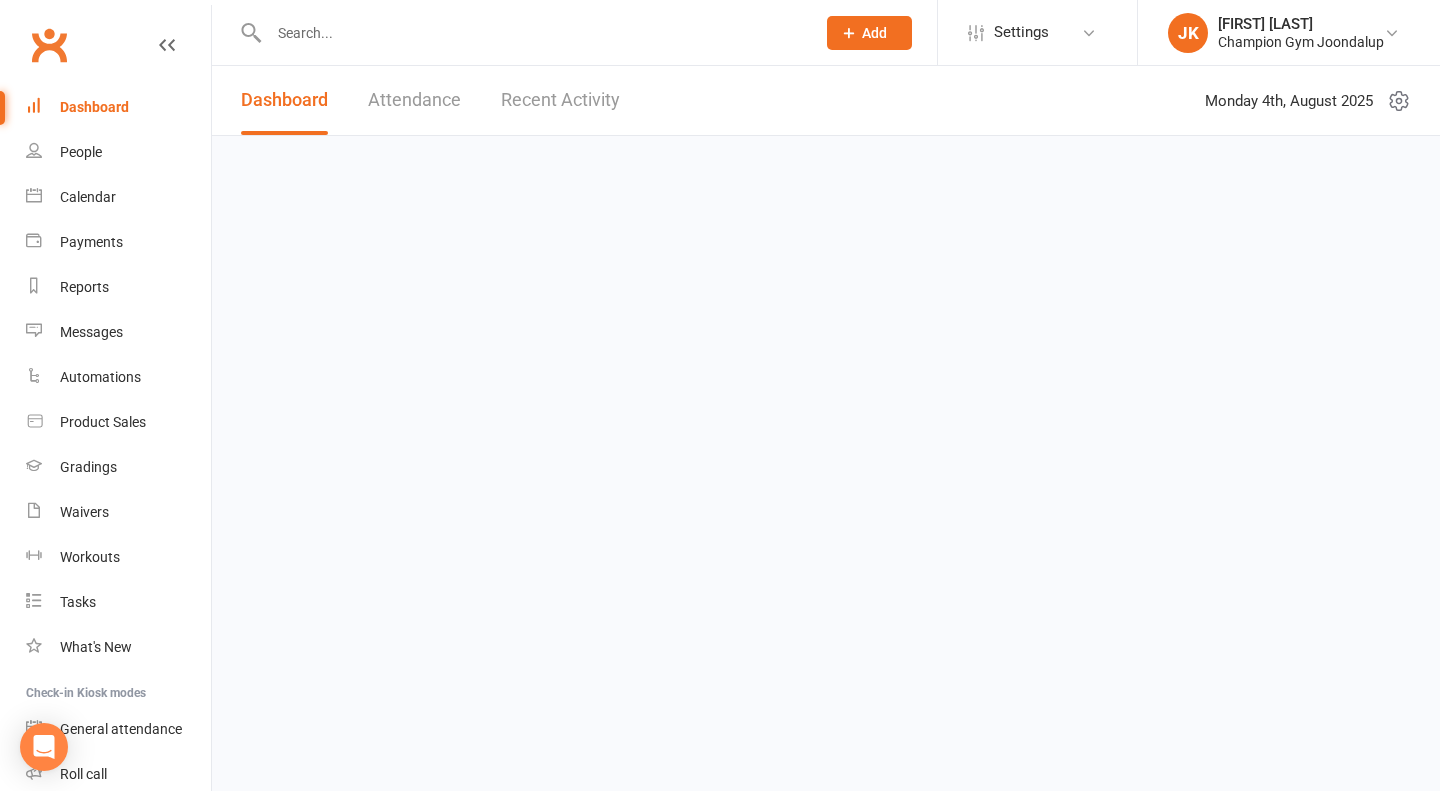 scroll, scrollTop: 0, scrollLeft: 0, axis: both 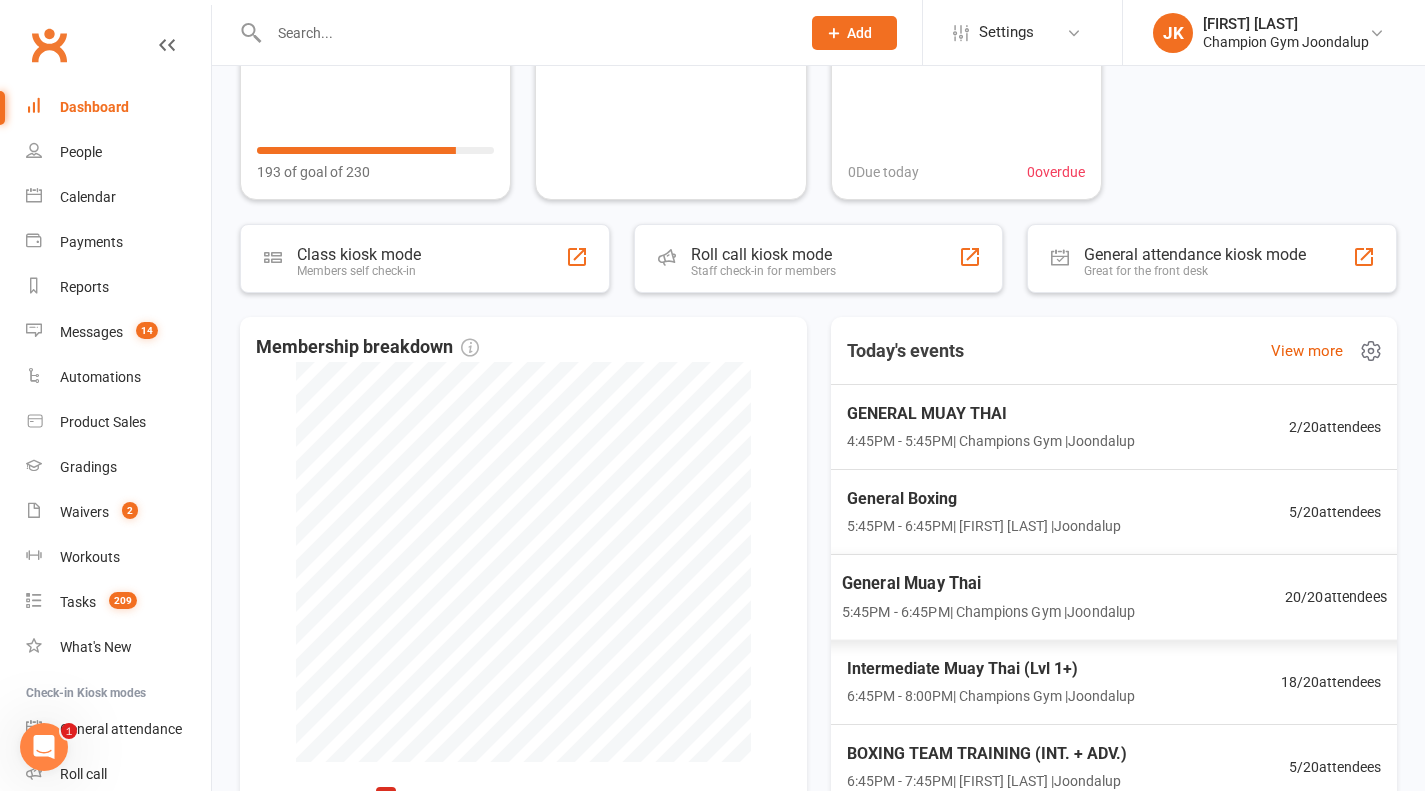 click on "General Muay Thai" at bounding box center [988, 583] 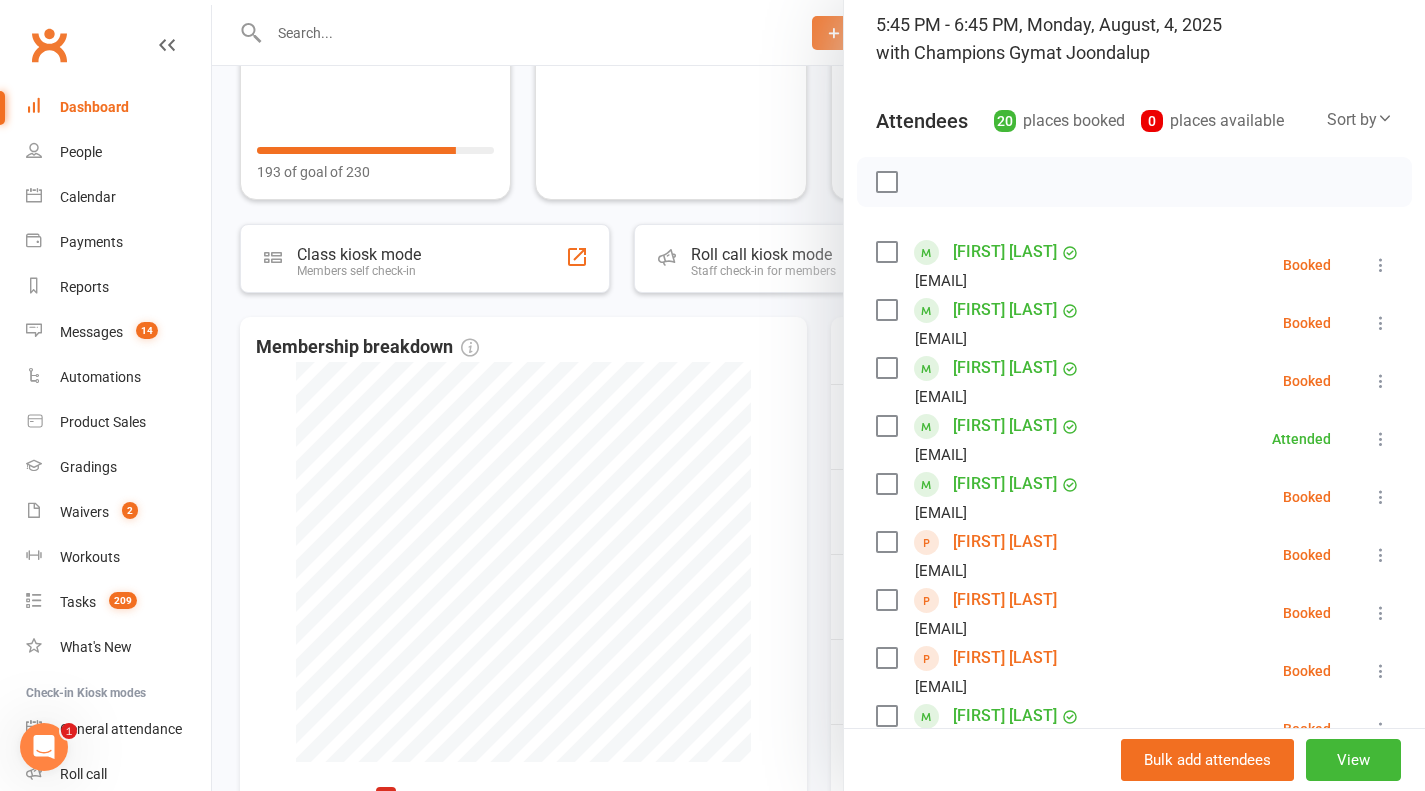 scroll, scrollTop: 0, scrollLeft: 0, axis: both 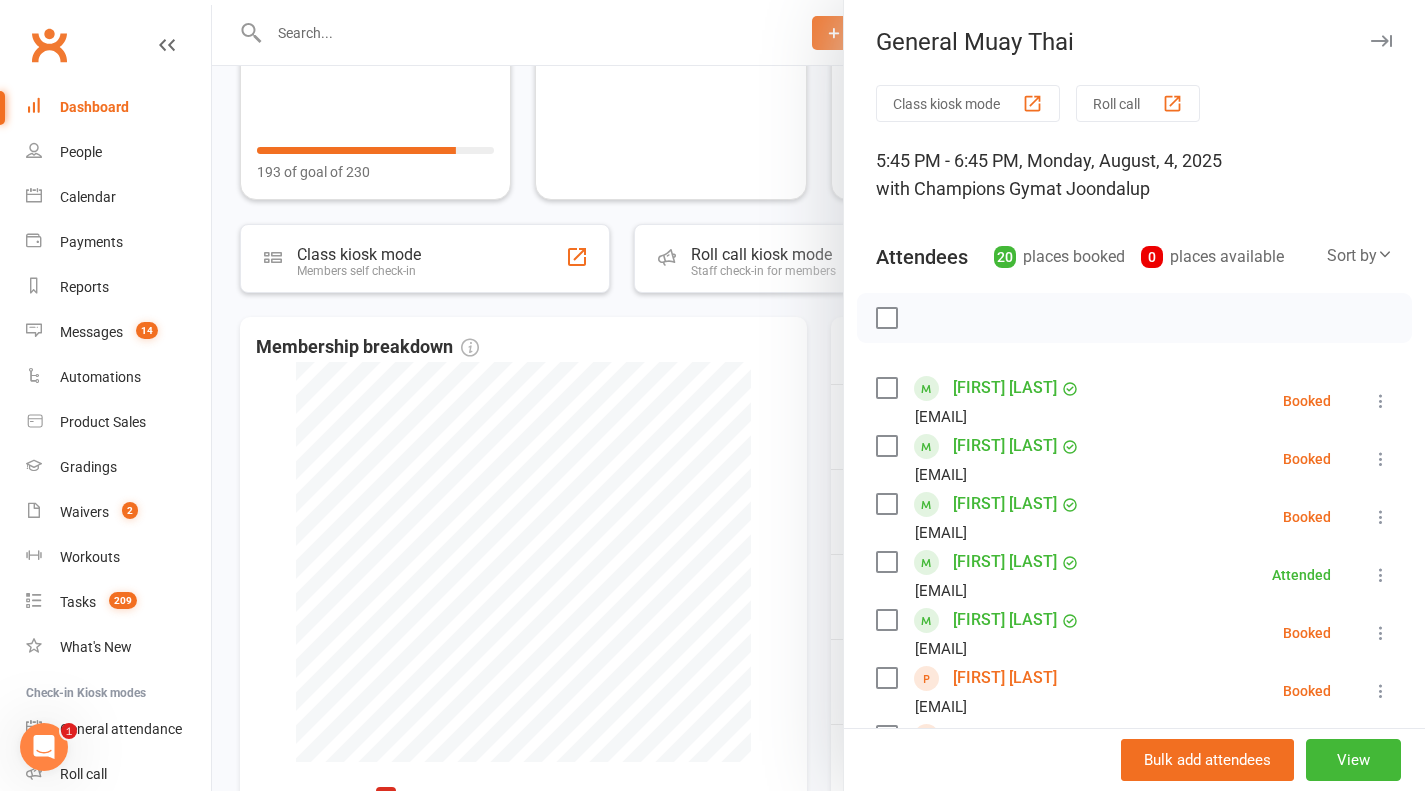 click on "Roll call" at bounding box center (1138, 103) 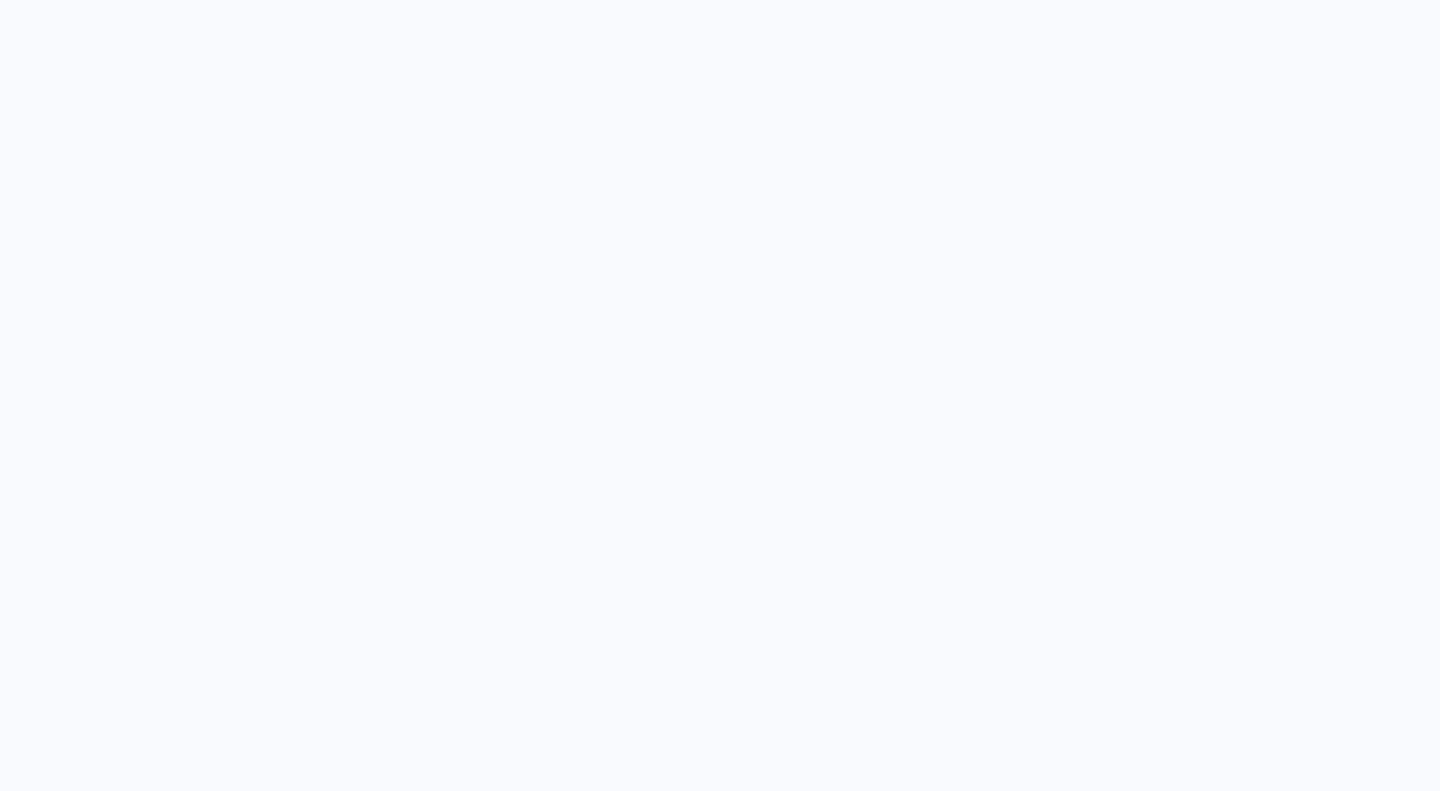 scroll, scrollTop: 0, scrollLeft: 0, axis: both 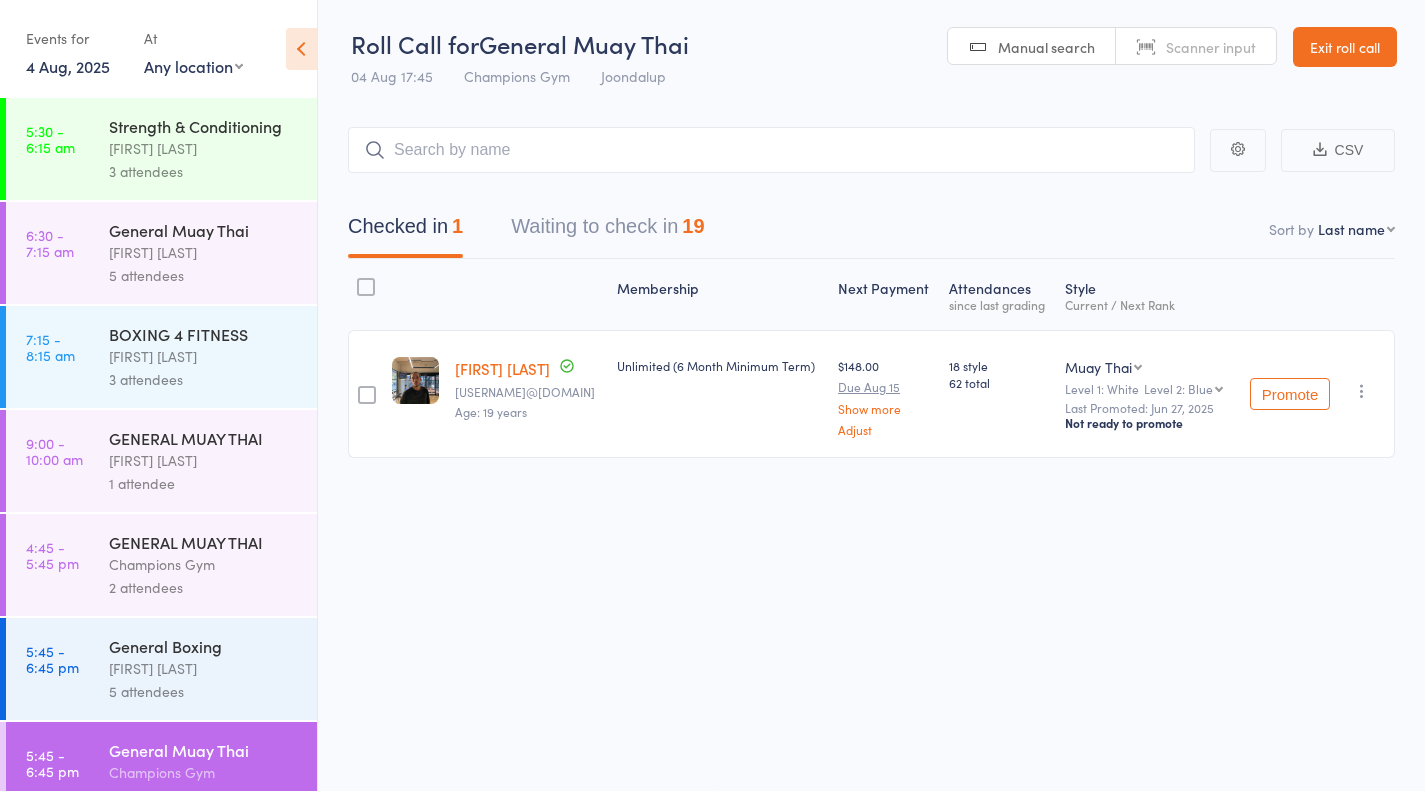 click on "Waiting to check in  19" at bounding box center [607, 231] 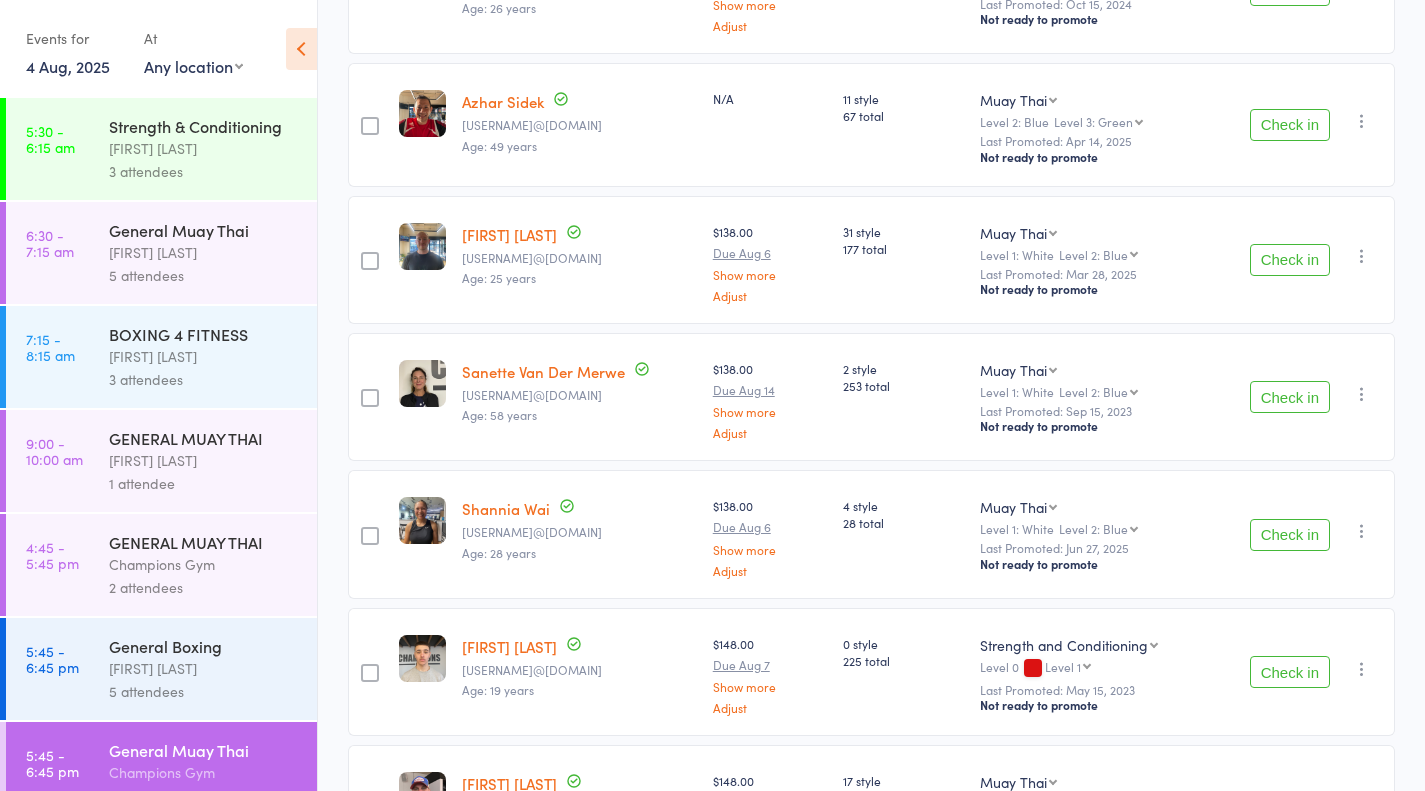 scroll, scrollTop: 1998, scrollLeft: 0, axis: vertical 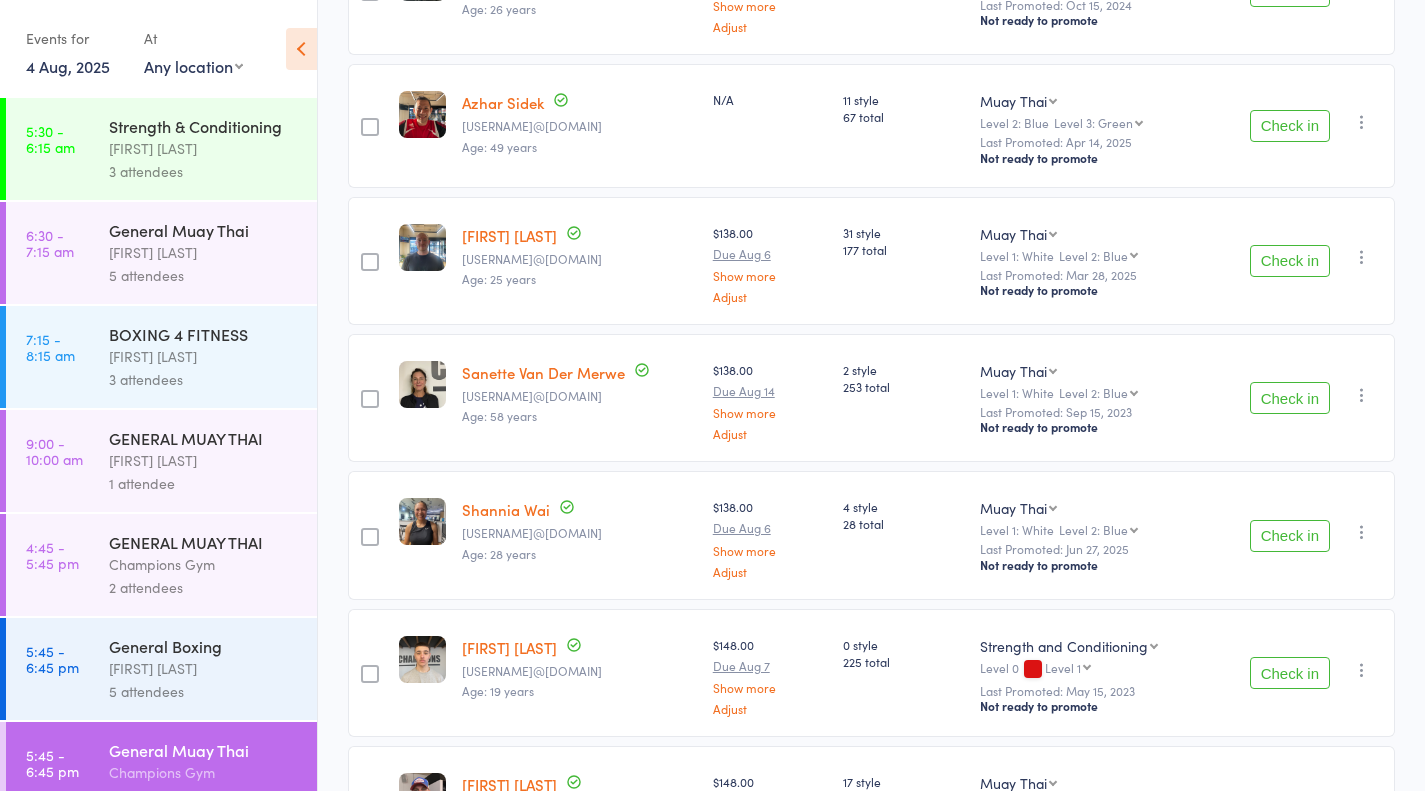 click on "Check in" at bounding box center [1290, 673] 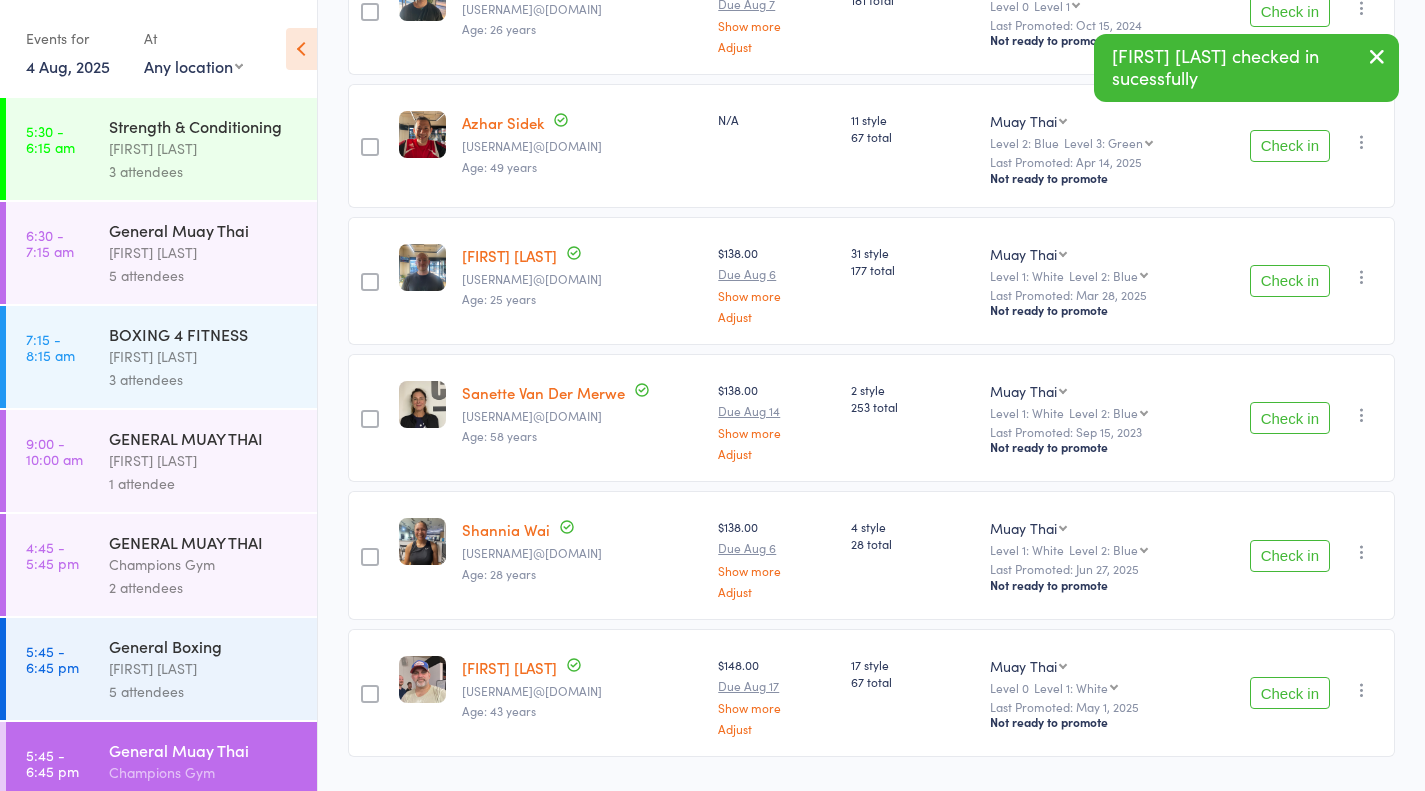 scroll, scrollTop: 1976, scrollLeft: 0, axis: vertical 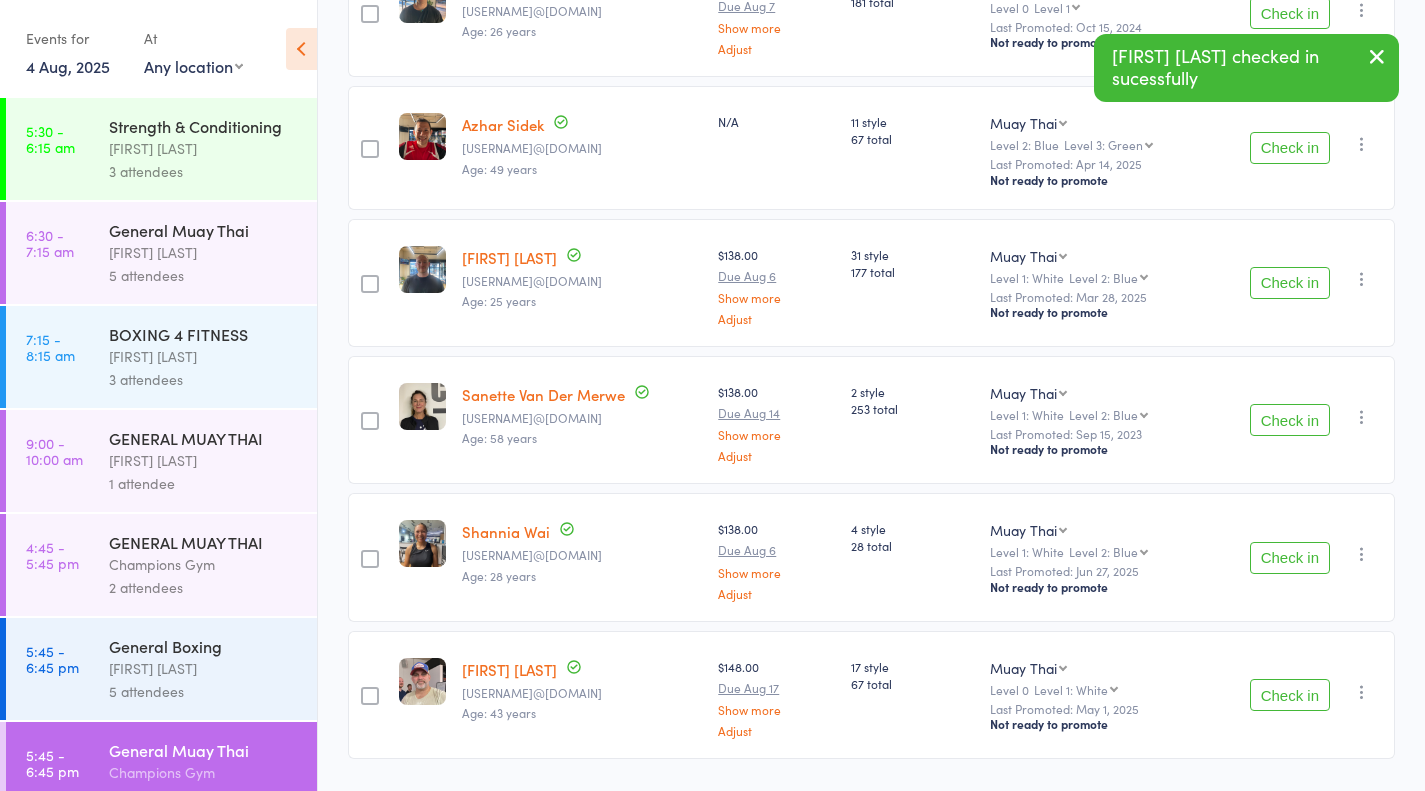 click on "Check in" at bounding box center (1290, 283) 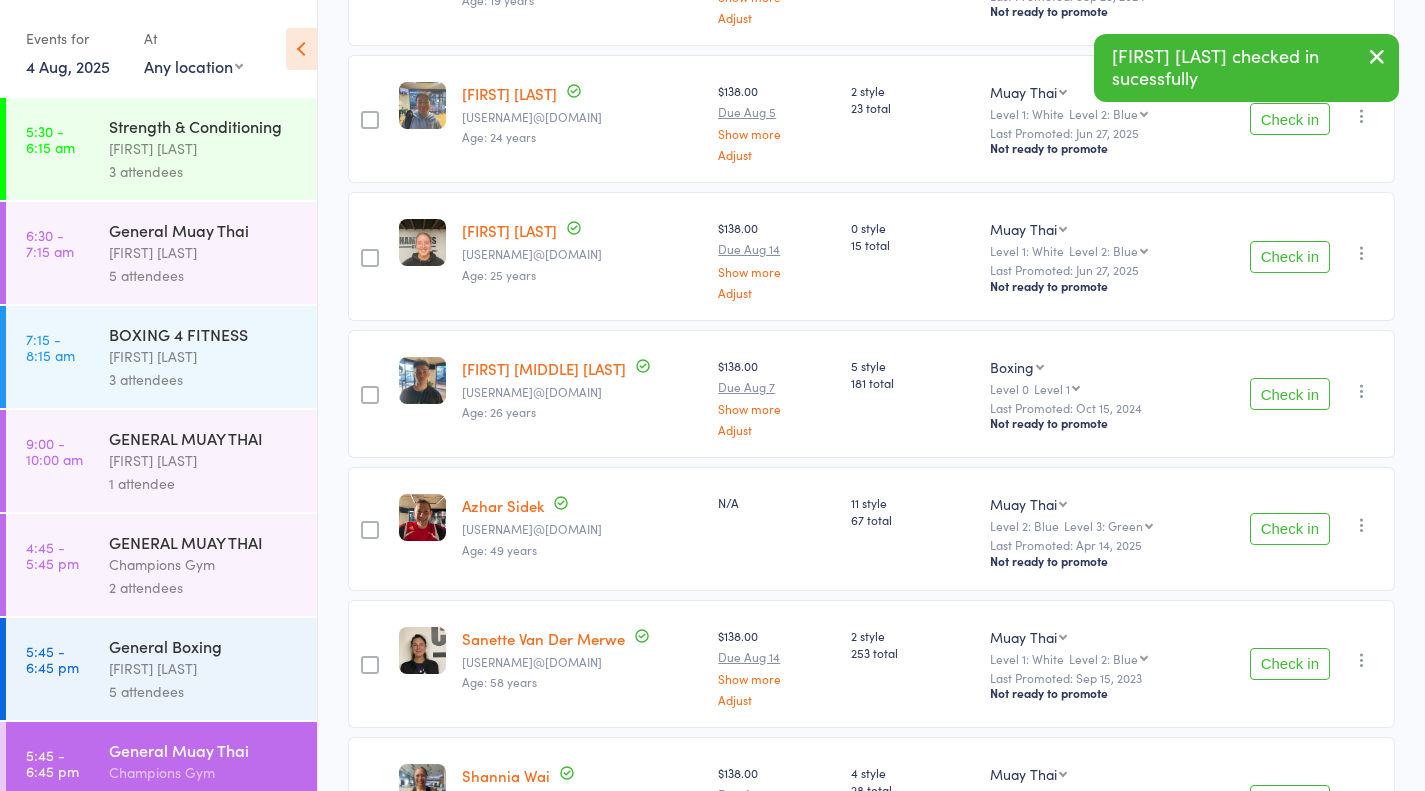 scroll, scrollTop: 1582, scrollLeft: 0, axis: vertical 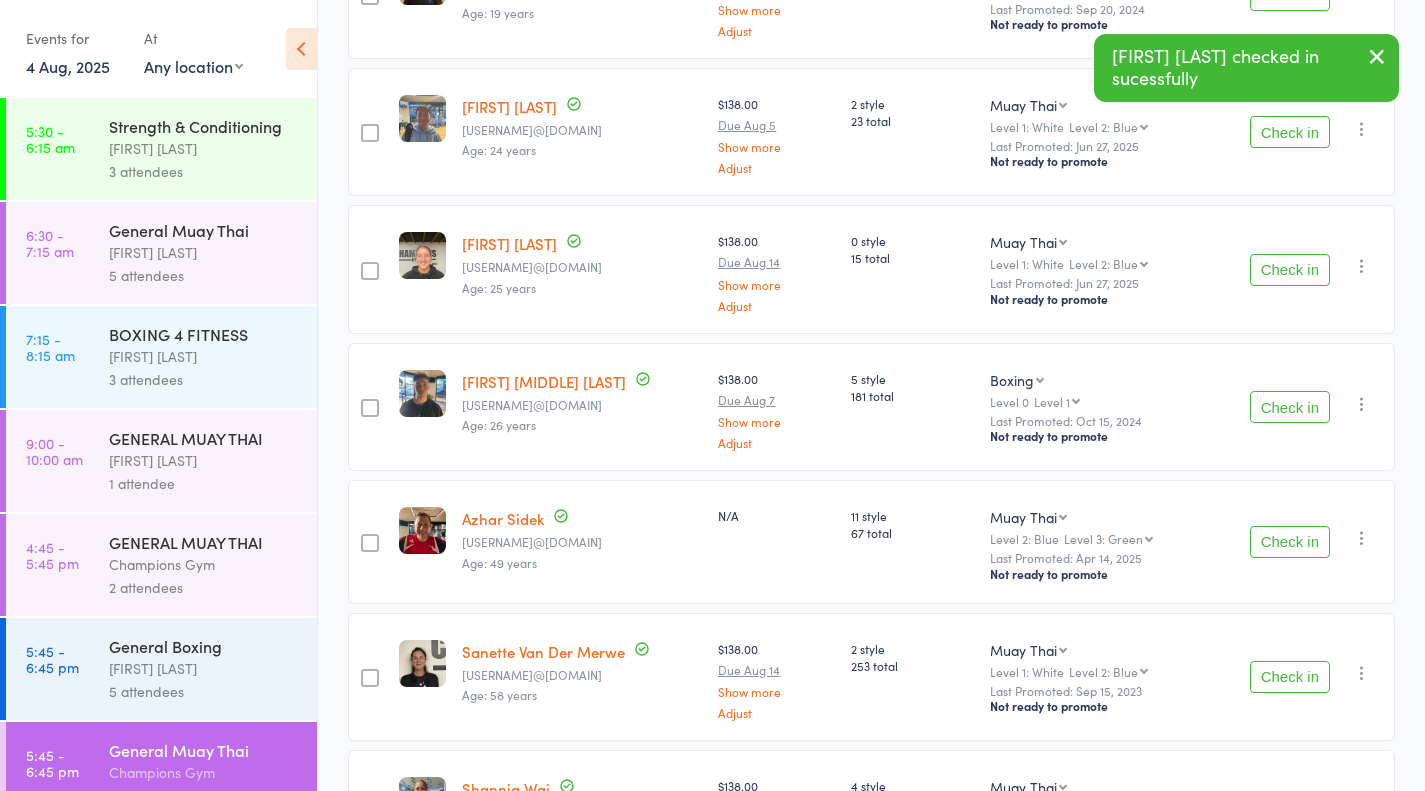 click on "Check in" at bounding box center [1290, 407] 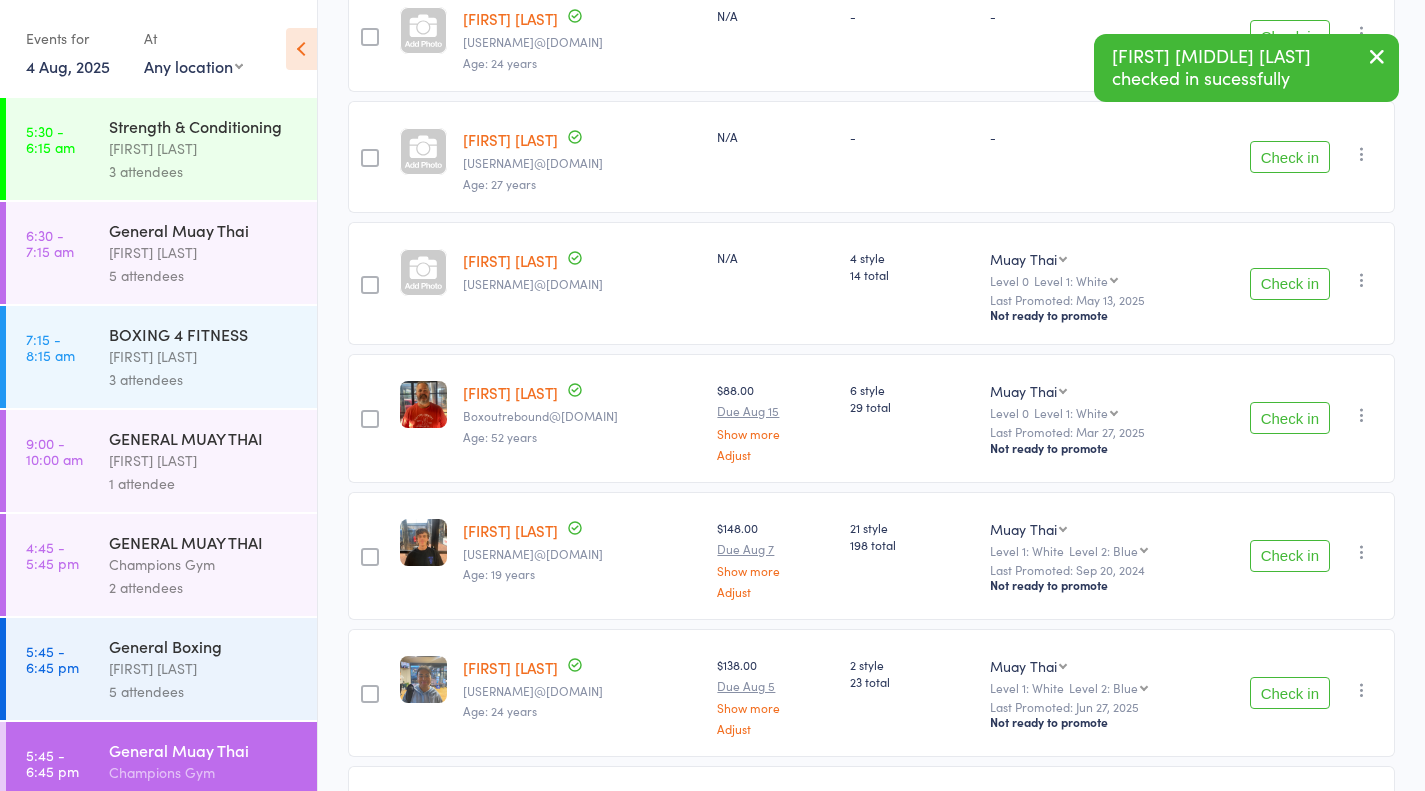 scroll, scrollTop: 806, scrollLeft: 0, axis: vertical 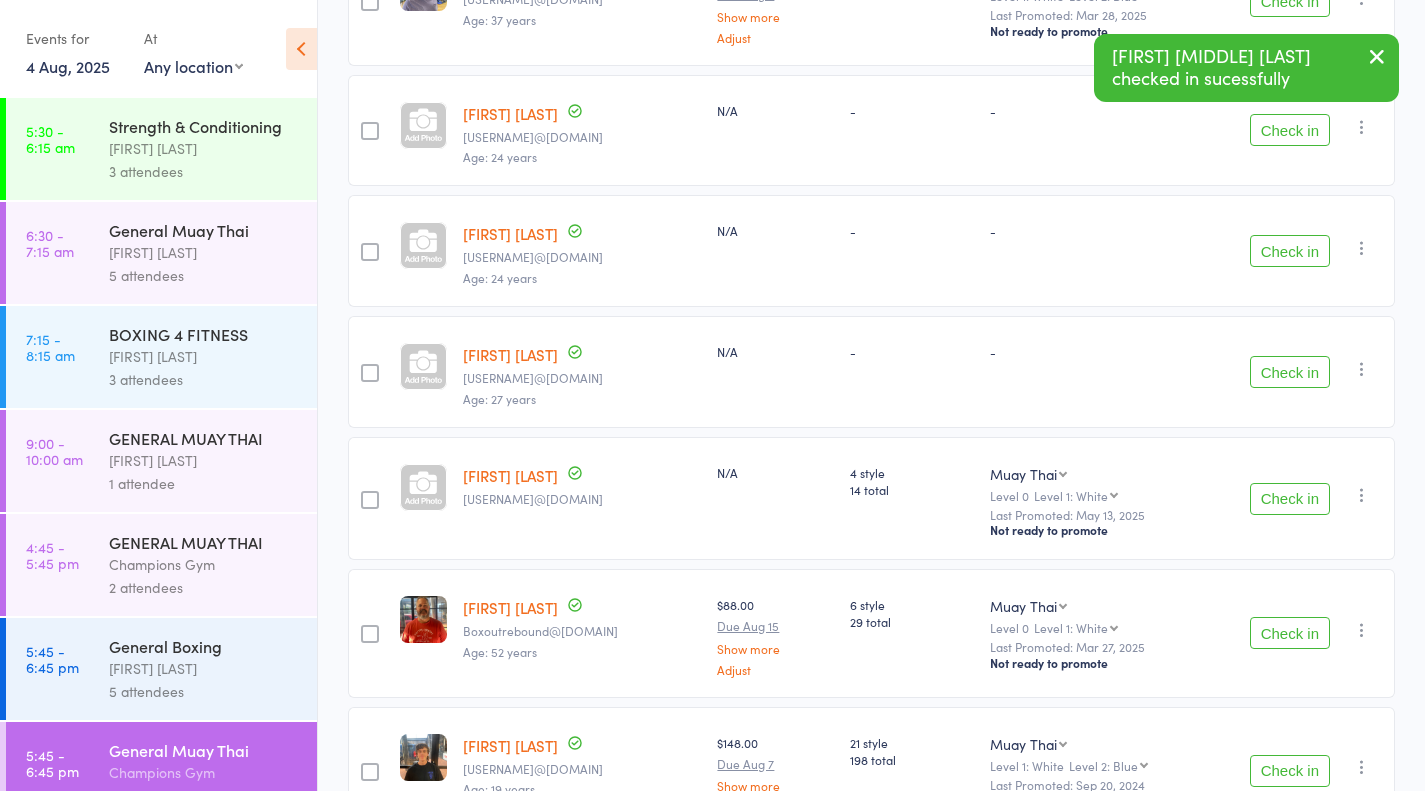 click at bounding box center [1362, 495] 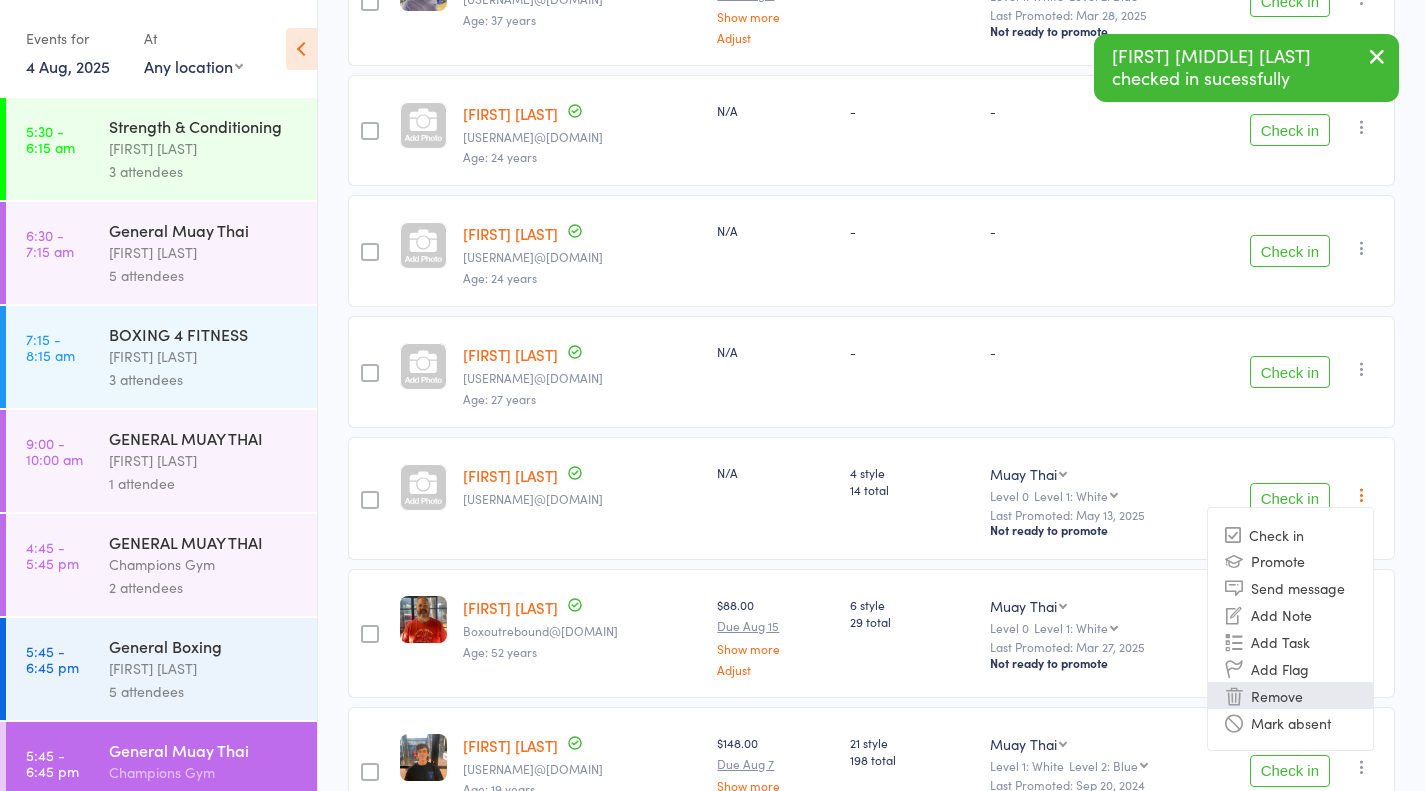 click on "Remove" at bounding box center [1290, 695] 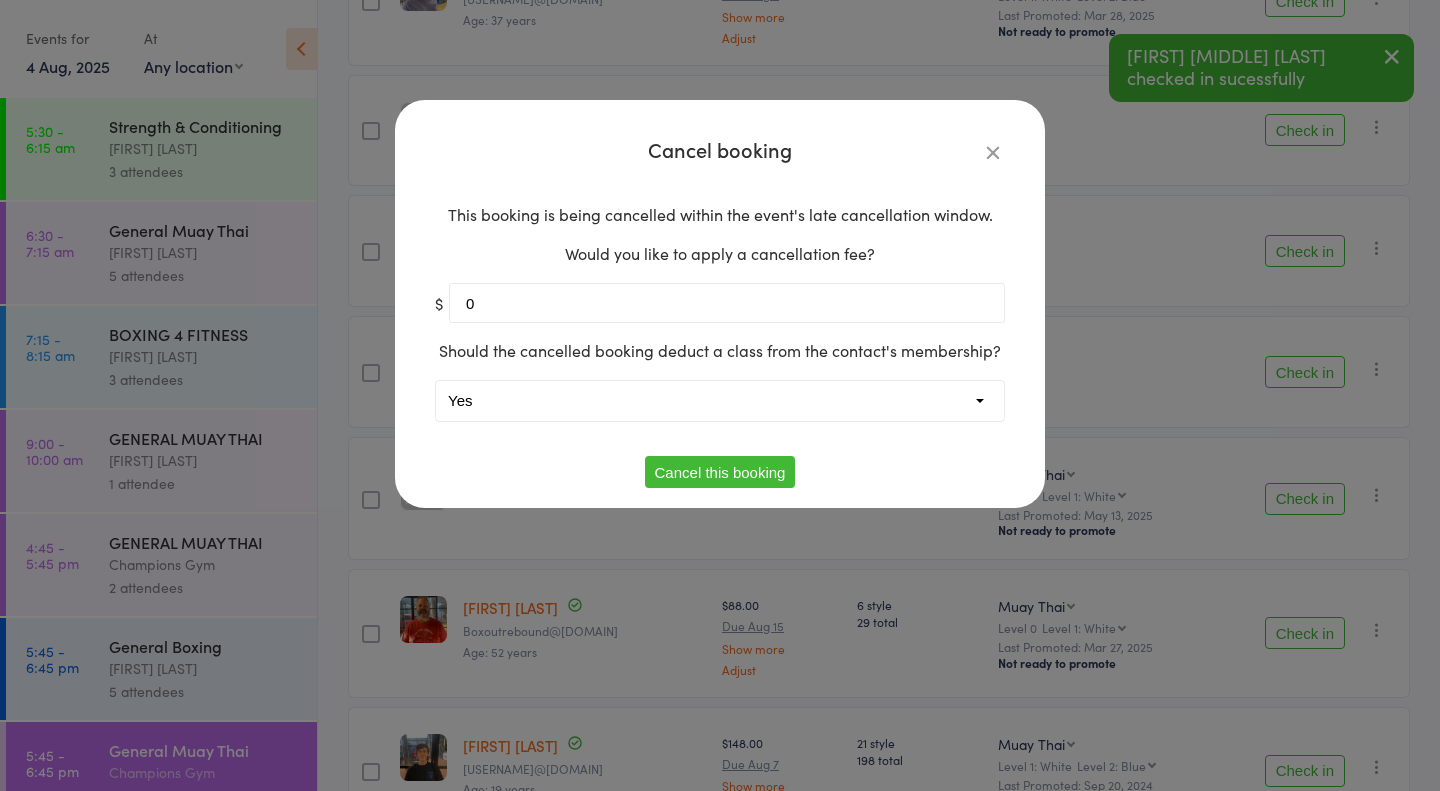 type on "0" 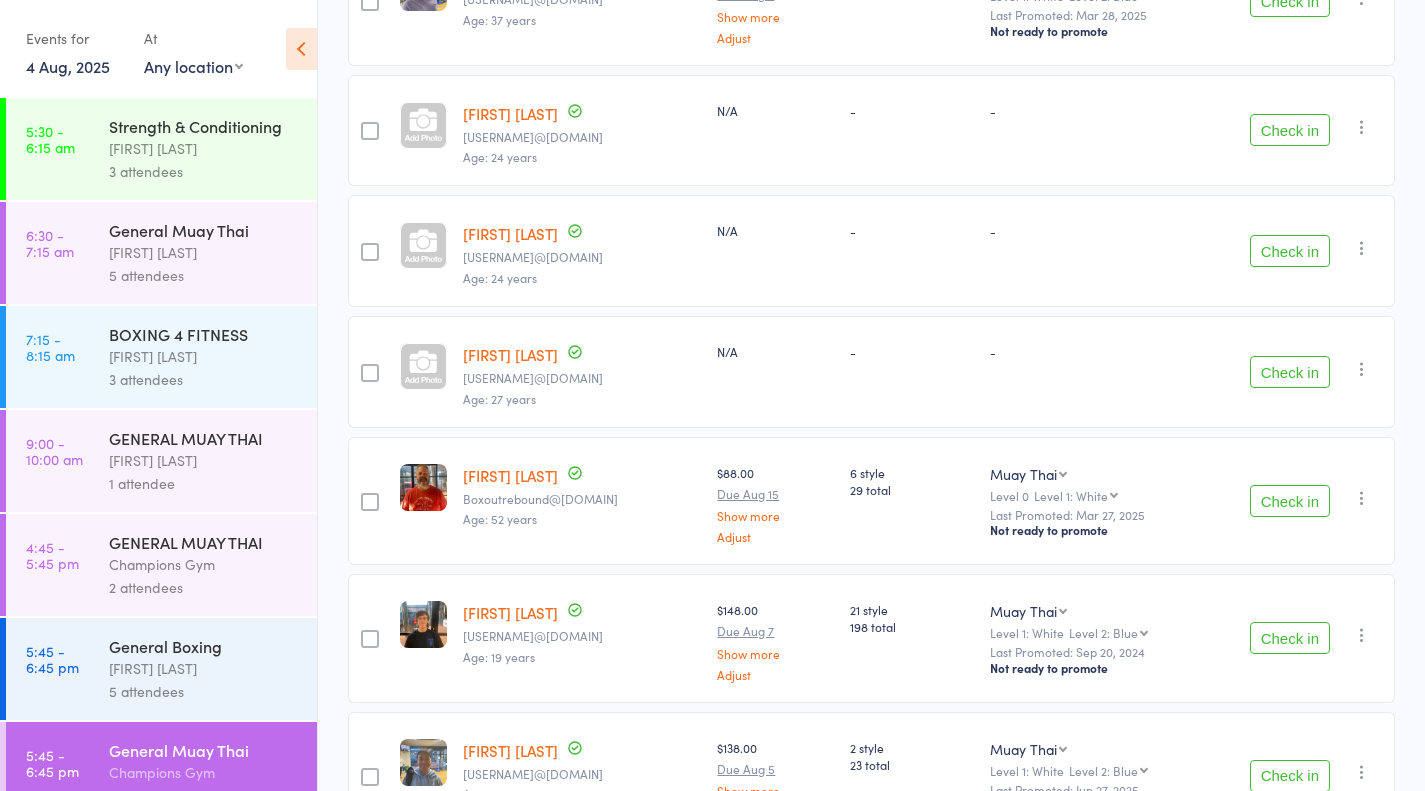 scroll, scrollTop: 0, scrollLeft: 0, axis: both 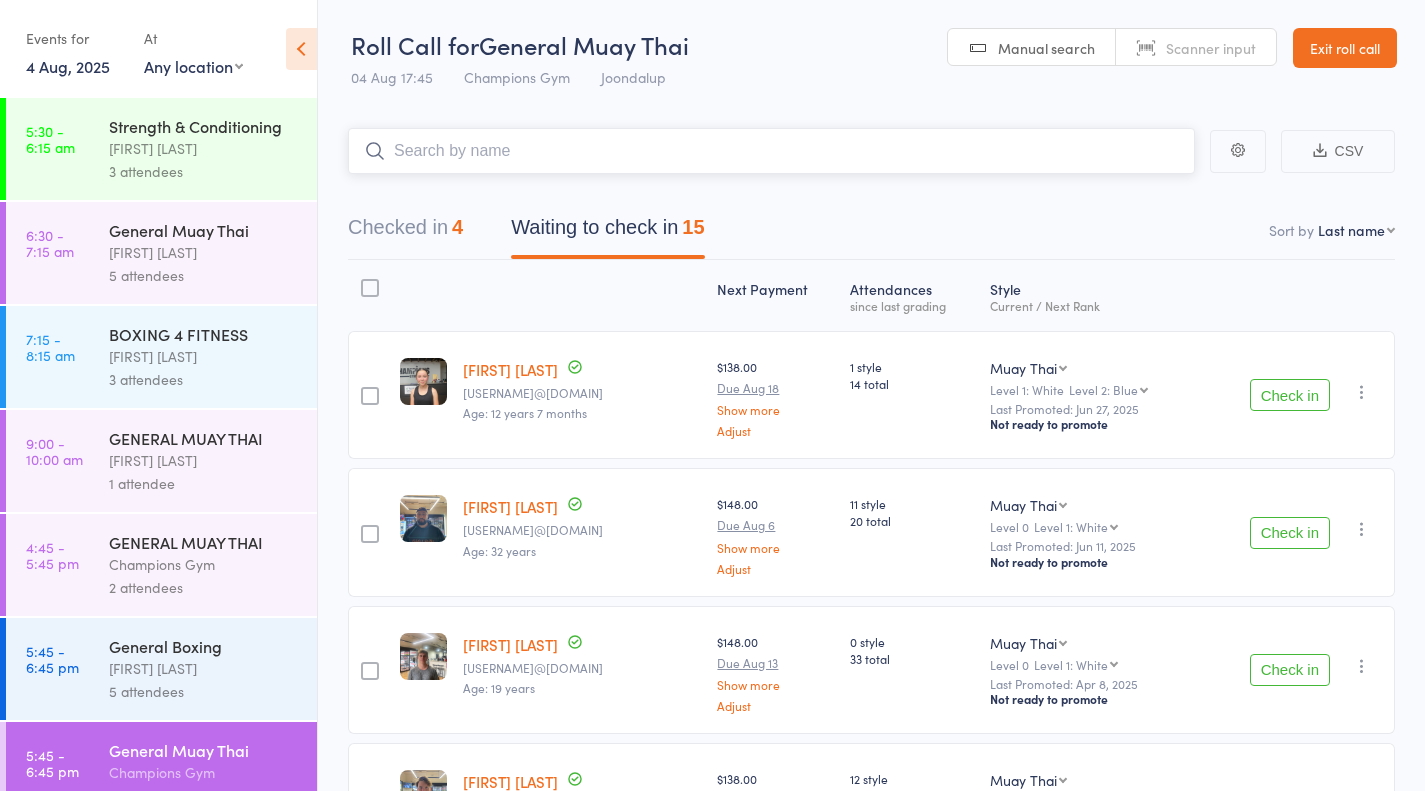 click at bounding box center [771, 151] 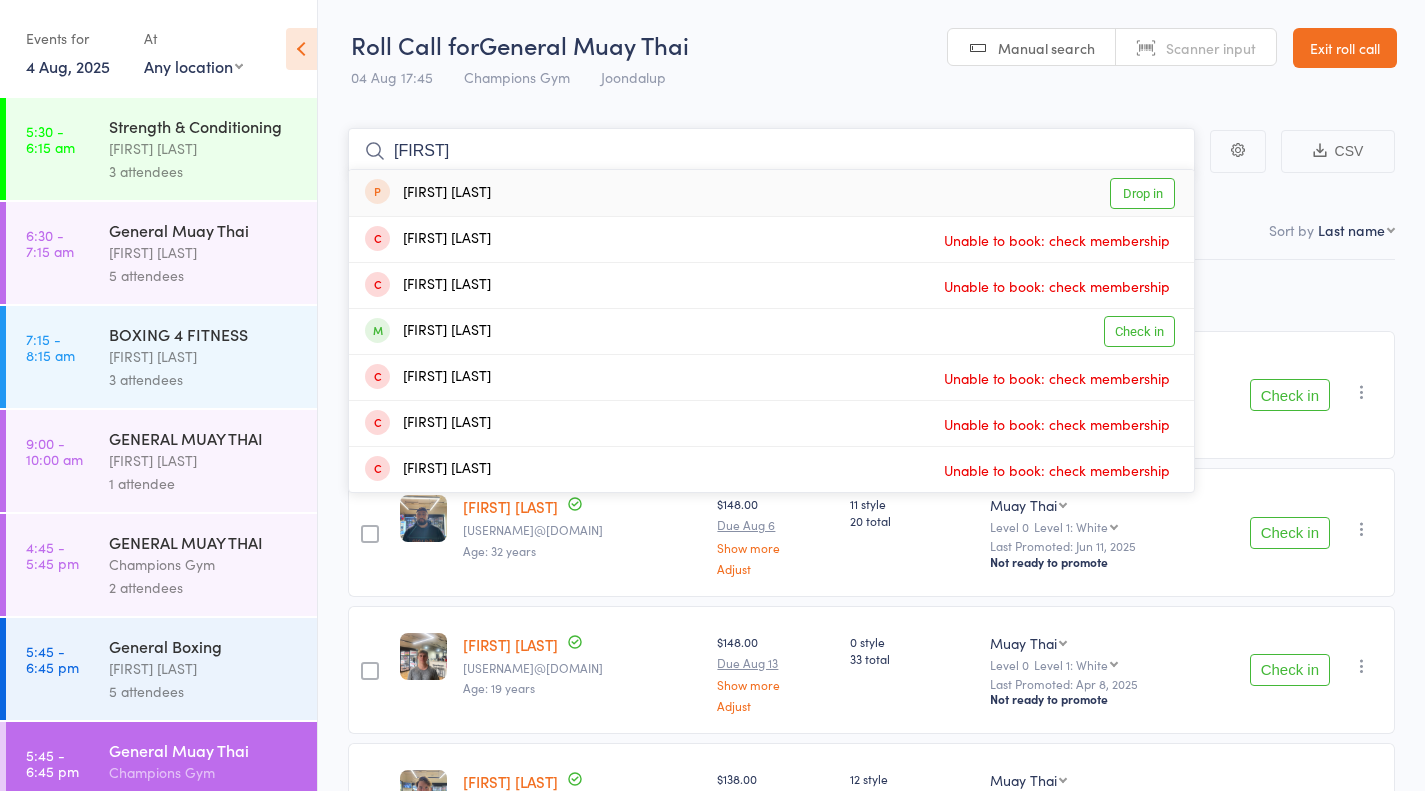 type on "ashleigh" 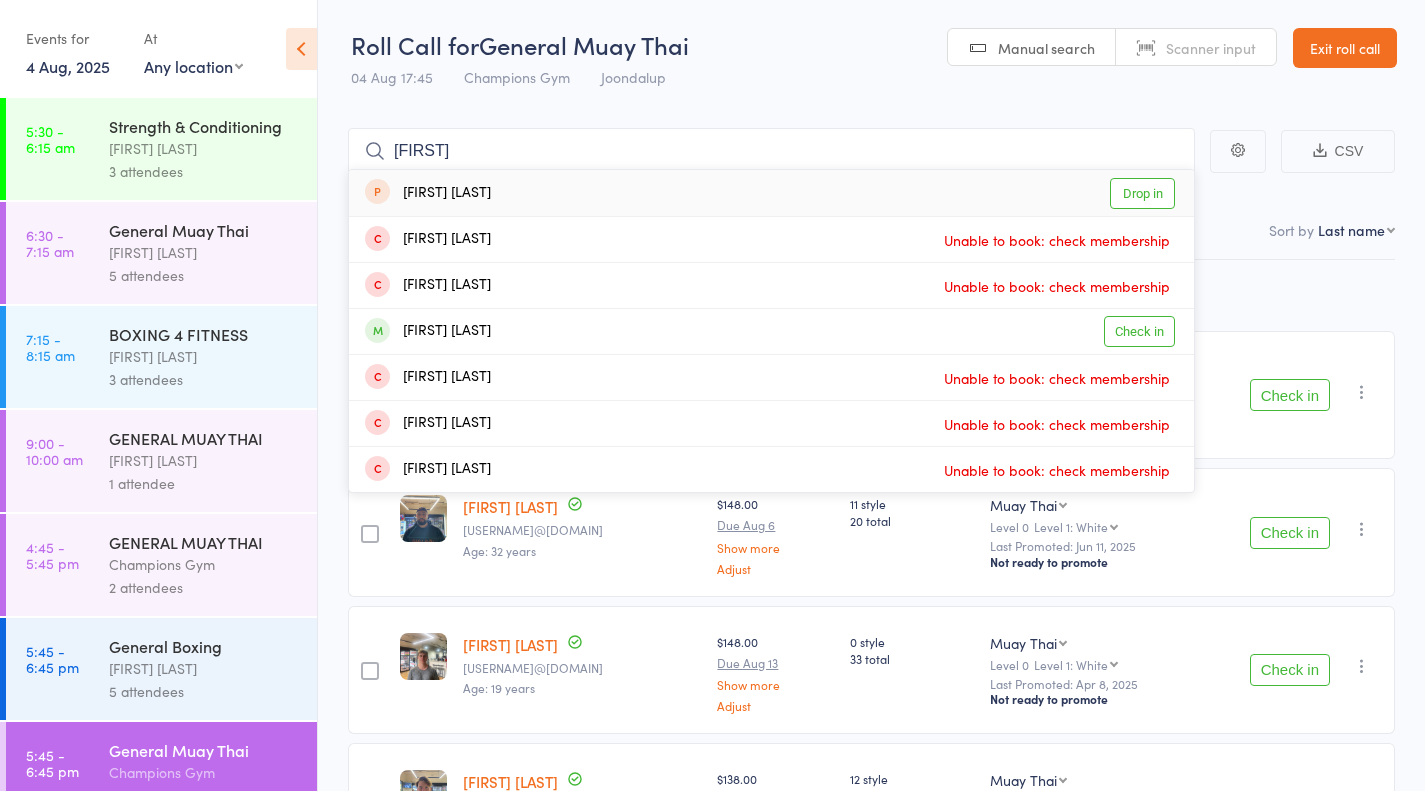 click on "Drop in" at bounding box center (1142, 193) 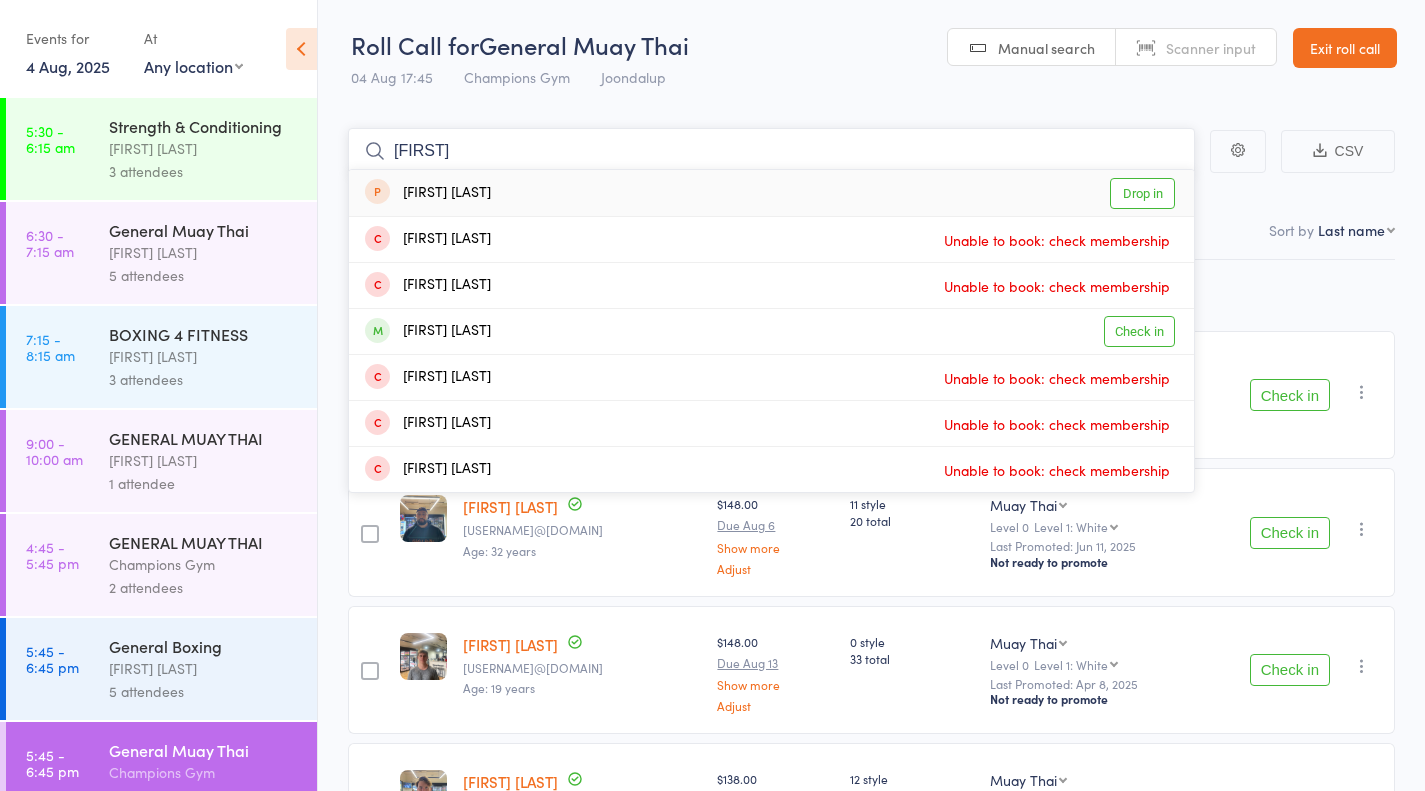 type 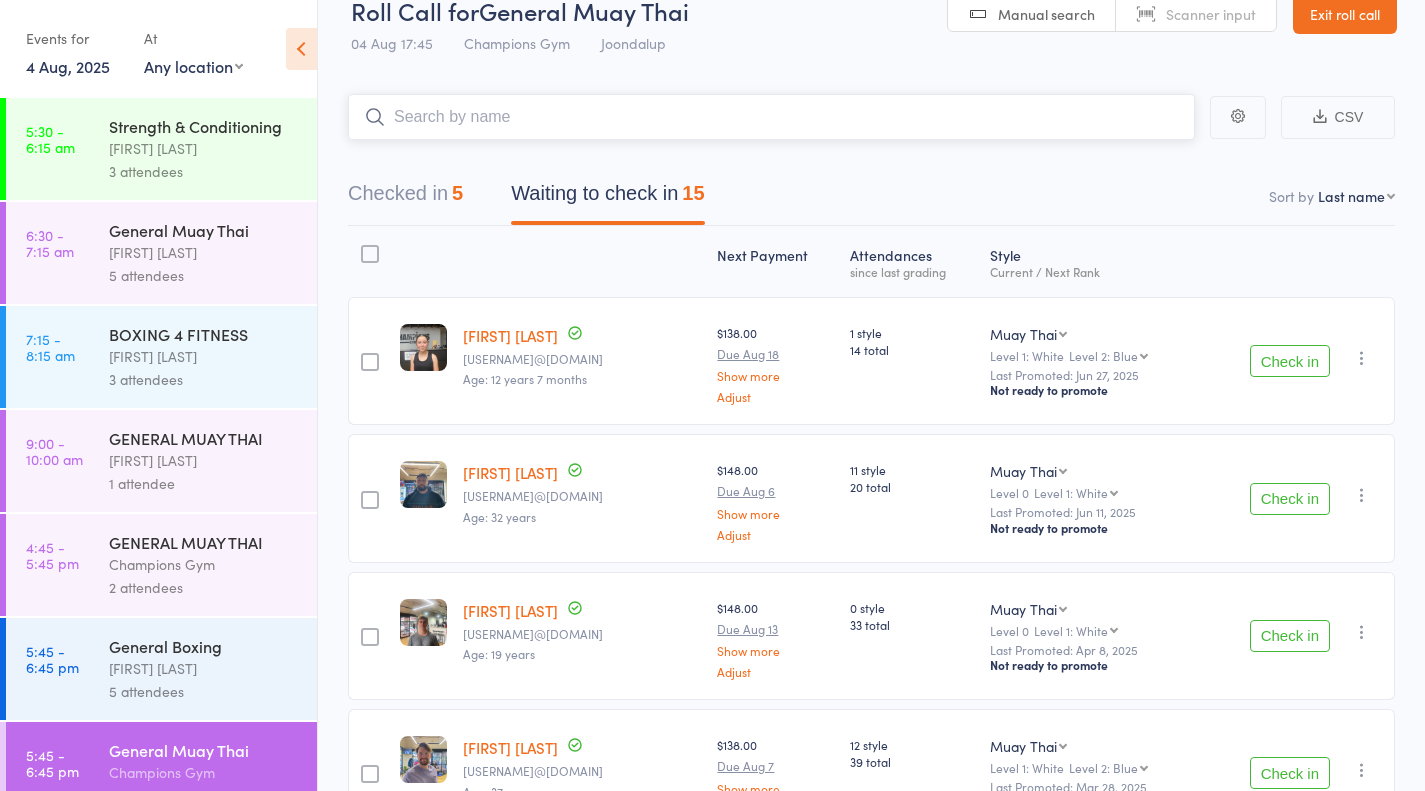 scroll, scrollTop: 0, scrollLeft: 0, axis: both 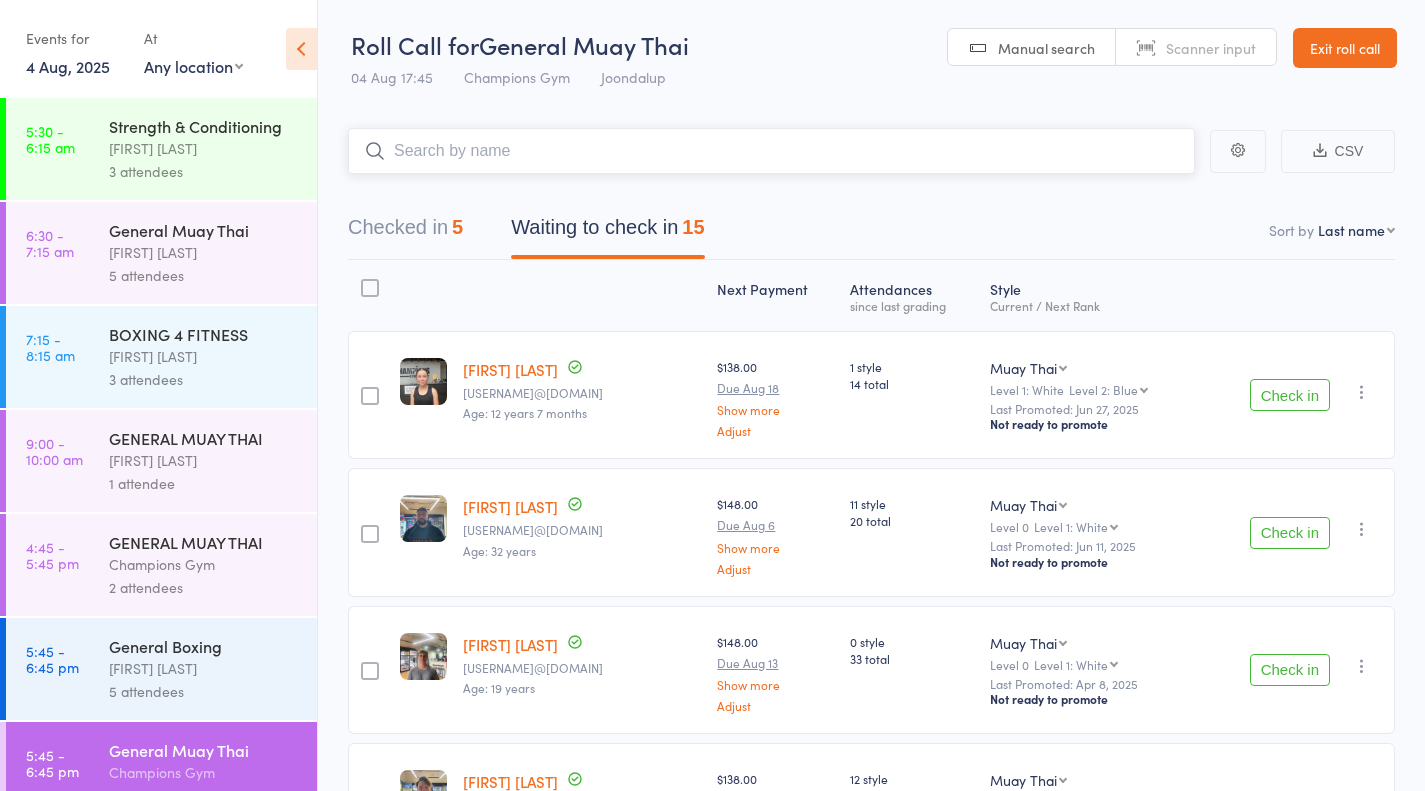 click on "Checked in  5" at bounding box center (405, 232) 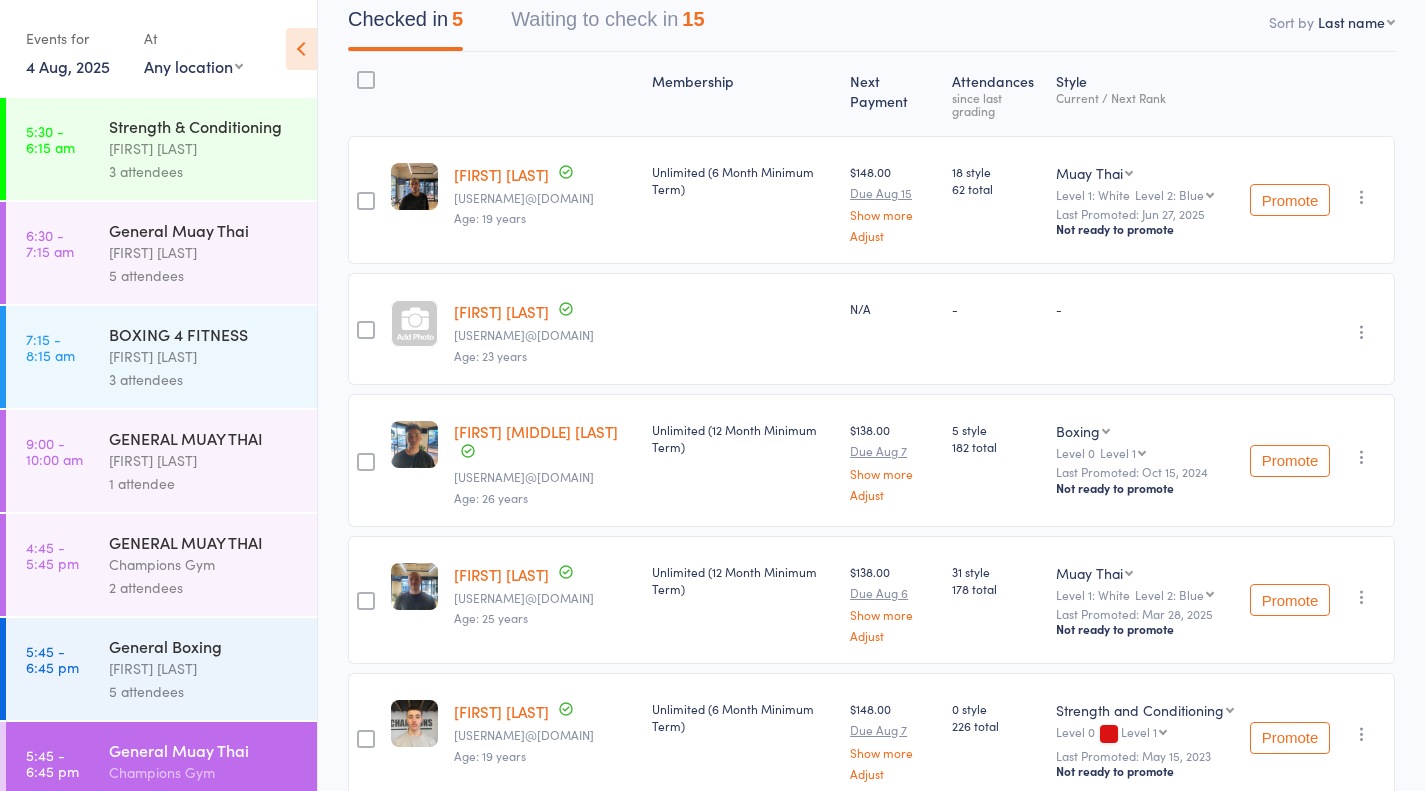 scroll, scrollTop: 221, scrollLeft: 0, axis: vertical 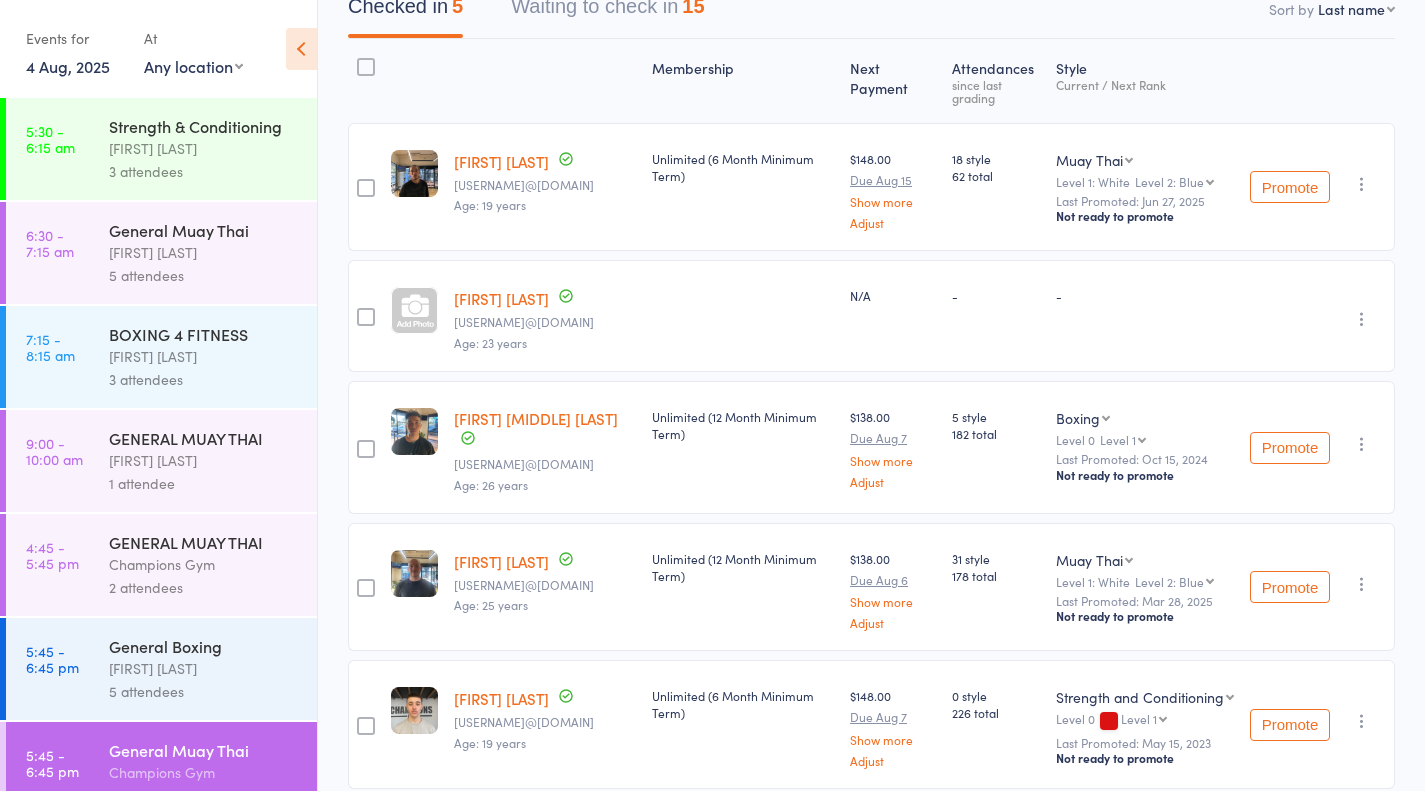 click at bounding box center (1362, 319) 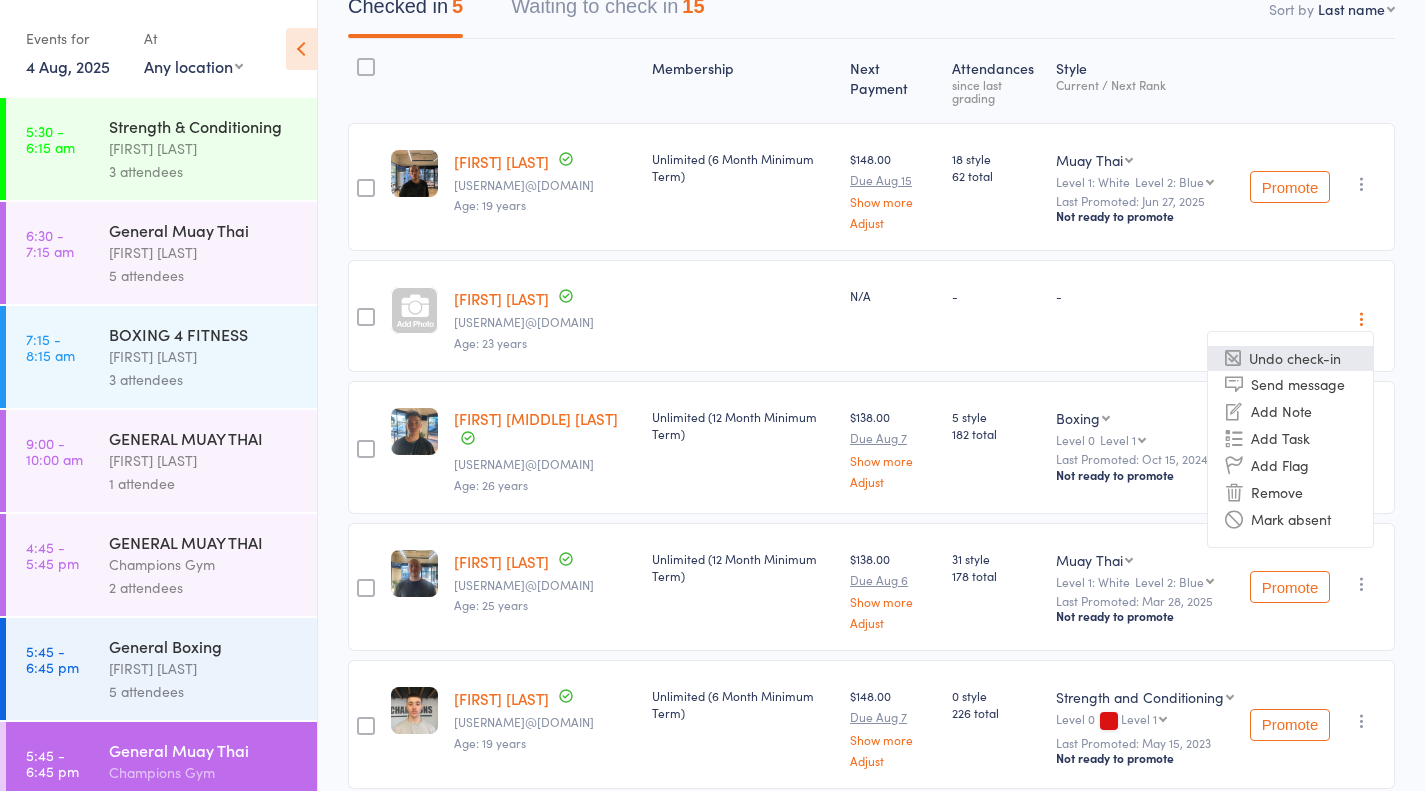 click on "Undo check-in" at bounding box center (1290, 358) 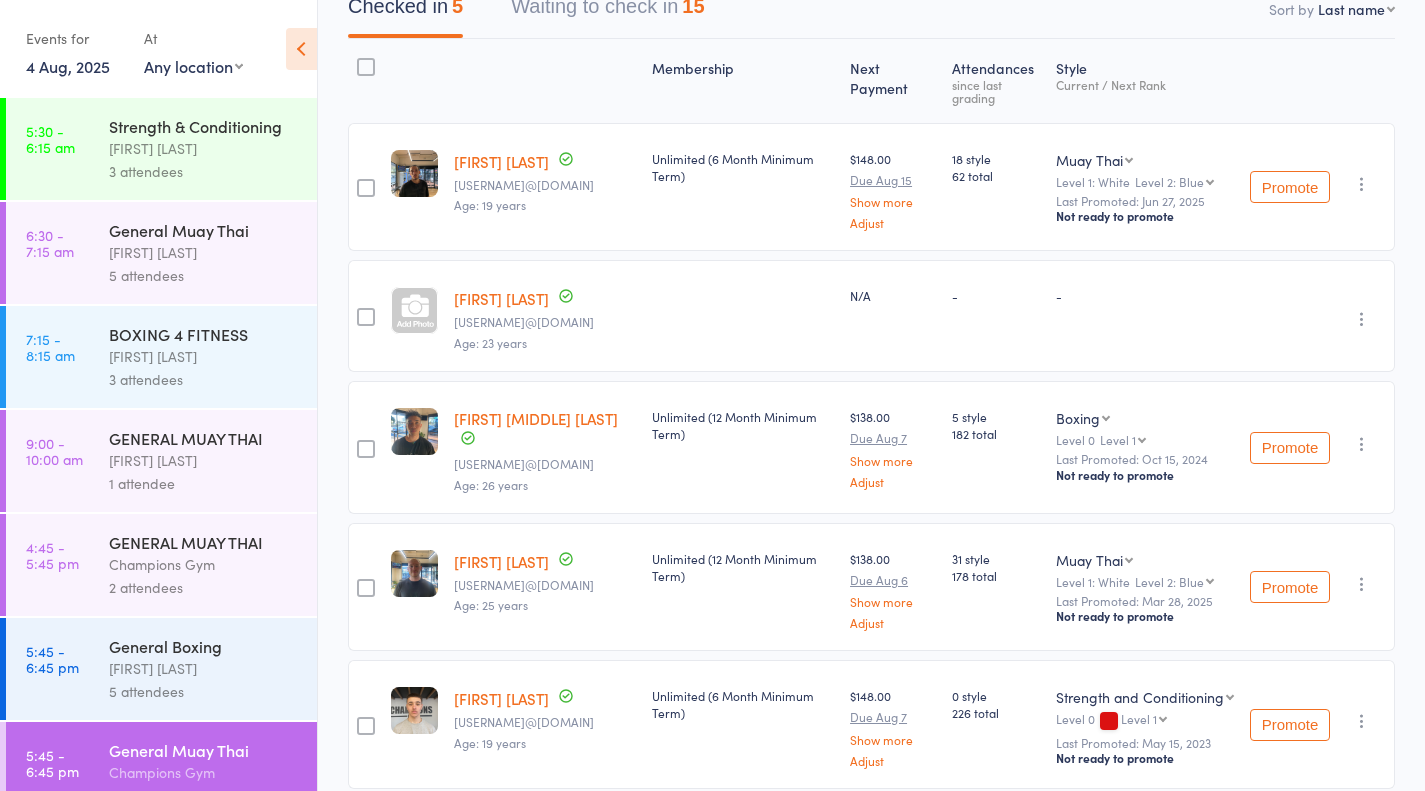 scroll, scrollTop: 167, scrollLeft: 0, axis: vertical 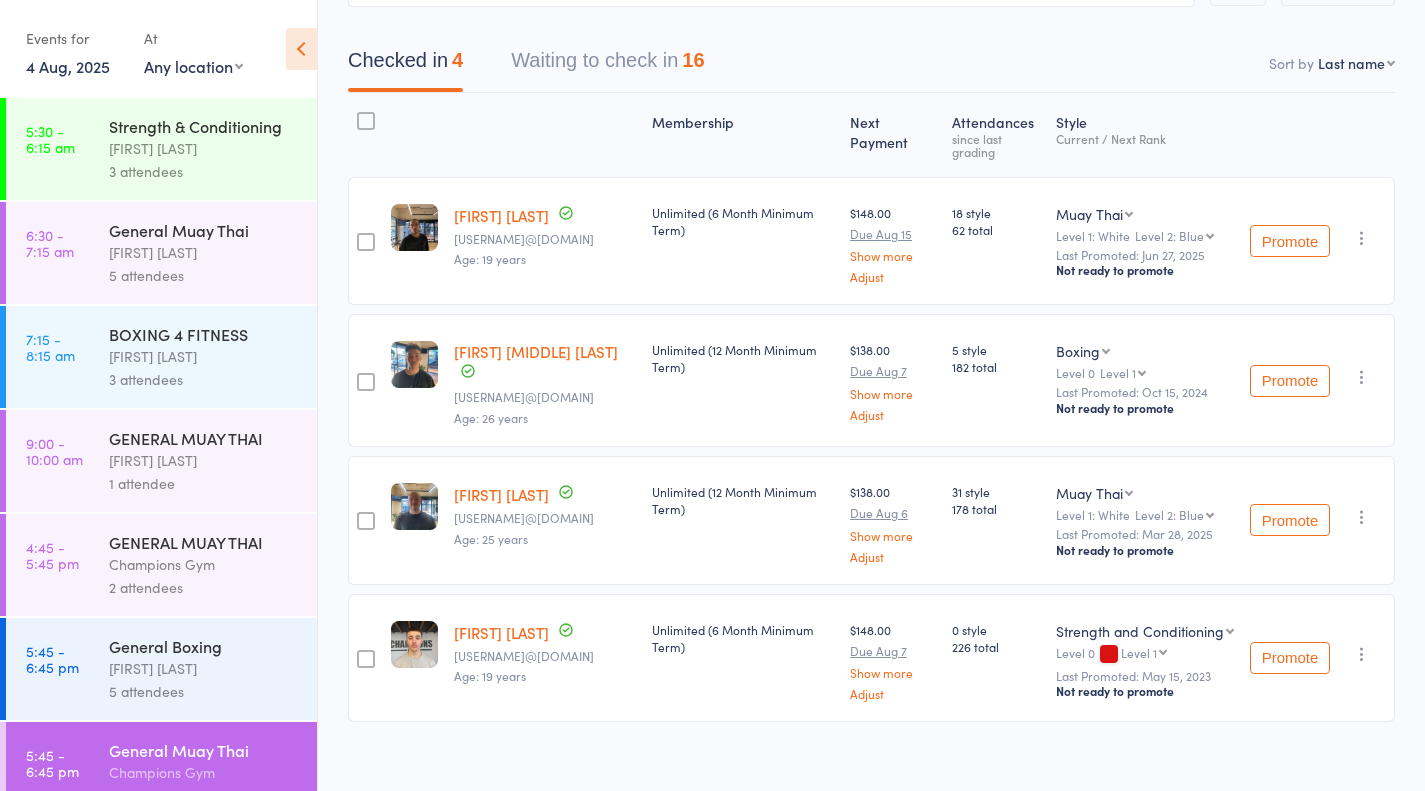 click on "Waiting to check in  16" at bounding box center [607, 65] 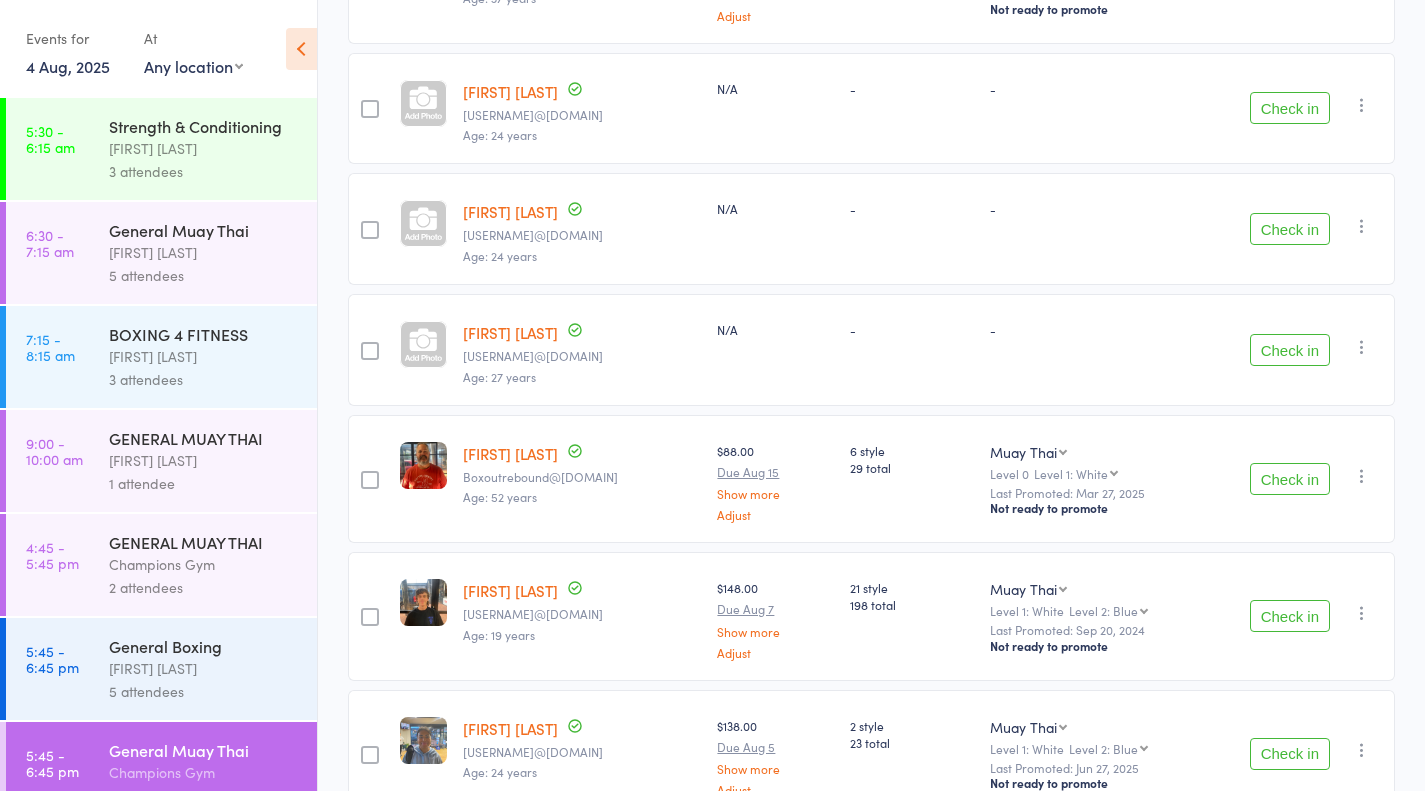scroll, scrollTop: 834, scrollLeft: 0, axis: vertical 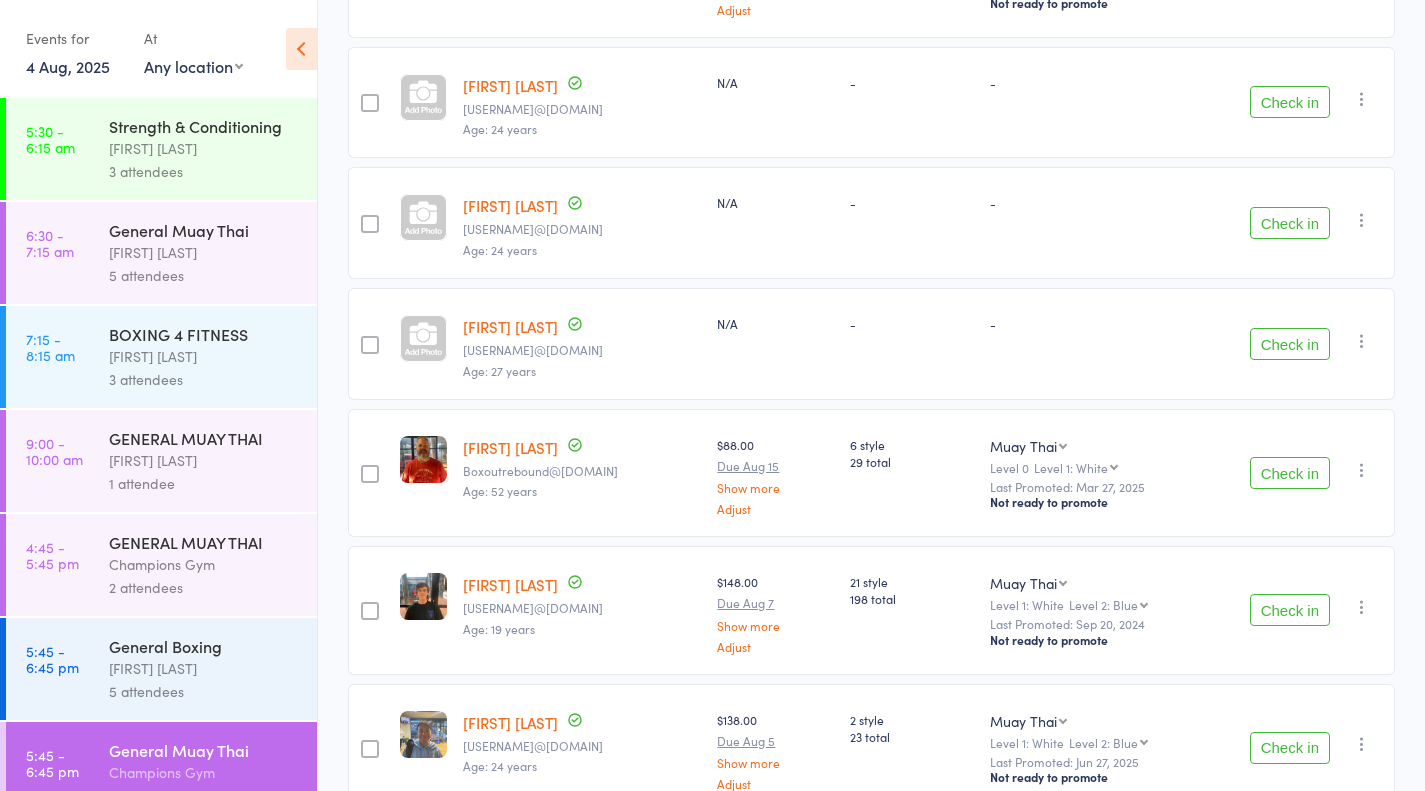 click on "Check in" at bounding box center [1290, 473] 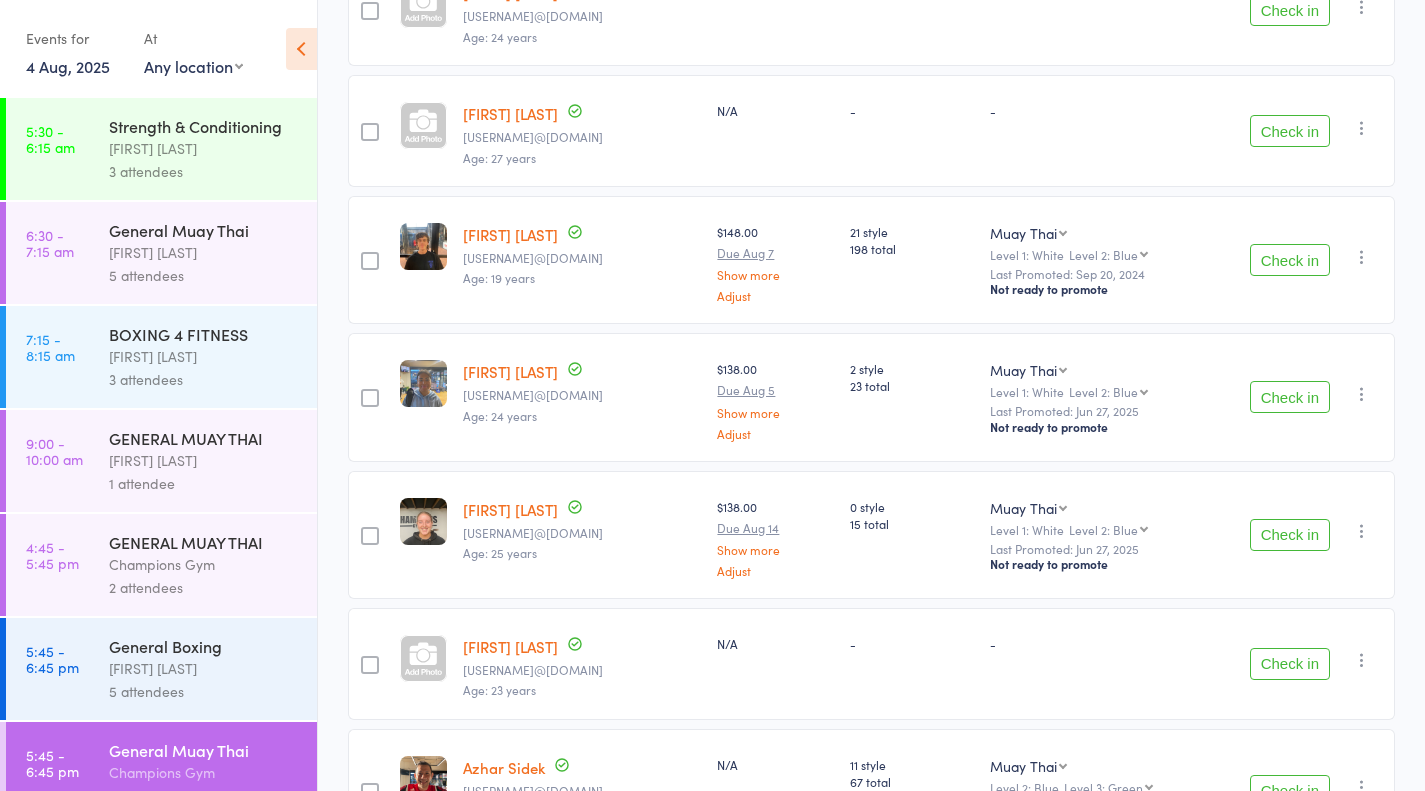 scroll, scrollTop: 1061, scrollLeft: 0, axis: vertical 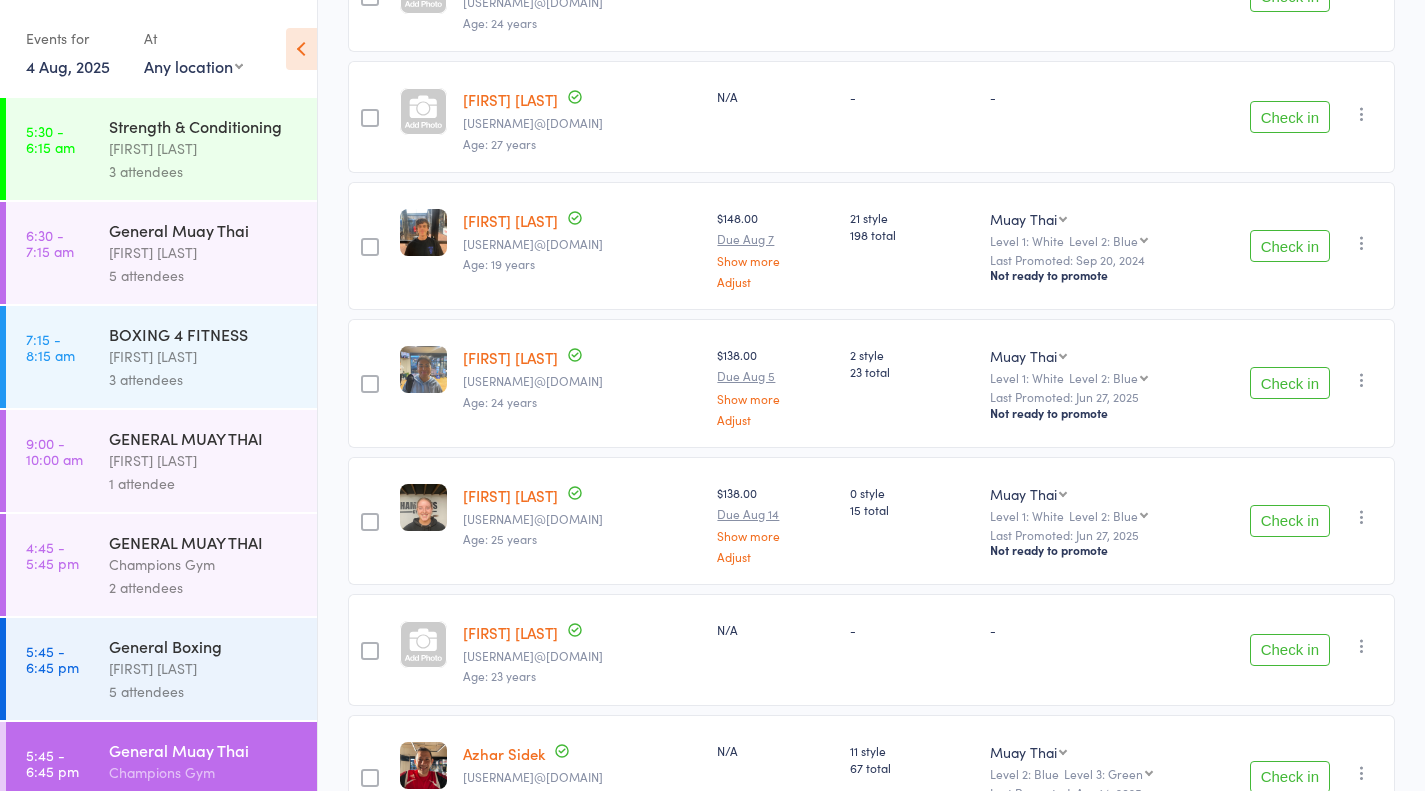 click on "Thomas Mitchell" at bounding box center [204, 668] 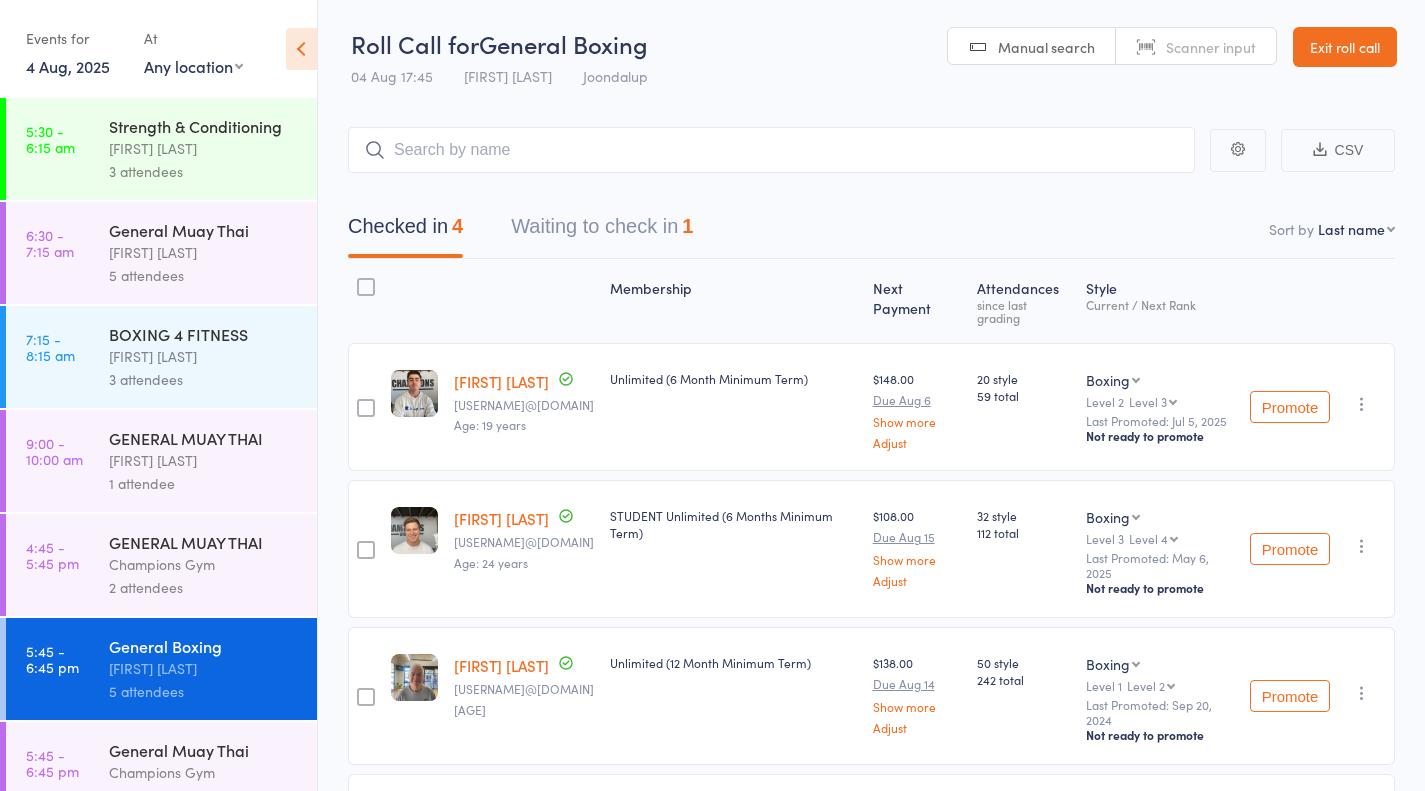 click on "1" at bounding box center [687, 226] 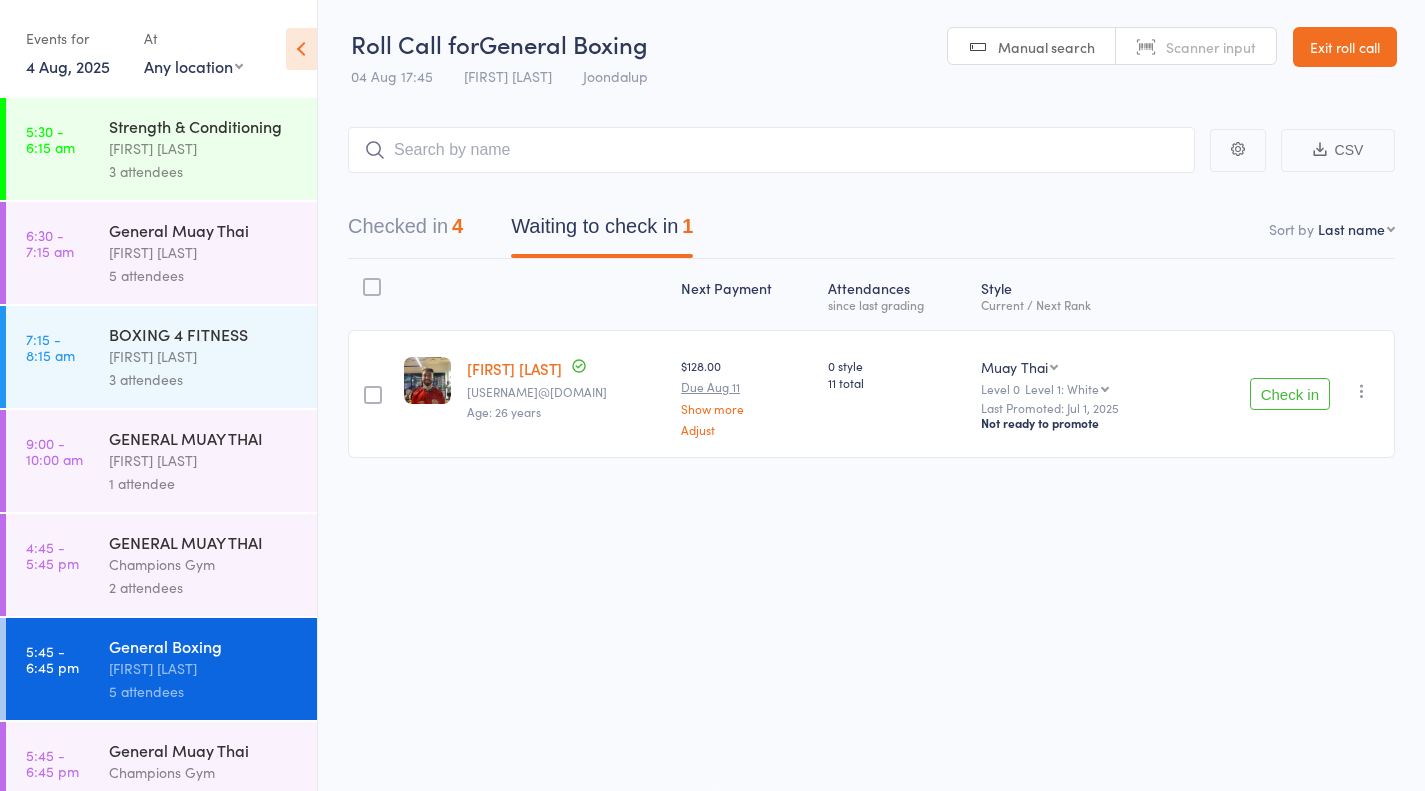 click on "Checked in  4" at bounding box center [405, 231] 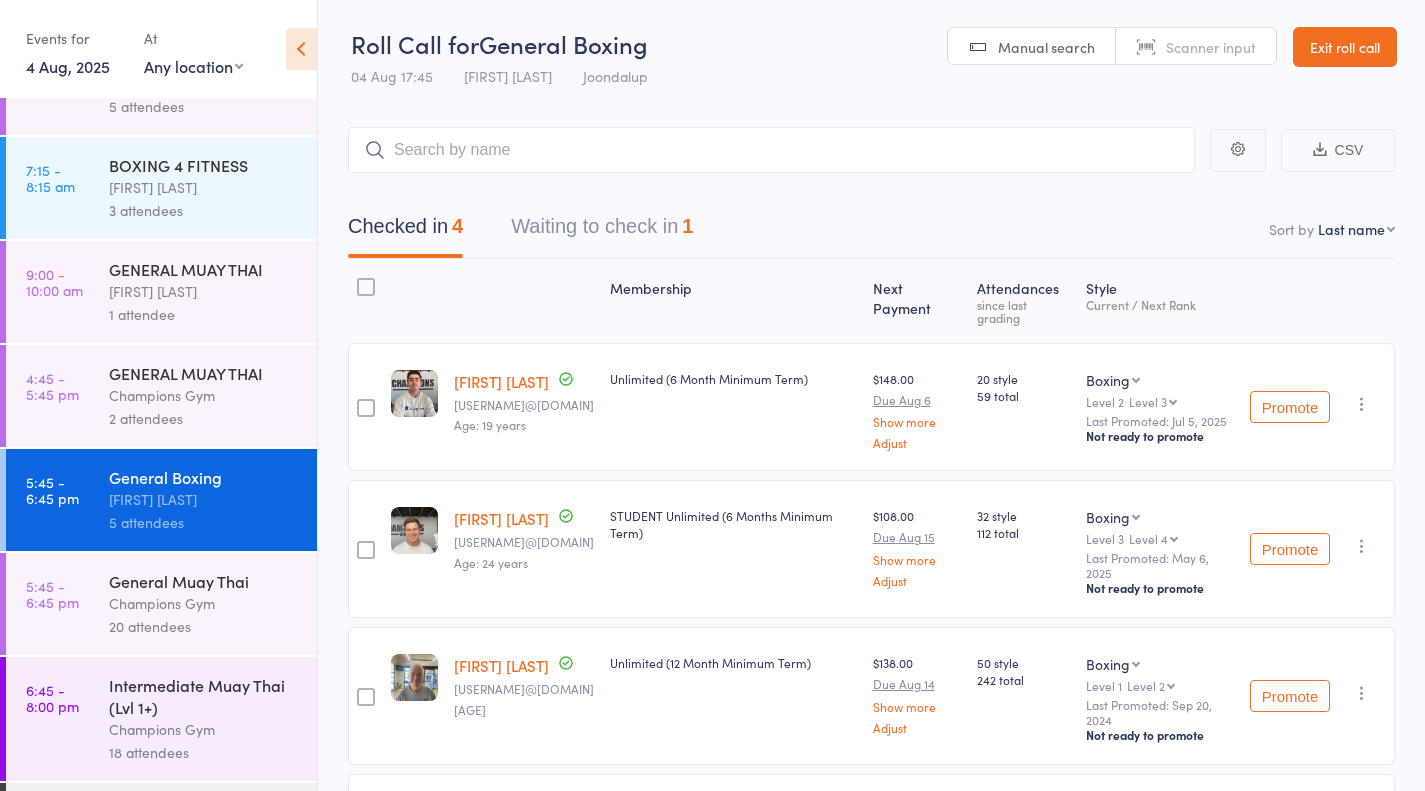 scroll, scrollTop: 292, scrollLeft: 0, axis: vertical 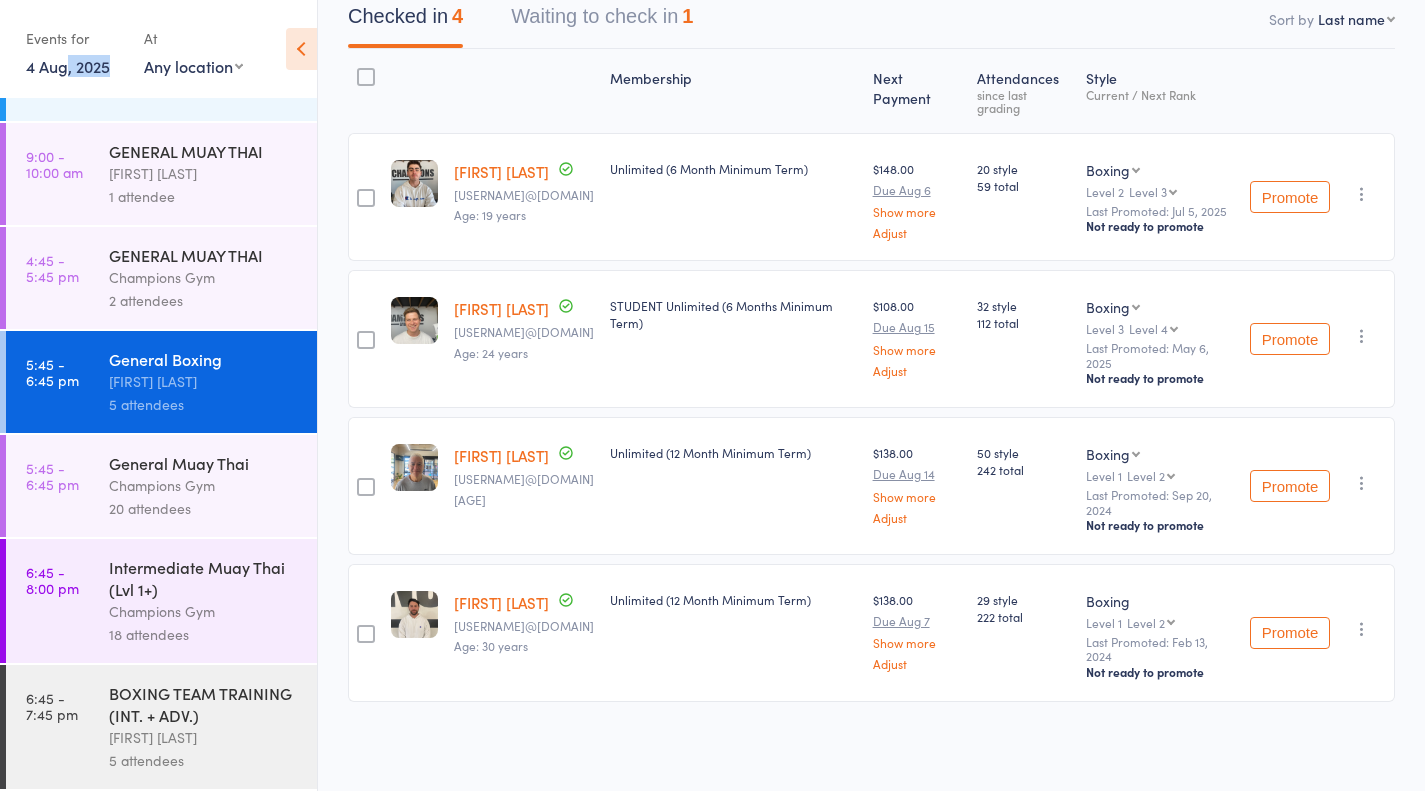 drag, startPoint x: 84, startPoint y: 81, endPoint x: 63, endPoint y: 68, distance: 24.698177 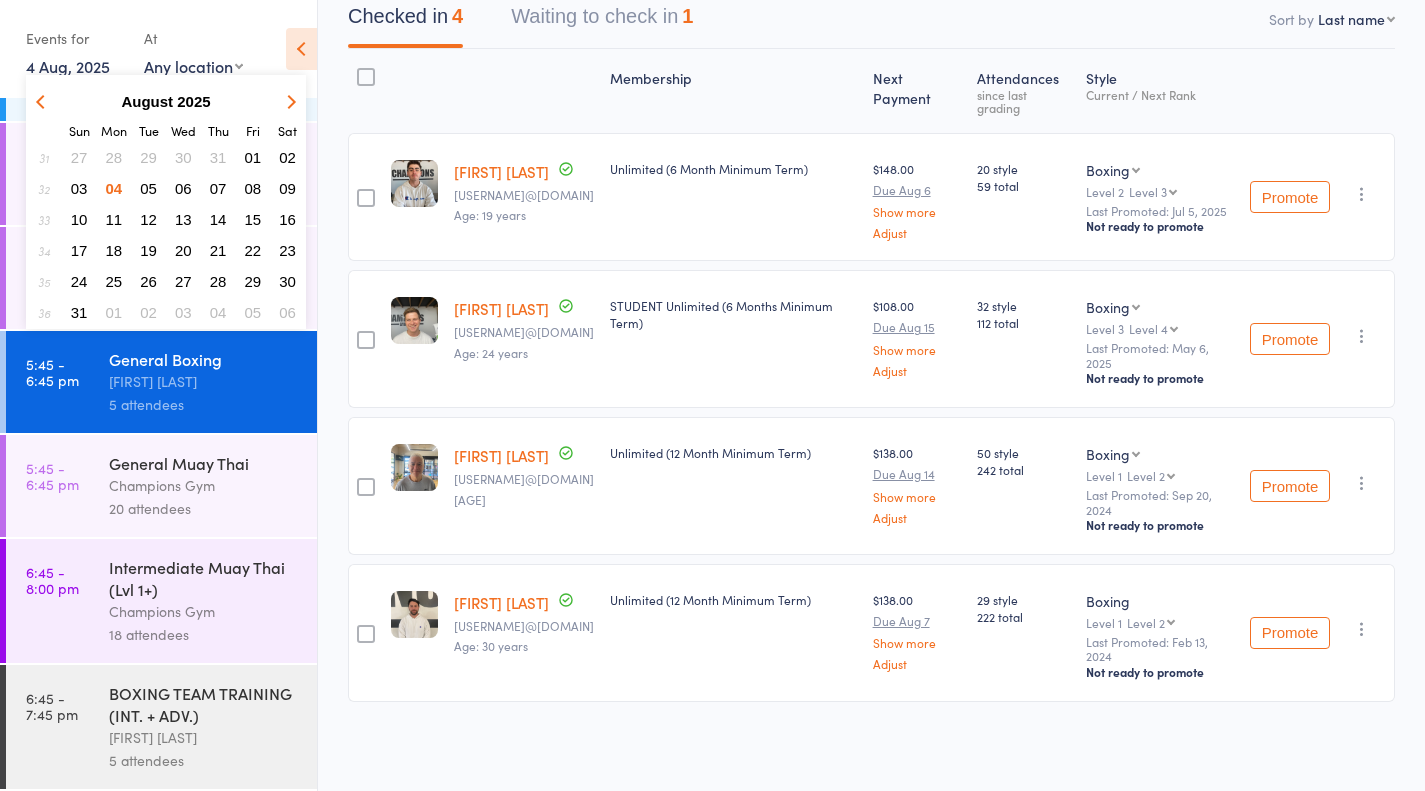 click on "05" at bounding box center (148, 188) 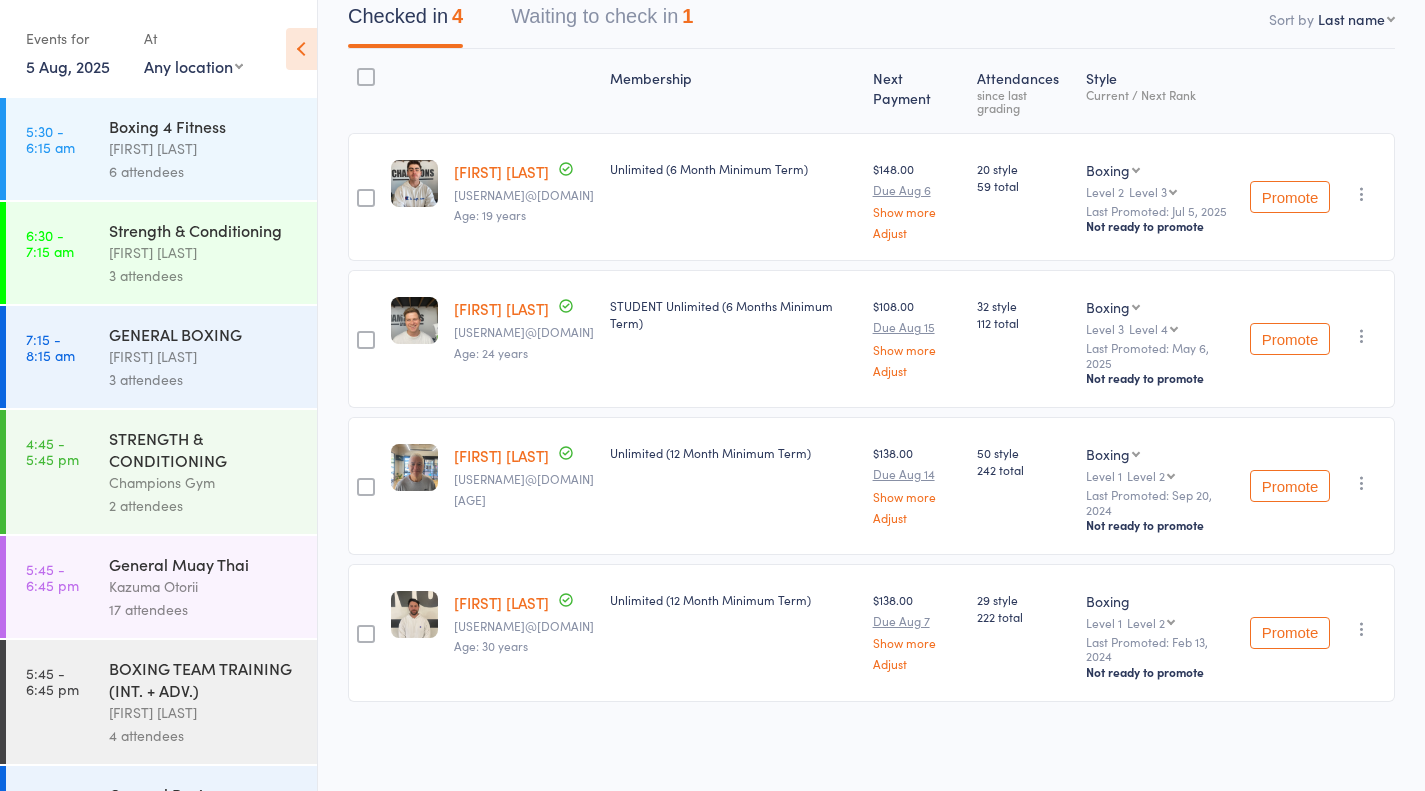 scroll, scrollTop: 210, scrollLeft: 0, axis: vertical 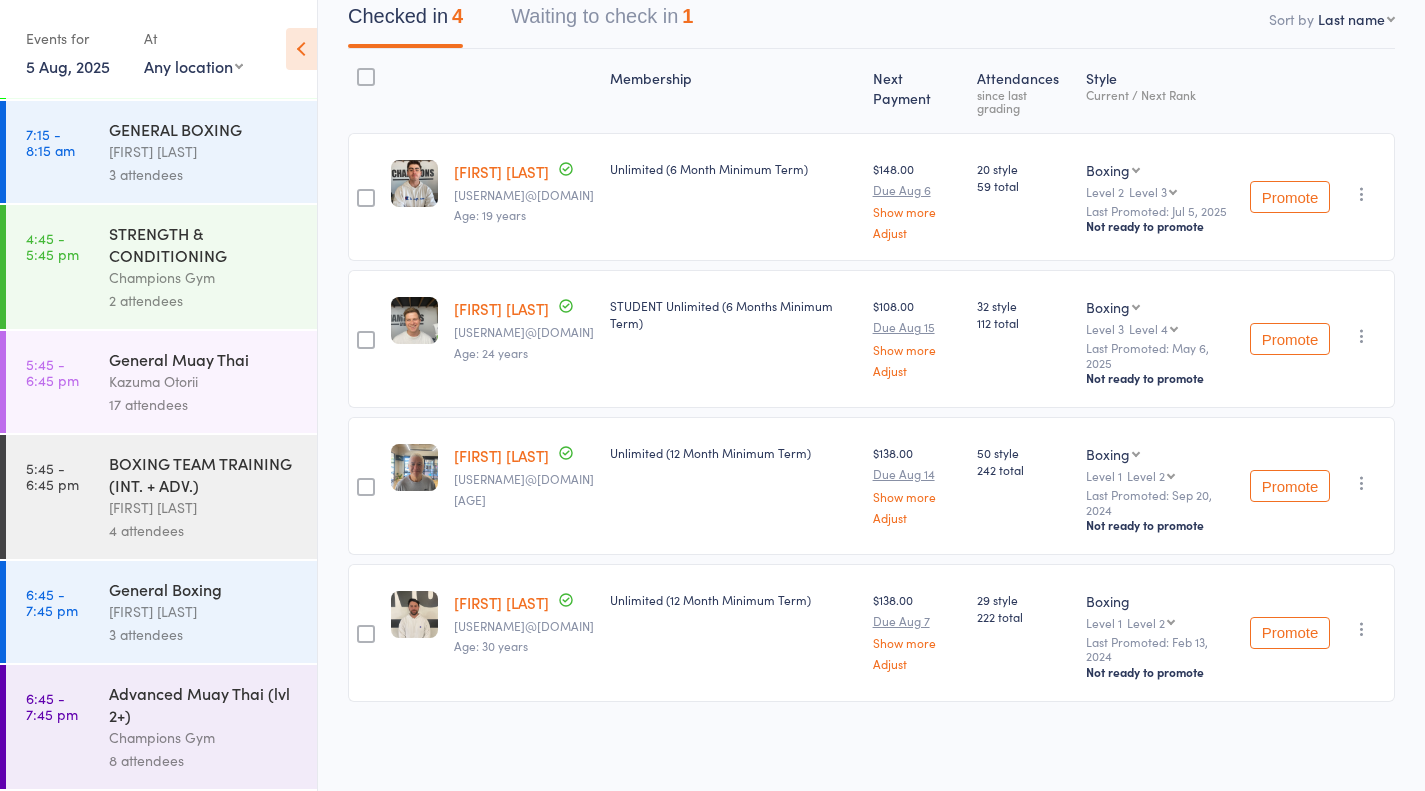 click on "Advanced Muay Thai (lvl 2+)" at bounding box center [204, 704] 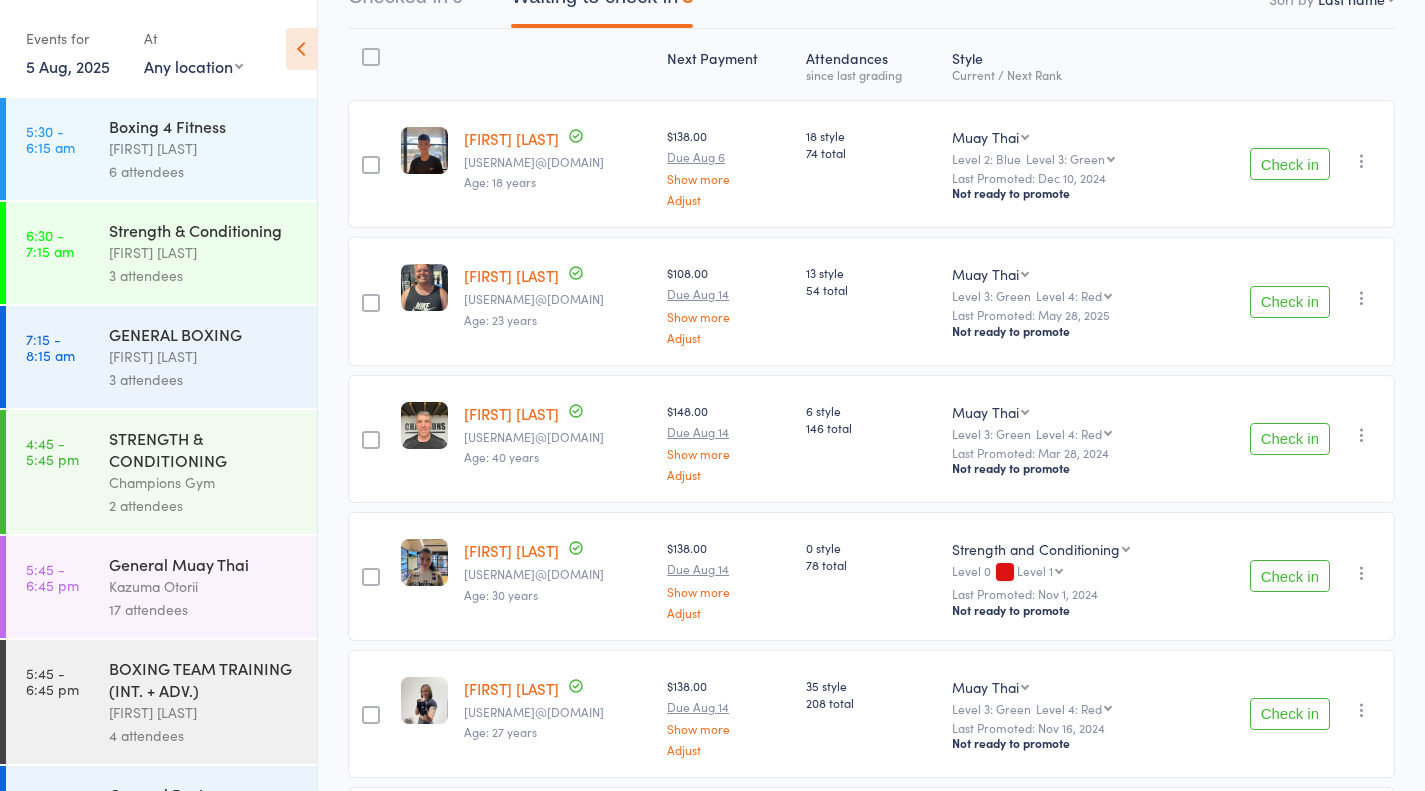 scroll, scrollTop: 0, scrollLeft: 0, axis: both 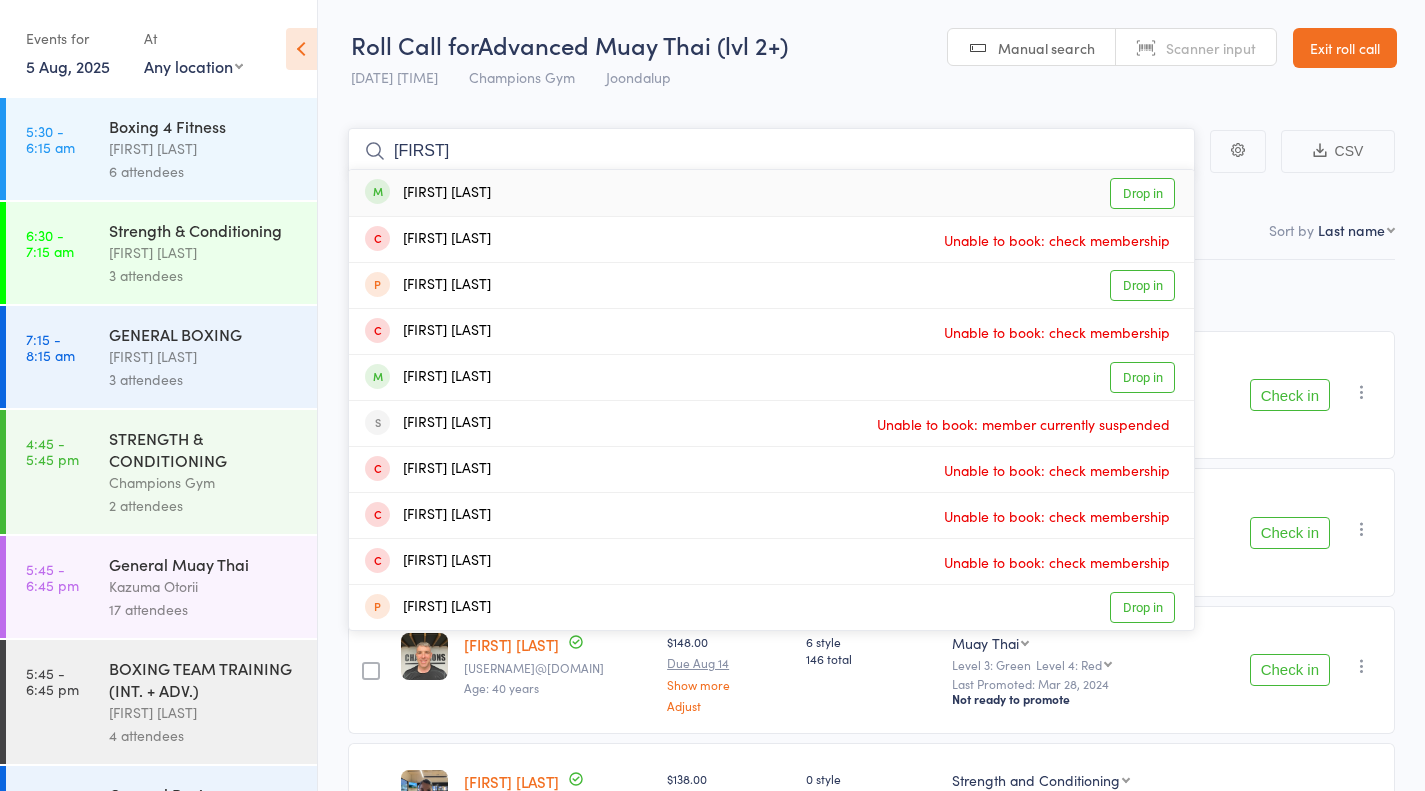 type on "danica" 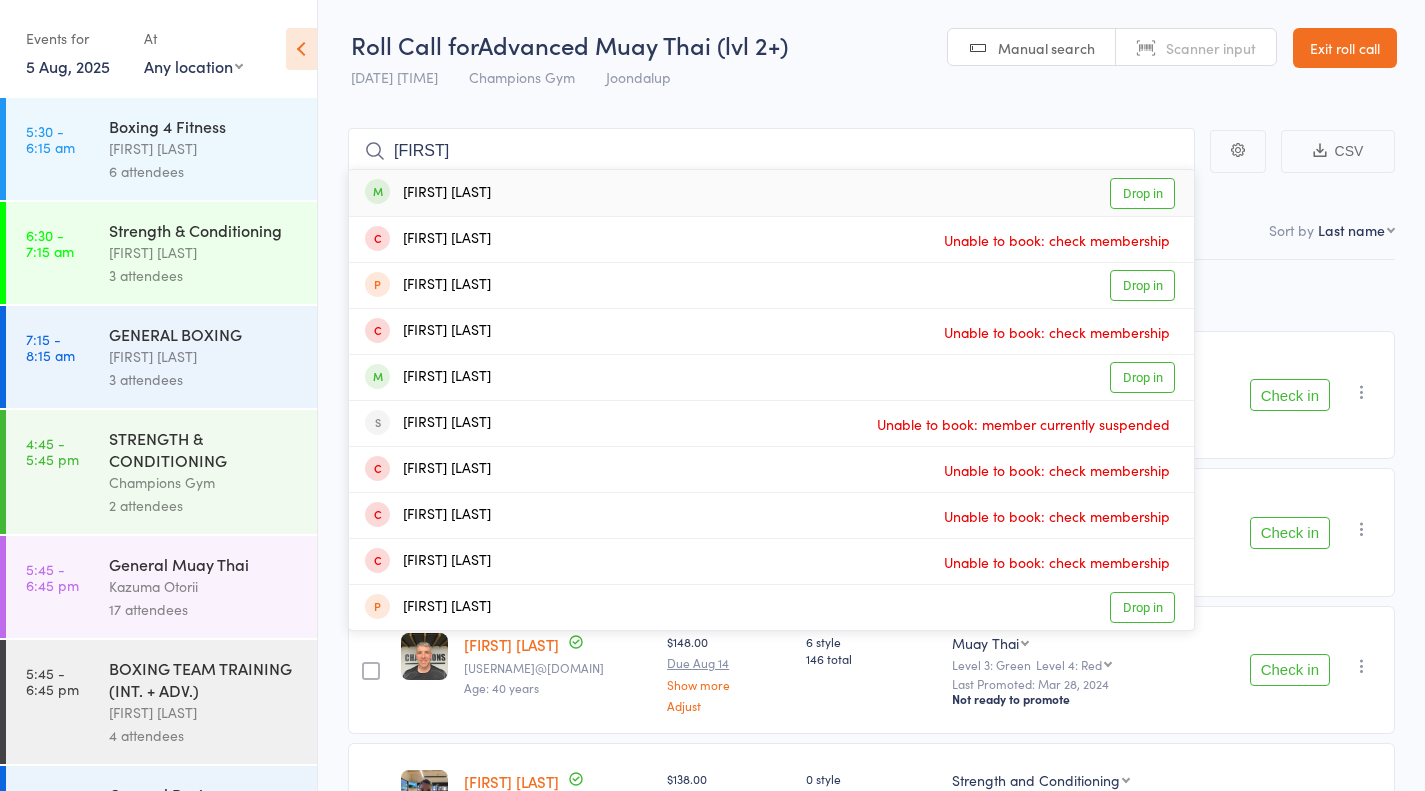 click on "Drop in" at bounding box center [1142, 193] 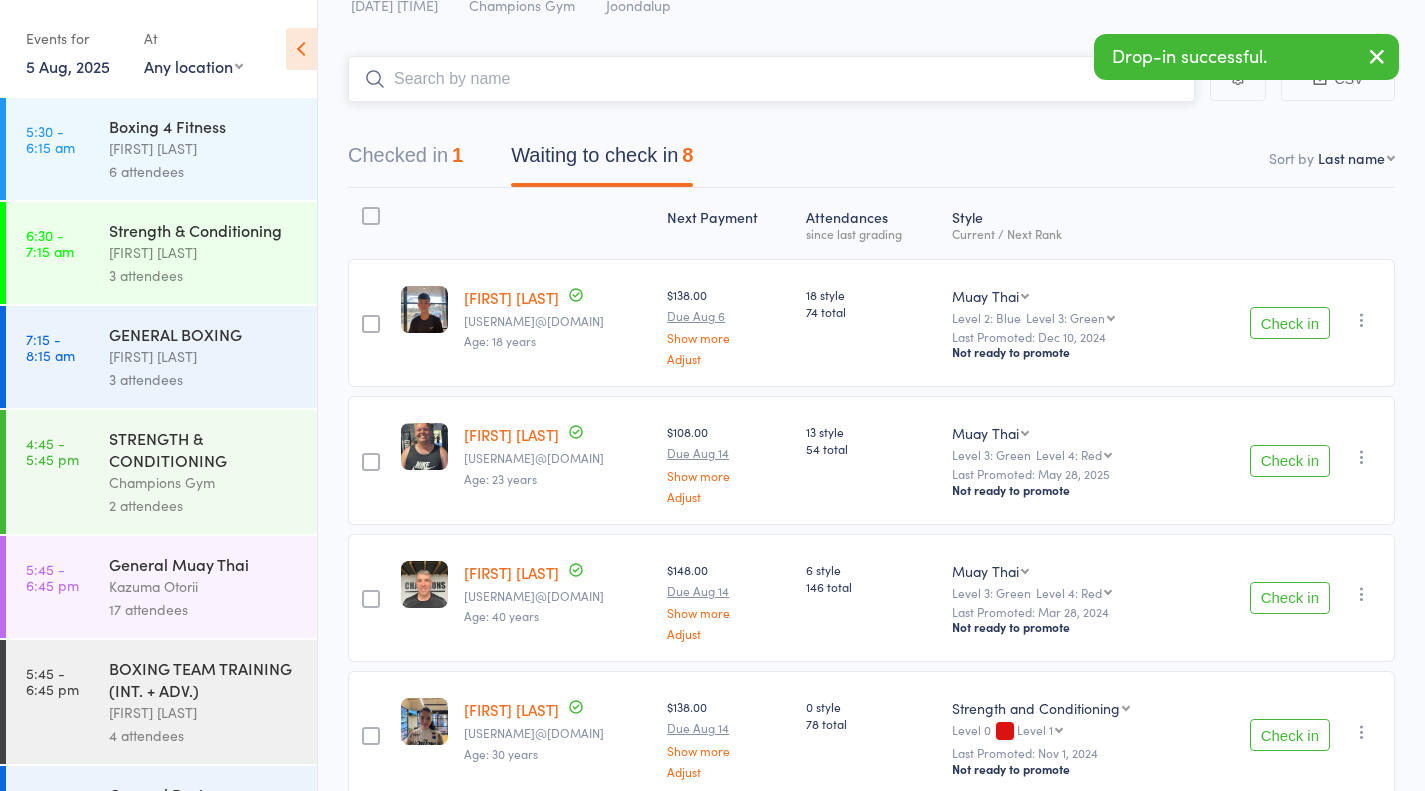scroll, scrollTop: 0, scrollLeft: 0, axis: both 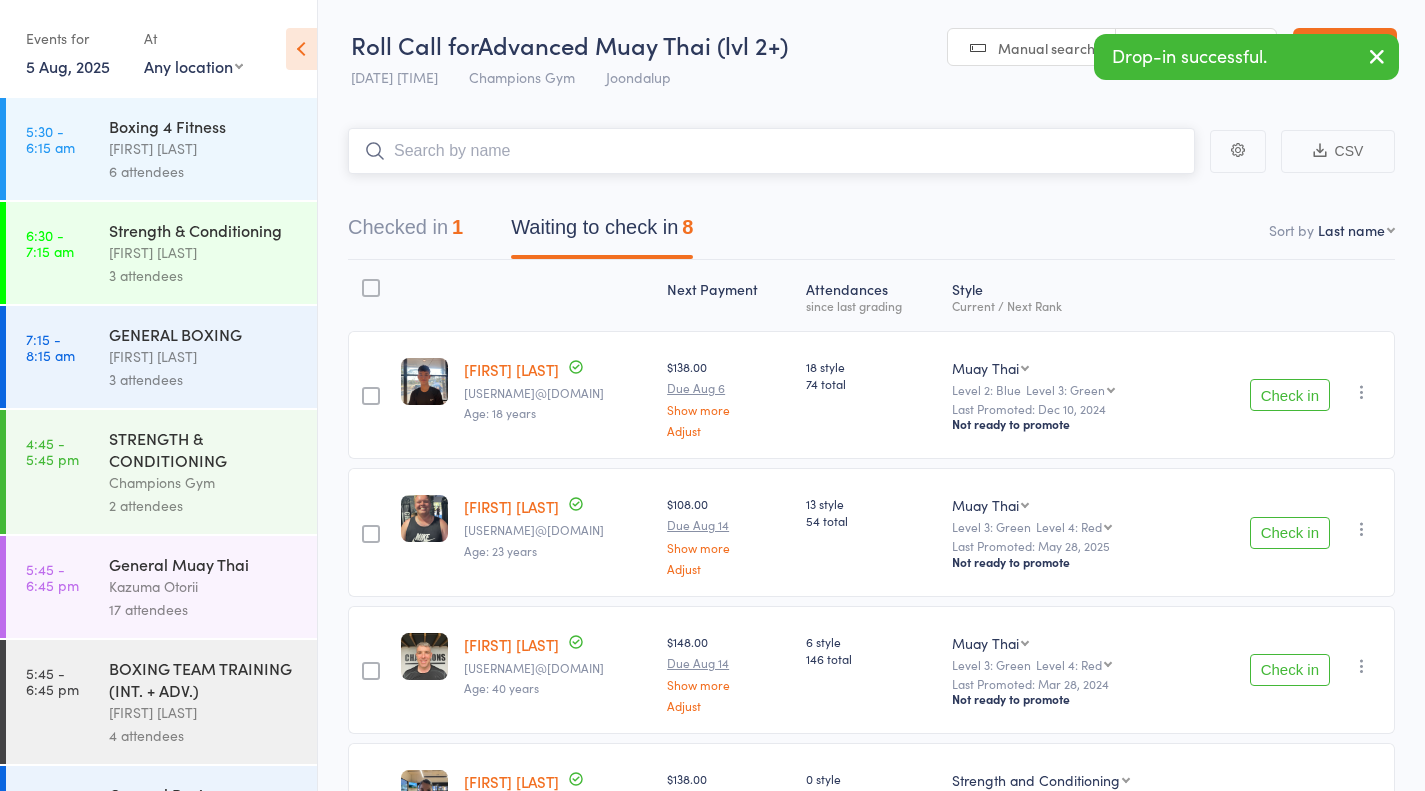 click on "1" at bounding box center (457, 227) 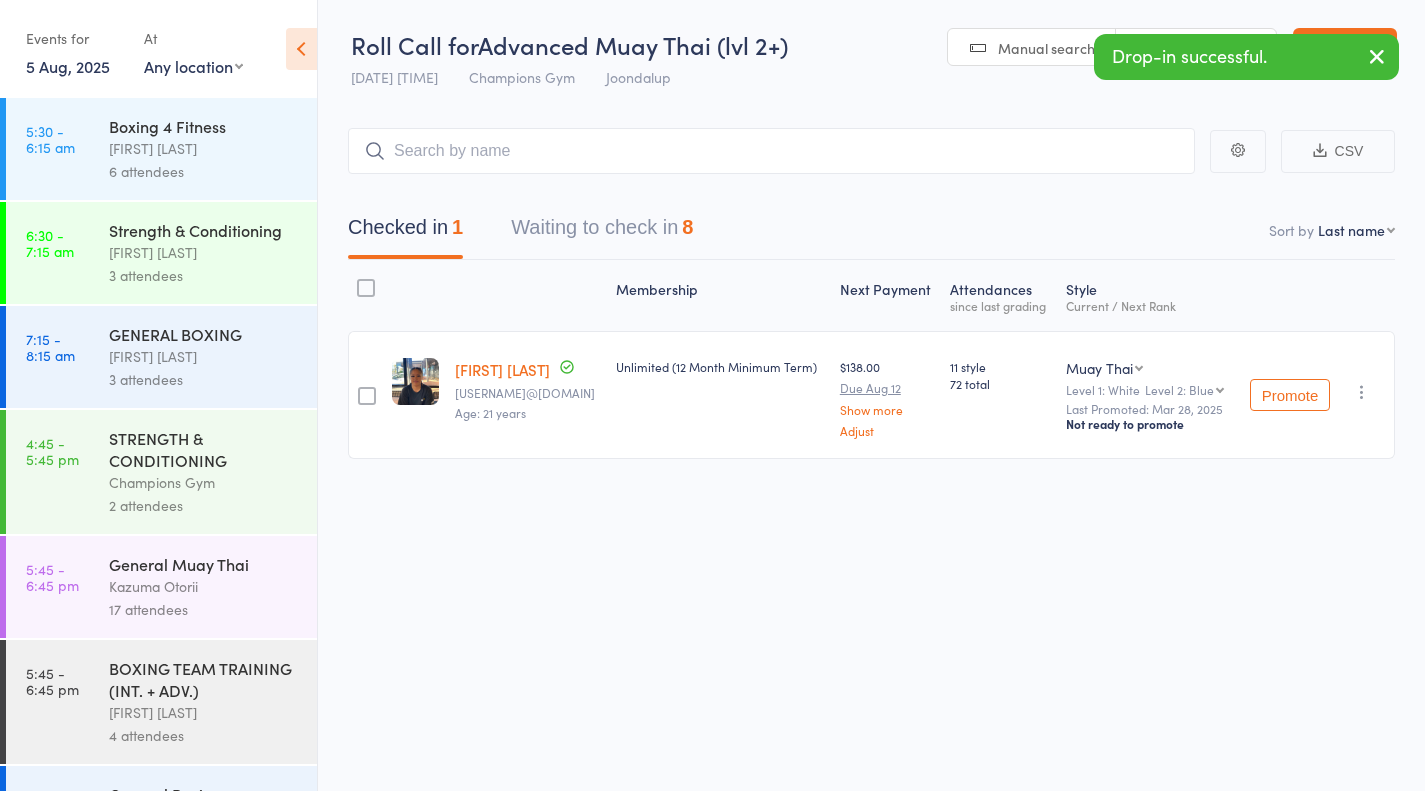 click on "Promote Undo check-in Promote Send message Add Note Add Task Add Flag Remove Mark absent" at bounding box center [1316, 395] 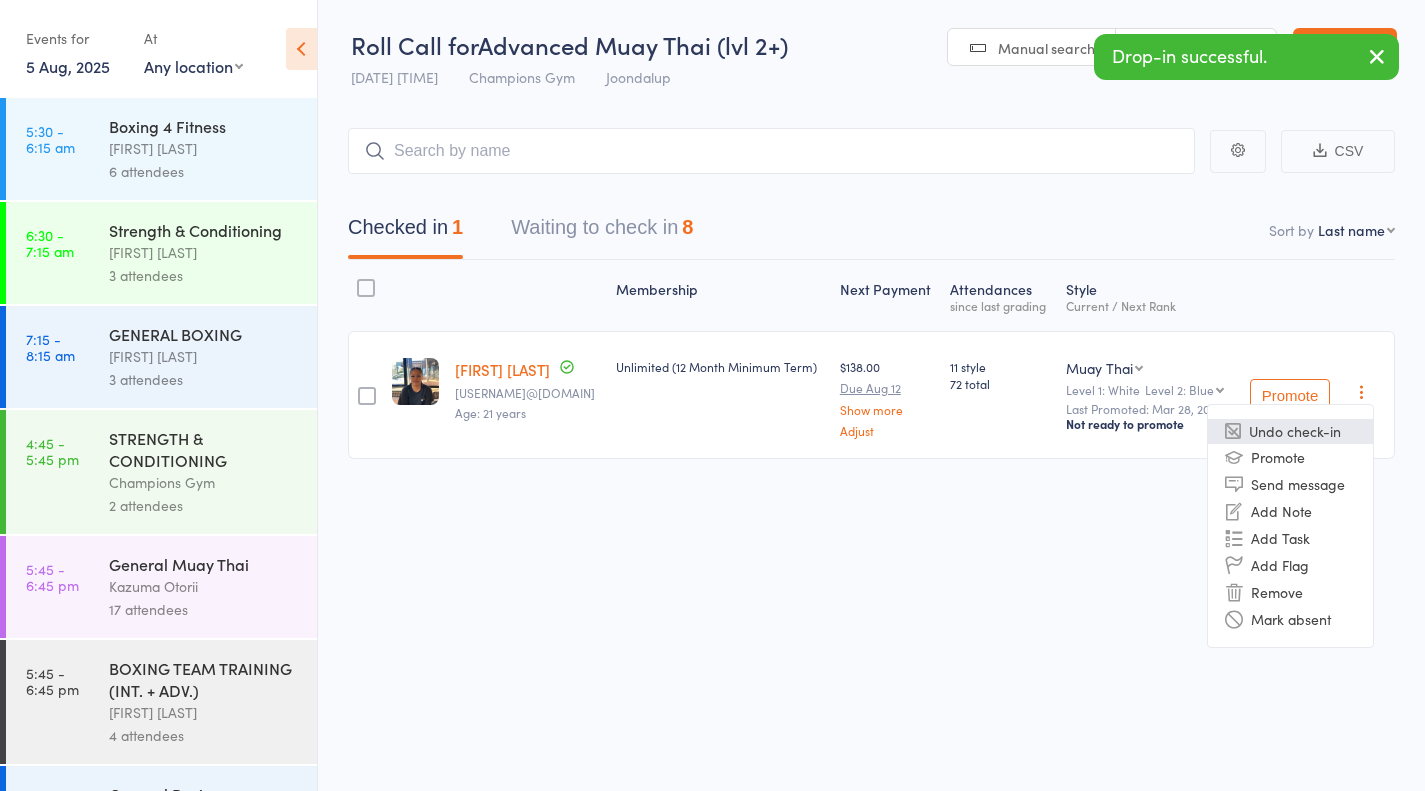 click on "Undo check-in" at bounding box center [1290, 431] 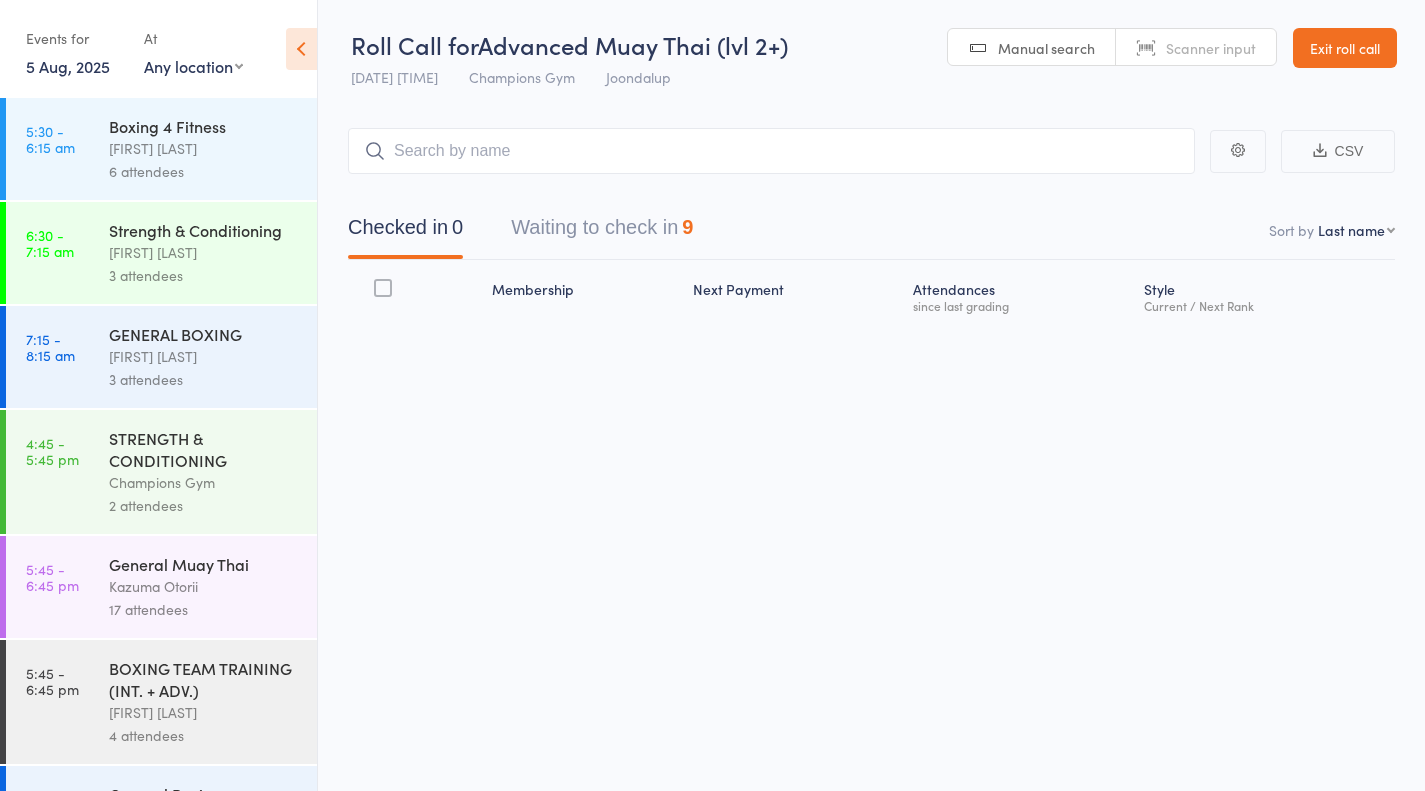 scroll, scrollTop: 210, scrollLeft: 0, axis: vertical 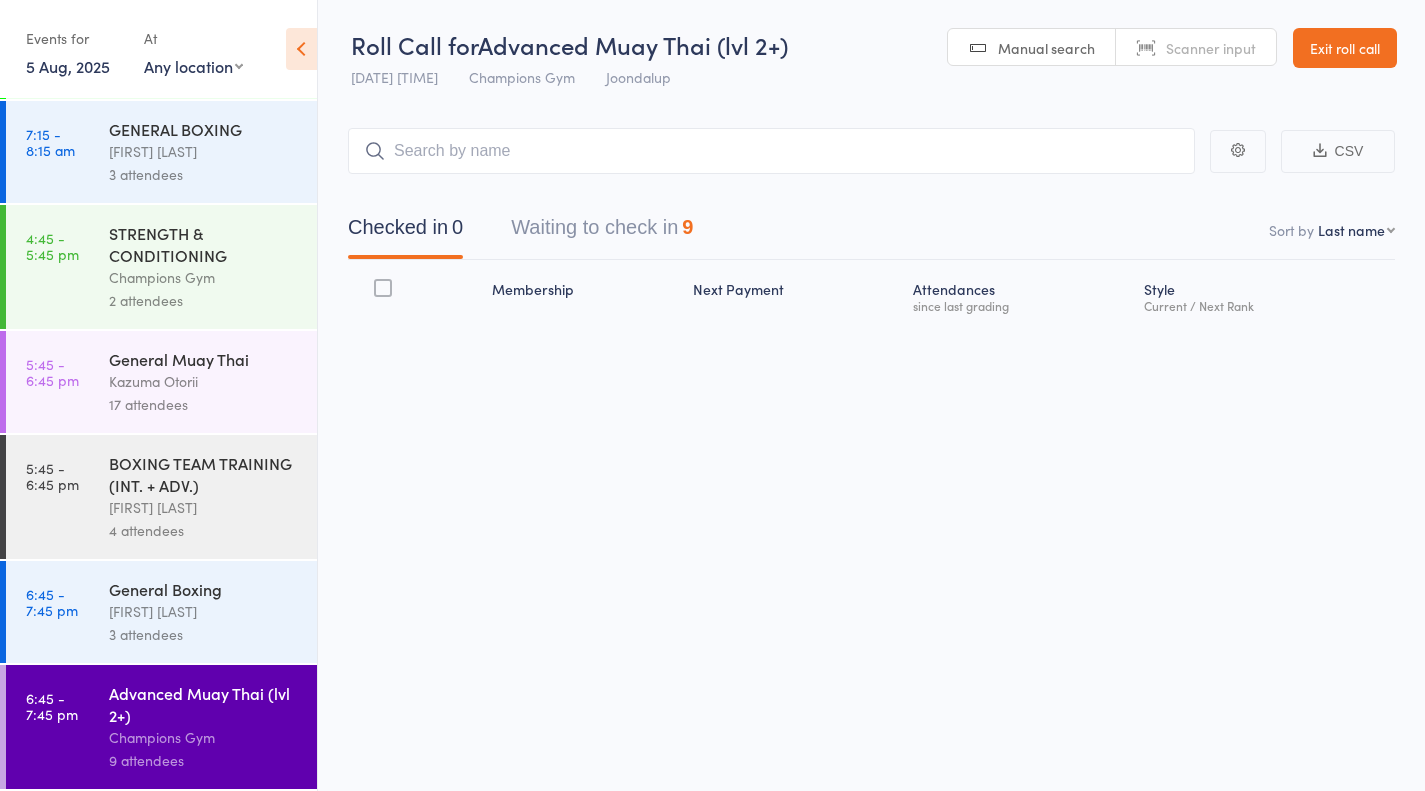 click on "17 attendees" at bounding box center (204, 404) 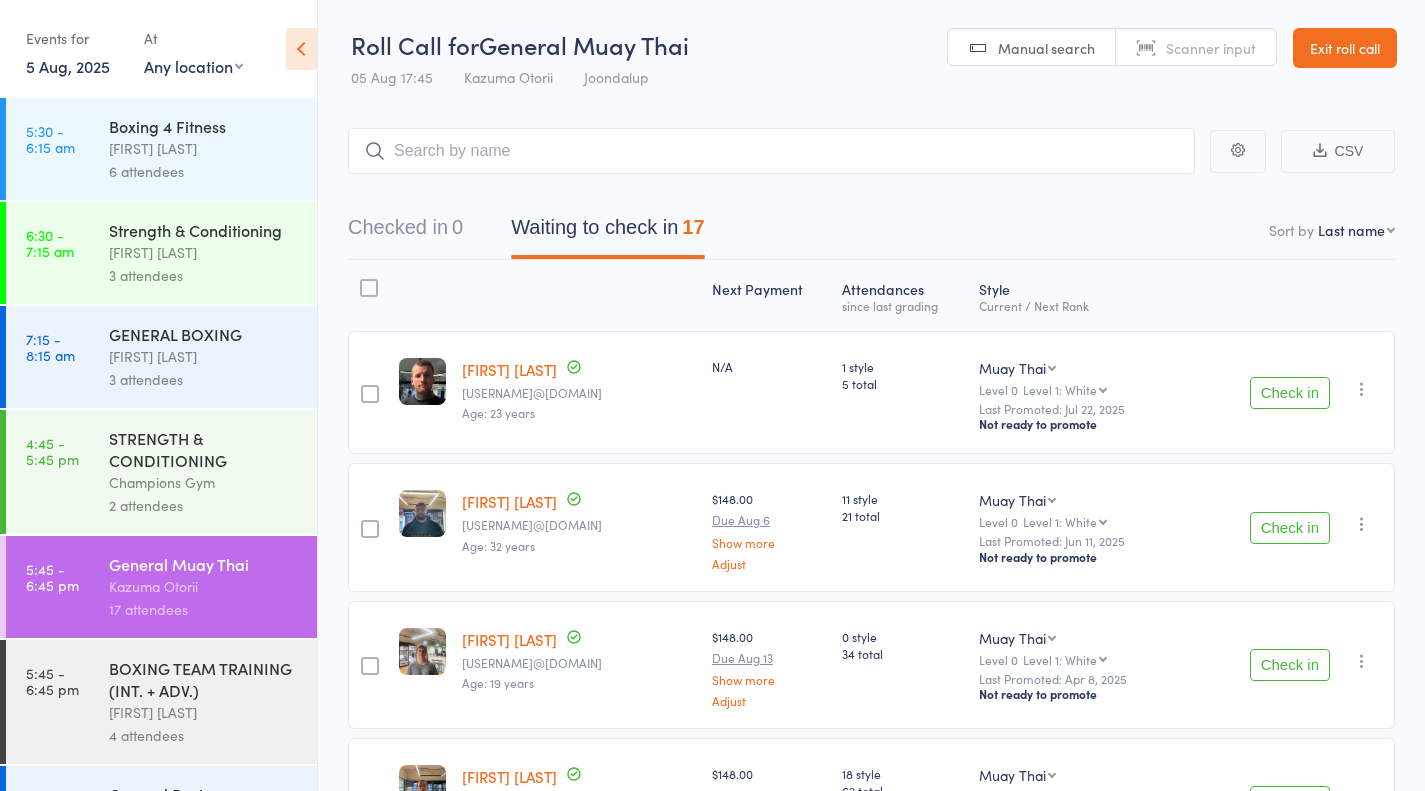 click on "[FIRST] [LAST]" at bounding box center [204, 356] 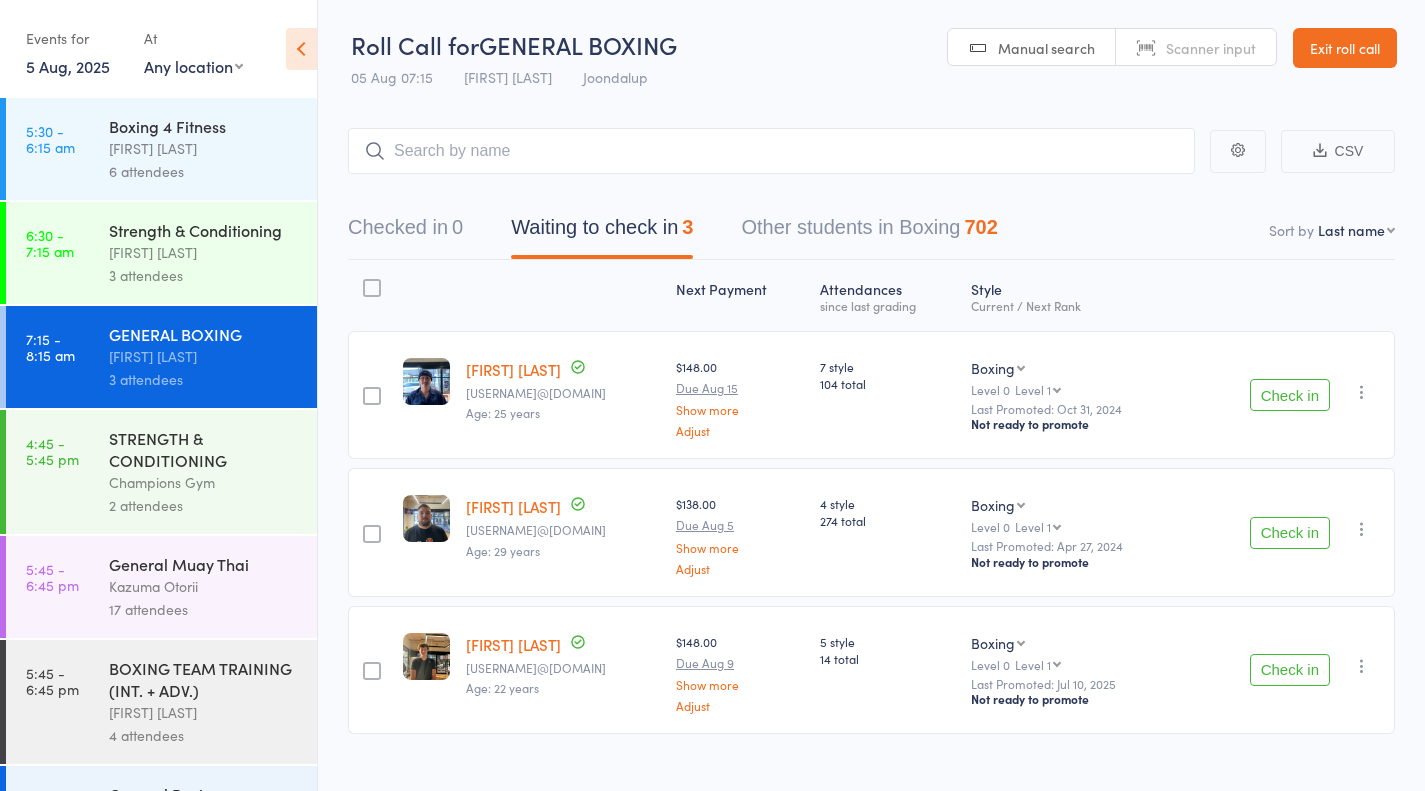 click on "[FIRST] [LAST]" at bounding box center (204, 252) 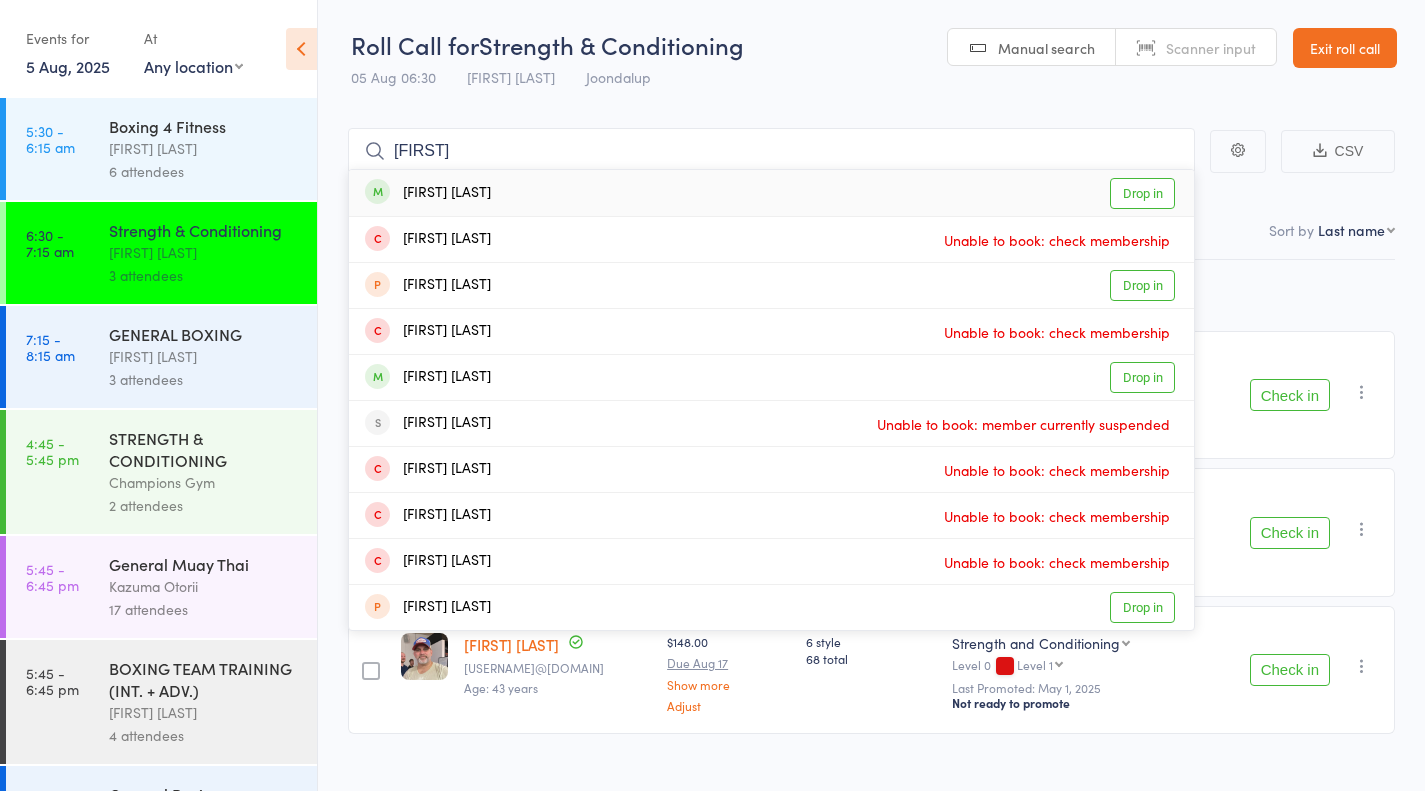 type on "danica" 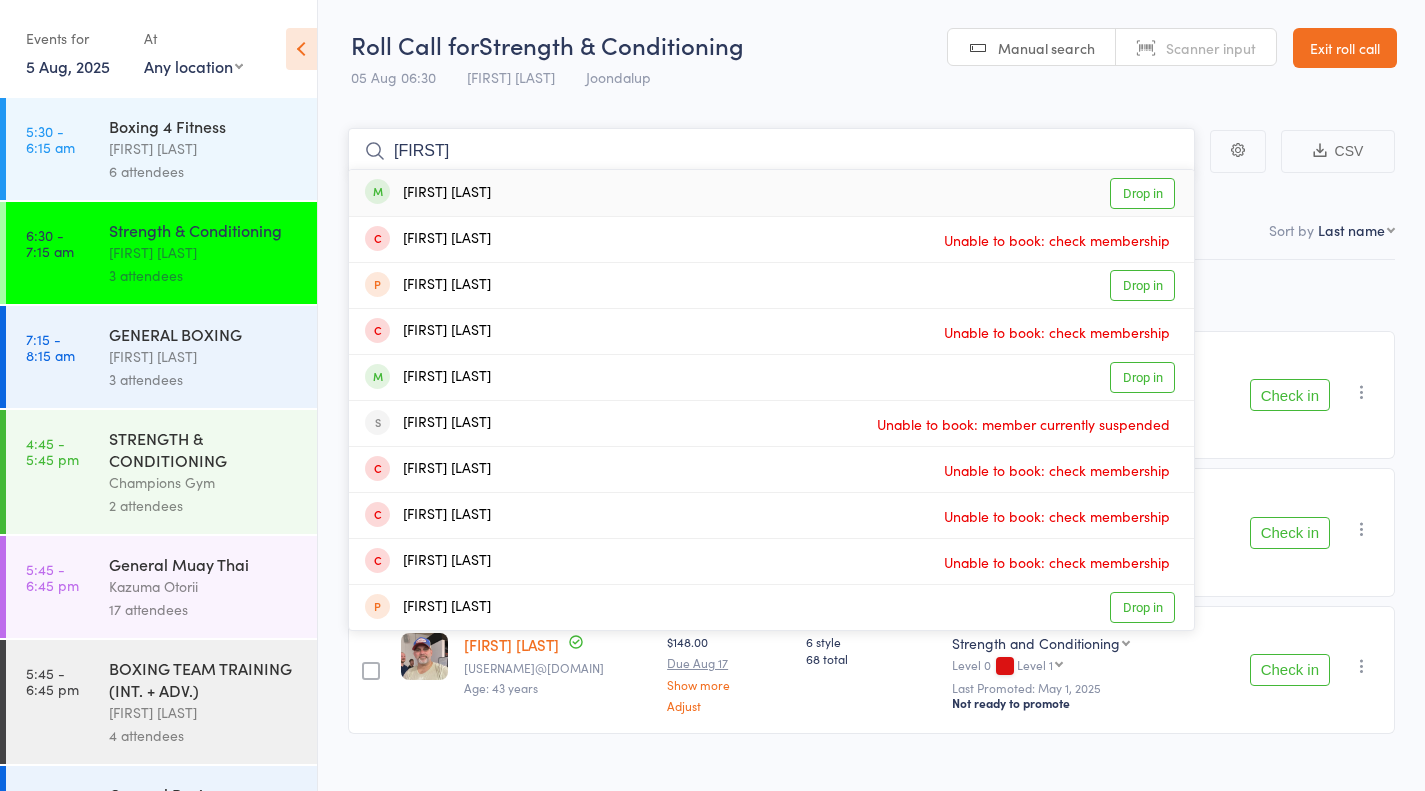 type 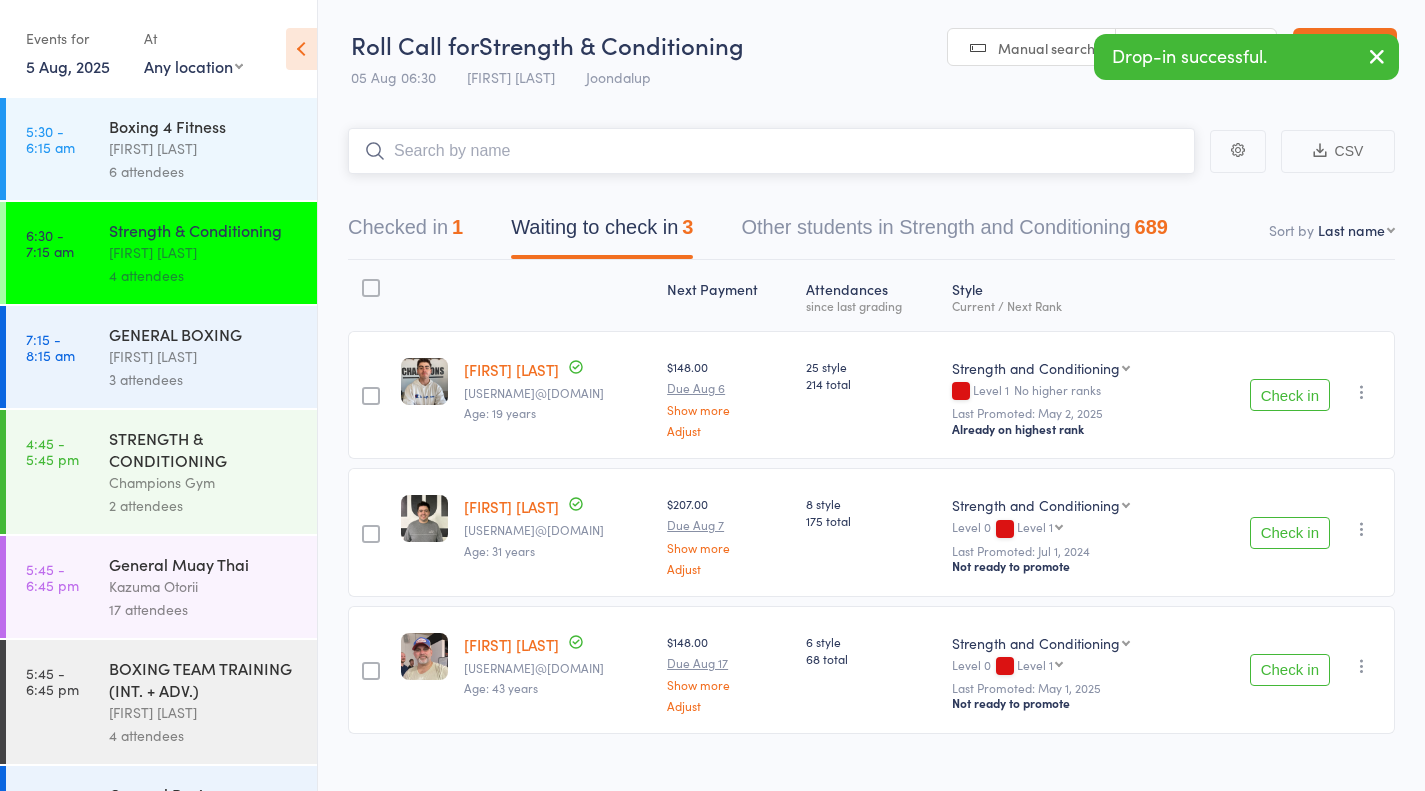 click on "Checked in  1" at bounding box center [405, 232] 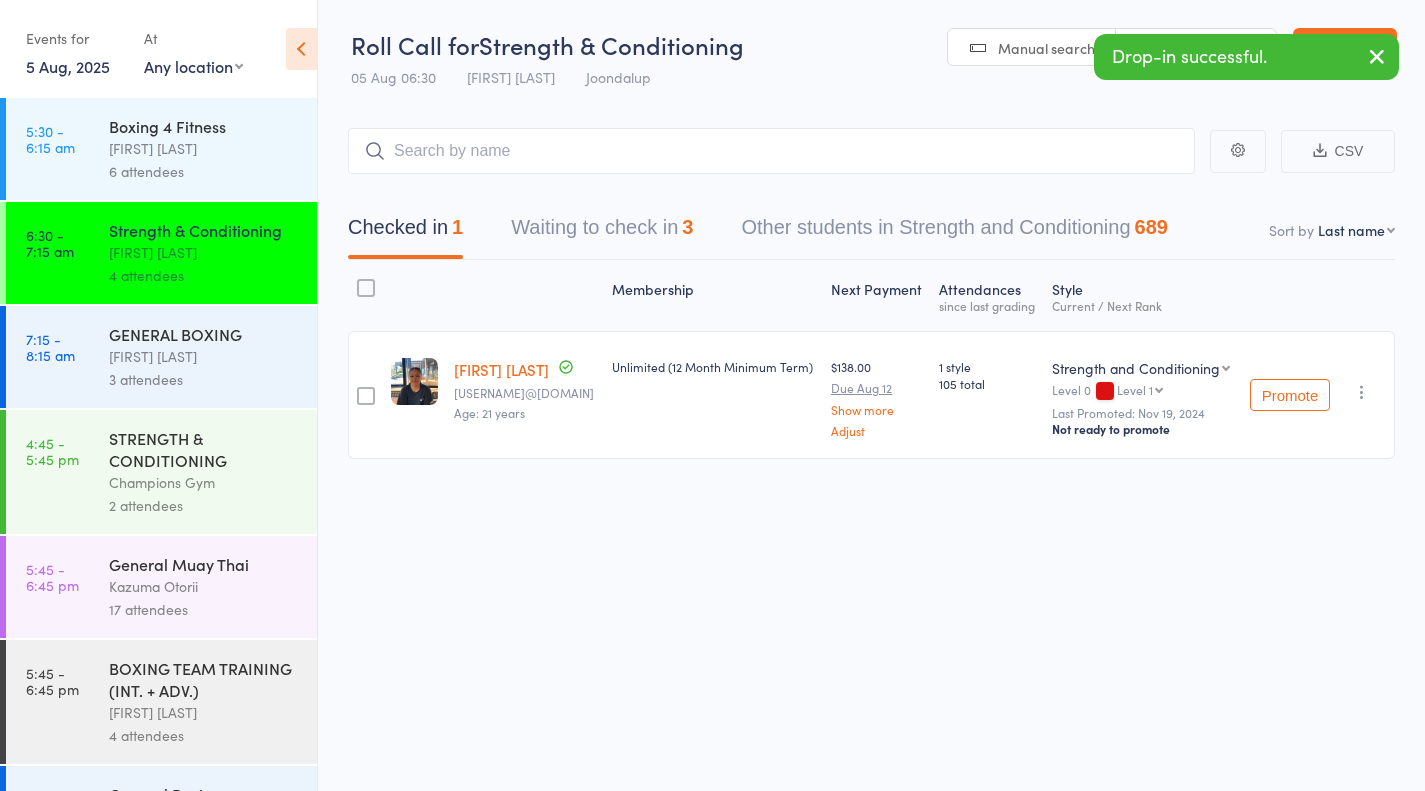 click at bounding box center [1362, 392] 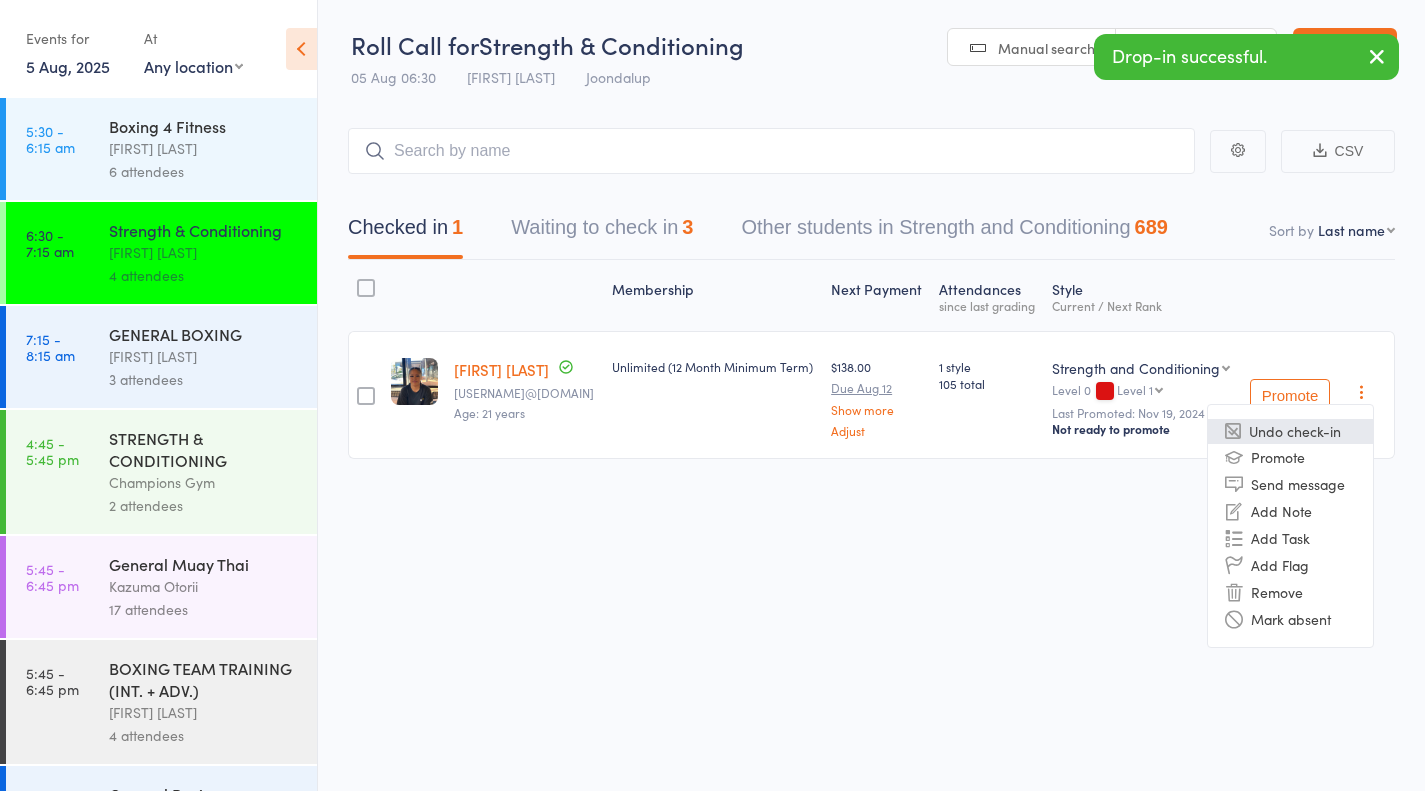 click on "Undo check-in" at bounding box center [1290, 431] 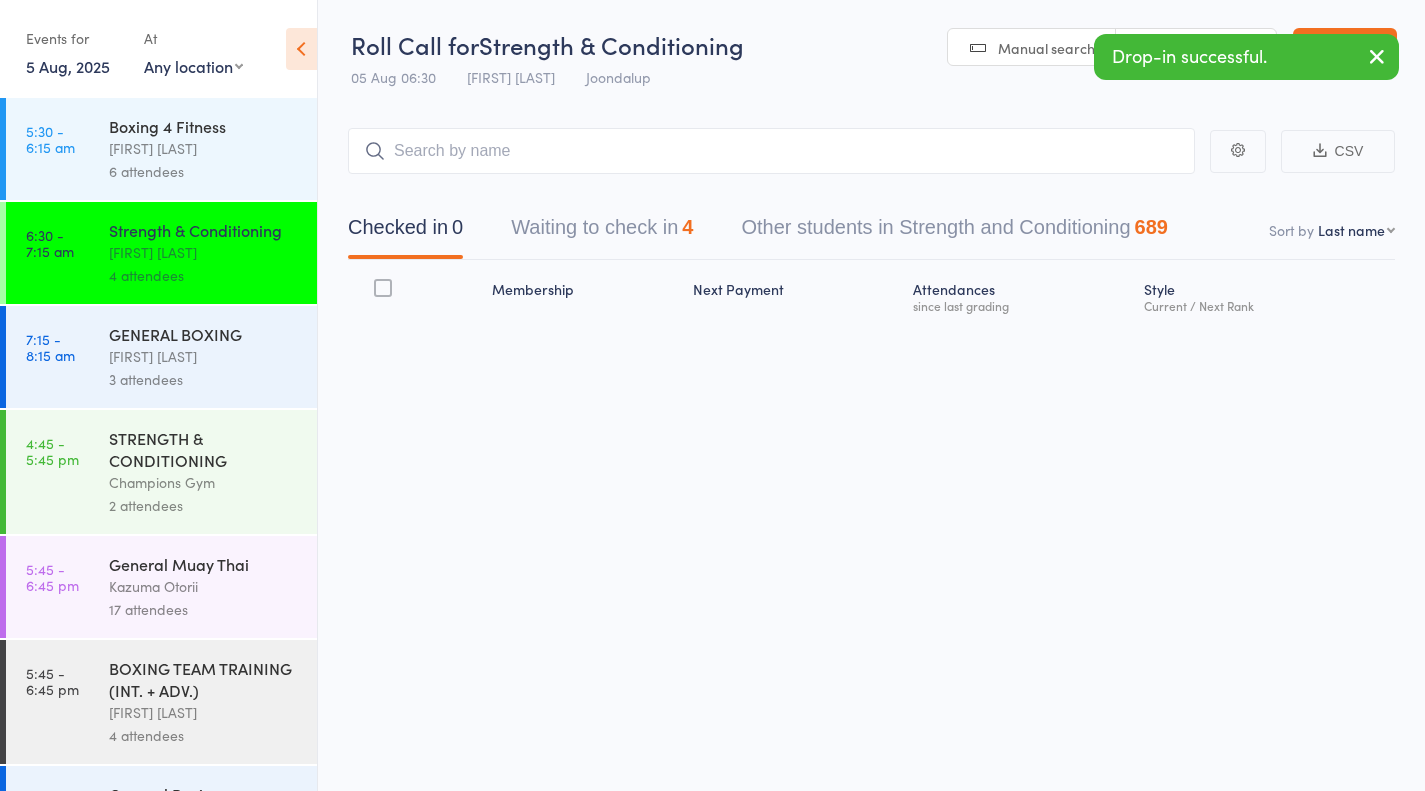 click on "STRENGTH & CONDITIONING" at bounding box center [204, 449] 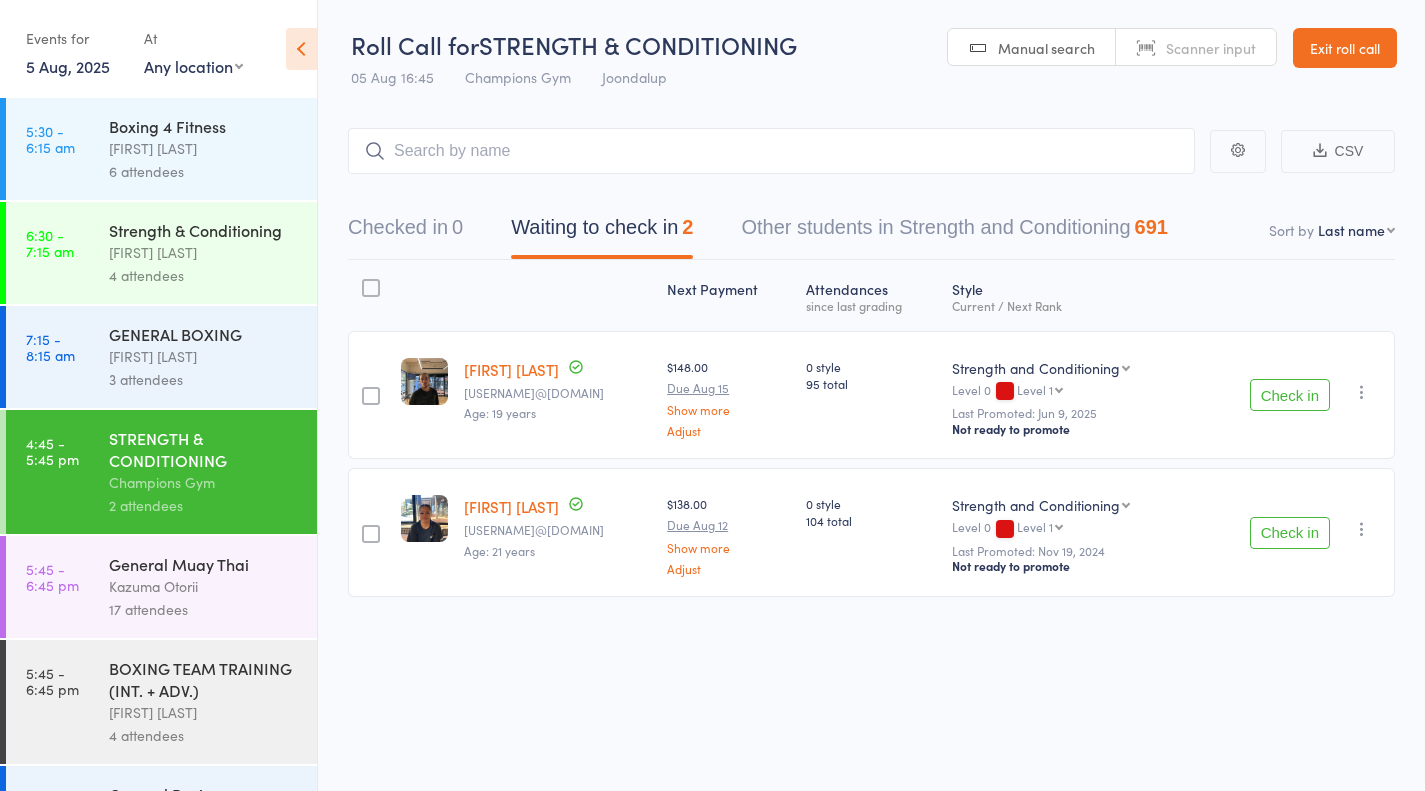 click on "6:30 - 7:15 am Strength & Conditioning Thomas Mitchell 4 attendees" at bounding box center [161, 253] 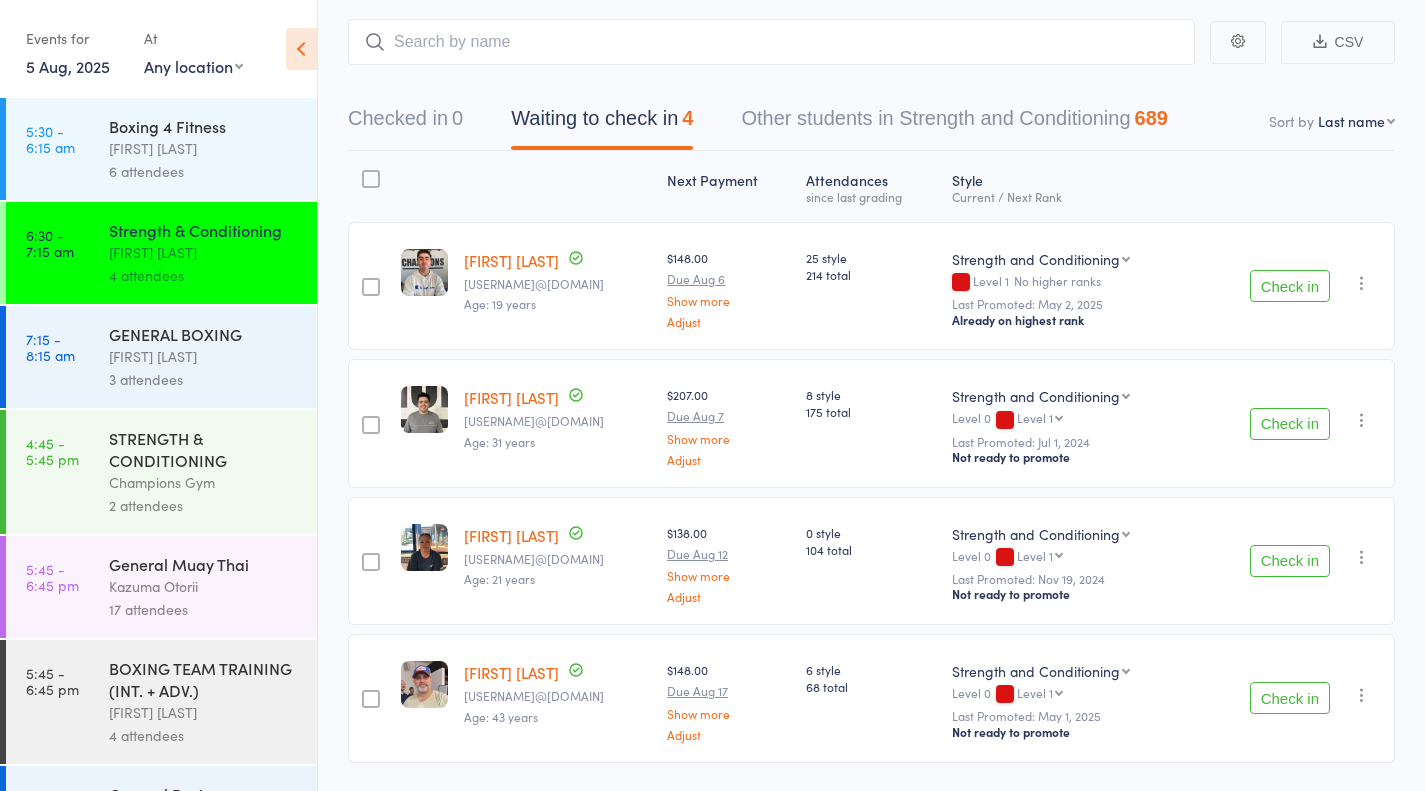 scroll, scrollTop: 167, scrollLeft: 0, axis: vertical 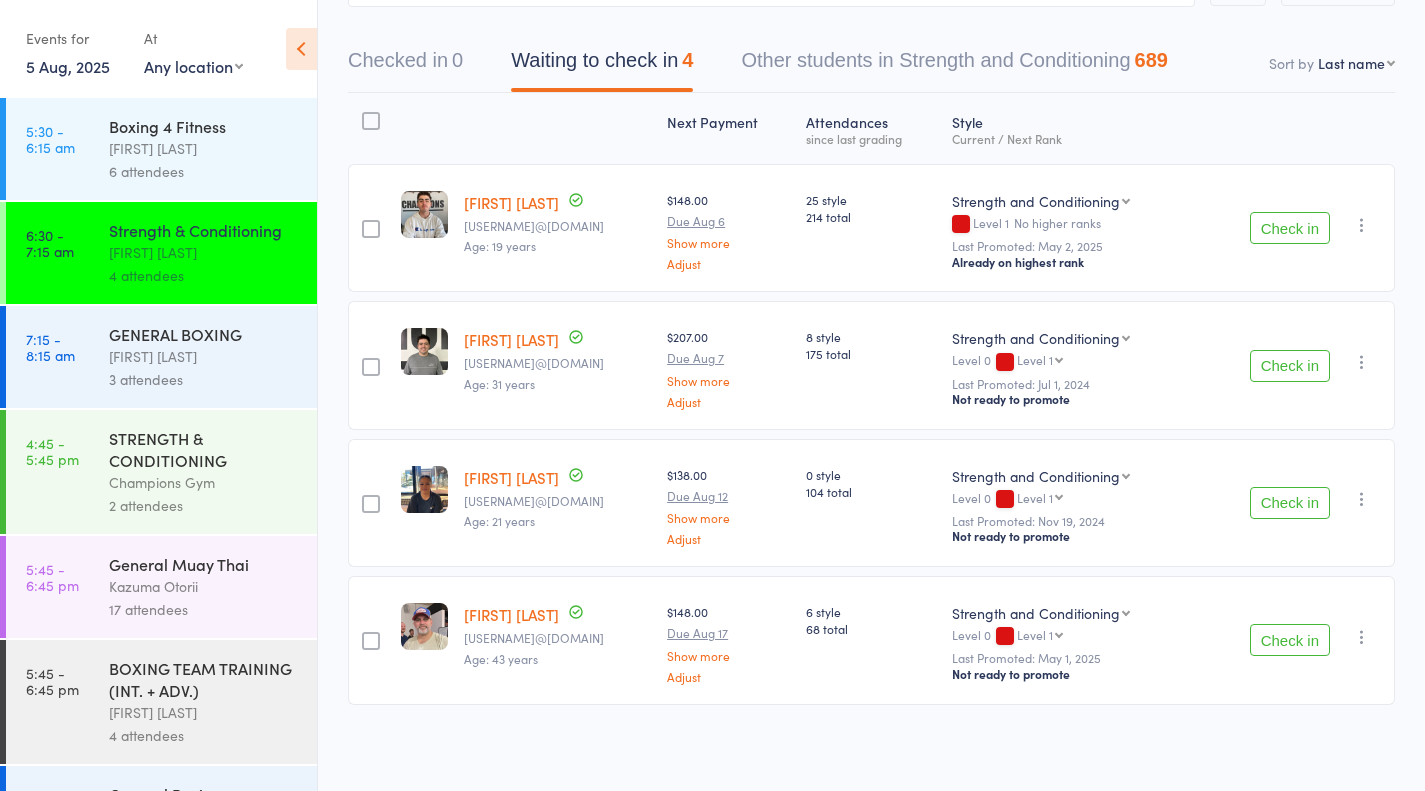 click at bounding box center [1362, 499] 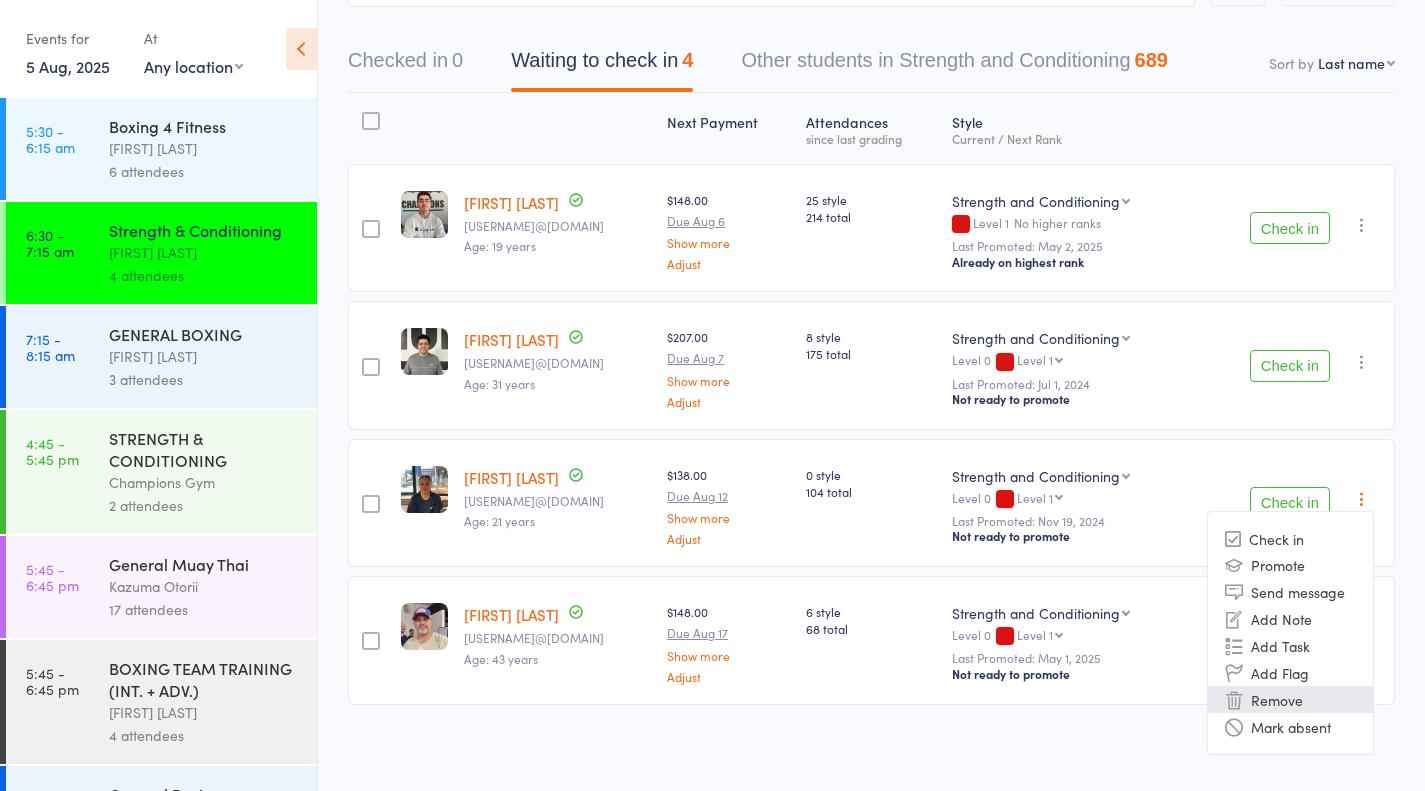click on "Remove" at bounding box center (1290, 699) 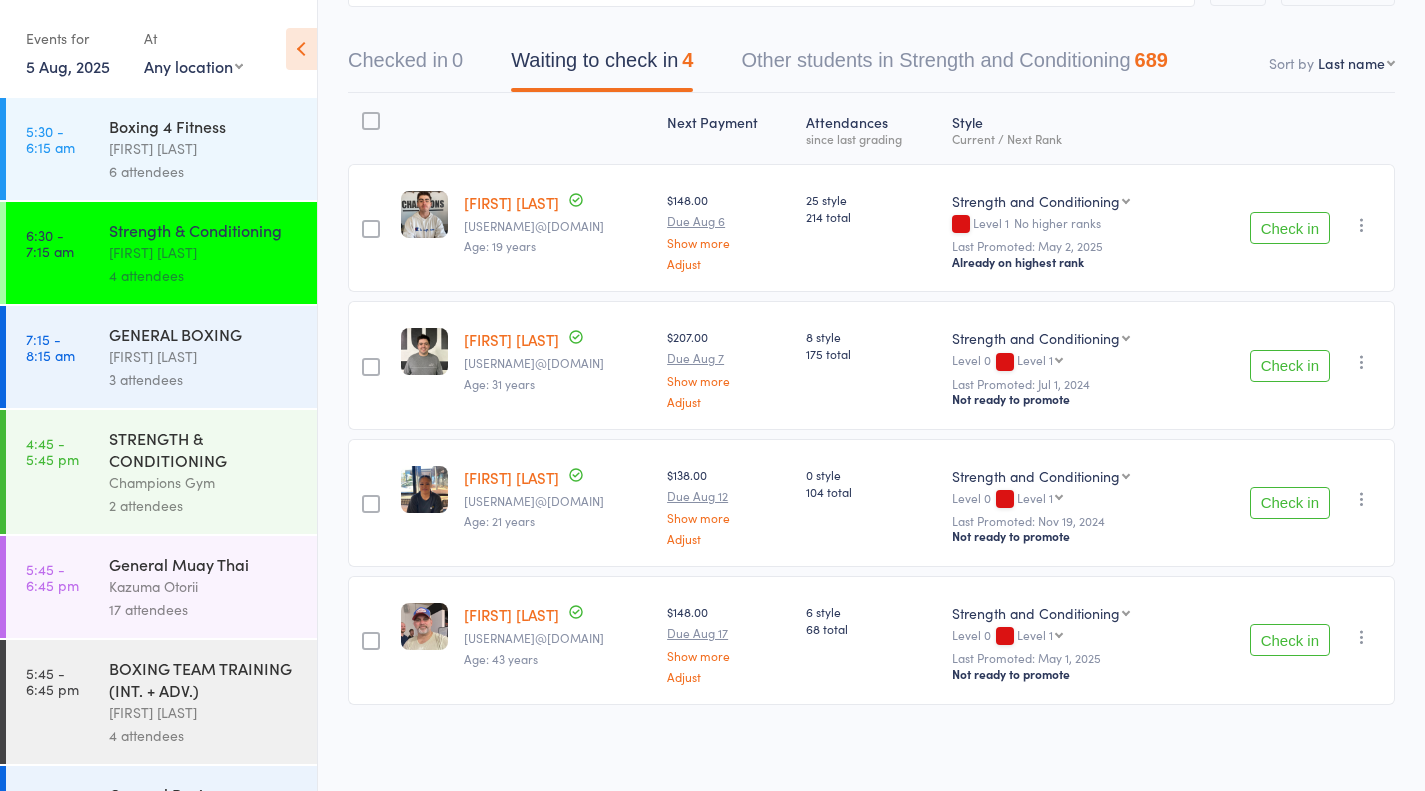scroll, scrollTop: 30, scrollLeft: 0, axis: vertical 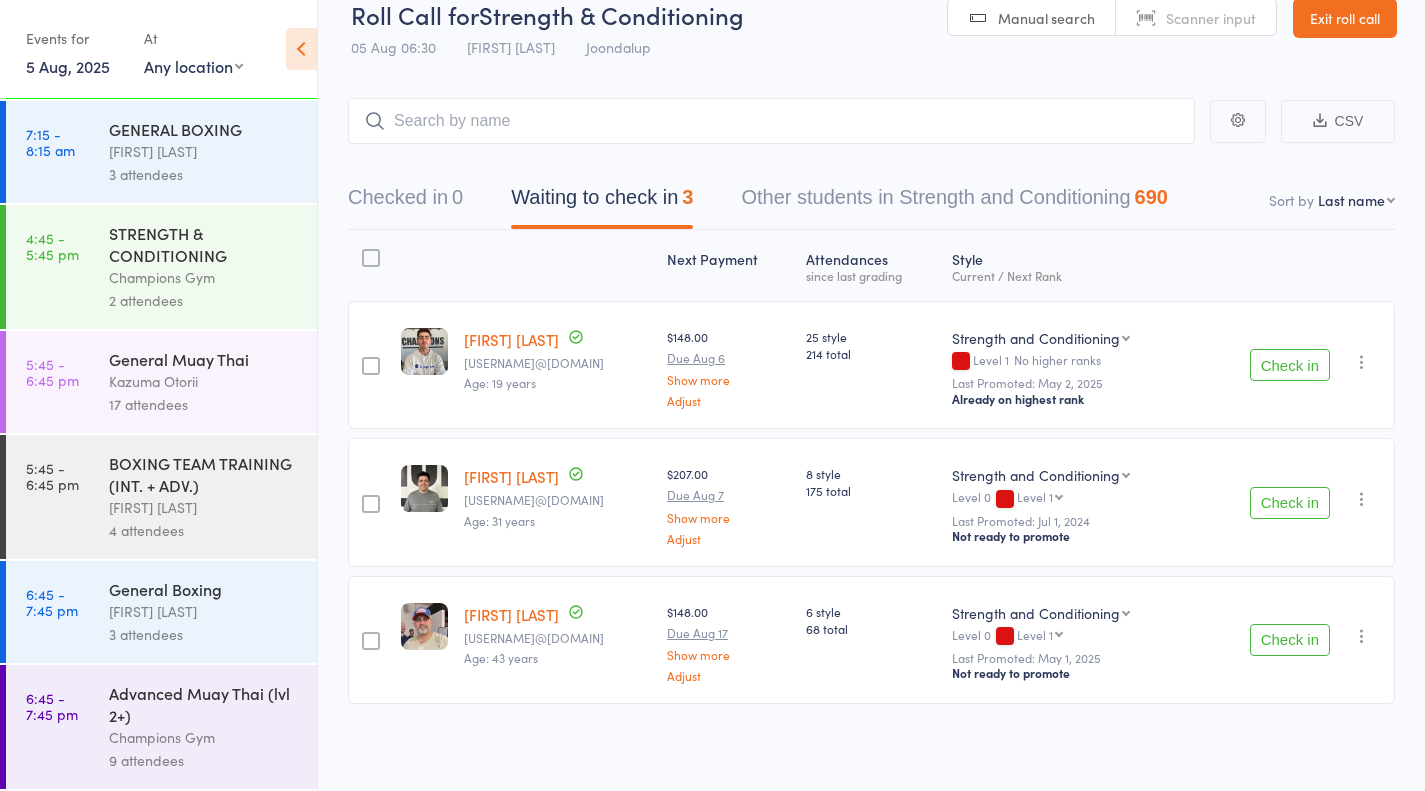 click on "Champions Gym" at bounding box center [204, 277] 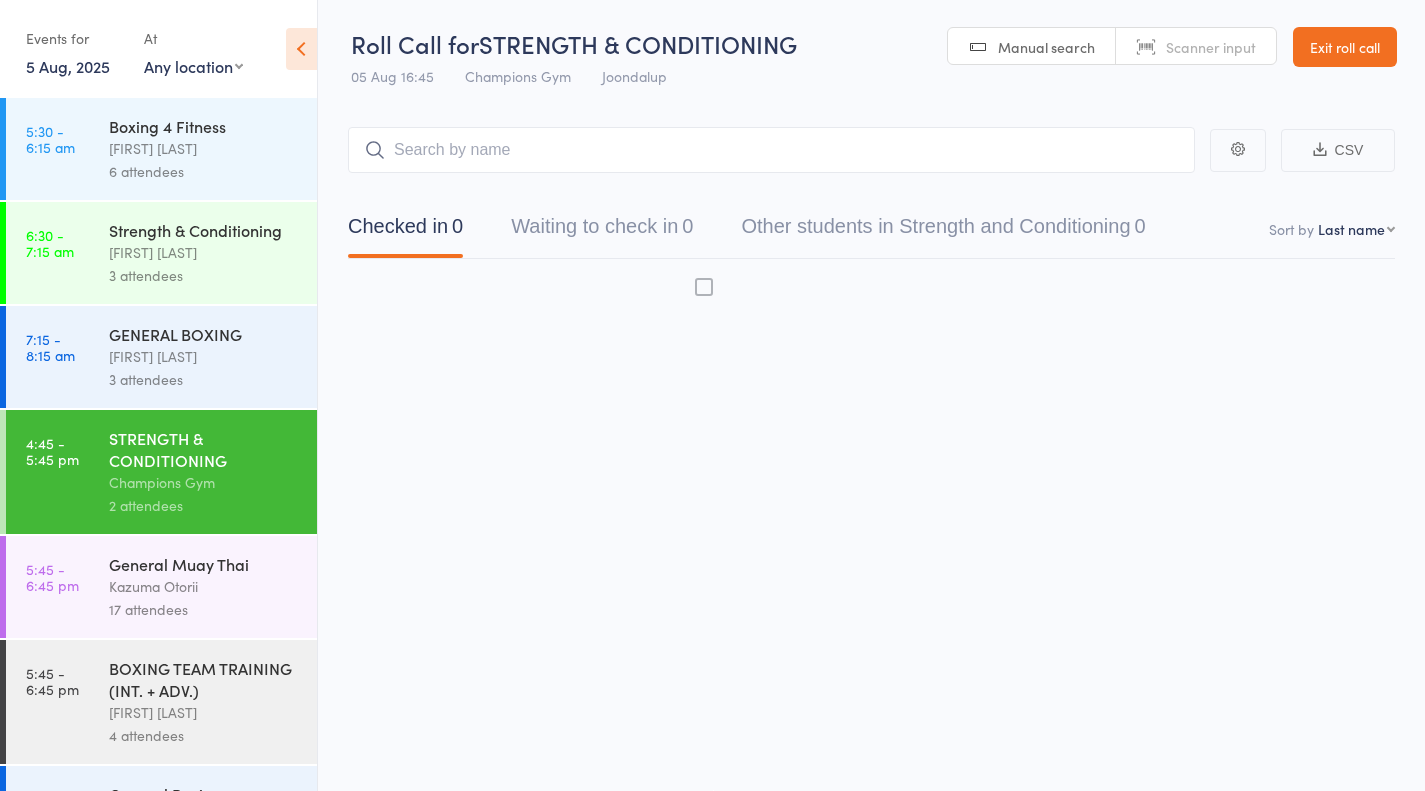 scroll, scrollTop: 1, scrollLeft: 0, axis: vertical 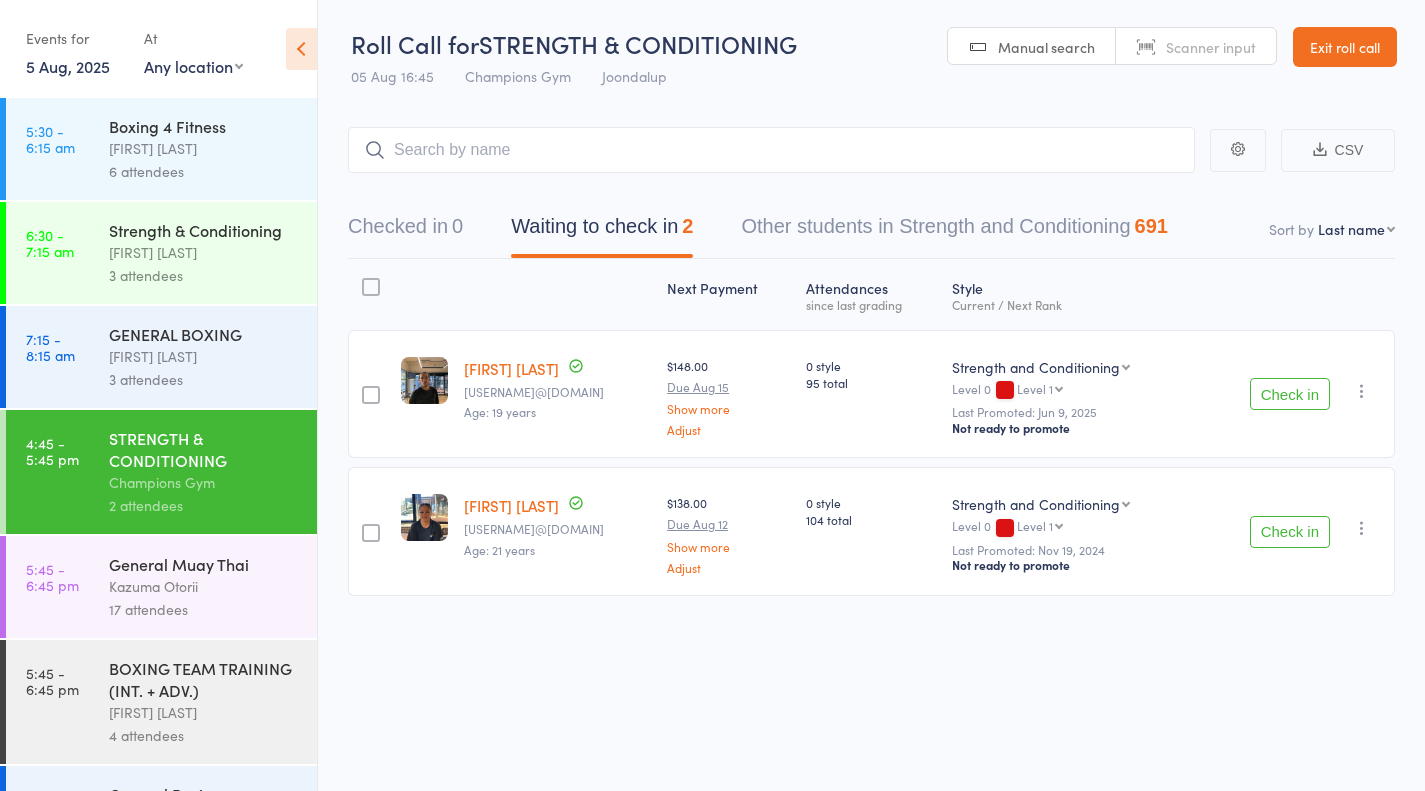 click on "17 attendees" at bounding box center [204, 609] 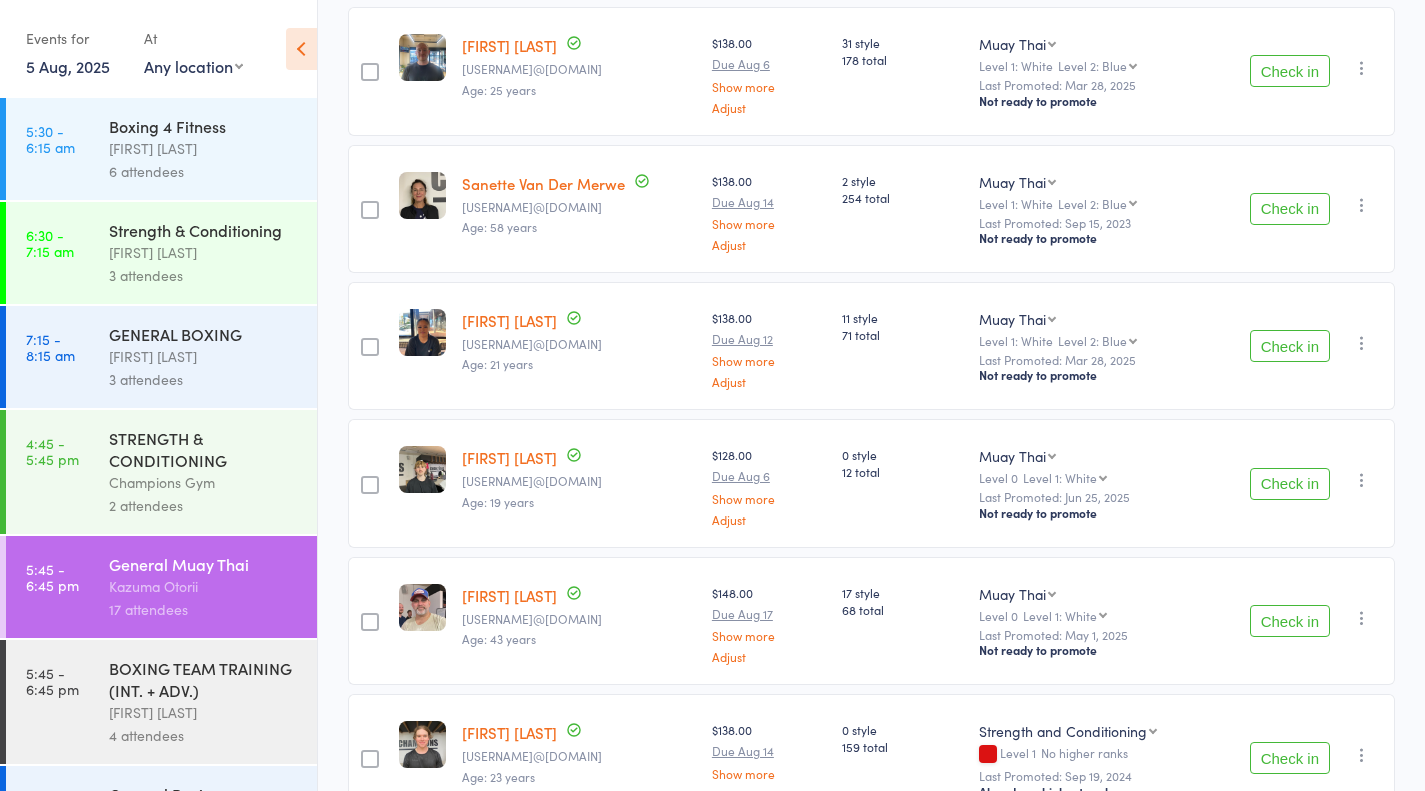 scroll, scrollTop: 1935, scrollLeft: 0, axis: vertical 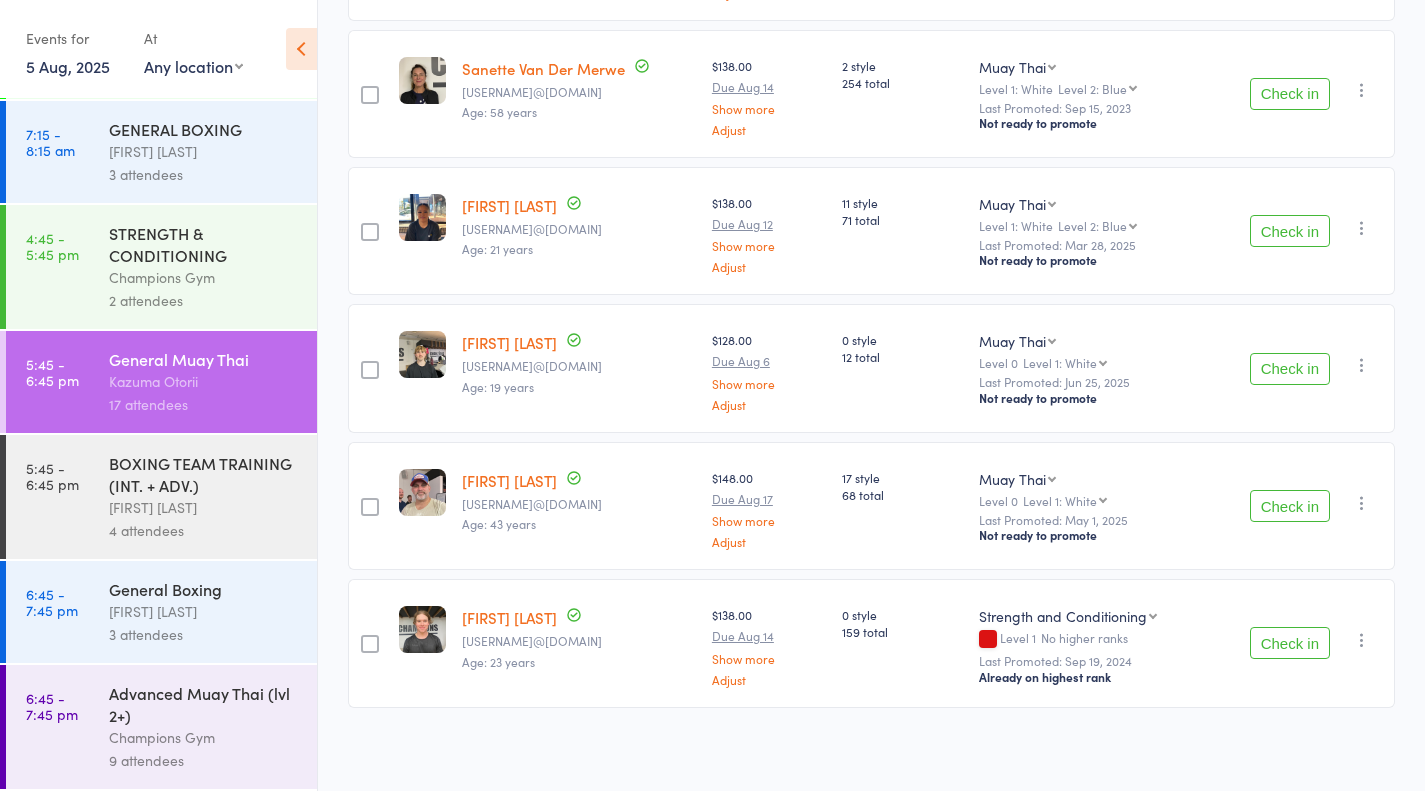 click on "5 Aug, 2025" at bounding box center (68, 66) 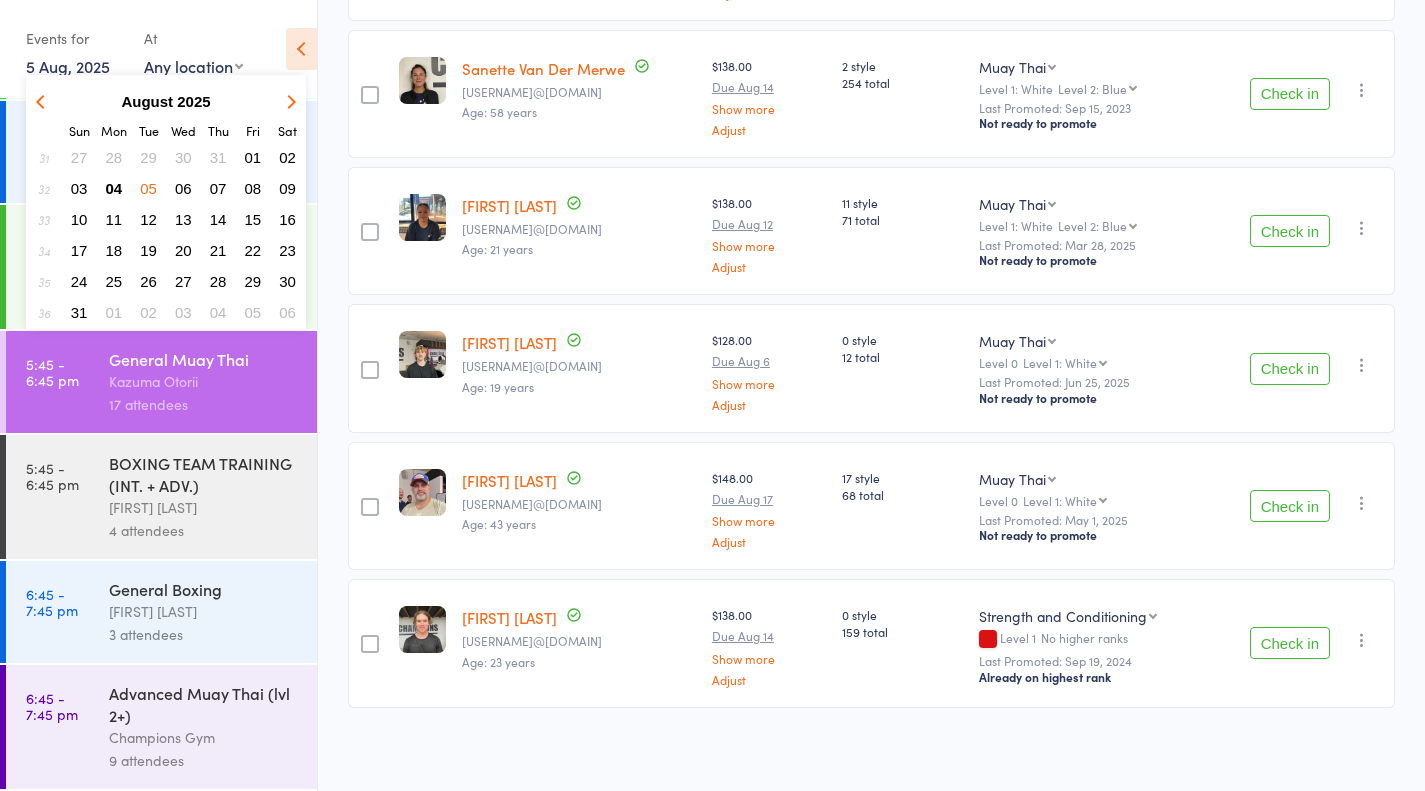 click on "August 2025
Sun Mon Tue Wed Thu Fri Sat
31
27
28
29
30
31
01
02
32
03
04
05
06
07
08
09
33
10
11
12
13
14
15
16
34
17
18
19
20
21
22
23
35
24
25
26
27
28
29
30
36
31
01" at bounding box center (166, 207) 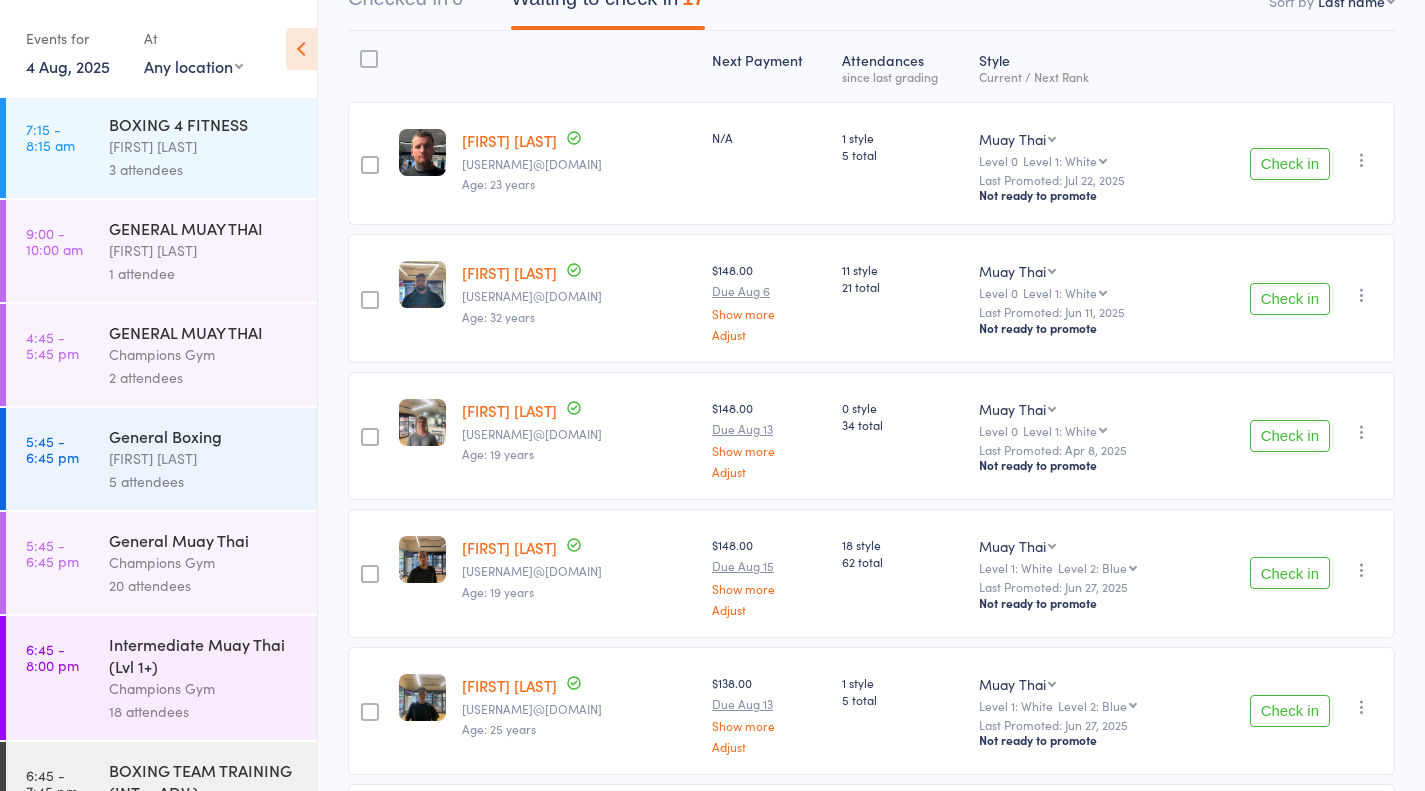 scroll, scrollTop: 0, scrollLeft: 0, axis: both 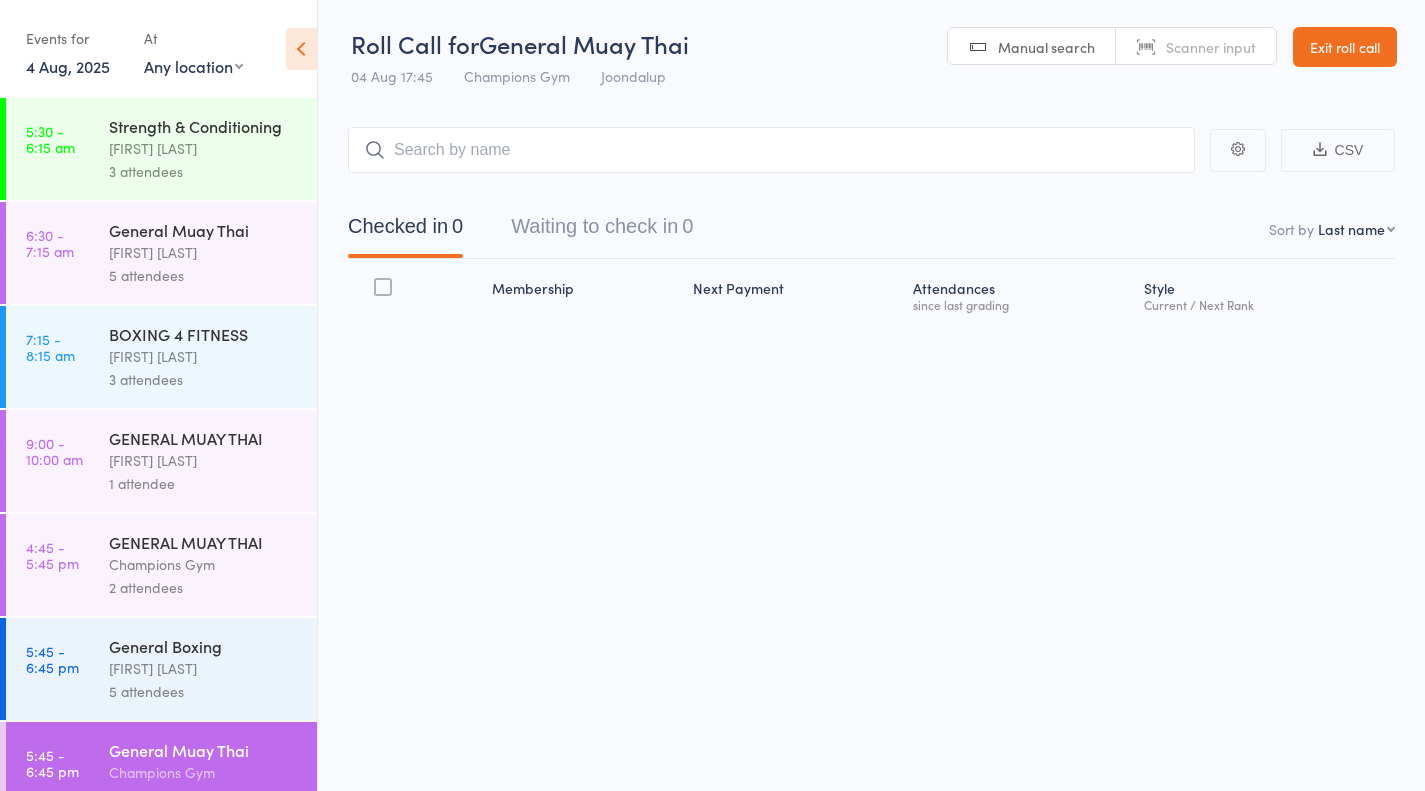 click on "Waiting to check in  0" at bounding box center [602, 231] 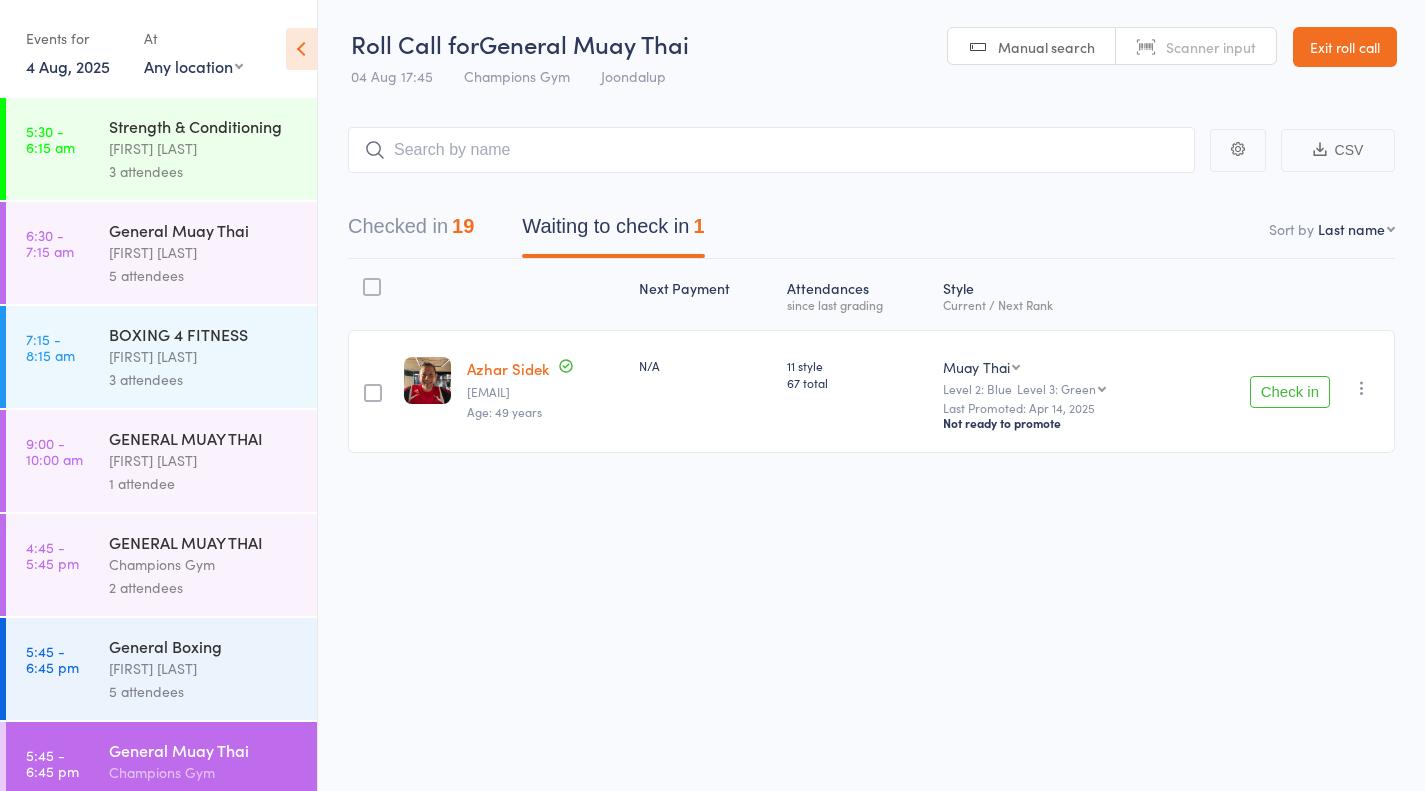 click on "Checked in  19" at bounding box center (411, 231) 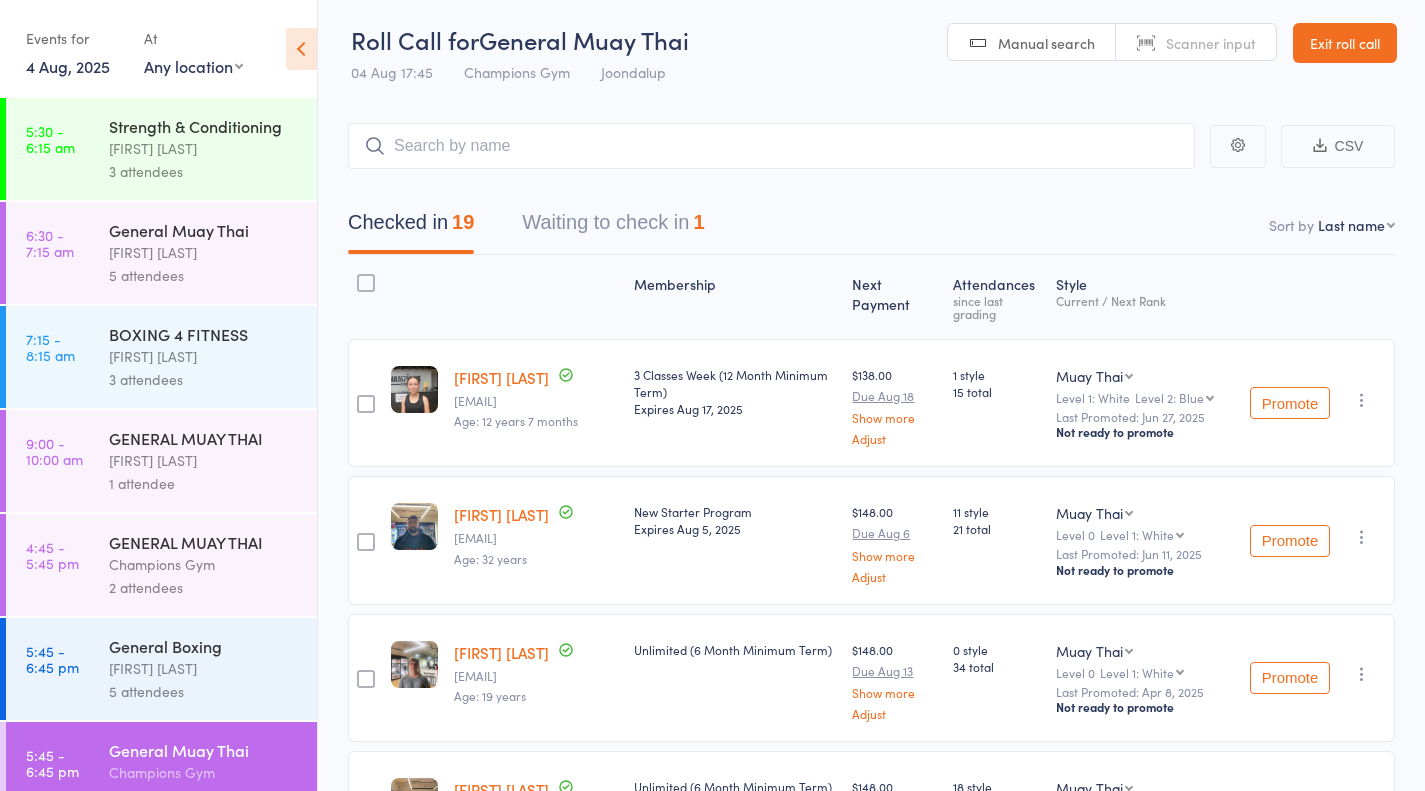 scroll, scrollTop: 0, scrollLeft: 0, axis: both 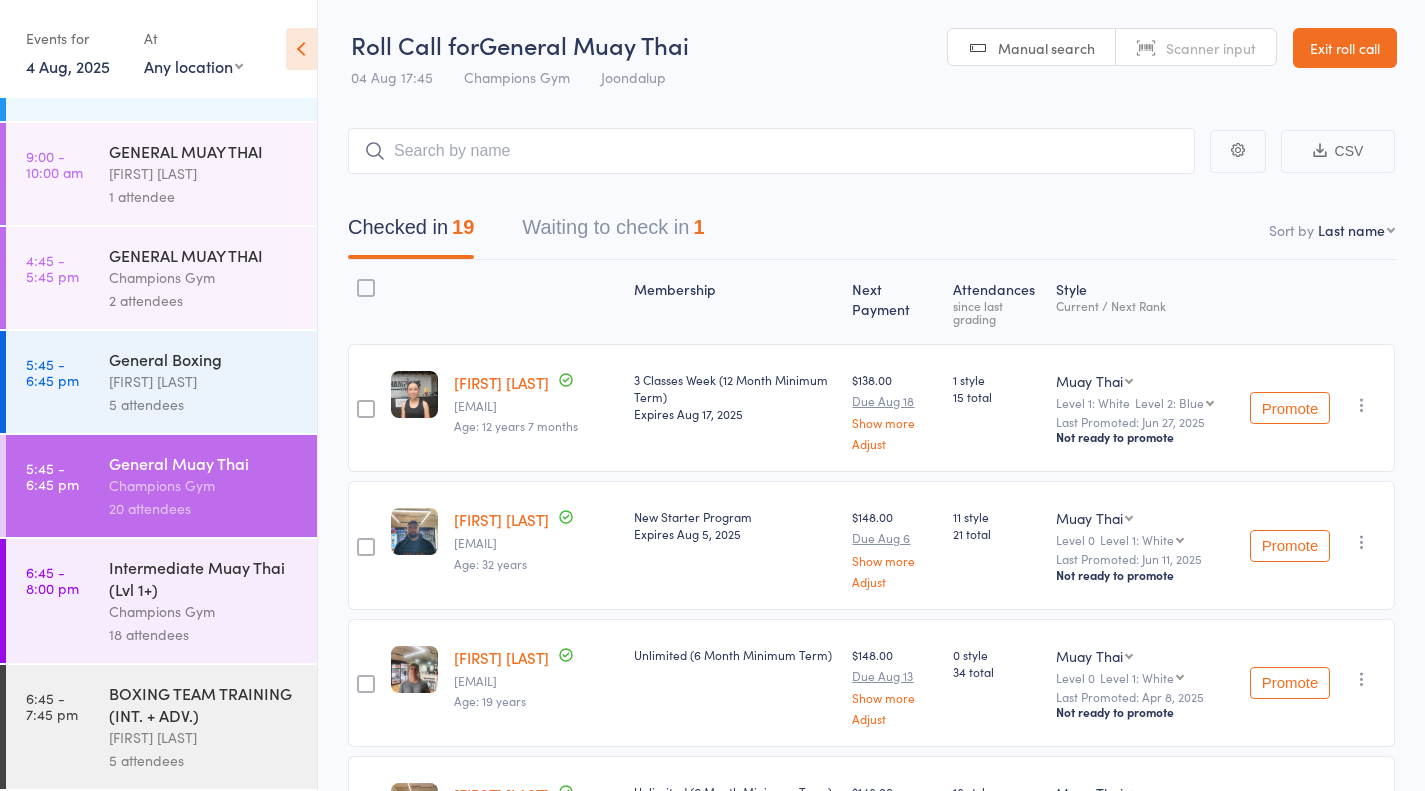 click on "Intermediate Muay Thai (Lvl 1+)" at bounding box center (204, 578) 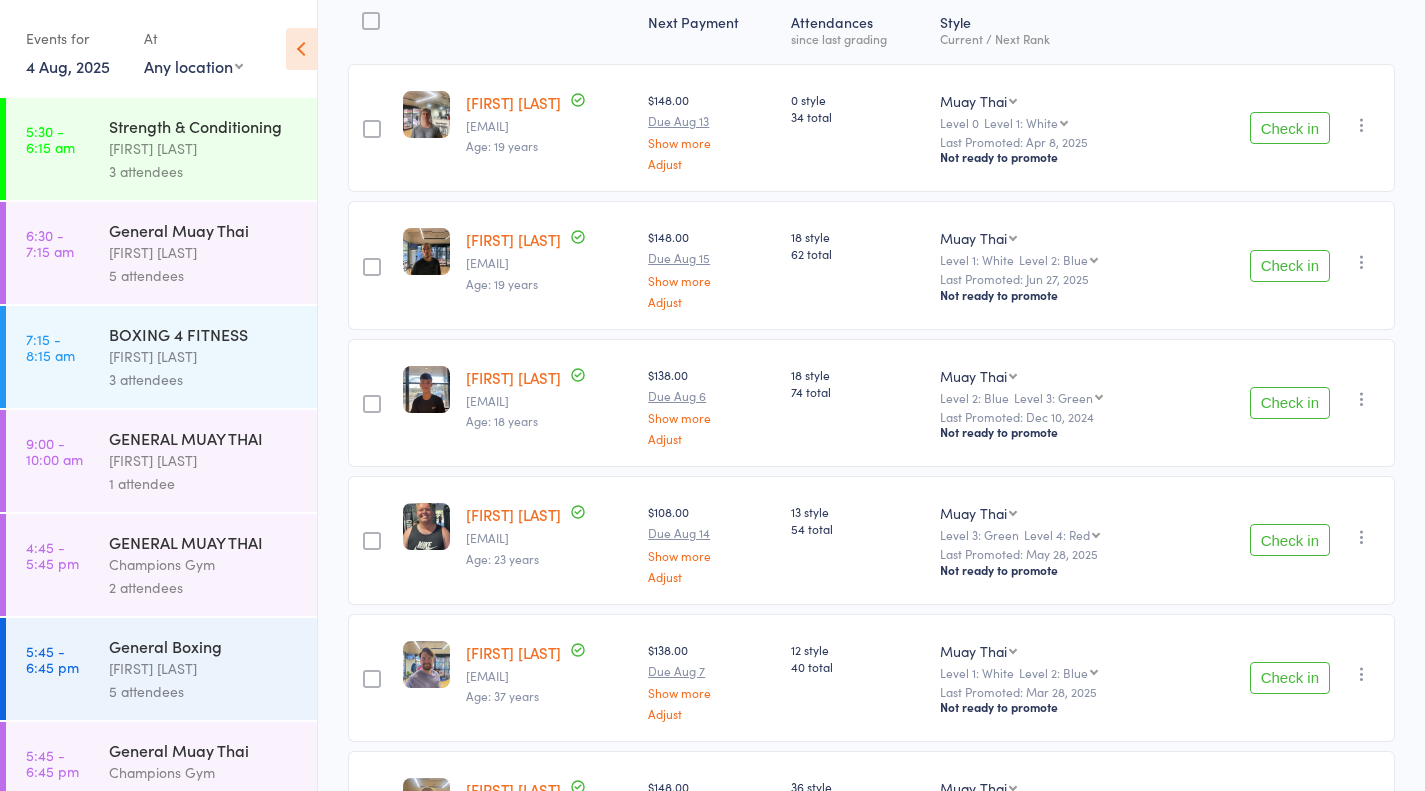 scroll, scrollTop: 0, scrollLeft: 0, axis: both 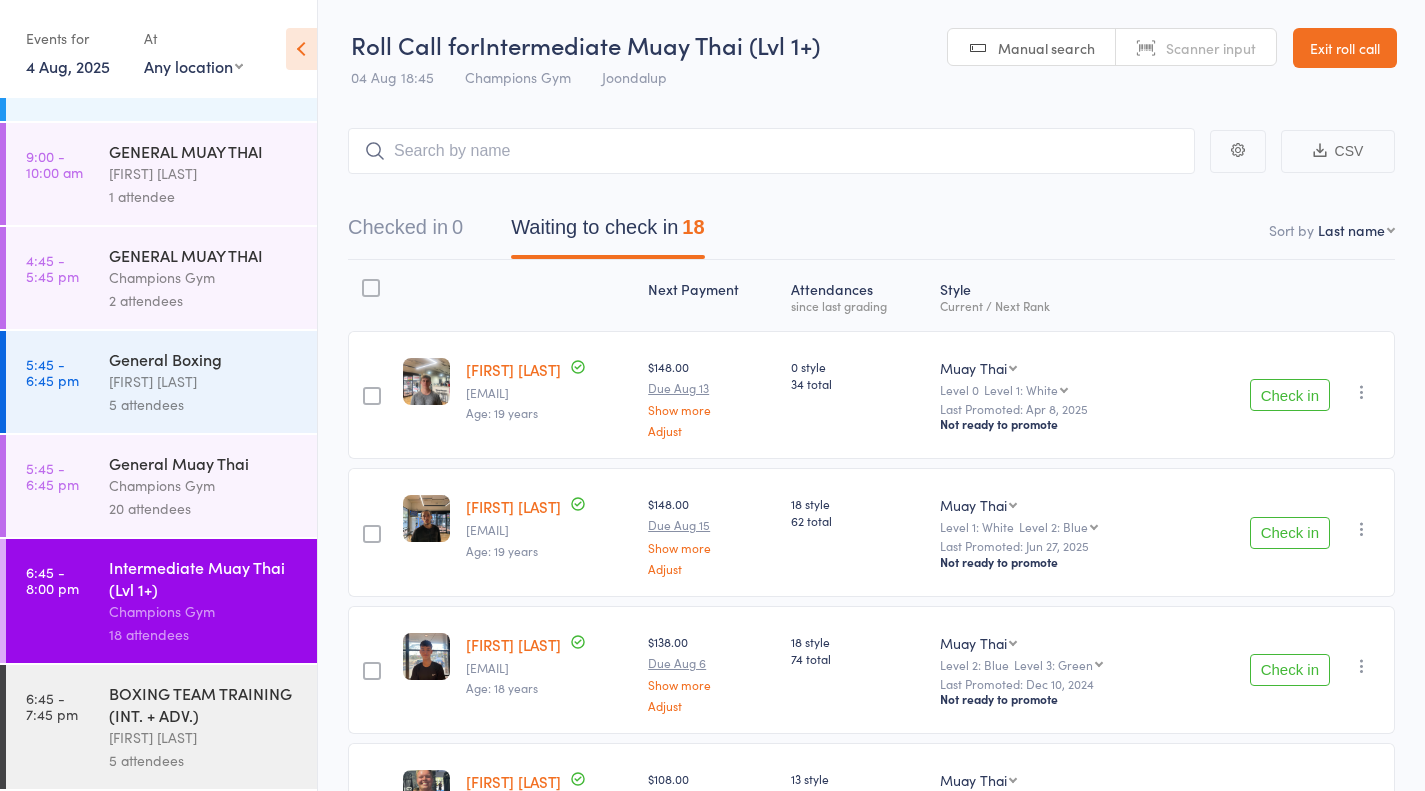 click on "5 attendees" at bounding box center (204, 404) 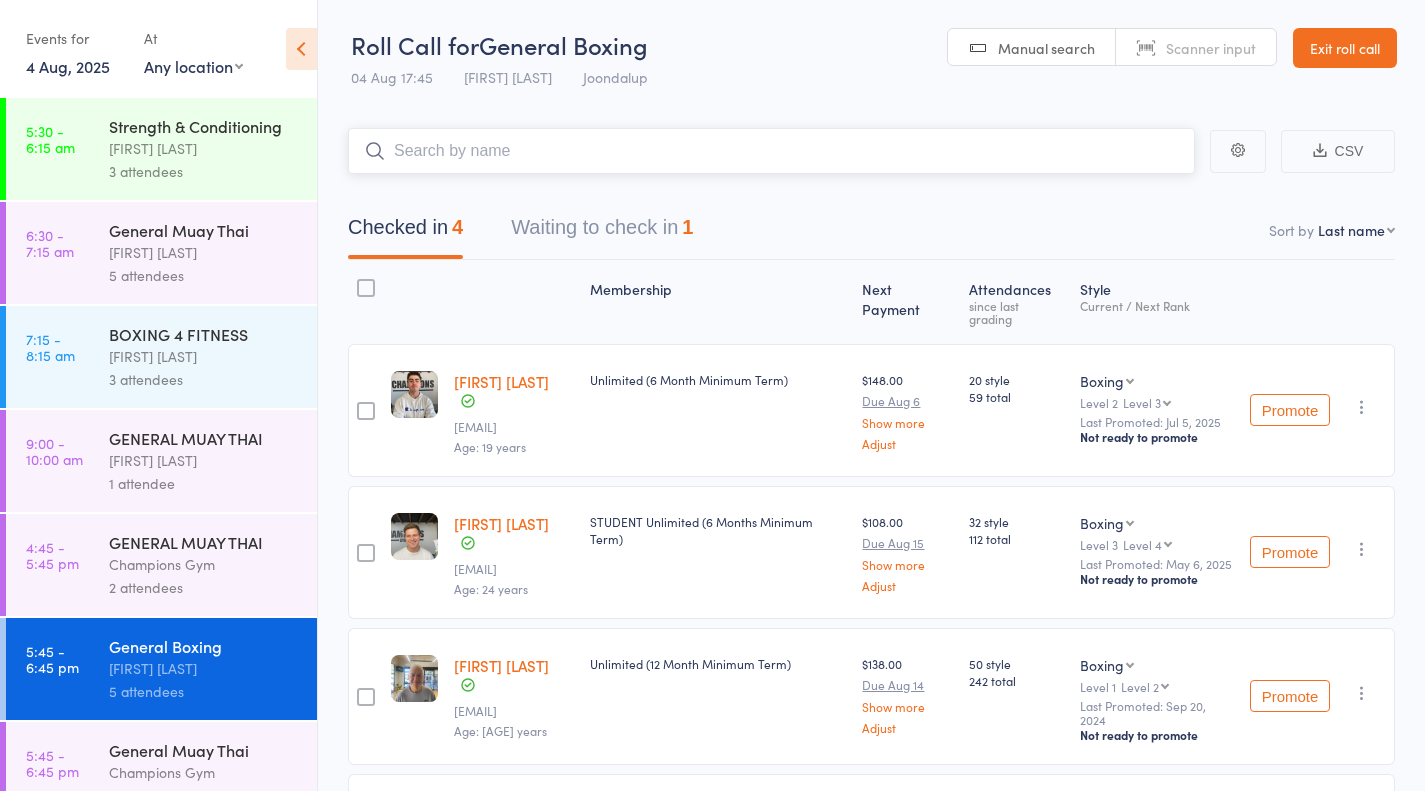 click on "Waiting to check in  1" at bounding box center (602, 232) 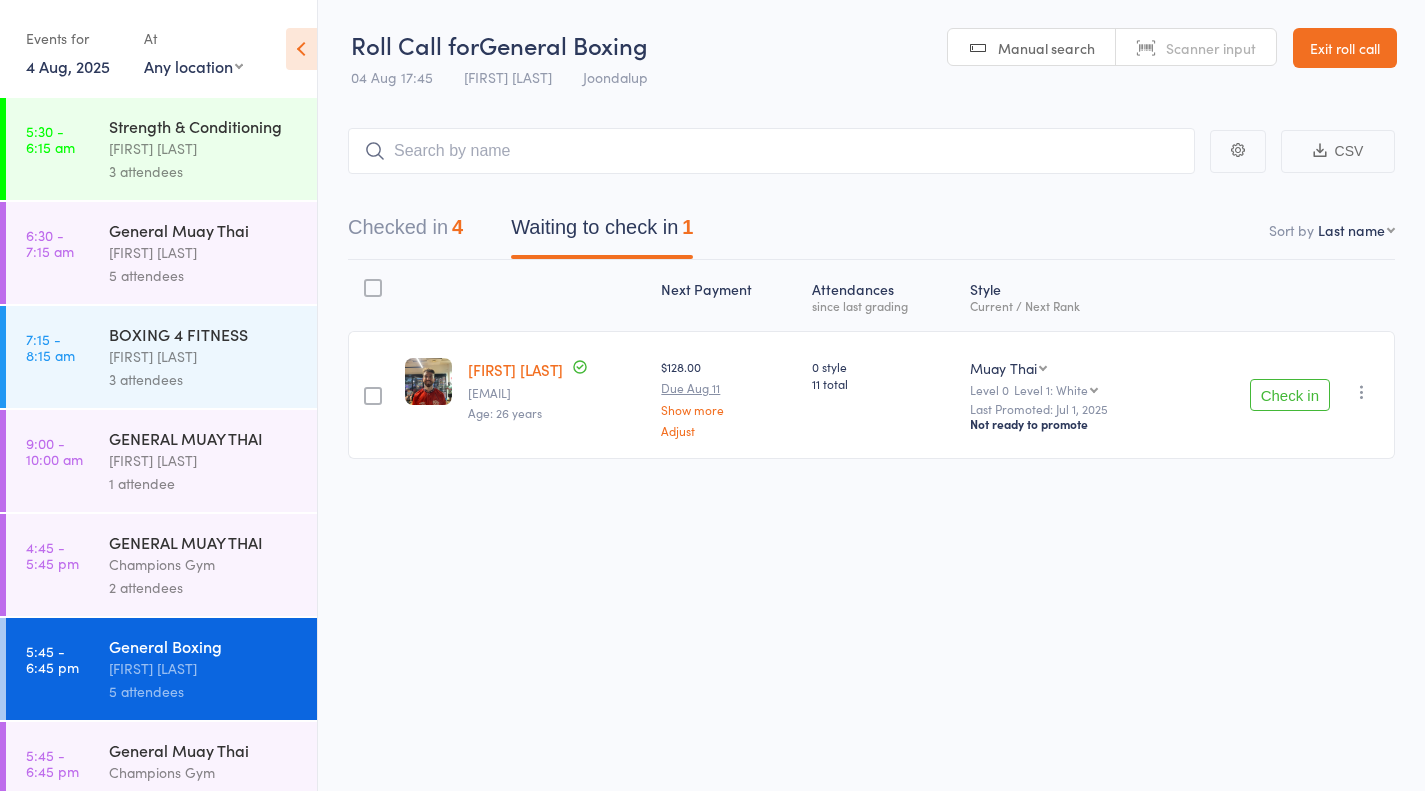 click on "Check in" at bounding box center [1290, 395] 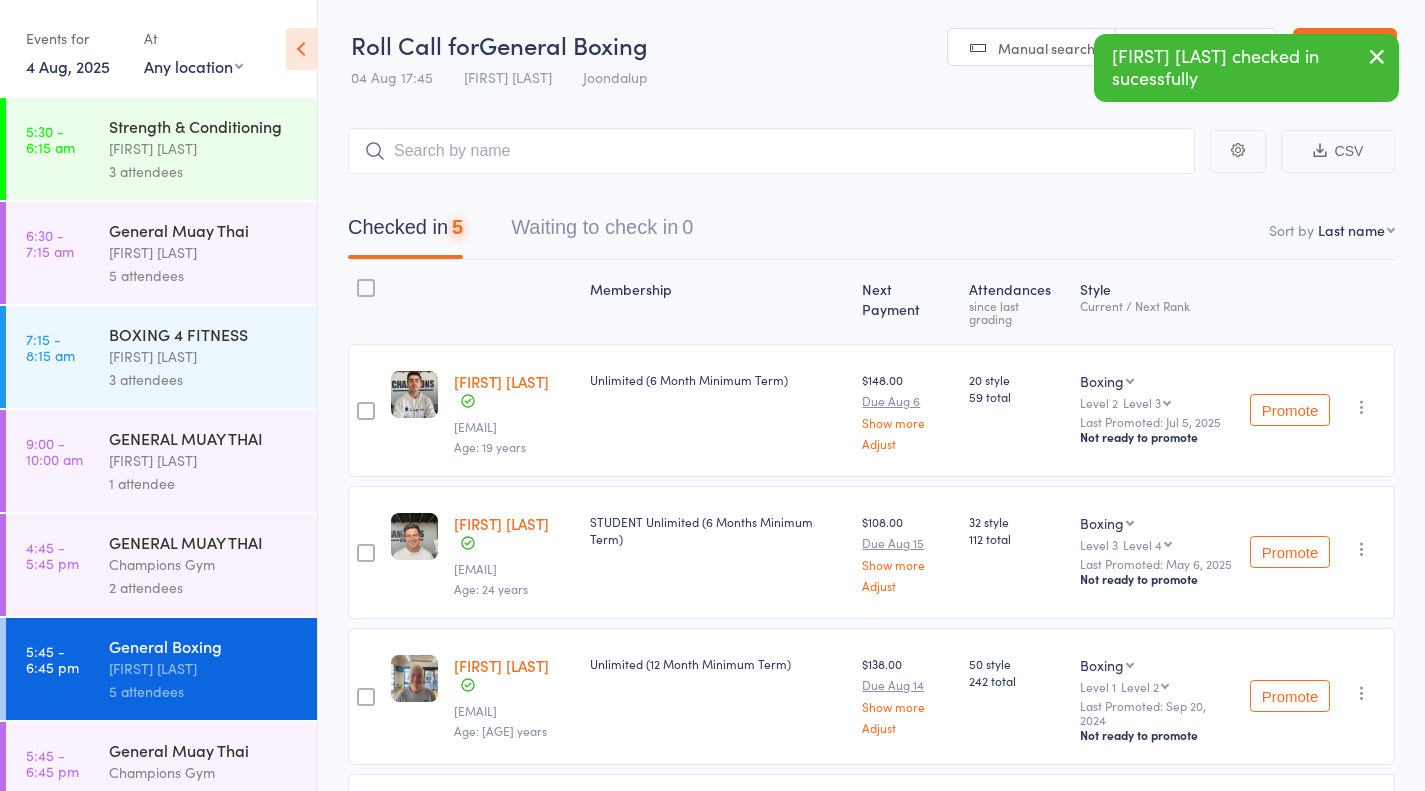 scroll, scrollTop: 292, scrollLeft: 0, axis: vertical 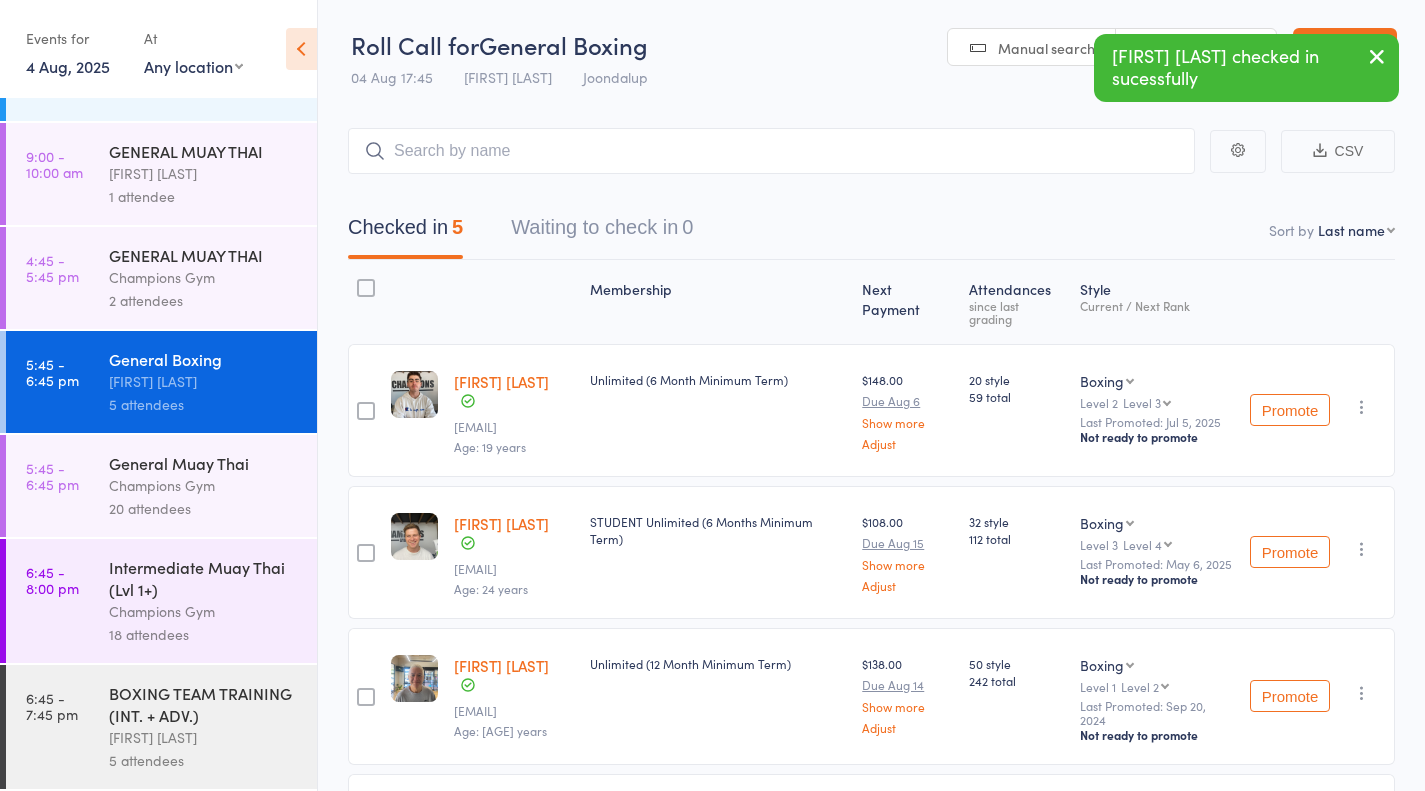 click on "20 attendees" at bounding box center (204, 508) 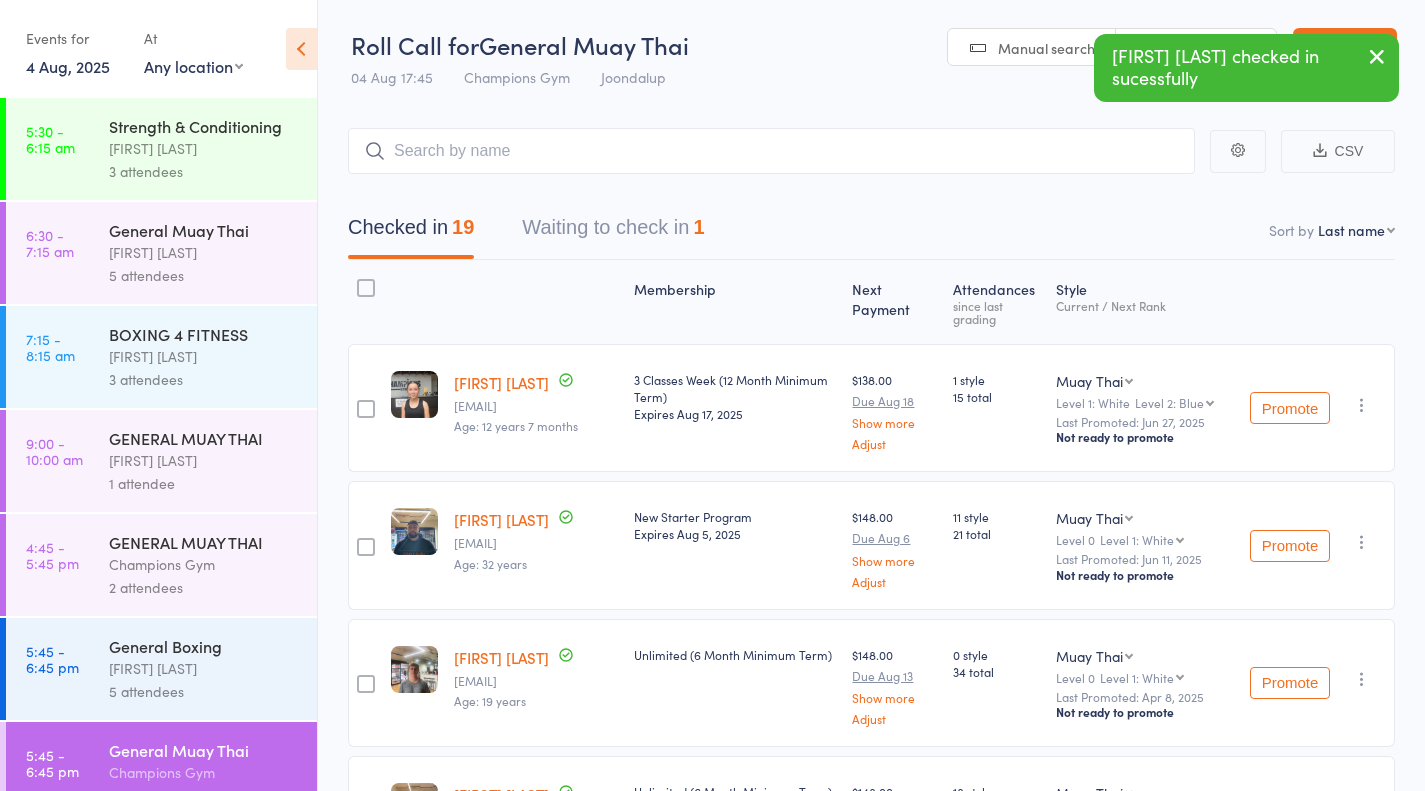 click on "Waiting to check in  1" at bounding box center [613, 232] 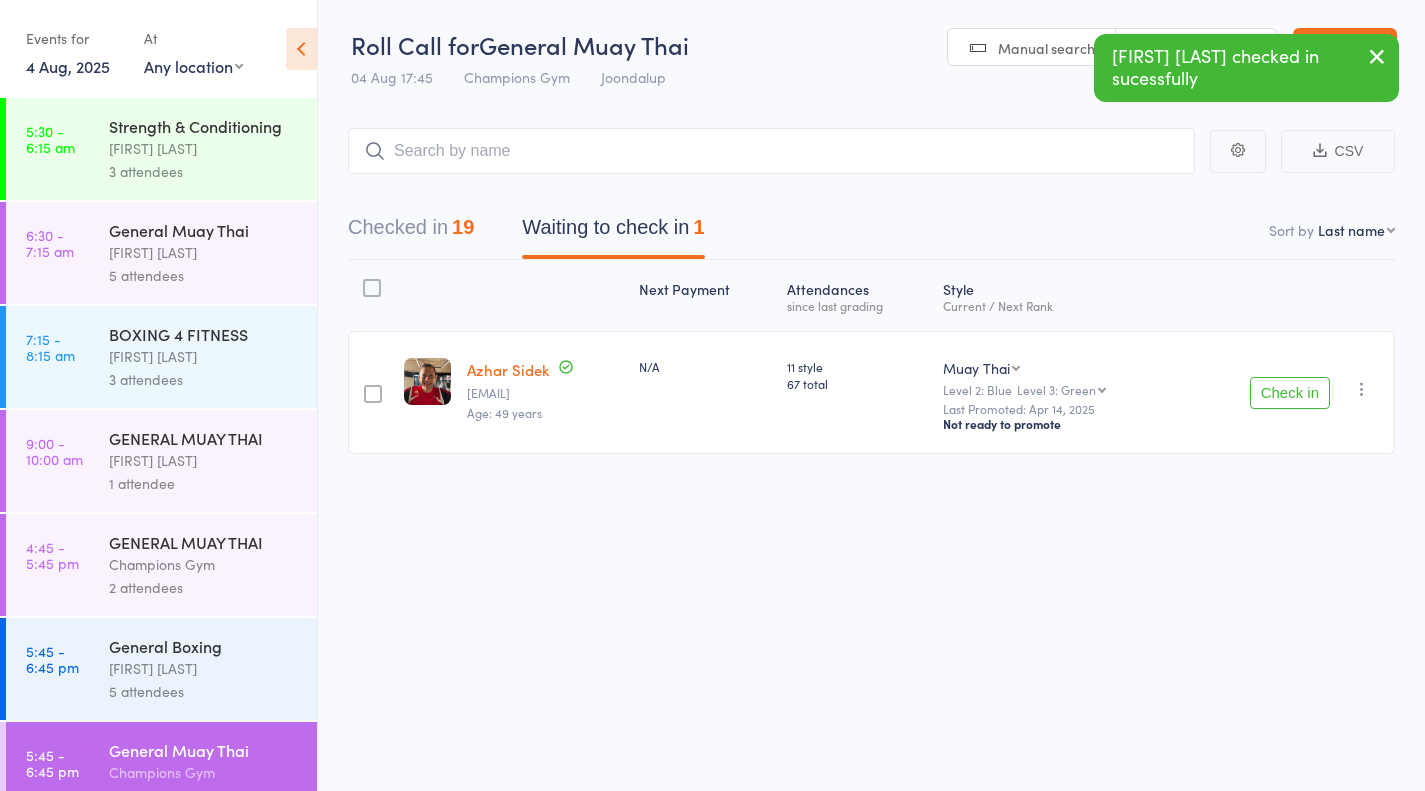scroll, scrollTop: 292, scrollLeft: 0, axis: vertical 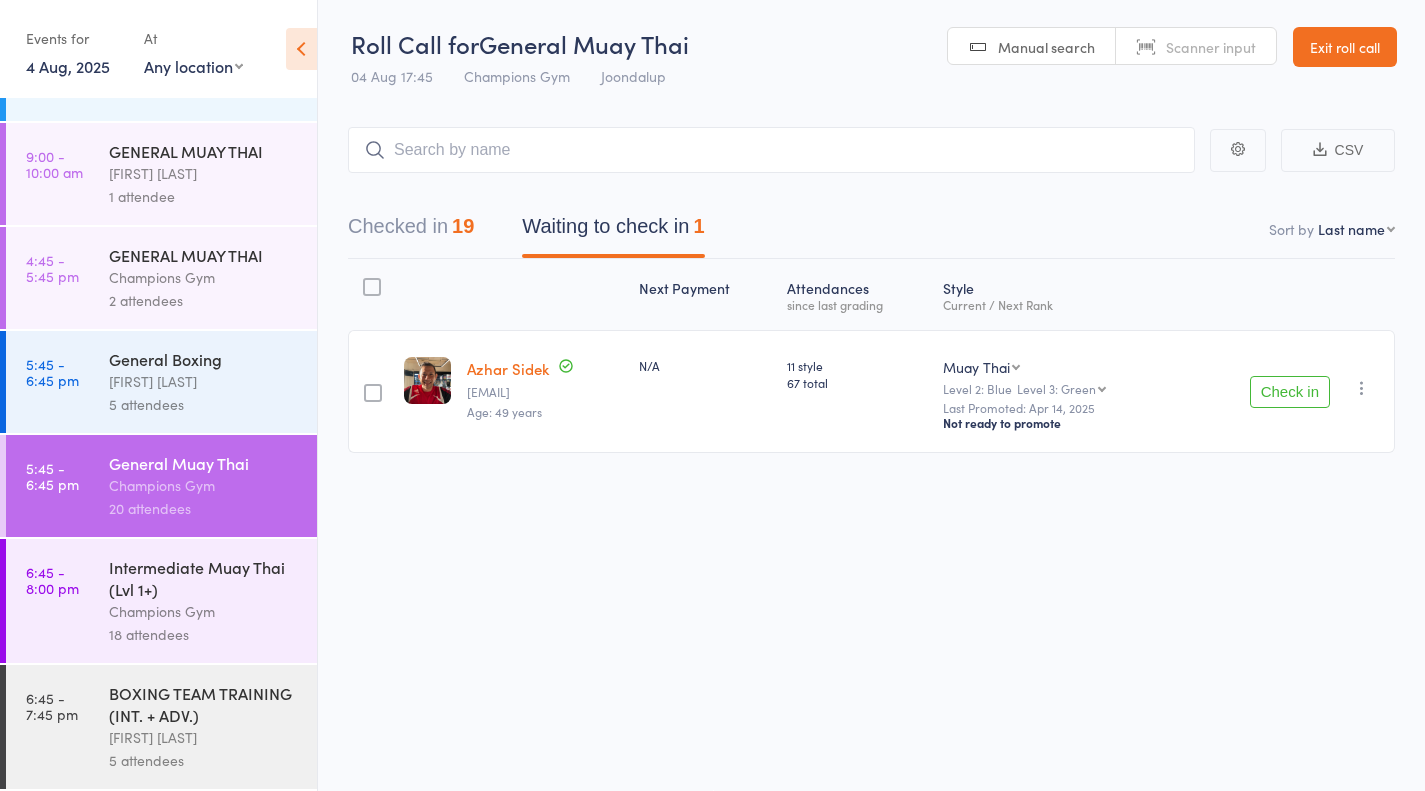 click on "Intermediate Muay Thai (Lvl 1+)" at bounding box center [204, 578] 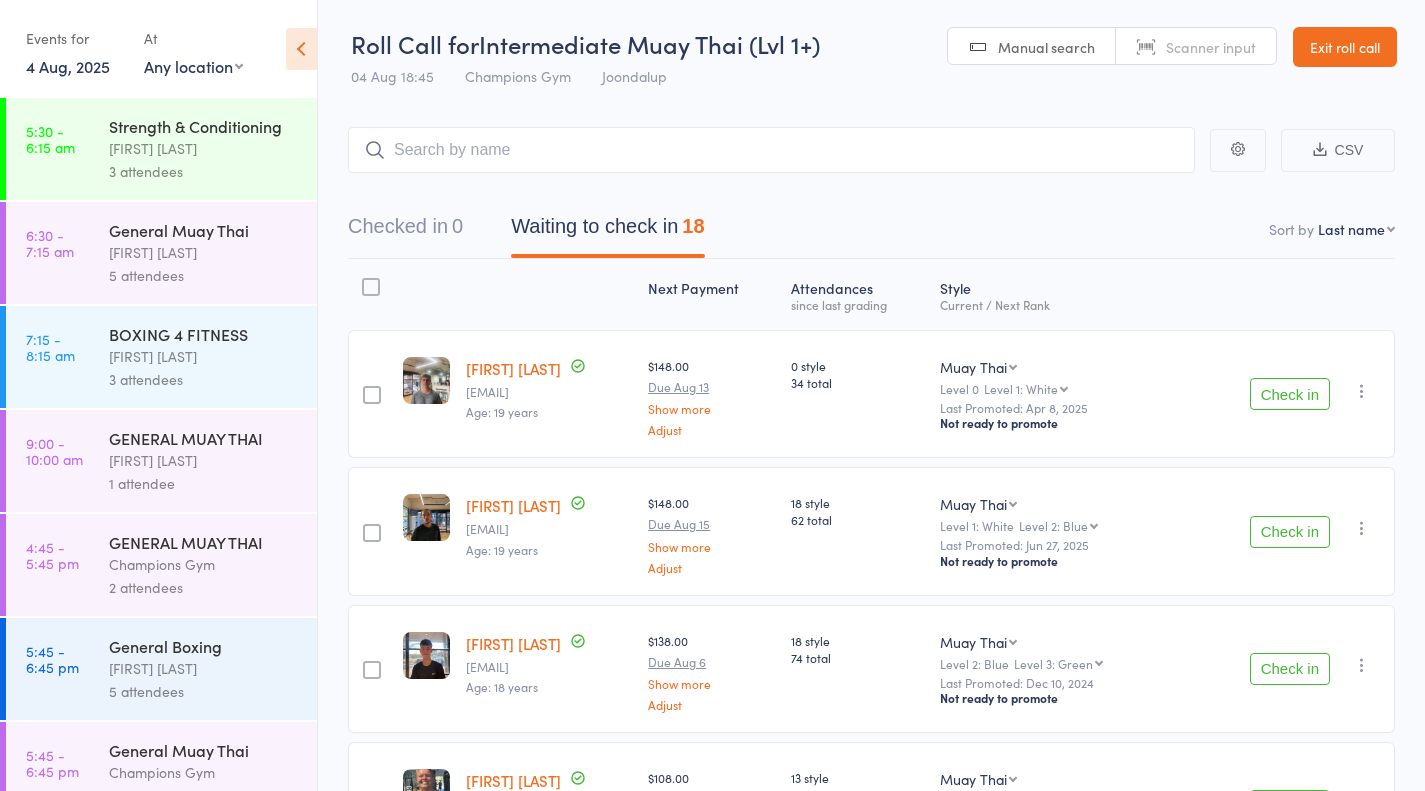 click on "Check in" at bounding box center [1290, 394] 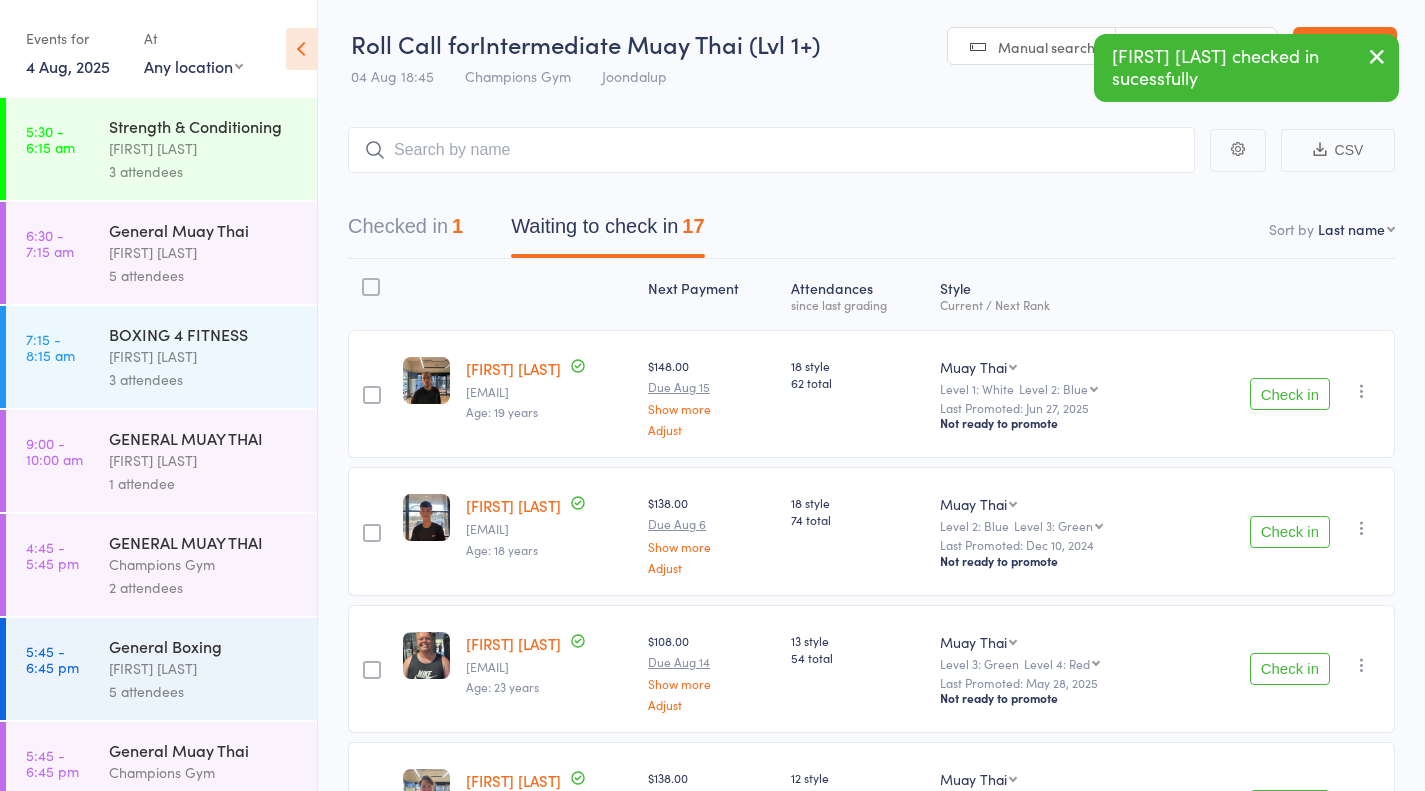 click on "Check in" at bounding box center [1290, 394] 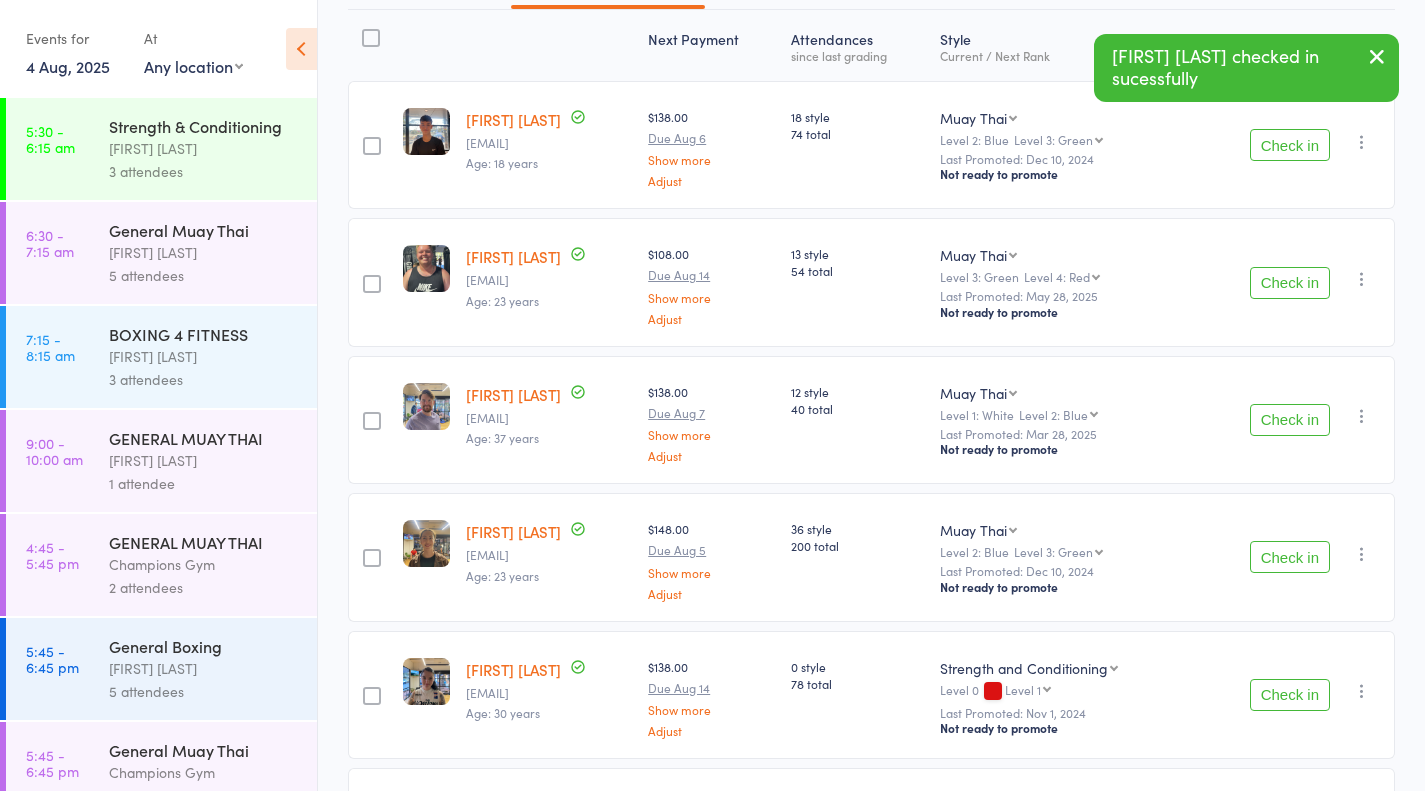 scroll, scrollTop: 364, scrollLeft: 0, axis: vertical 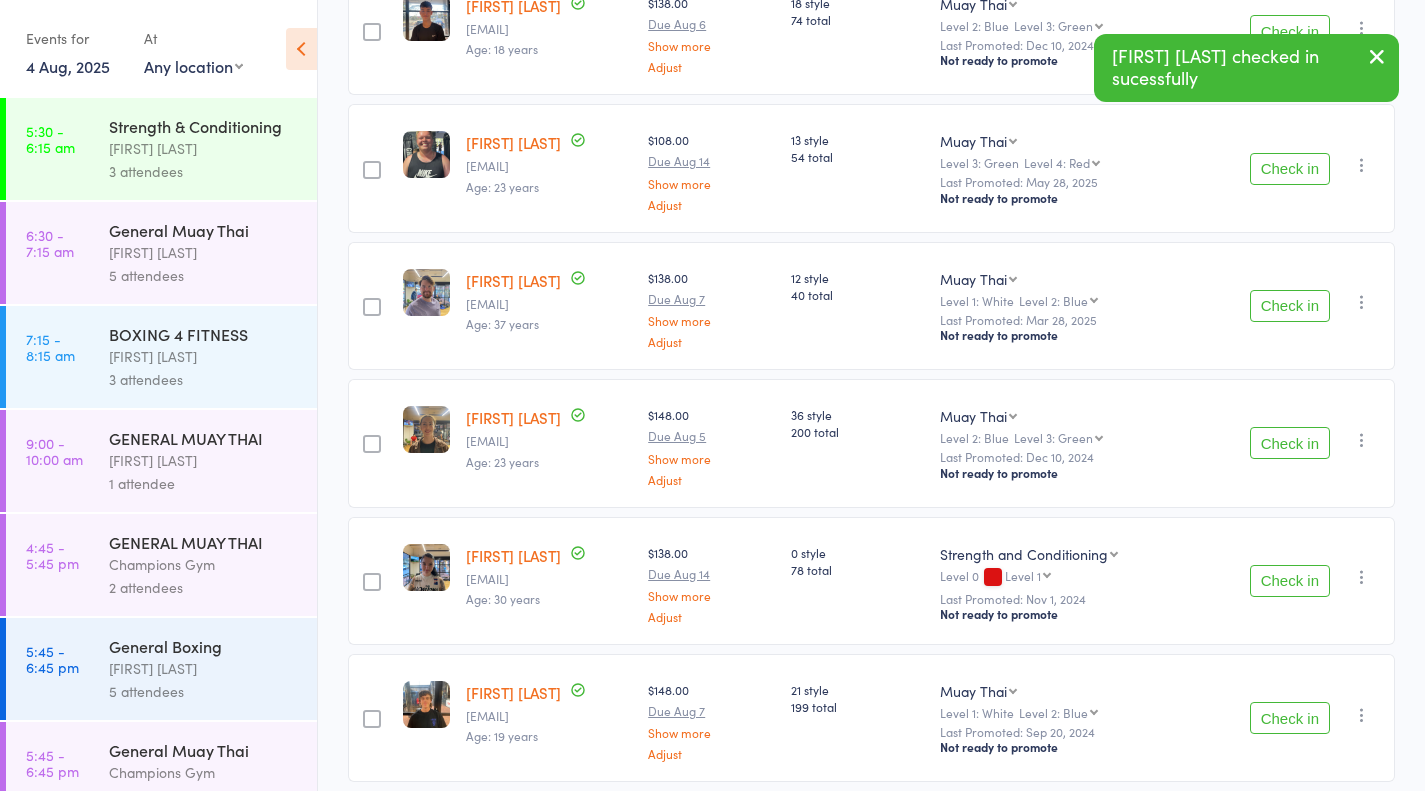 click on "Check in" at bounding box center (1290, 306) 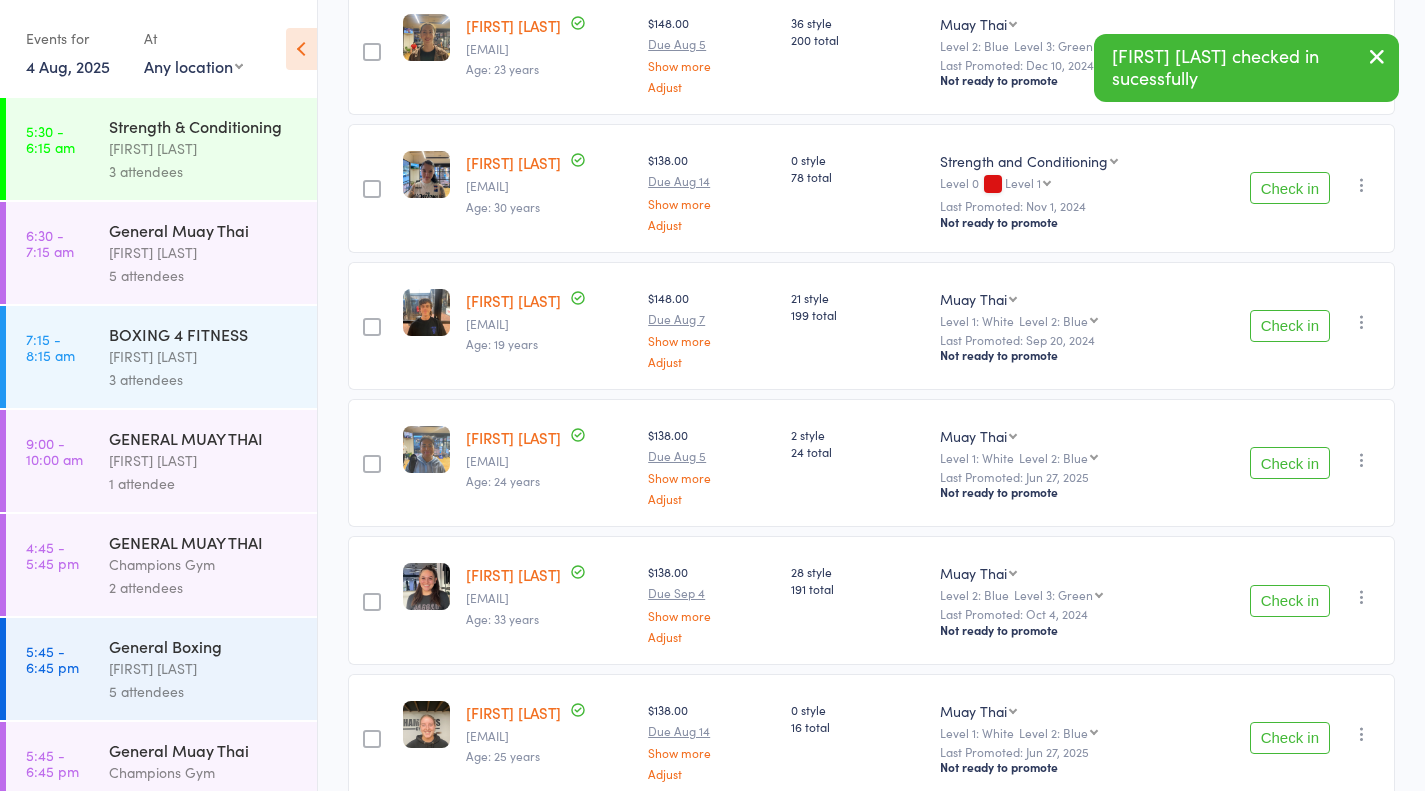 scroll, scrollTop: 618, scrollLeft: 0, axis: vertical 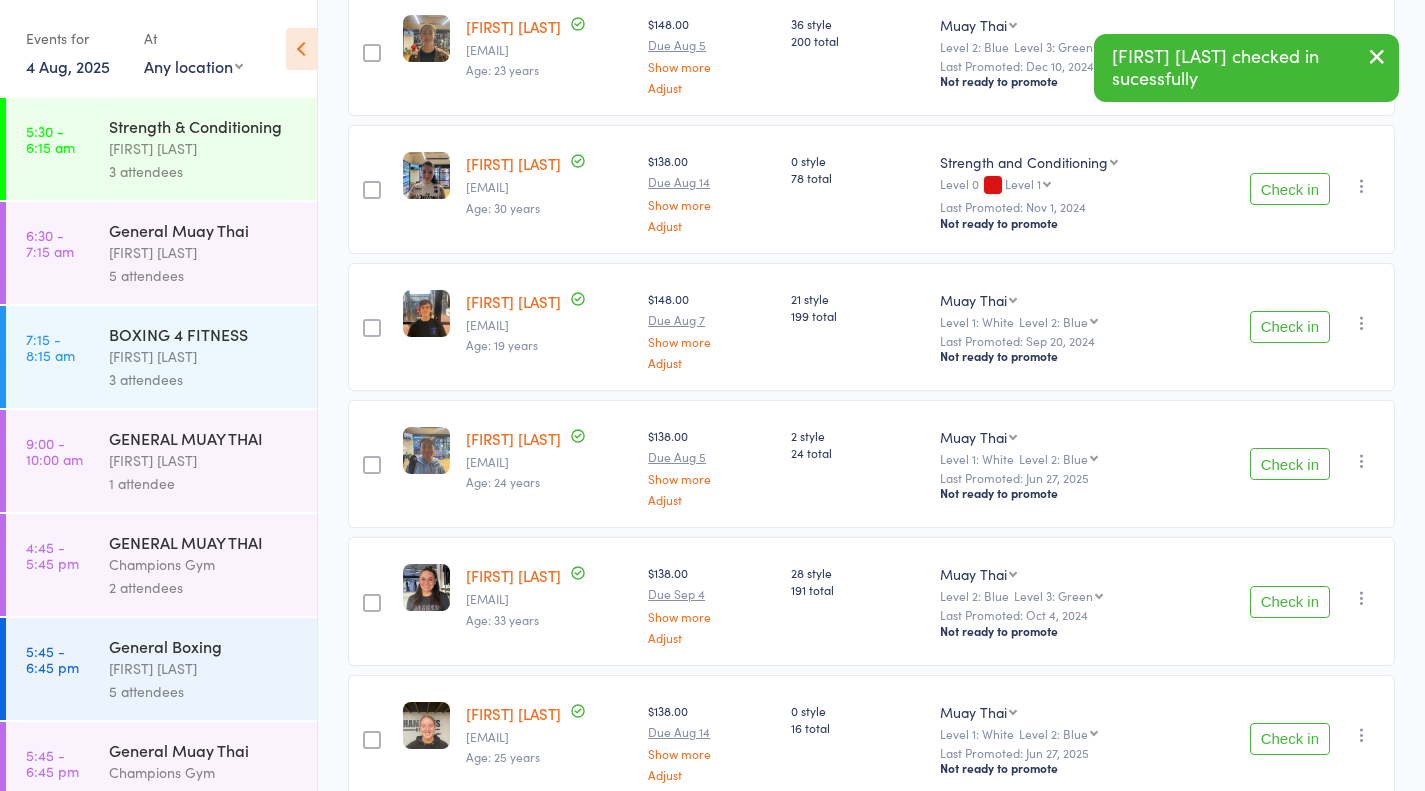 click on "Check in" at bounding box center (1290, 327) 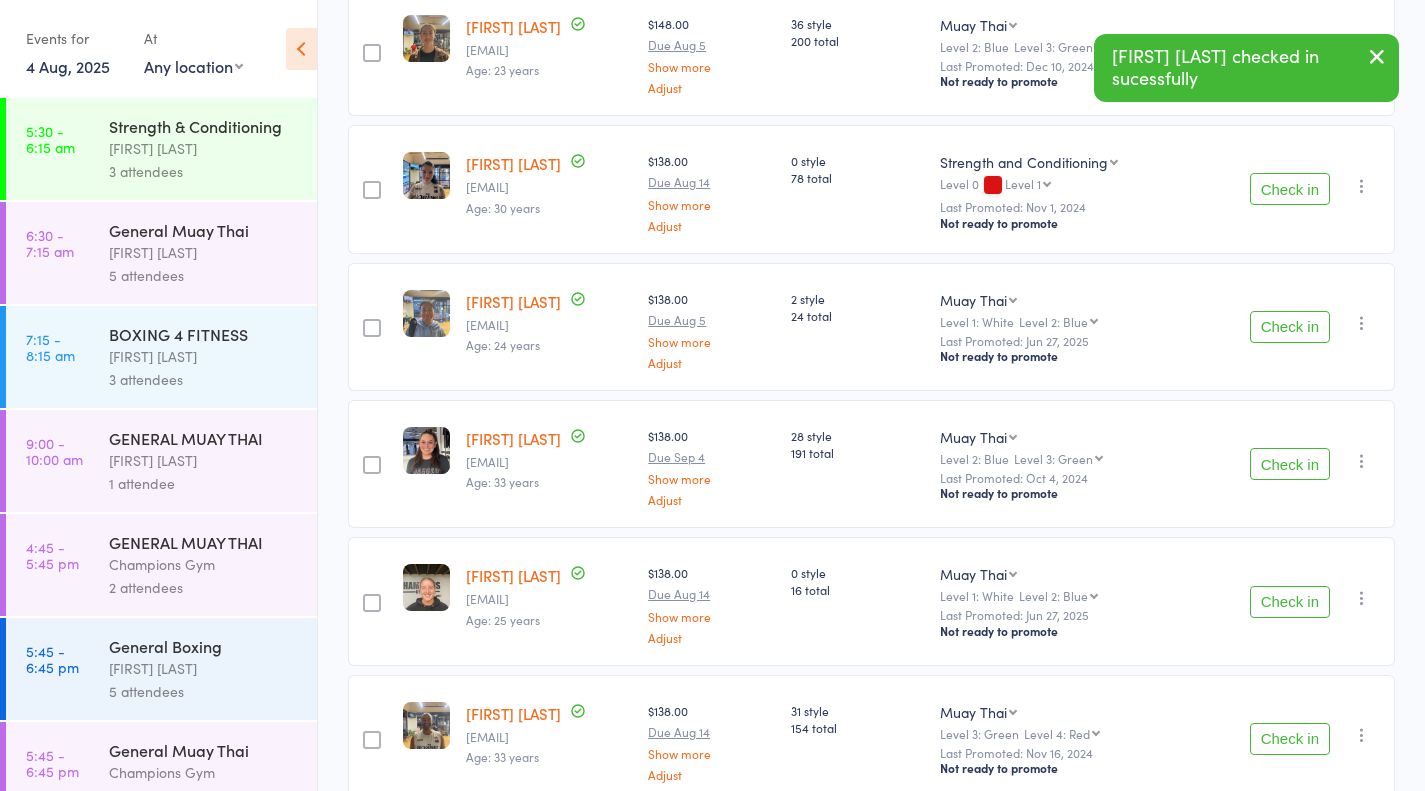 click on "Check in" at bounding box center [1290, 327] 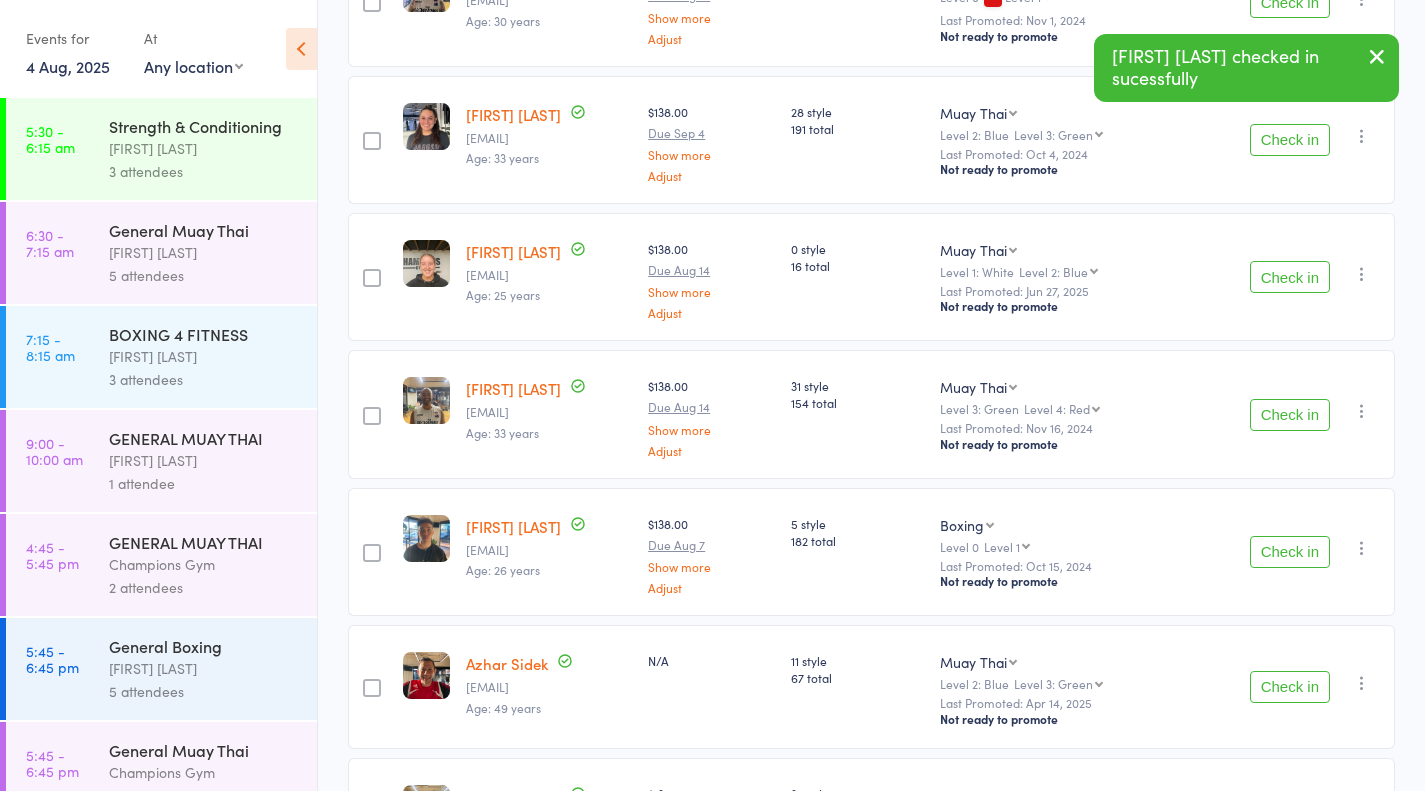 scroll, scrollTop: 815, scrollLeft: 0, axis: vertical 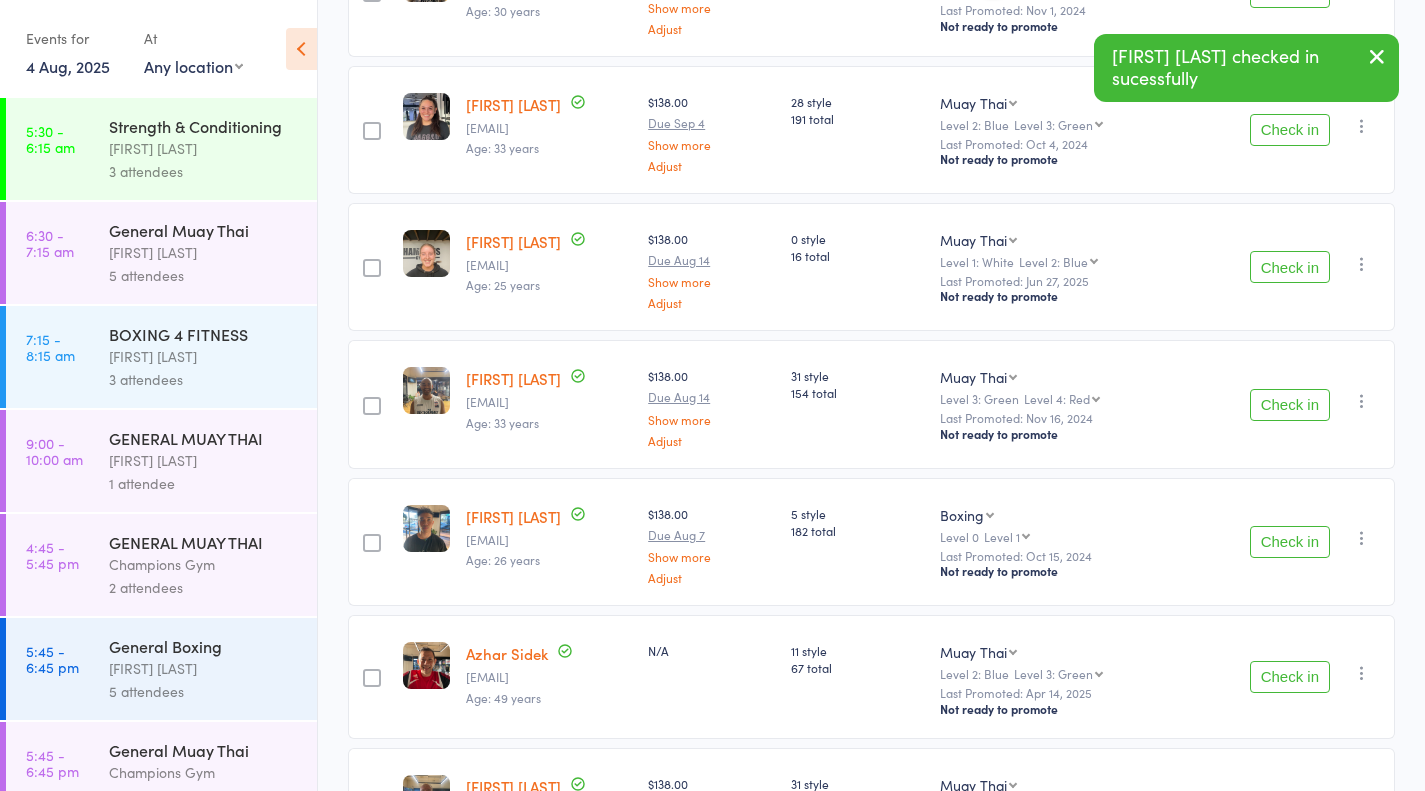 click on "Check in" at bounding box center (1290, 267) 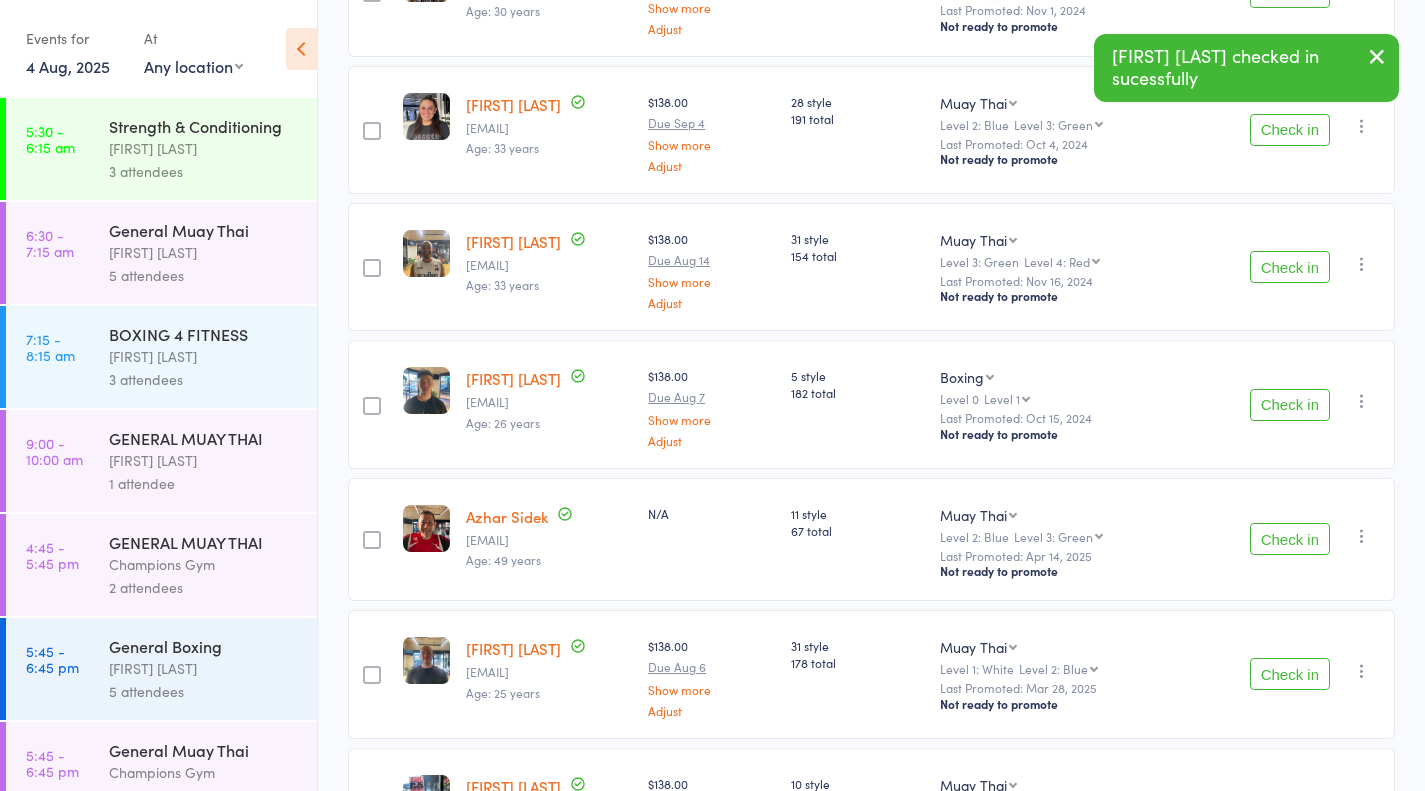 click on "Check in" at bounding box center (1290, 405) 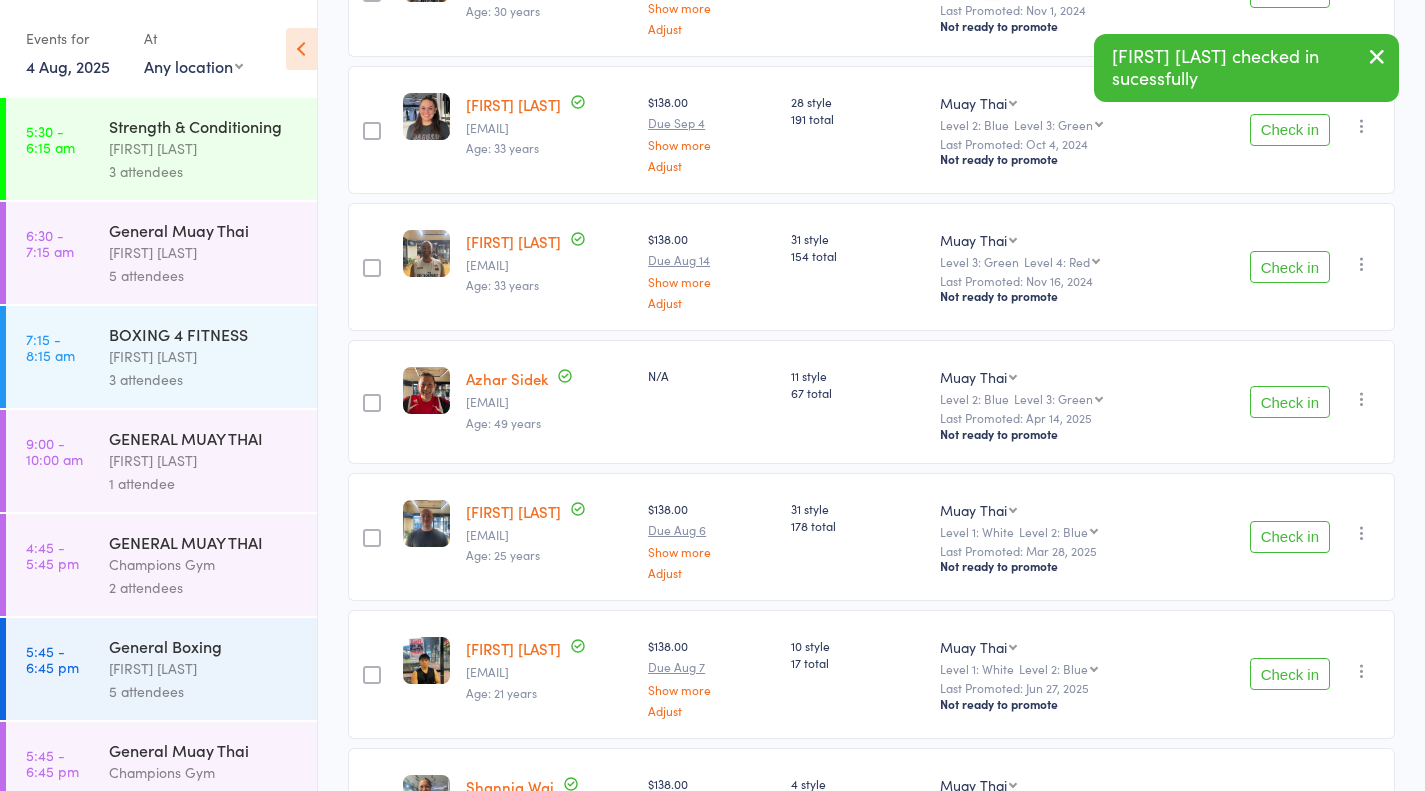 click on "Check in" at bounding box center [1290, 537] 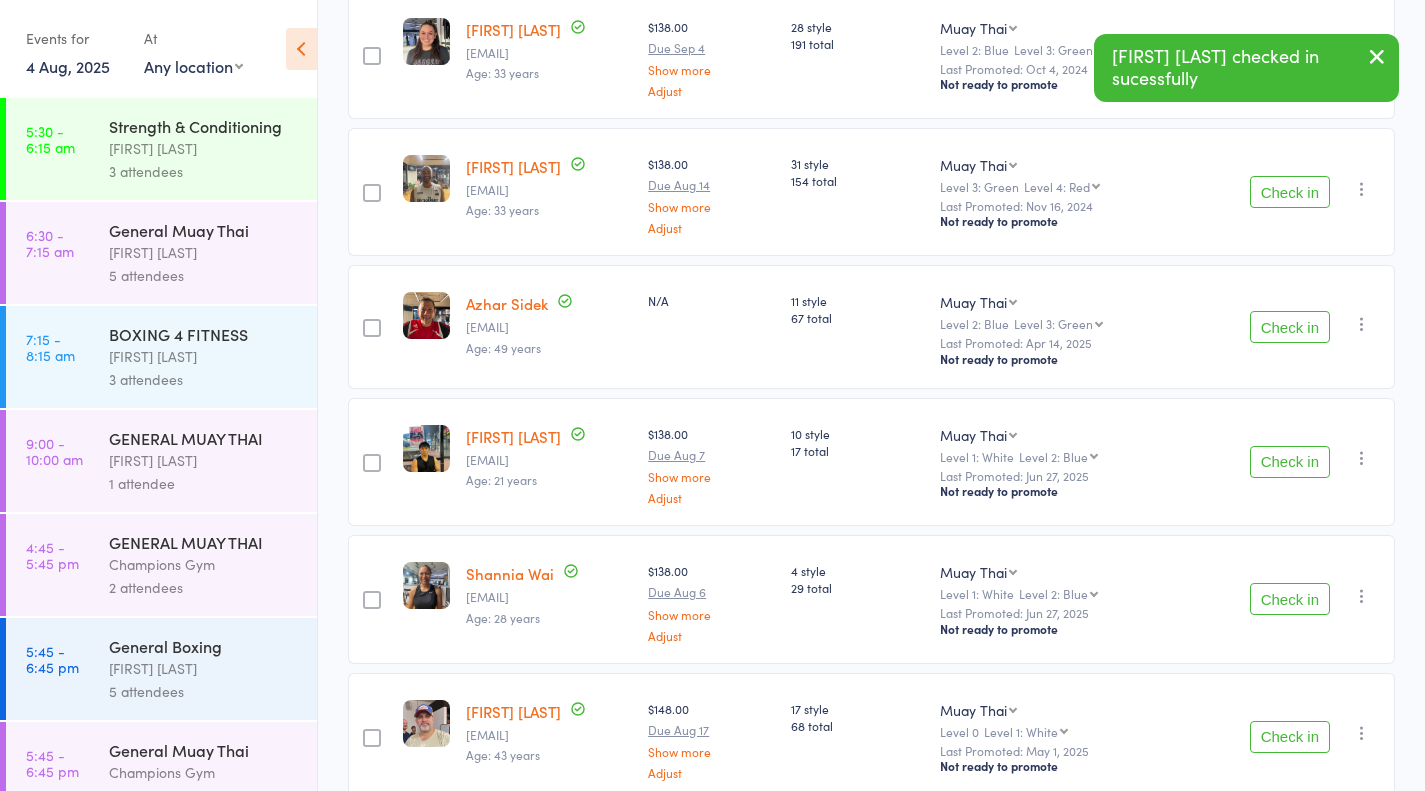scroll, scrollTop: 985, scrollLeft: 0, axis: vertical 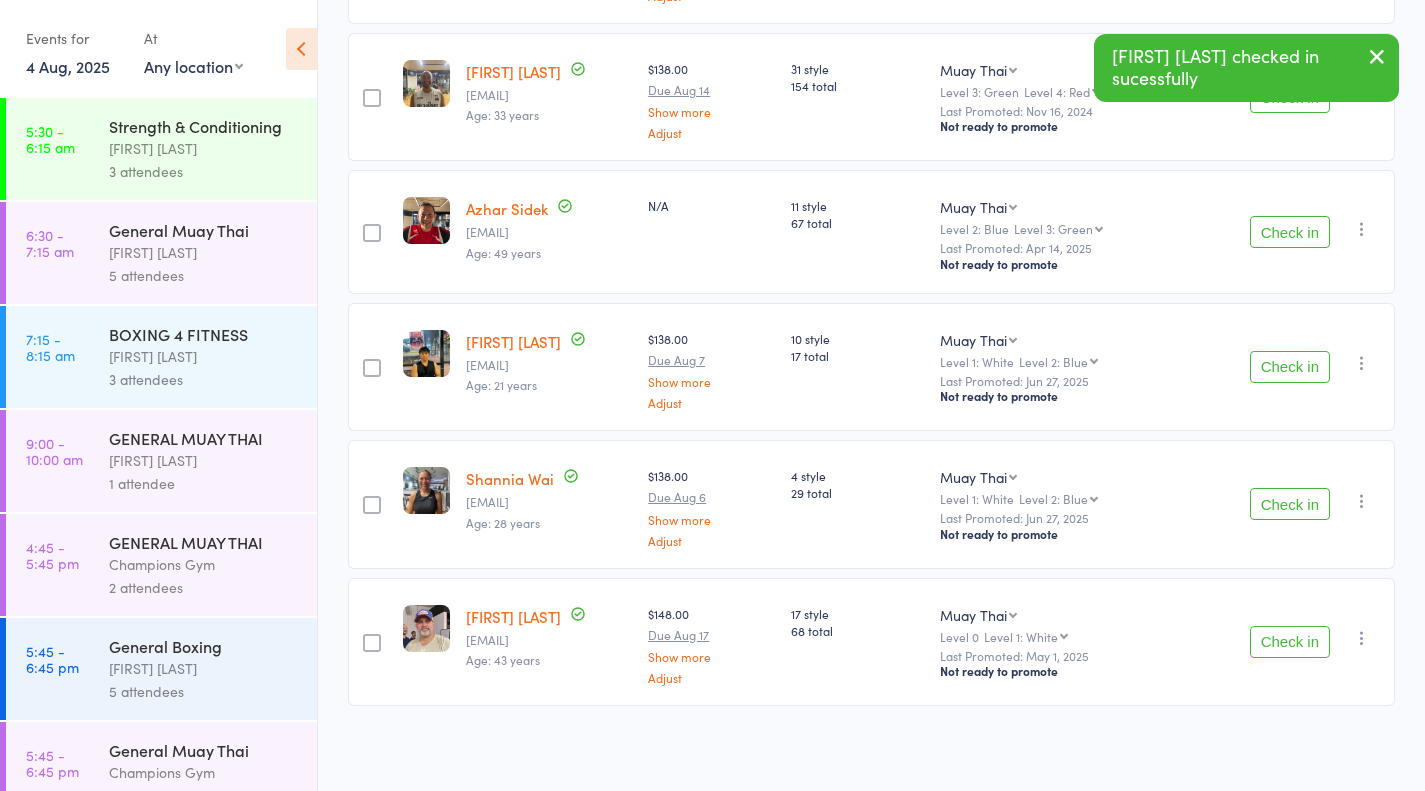 click on "Check in" at bounding box center (1290, 504) 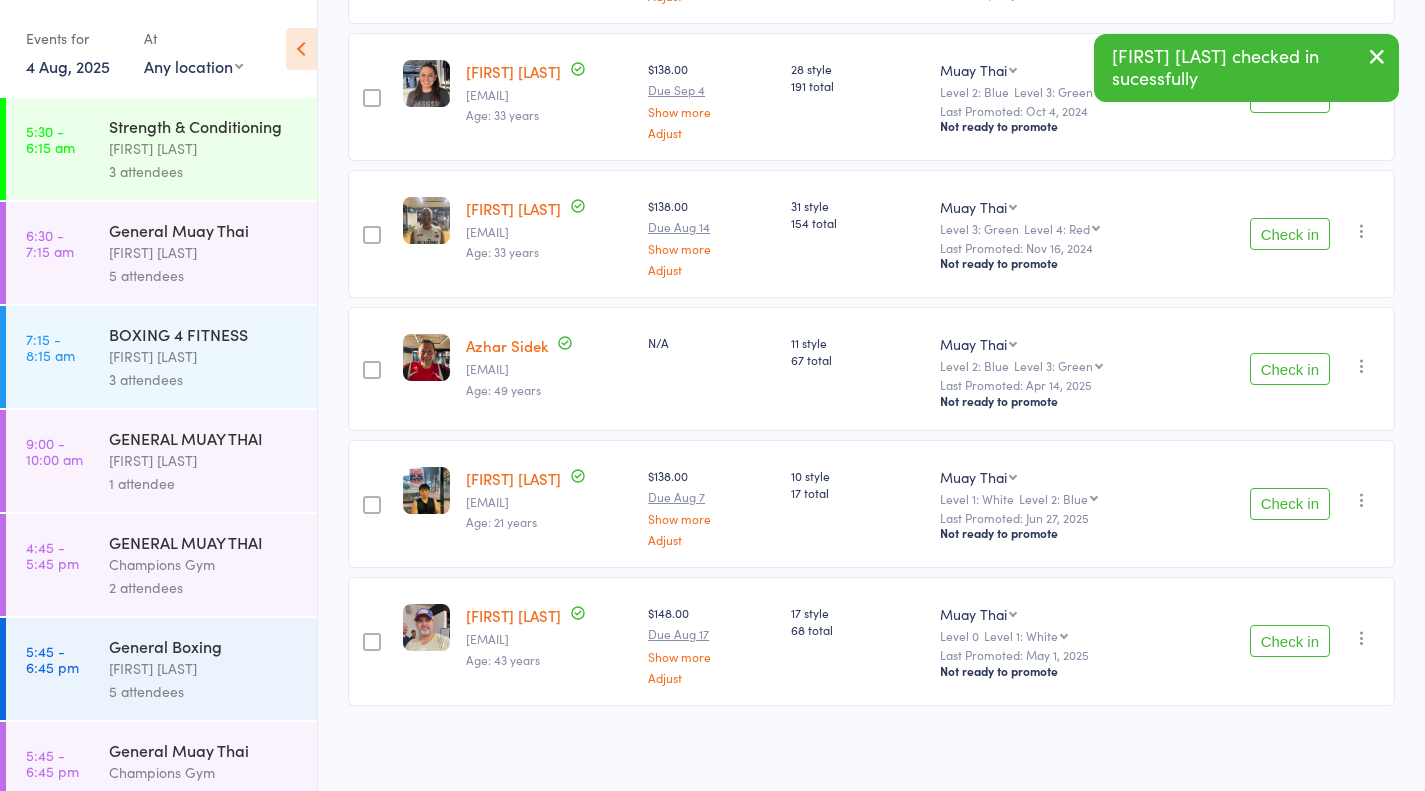 click on "Check in" at bounding box center (1290, 641) 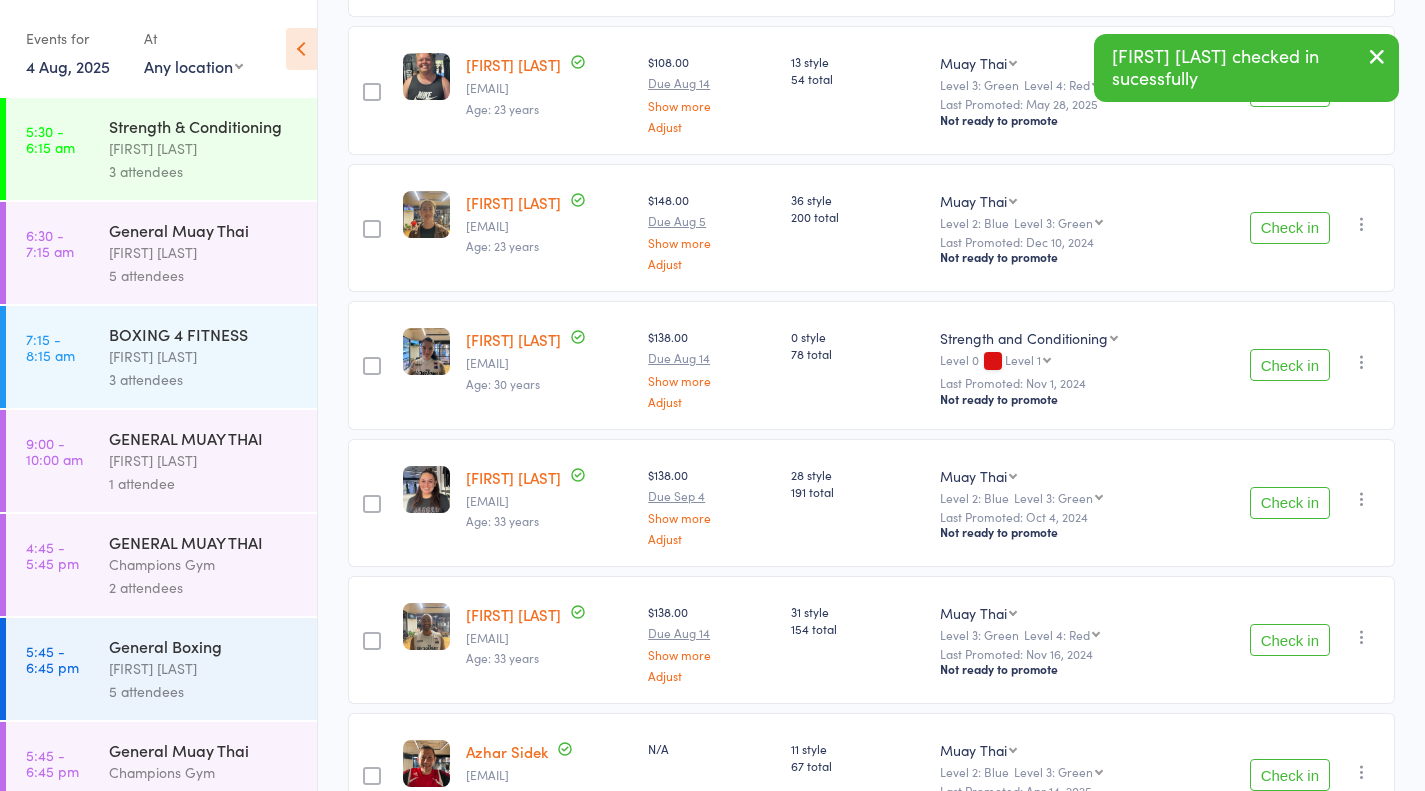 scroll, scrollTop: 0, scrollLeft: 0, axis: both 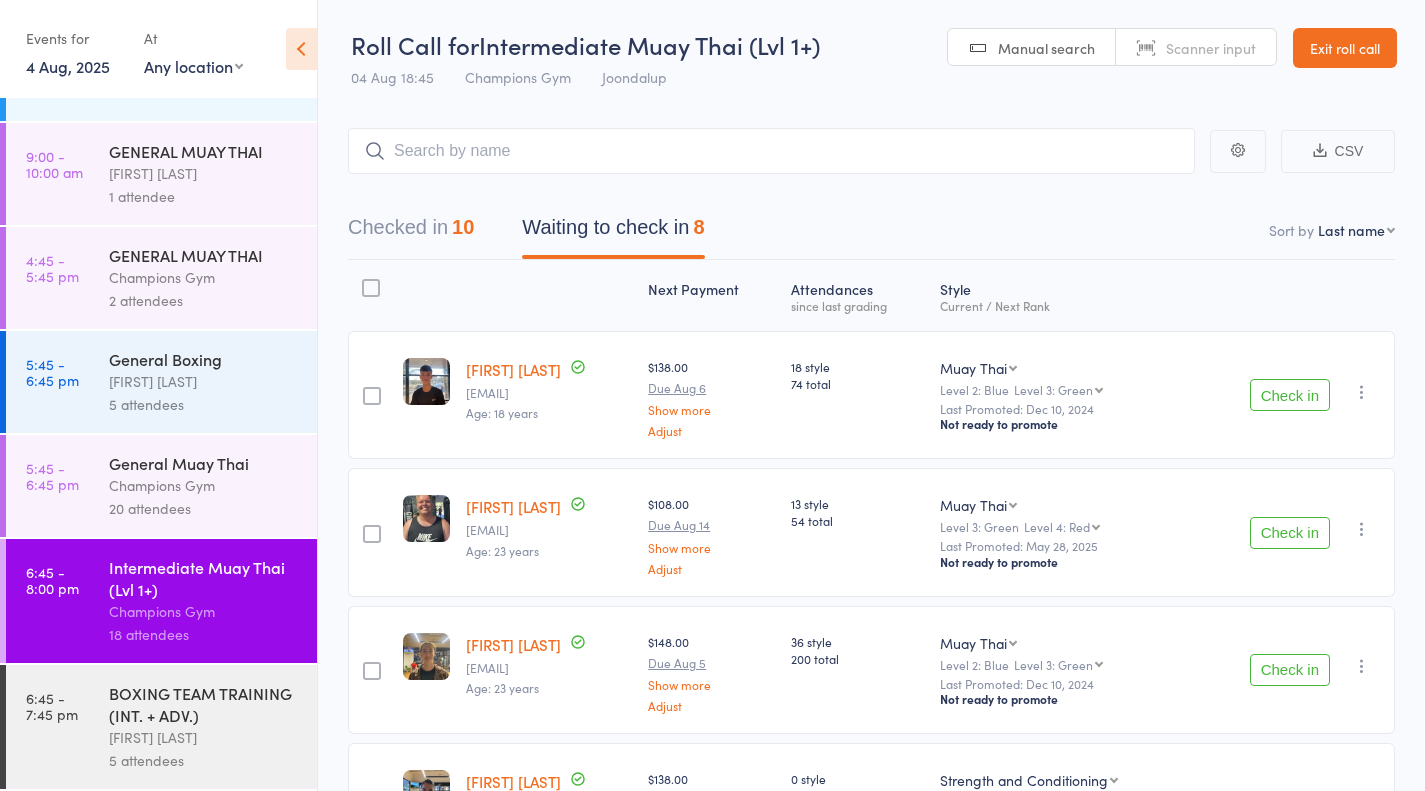 click on "Exit roll call" at bounding box center (1345, 48) 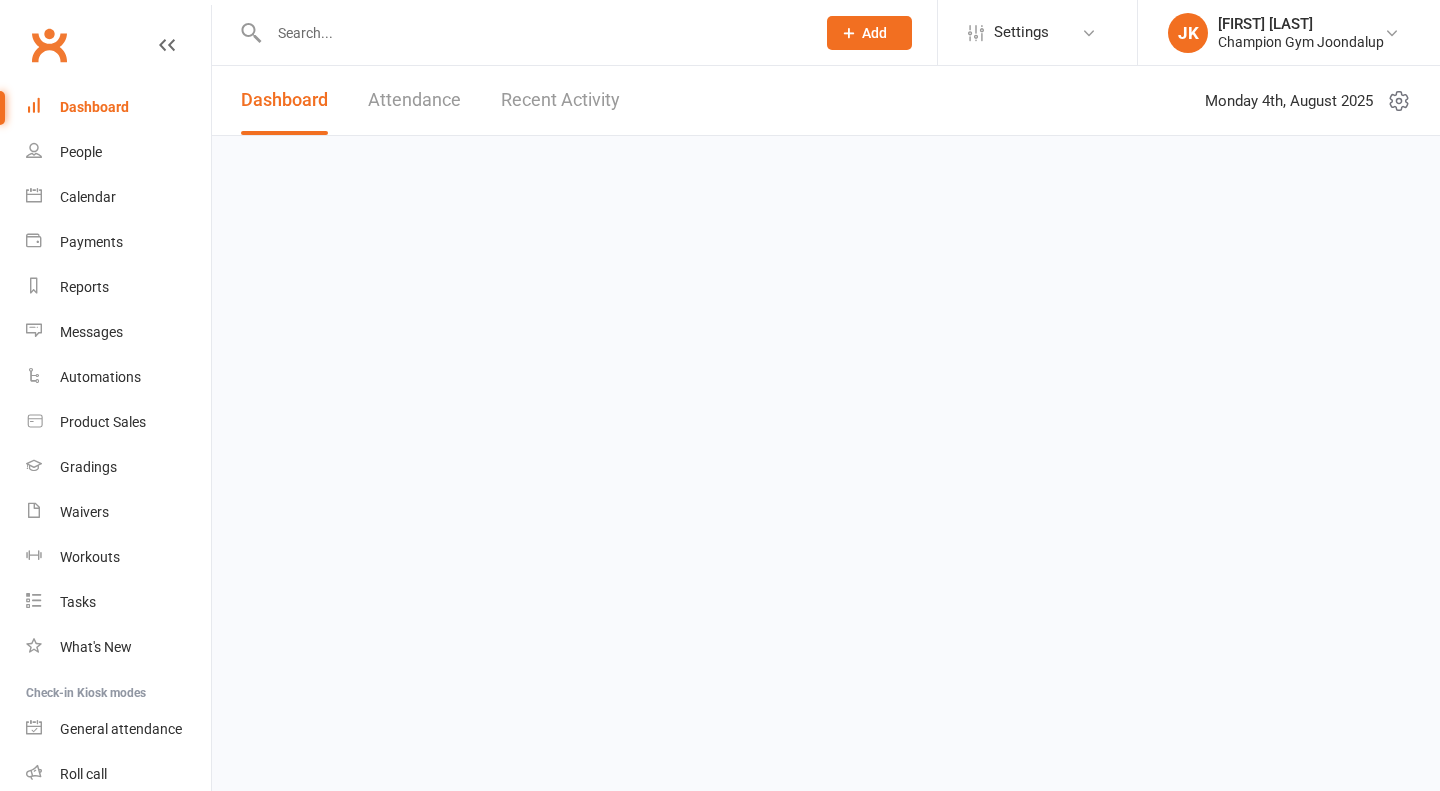 click on "Recent Activity" at bounding box center [560, 100] 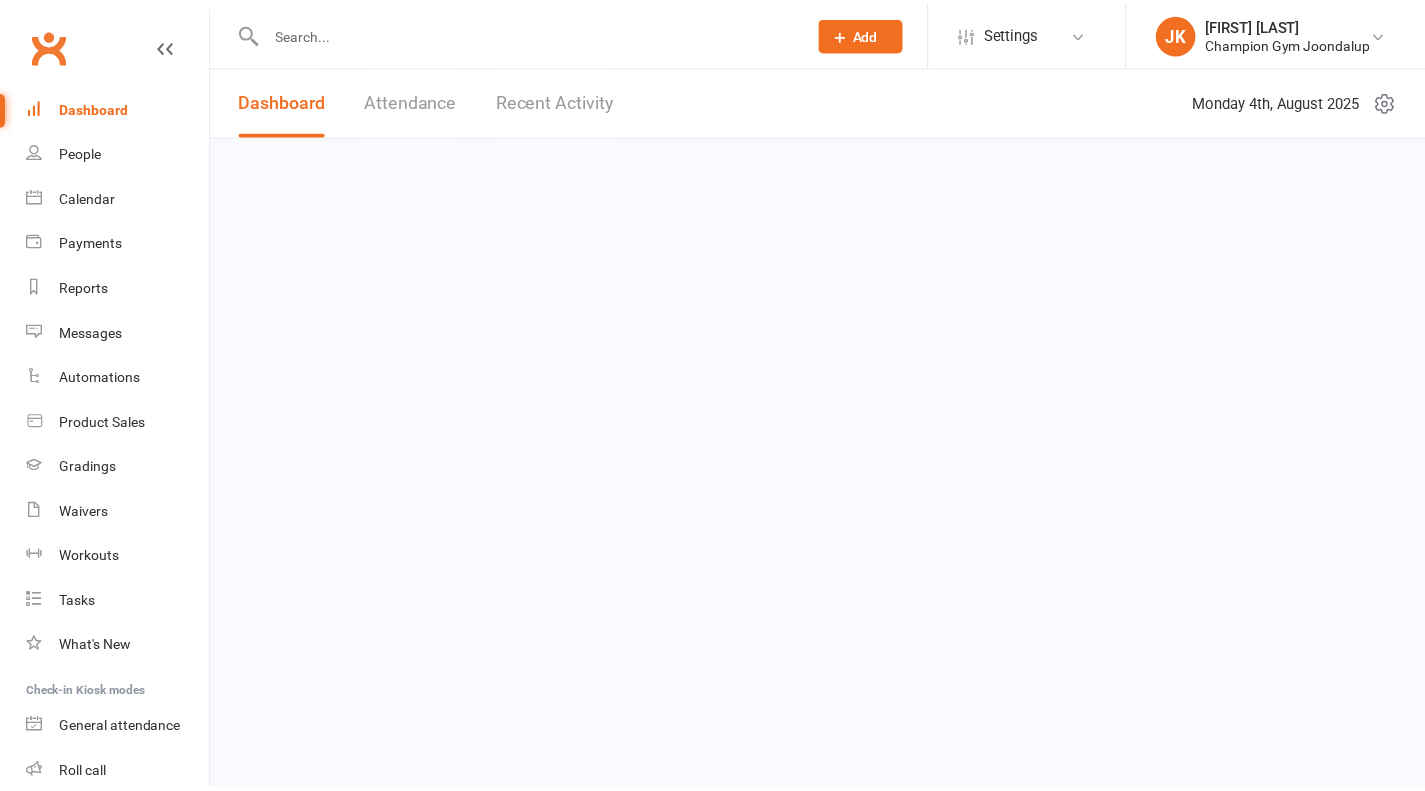 scroll, scrollTop: 0, scrollLeft: 0, axis: both 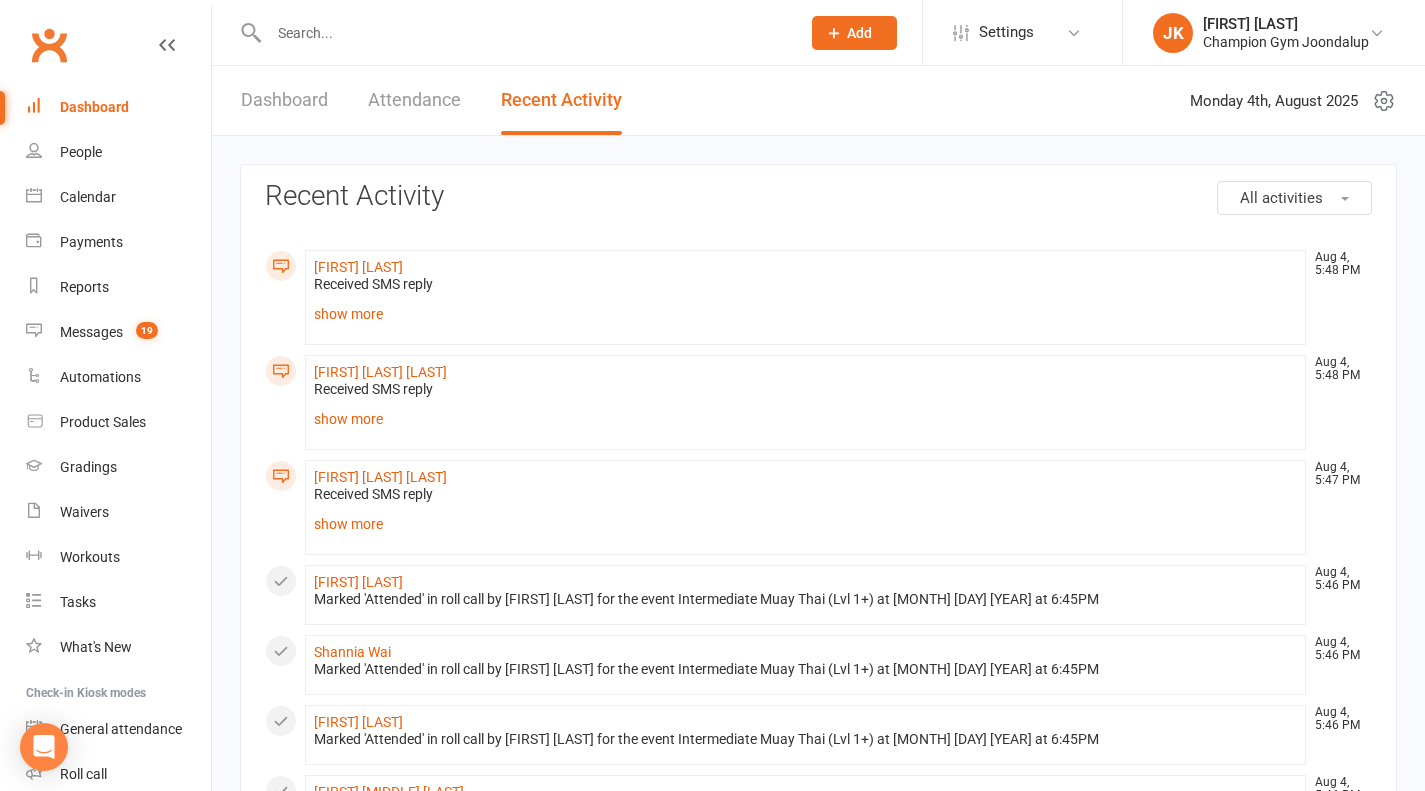 click at bounding box center [524, 33] 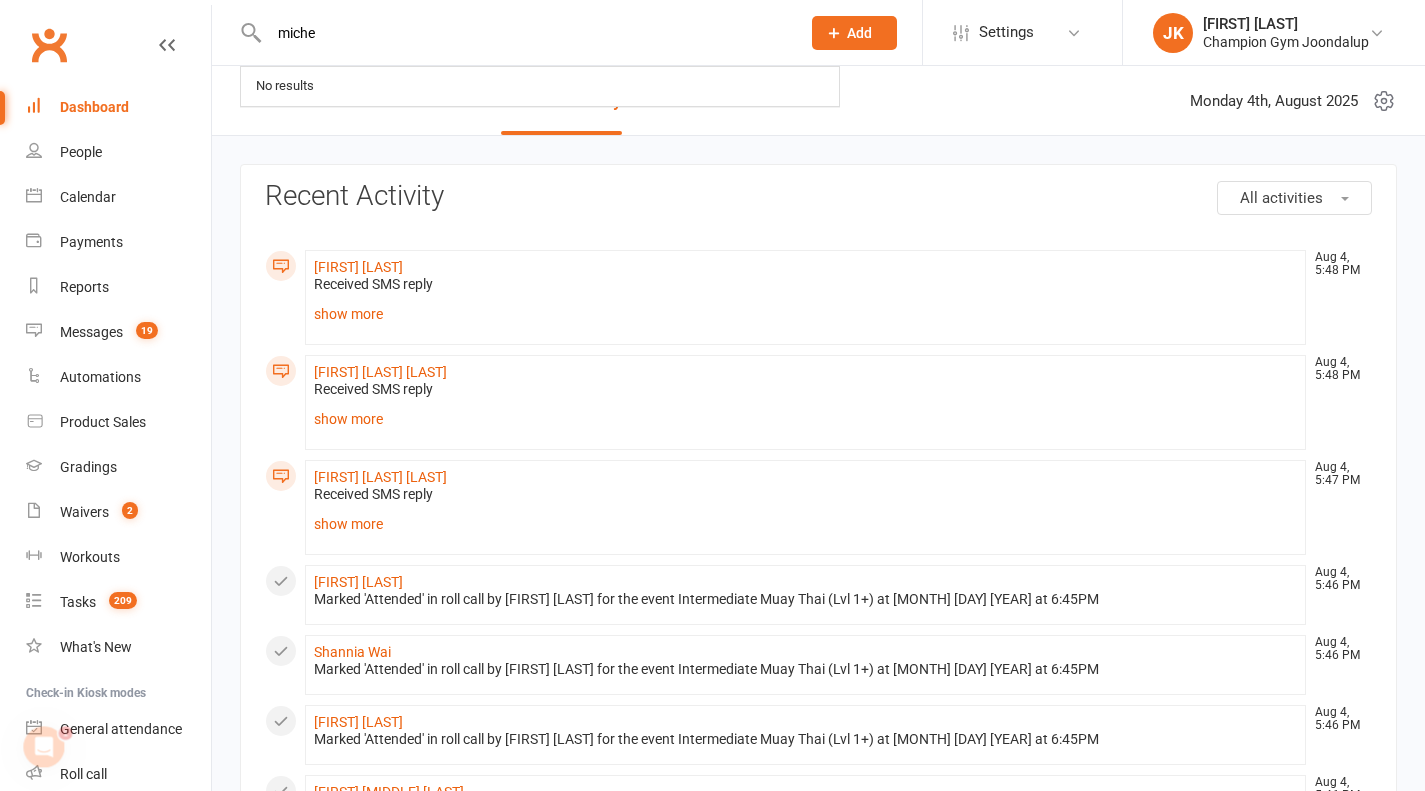 scroll, scrollTop: 0, scrollLeft: 0, axis: both 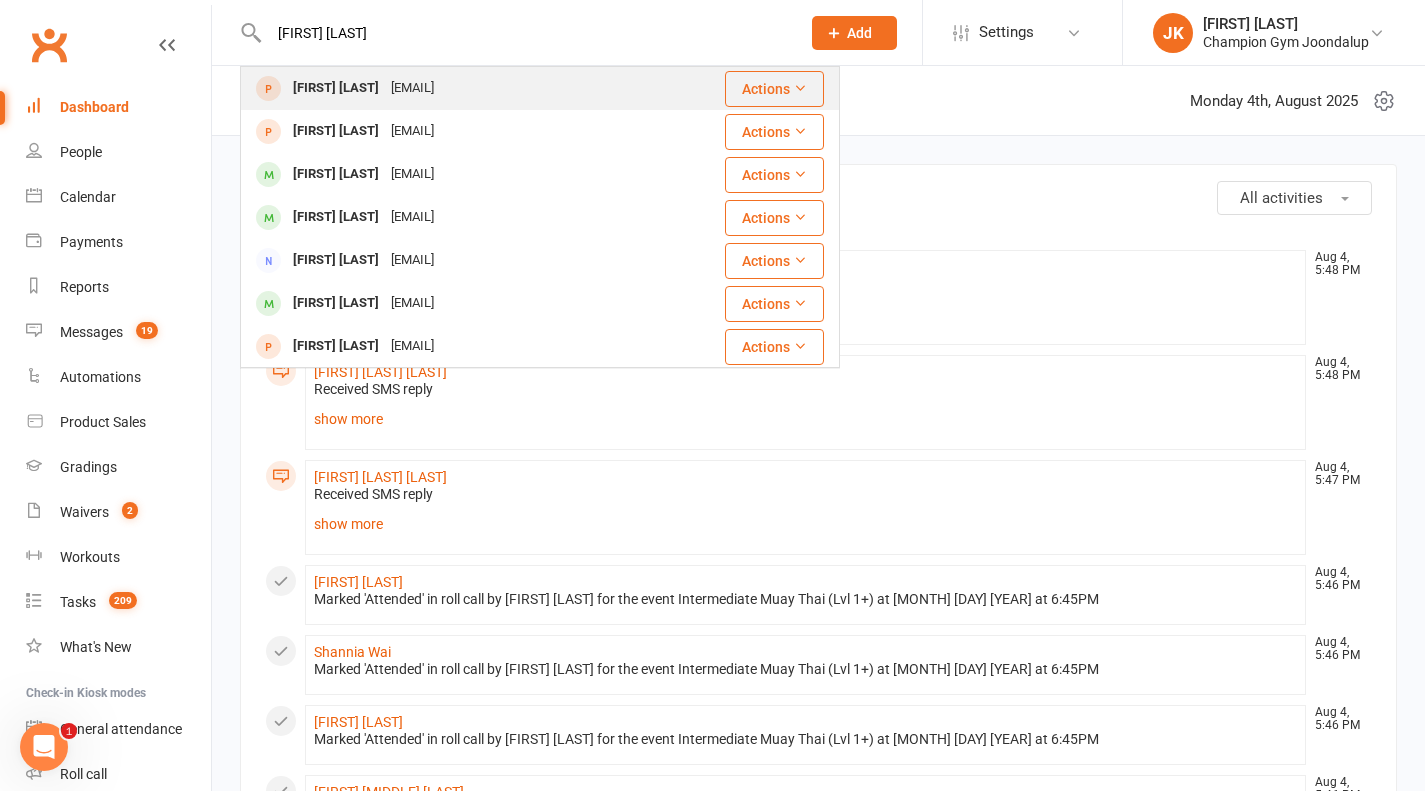 type on "[FIRST] [LAST]" 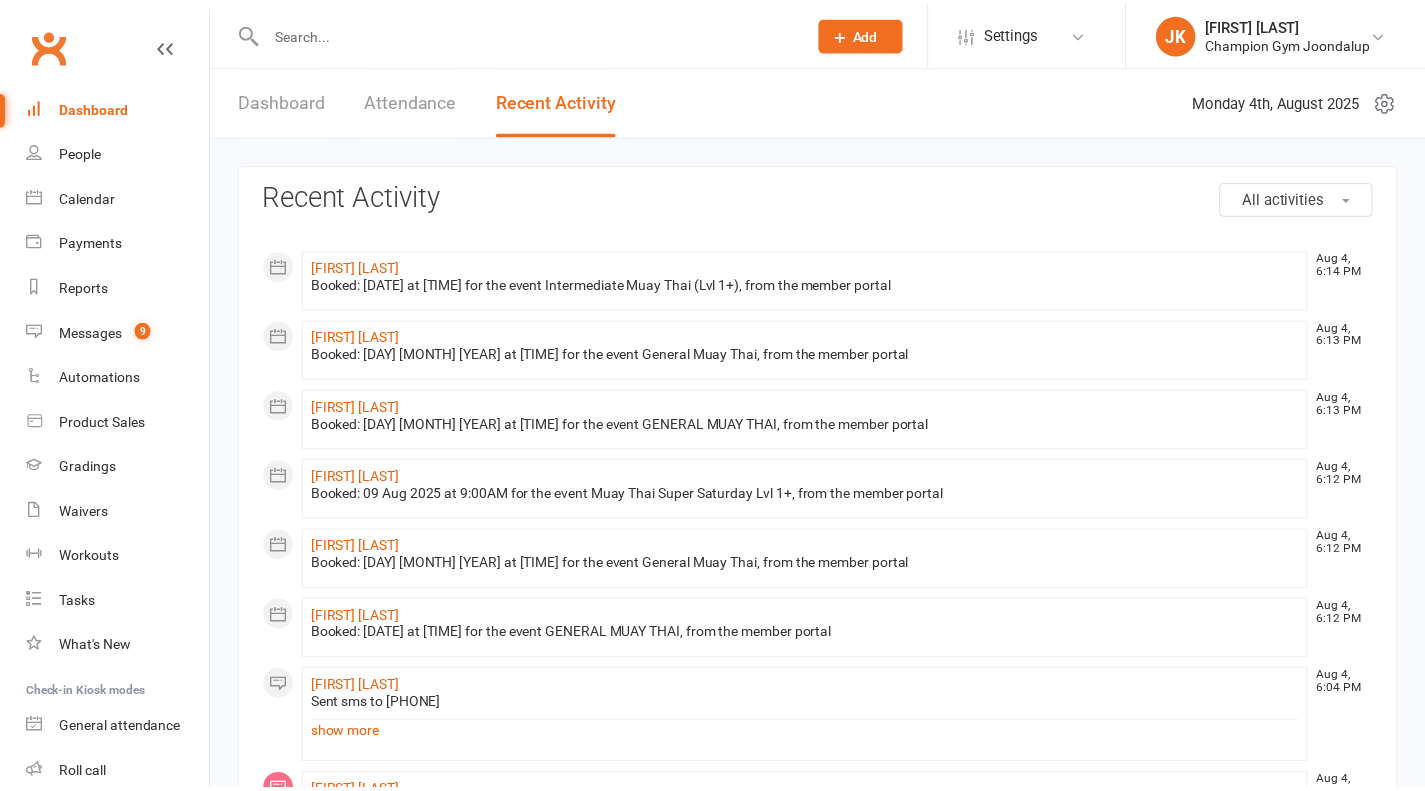 scroll, scrollTop: 0, scrollLeft: 0, axis: both 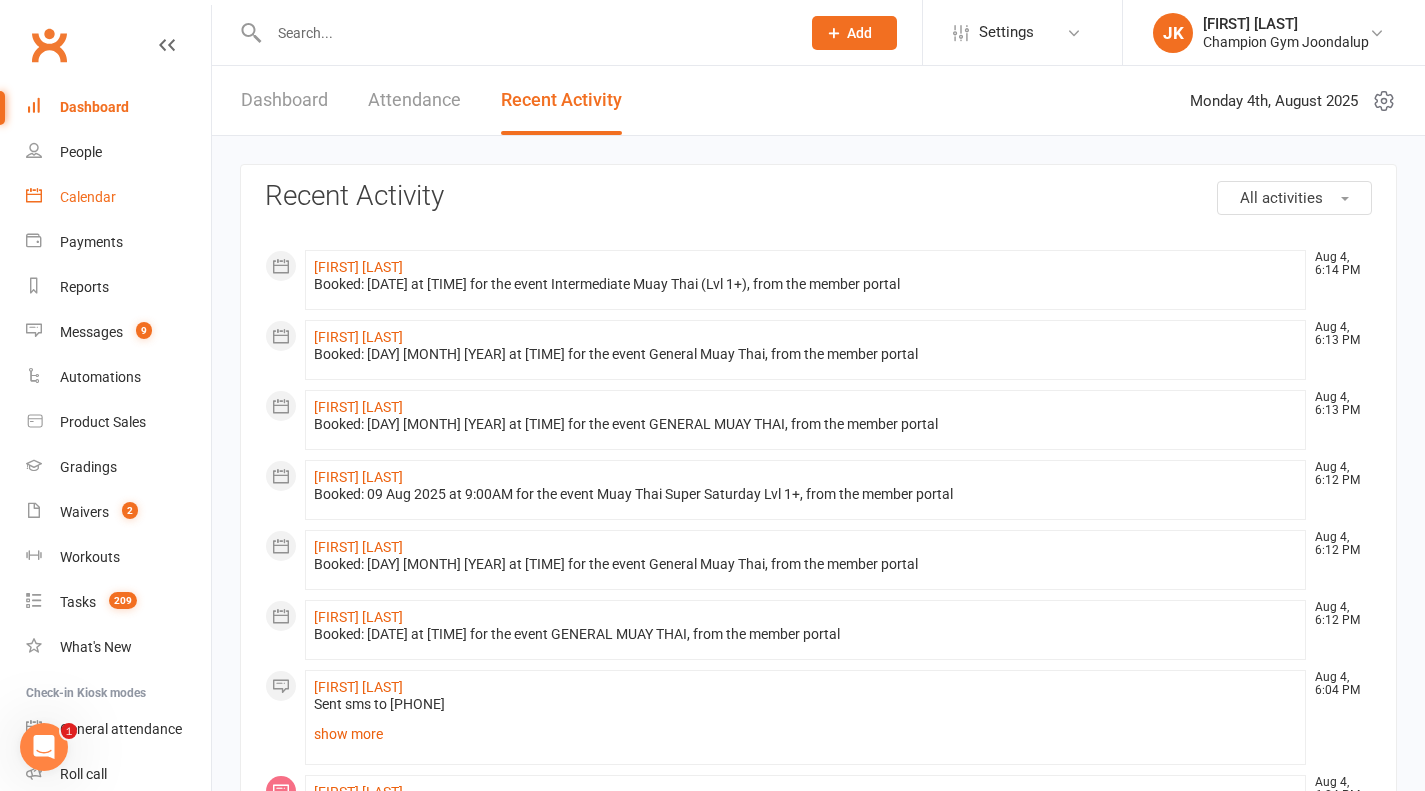 click on "Calendar" at bounding box center (118, 197) 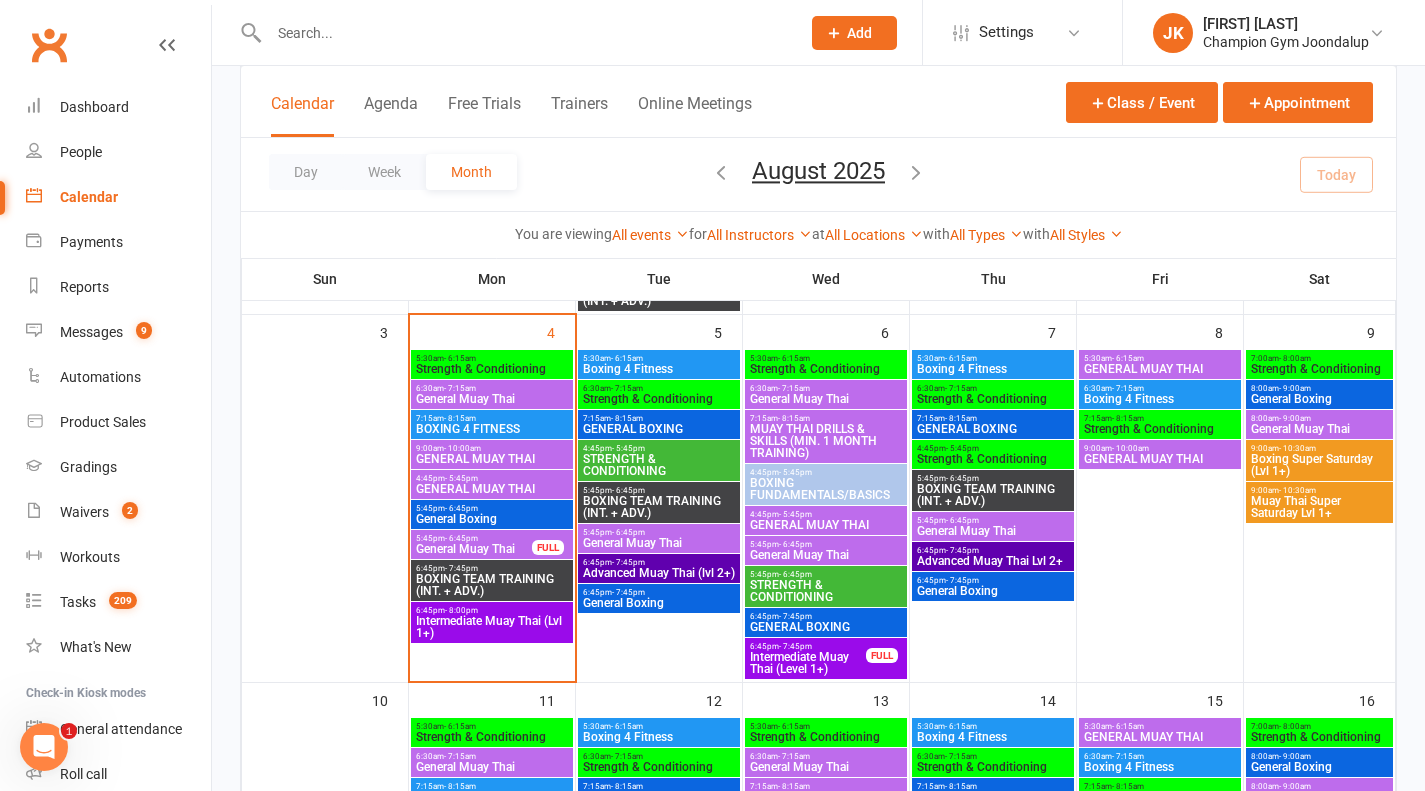 scroll, scrollTop: 462, scrollLeft: 0, axis: vertical 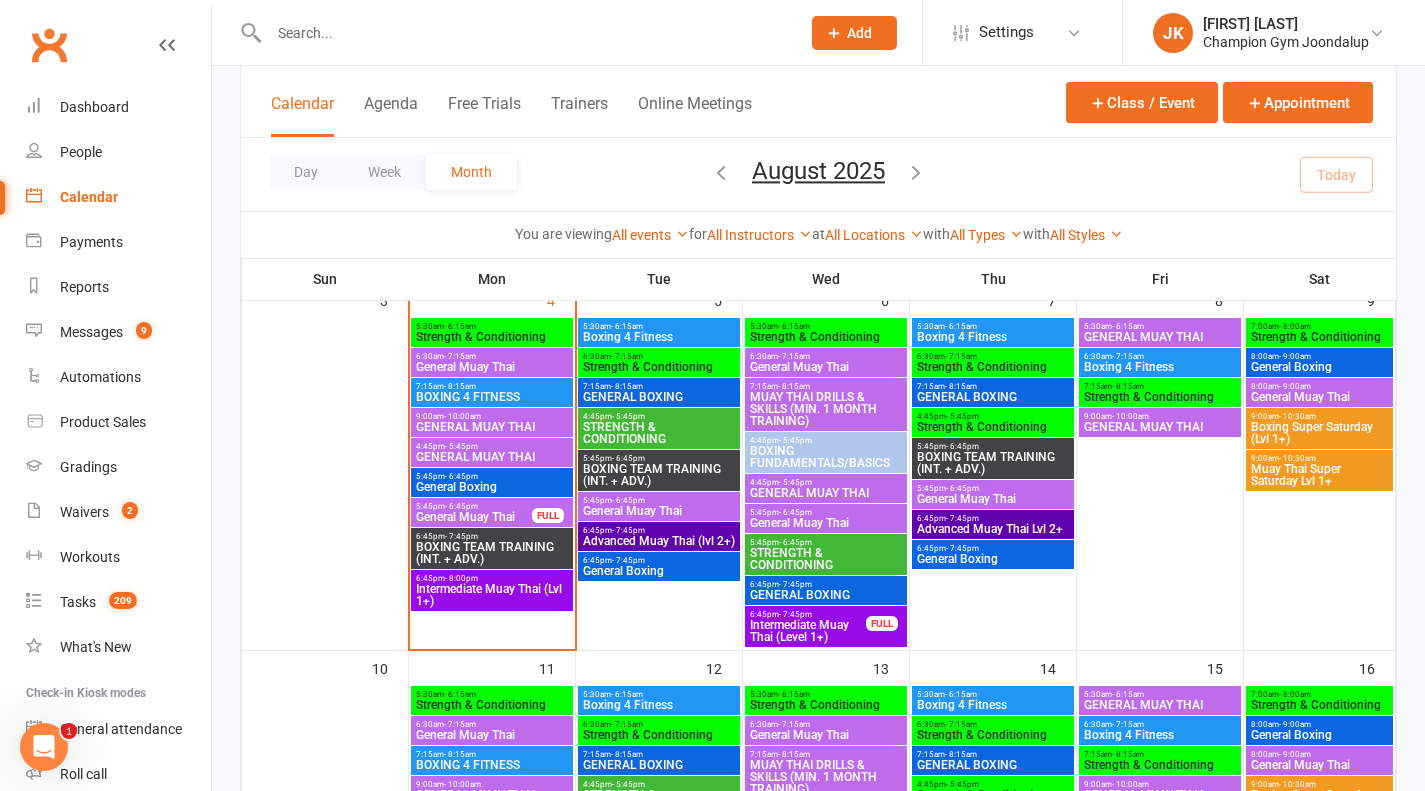 click on "6:45pm  - 7:45pm" at bounding box center (659, 560) 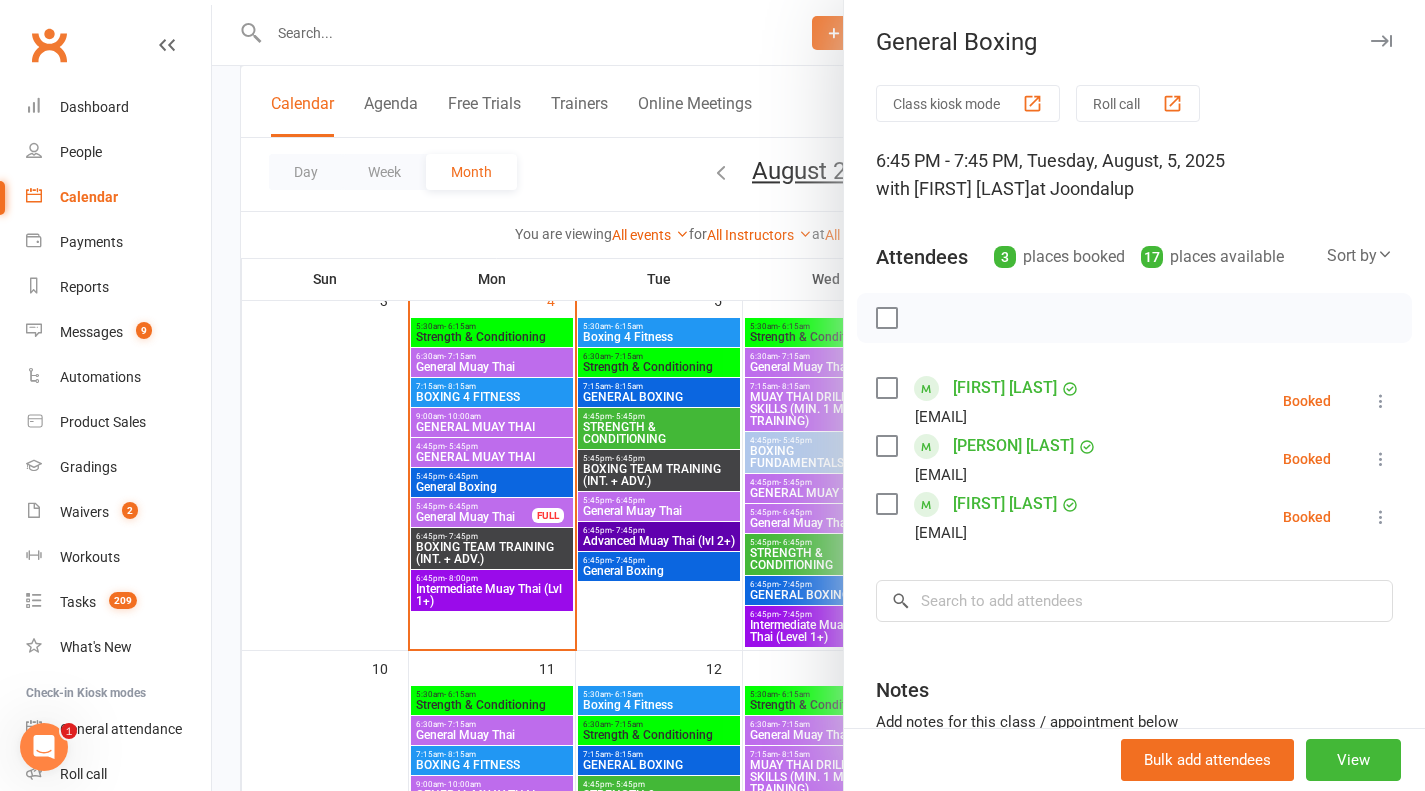 click at bounding box center [818, 395] 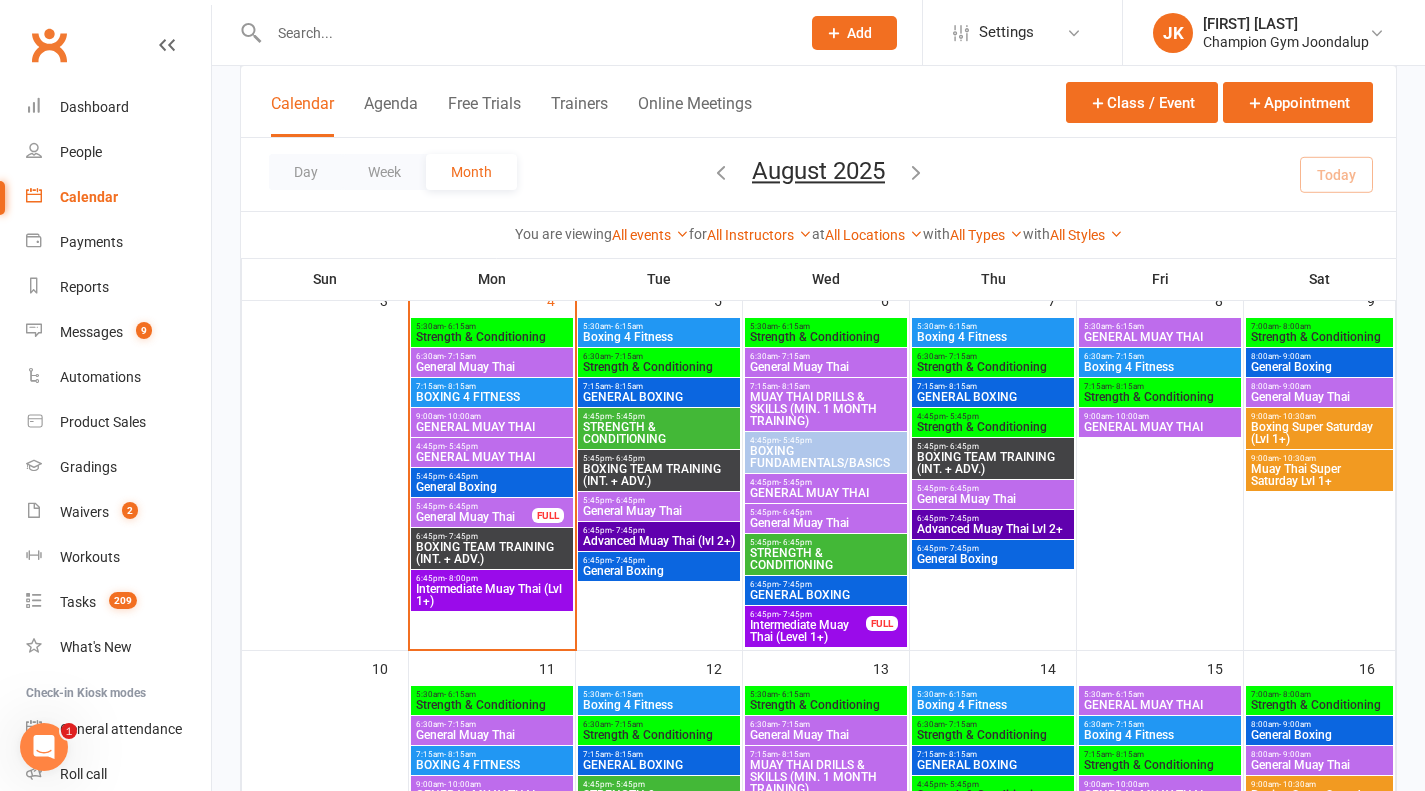 click on "Prospect
Member
Non-attending contact
Class / event
Appointment
Grading event
Task
Membership plan
Bulk message
Add" 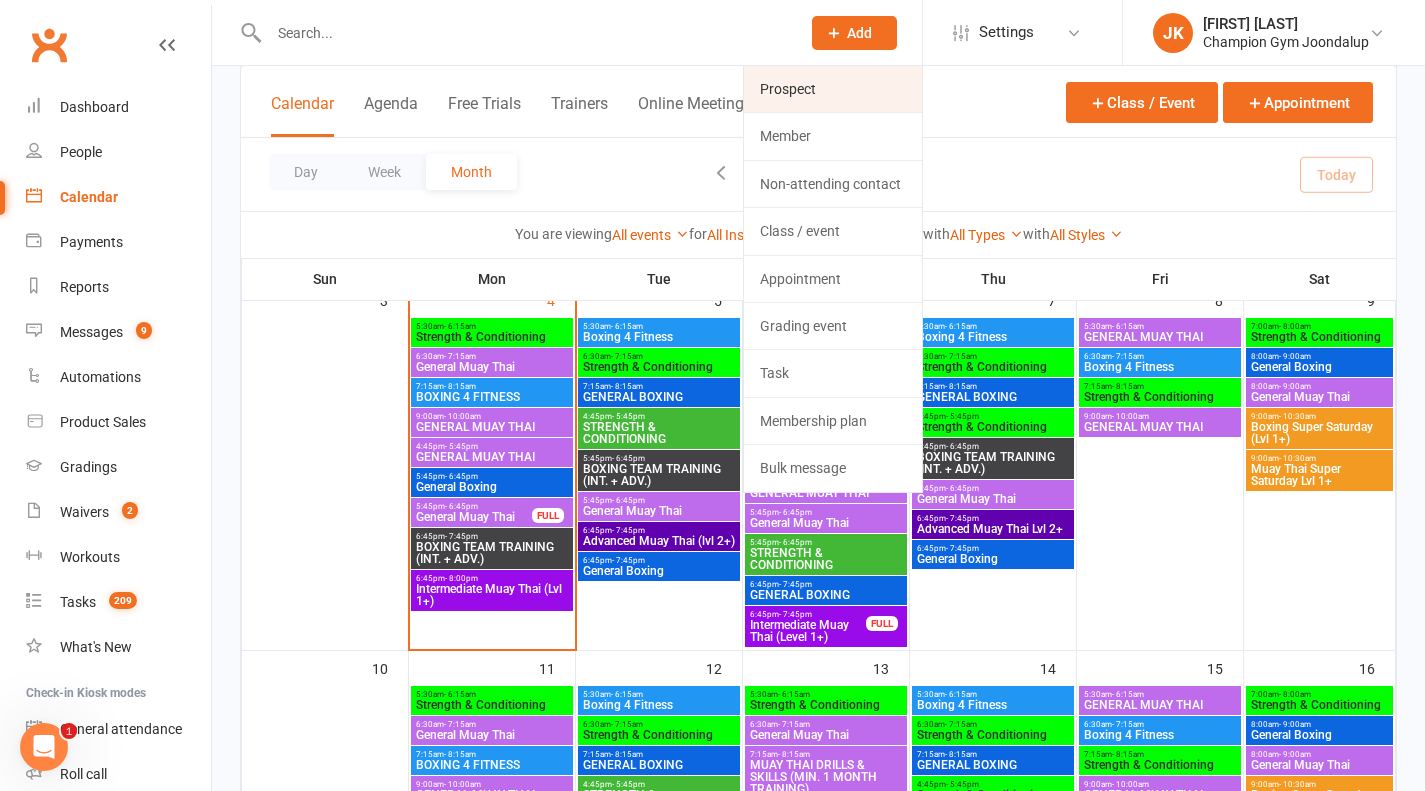 click on "Prospect" 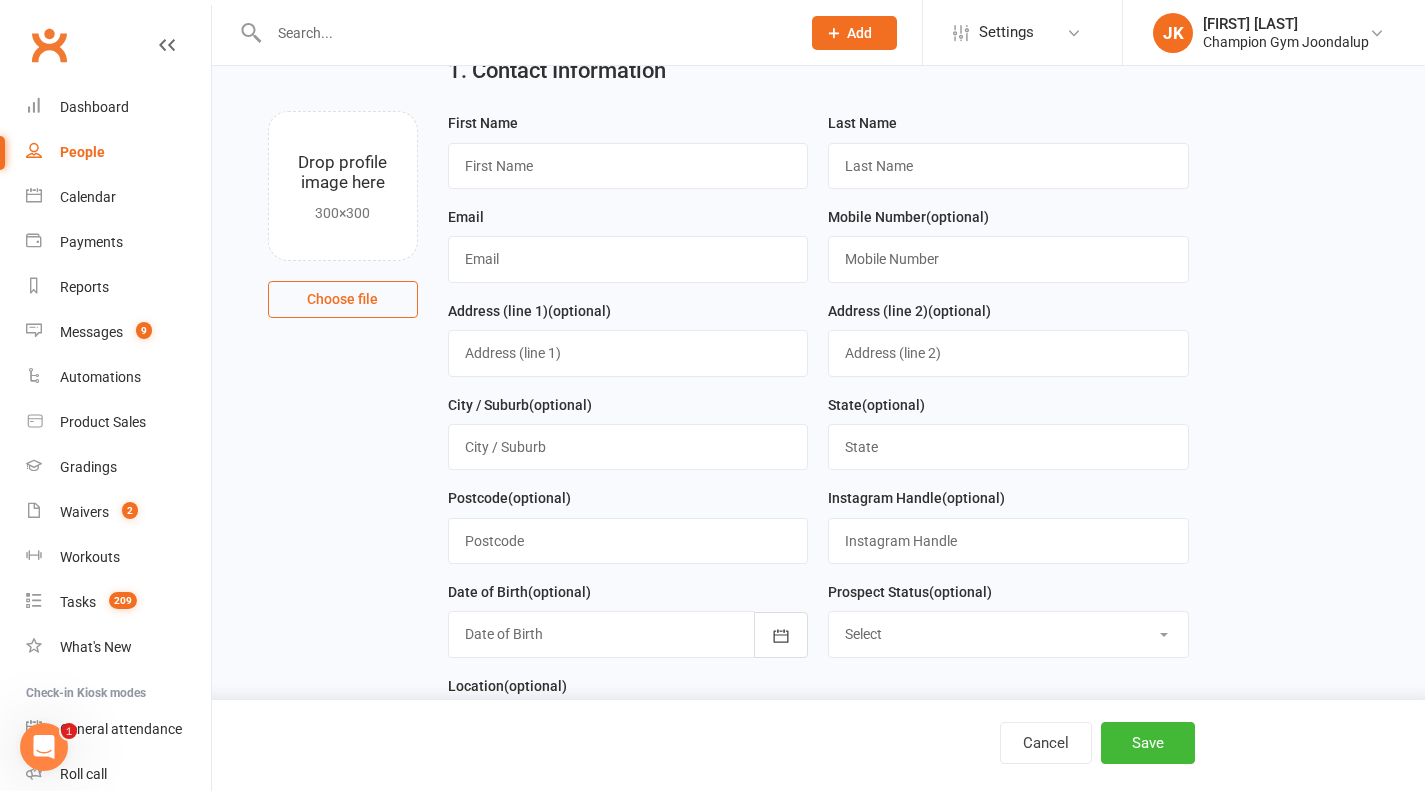 scroll, scrollTop: 107, scrollLeft: 0, axis: vertical 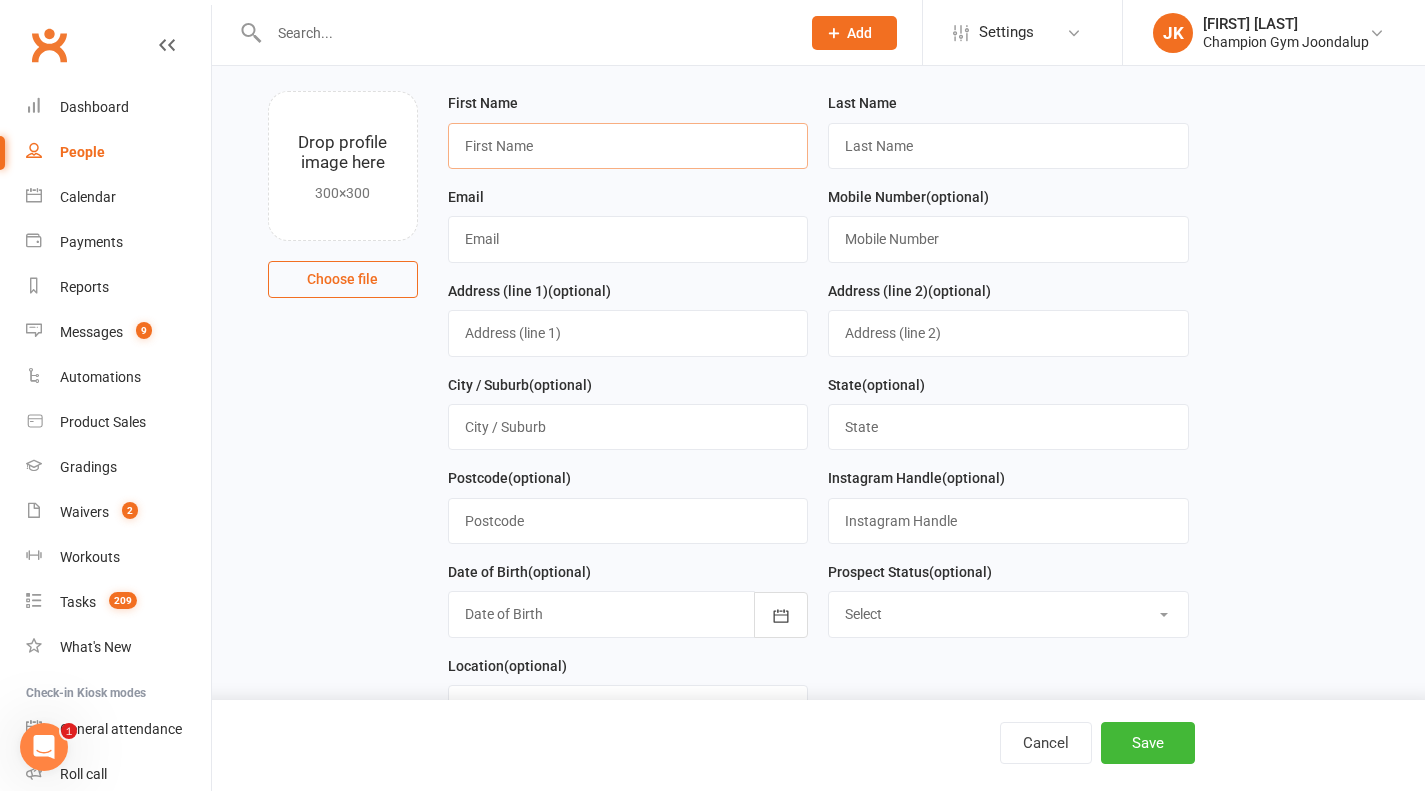 click at bounding box center [628, 146] 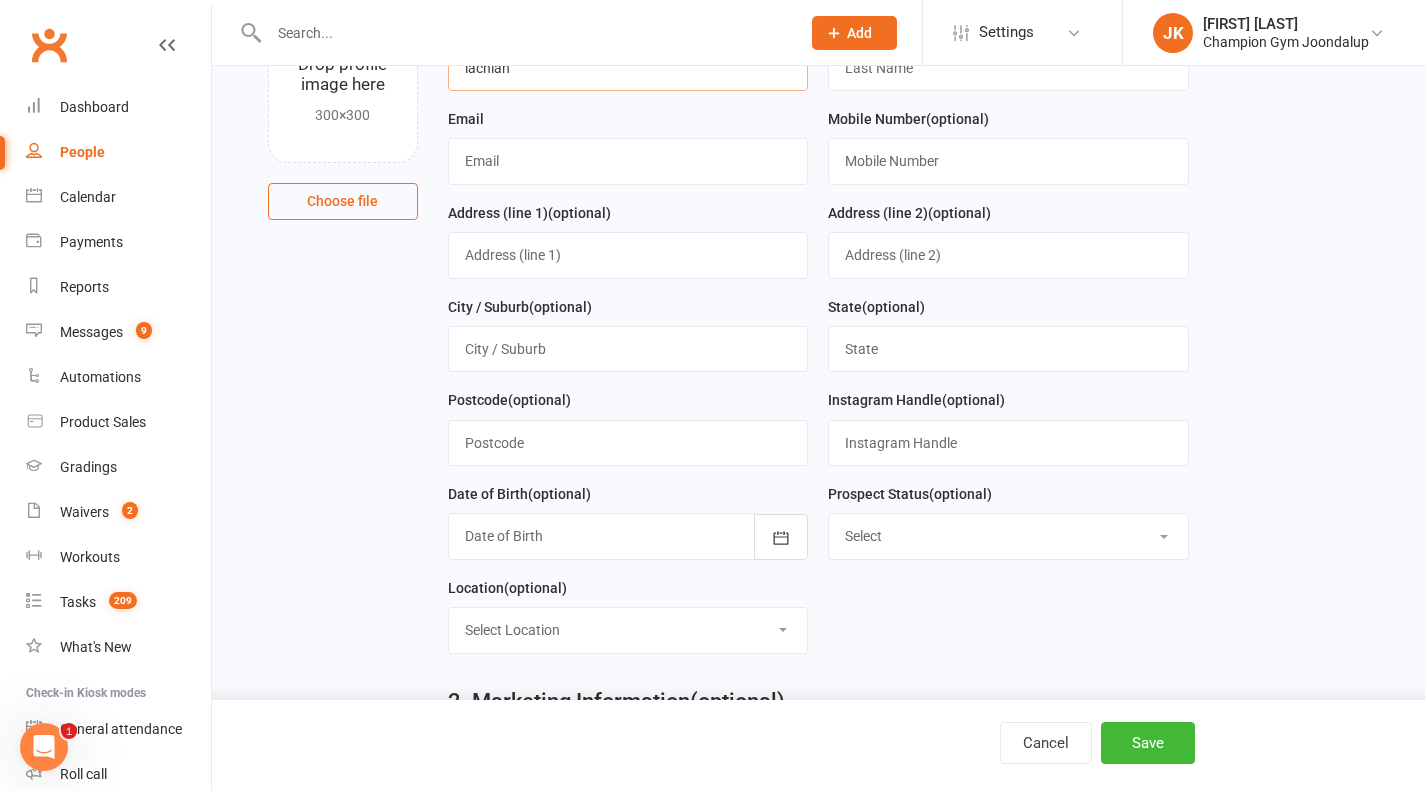 scroll, scrollTop: 24, scrollLeft: 0, axis: vertical 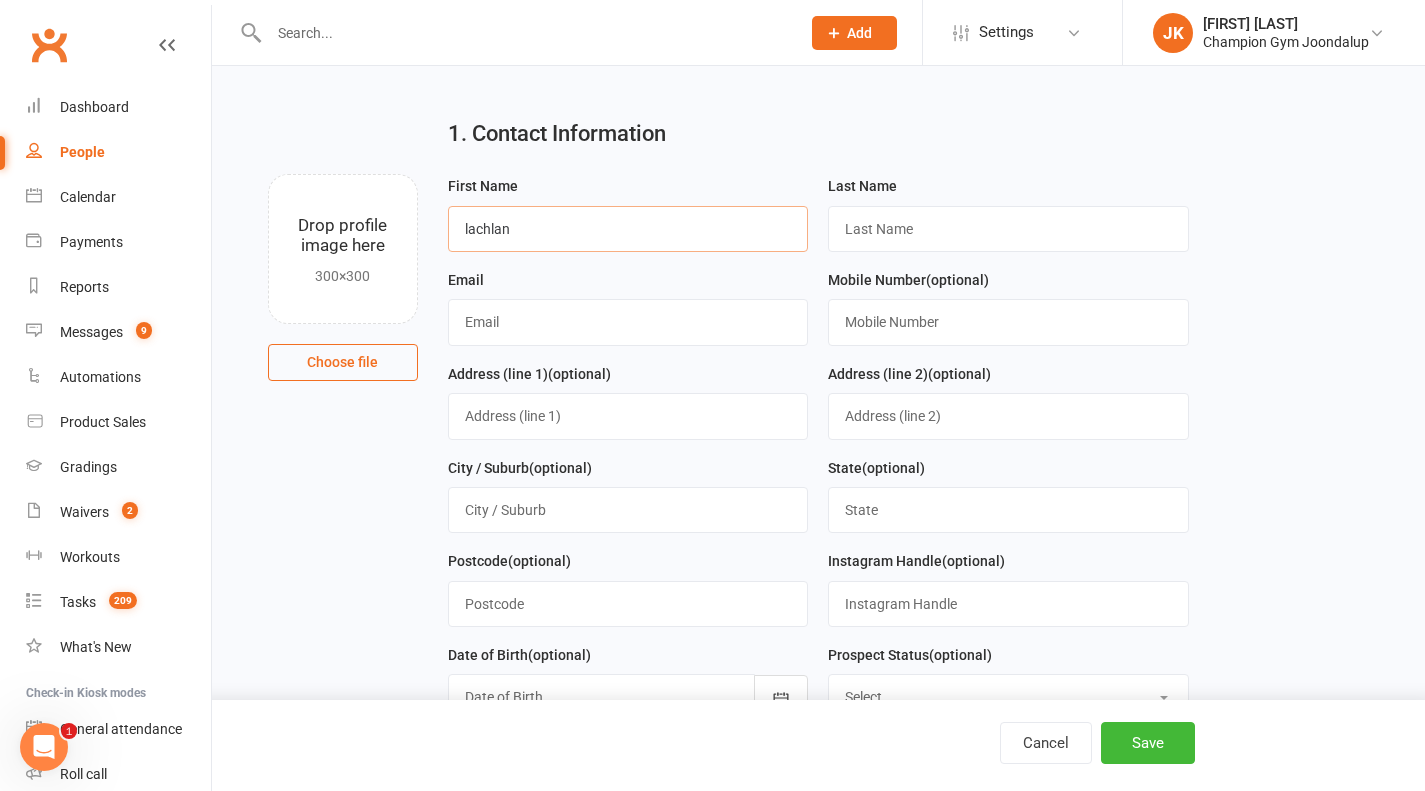 type on "lachlan" 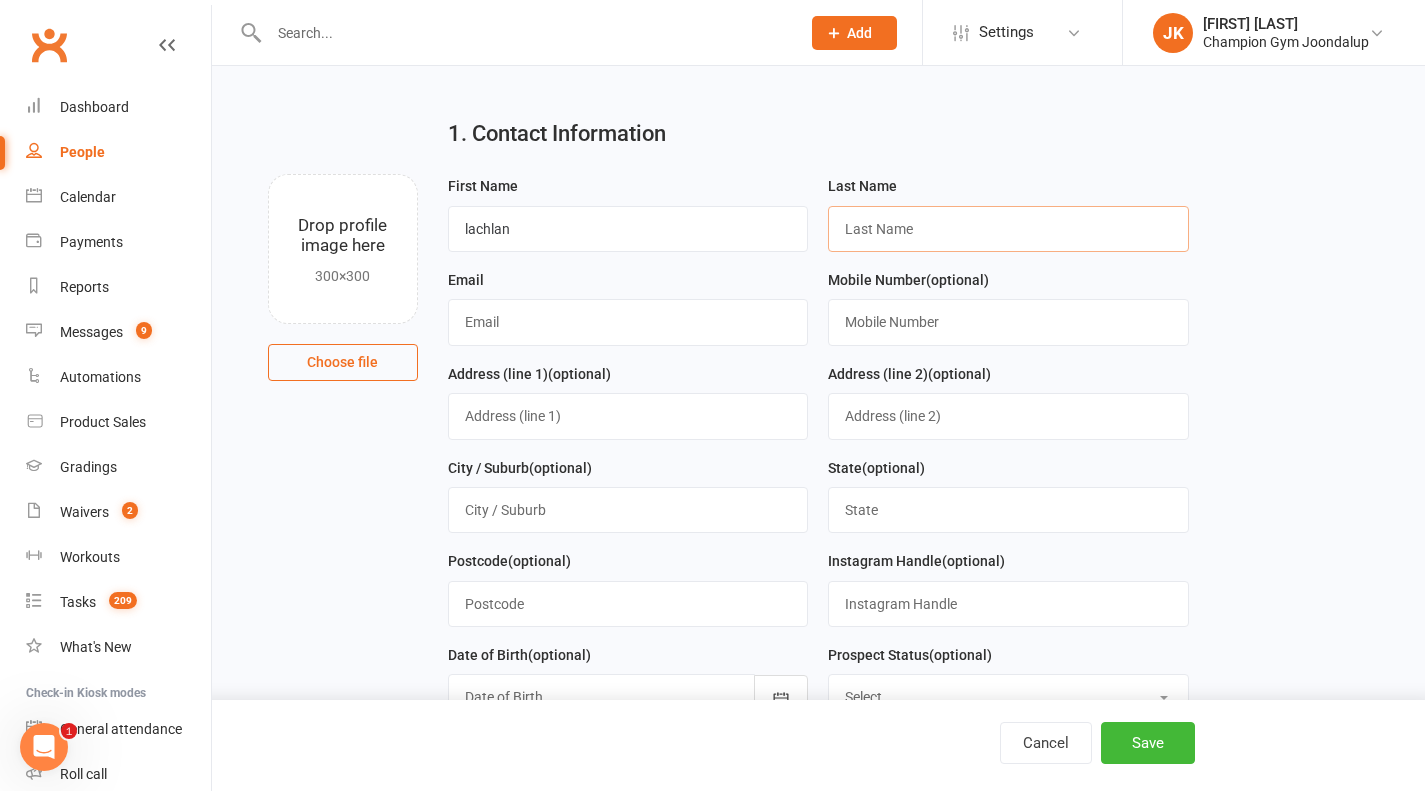 click at bounding box center [1008, 229] 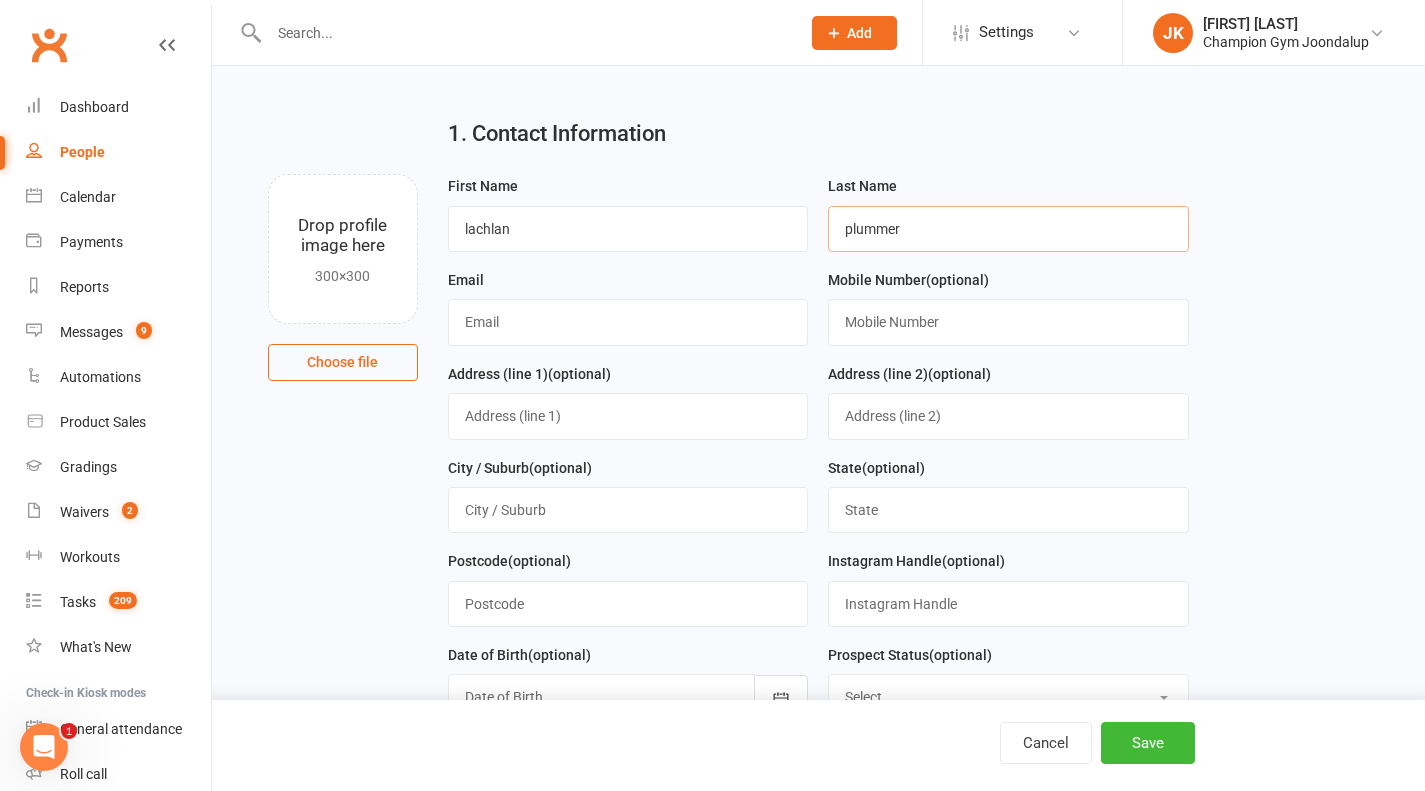 type on "plummer" 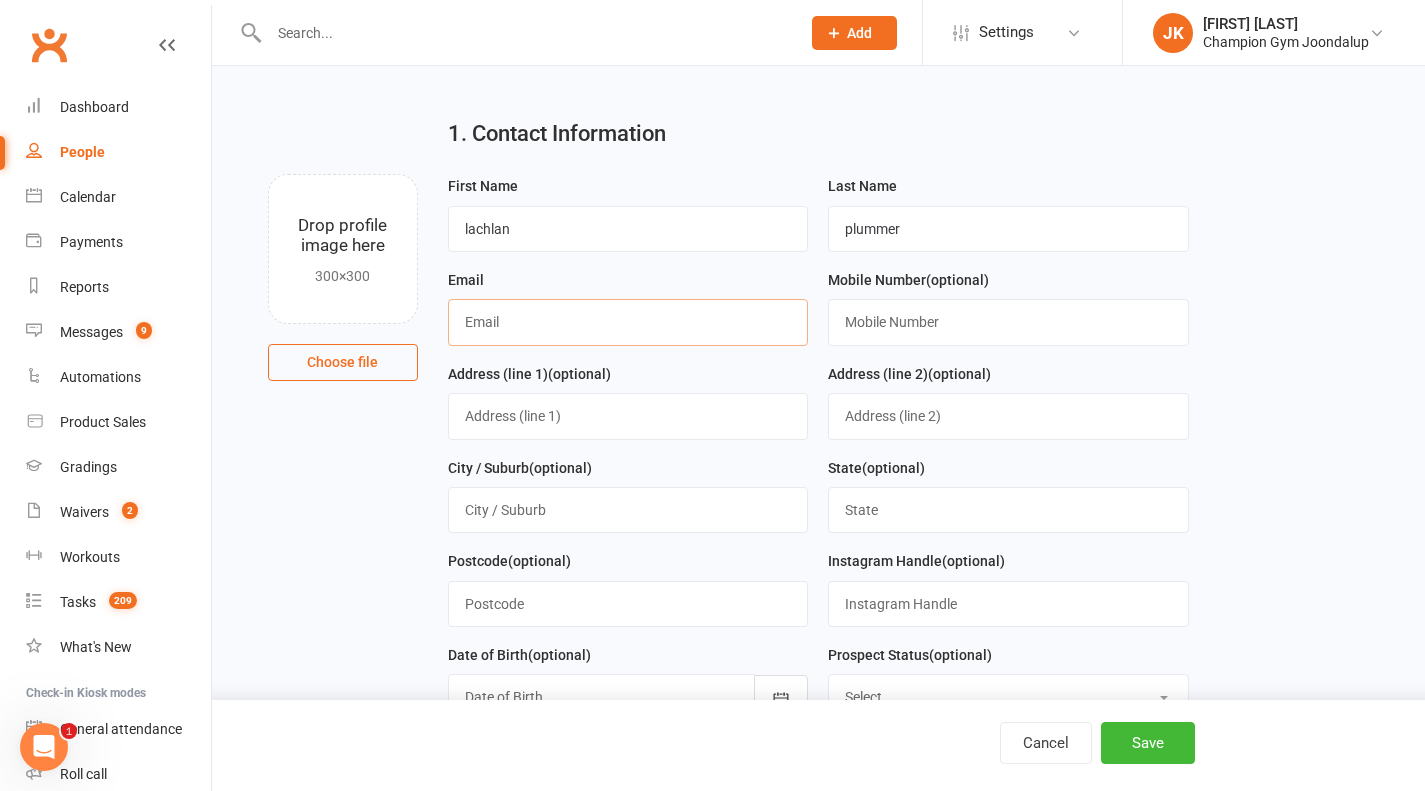 click at bounding box center [628, 322] 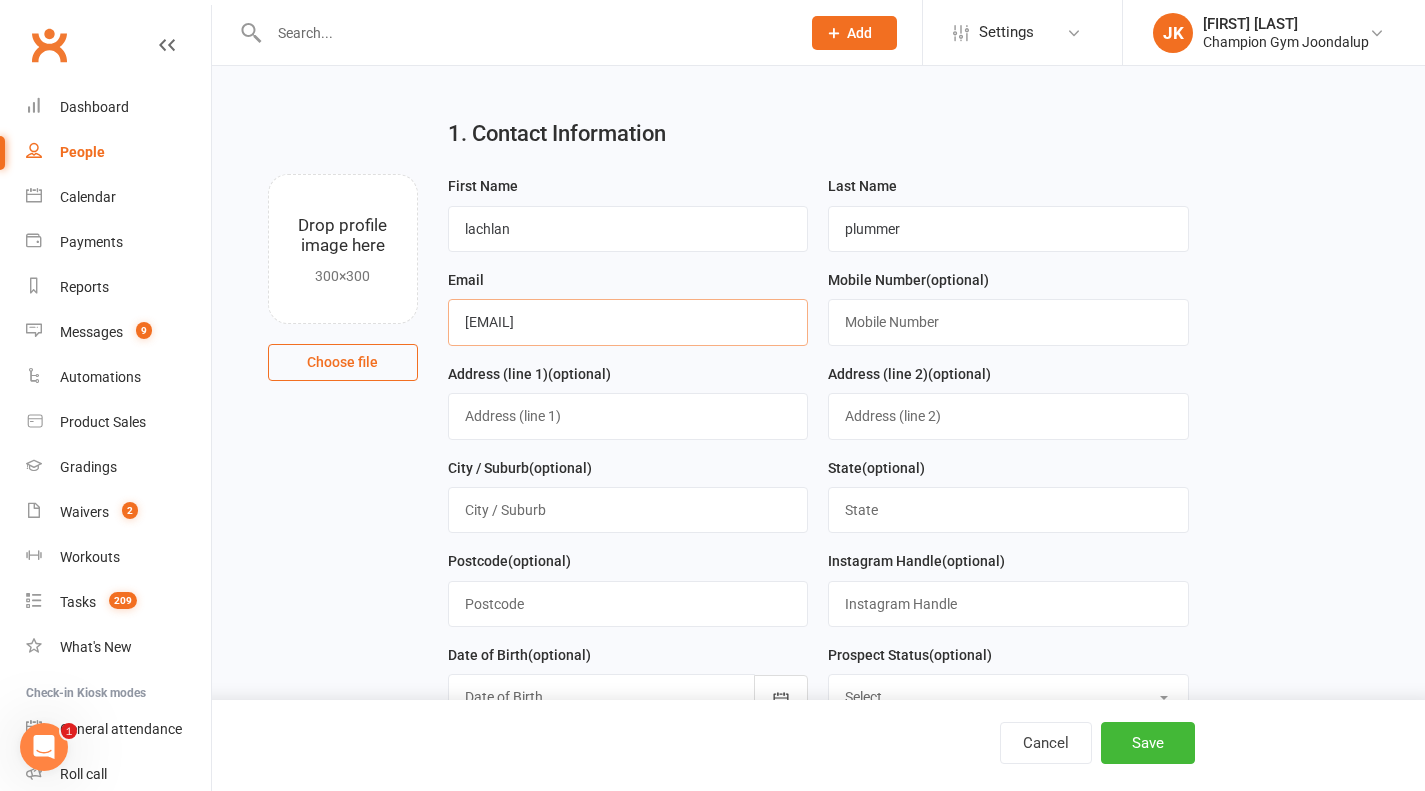 type on "lachlanplum@gmail.com" 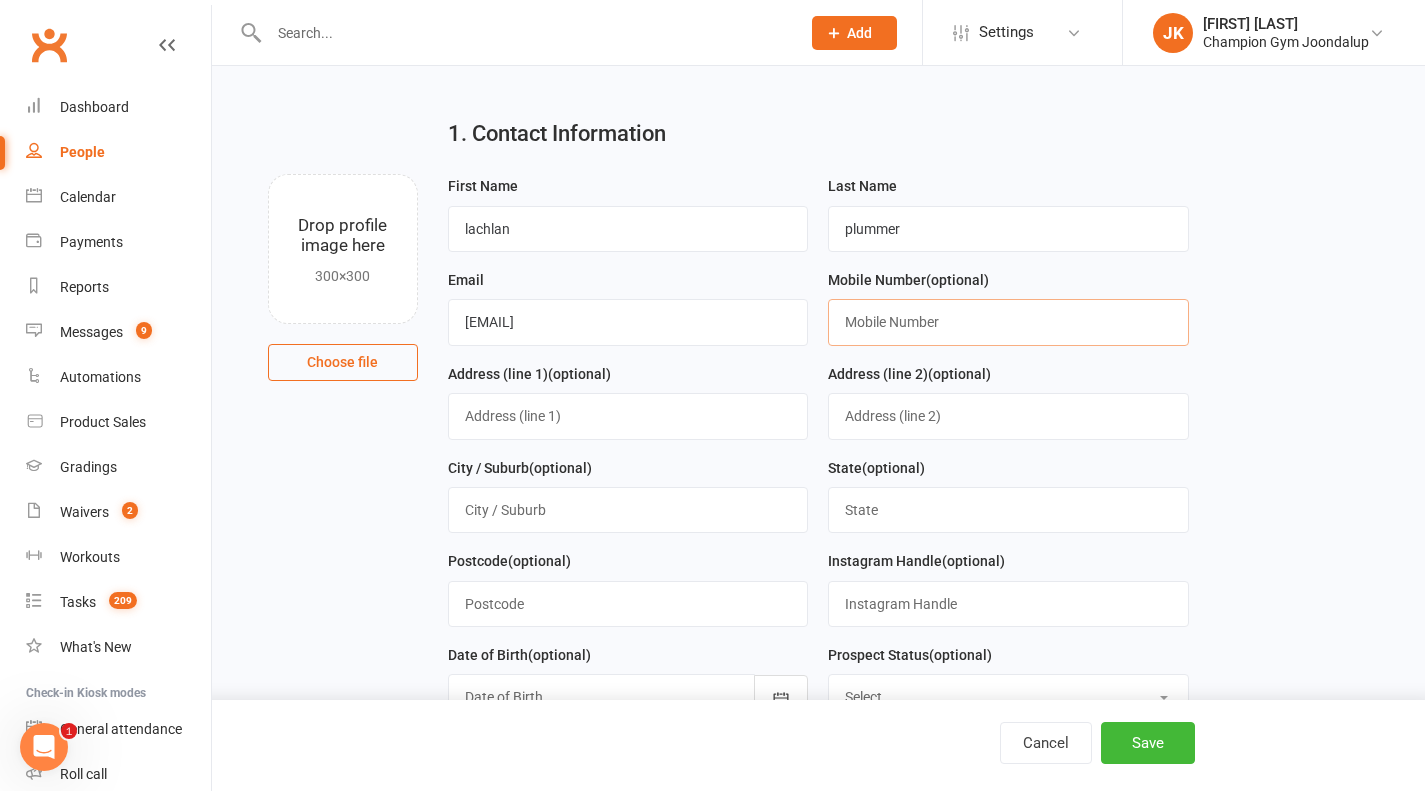 type on "9" 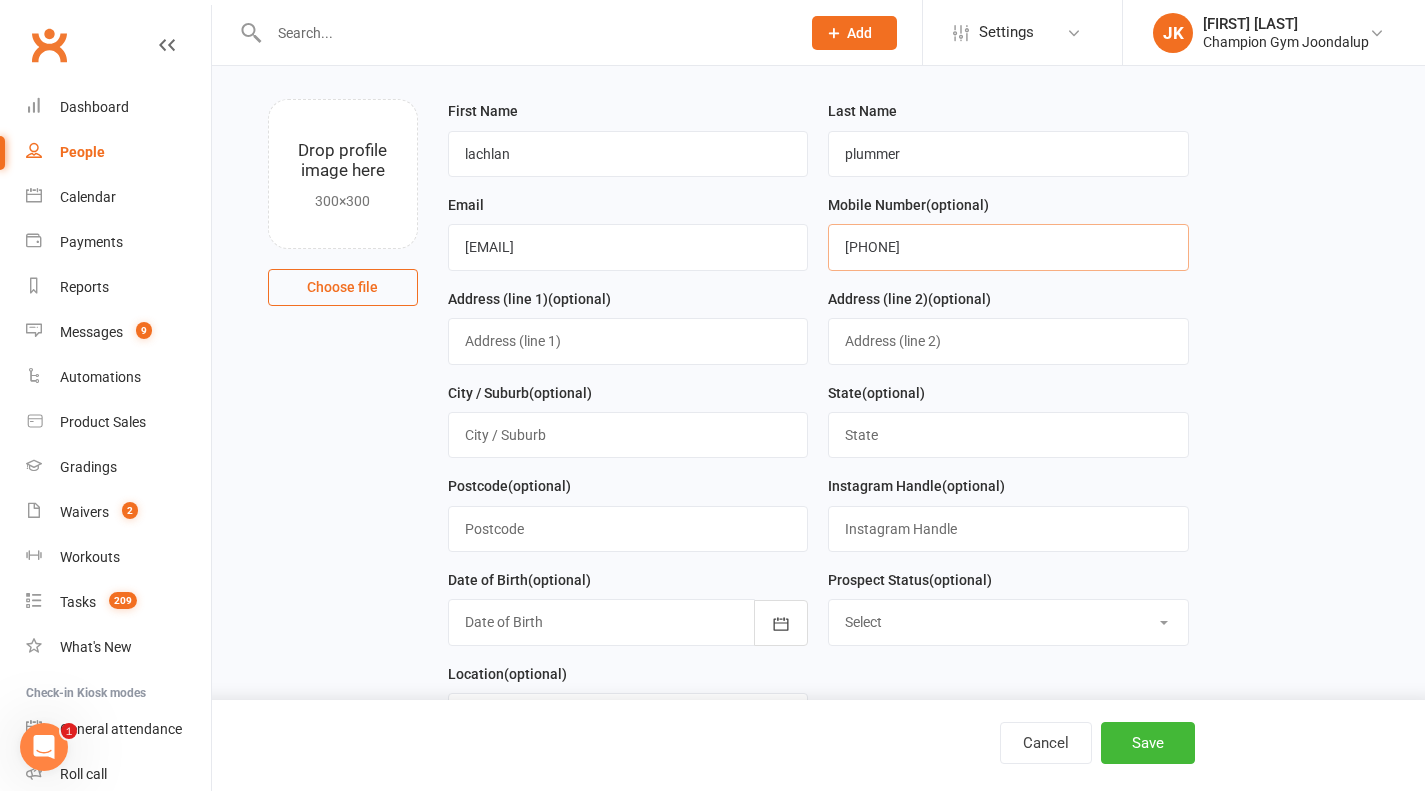 scroll, scrollTop: 129, scrollLeft: 0, axis: vertical 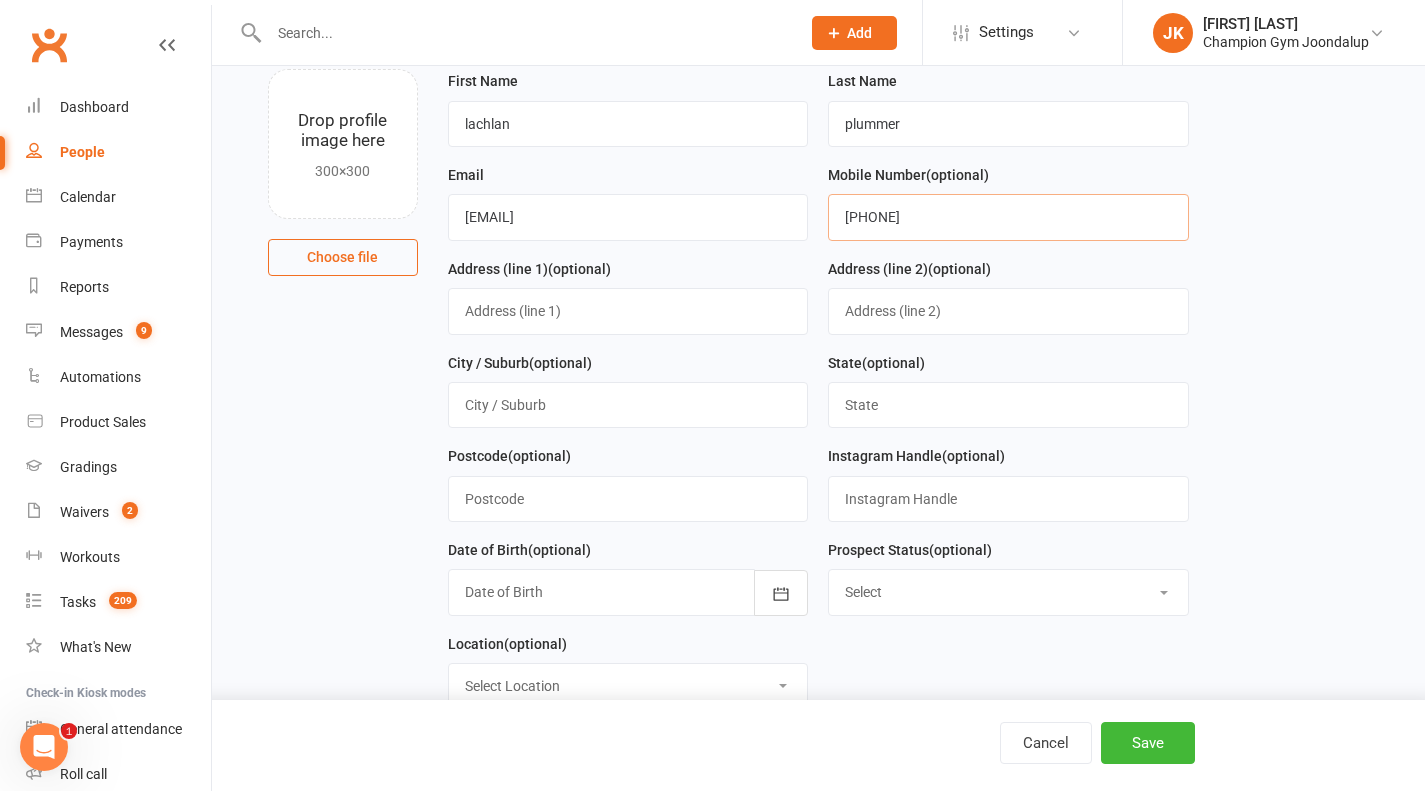type on "0448728999" 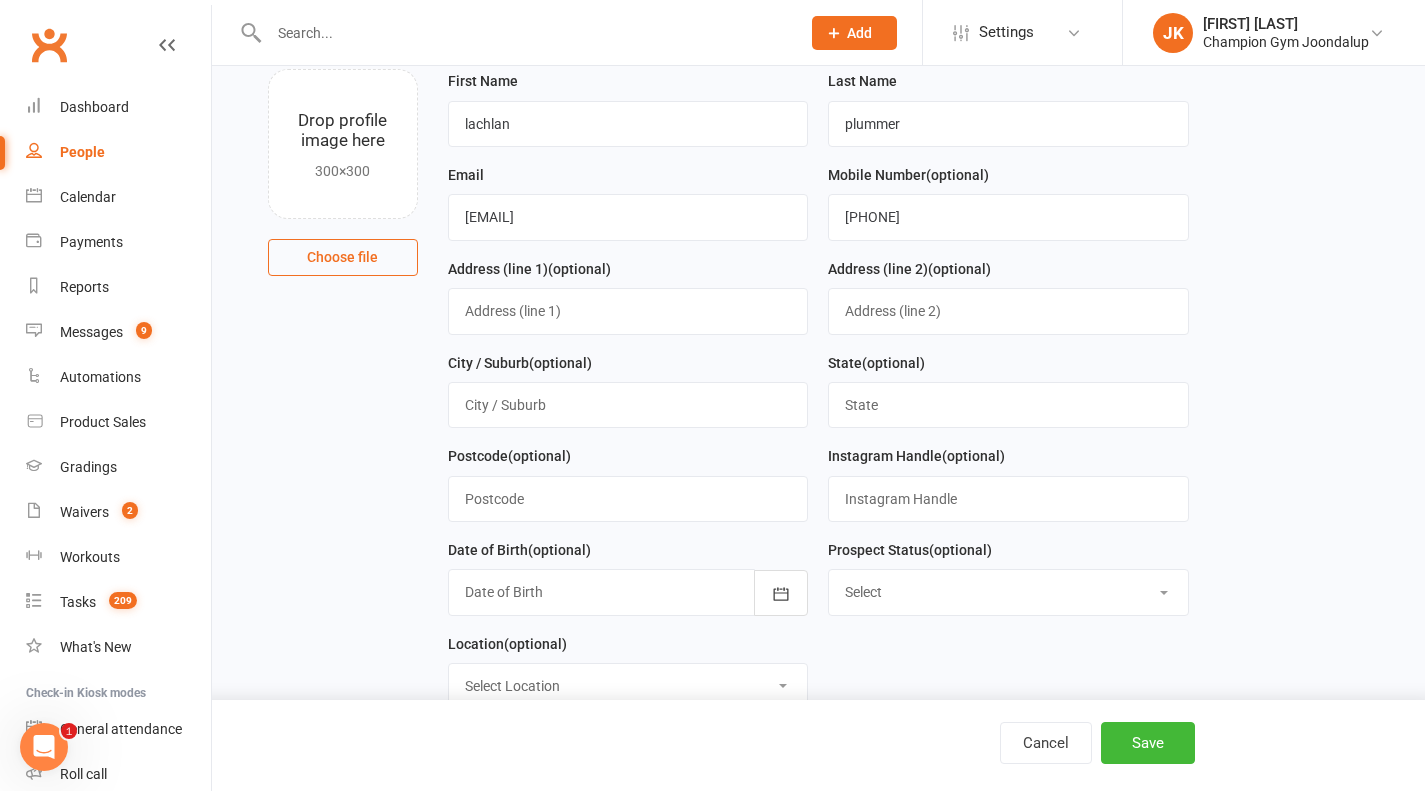 click on "City / Suburb  (optional)" at bounding box center [628, 398] 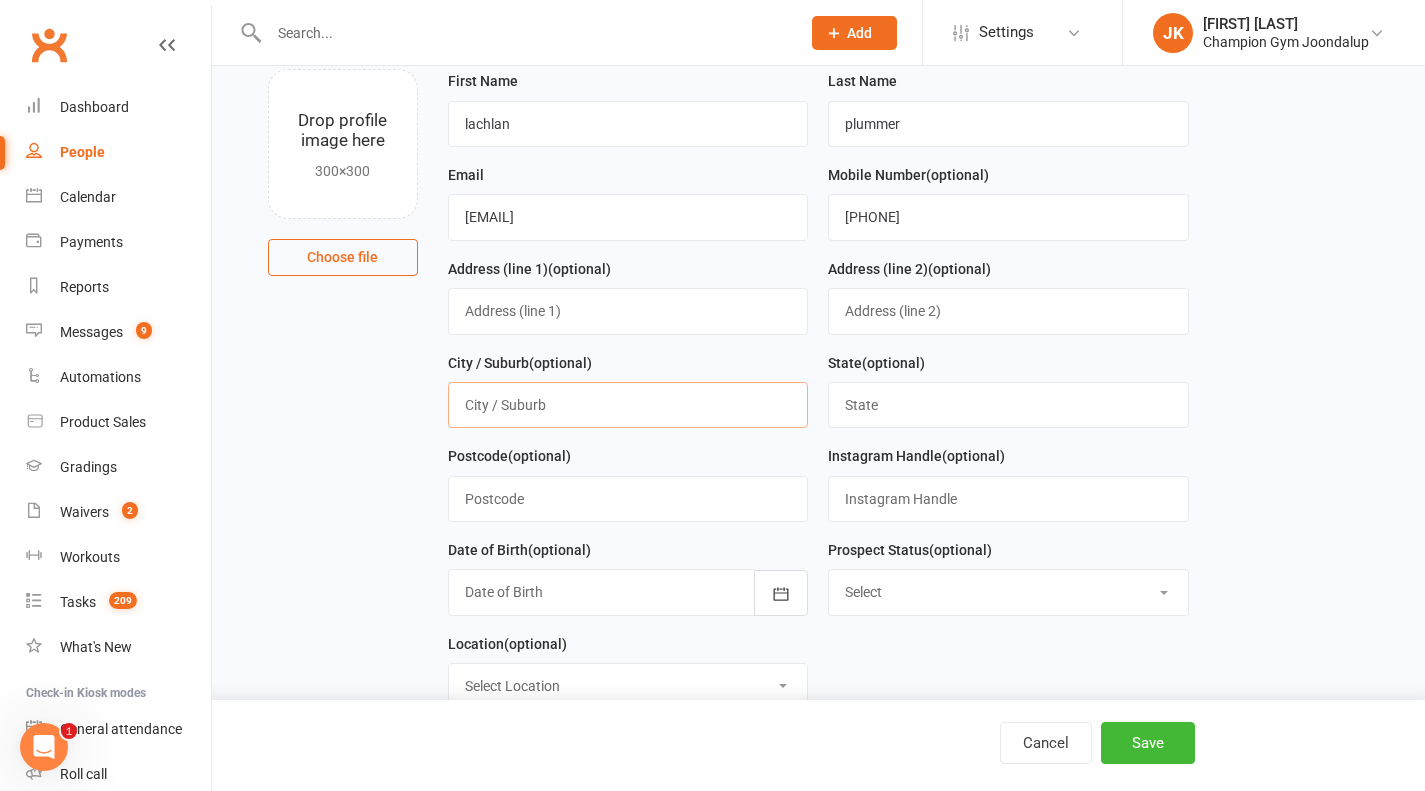 click at bounding box center (628, 405) 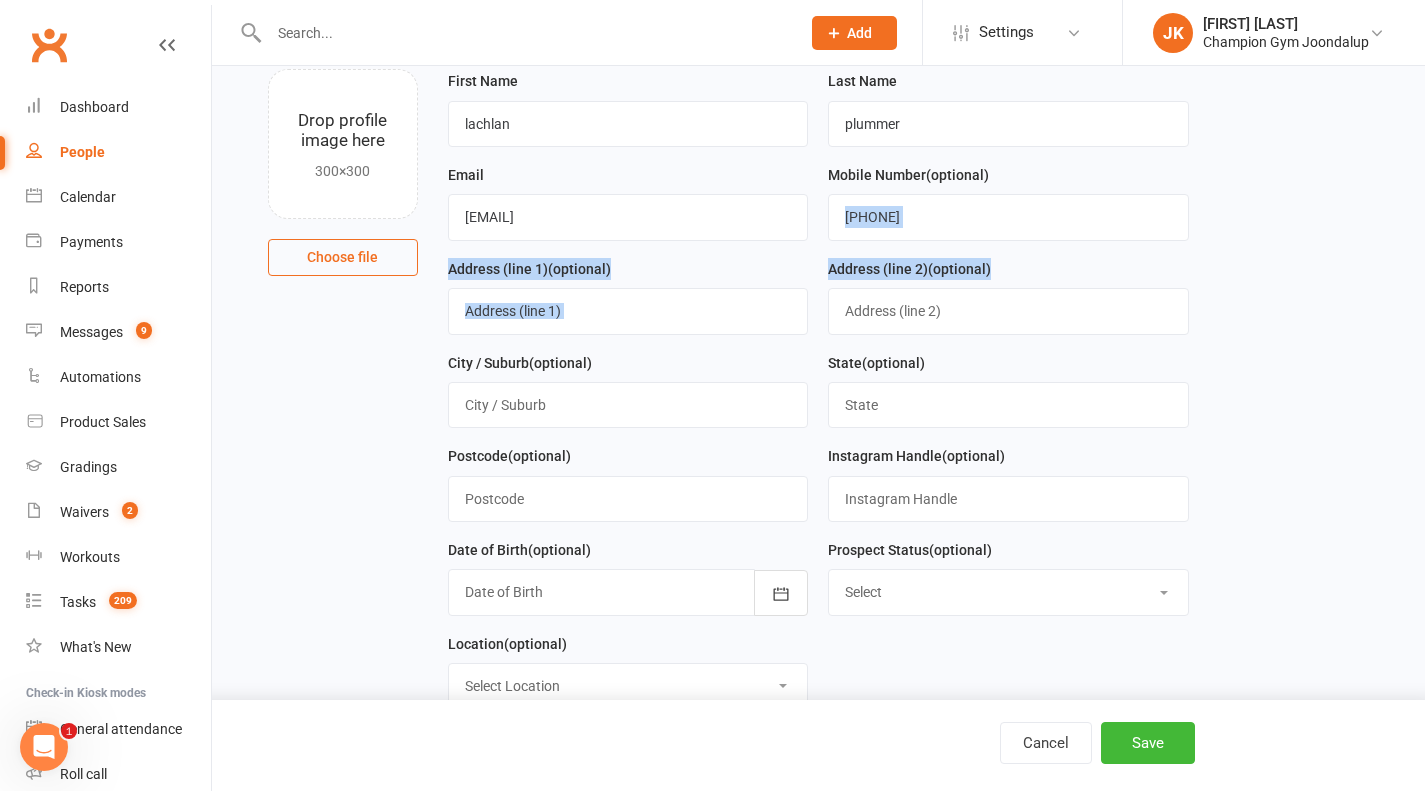 drag, startPoint x: 928, startPoint y: 249, endPoint x: 904, endPoint y: 284, distance: 42.43819 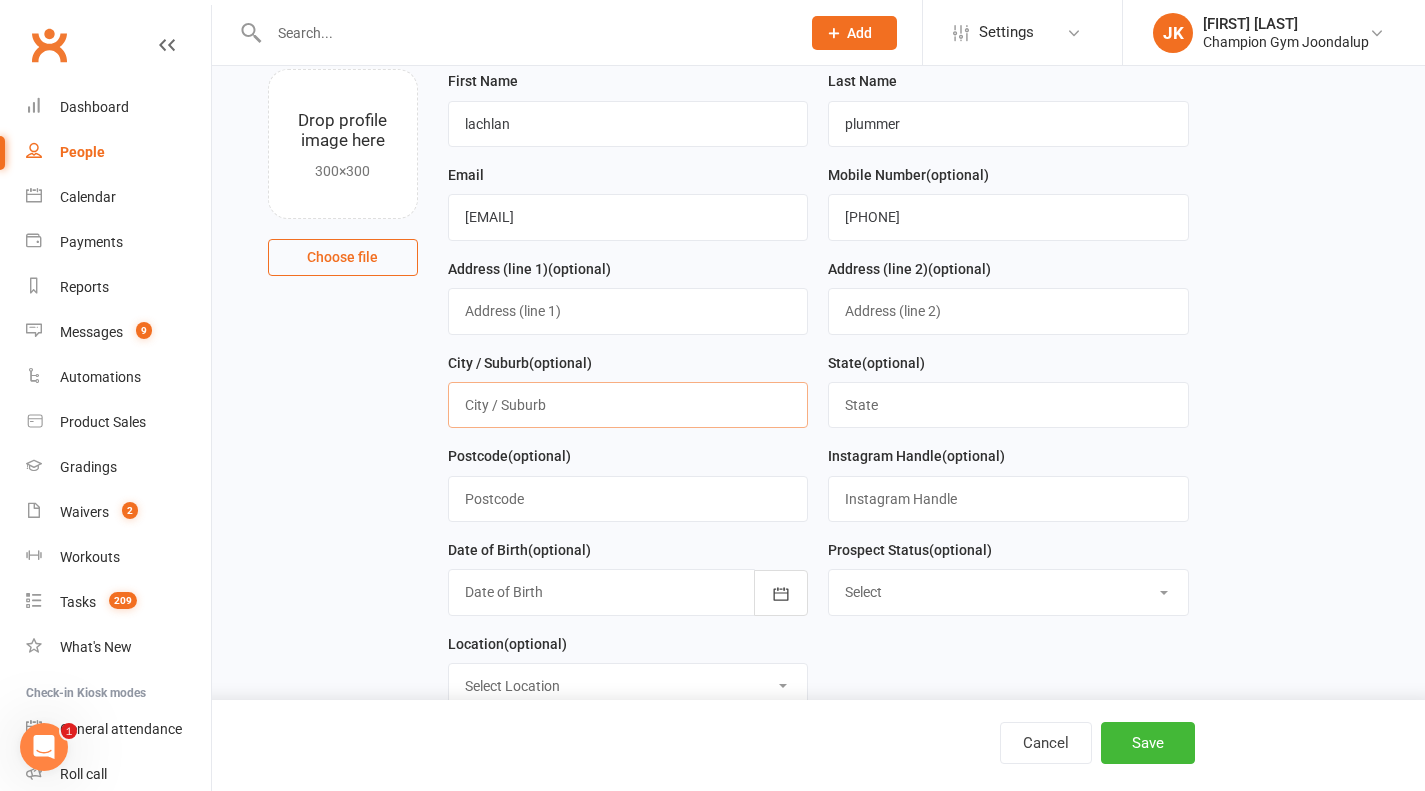 click at bounding box center (628, 405) 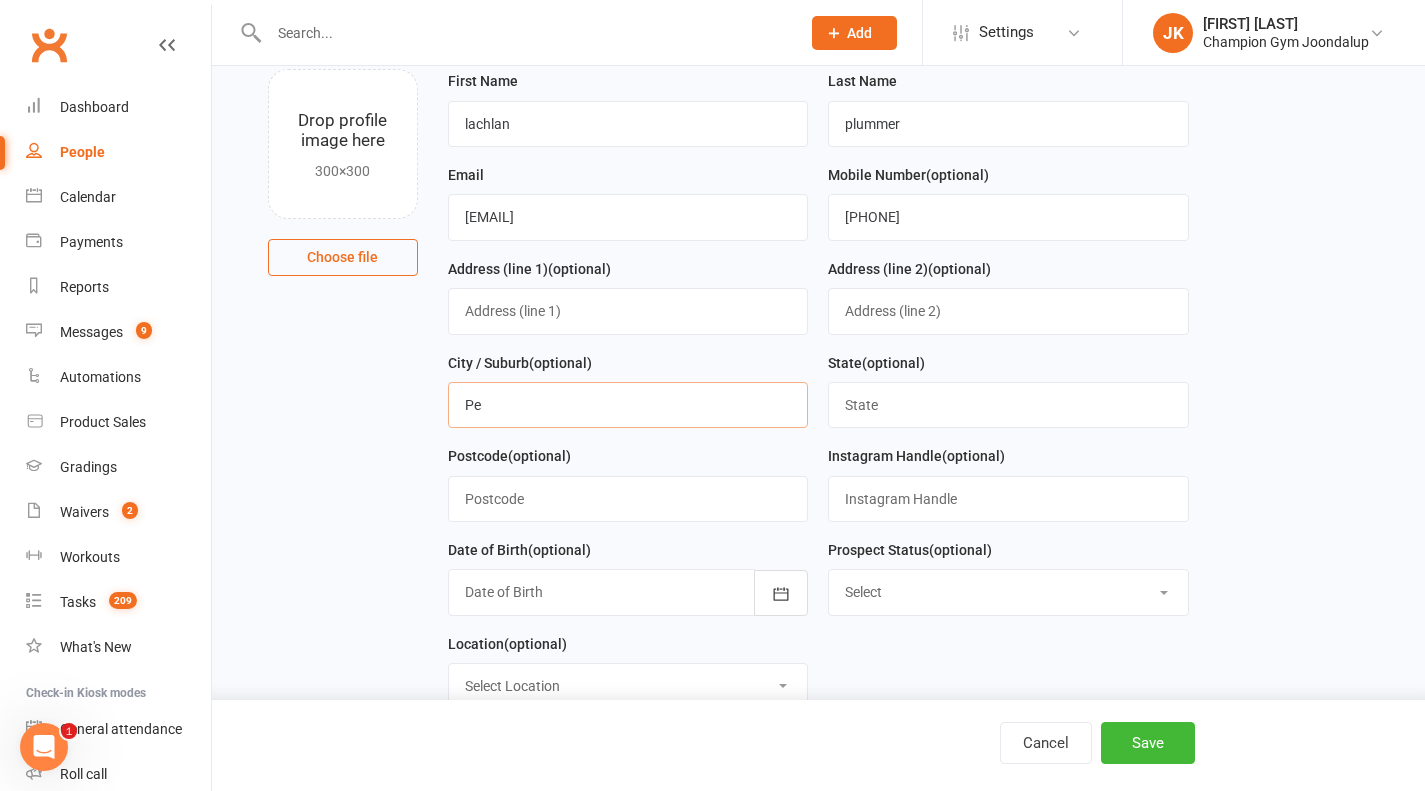 type on "P" 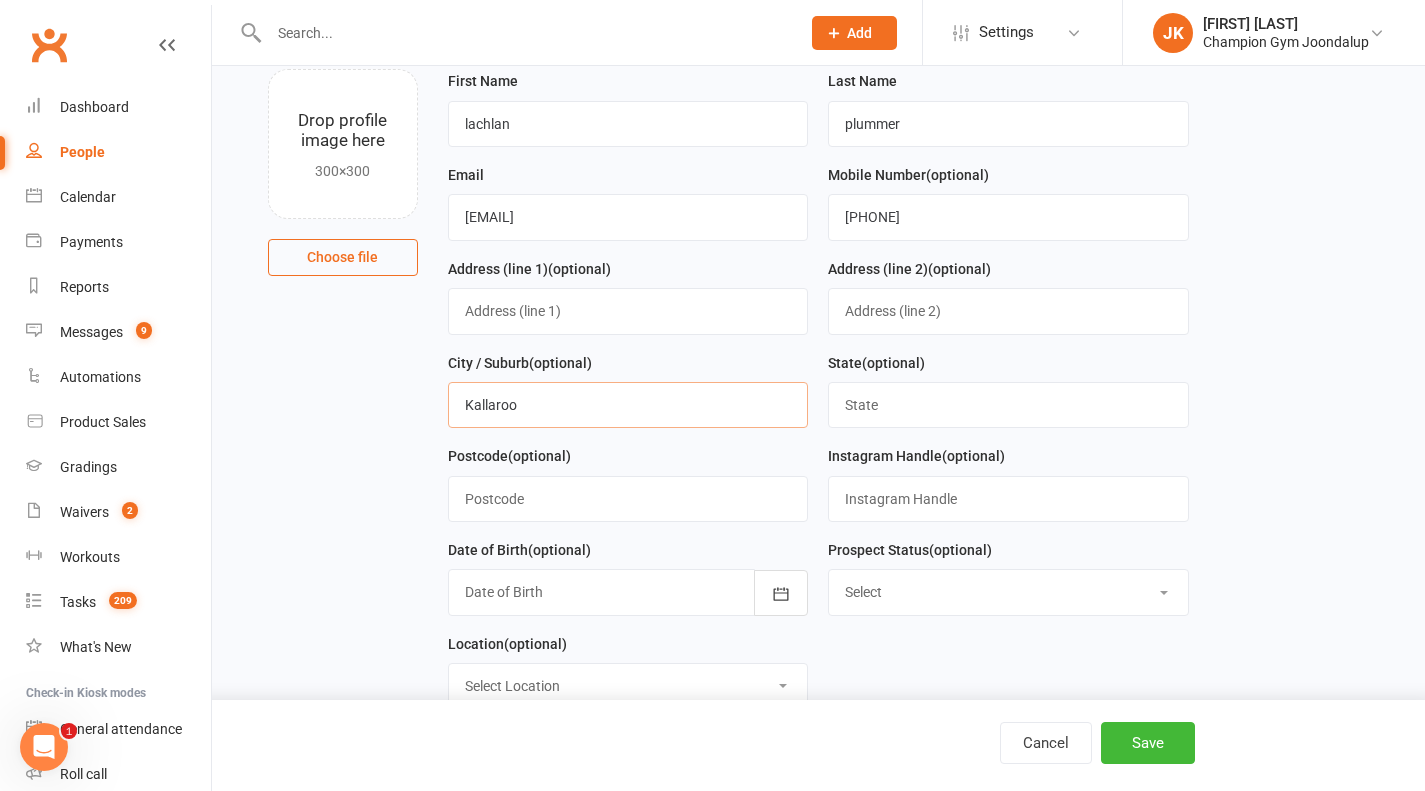 type on "Kallaroo" 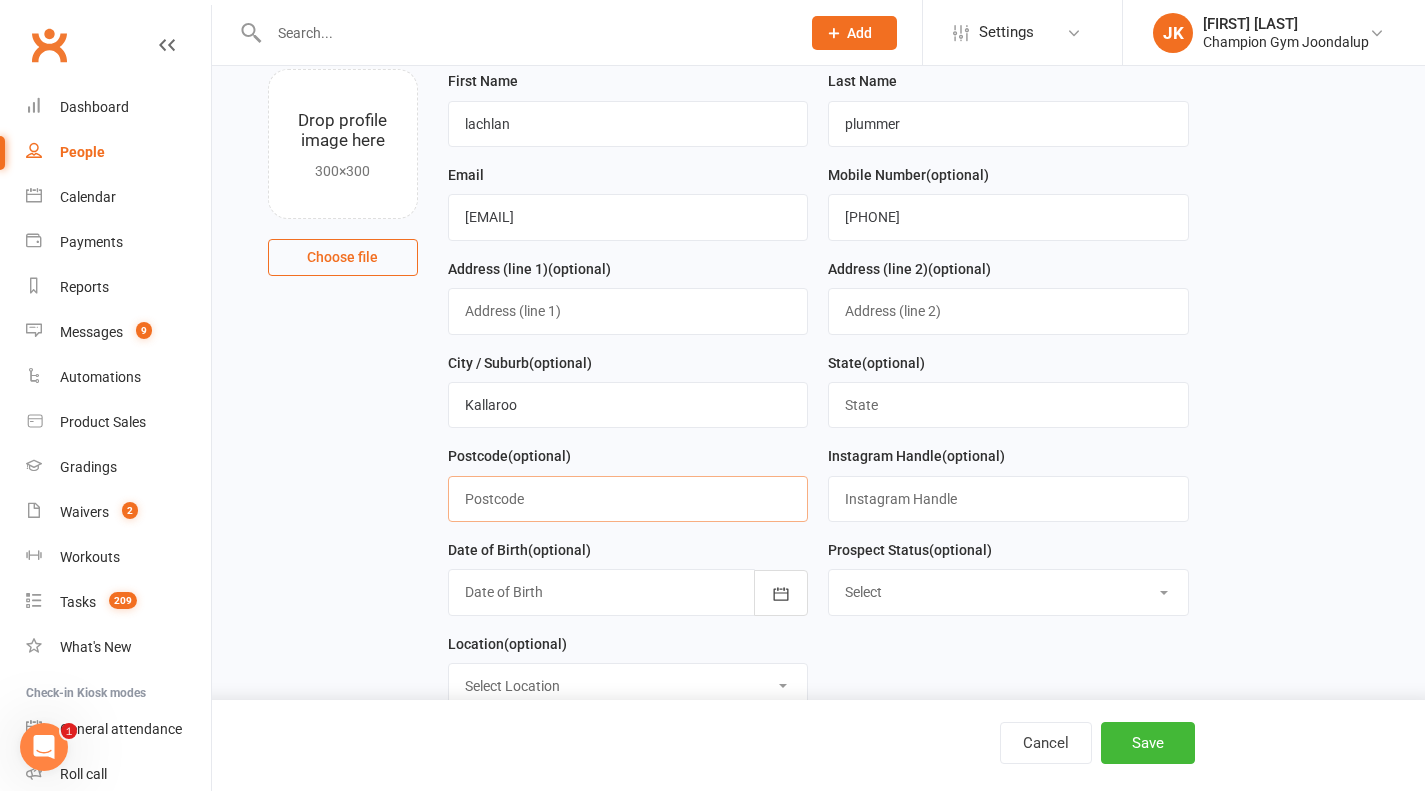 click at bounding box center [628, 499] 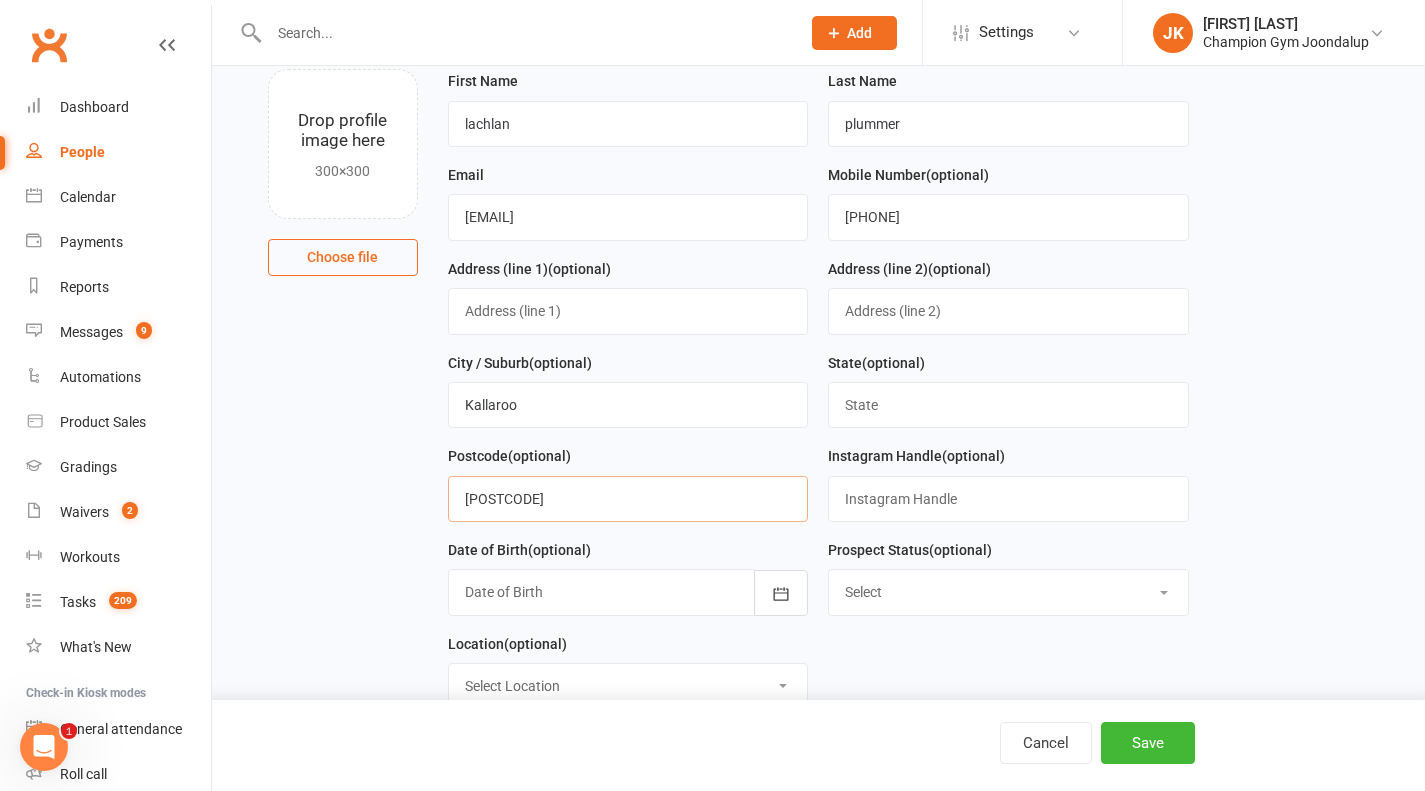 type on "6025" 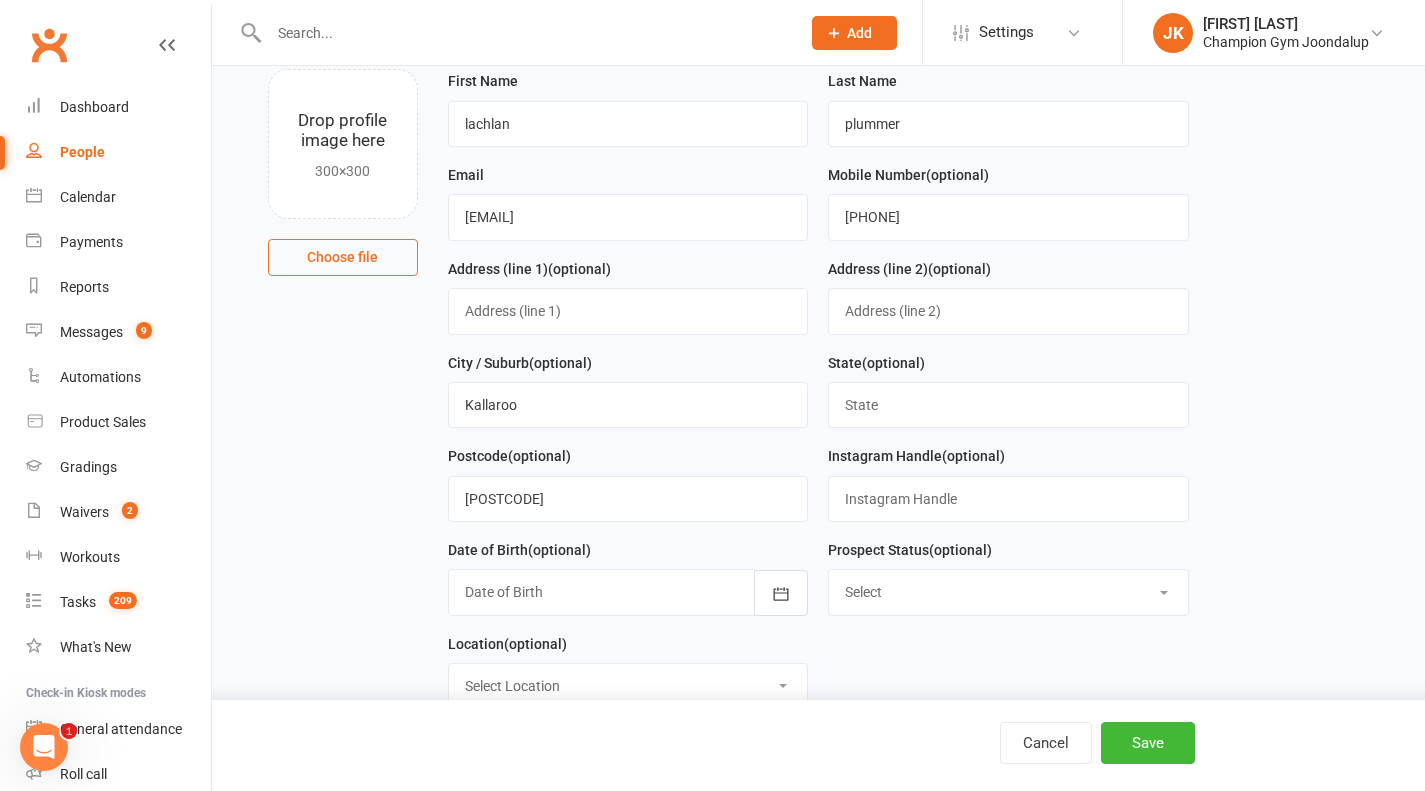 click on "1. Contact Information  Drop profile image here 300×300 Choose file
First Name  lachlan
Last Name  plummer
Email  lachlanplum@gmail.com
Mobile Number  (optional) 0448728999
Address (line 1)  (optional)
Address (line 2)  (optional)
City / Suburb  (optional) Kallaroo
State  (optional)
Postcode  (optional) 6025
Instagram Handle  (optional)
Date of Birth  (optional)
2021 - 2040
2021
2022
2023
2024
2025
2026
2027
2028
2029
2030
2031
2032
2033
2034
2035
2036
2037
2038
2039
2040
Prospect Status" at bounding box center [818, 891] 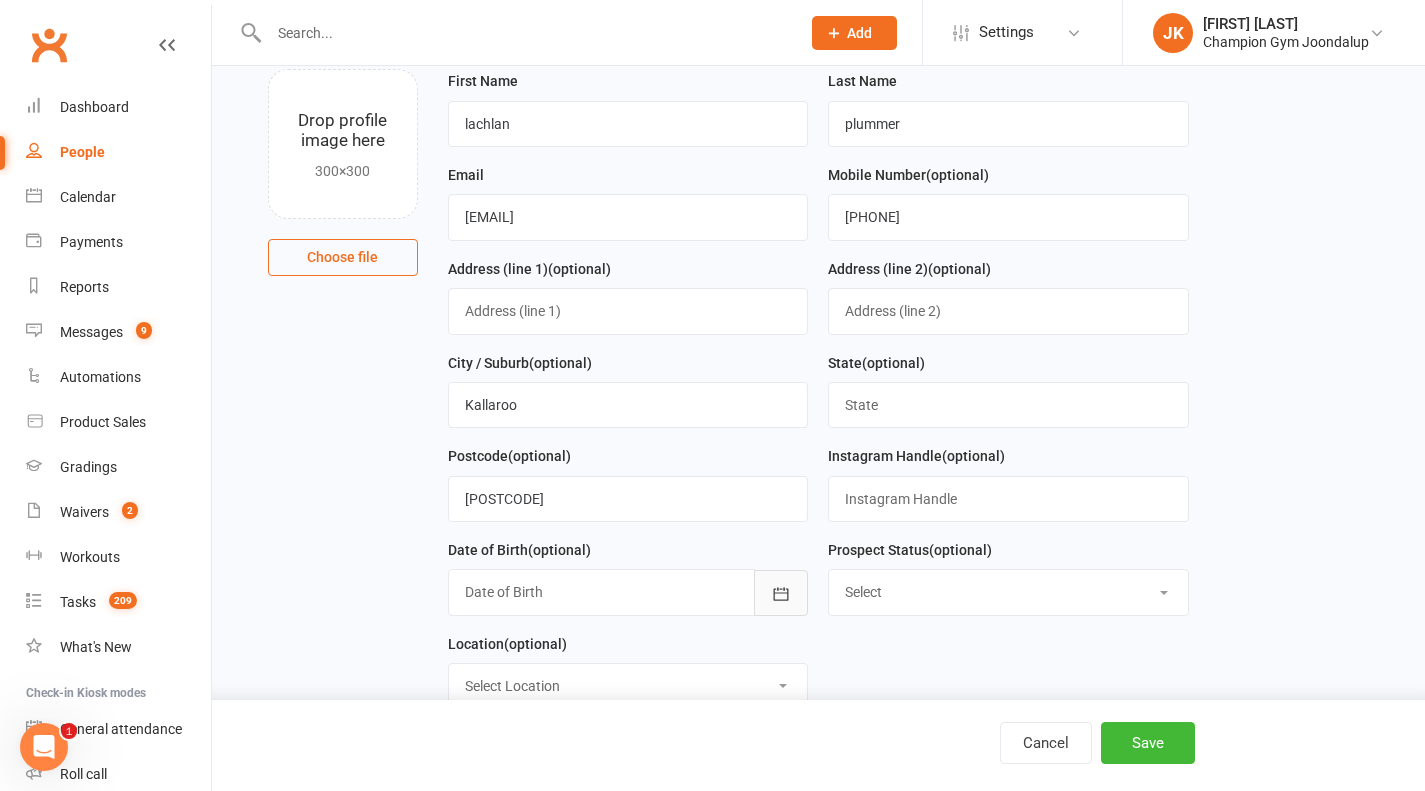 click at bounding box center (781, 593) 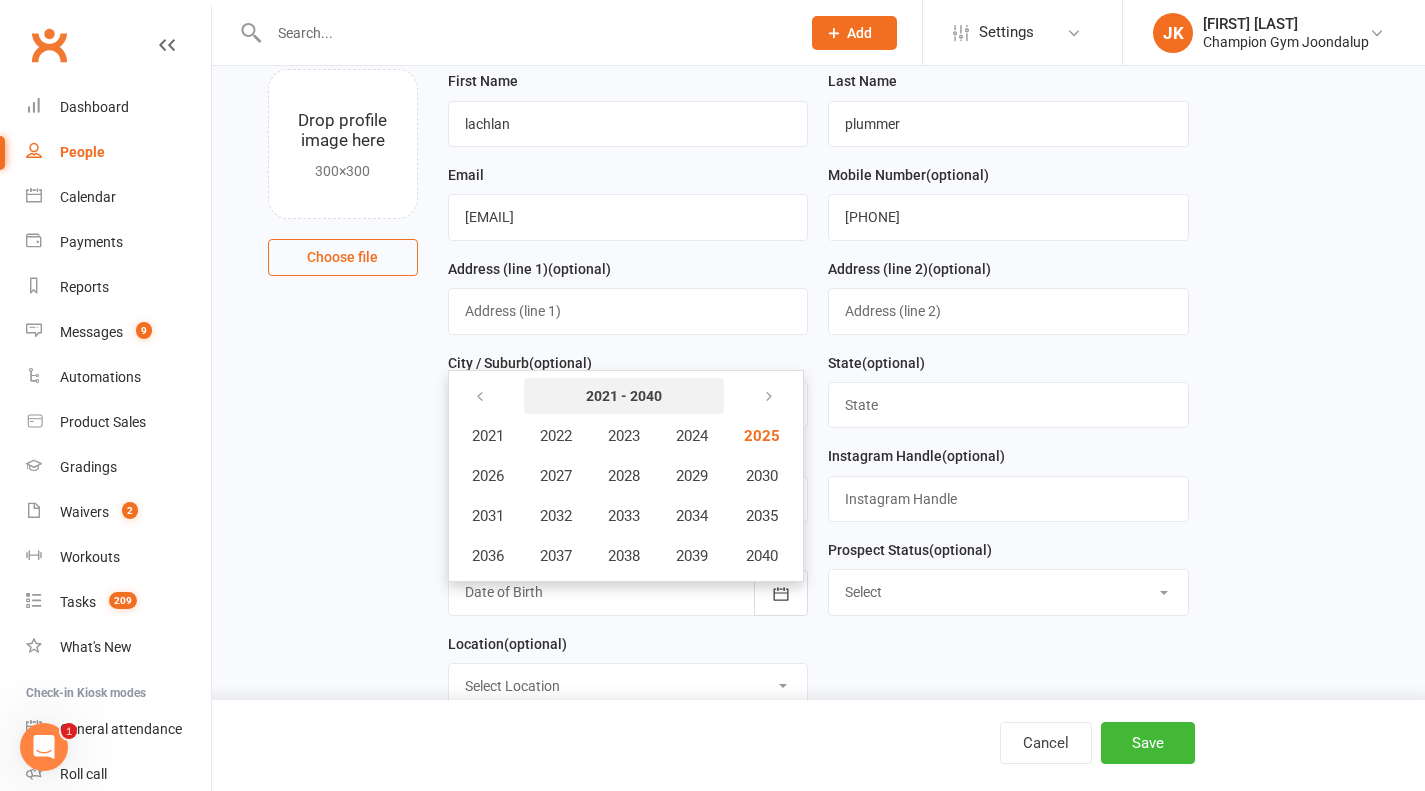 click on "2021 - 2040" at bounding box center [624, 396] 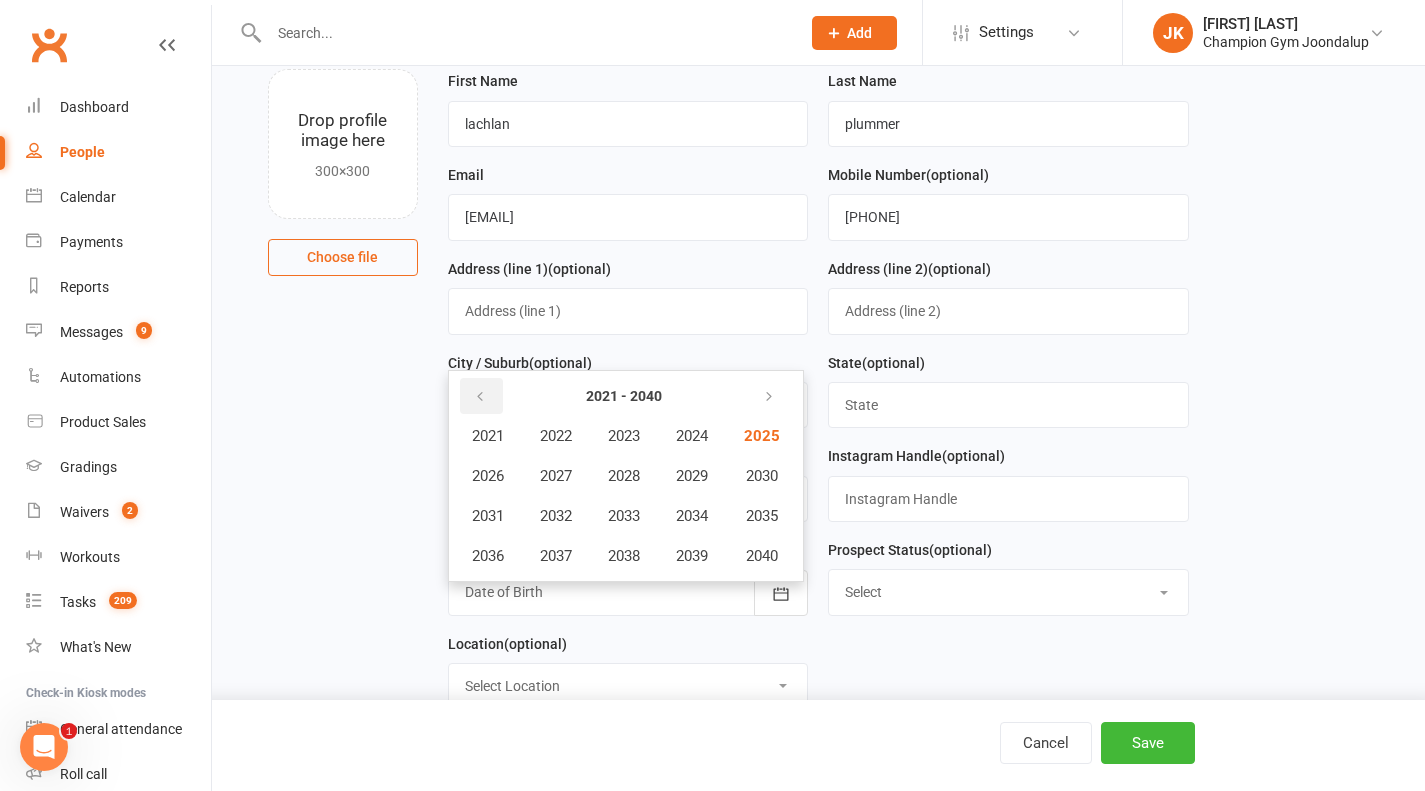click at bounding box center [480, 397] 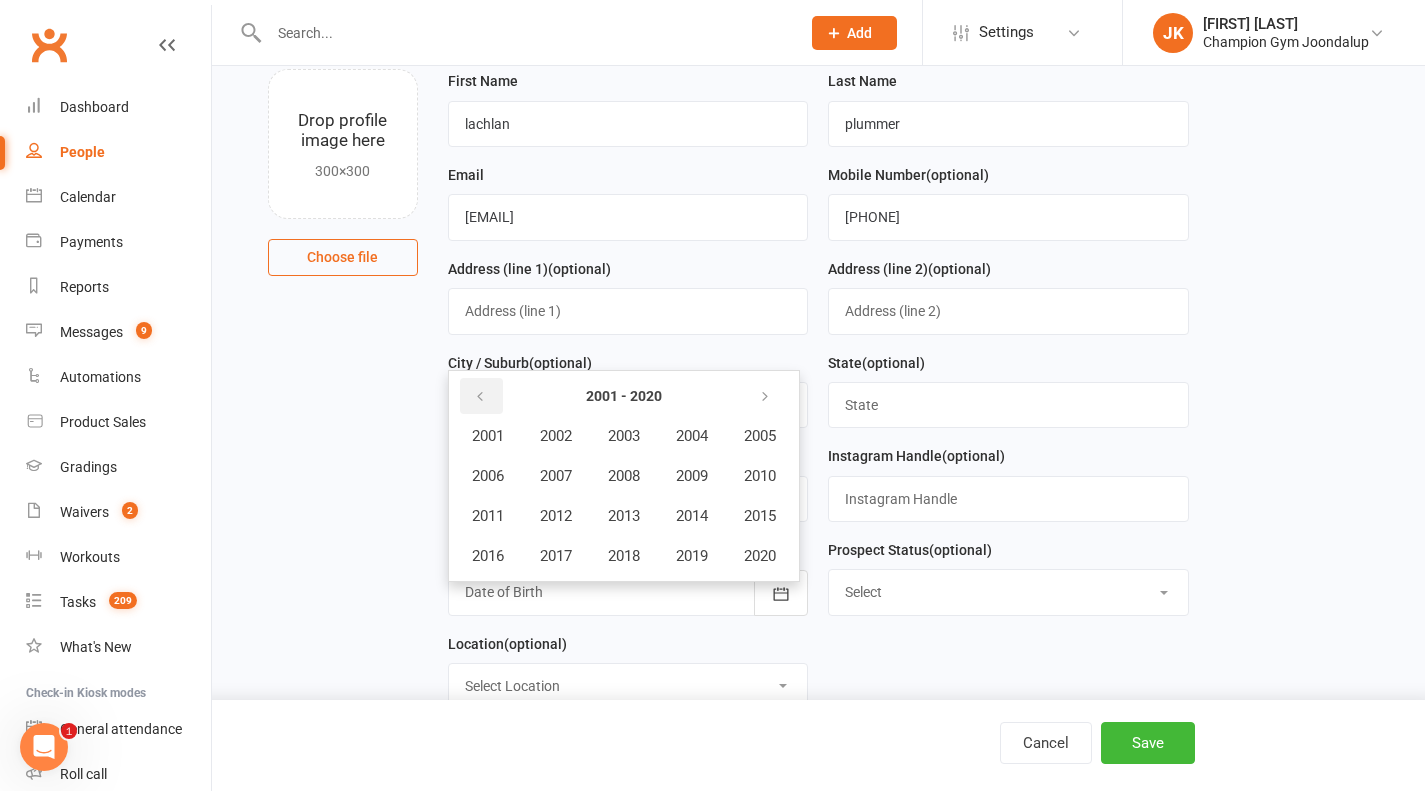 scroll, scrollTop: 137, scrollLeft: 0, axis: vertical 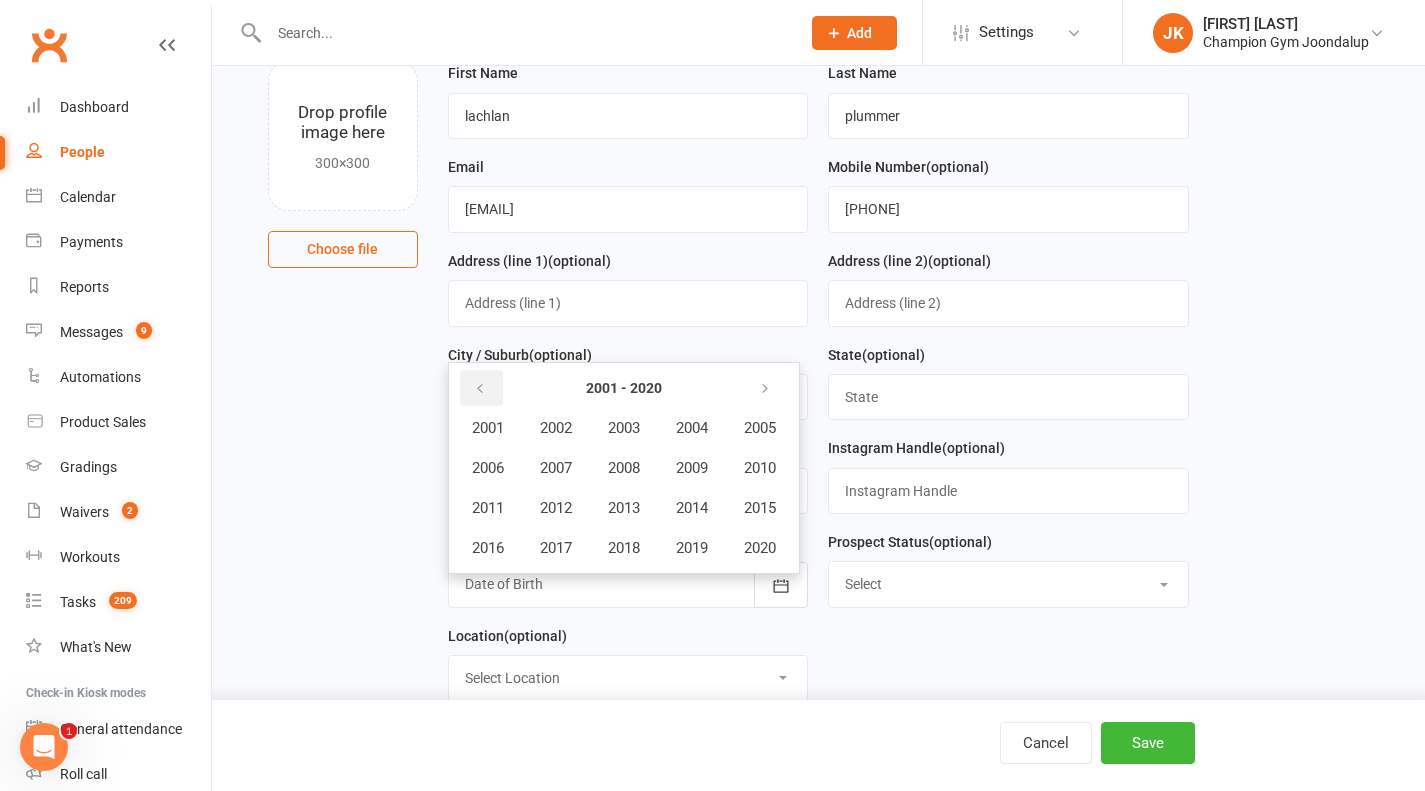 click at bounding box center [481, 388] 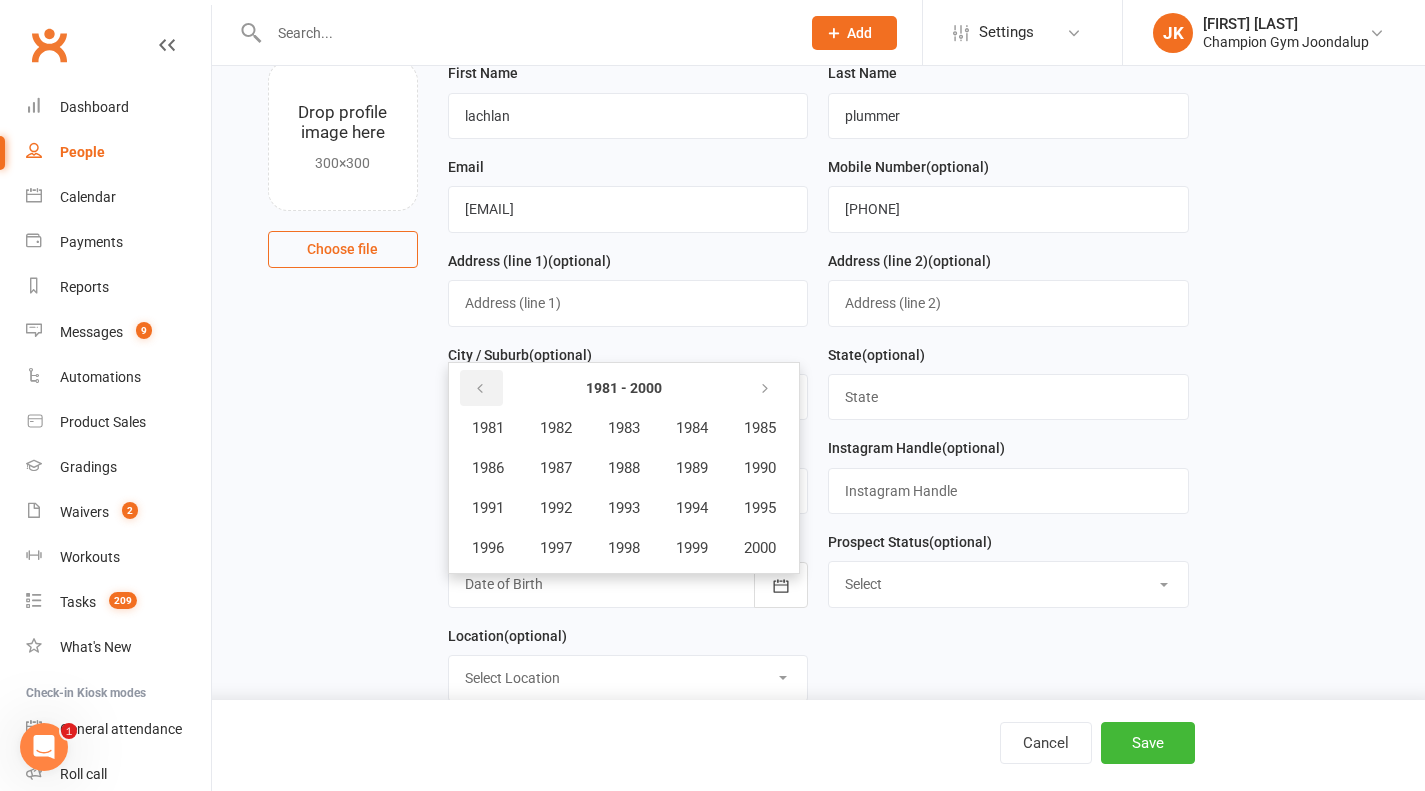 click at bounding box center [481, 388] 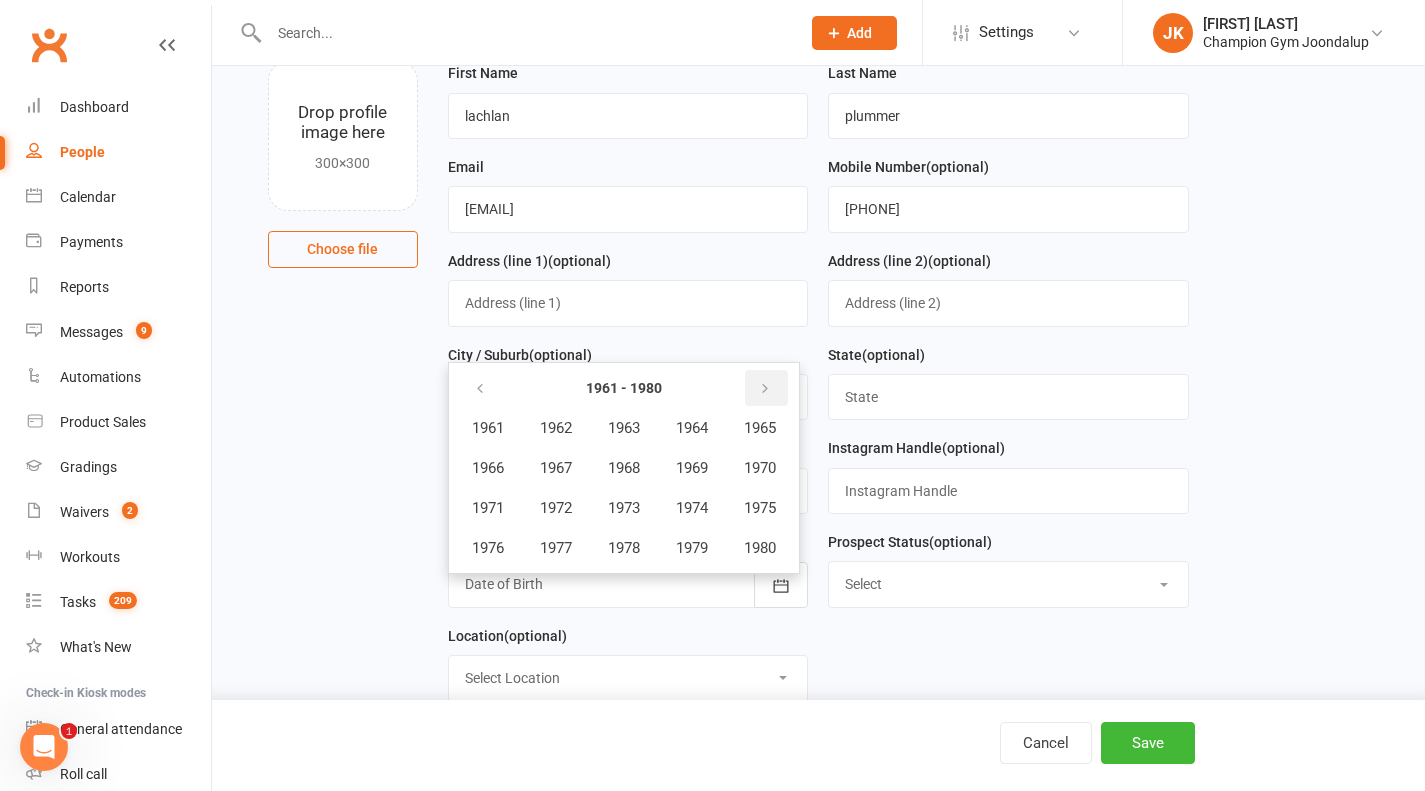 click at bounding box center [766, 388] 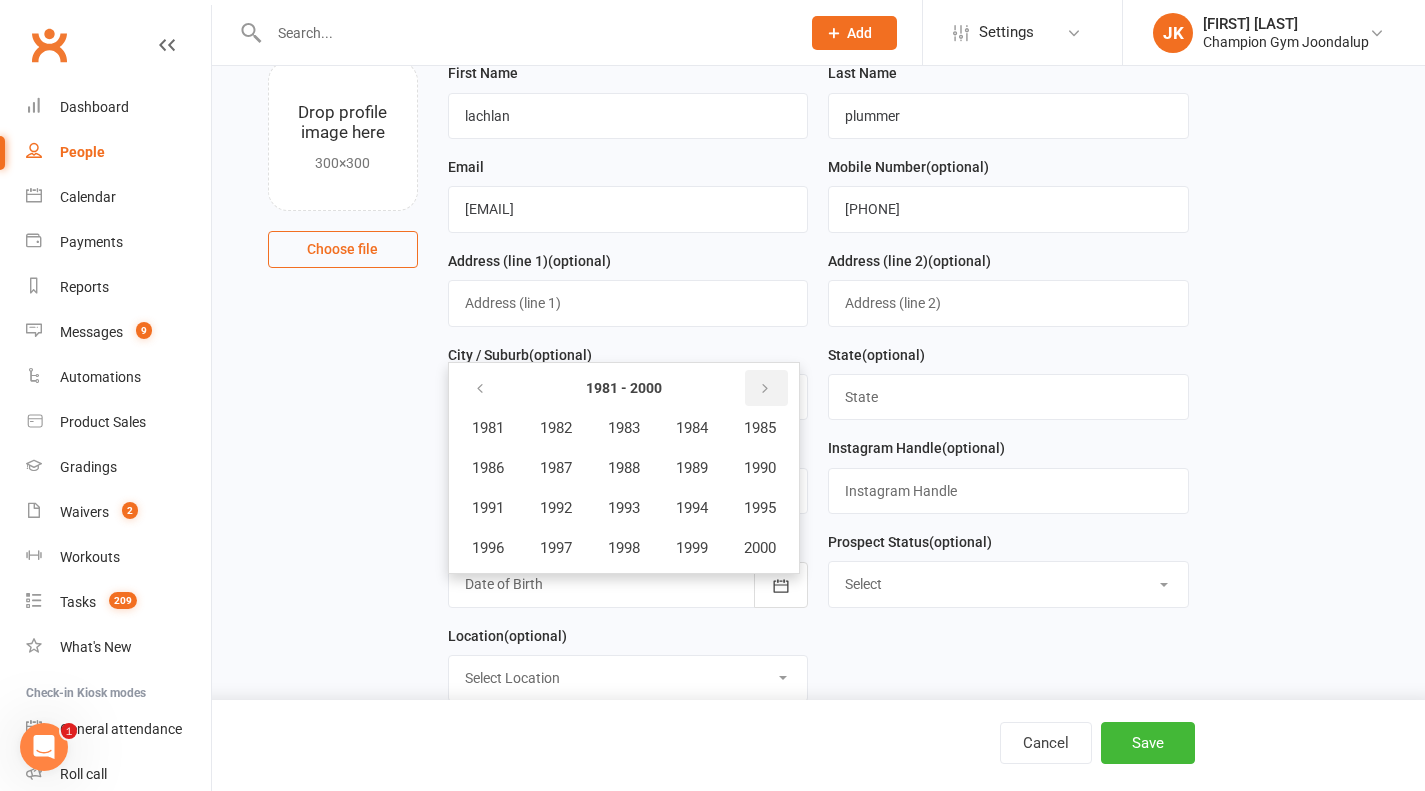 click at bounding box center [766, 388] 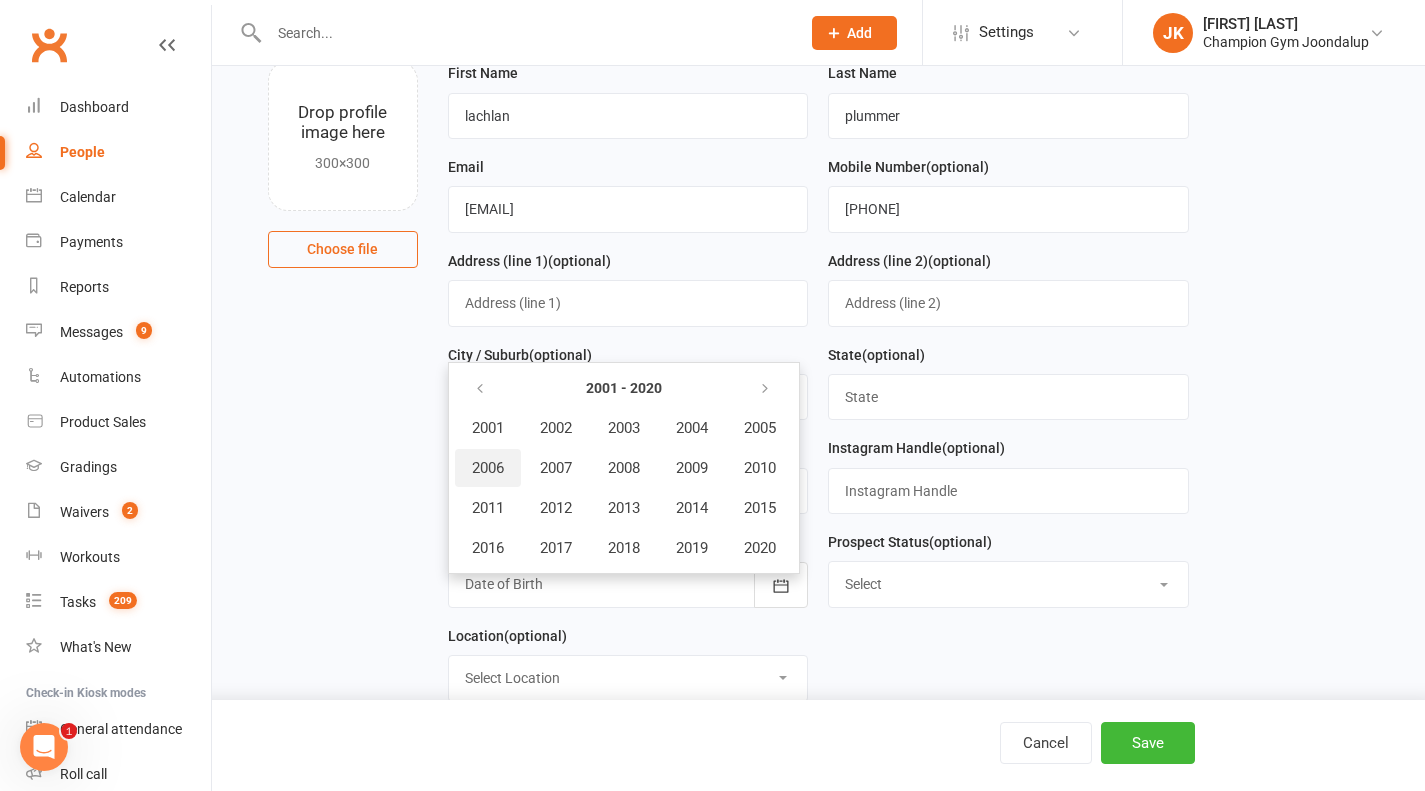 click on "2006" at bounding box center [488, 468] 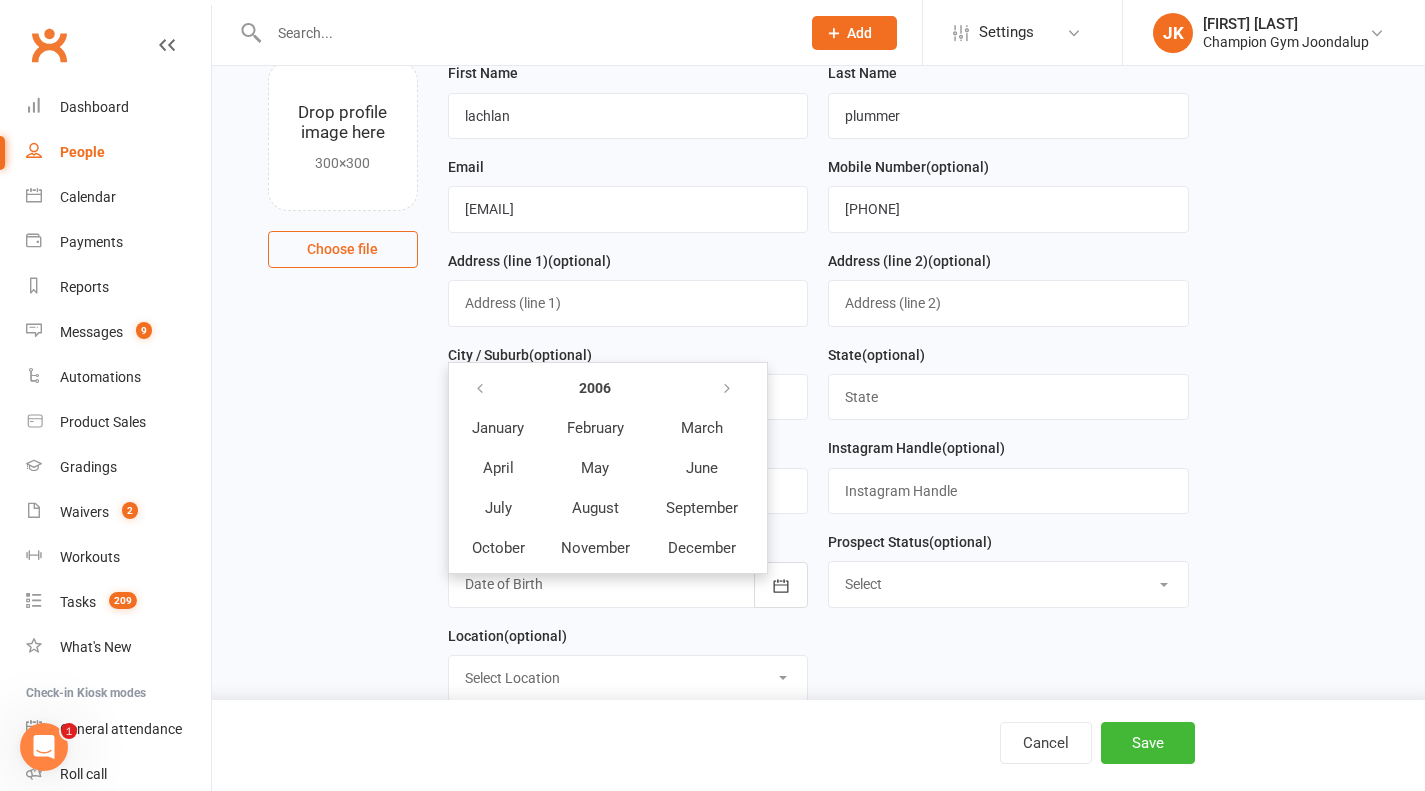 click on "February" at bounding box center (595, 428) 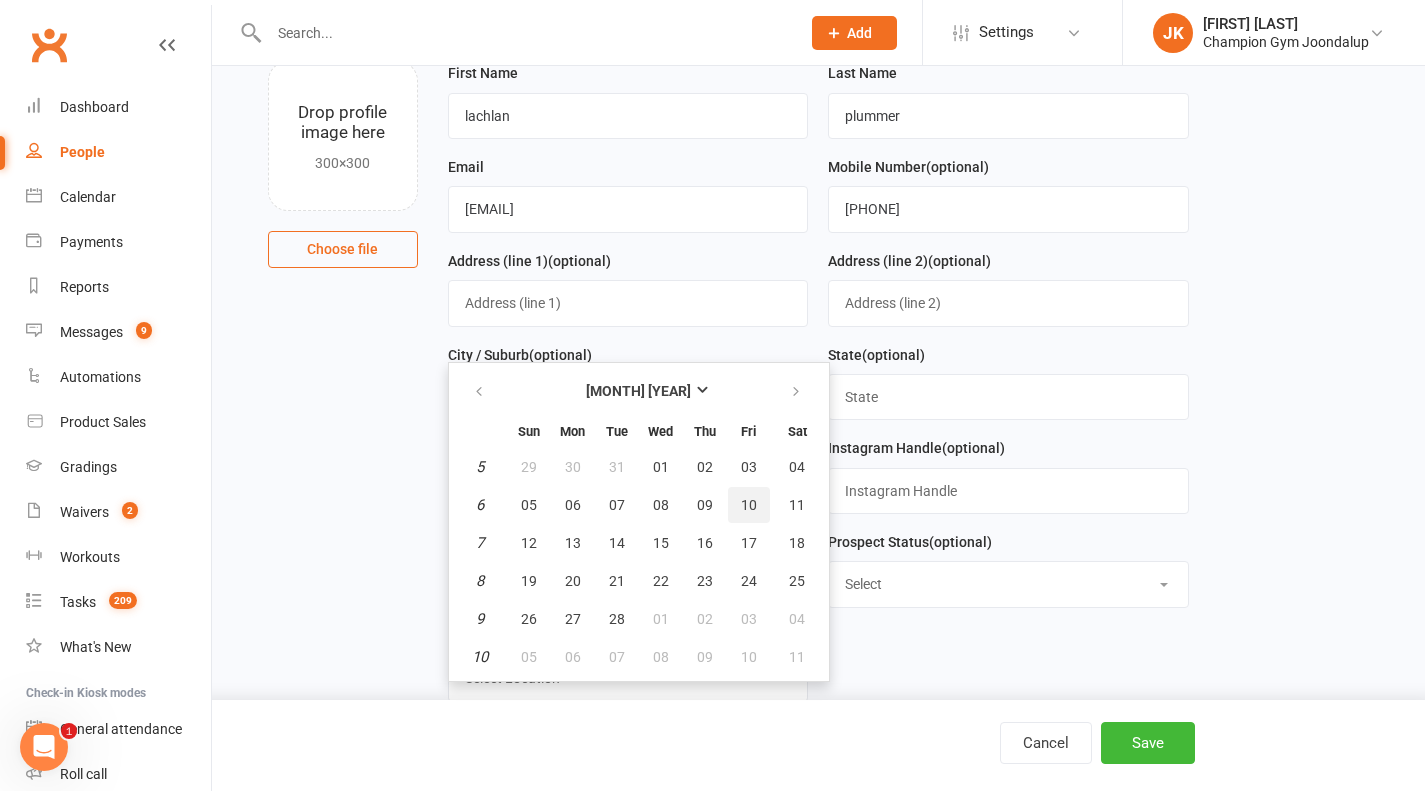 click on "10" at bounding box center [749, 505] 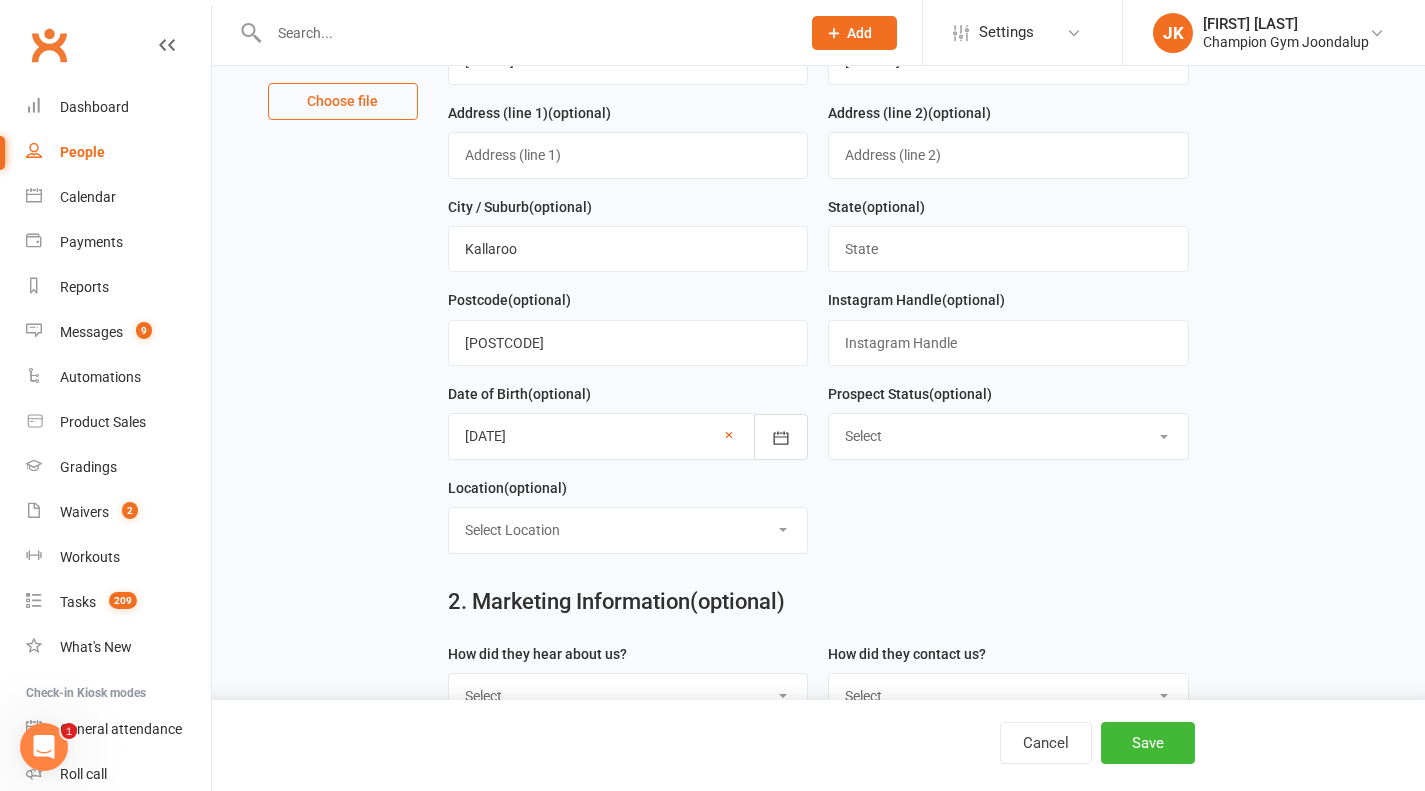 scroll, scrollTop: 282, scrollLeft: 0, axis: vertical 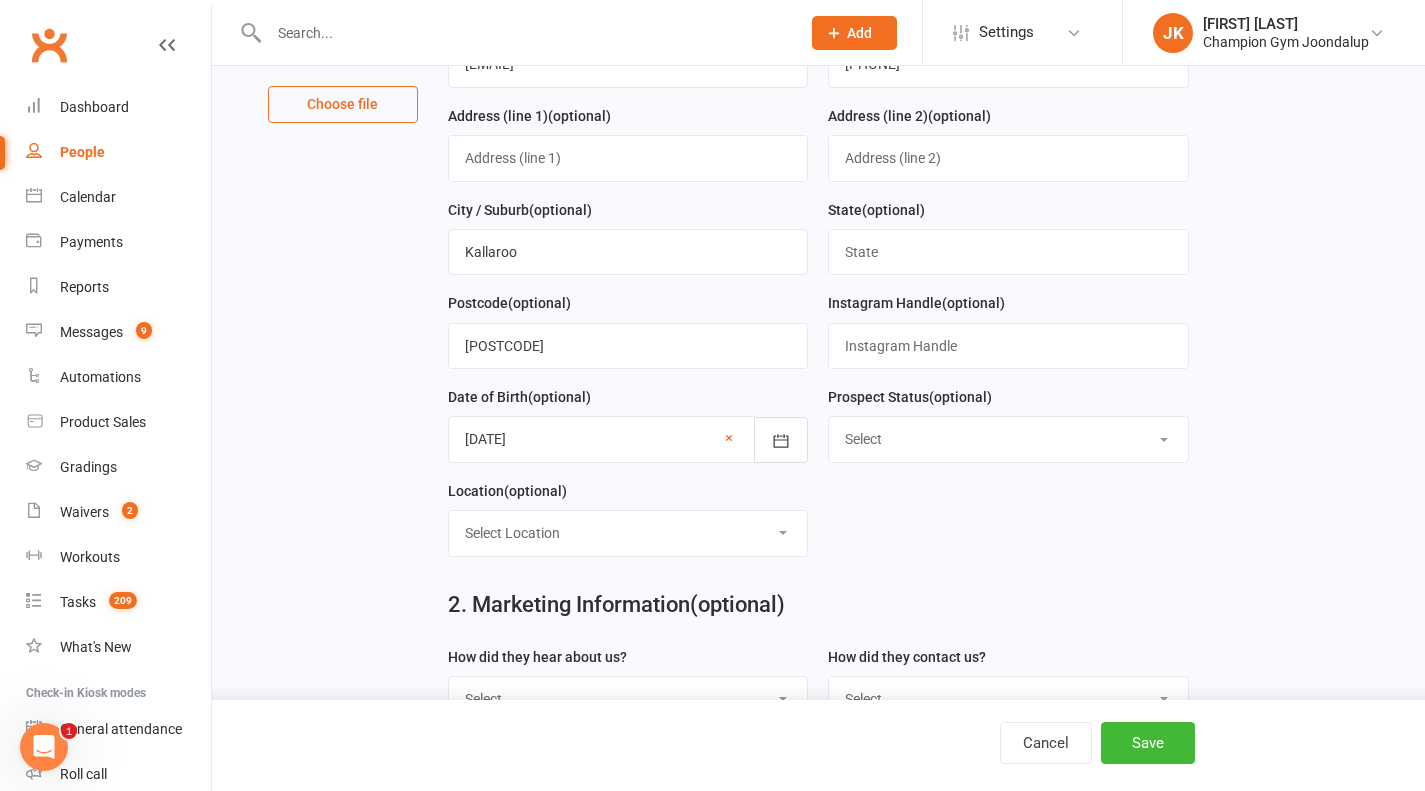 click on "2. Marketing Information  (optional)" at bounding box center (818, 609) 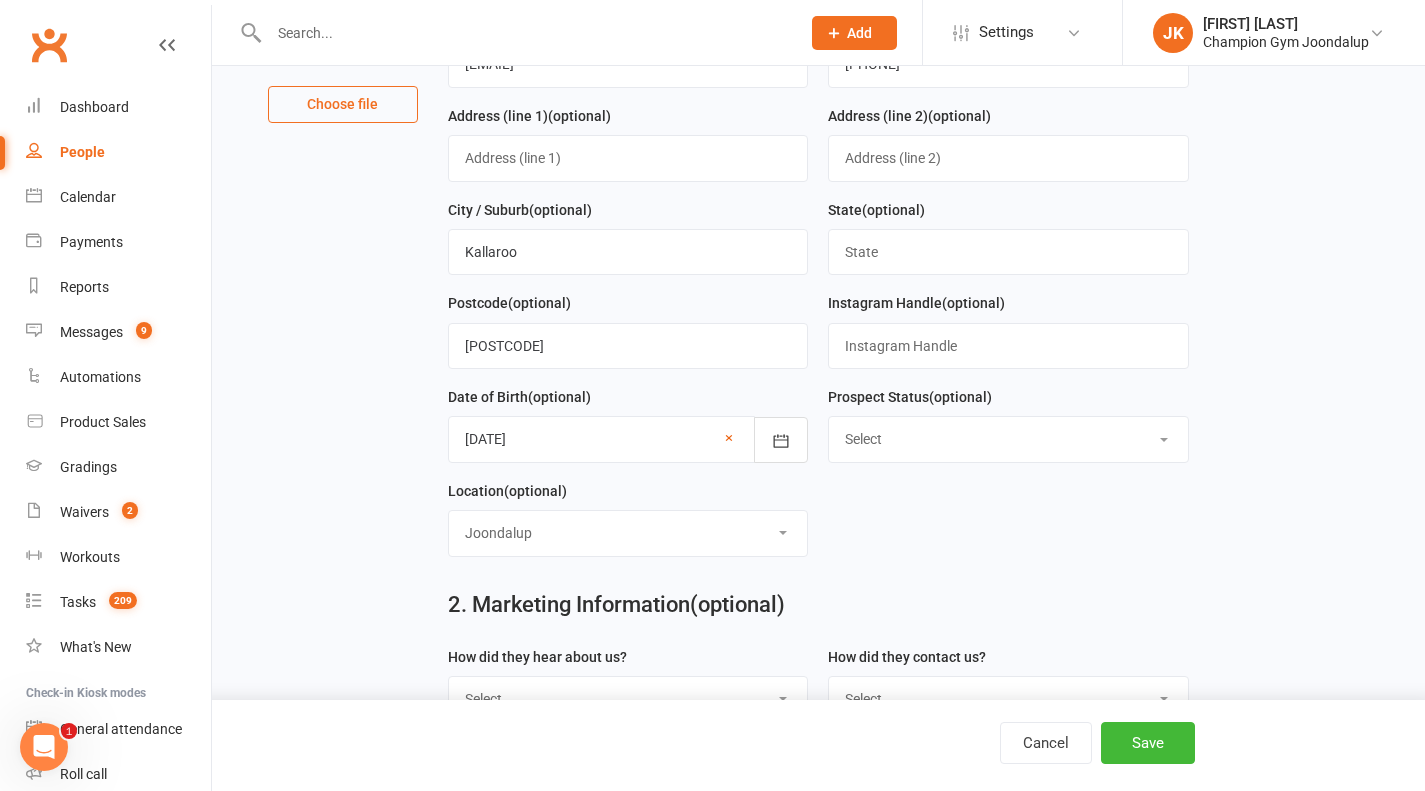 click on "Select Location Highgate Joondalup Myaree" at bounding box center (628, 533) 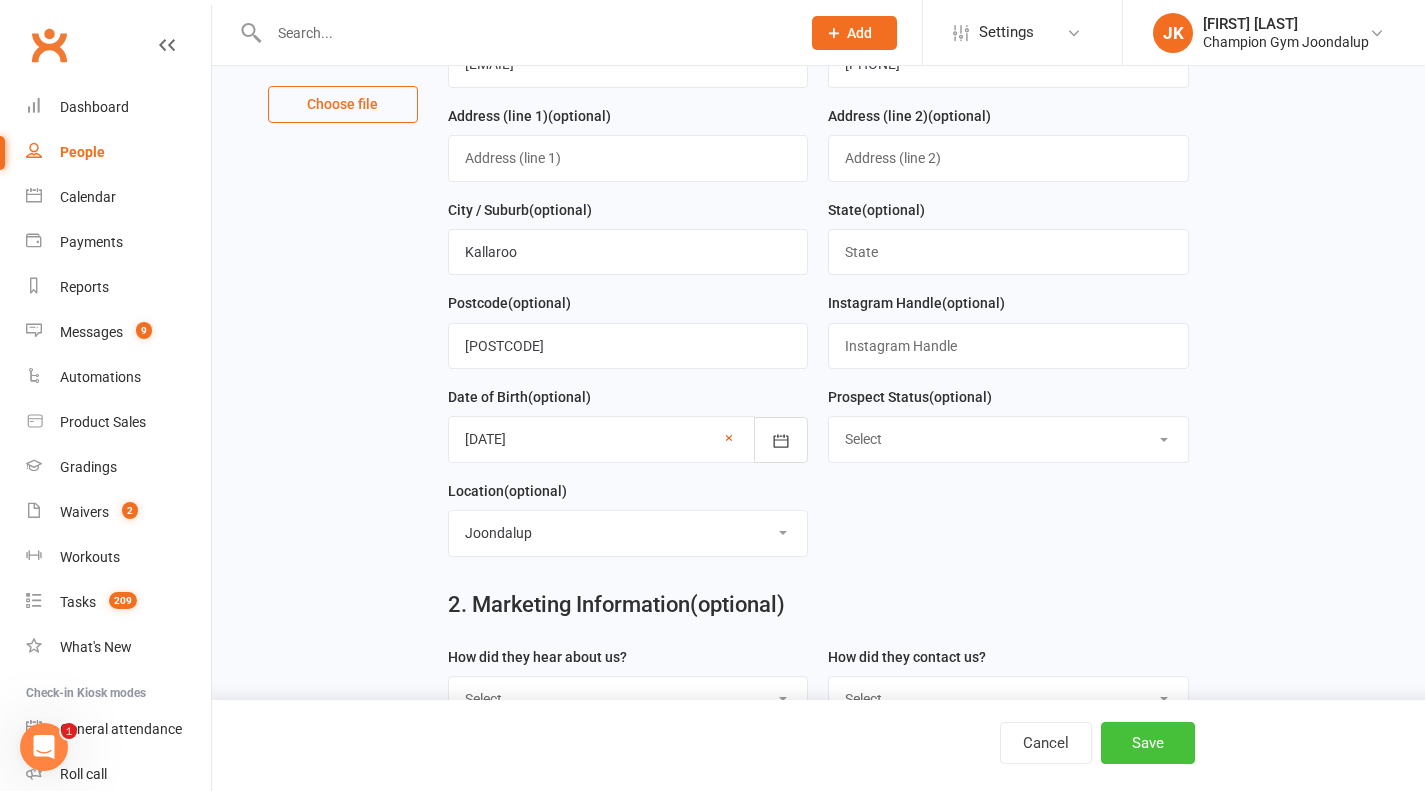 click on "Save" at bounding box center (1148, 743) 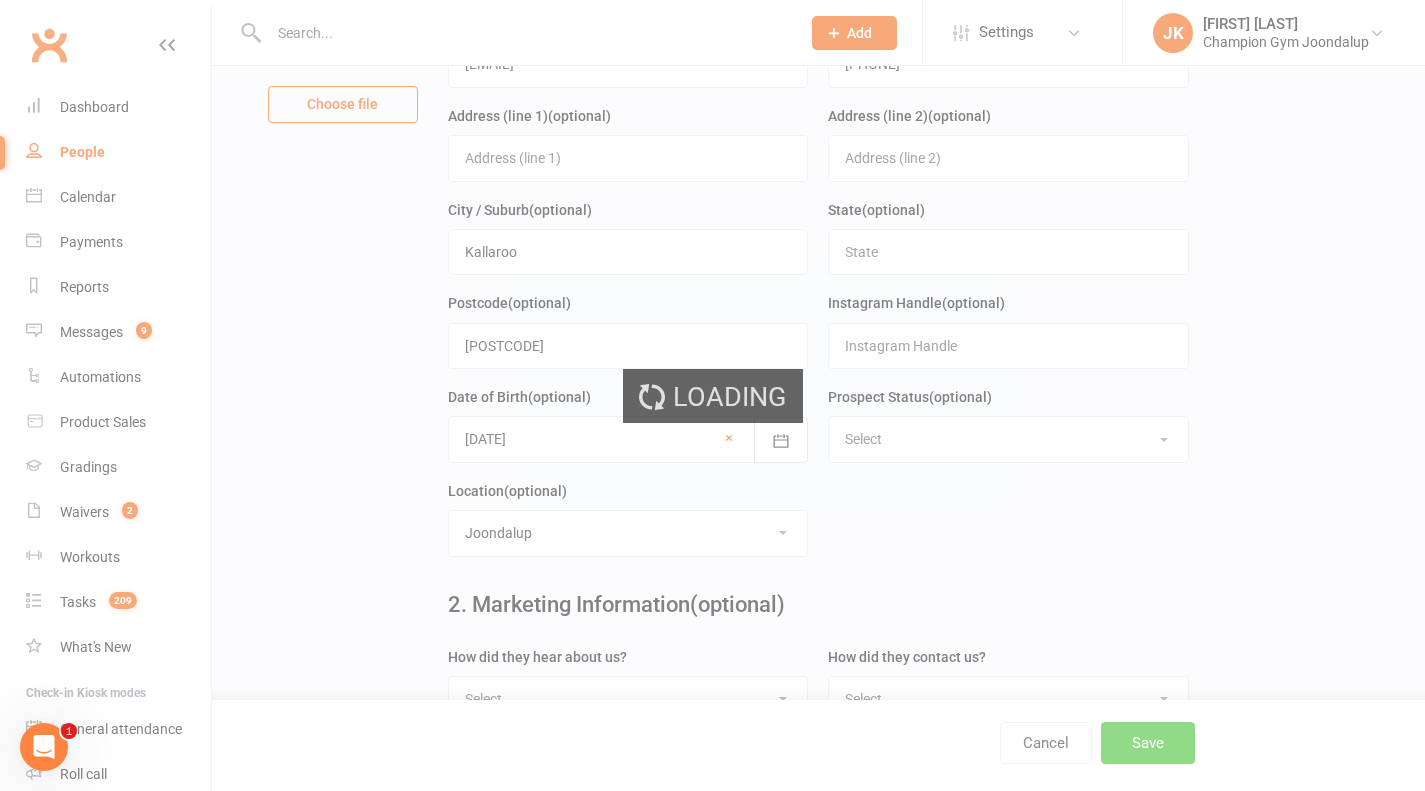 scroll, scrollTop: 0, scrollLeft: 0, axis: both 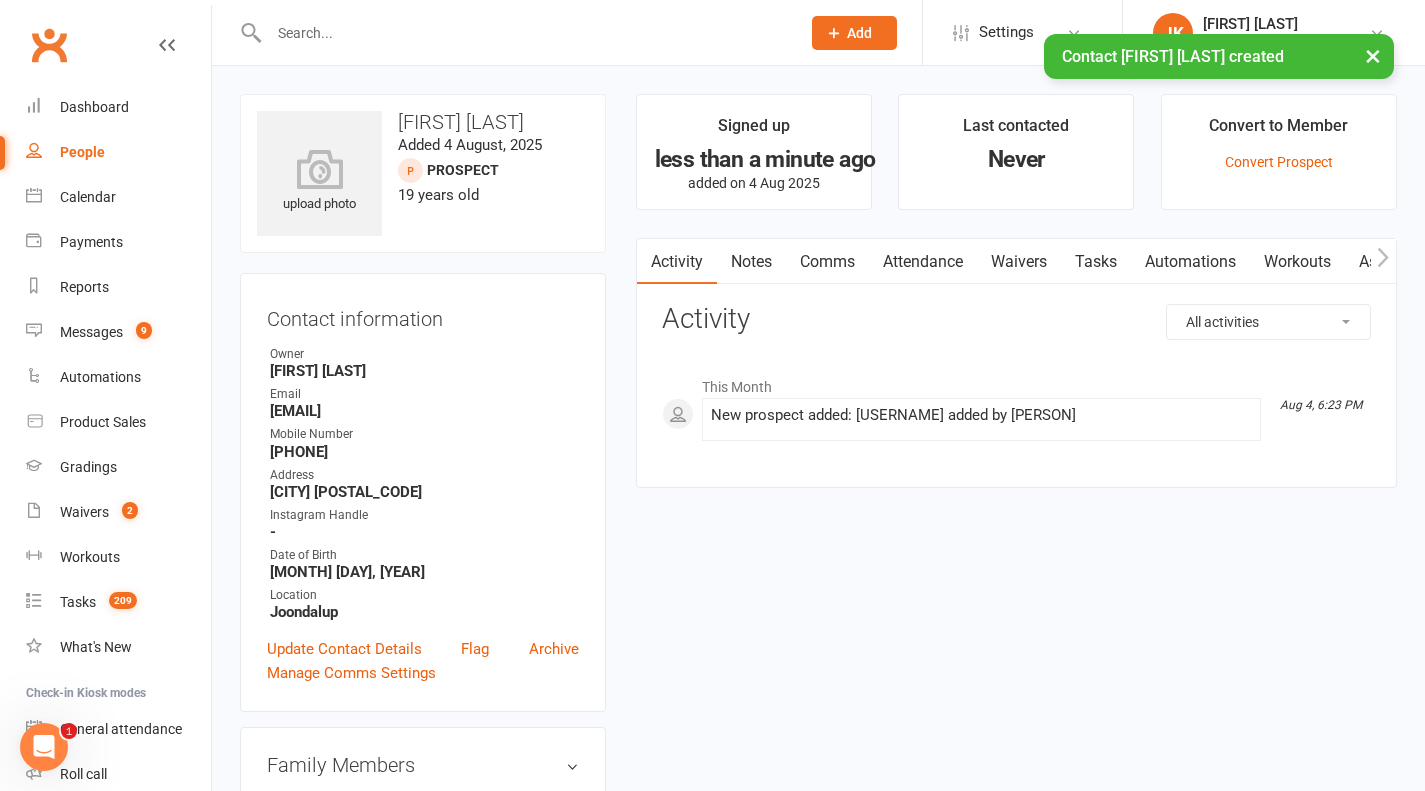 click on "Waivers" at bounding box center [1019, 262] 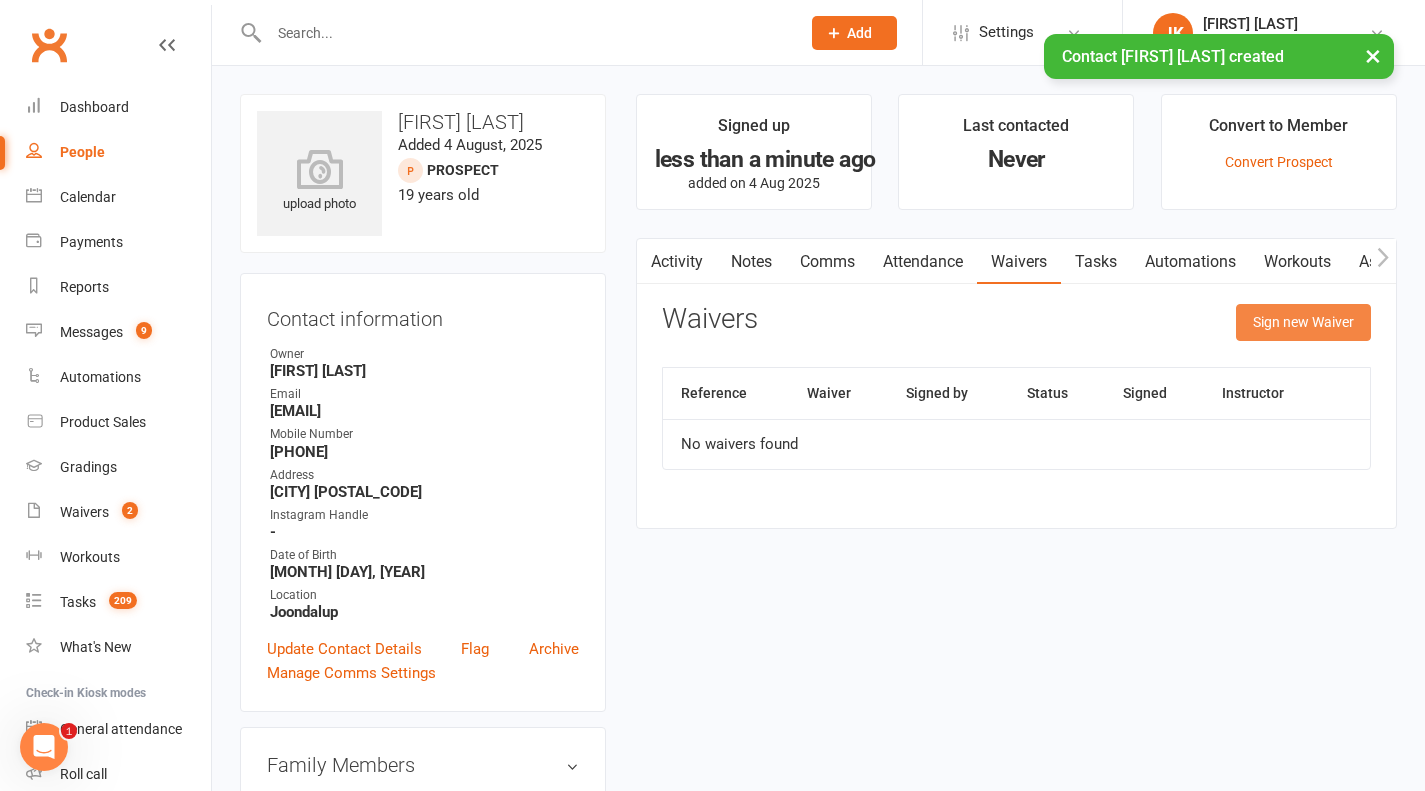 click on "Sign new Waiver" at bounding box center (1303, 322) 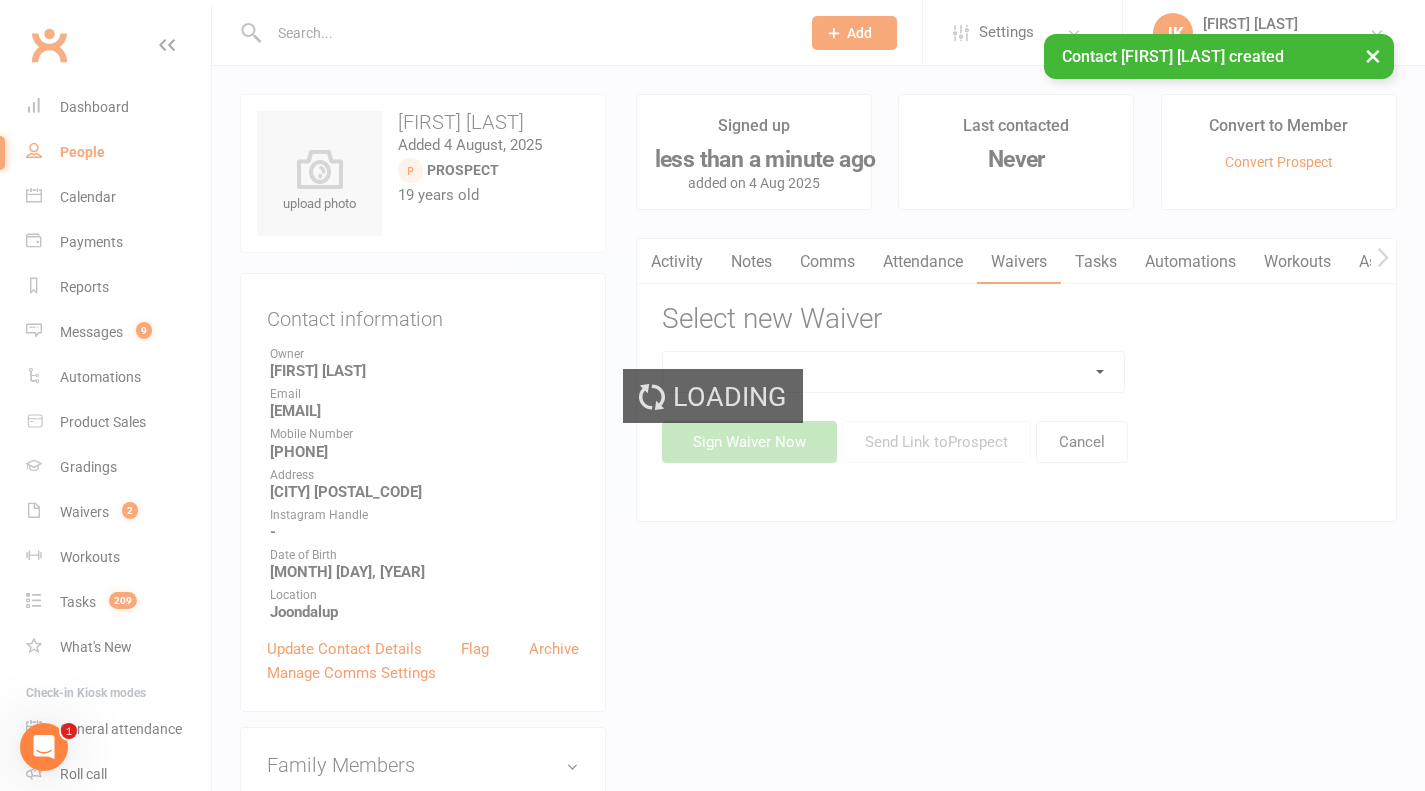 click on "Loading" at bounding box center (712, 395) 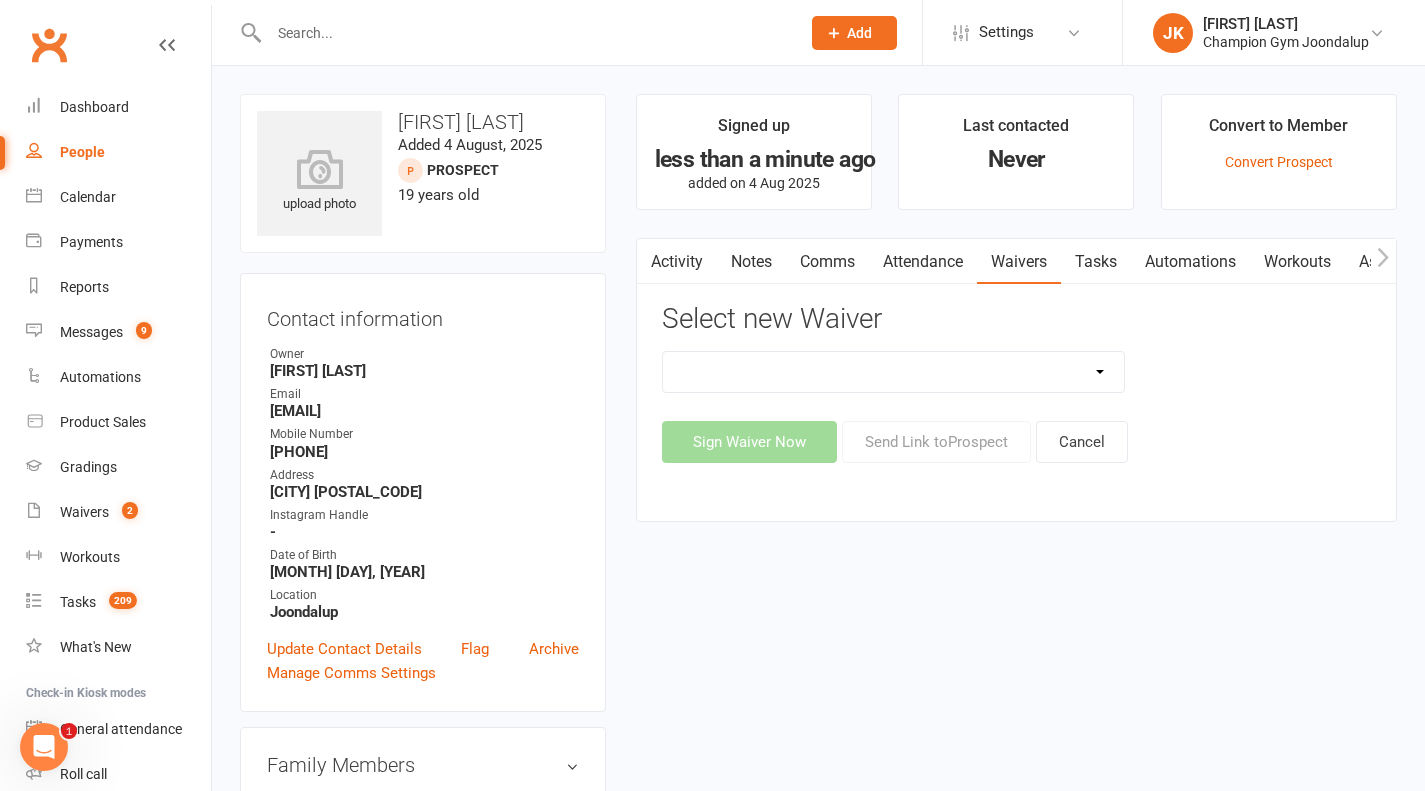 click on "Casual Waiver Casual Waiver (STAFF ONLY) CG Joondalup Cancellation Form CG Joondalup Change of Payment Details Form CG Joondalup Class Pass Terms, Conditions & Waiver of Liability CG Joondalup Membership Agreement CG Joondalup Membership Payment Authority CG Joondalup Membership Variation Form CG Joondalup New Starter Agreement CG Joondalup Pty Ltd – 7-Day Free Trial Waiver & Release of Liability CG Joondalup Suspension Form ***DO NOT USE CG Joondalup Membership Agreement (YOUTH) ***DO NOT USE CG Joondalup Membership Variation Form - YOUTH ***DO NOT USE CG Joondalup New Starter Agreement (YOUTH) Hitout Event Participant Commitment Agreement" at bounding box center [893, 372] 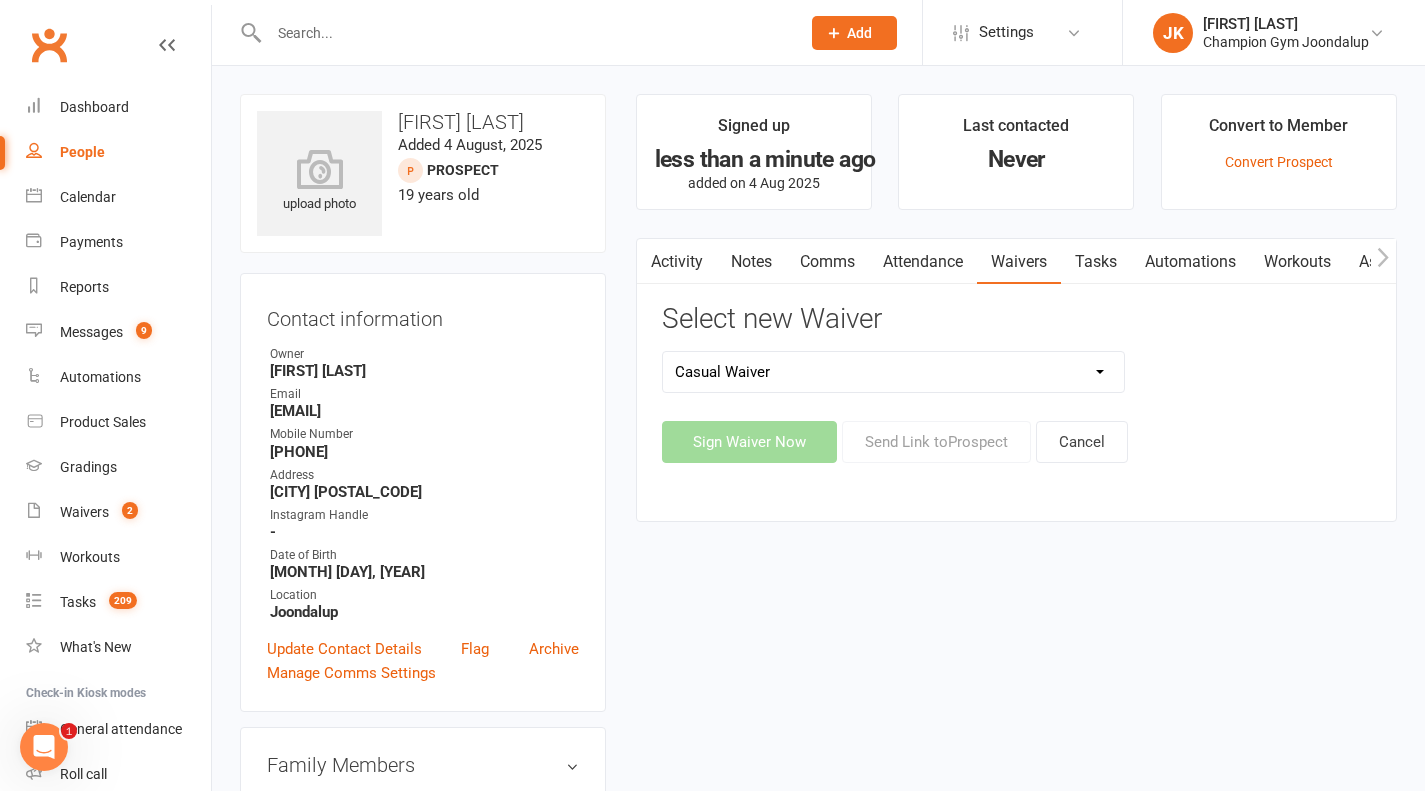 click on "Casual Waiver Casual Waiver (STAFF ONLY) CG Joondalup Cancellation Form CG Joondalup Change of Payment Details Form CG Joondalup Class Pass Terms, Conditions & Waiver of Liability CG Joondalup Membership Agreement CG Joondalup Membership Payment Authority CG Joondalup Membership Variation Form CG Joondalup New Starter Agreement CG Joondalup Pty Ltd – 7-Day Free Trial Waiver & Release of Liability CG Joondalup Suspension Form ***DO NOT USE CG Joondalup Membership Agreement (YOUTH) ***DO NOT USE CG Joondalup Membership Variation Form - YOUTH ***DO NOT USE CG Joondalup New Starter Agreement (YOUTH) Hitout Event Participant Commitment Agreement" at bounding box center [893, 372] 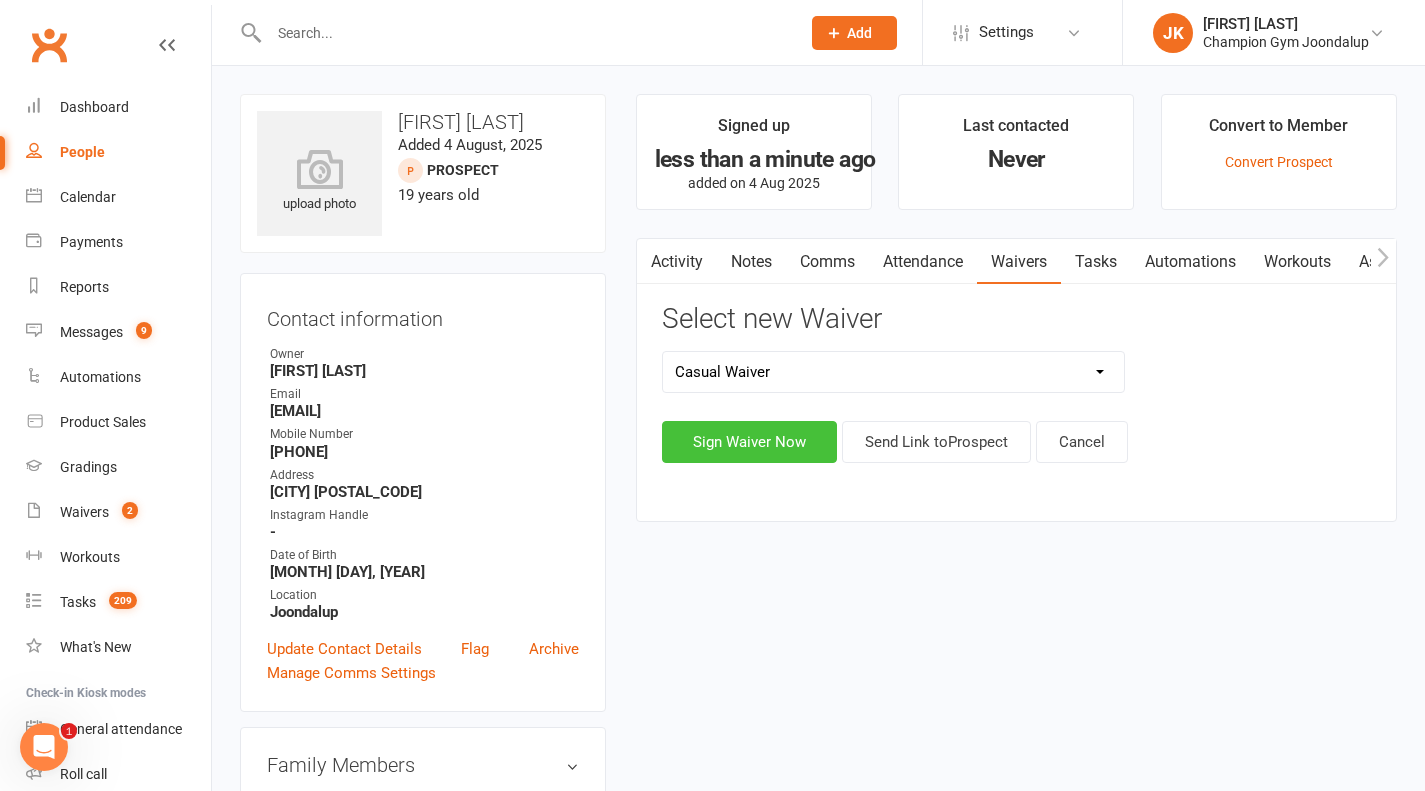 click on "Sign Waiver Now" at bounding box center (749, 442) 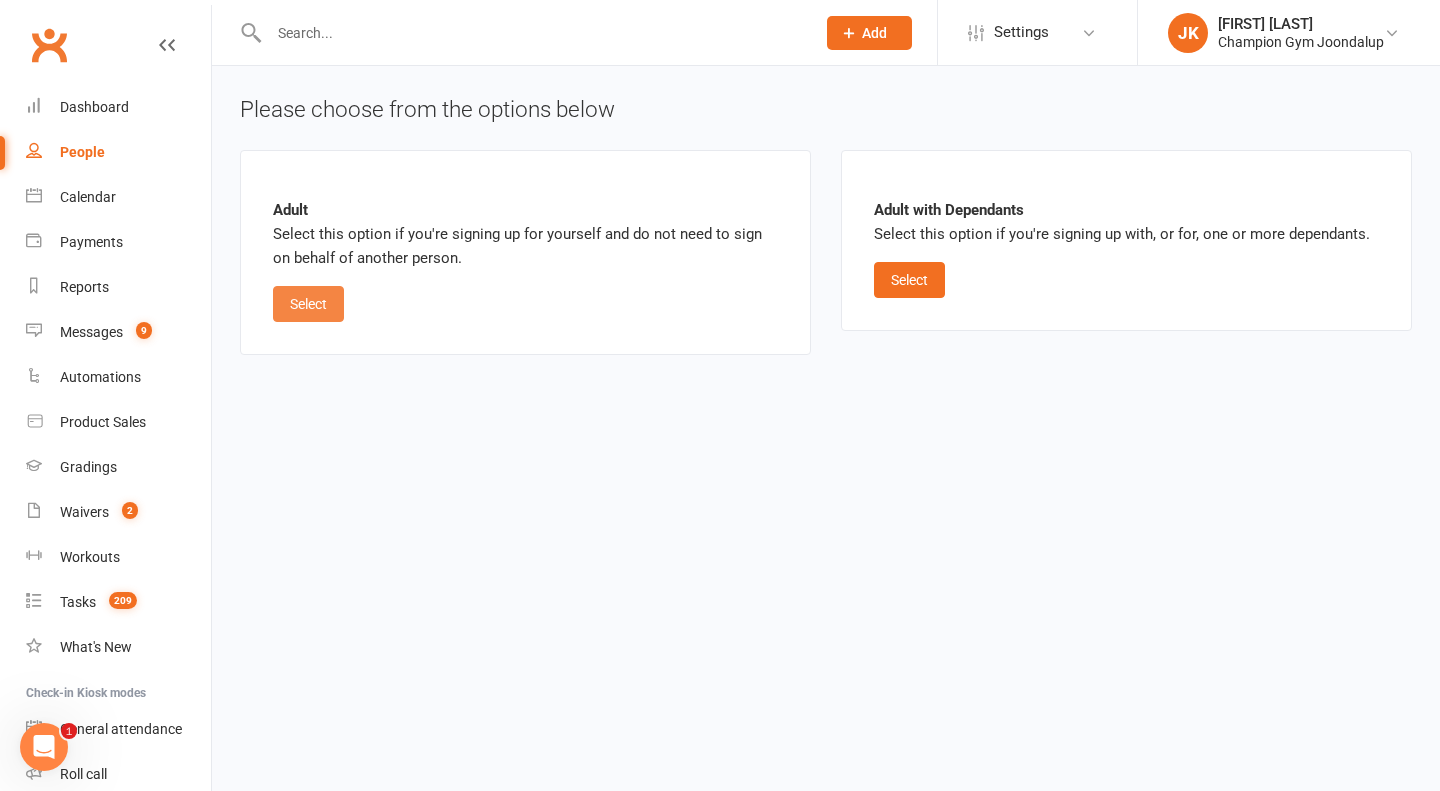 click on "Select" at bounding box center (308, 304) 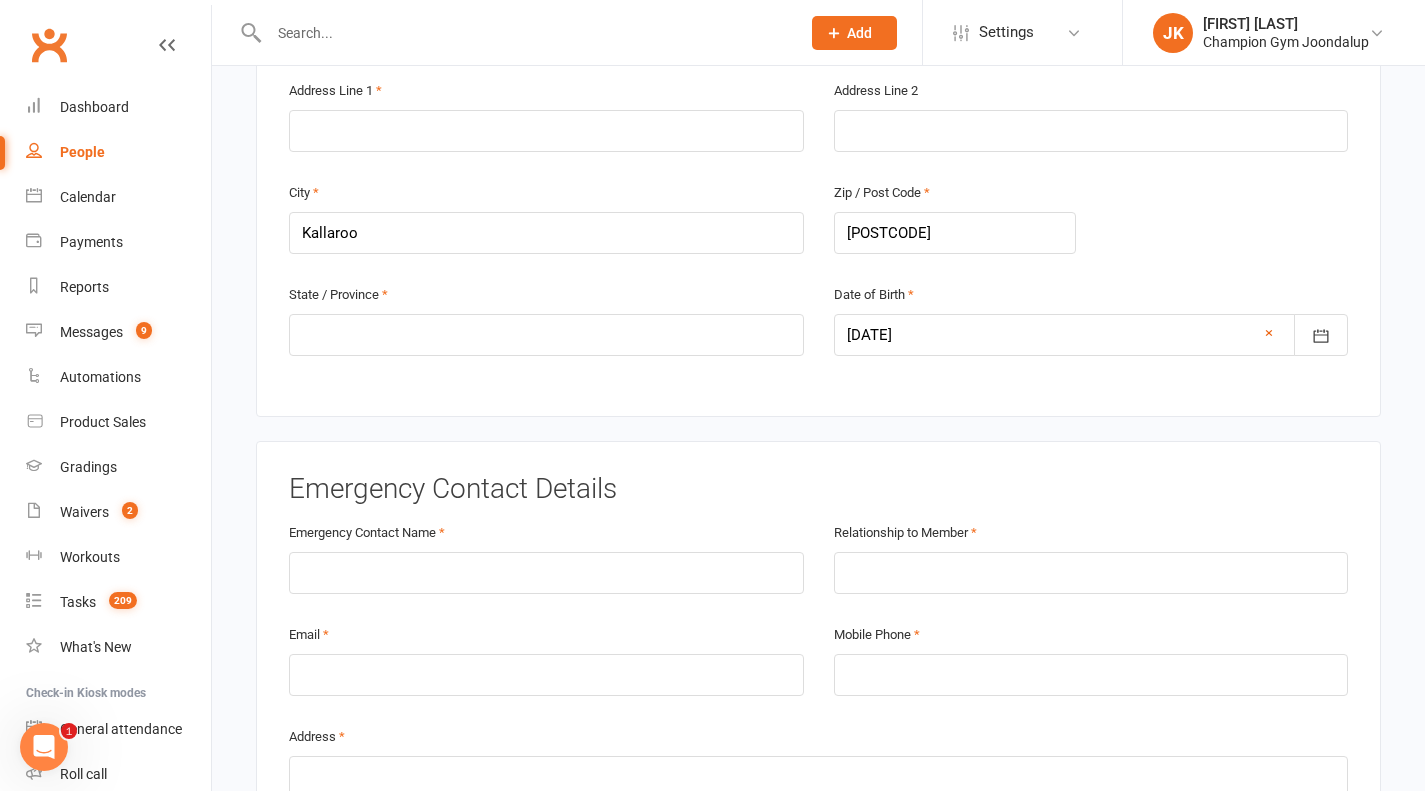 scroll, scrollTop: 729, scrollLeft: 0, axis: vertical 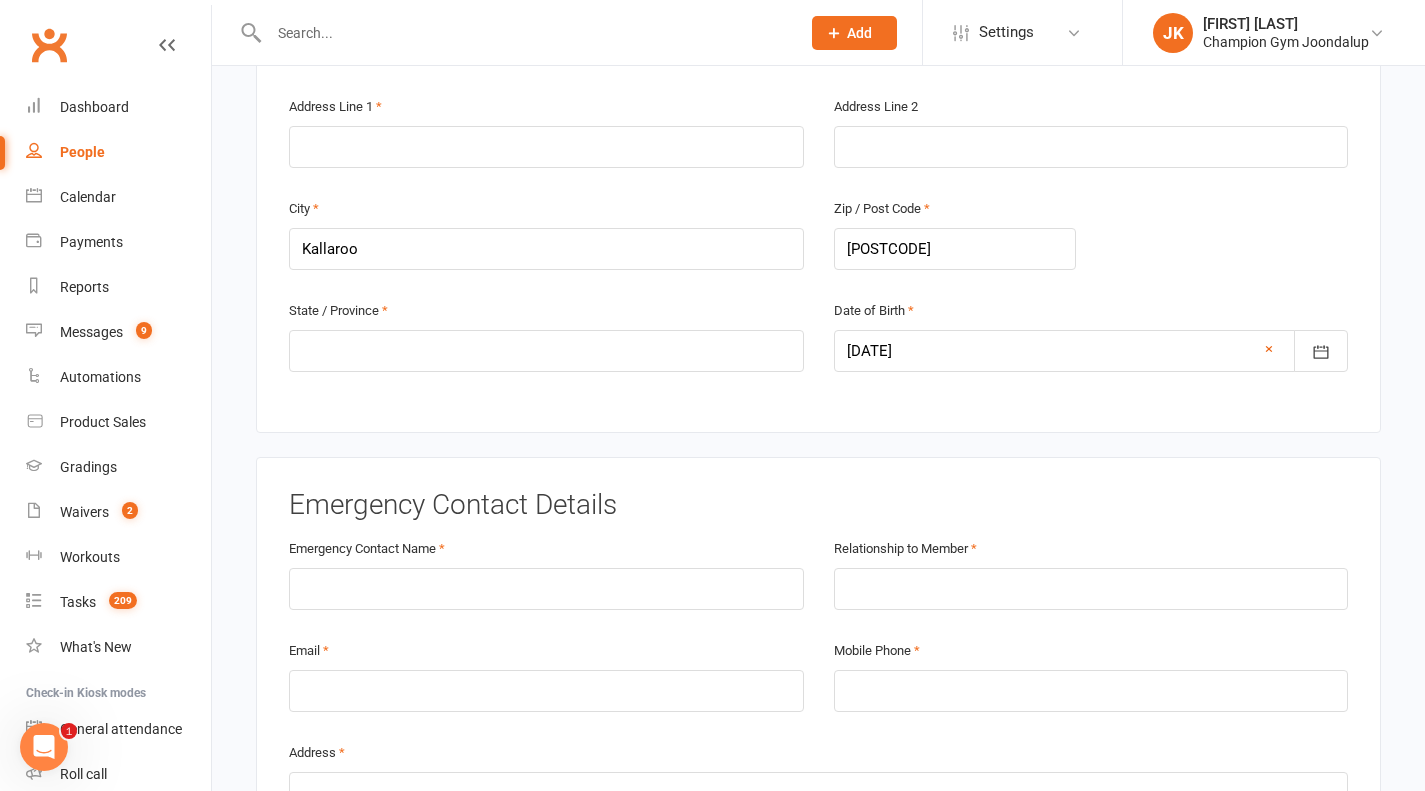 click at bounding box center [546, 351] 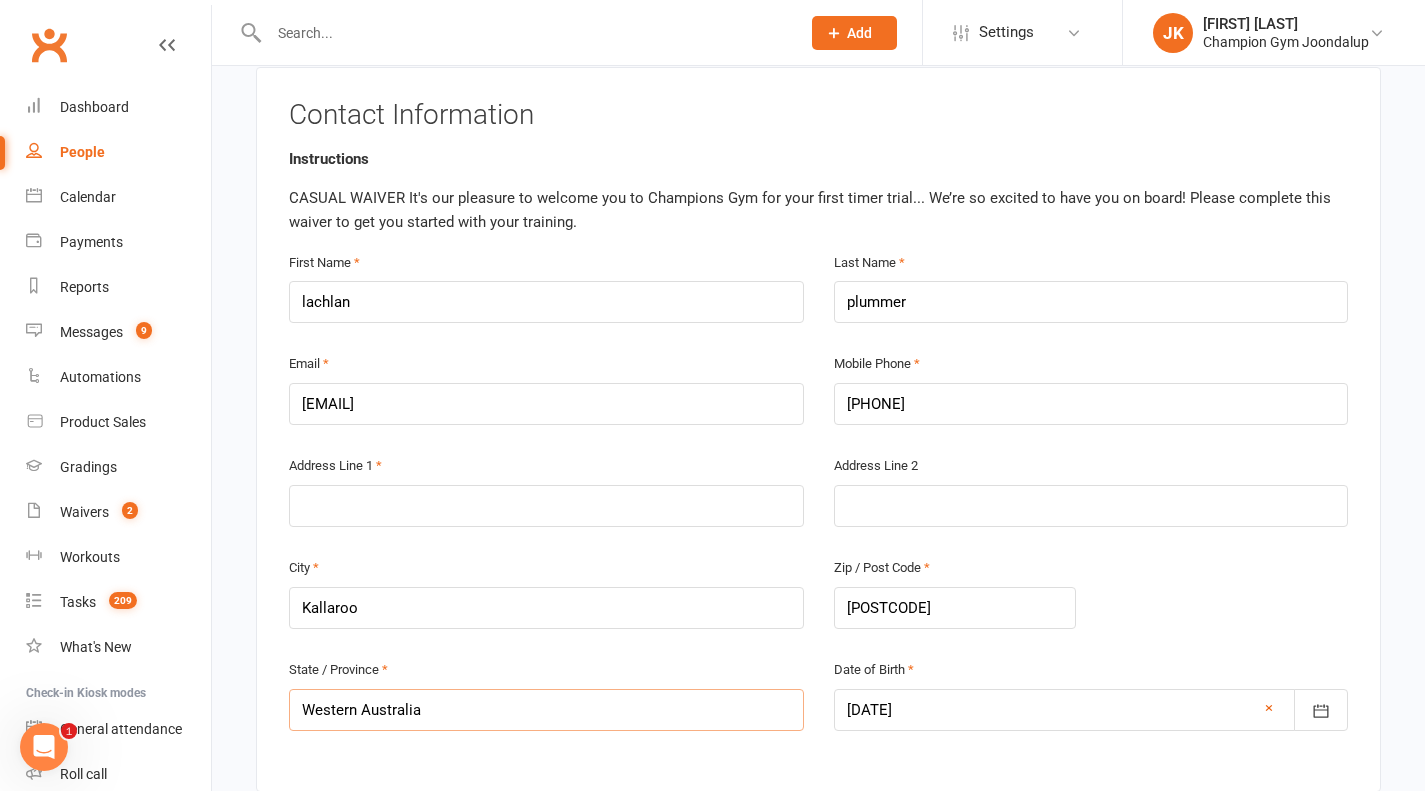 scroll, scrollTop: 375, scrollLeft: 0, axis: vertical 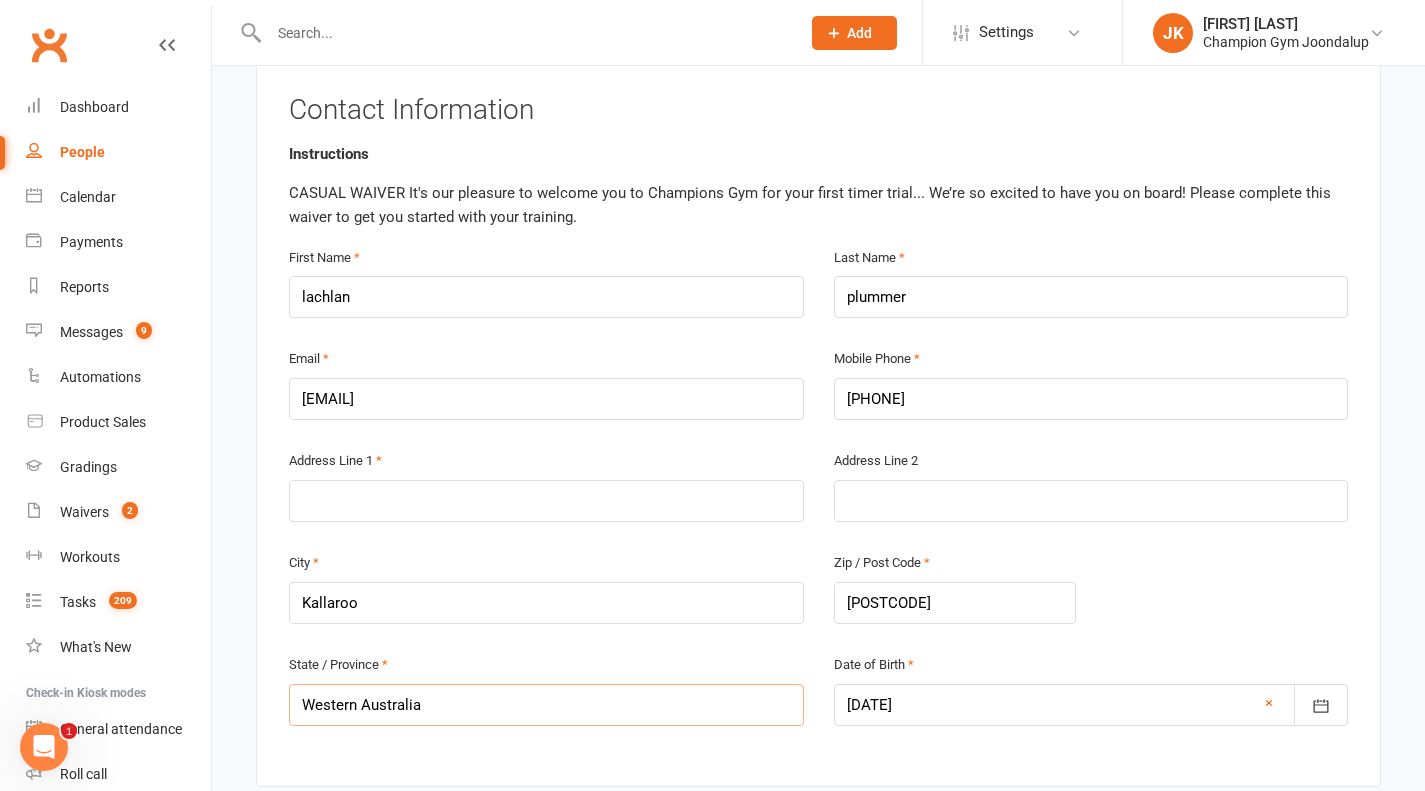 type on "Western Australia" 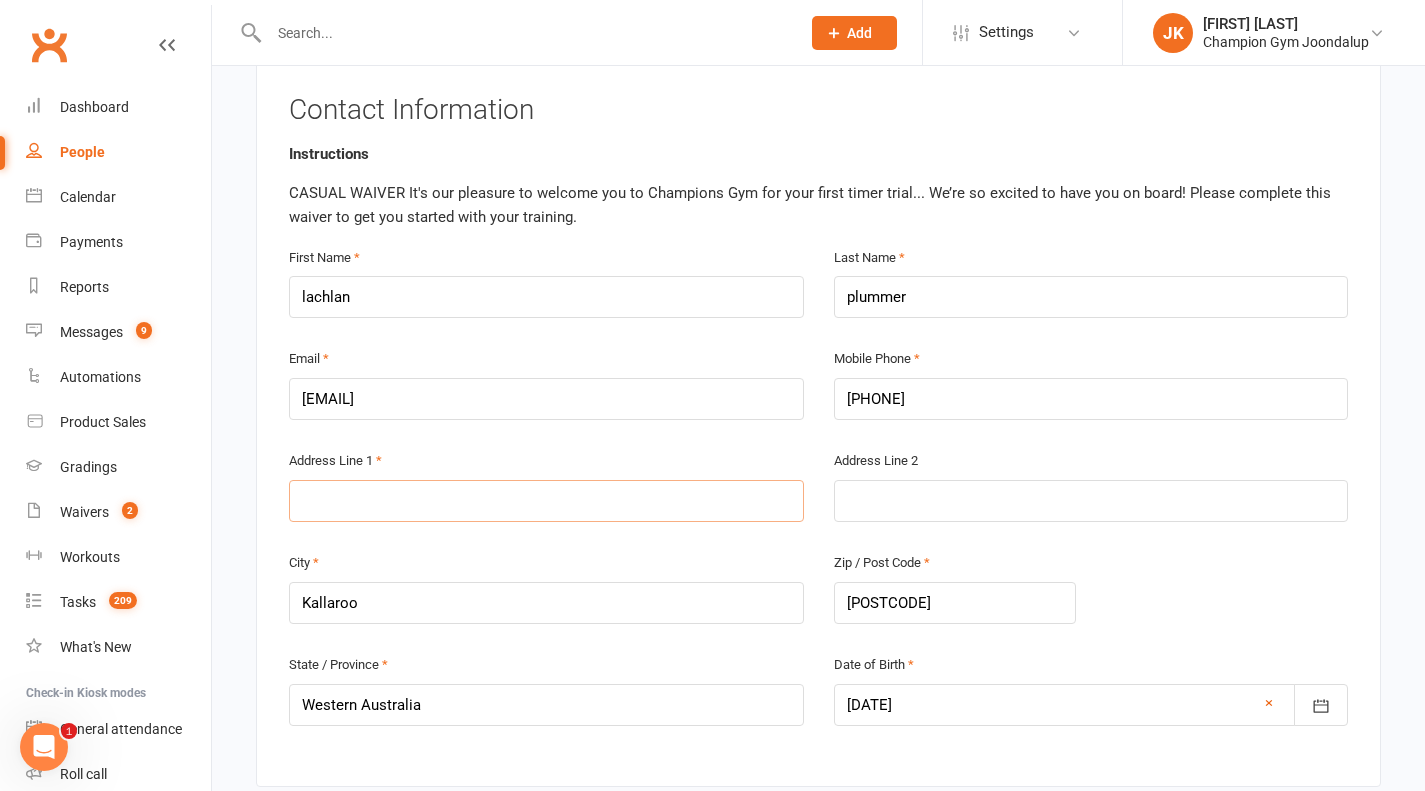 click at bounding box center (546, 501) 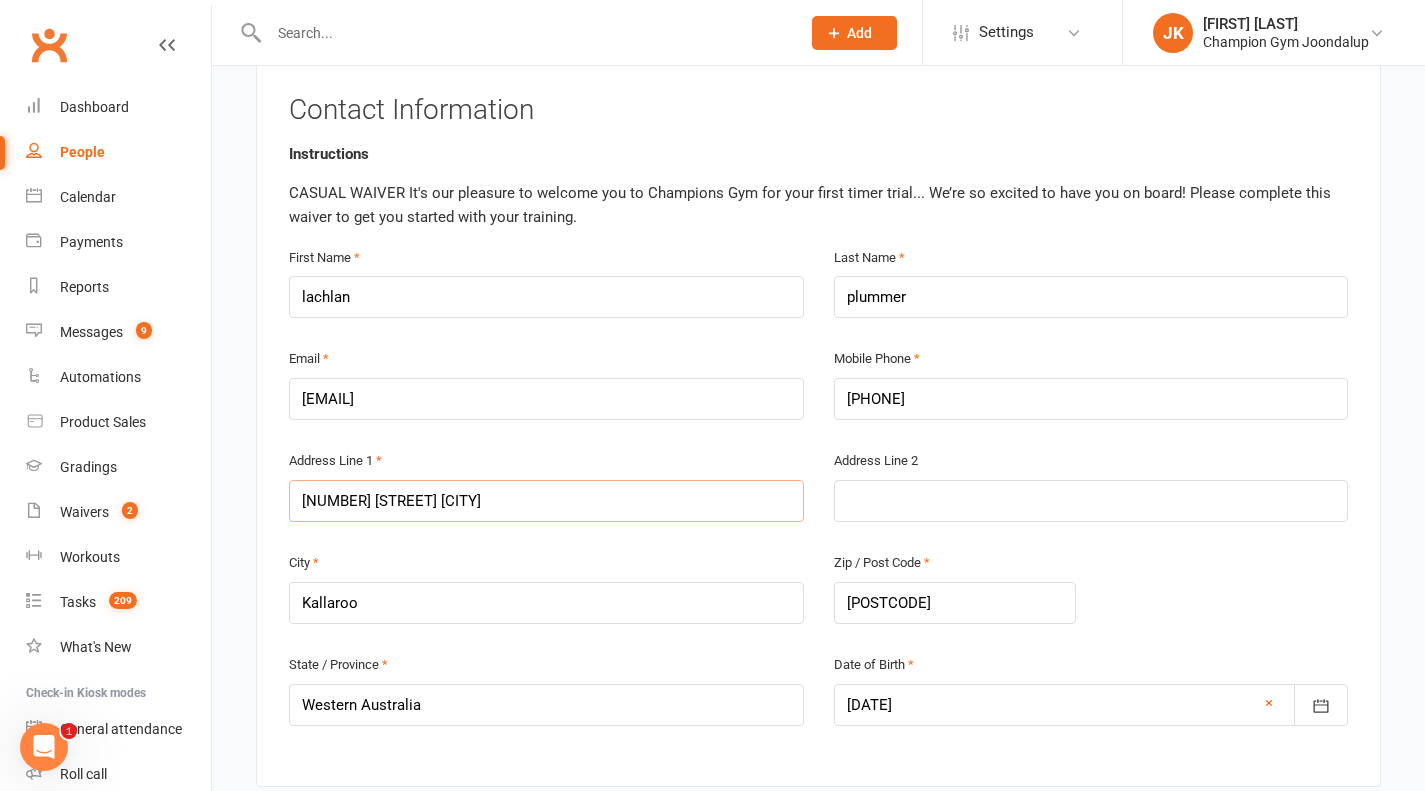 type on "6 shelley place Kallaroo" 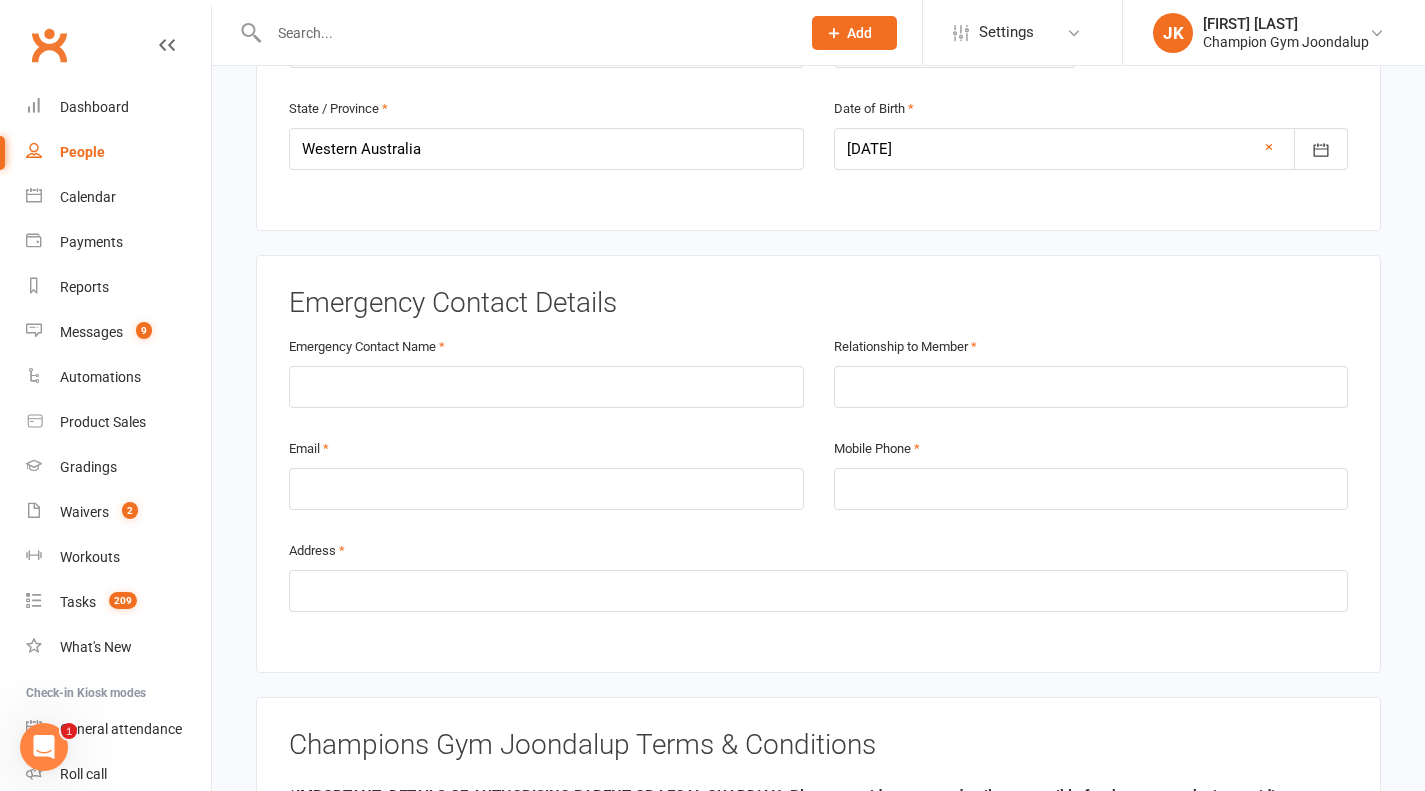 scroll, scrollTop: 921, scrollLeft: 0, axis: vertical 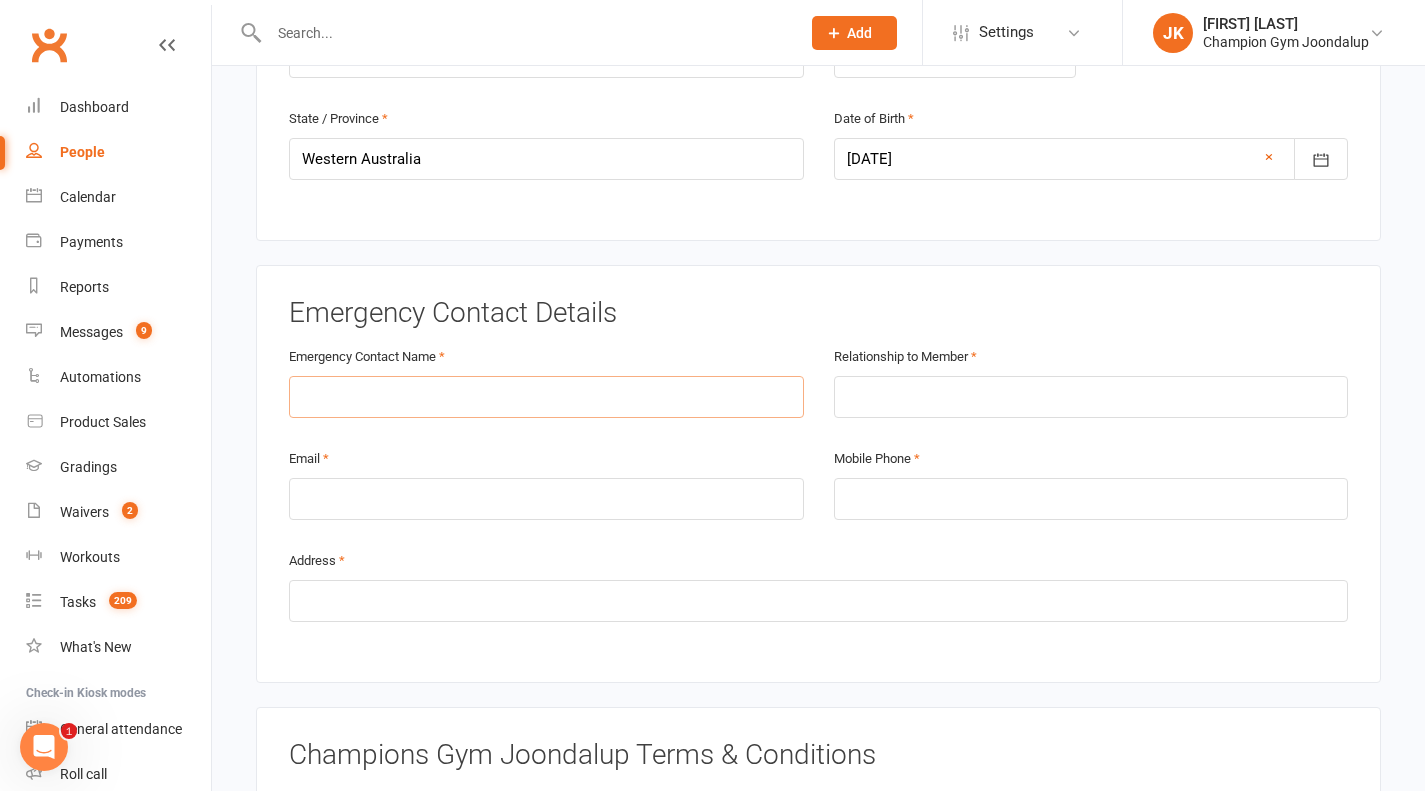 click at bounding box center [546, 397] 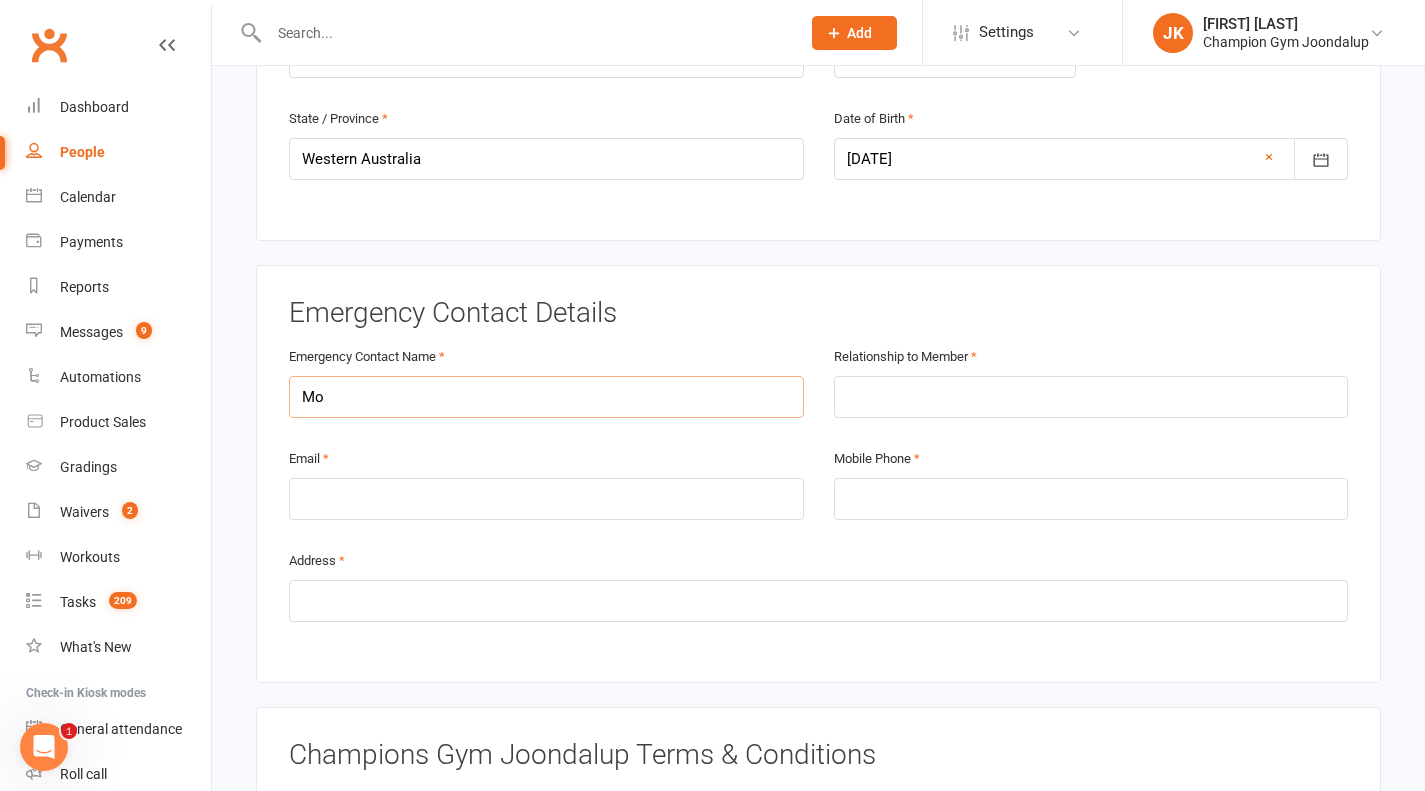 type on "M" 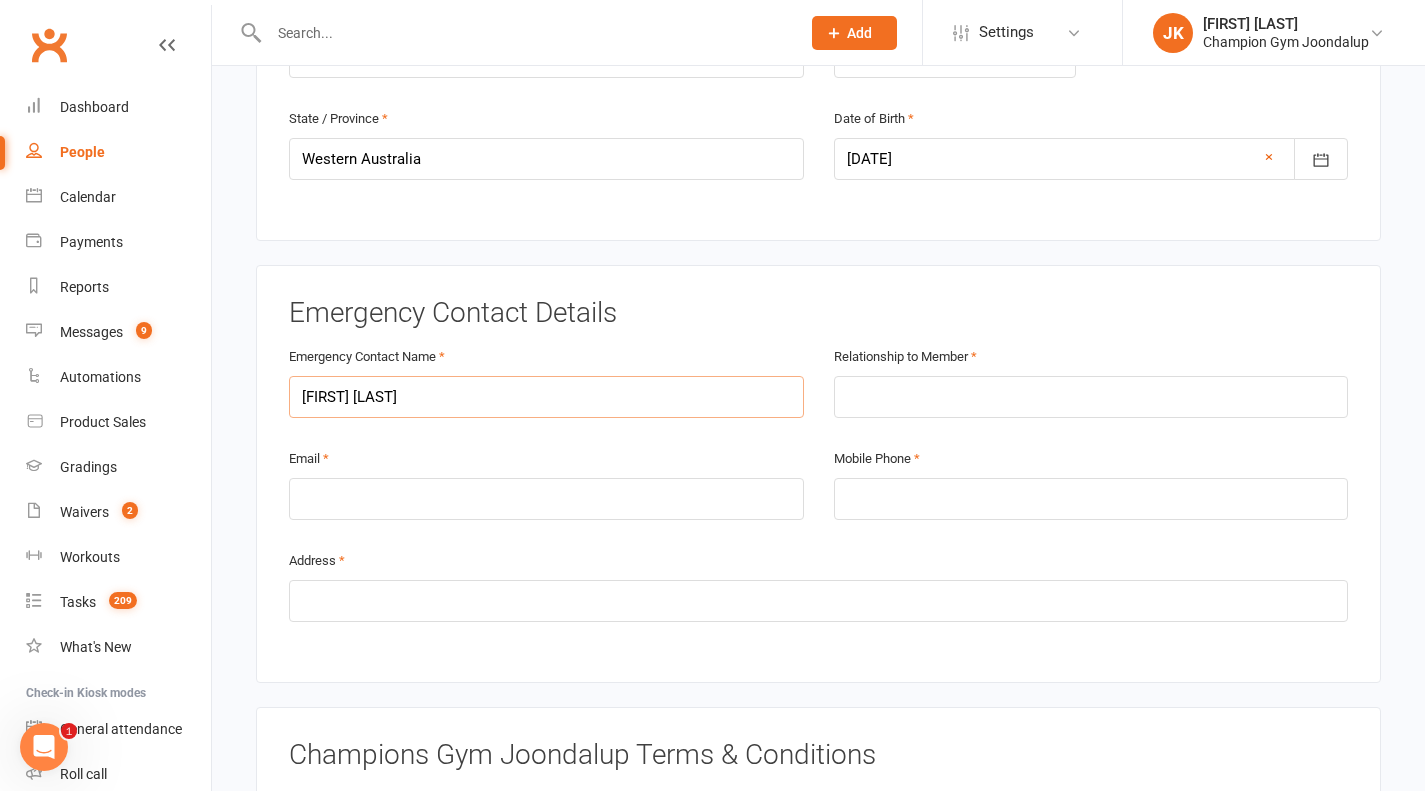 type on "Alexandra Plummer" 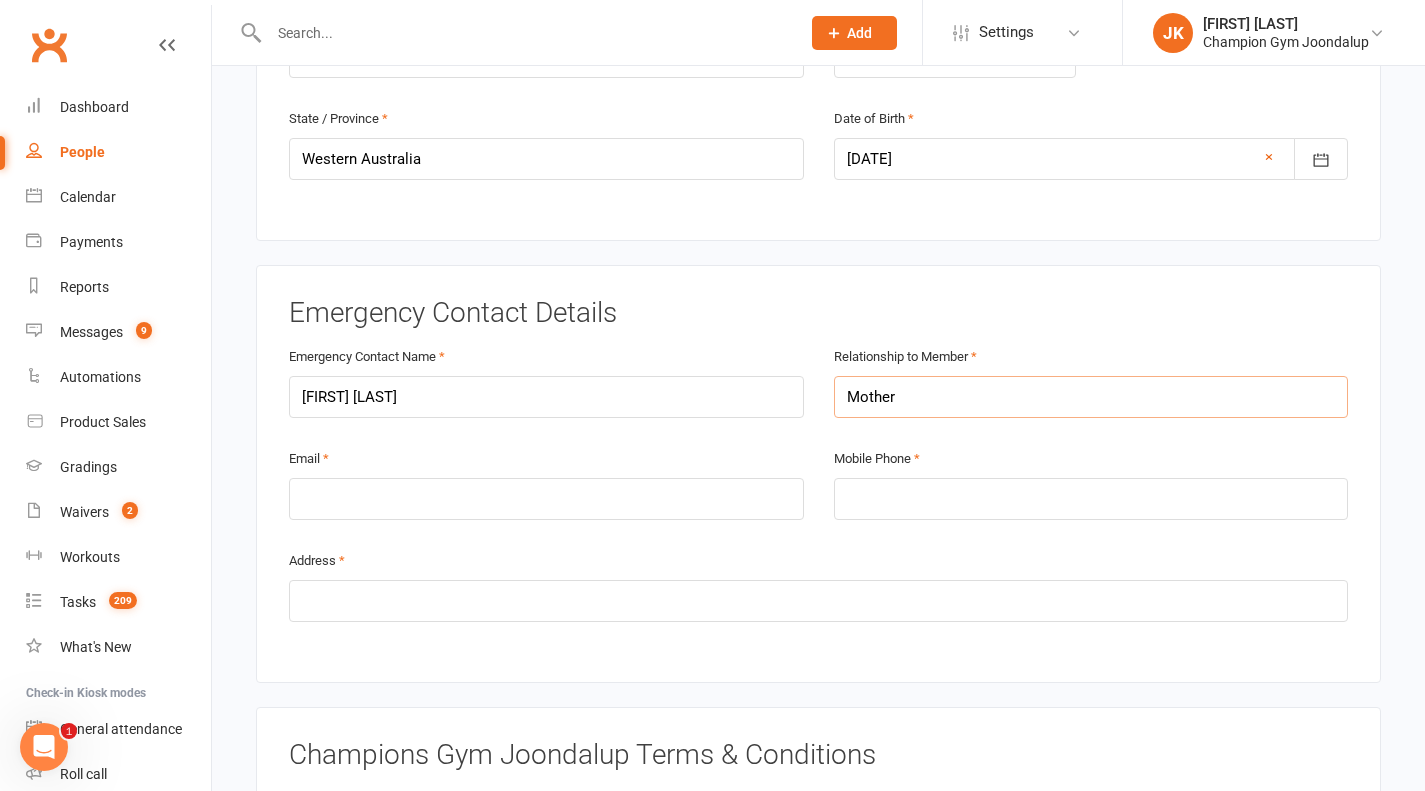 type on "Mother" 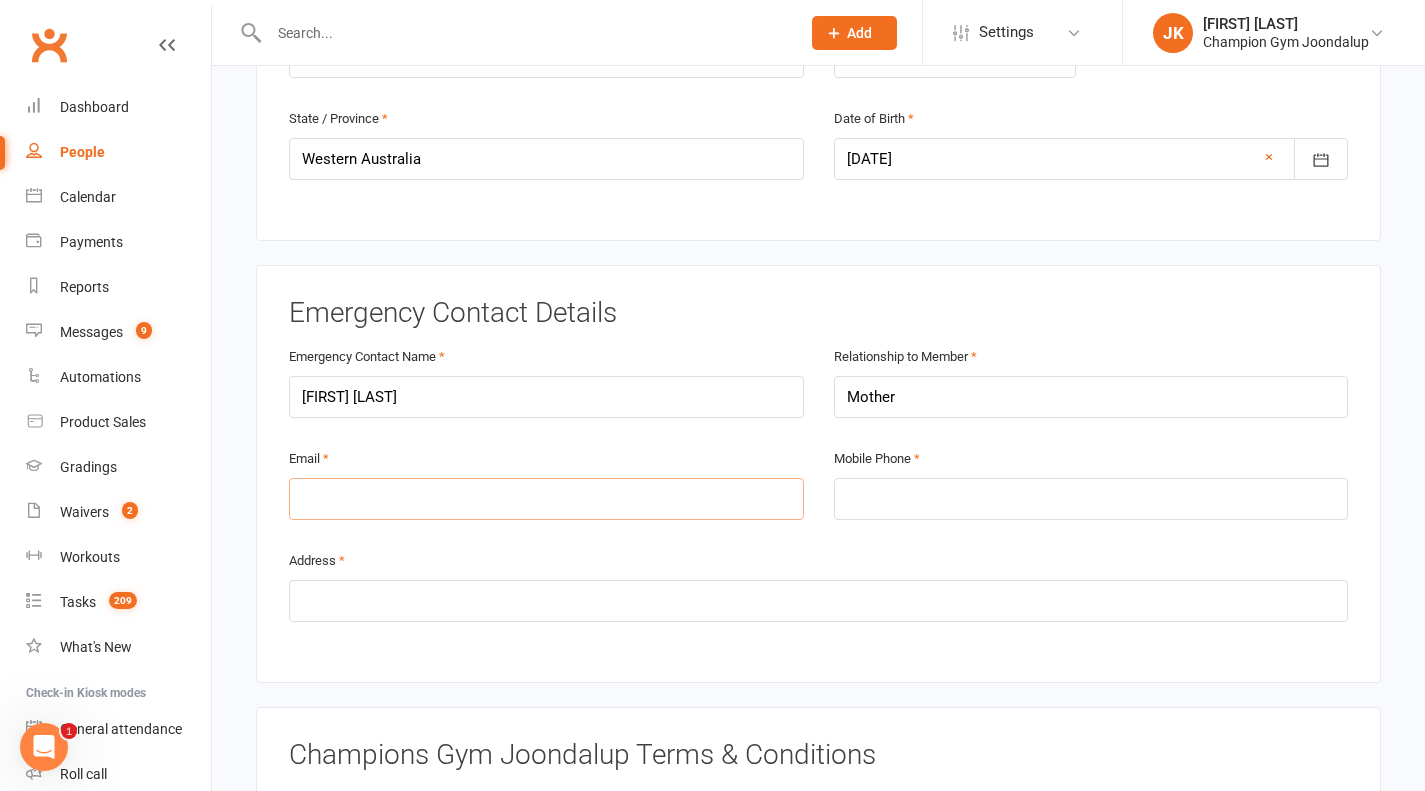 type on "L" 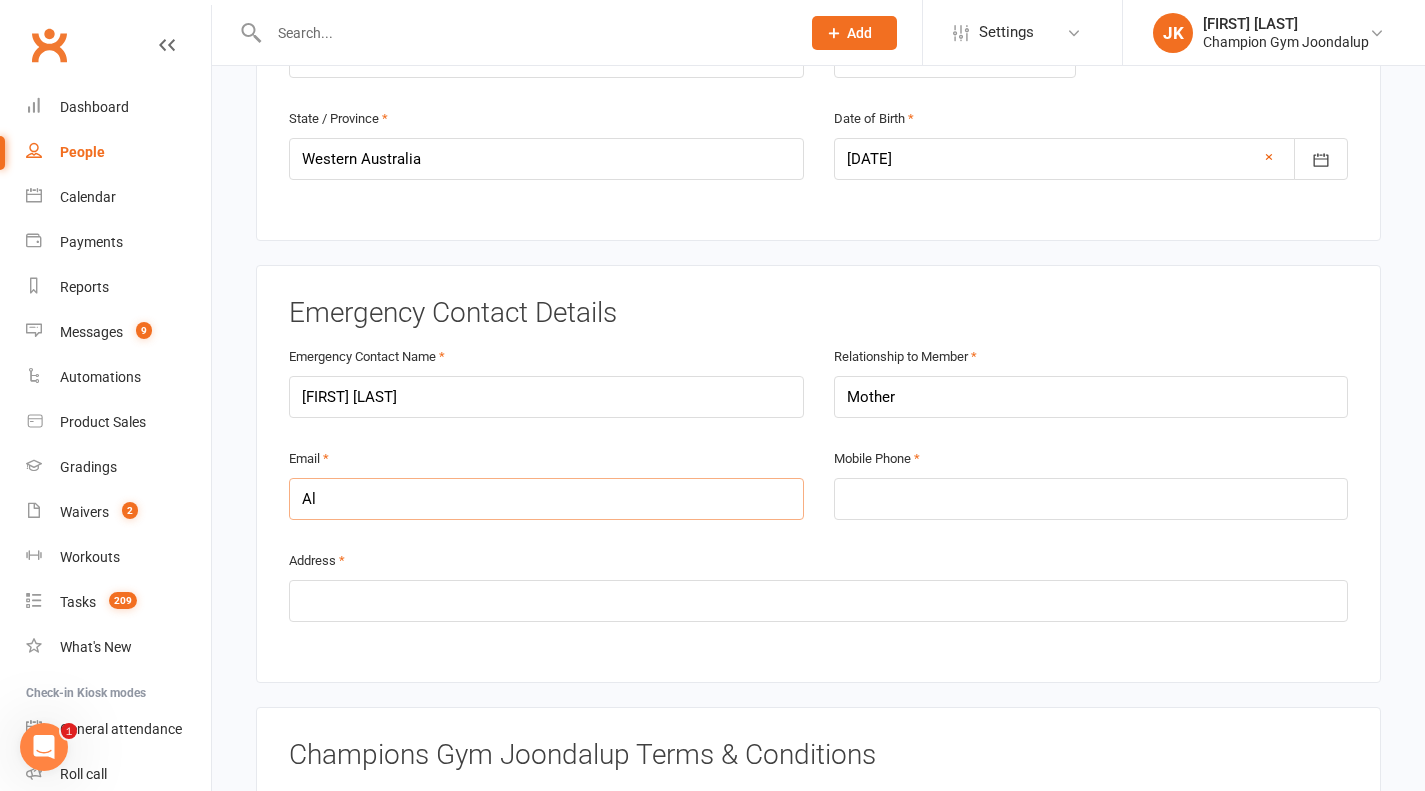 type on "A" 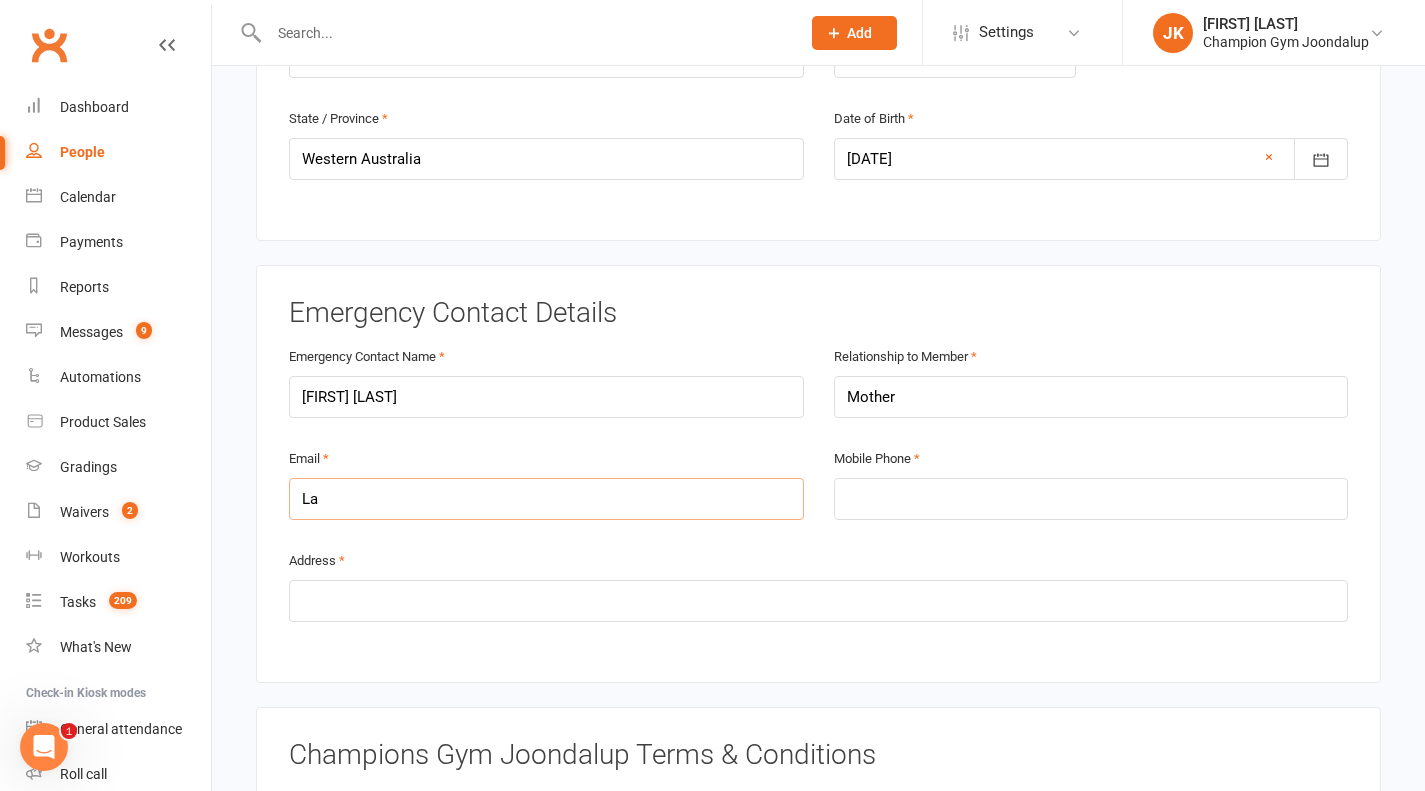 type on "L" 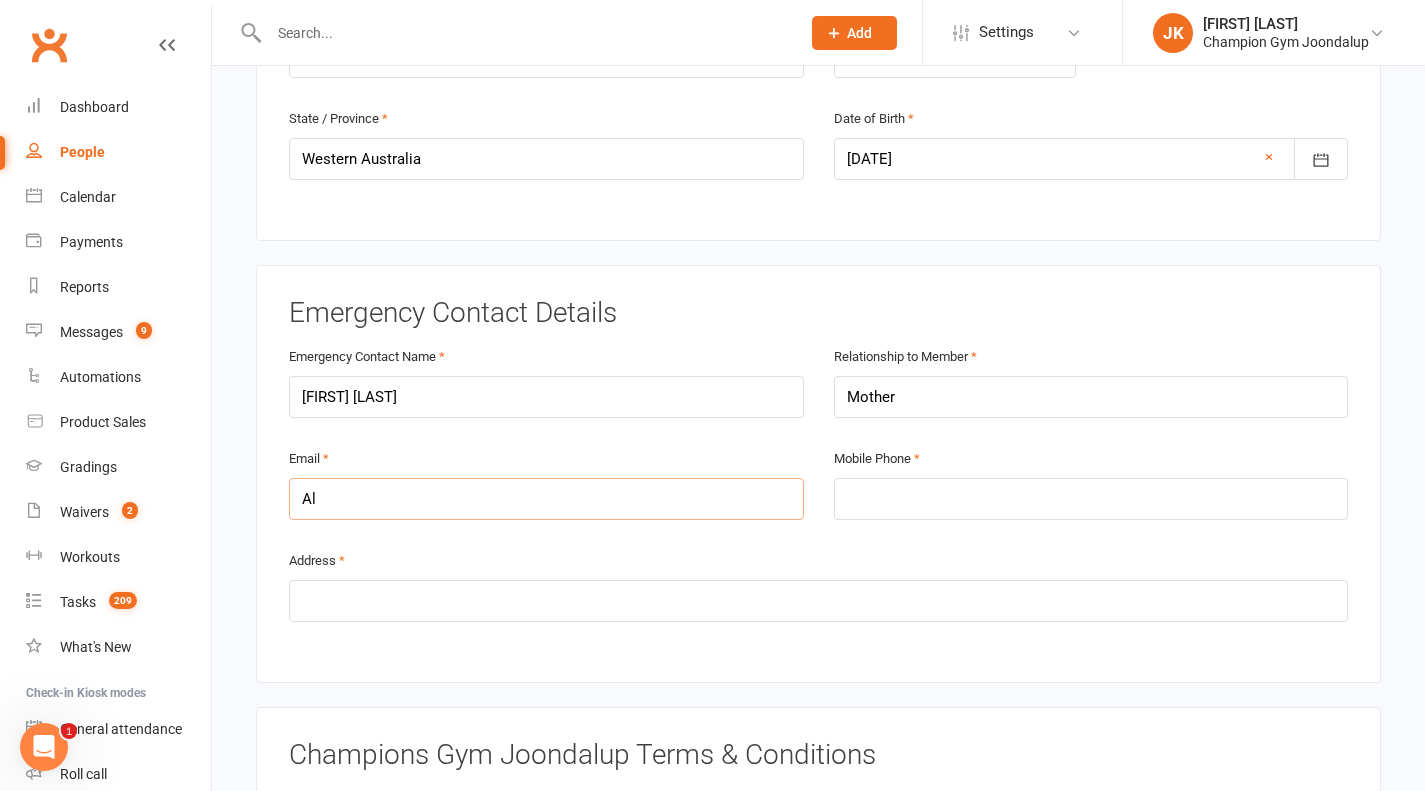type on "A" 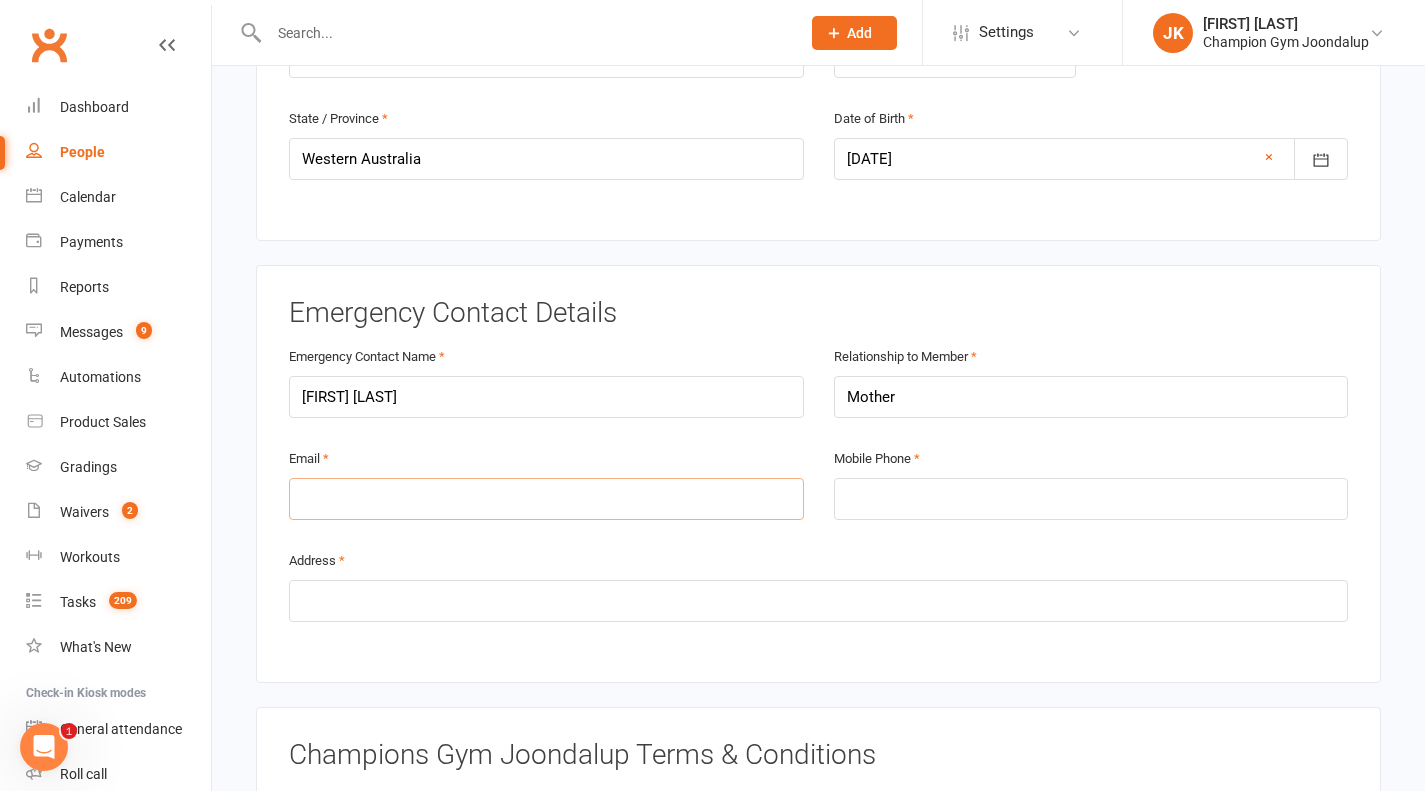 type on "0" 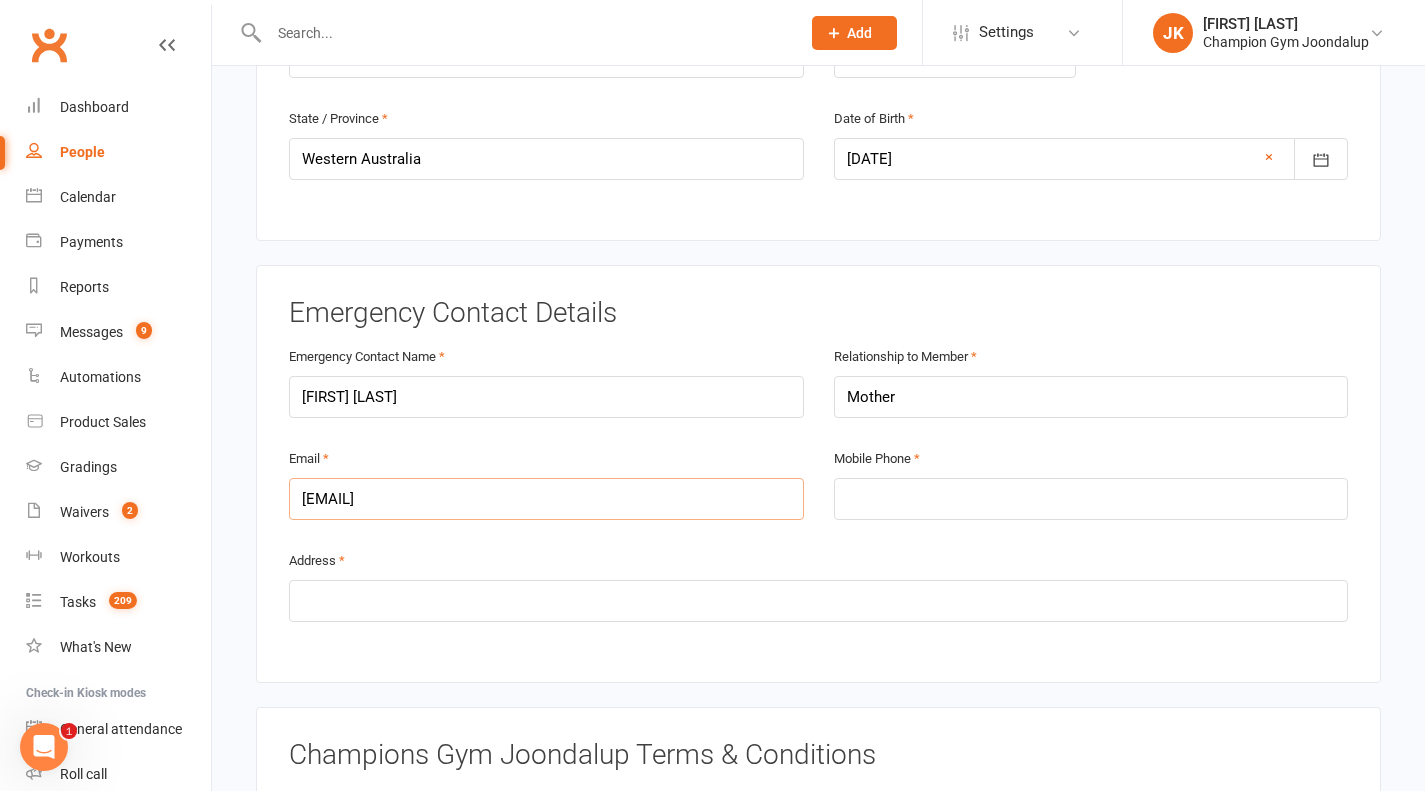 type on "Lachlanplum@gmail.com" 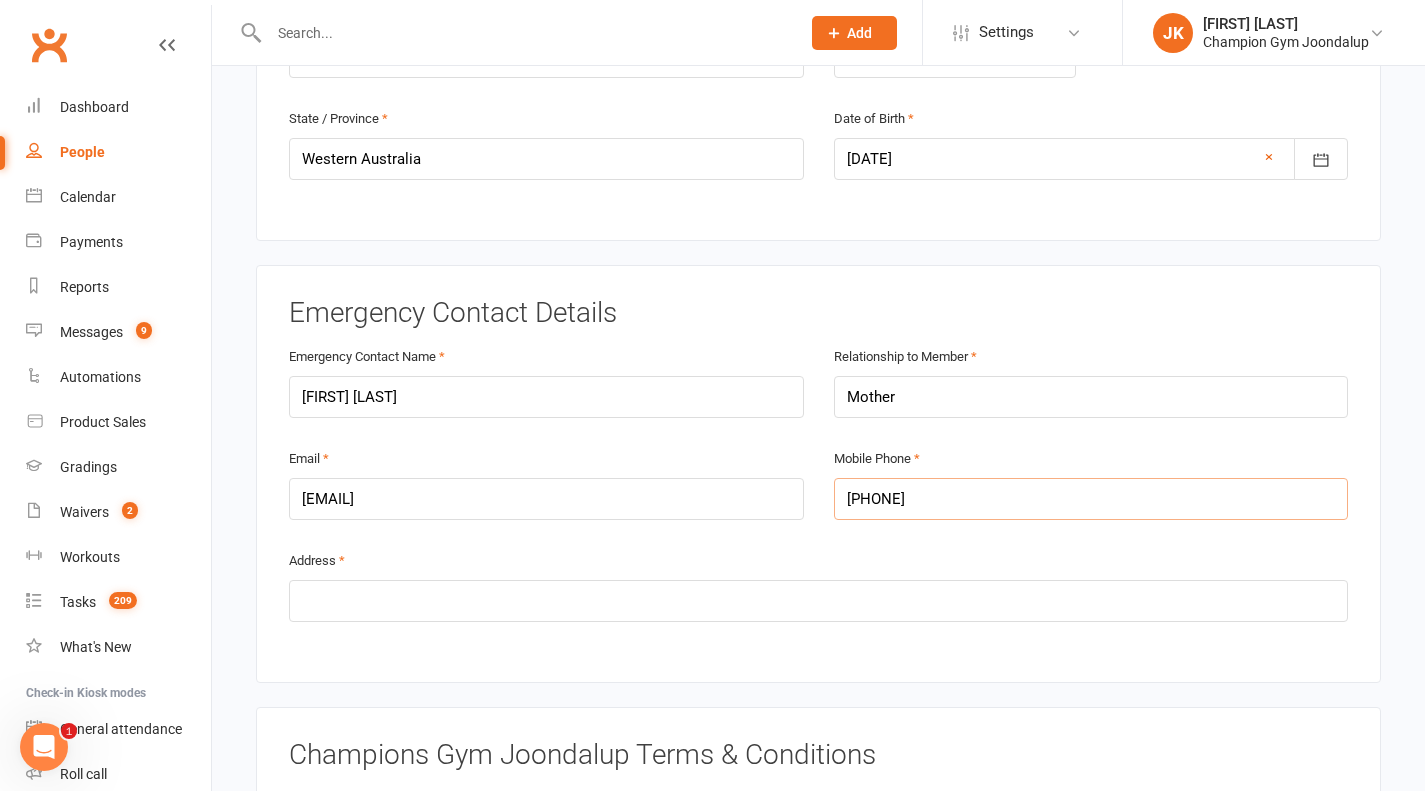 type on "0415388554" 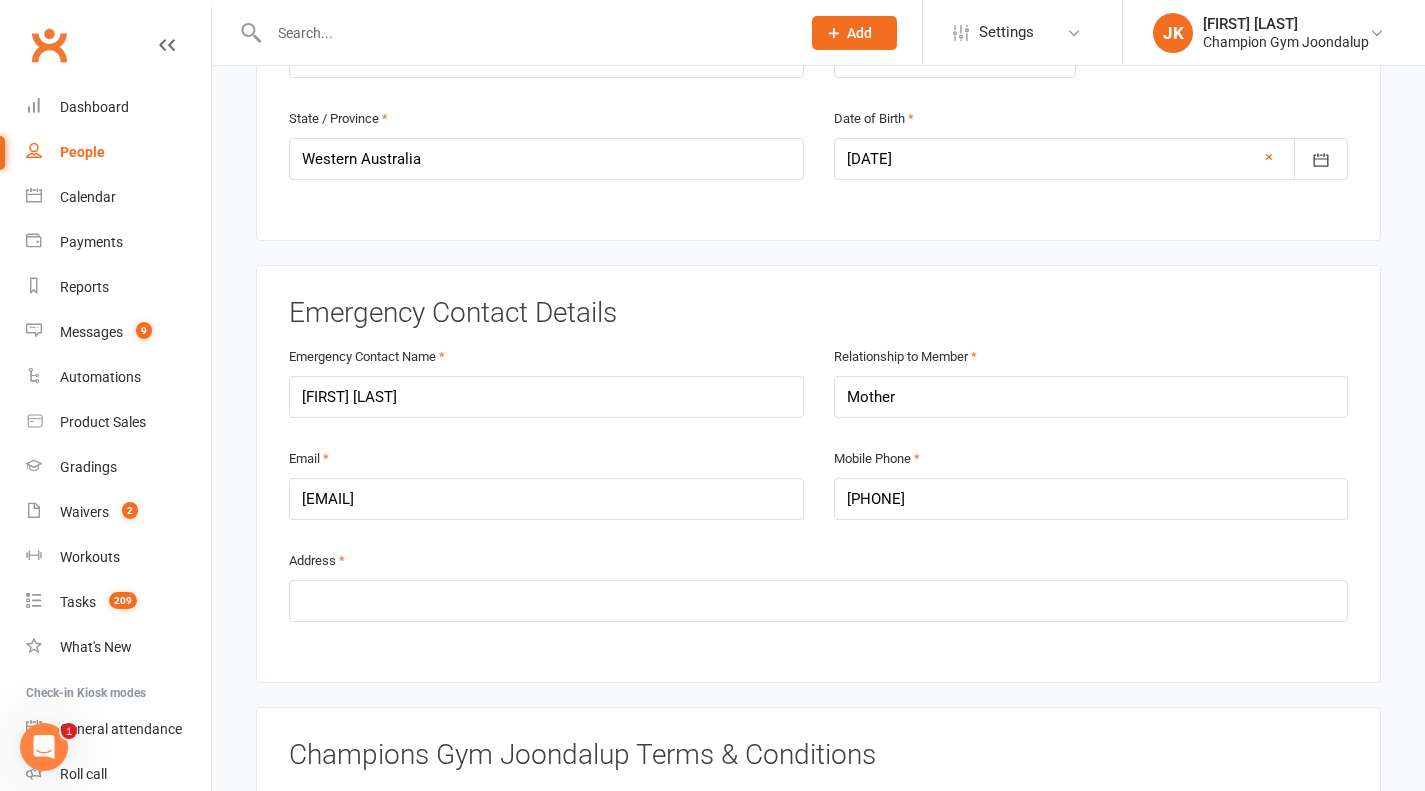 click on "Emergency Contact Details Emergency Contact Name Alexandra Plummer Relationship to Member Mother Email Lachlanplum@gmail.com Mobile Phone 0415388554 Address" at bounding box center [818, 474] 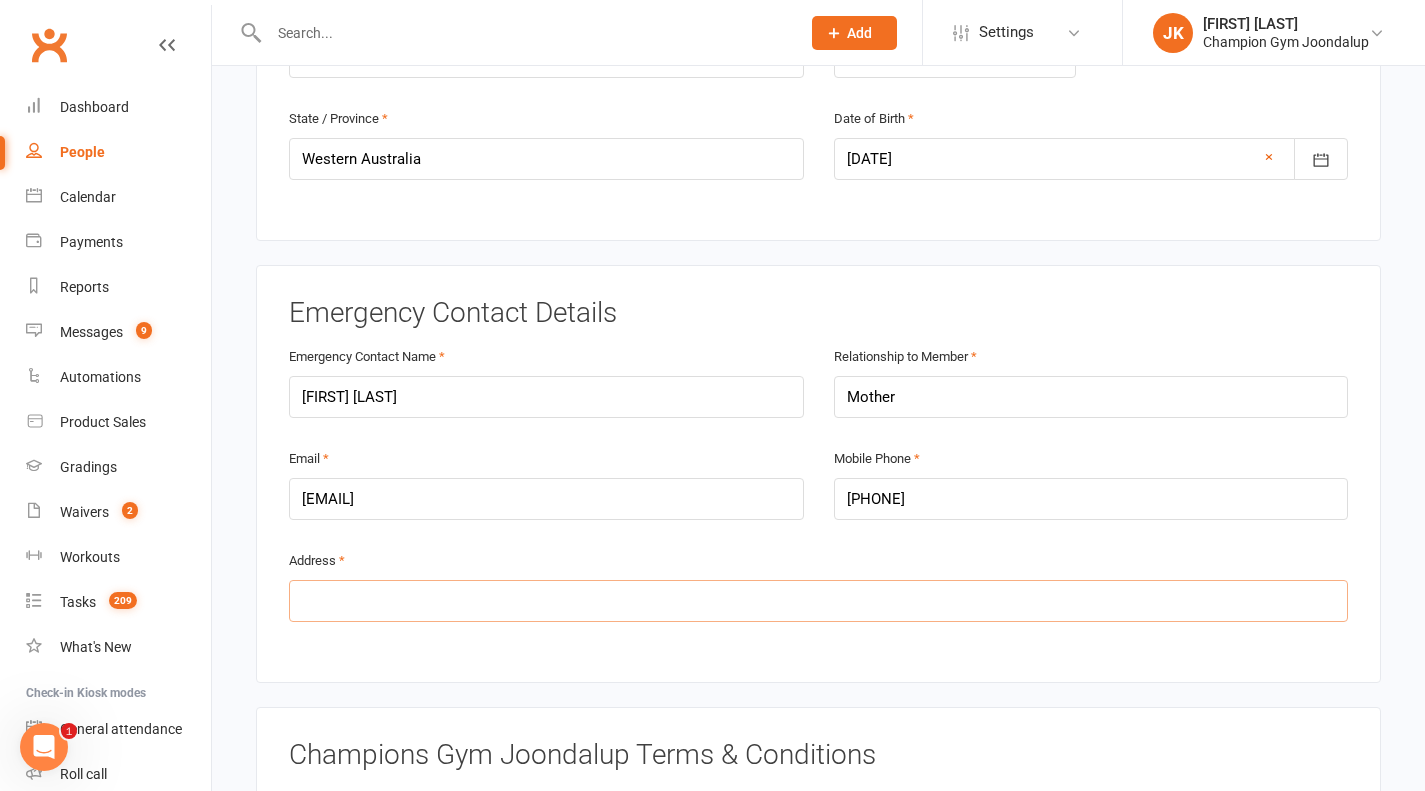 click at bounding box center (818, 601) 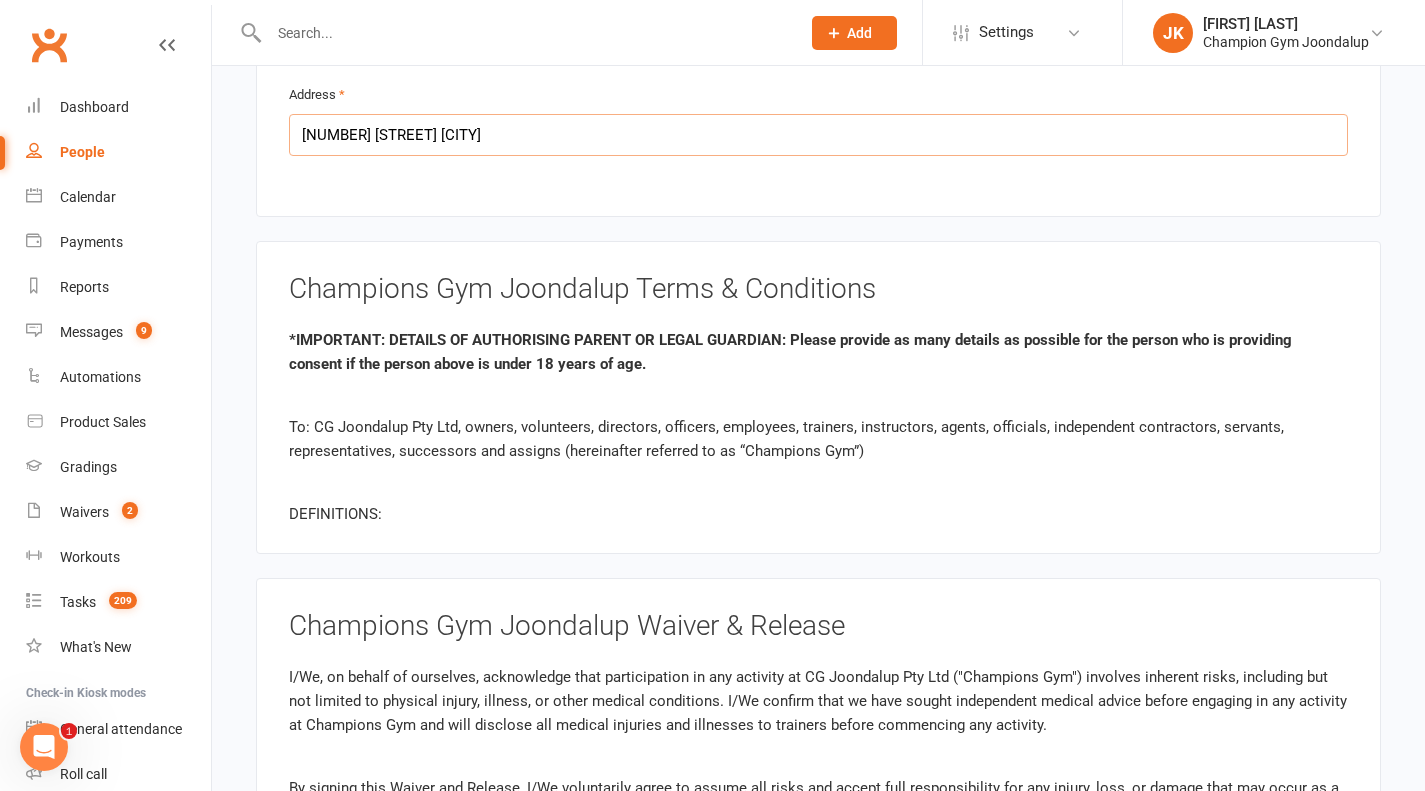 scroll, scrollTop: 1395, scrollLeft: 0, axis: vertical 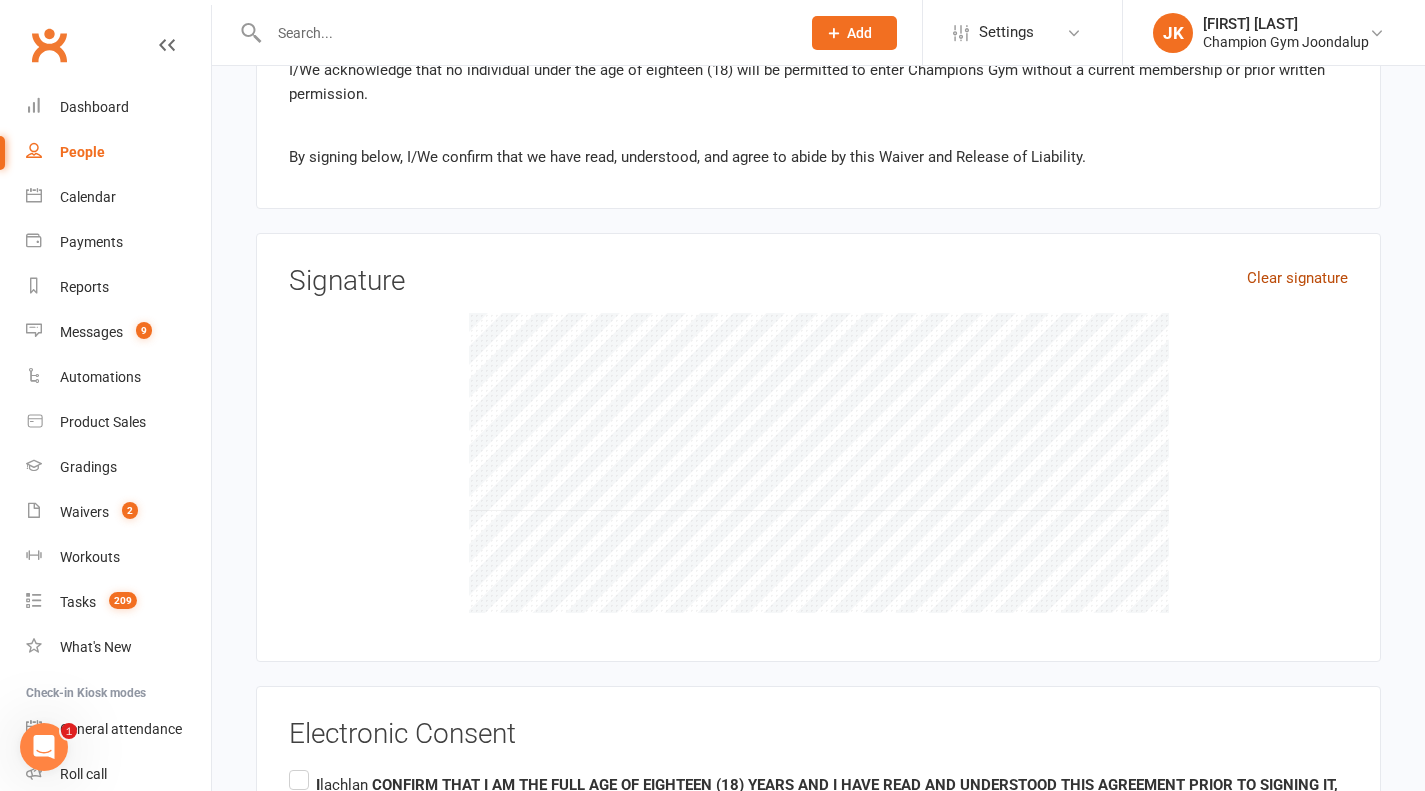 type on "6 shelley place kallaroo" 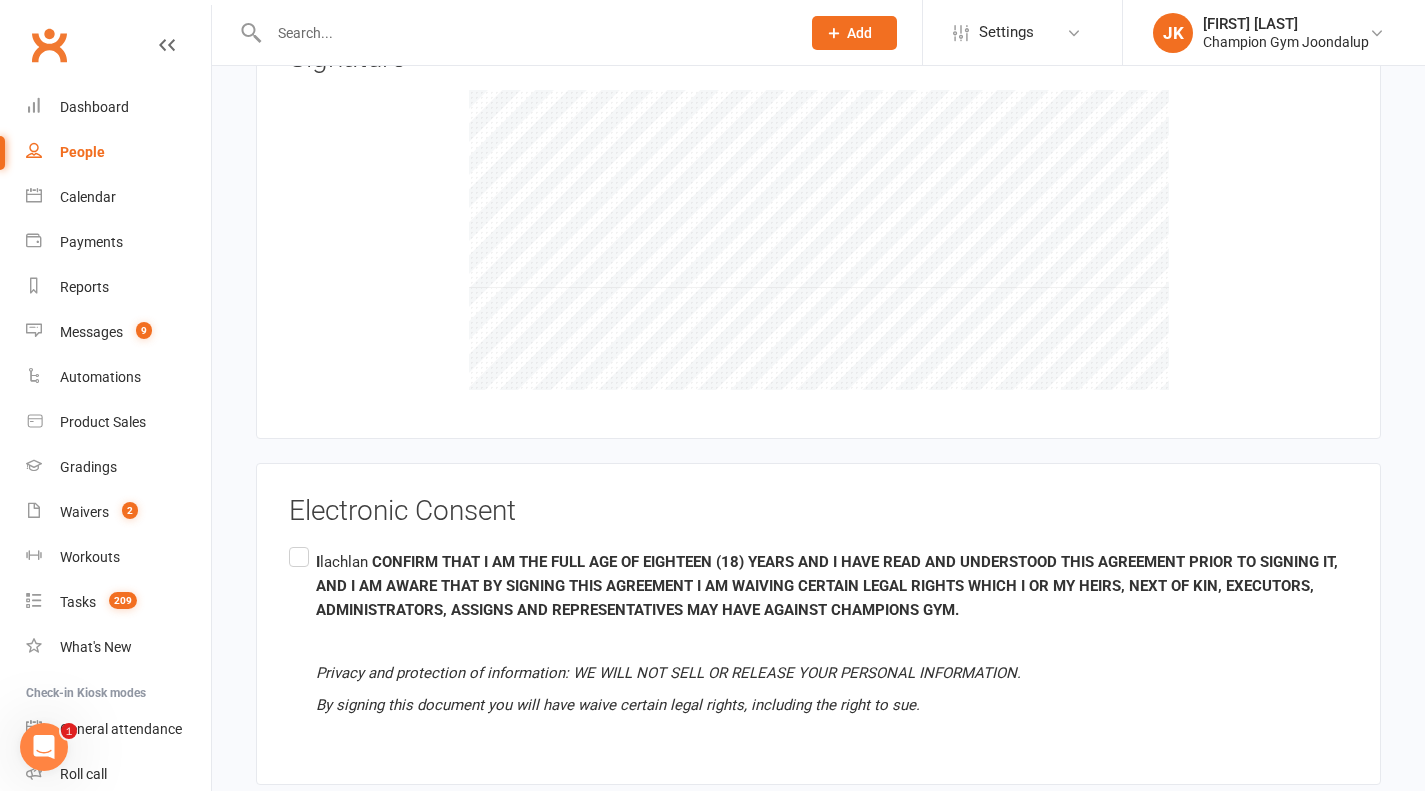 scroll, scrollTop: 2374, scrollLeft: 0, axis: vertical 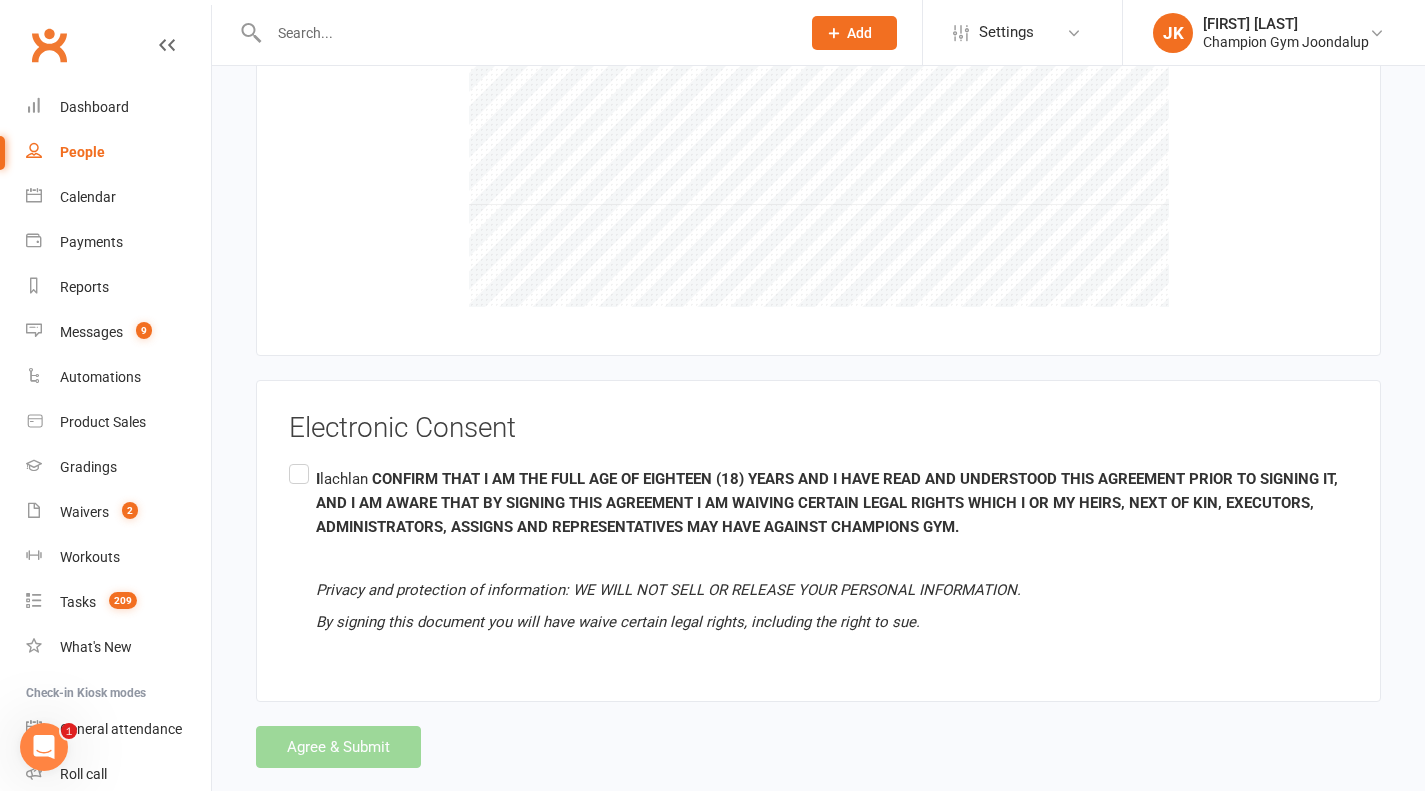 click on "I  lachlan   CONFIRM THAT I AM THE FULL AGE OF EIGHTEEN (18) YEARS AND I HAVE READ AND UNDERSTOOD THIS AGREEMENT PRIOR TO SIGNING IT, AND I AM AWARE THAT BY SIGNING THIS AGREEMENT I AM WAIVING CERTAIN LEGAL RIGHTS WHICH I OR MY HEIRS, NEXT OF KIN, EXECUTORS, ADMINISTRATORS, ASSIGNS AND REPRESENTATIVES MAY HAVE AGAINST CHAMPIONS GYM. Privacy and protection of information: WE WILL NOT SELL OR RELEASE YOUR PERSONAL INFORMATION. By signing this document you will have waive certain legal rights, including the right to sue." at bounding box center (818, 551) 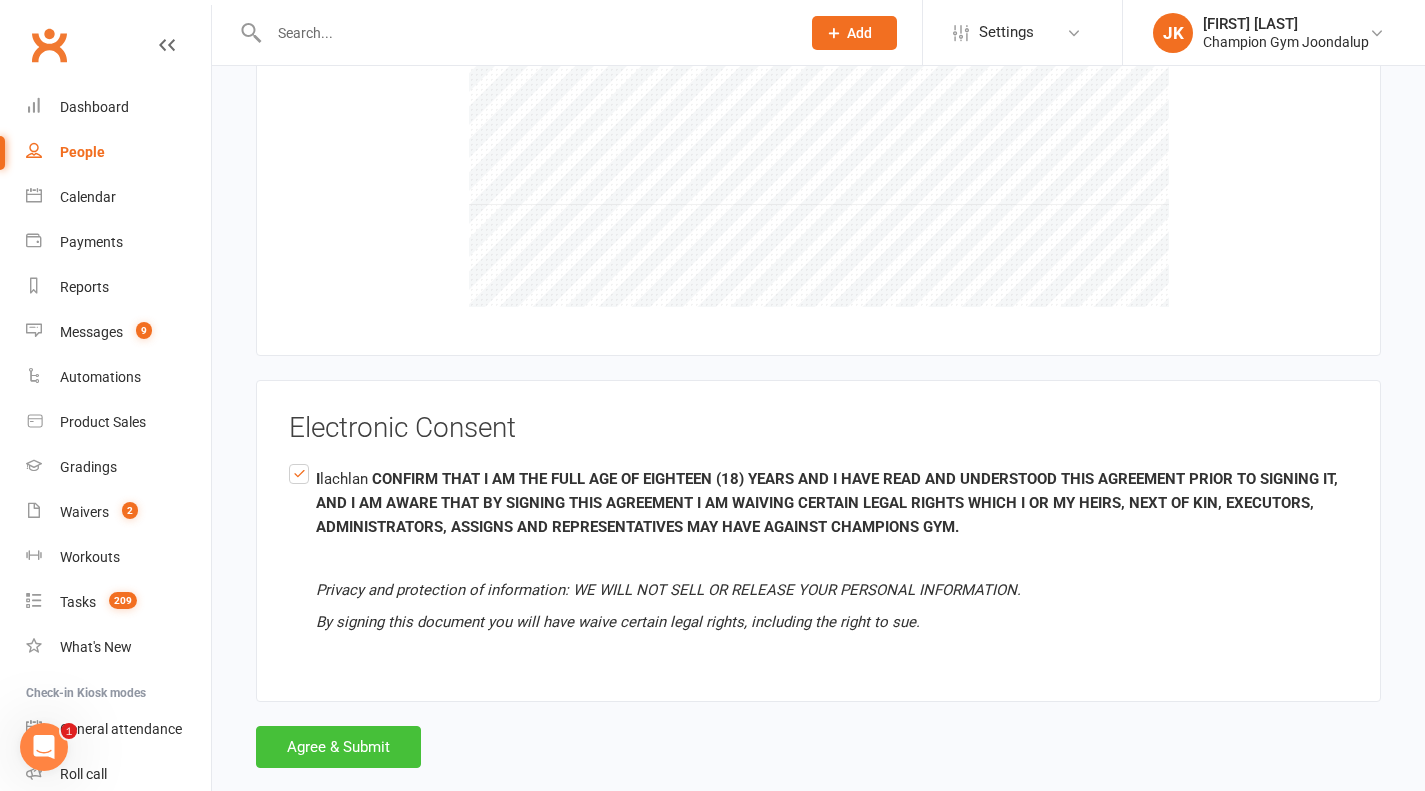 click on "Agree & Submit" at bounding box center [338, 747] 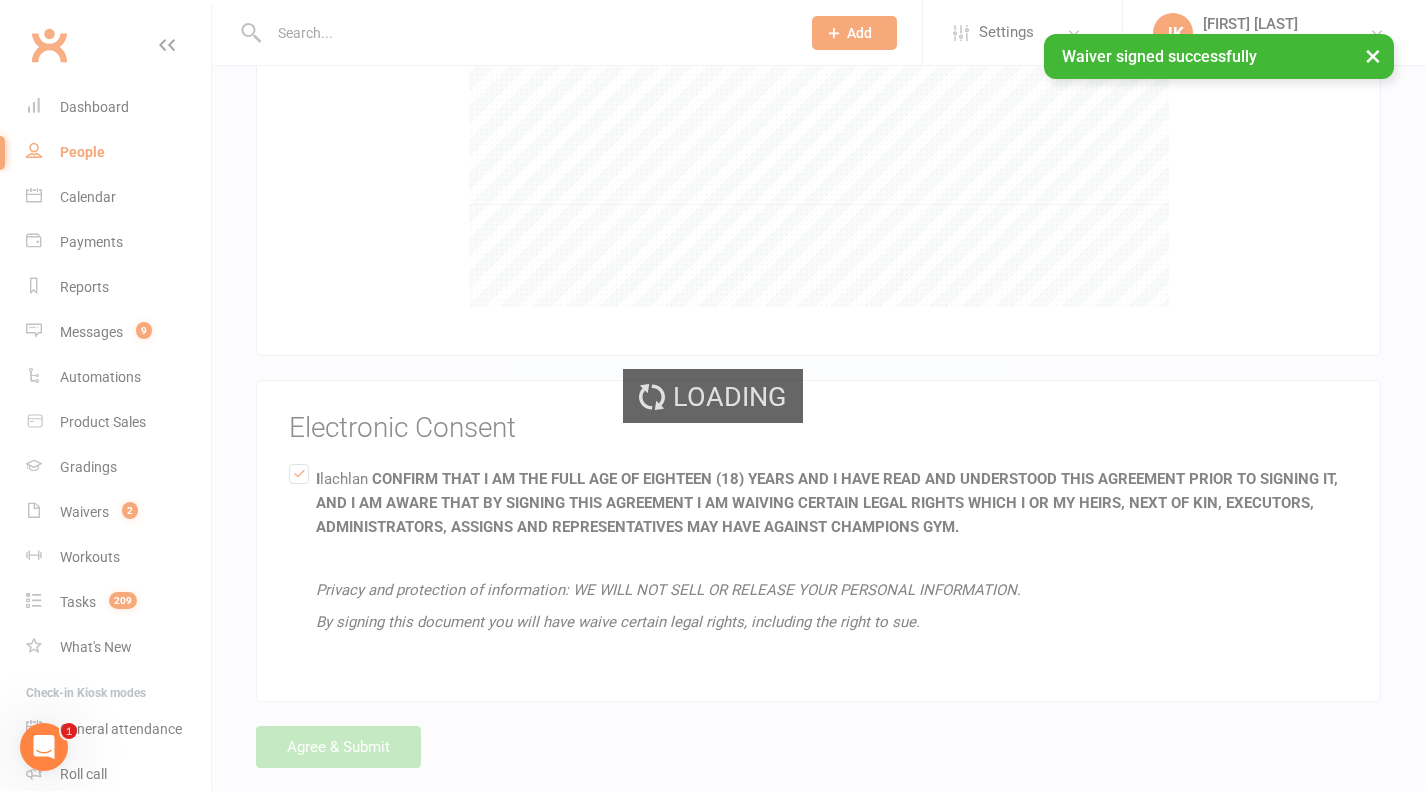 scroll, scrollTop: 0, scrollLeft: 0, axis: both 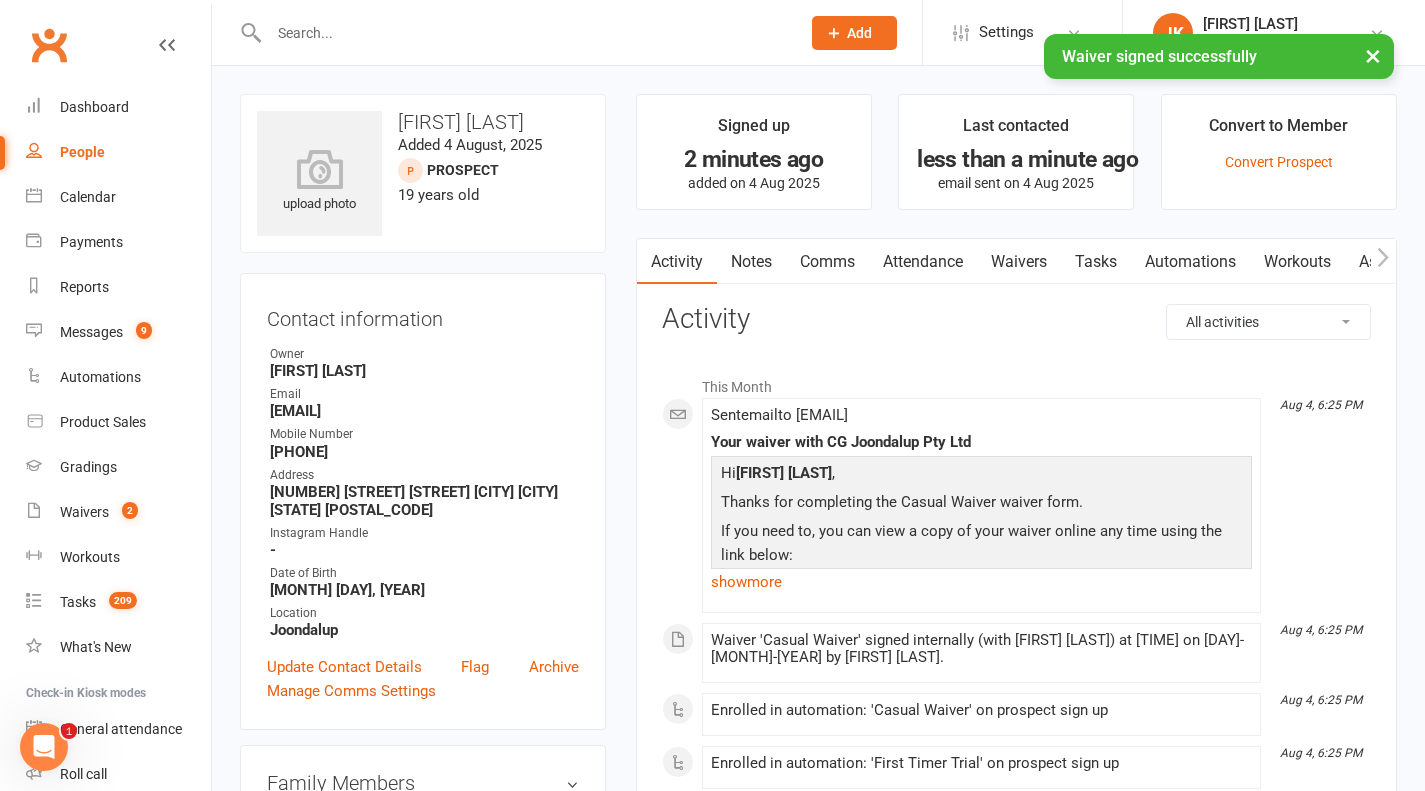 click on "× Waiver signed successfully" at bounding box center (699, 34) 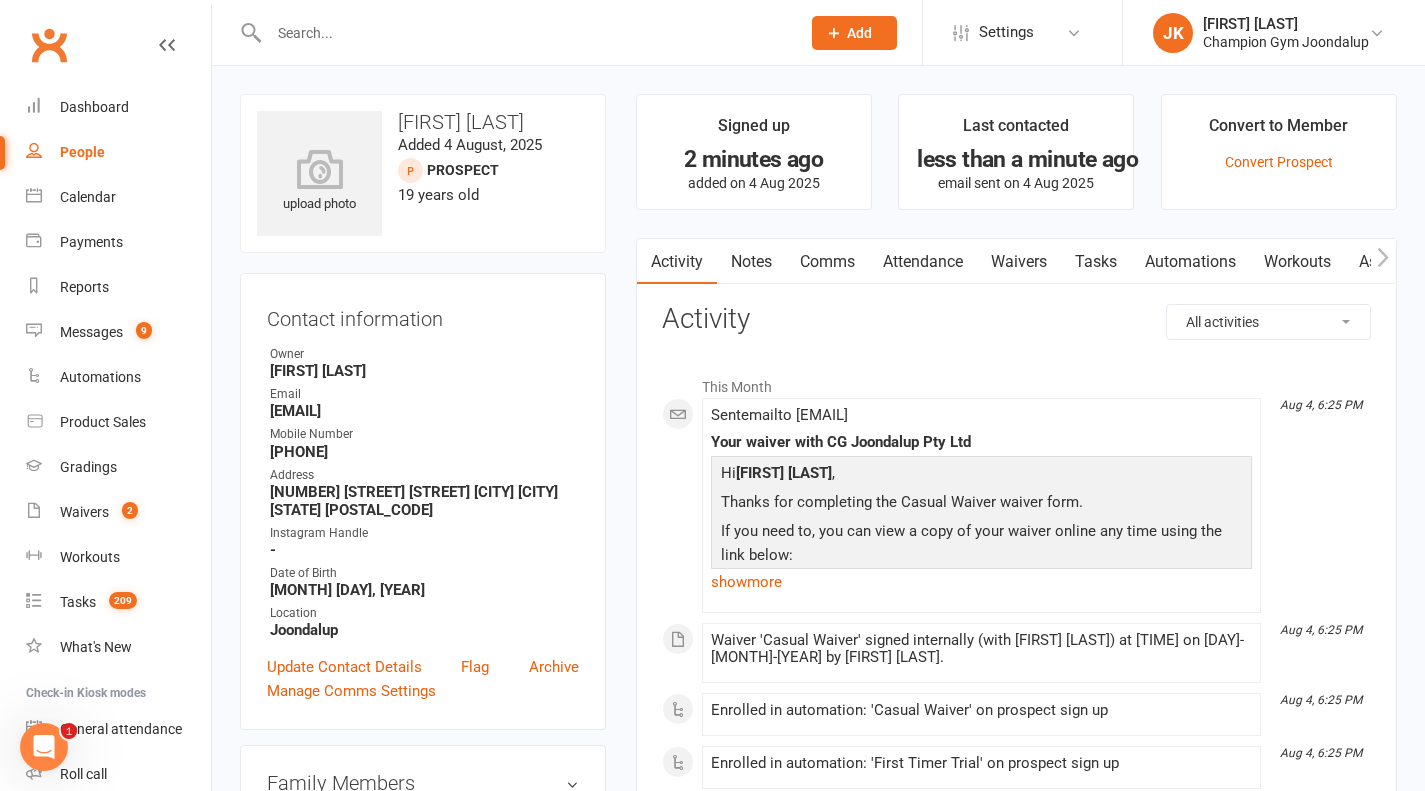 click on "Add" 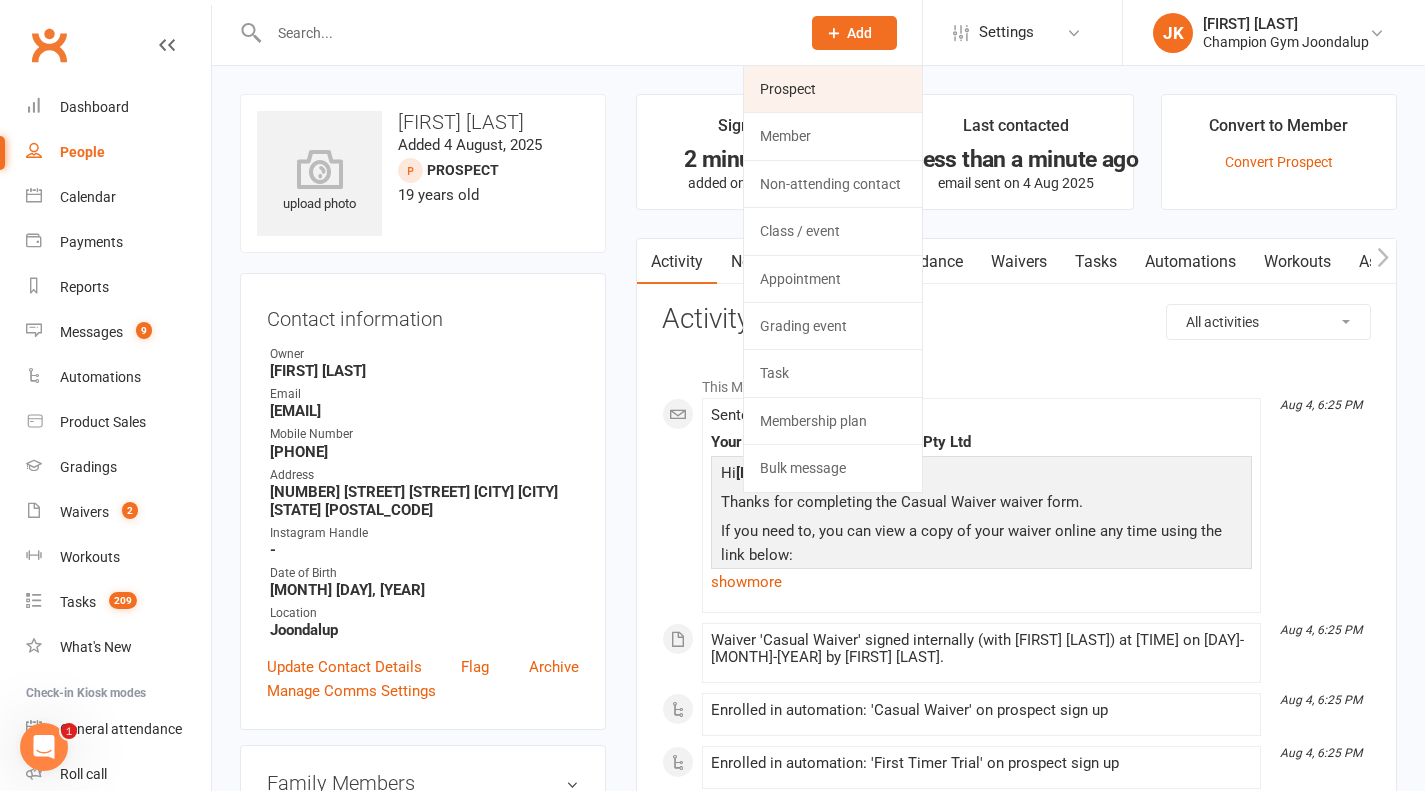 click on "Prospect" 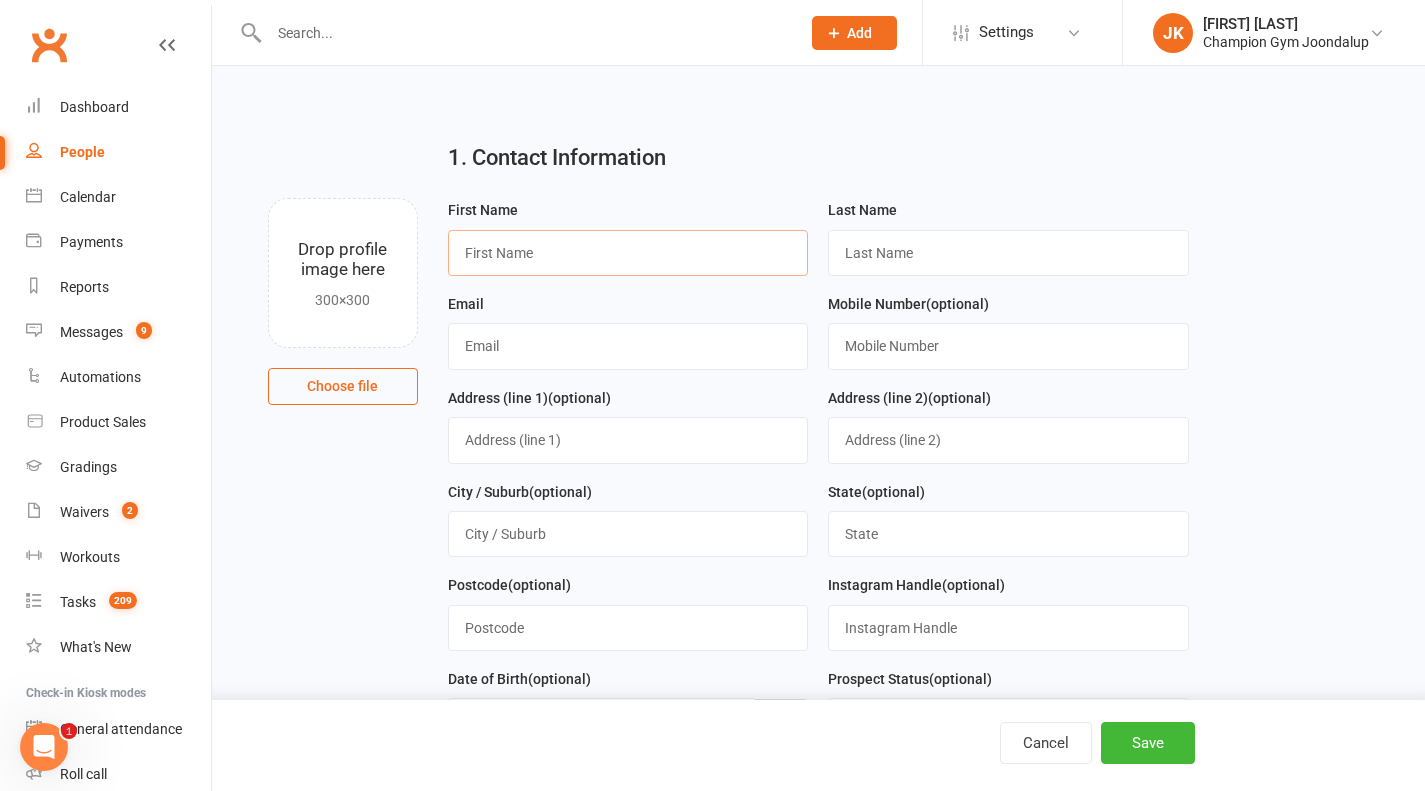 click at bounding box center [628, 253] 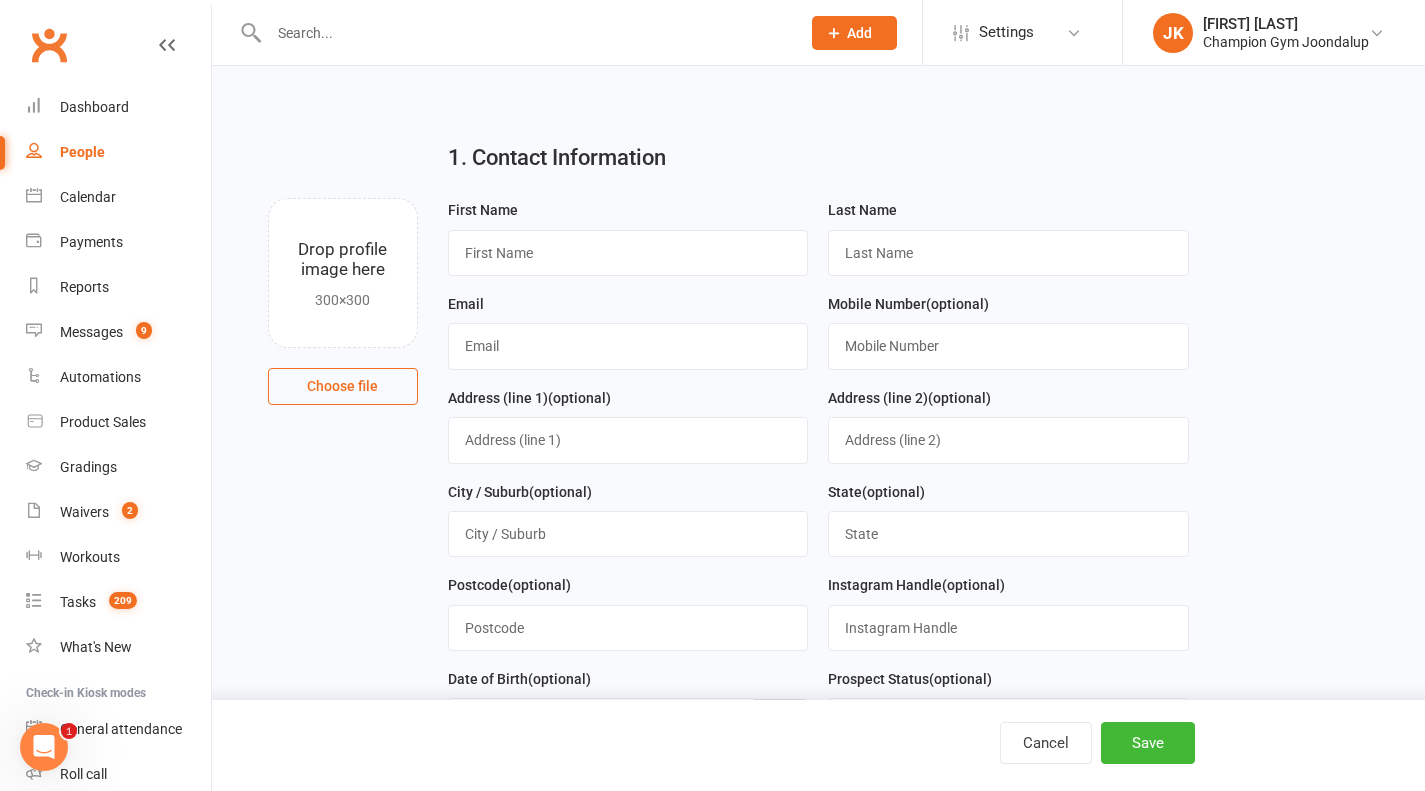click on "1. Contact Information  Drop profile image here 300×300 Choose file
First Name
Last Name
Email
Mobile Number  (optional)
Address (line 1)  (optional)
Address (line 2)  (optional)
City / Suburb  (optional)
State  (optional)
Postcode  (optional)
Instagram Handle  (optional)
Date of Birth  (optional)
2021 - 2040
2021
2022
2023
2024
2025
2026
2027
2028
2029
2030
2031
2032
2033
2034
2035
2036
2037
2038
2039
2040
Prospect Status  (optional) Select Initial Contact Follow-up Call Follow-up Email" at bounding box center (818, 1020) 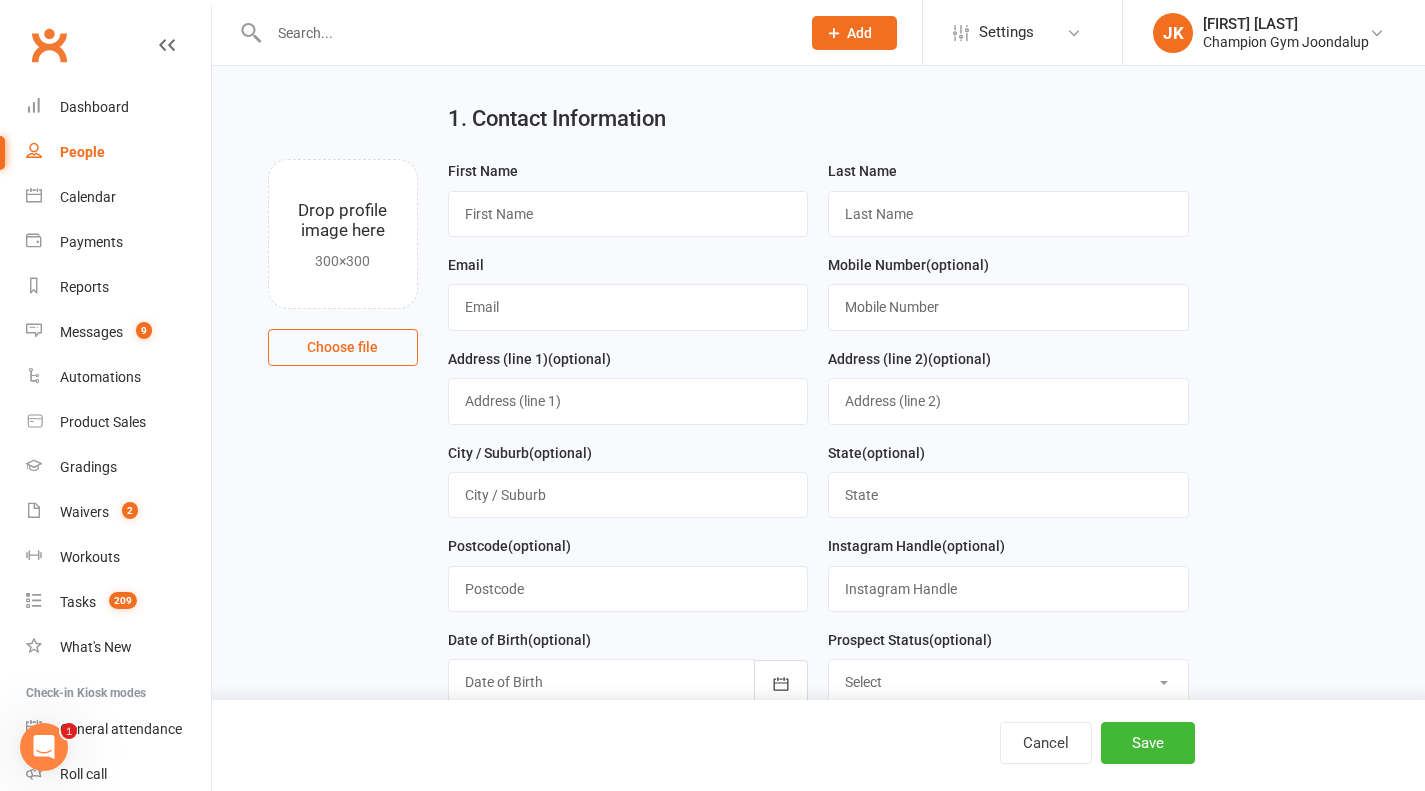 scroll, scrollTop: 94, scrollLeft: 0, axis: vertical 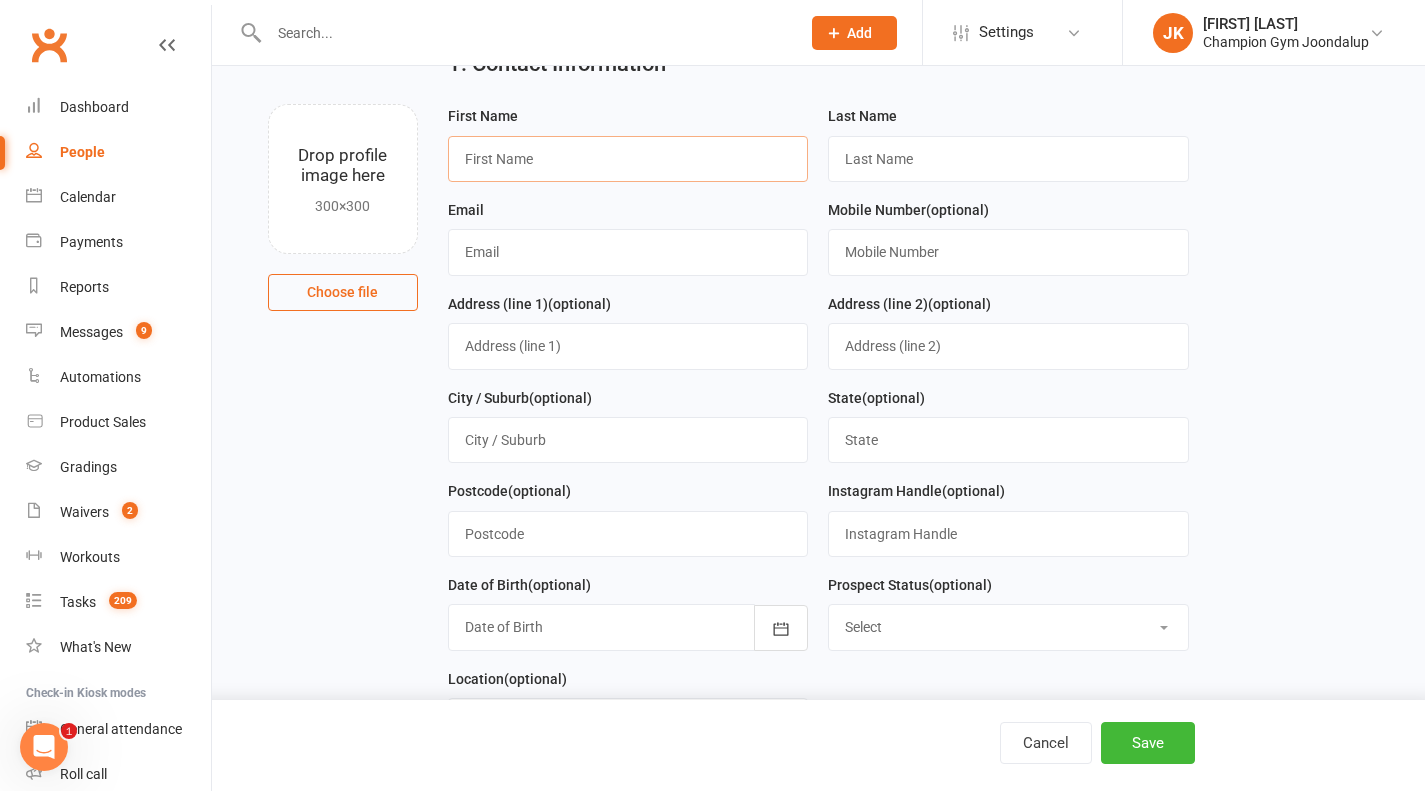 click at bounding box center (628, 159) 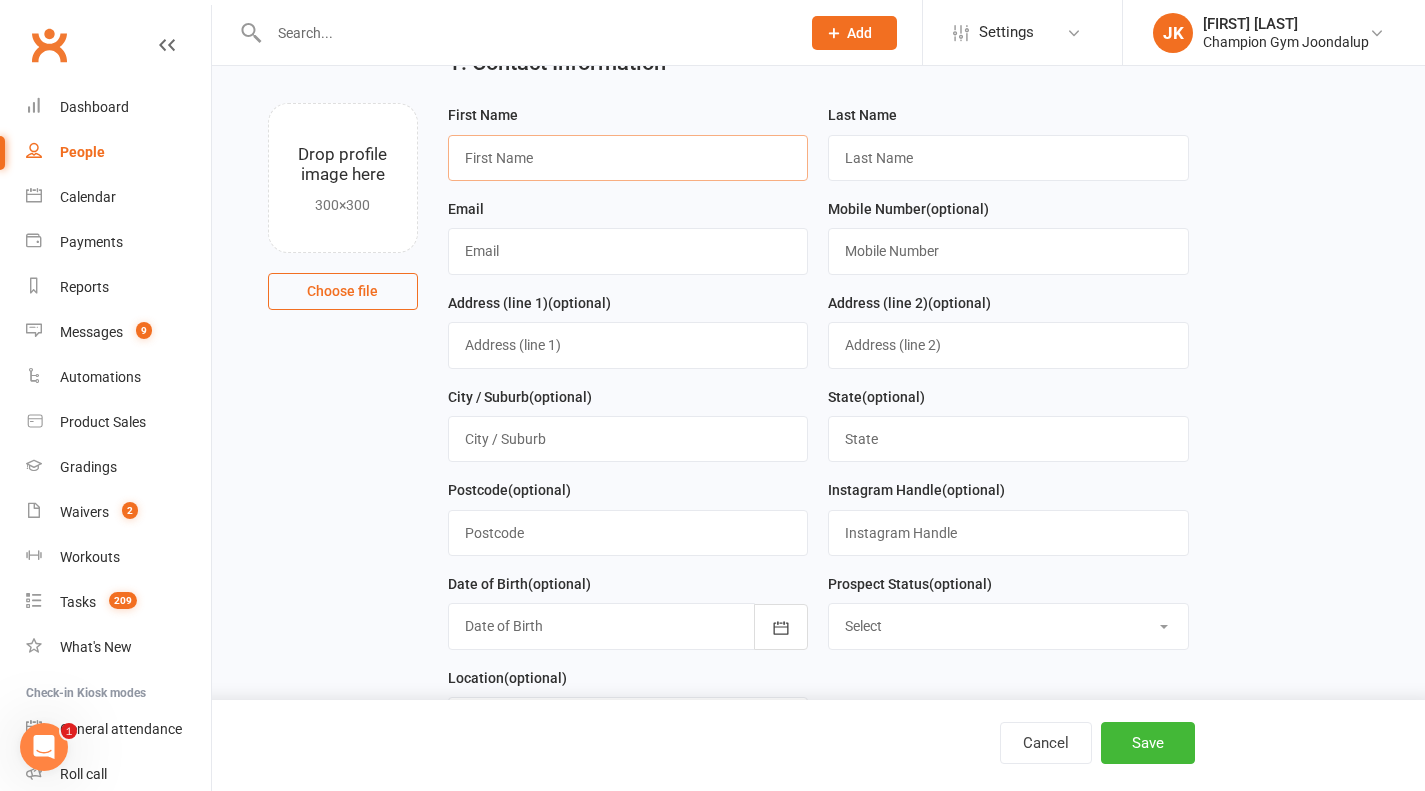 scroll, scrollTop: 124, scrollLeft: 0, axis: vertical 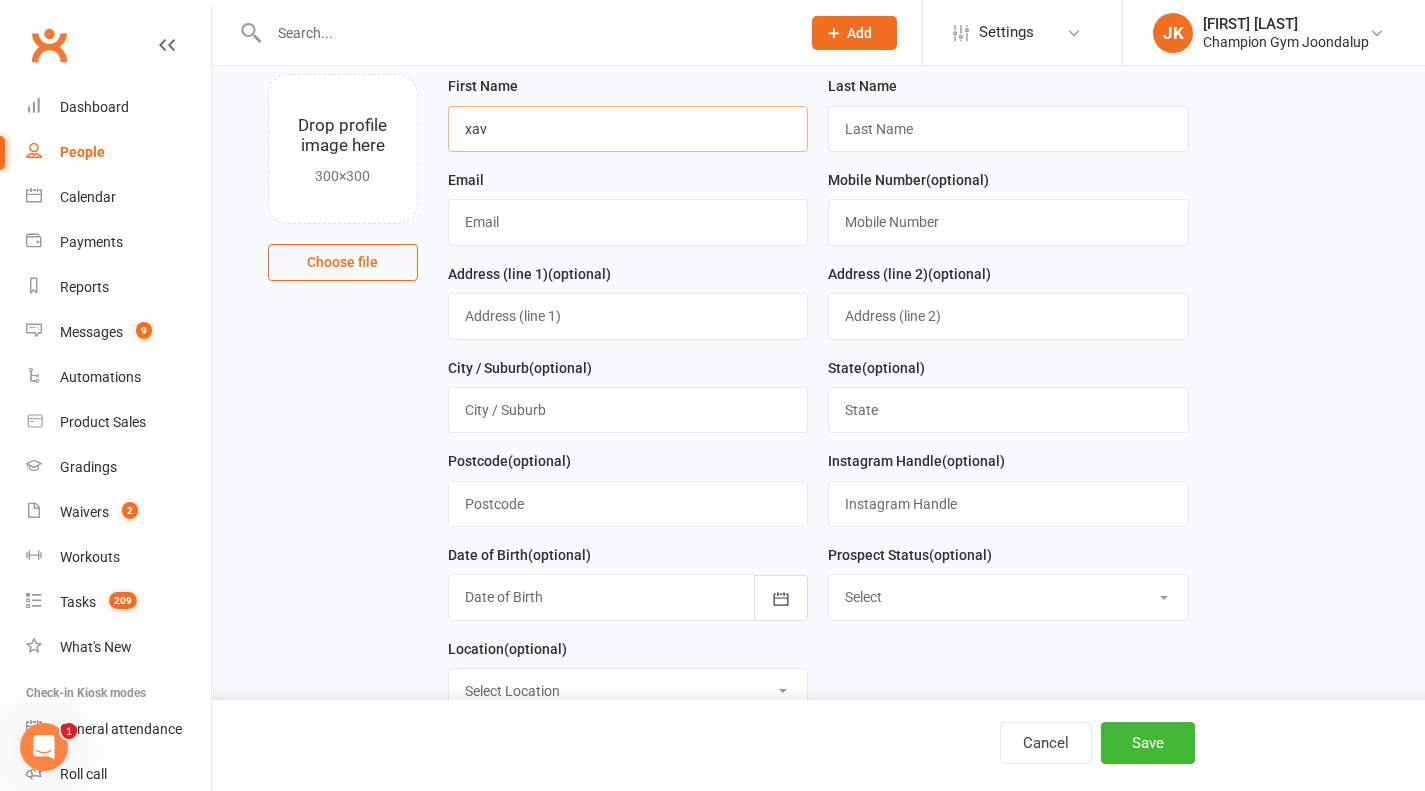 type on "xavi" 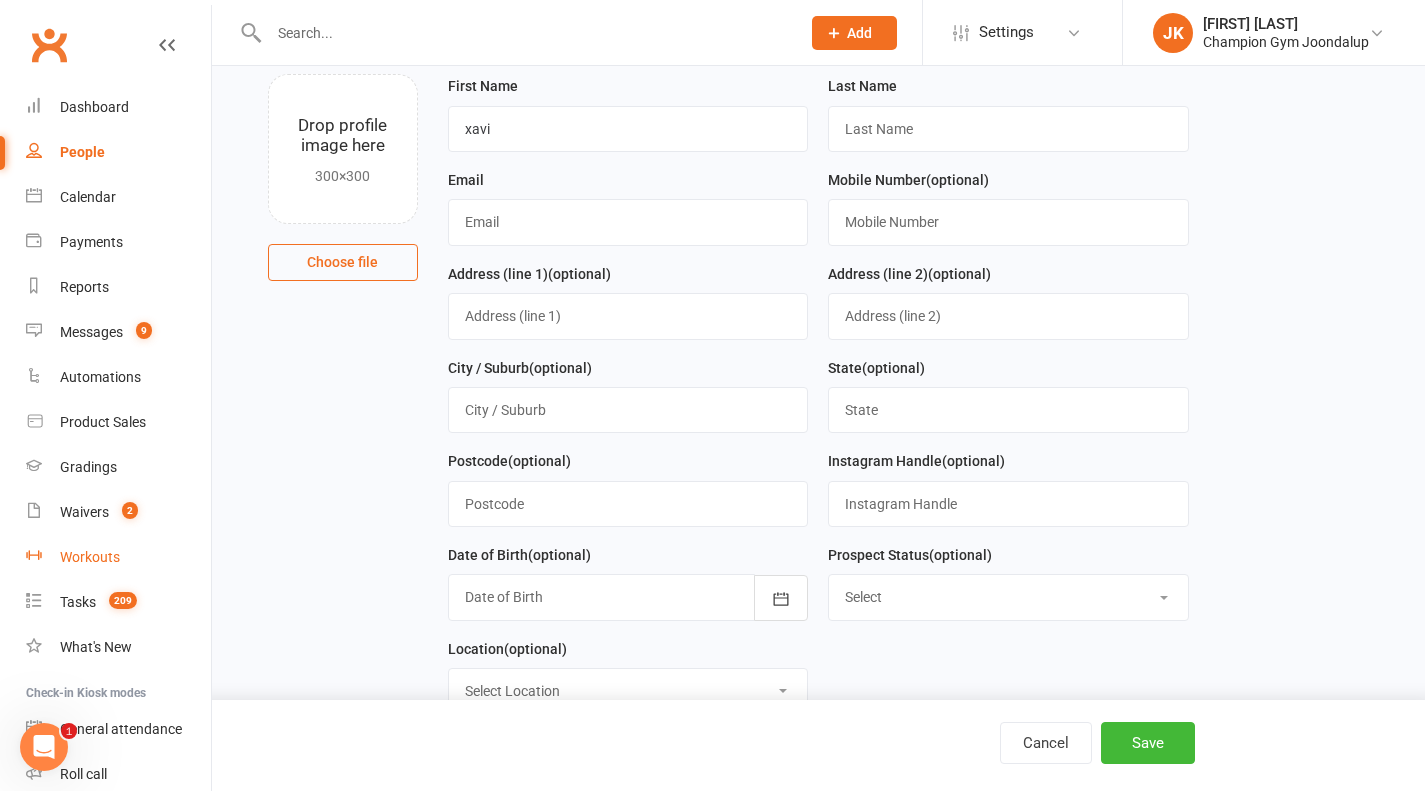 click on "Workouts" at bounding box center (118, 557) 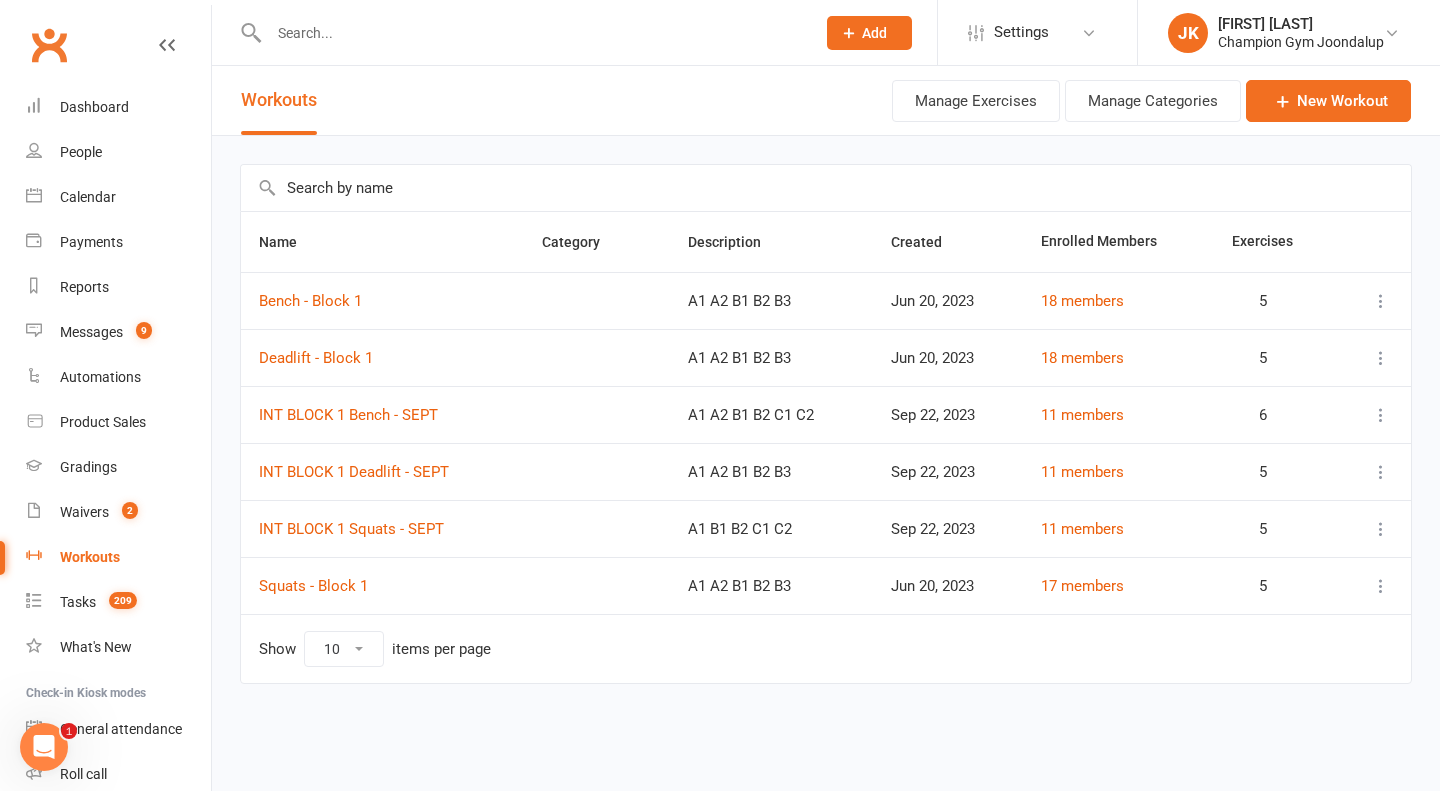 click on "Add" 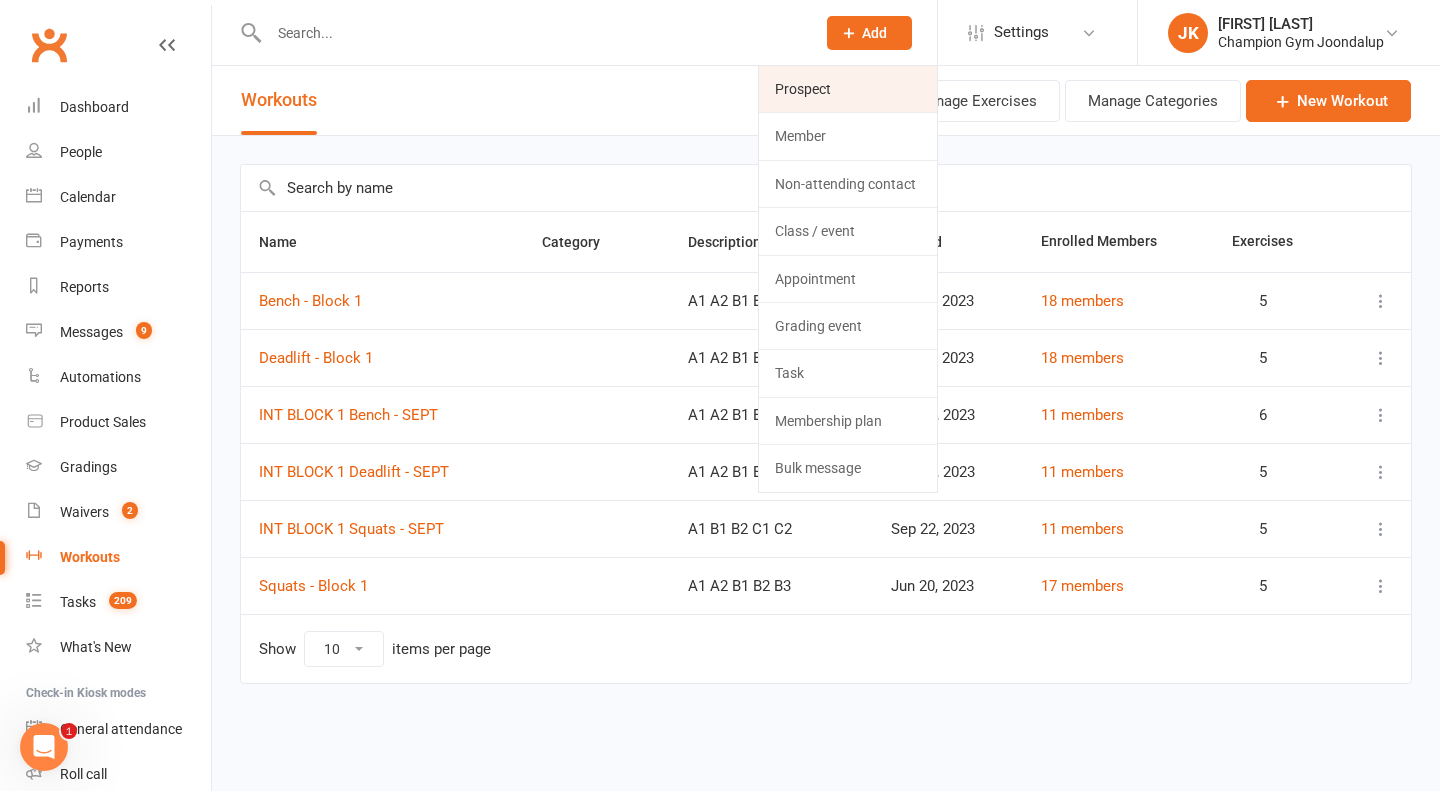 click on "Prospect" 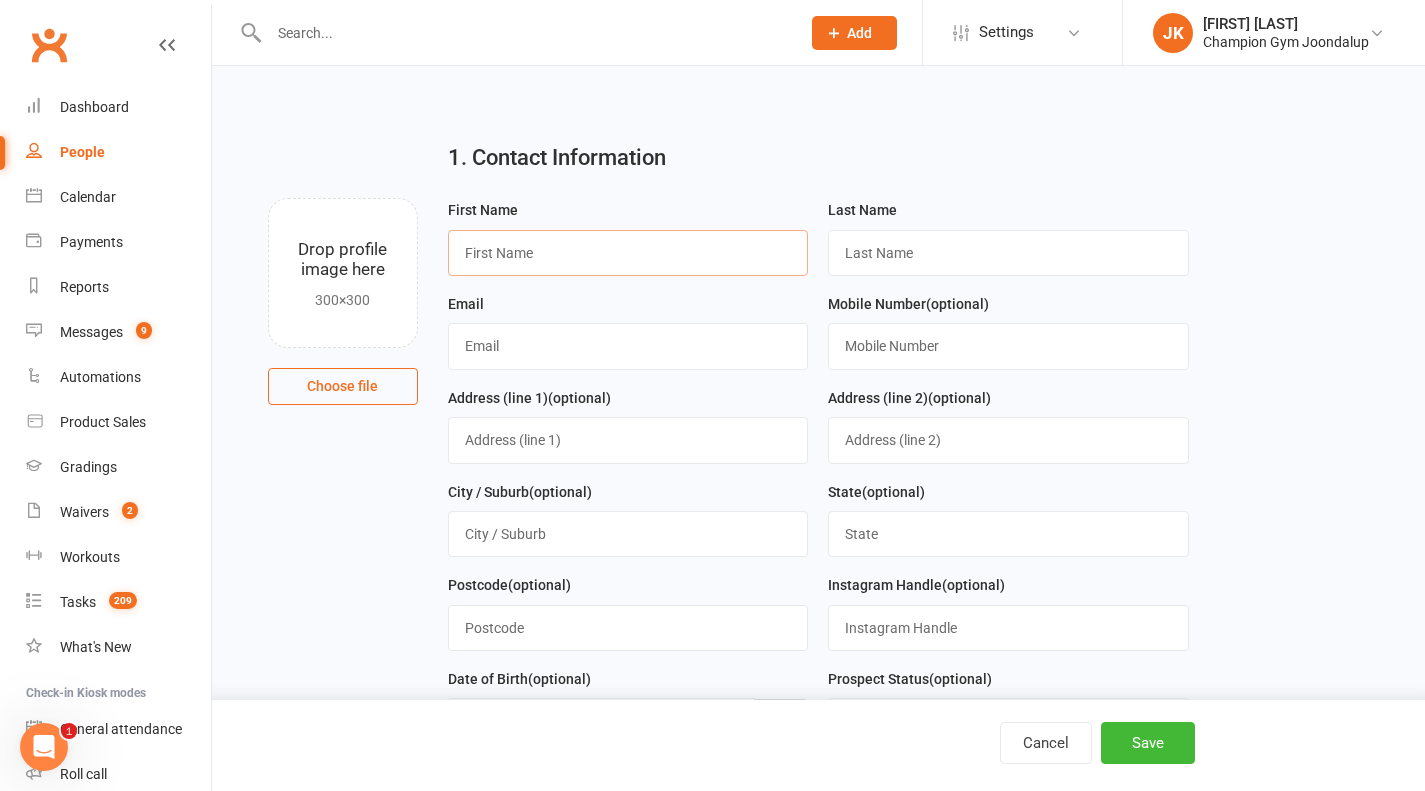 click at bounding box center (628, 253) 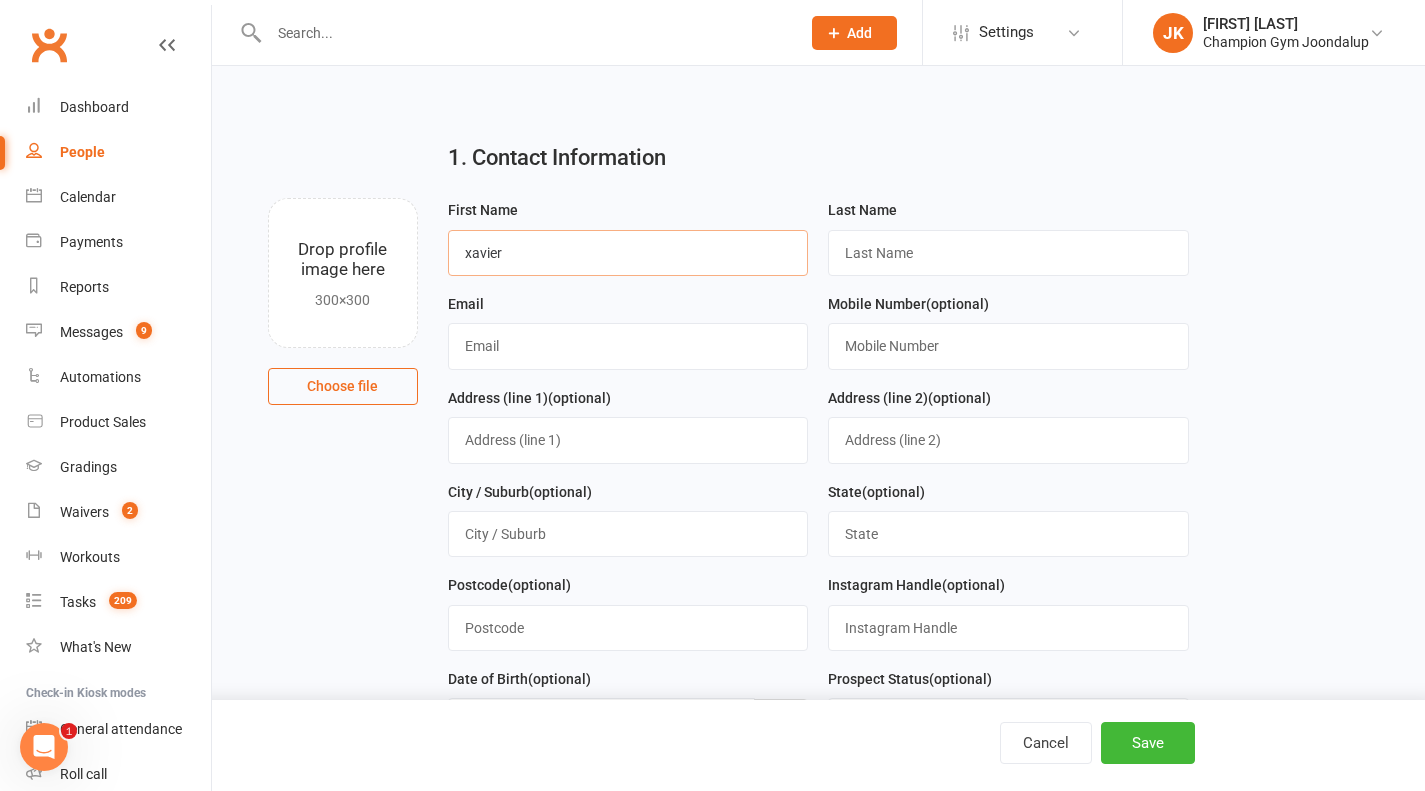type on "xavier" 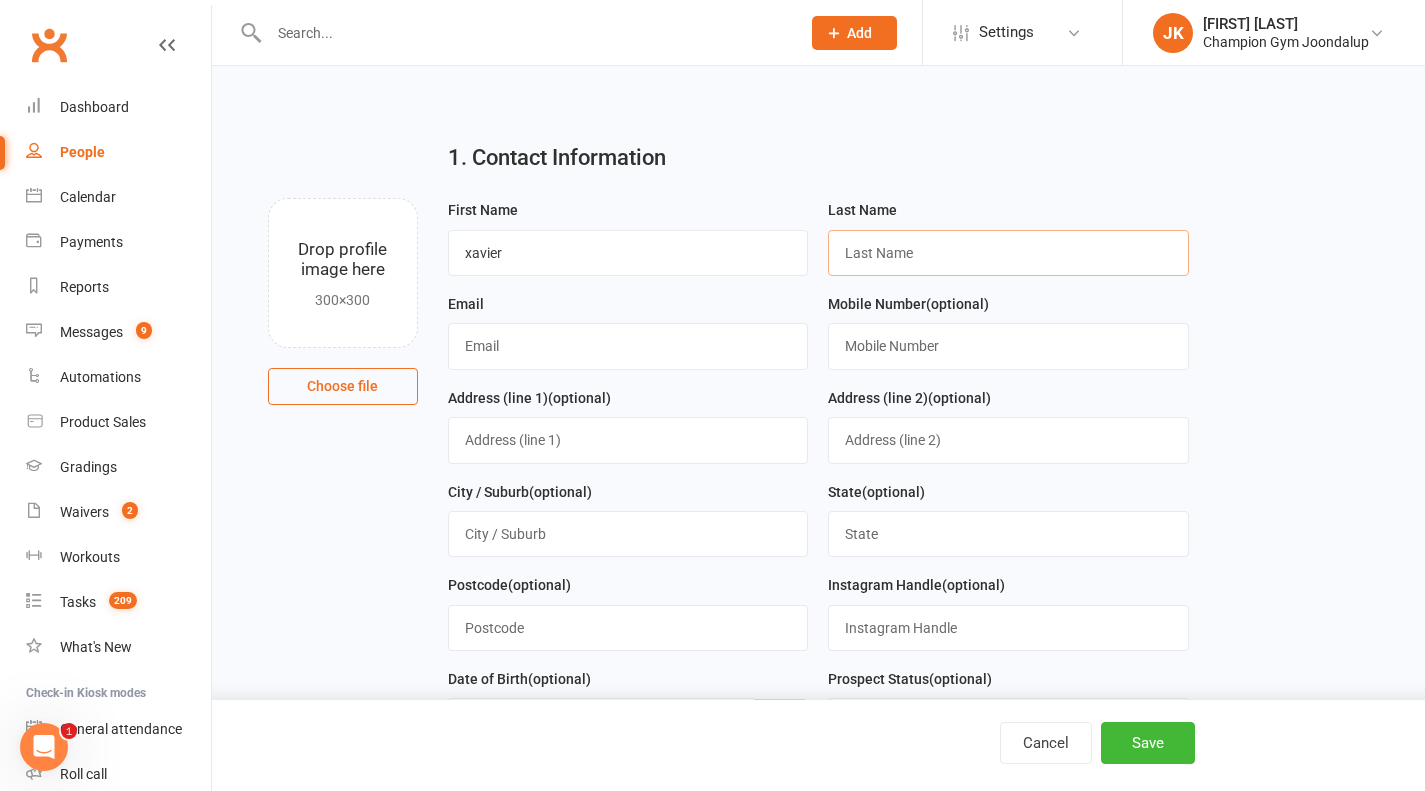 click at bounding box center [1008, 253] 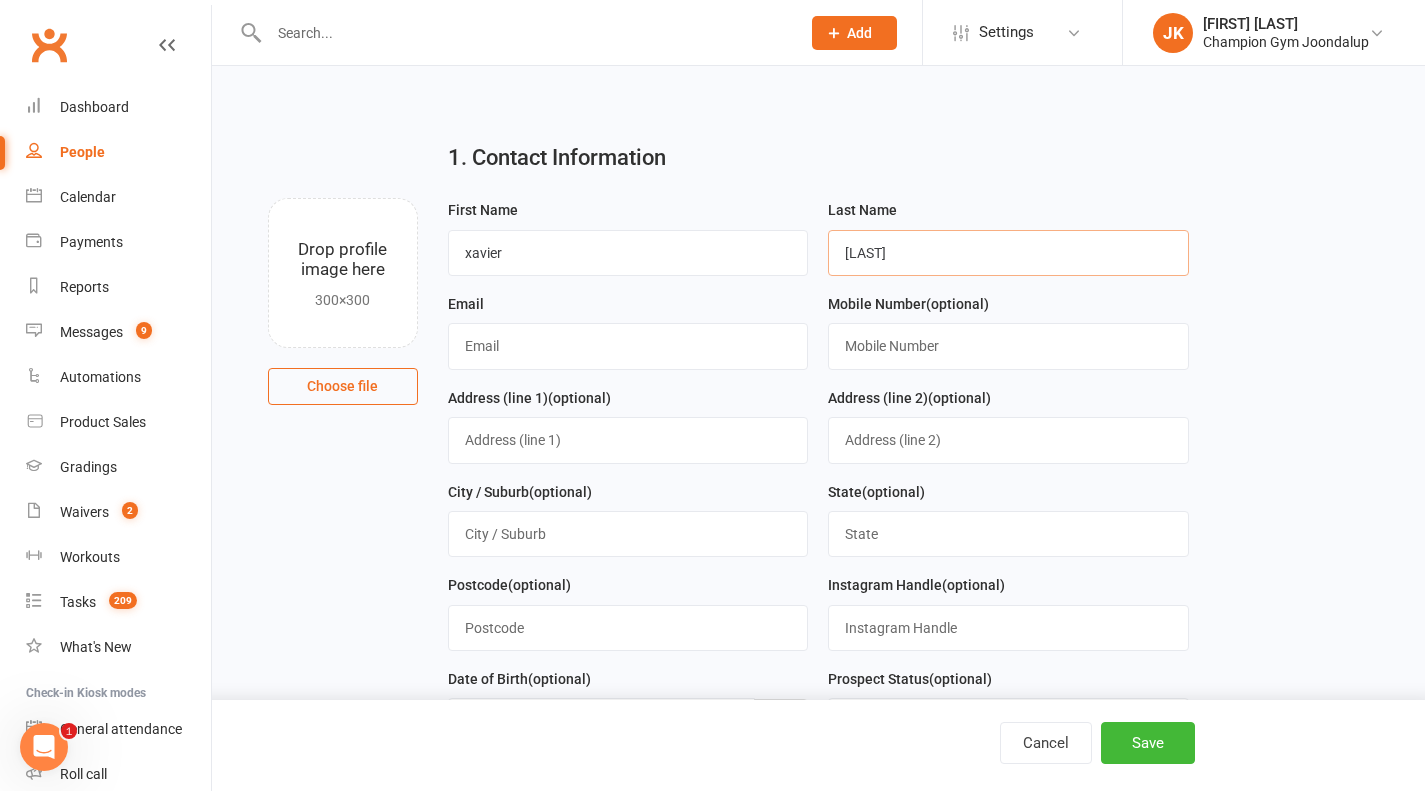 type on "maxted" 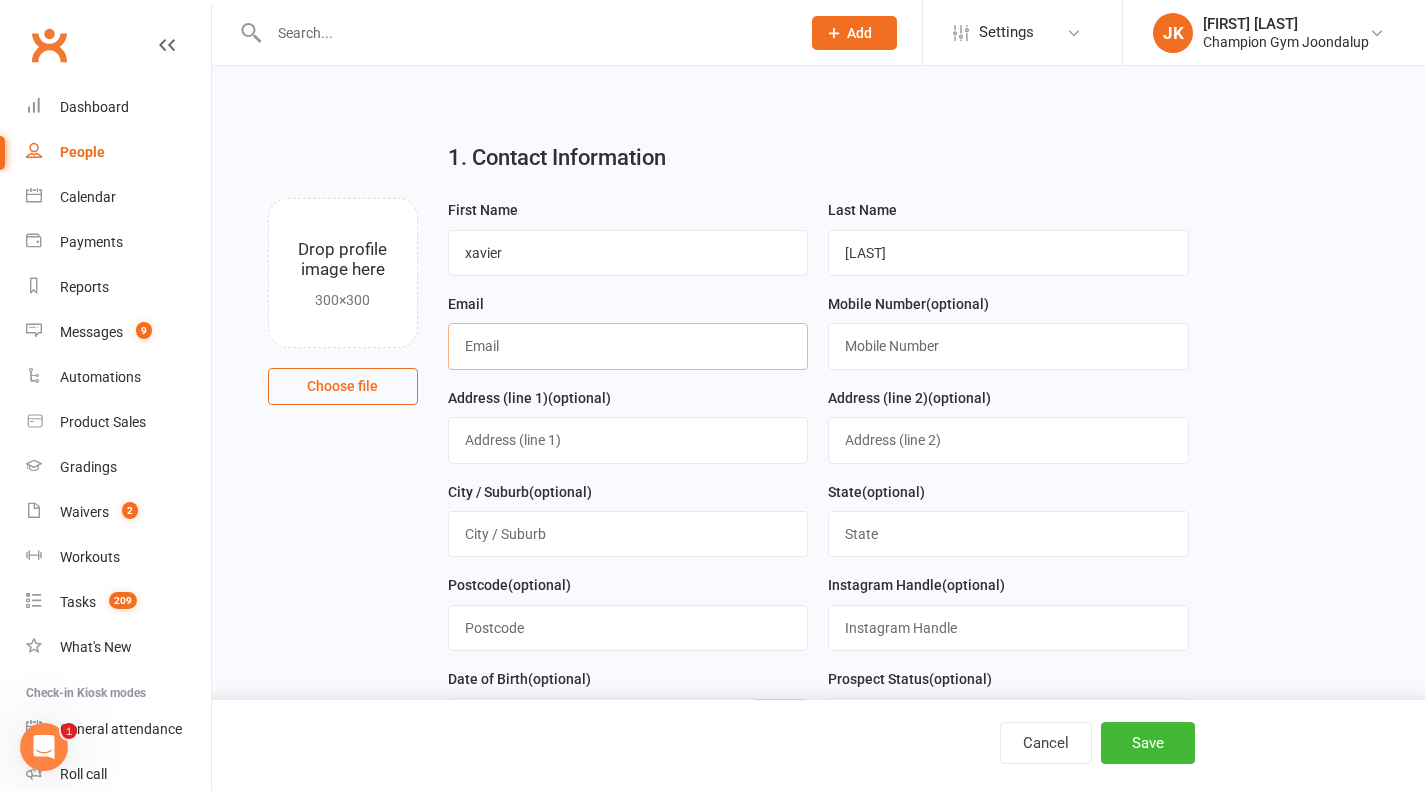 click at bounding box center [628, 346] 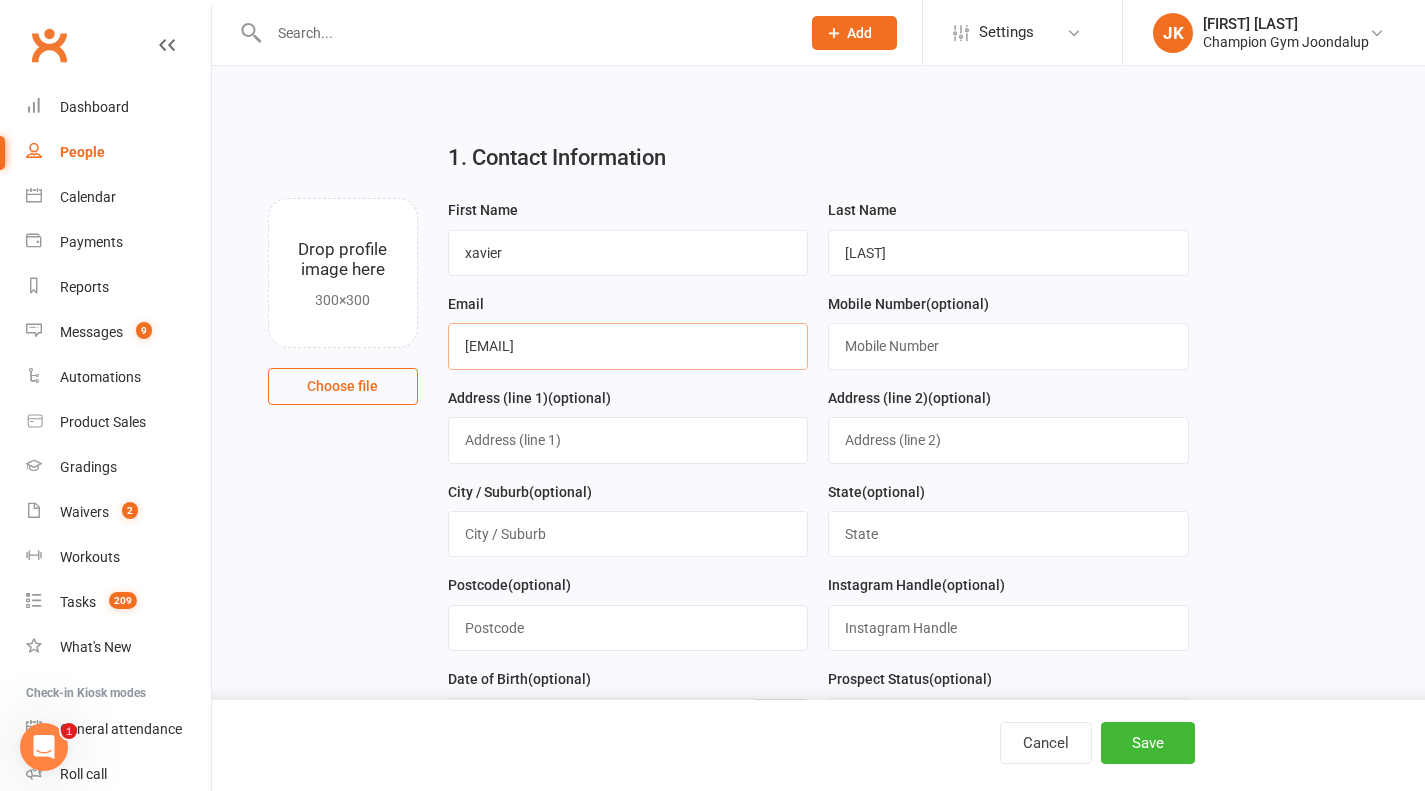 type on "xaviermaxted@gmail.com" 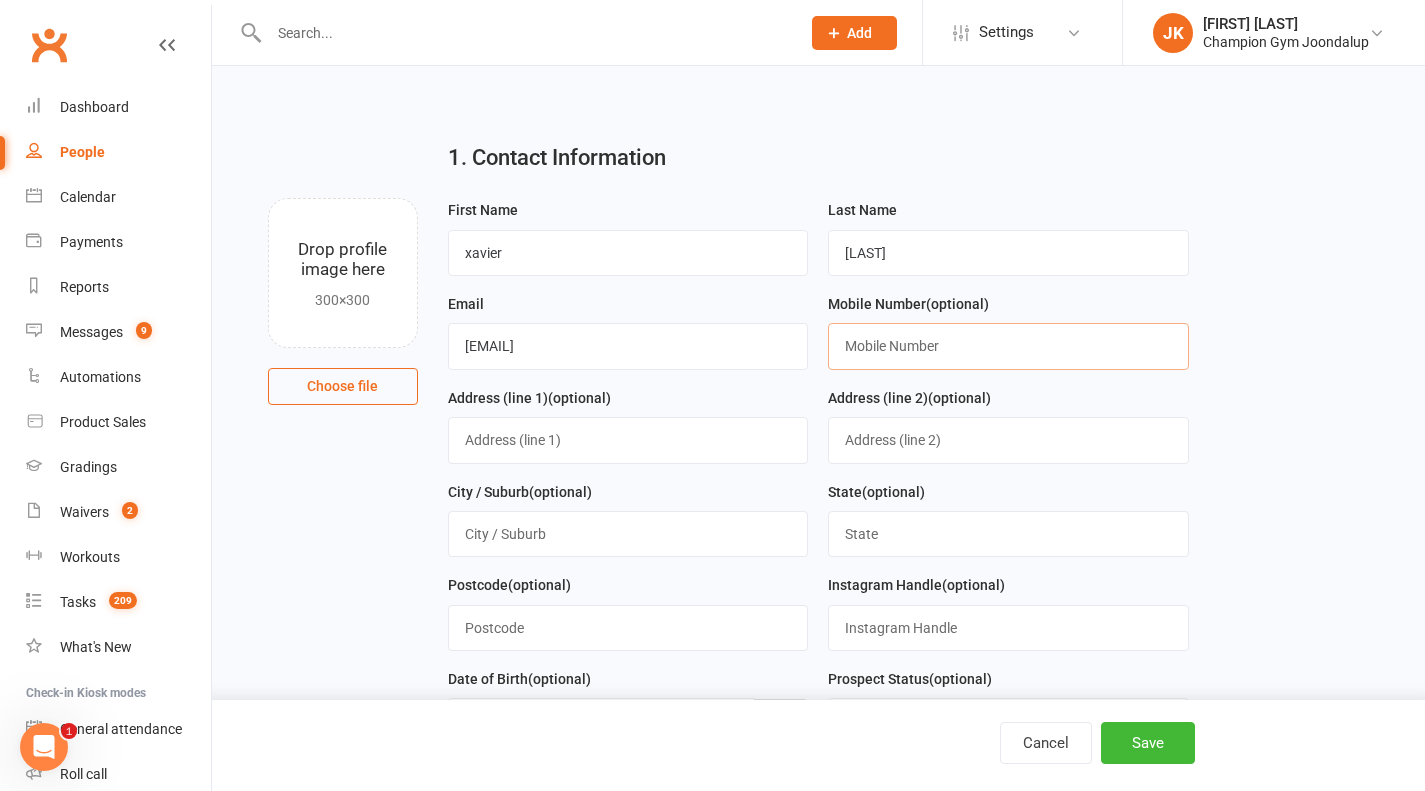 click at bounding box center (1008, 346) 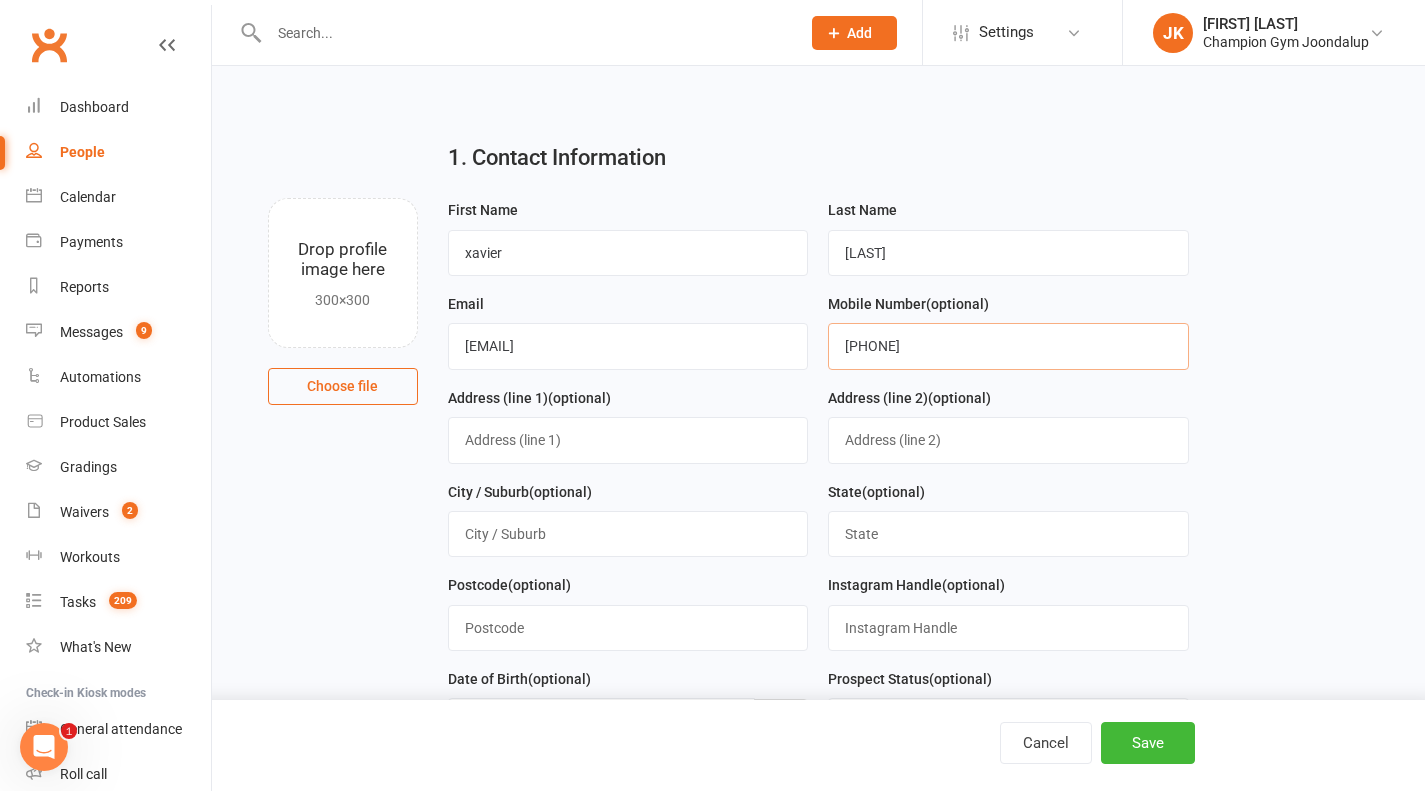 type on "0421437354" 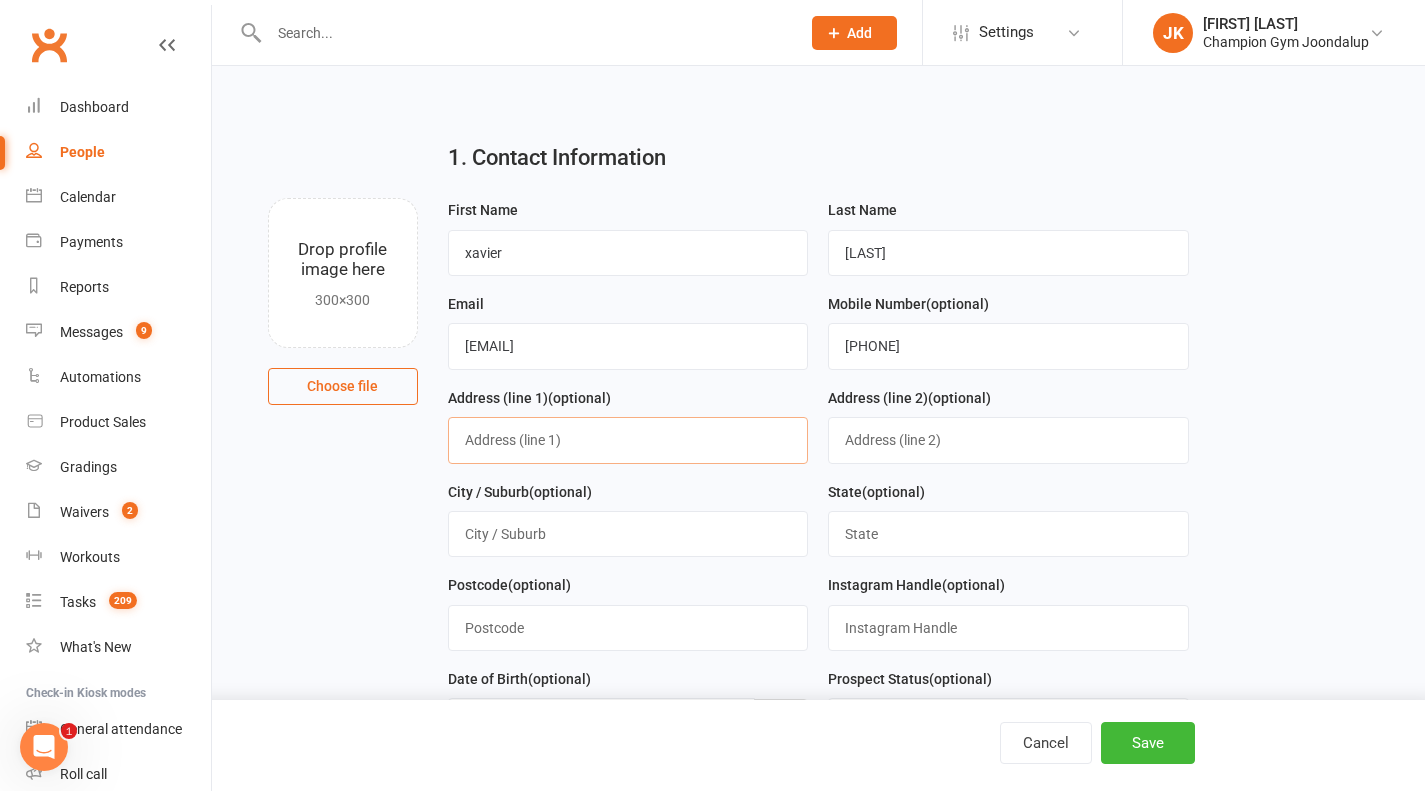 click at bounding box center (628, 440) 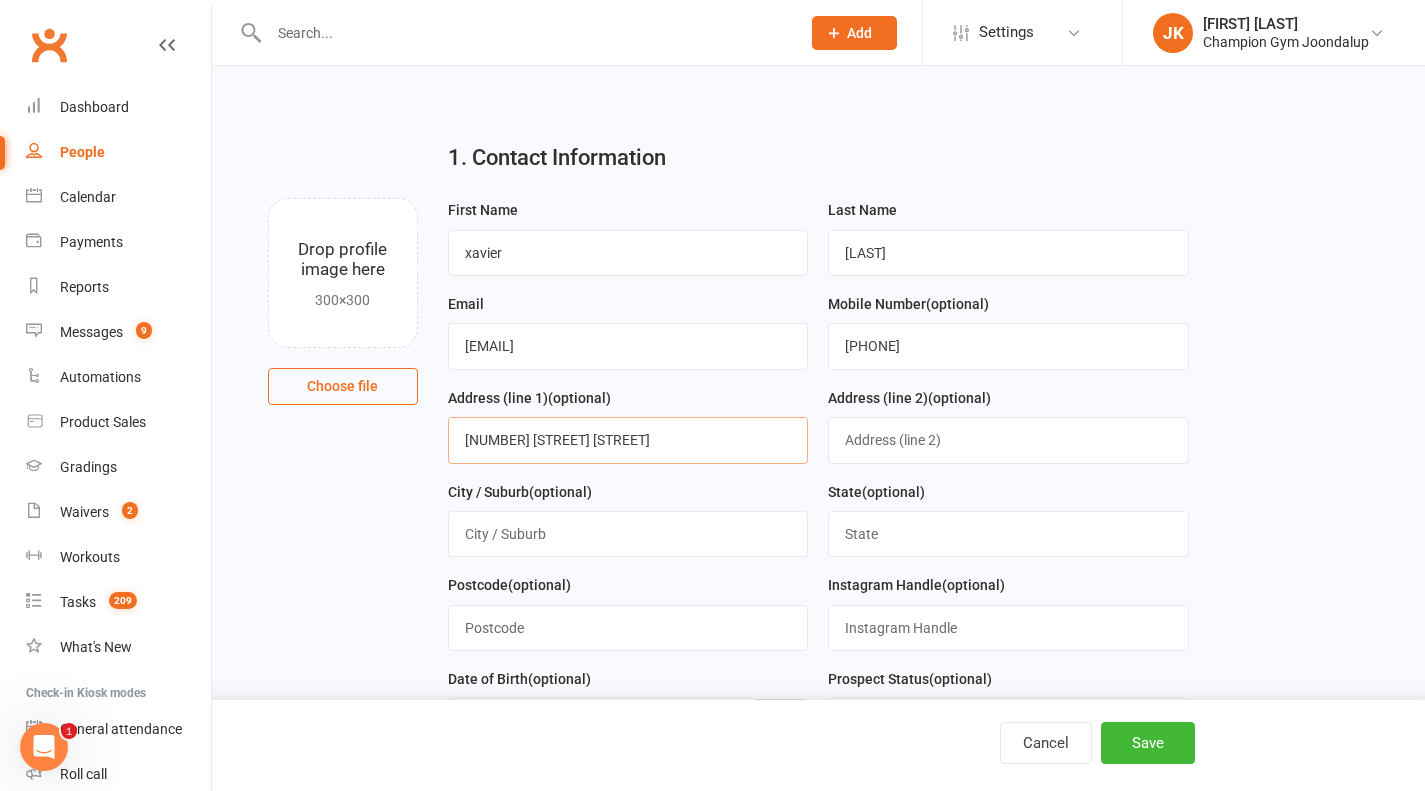 scroll, scrollTop: 48, scrollLeft: 0, axis: vertical 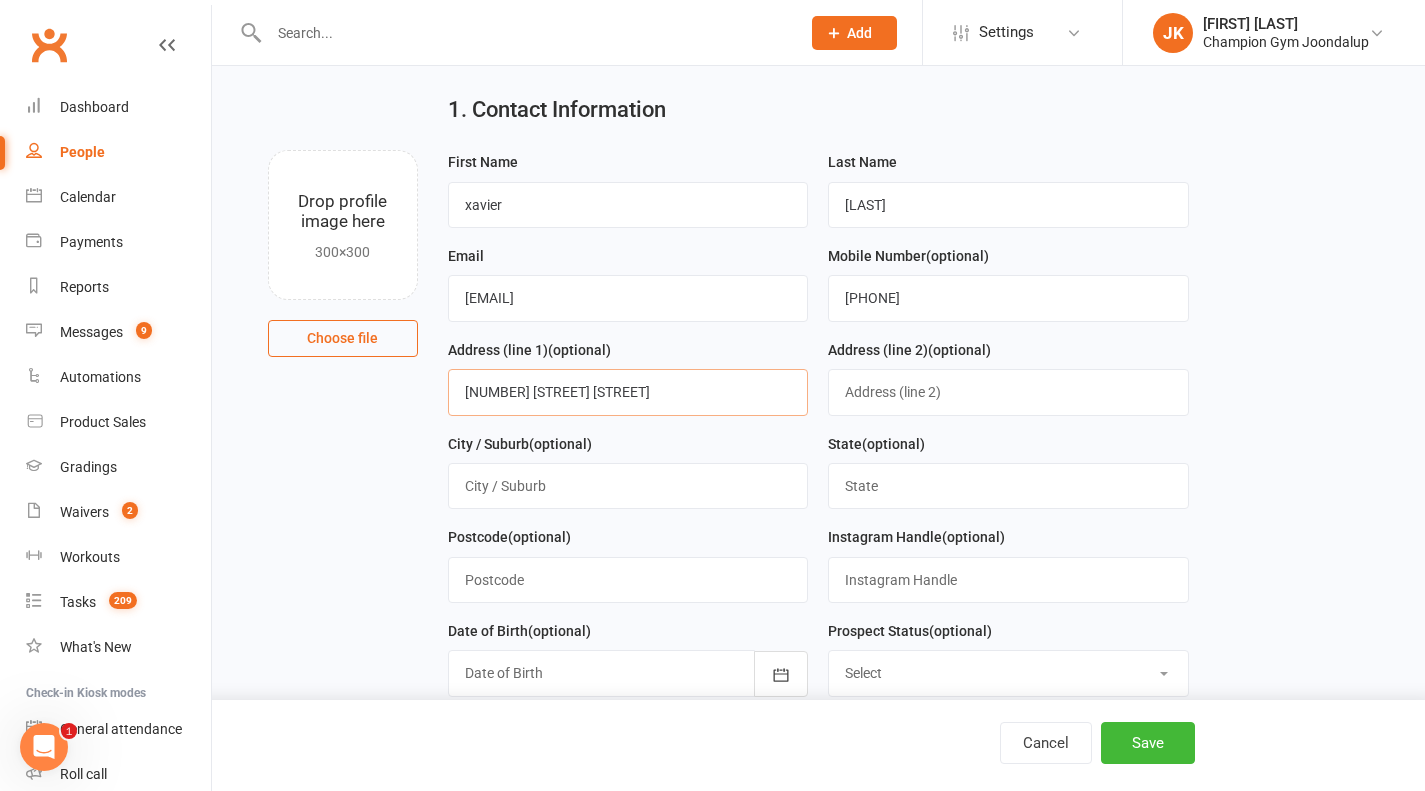 type on "10 throsby way" 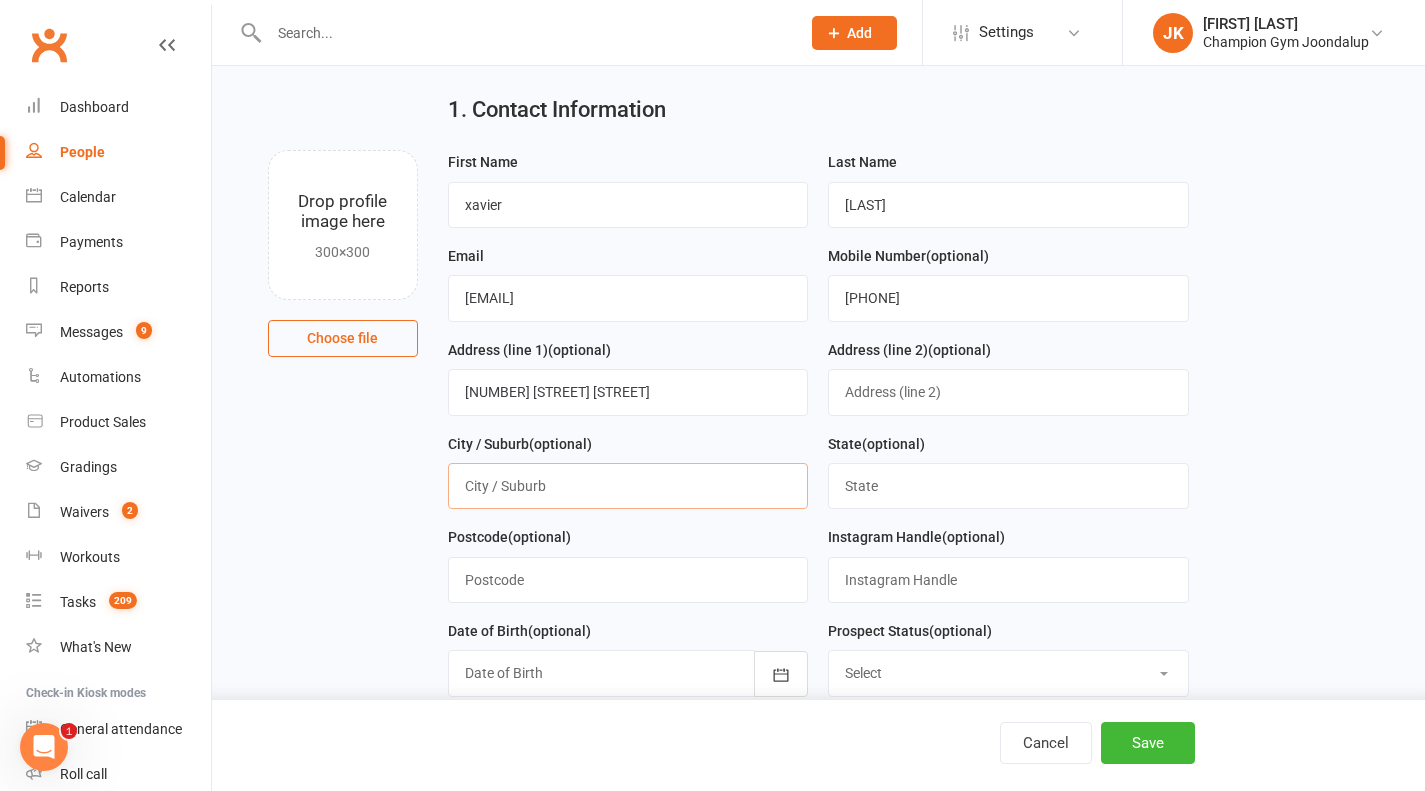 click at bounding box center [628, 486] 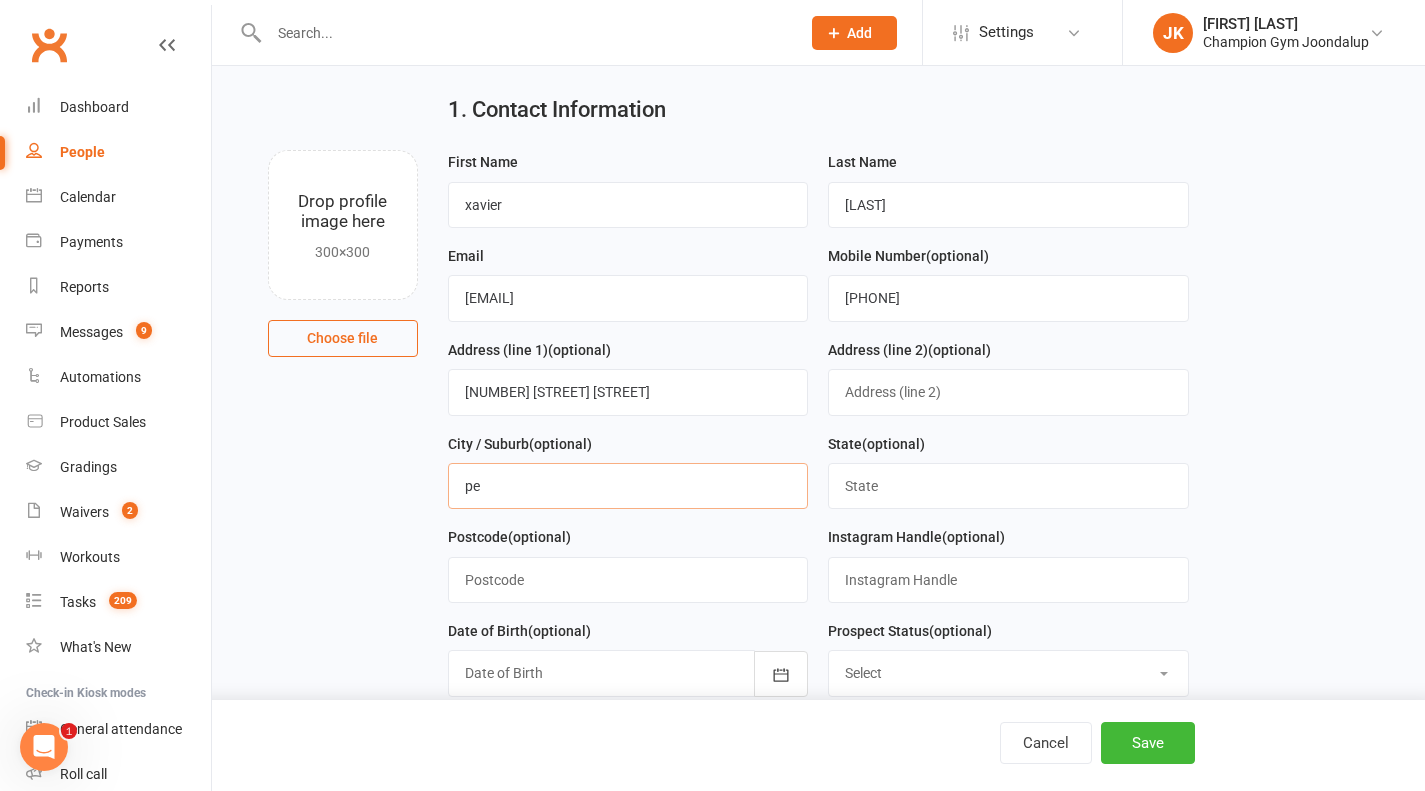 type on "p" 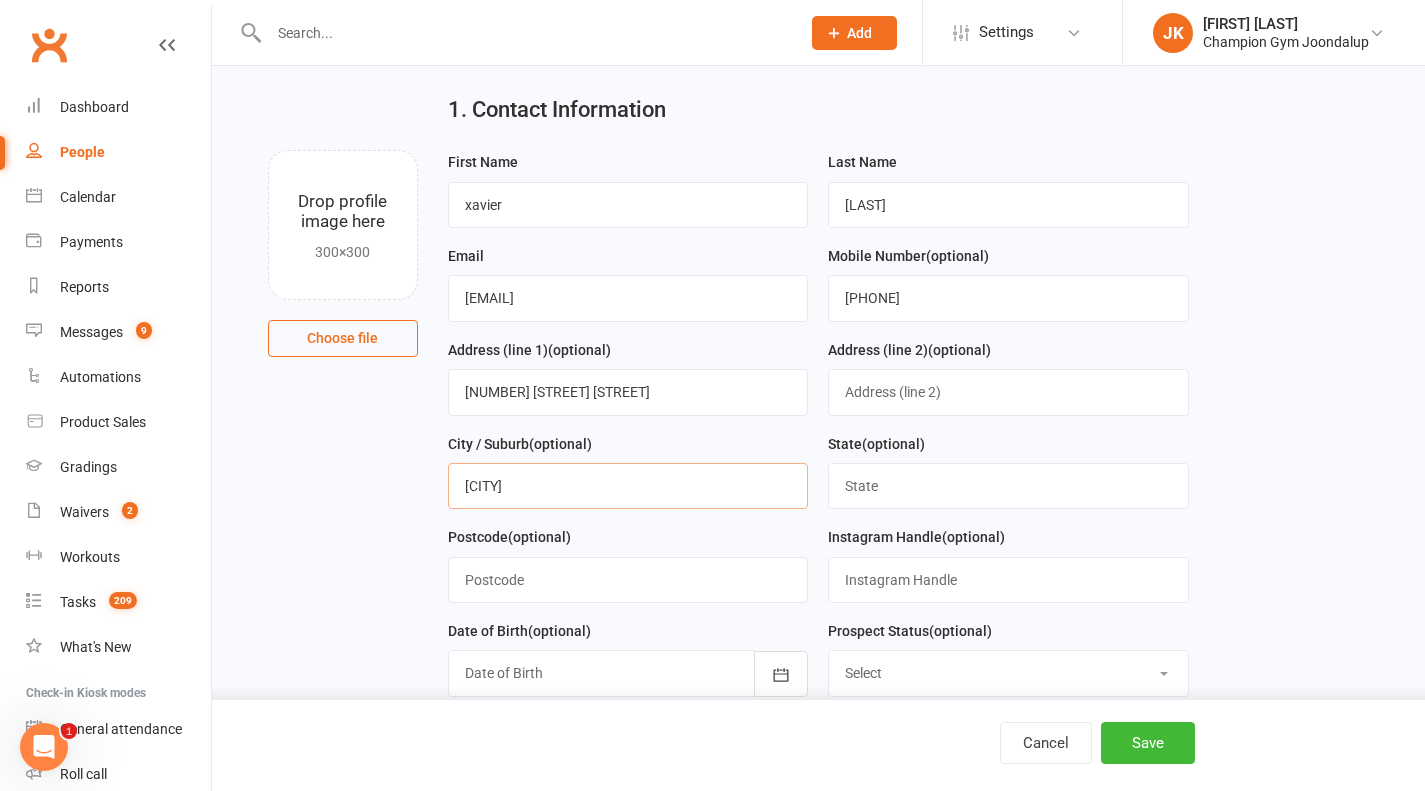 type on "padbury" 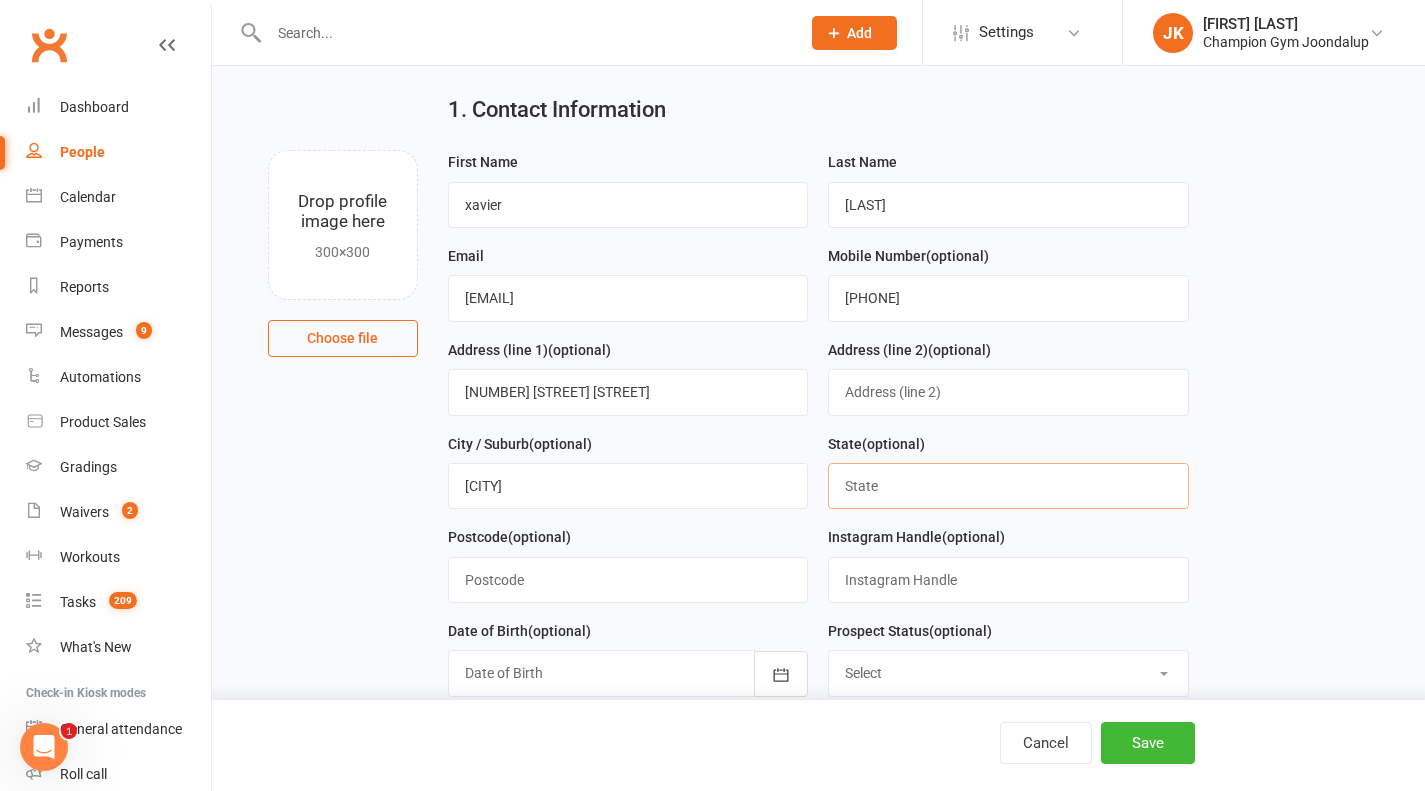 click at bounding box center [1008, 486] 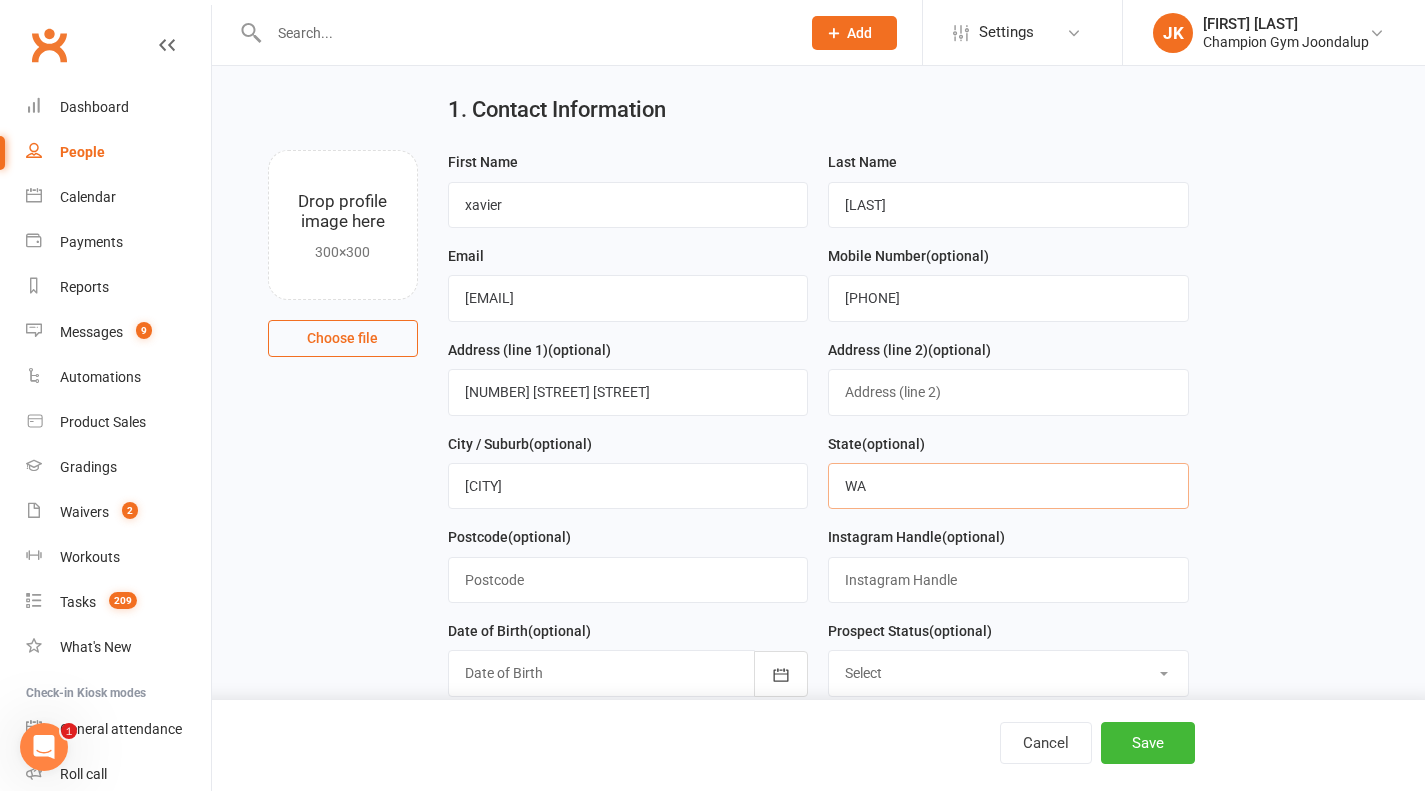 type on "WA" 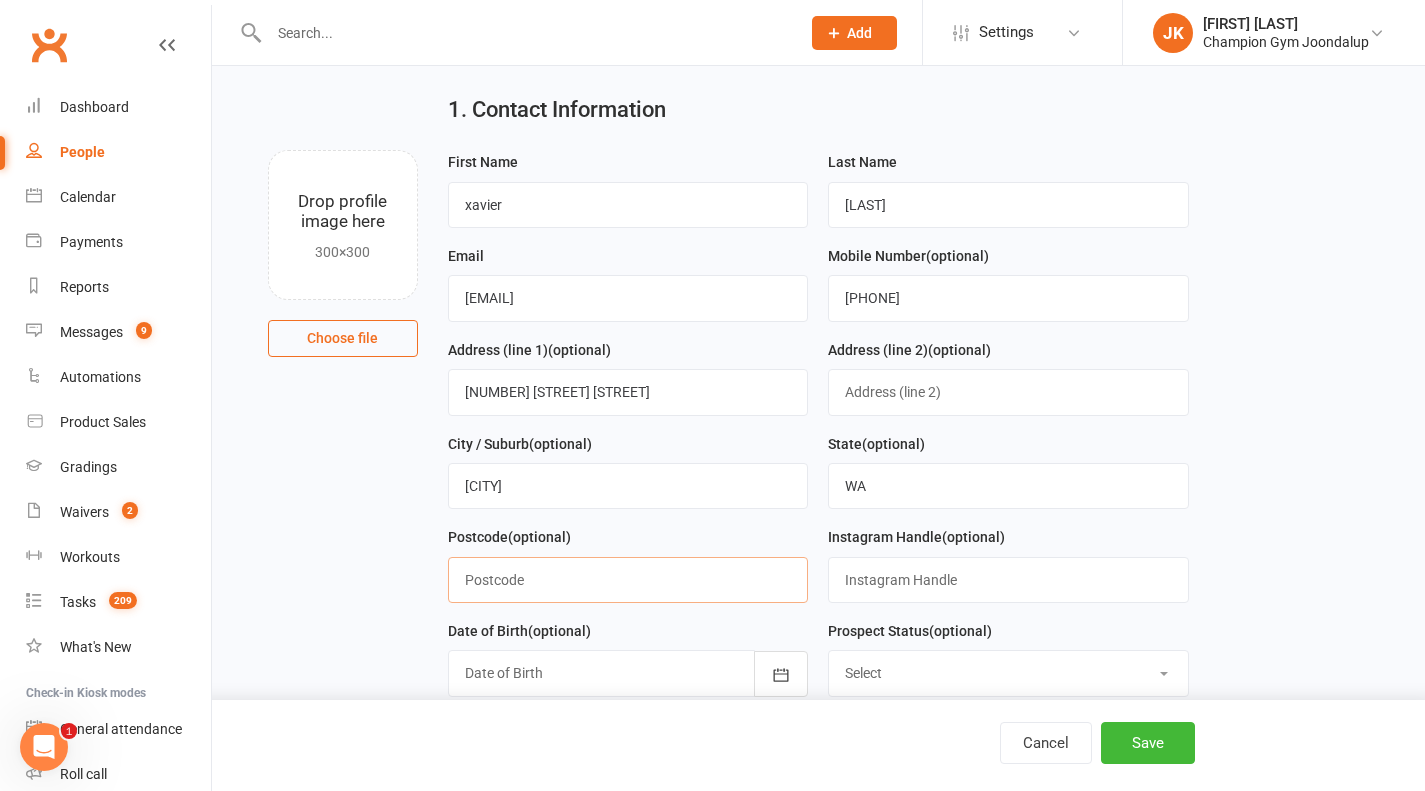 click at bounding box center (628, 580) 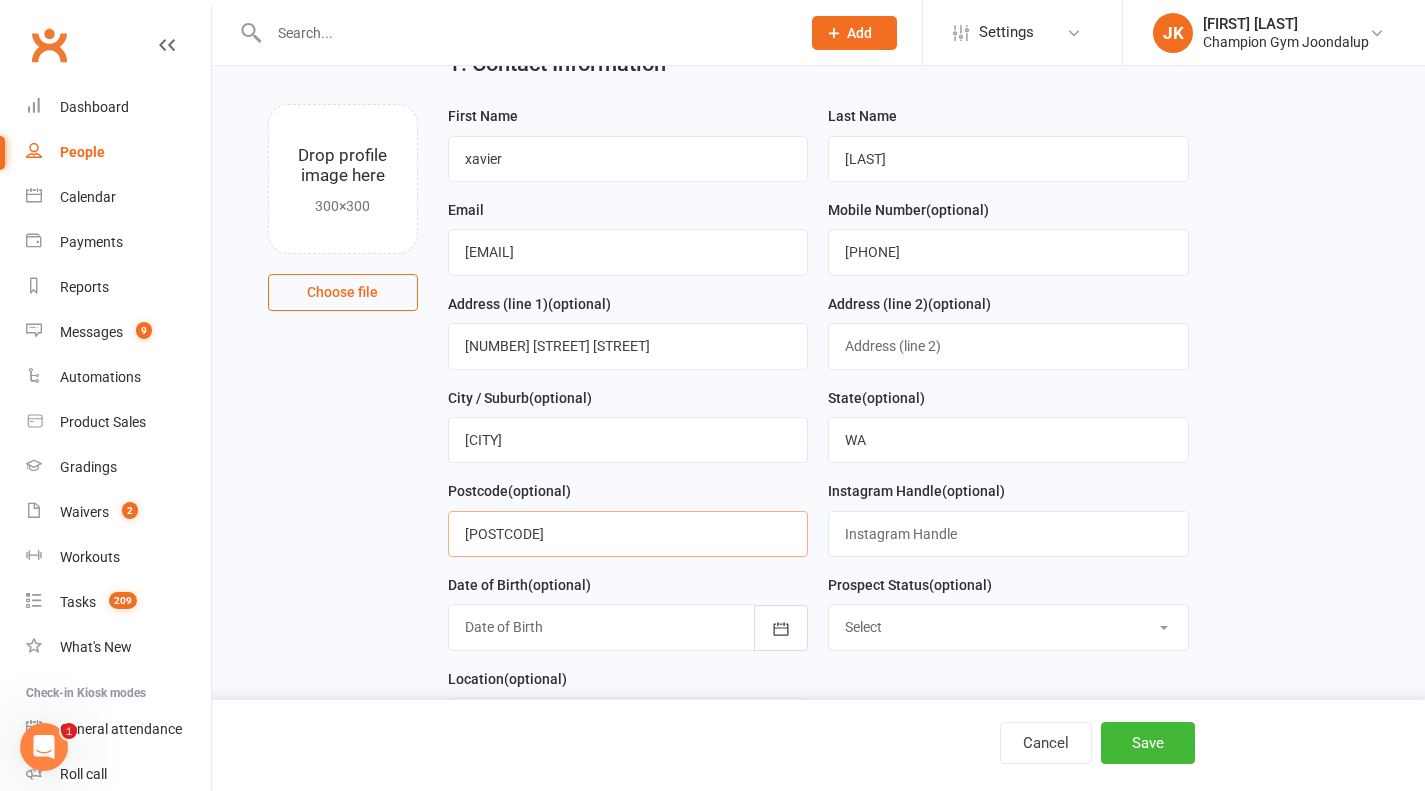 scroll, scrollTop: 106, scrollLeft: 0, axis: vertical 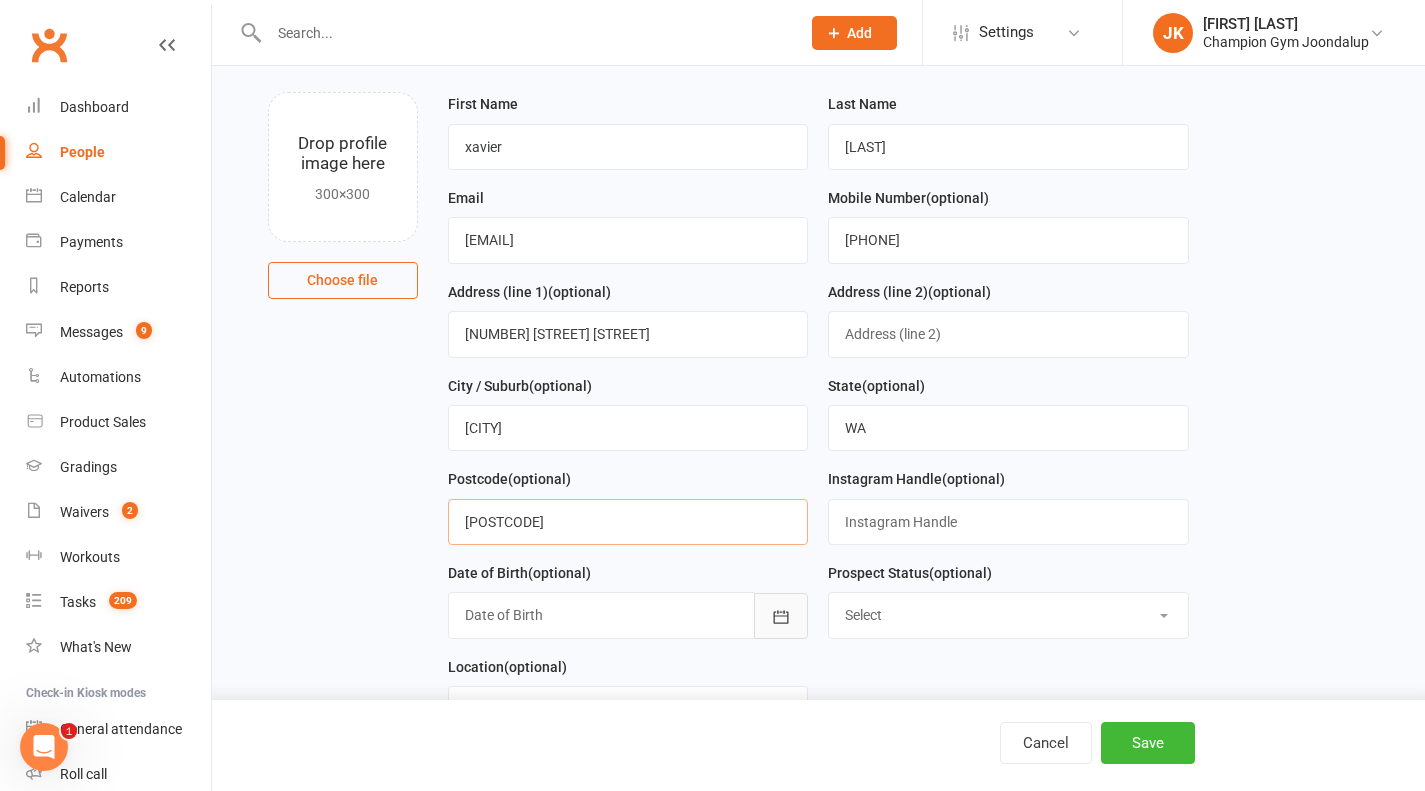 type on "6025" 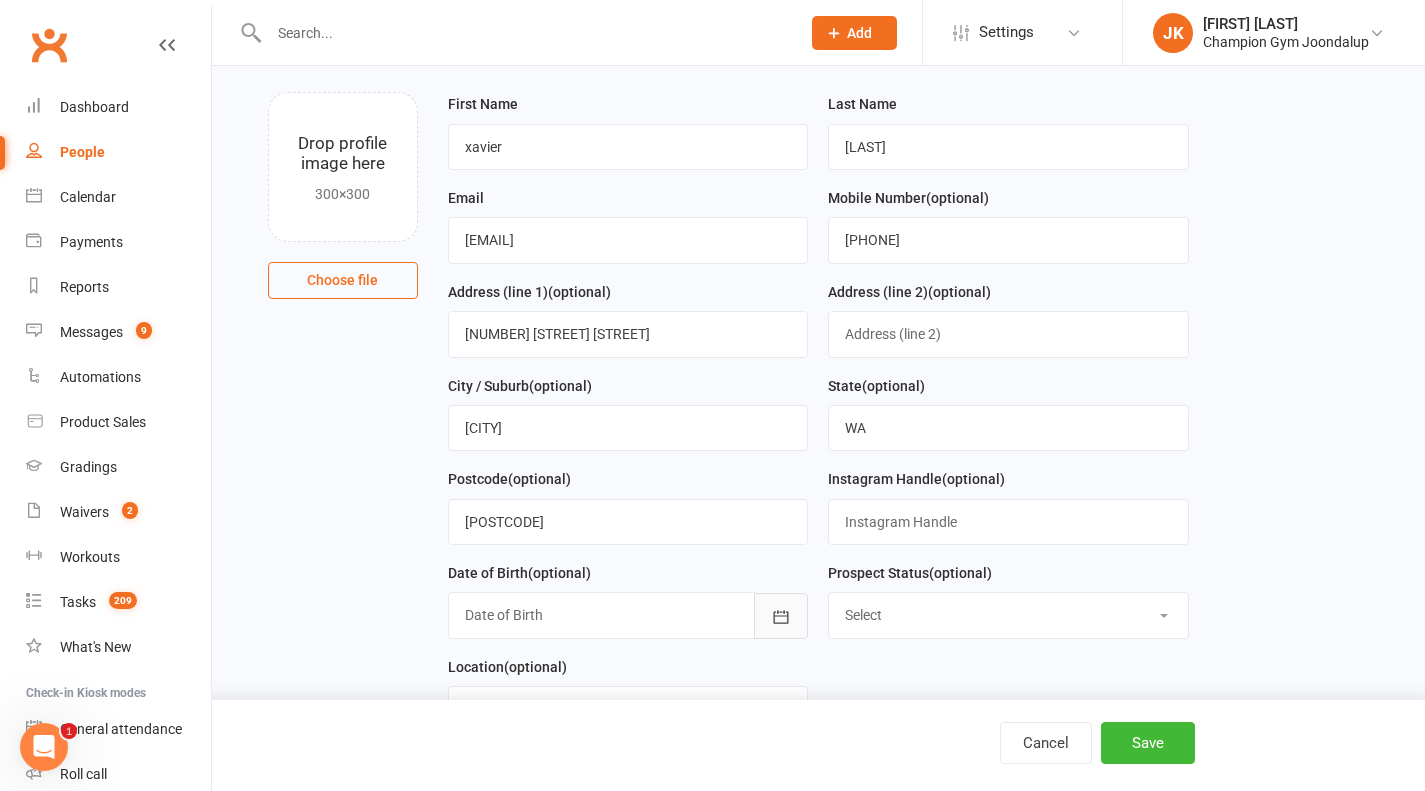 click at bounding box center [781, 616] 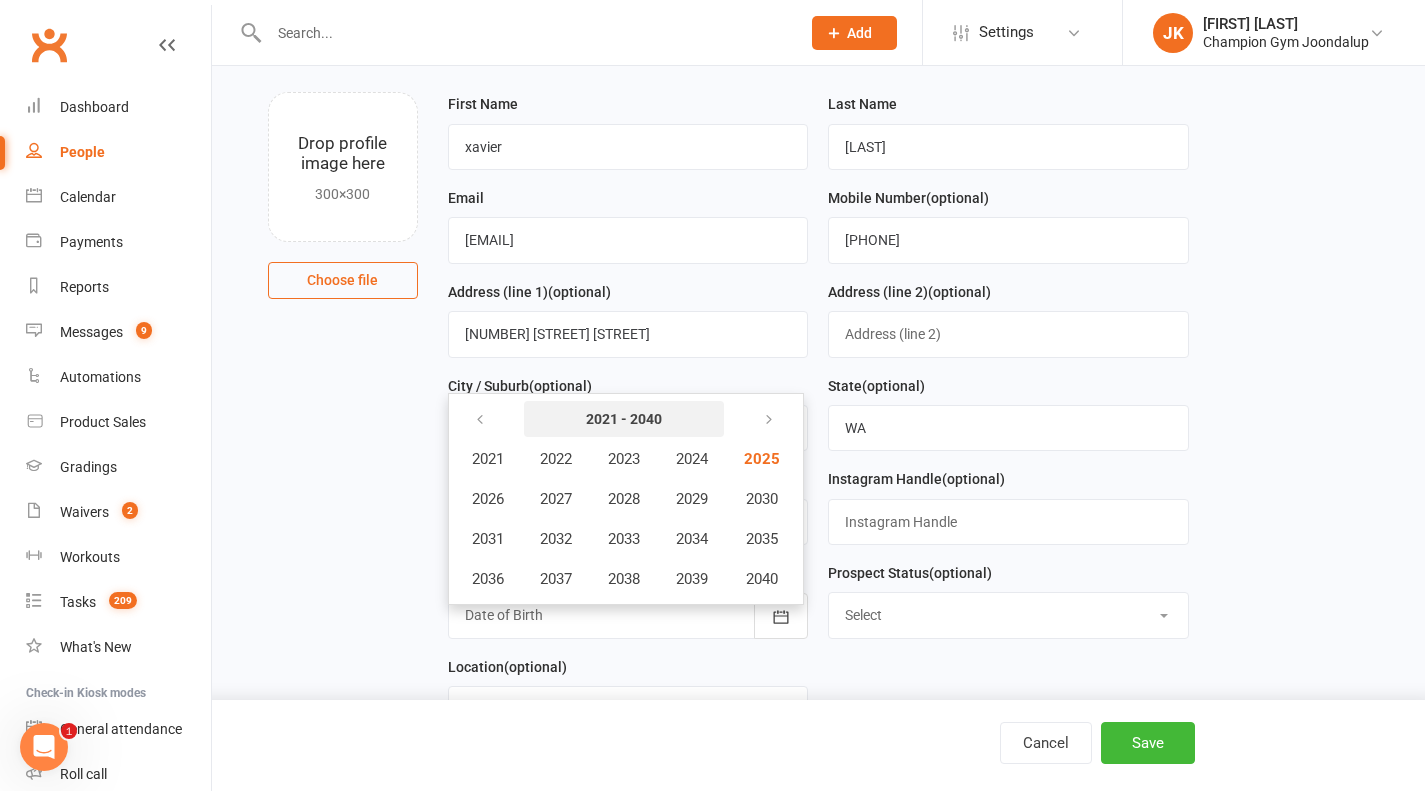 click on "2021 - 2040" at bounding box center (624, 419) 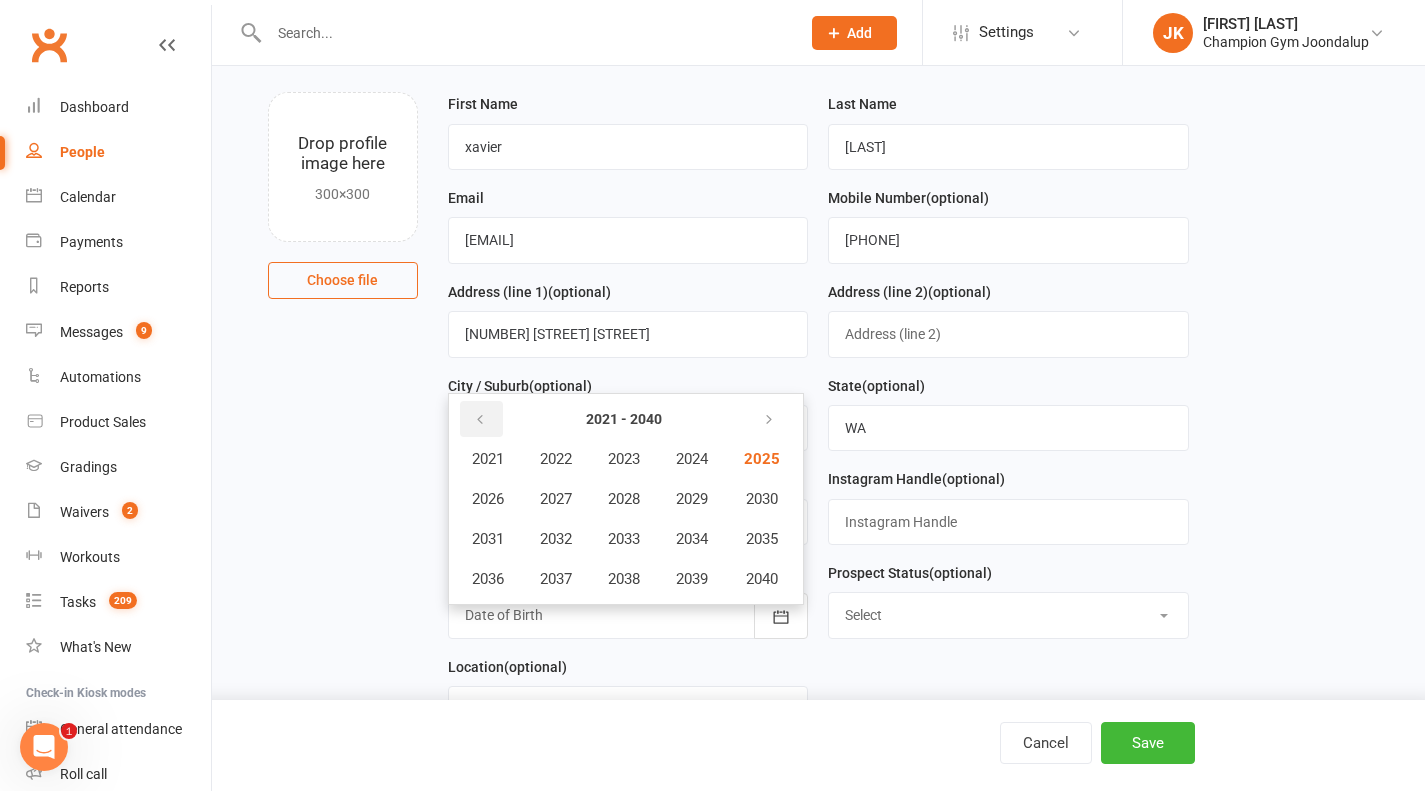 click at bounding box center (480, 420) 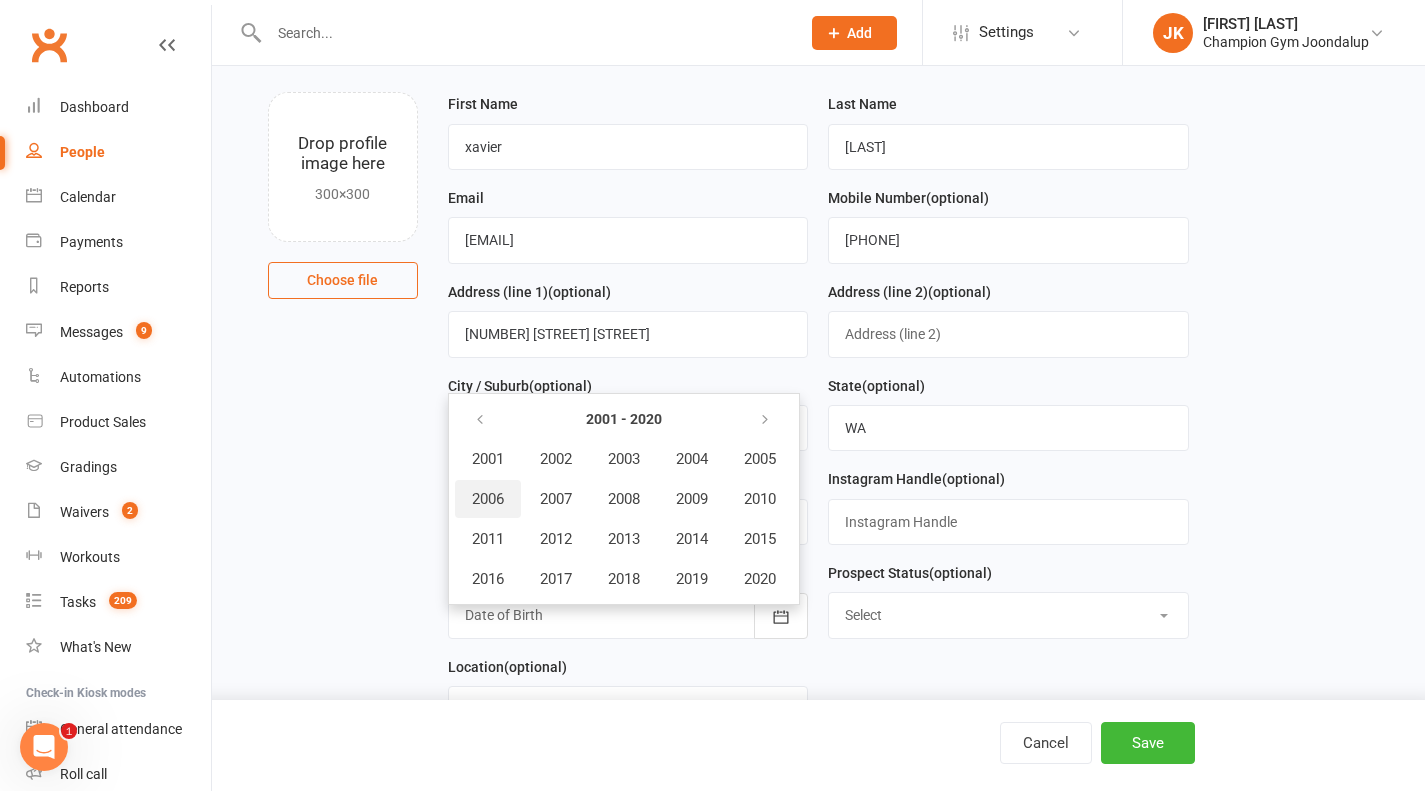 click on "2006" at bounding box center (488, 499) 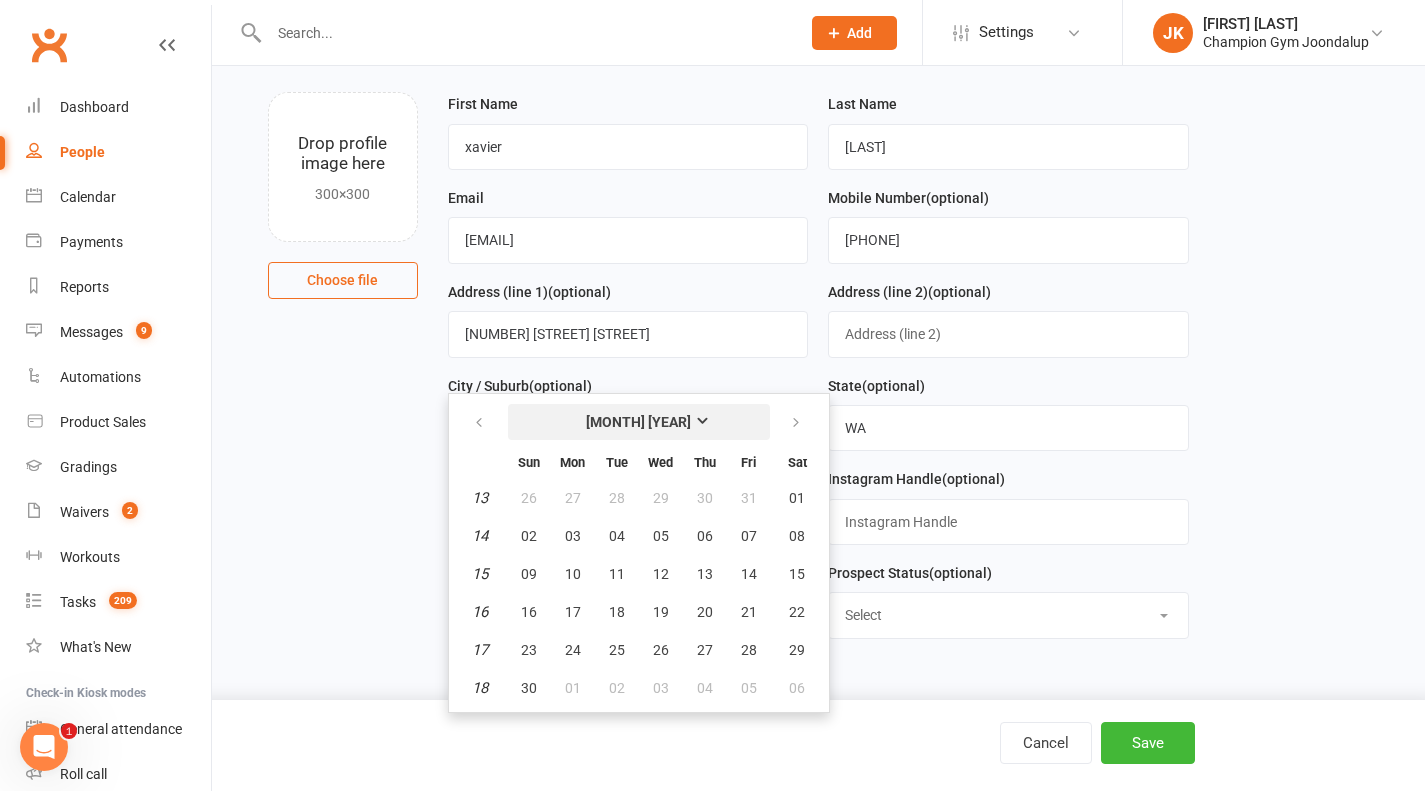 click on "April 2006" at bounding box center [638, 422] 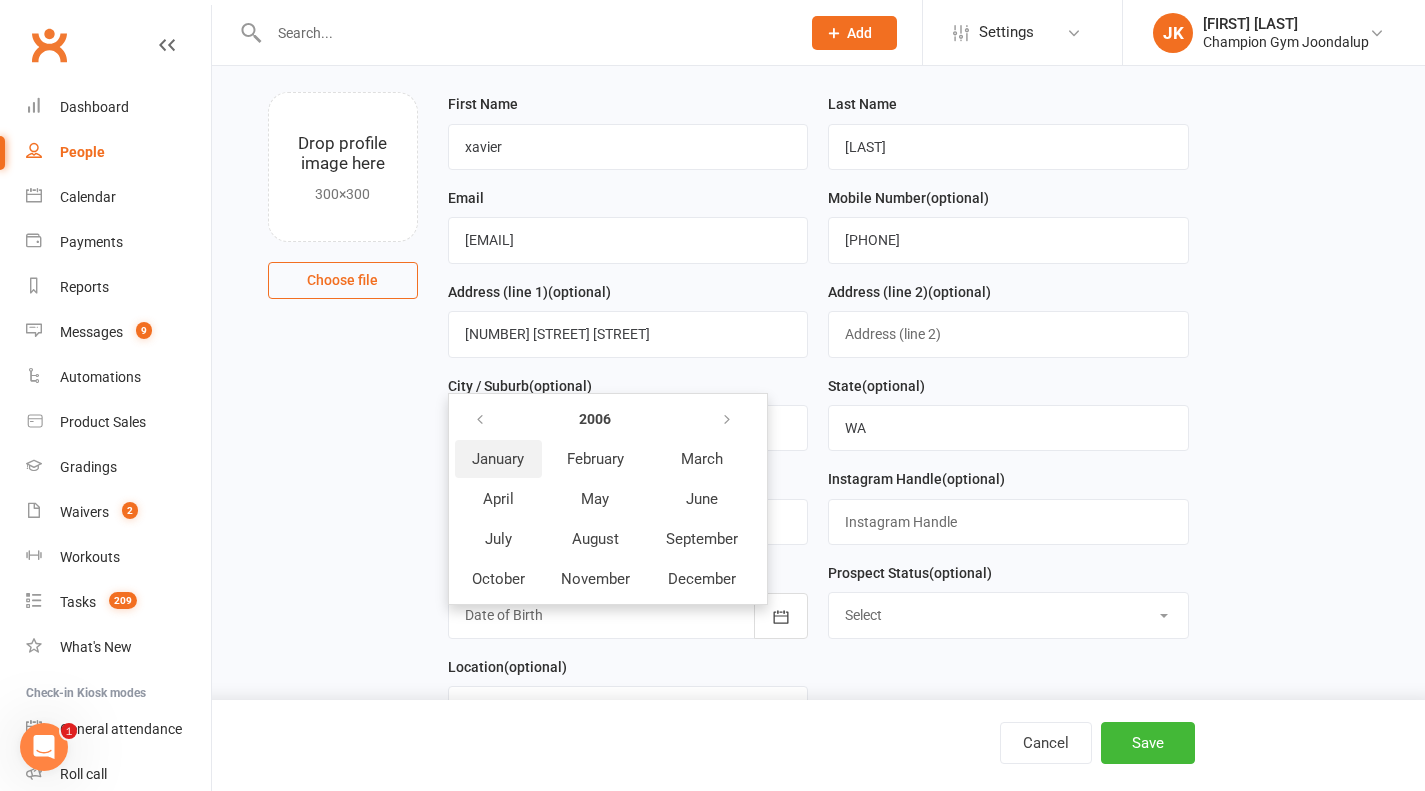 click on "January" at bounding box center [498, 459] 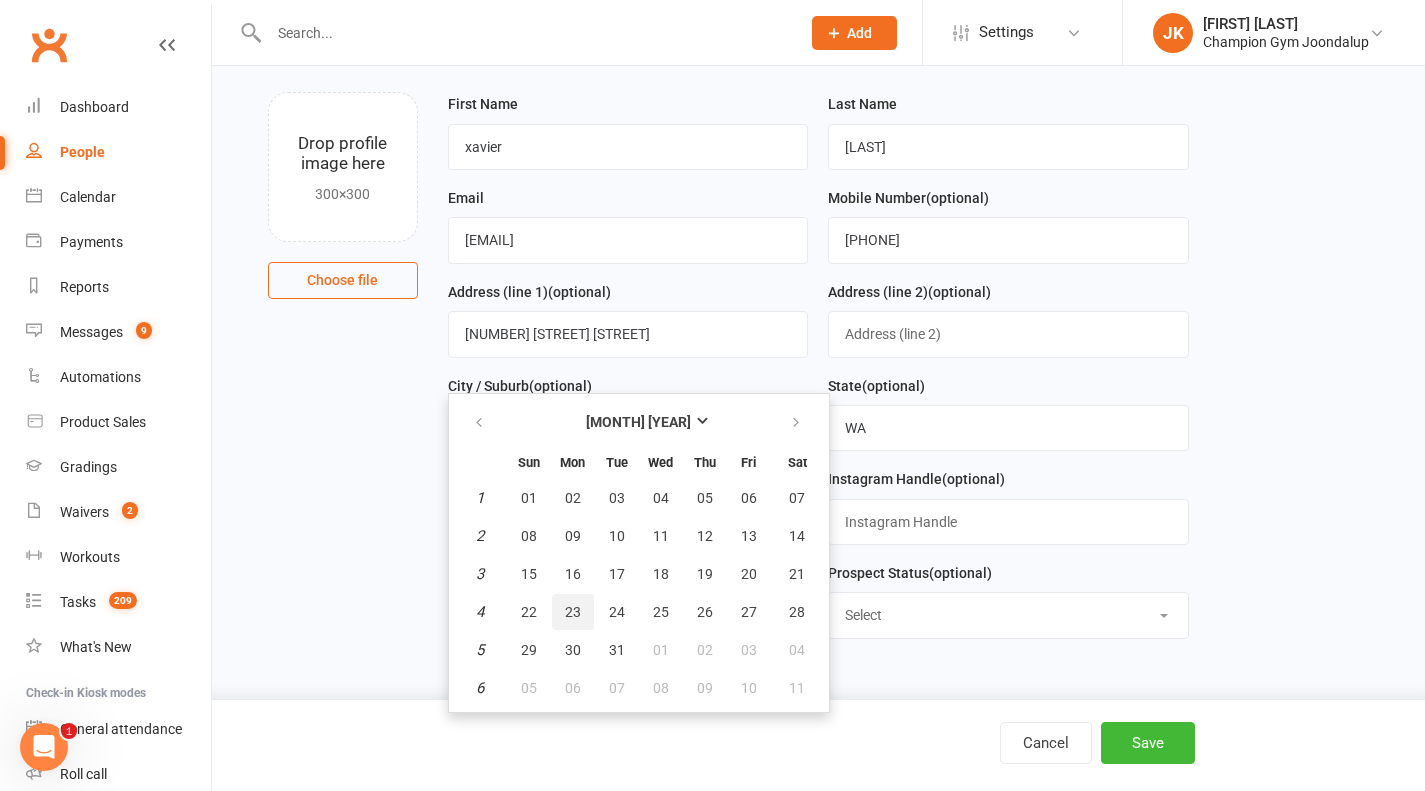 click on "23" at bounding box center (573, 612) 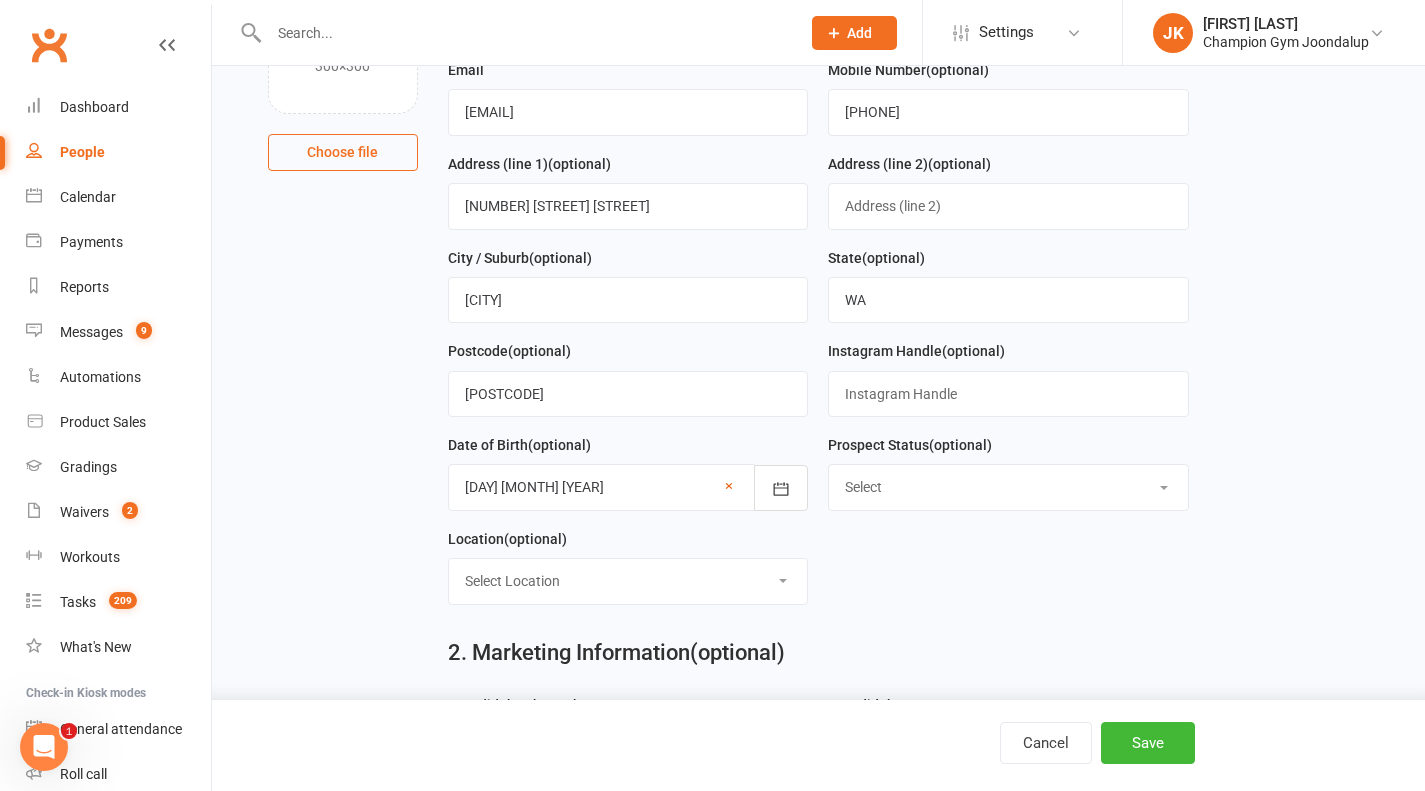 scroll, scrollTop: 292, scrollLeft: 0, axis: vertical 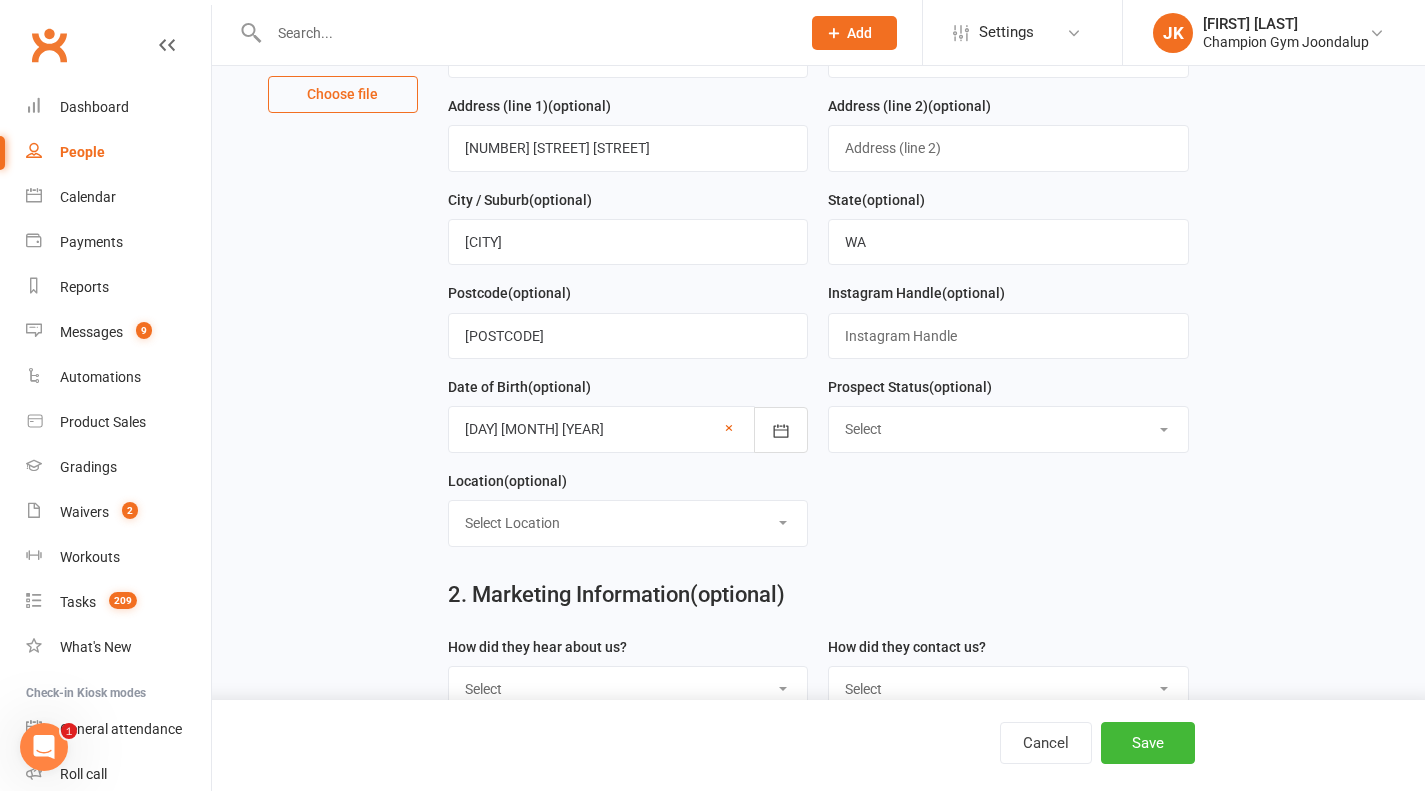 click on "Select Location Highgate Joondalup Myaree" at bounding box center [628, 523] 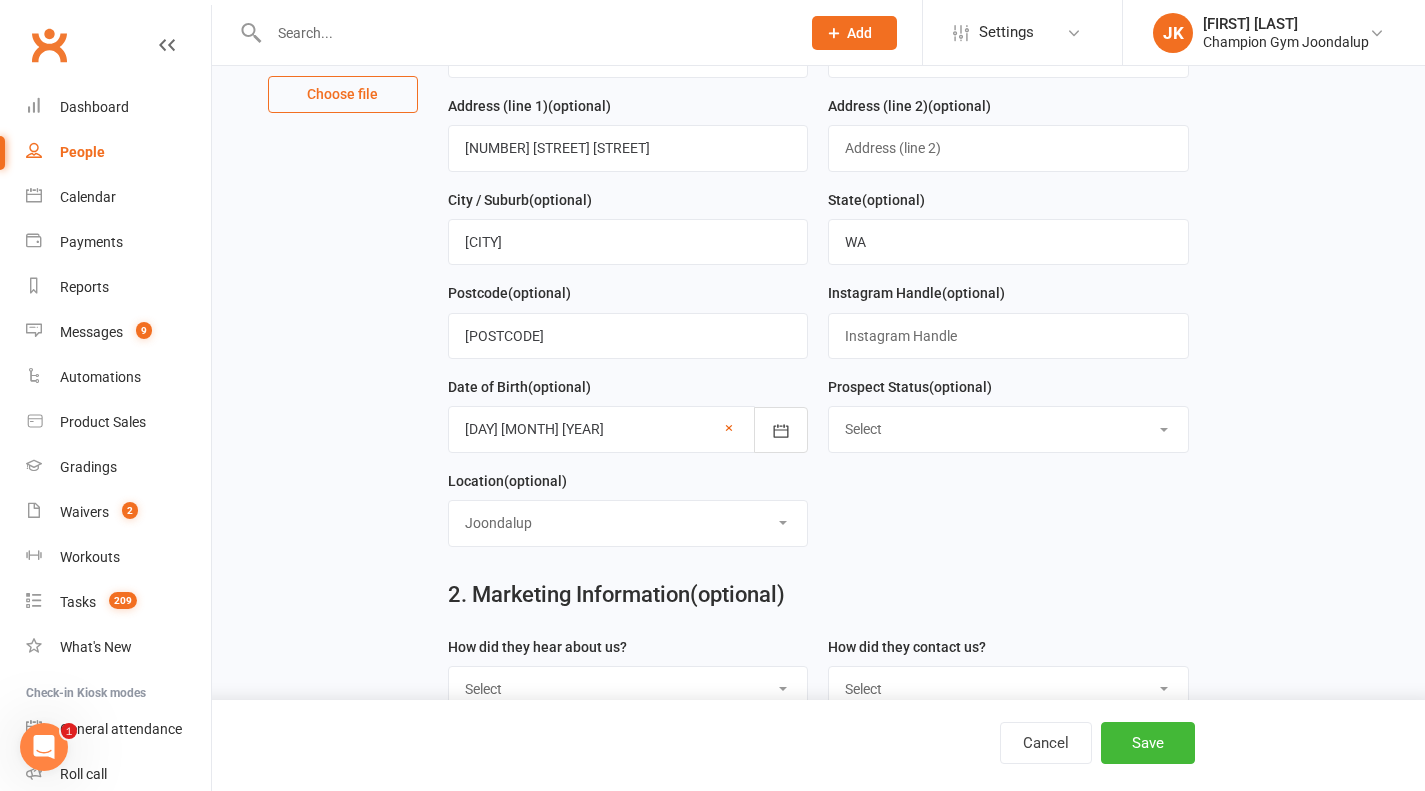 click on "Select Location Highgate Joondalup Myaree" at bounding box center (628, 523) 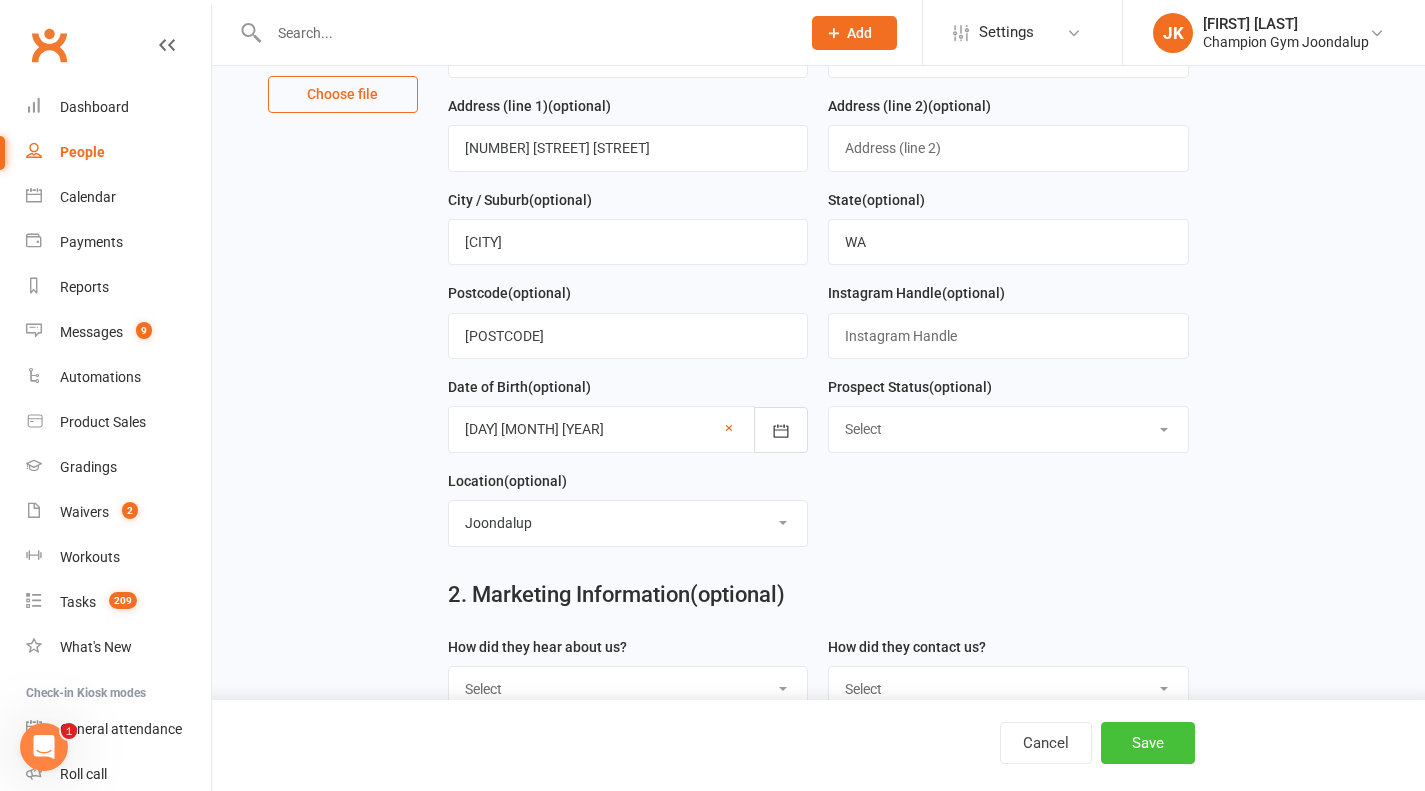 click on "Save" at bounding box center [1148, 743] 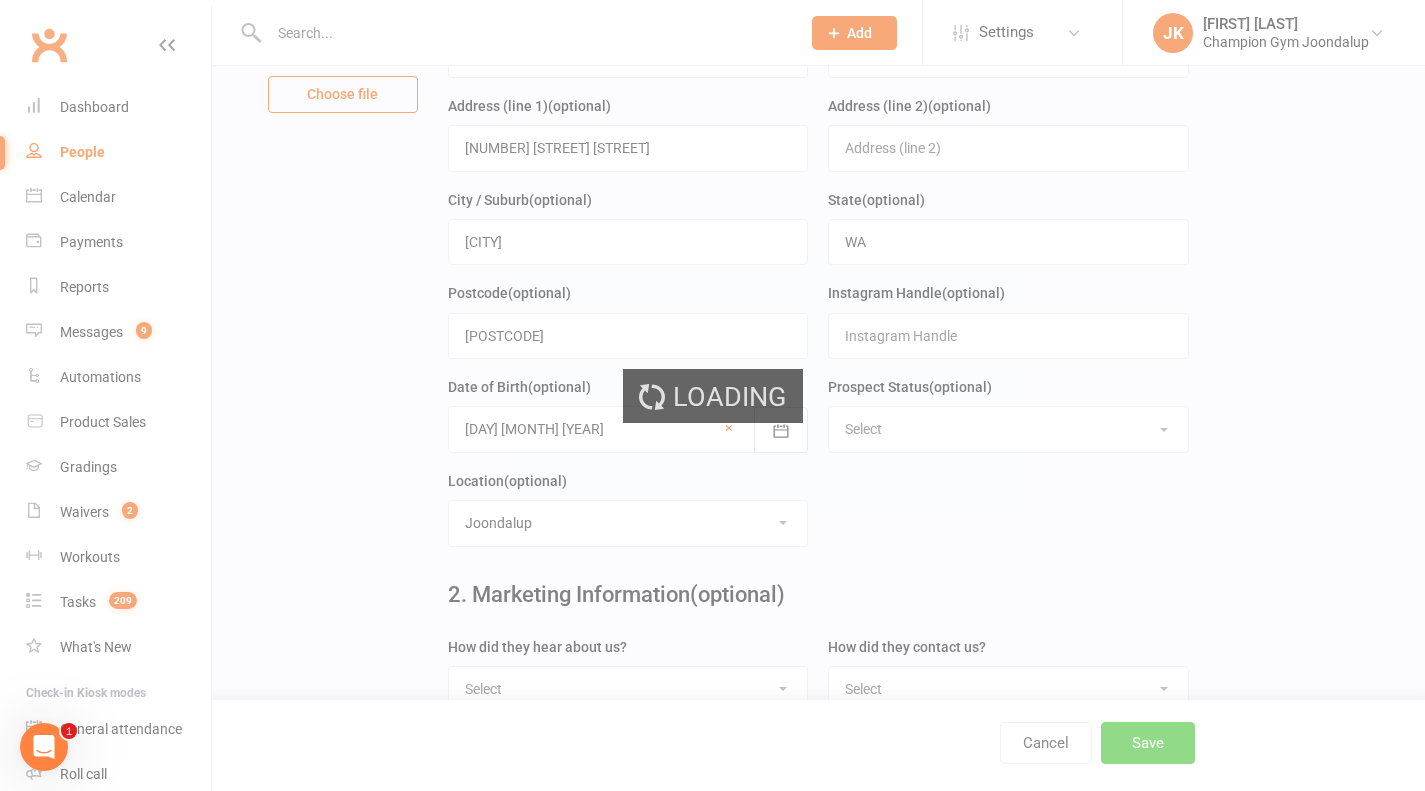 scroll, scrollTop: 0, scrollLeft: 0, axis: both 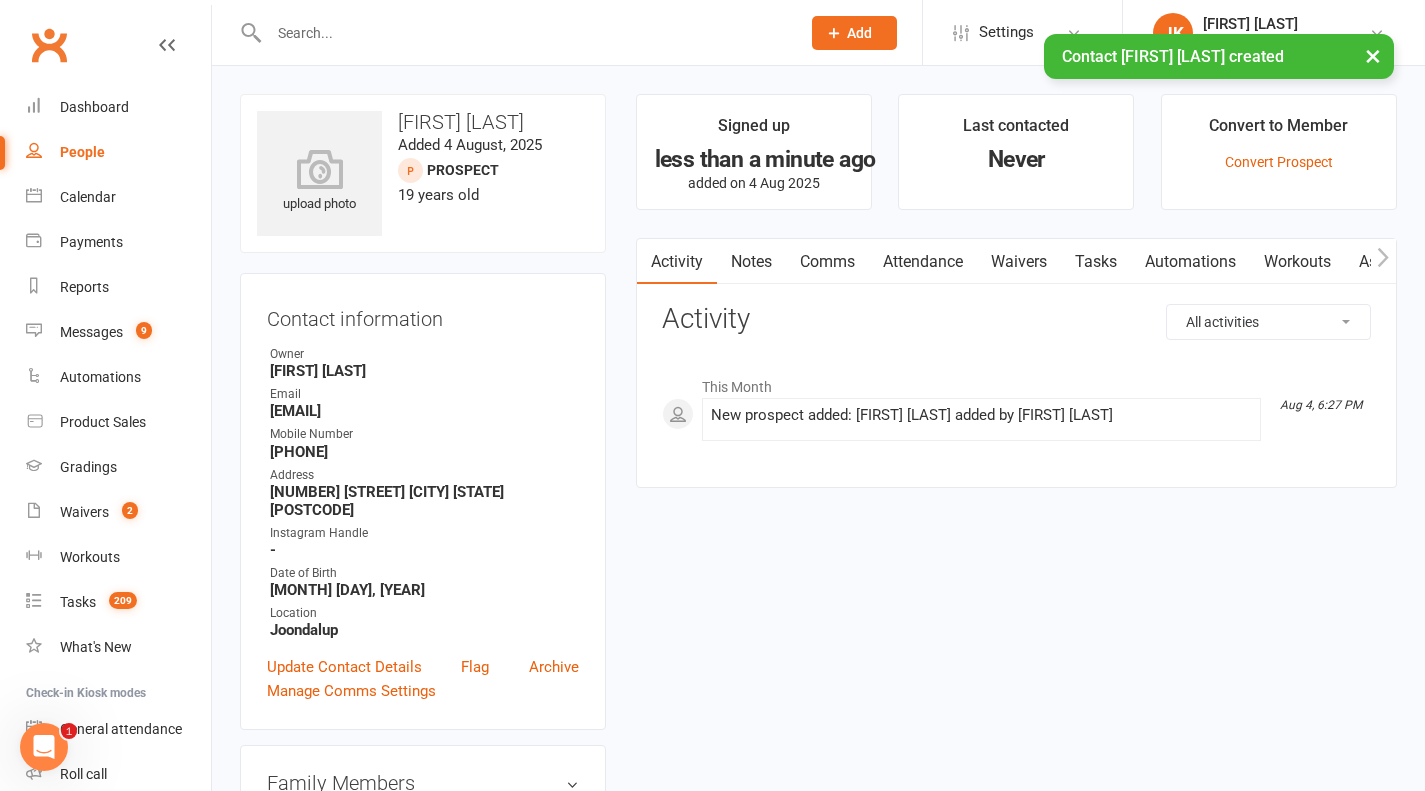 click on "Waivers" at bounding box center [1019, 262] 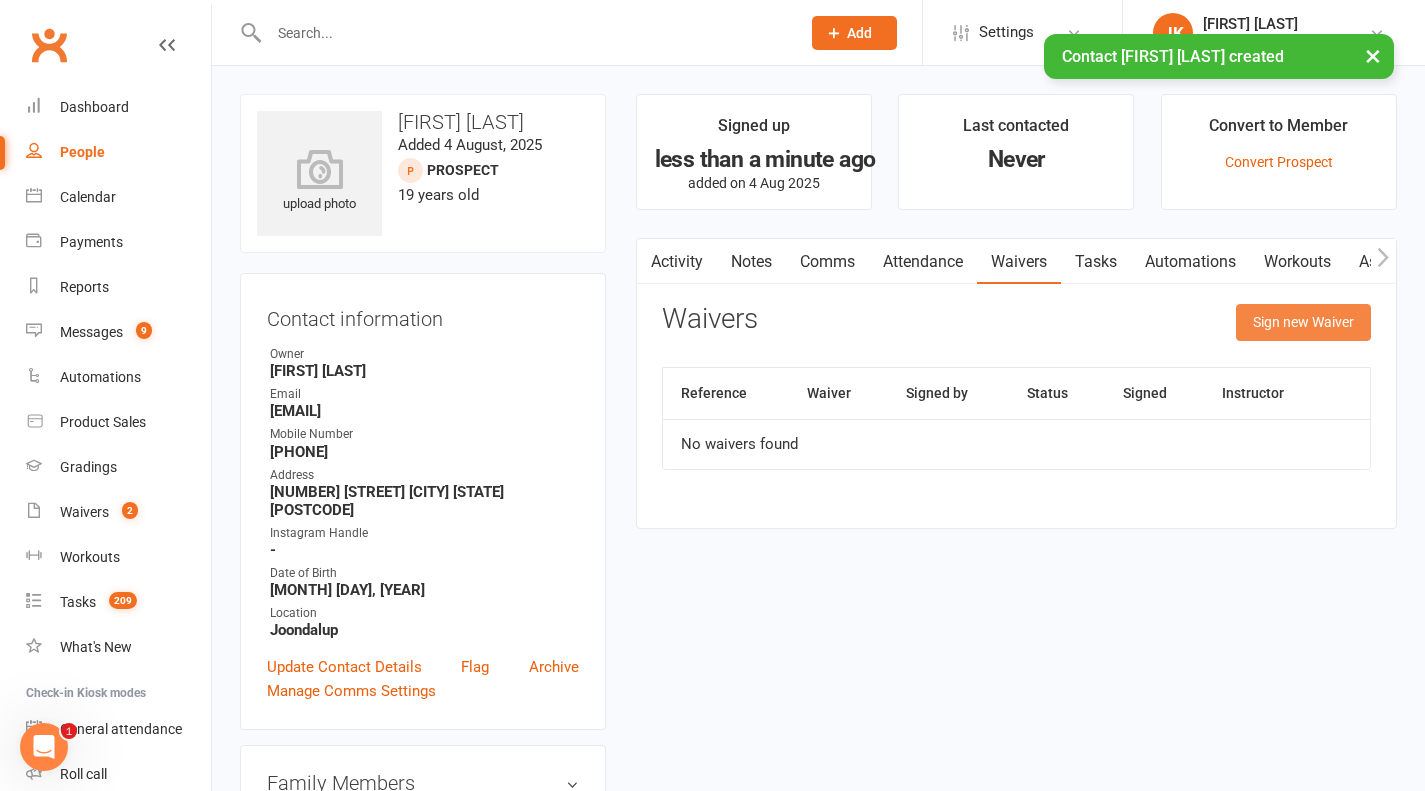 click on "Sign new Waiver" at bounding box center (1303, 322) 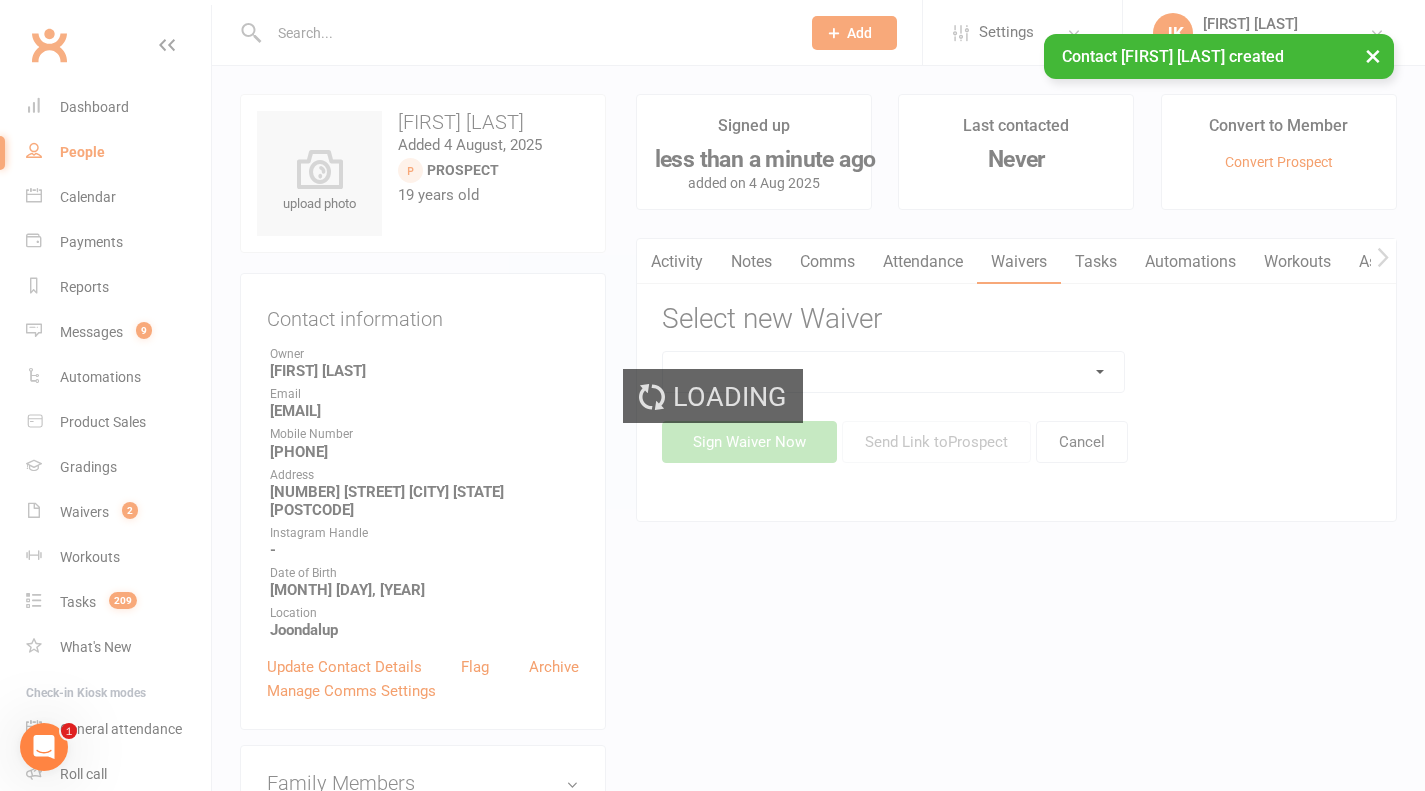 click on "Loading" at bounding box center (712, 395) 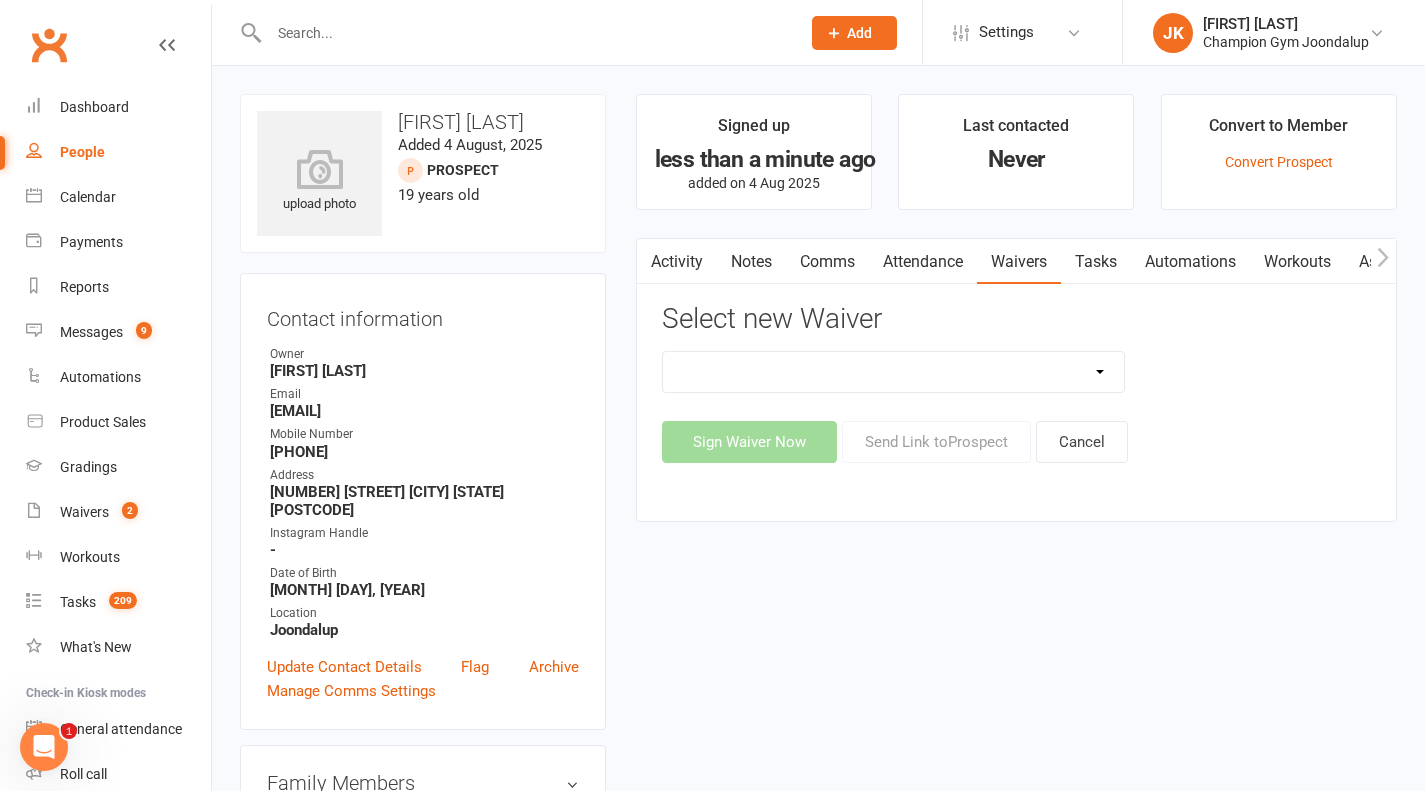 click on "Casual Waiver Casual Waiver (STAFF ONLY) CG Joondalup Cancellation Form CG Joondalup Change of Payment Details Form CG Joondalup Class Pass Terms, Conditions & Waiver of Liability CG Joondalup Membership Agreement CG Joondalup Membership Payment Authority CG Joondalup Membership Variation Form CG Joondalup New Starter Agreement CG Joondalup Pty Ltd – 7-Day Free Trial Waiver & Release of Liability CG Joondalup Suspension Form ***DO NOT USE CG Joondalup Membership Agreement (YOUTH) ***DO NOT USE CG Joondalup Membership Variation Form - YOUTH ***DO NOT USE CG Joondalup New Starter Agreement (YOUTH) Hitout Event Participant Commitment Agreement" at bounding box center (893, 372) 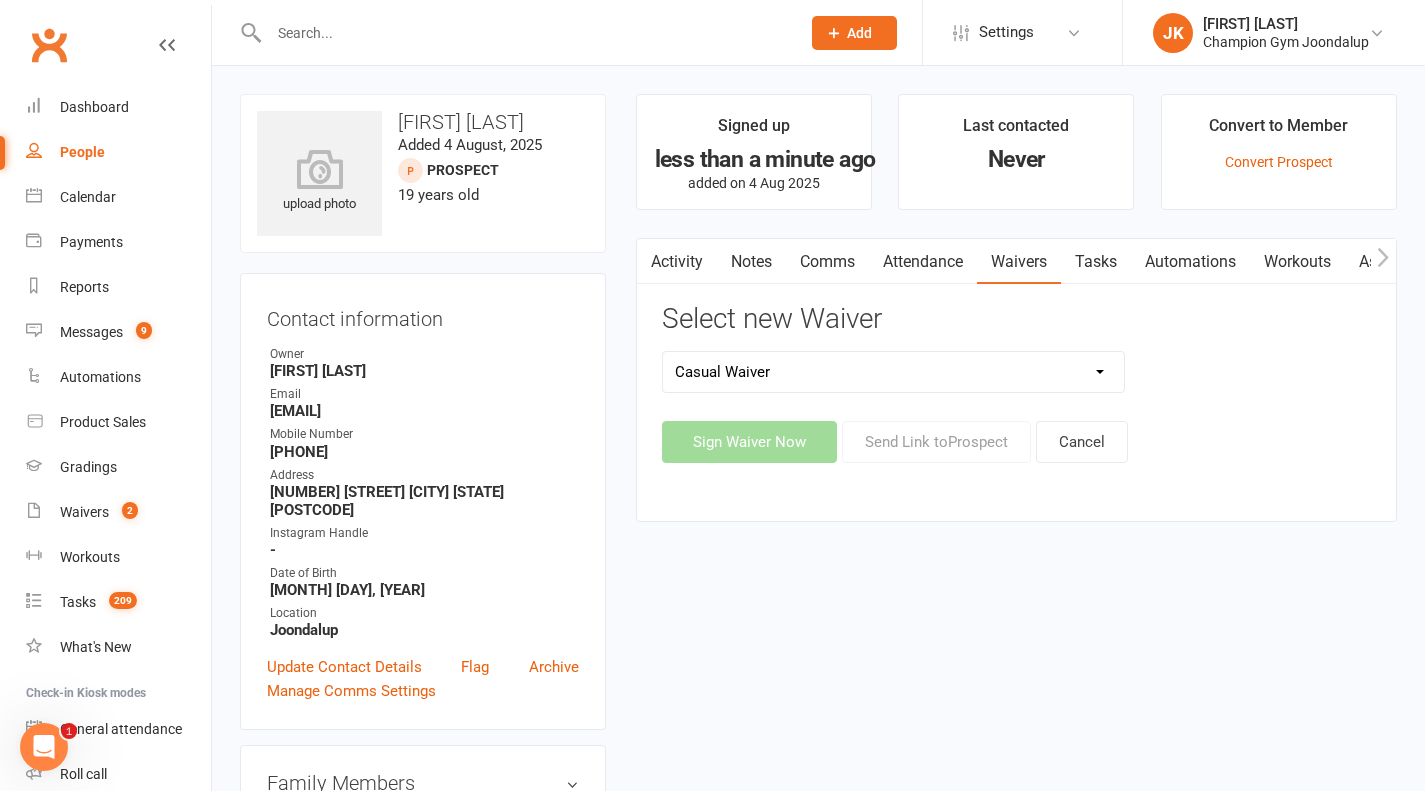 click on "Casual Waiver Casual Waiver (STAFF ONLY) CG Joondalup Cancellation Form CG Joondalup Change of Payment Details Form CG Joondalup Class Pass Terms, Conditions & Waiver of Liability CG Joondalup Membership Agreement CG Joondalup Membership Payment Authority CG Joondalup Membership Variation Form CG Joondalup New Starter Agreement CG Joondalup Pty Ltd – 7-Day Free Trial Waiver & Release of Liability CG Joondalup Suspension Form ***DO NOT USE CG Joondalup Membership Agreement (YOUTH) ***DO NOT USE CG Joondalup Membership Variation Form - YOUTH ***DO NOT USE CG Joondalup New Starter Agreement (YOUTH) Hitout Event Participant Commitment Agreement" at bounding box center [893, 372] 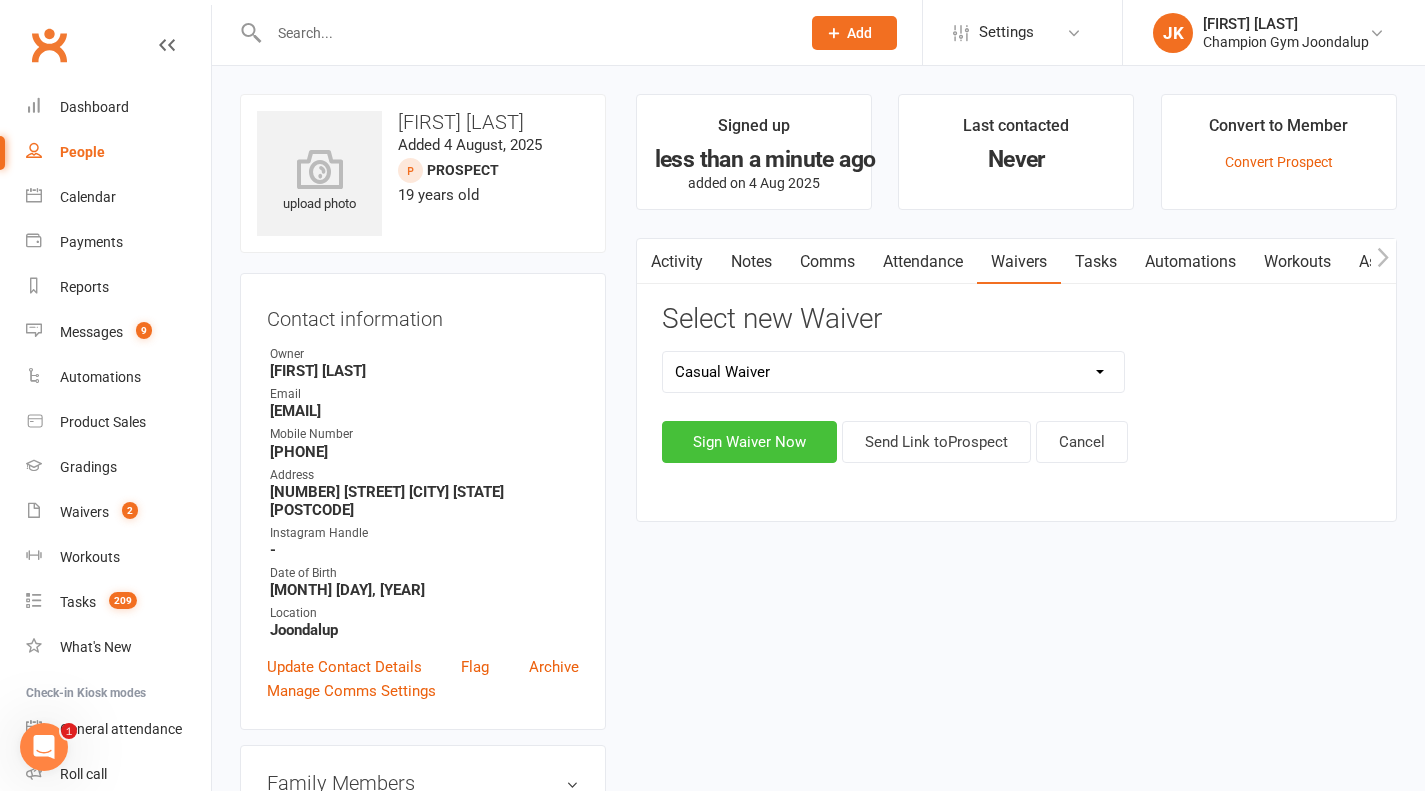 click on "Sign Waiver Now" at bounding box center [749, 442] 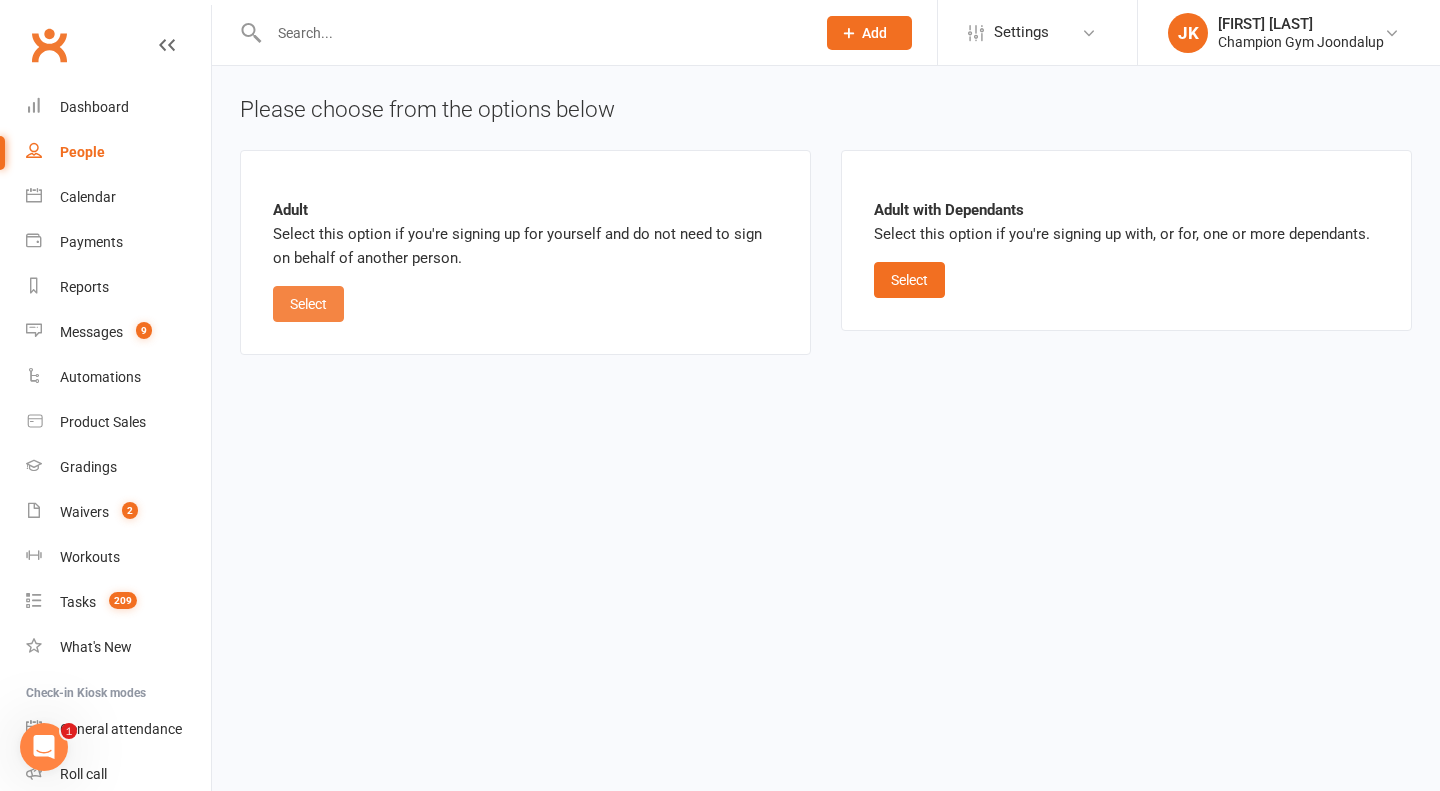 click on "Select" at bounding box center [308, 304] 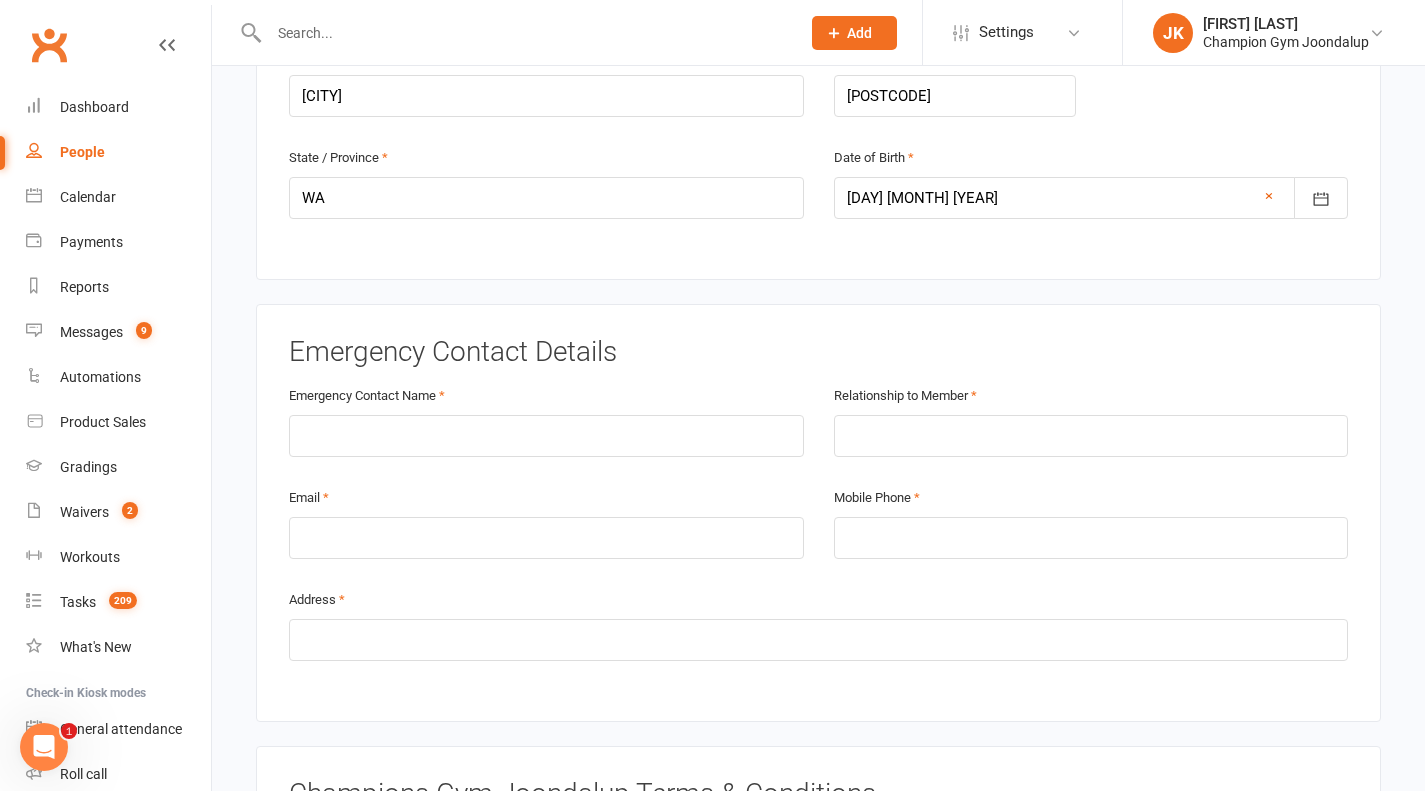 scroll, scrollTop: 887, scrollLeft: 0, axis: vertical 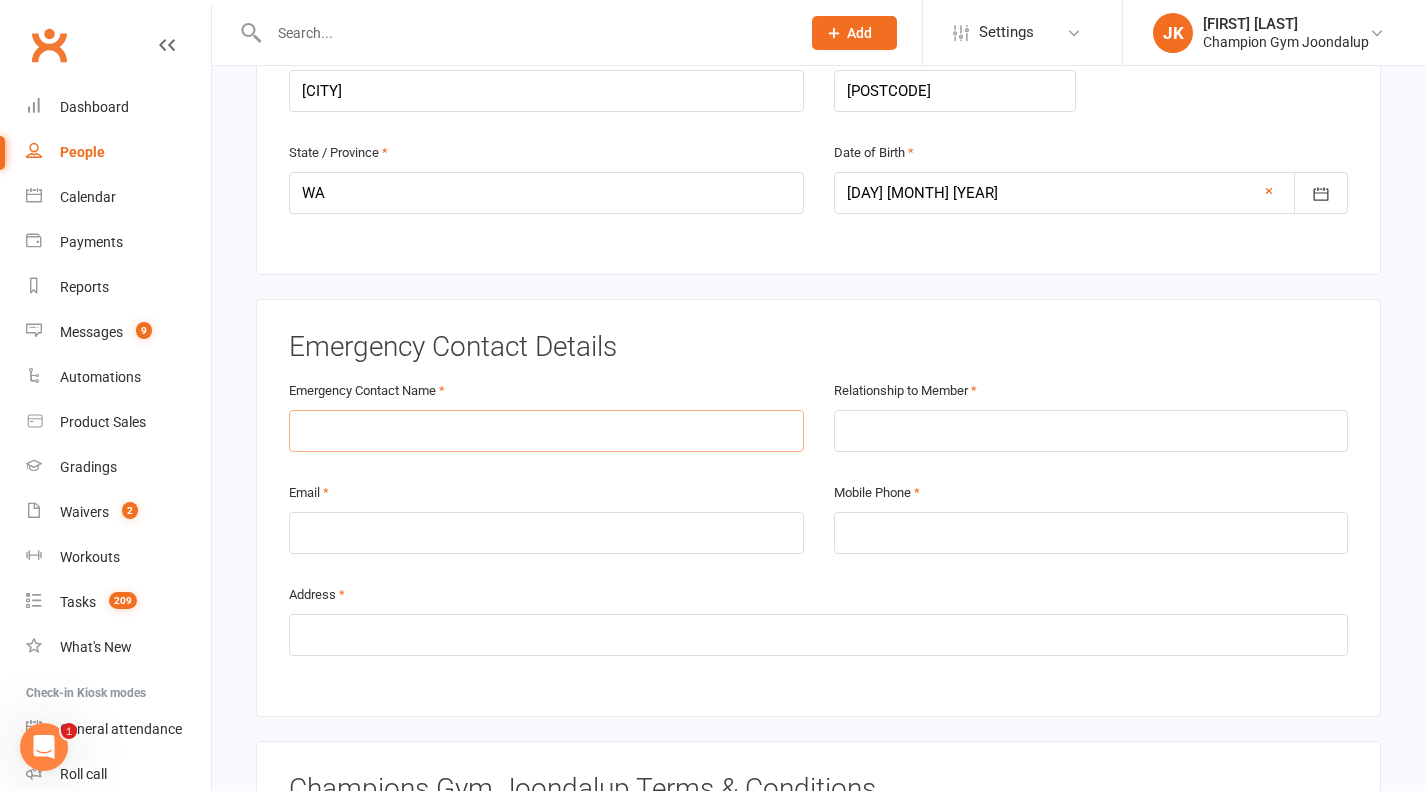 click at bounding box center [546, 431] 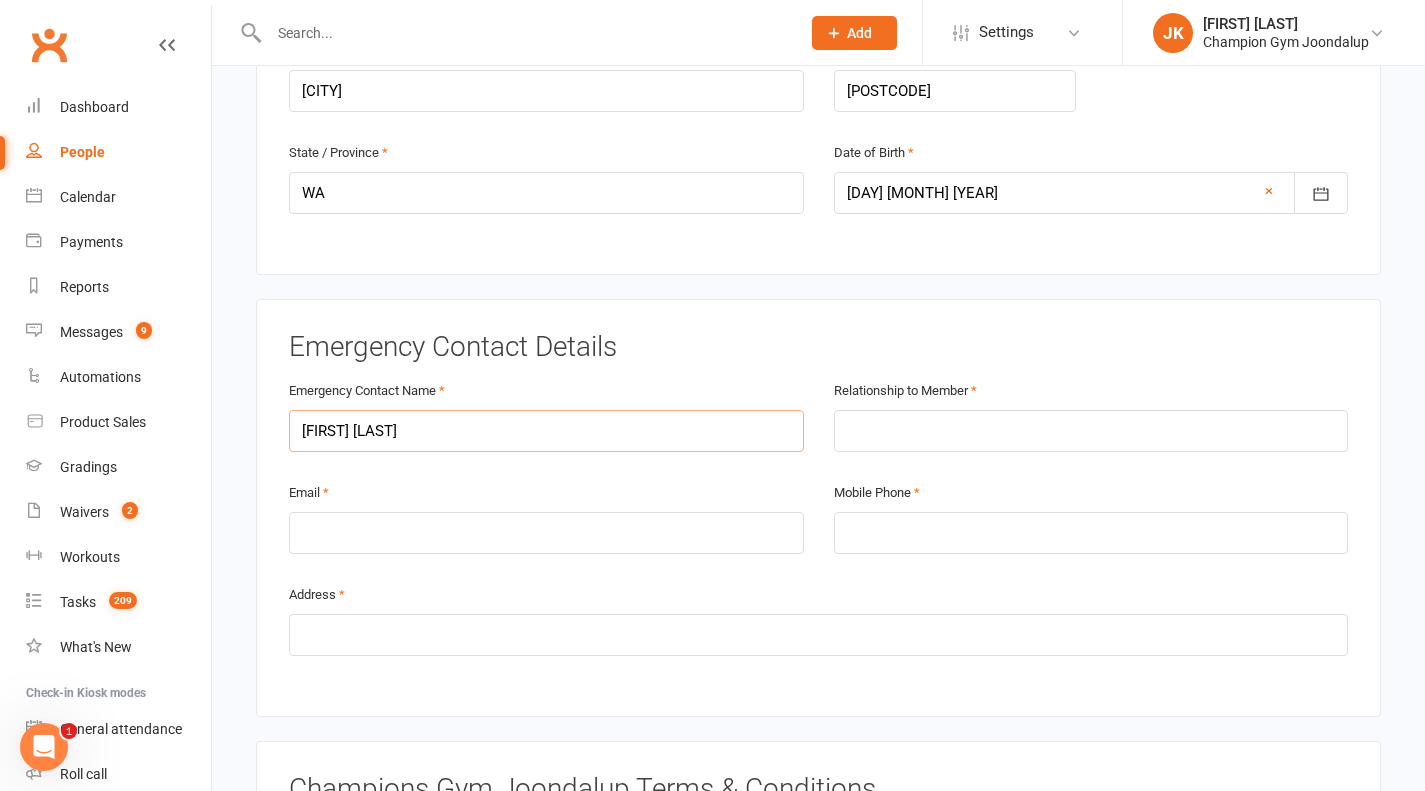 type on "neil maxted" 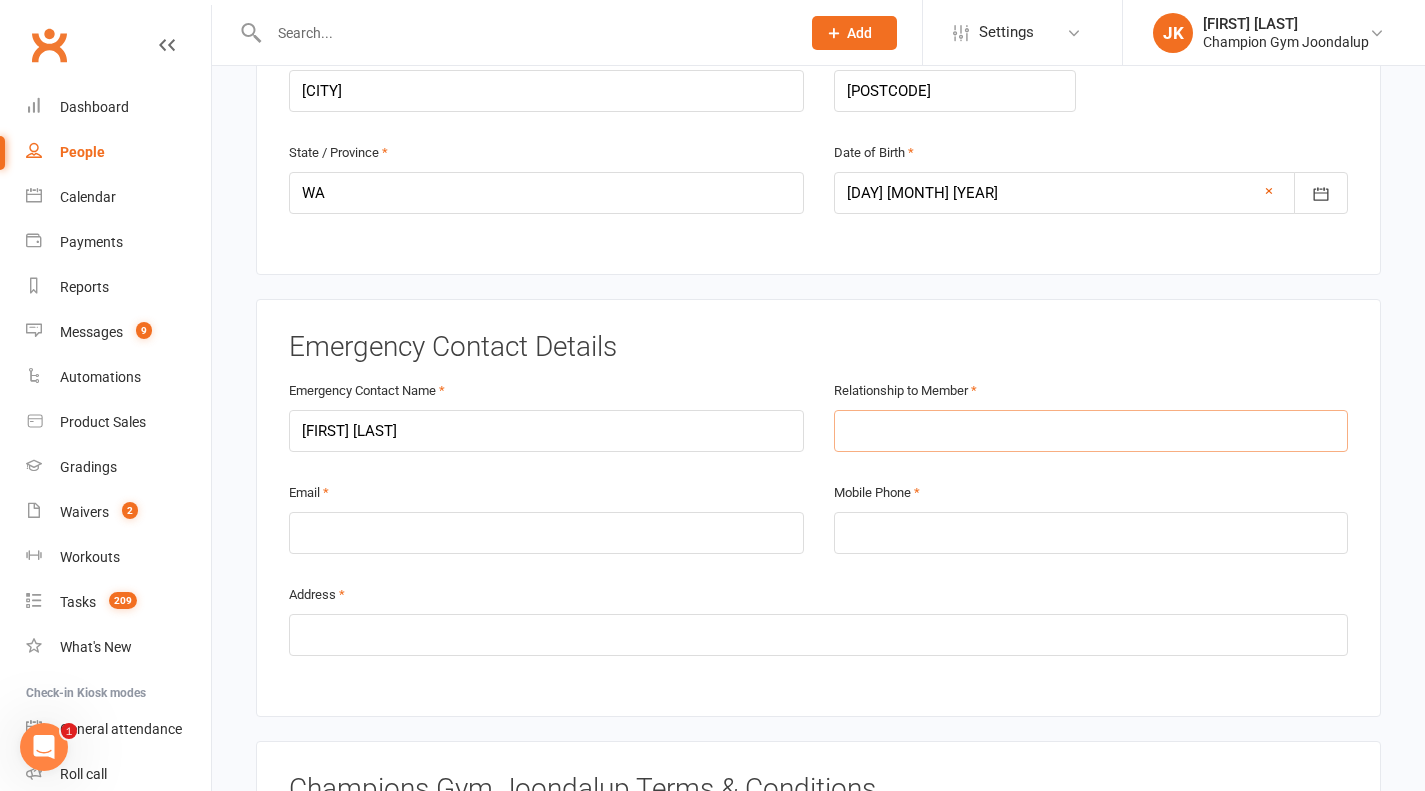 click at bounding box center (1091, 431) 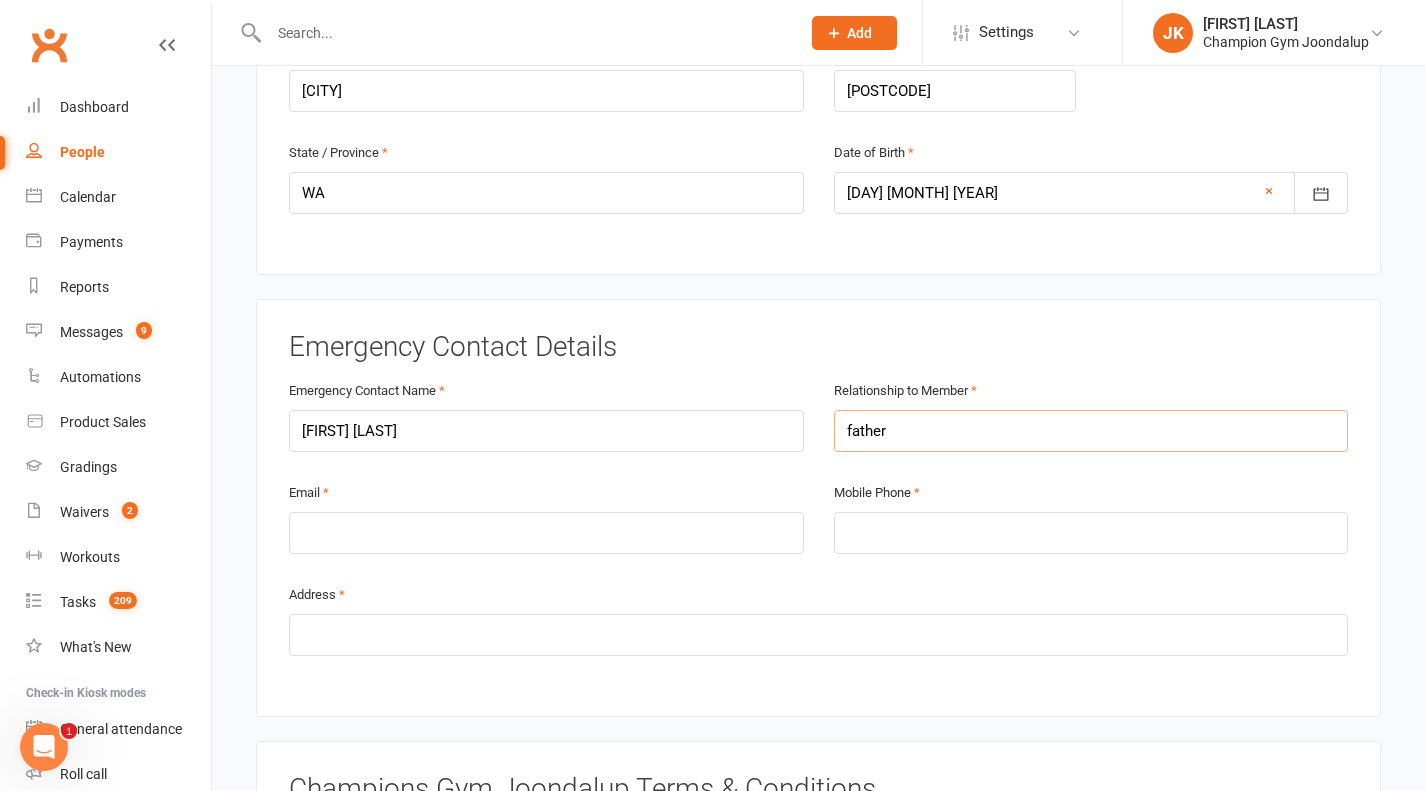 type on "father" 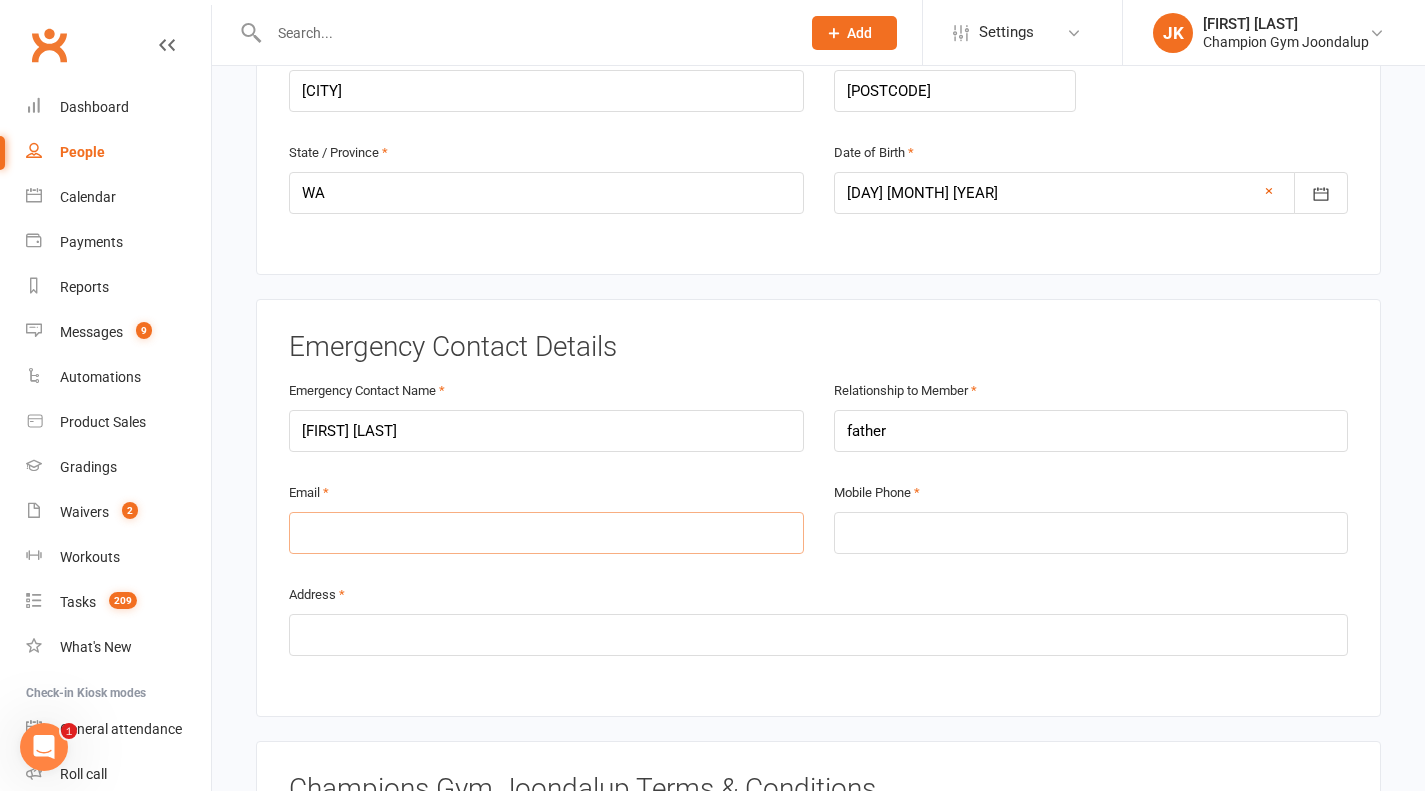click at bounding box center [546, 533] 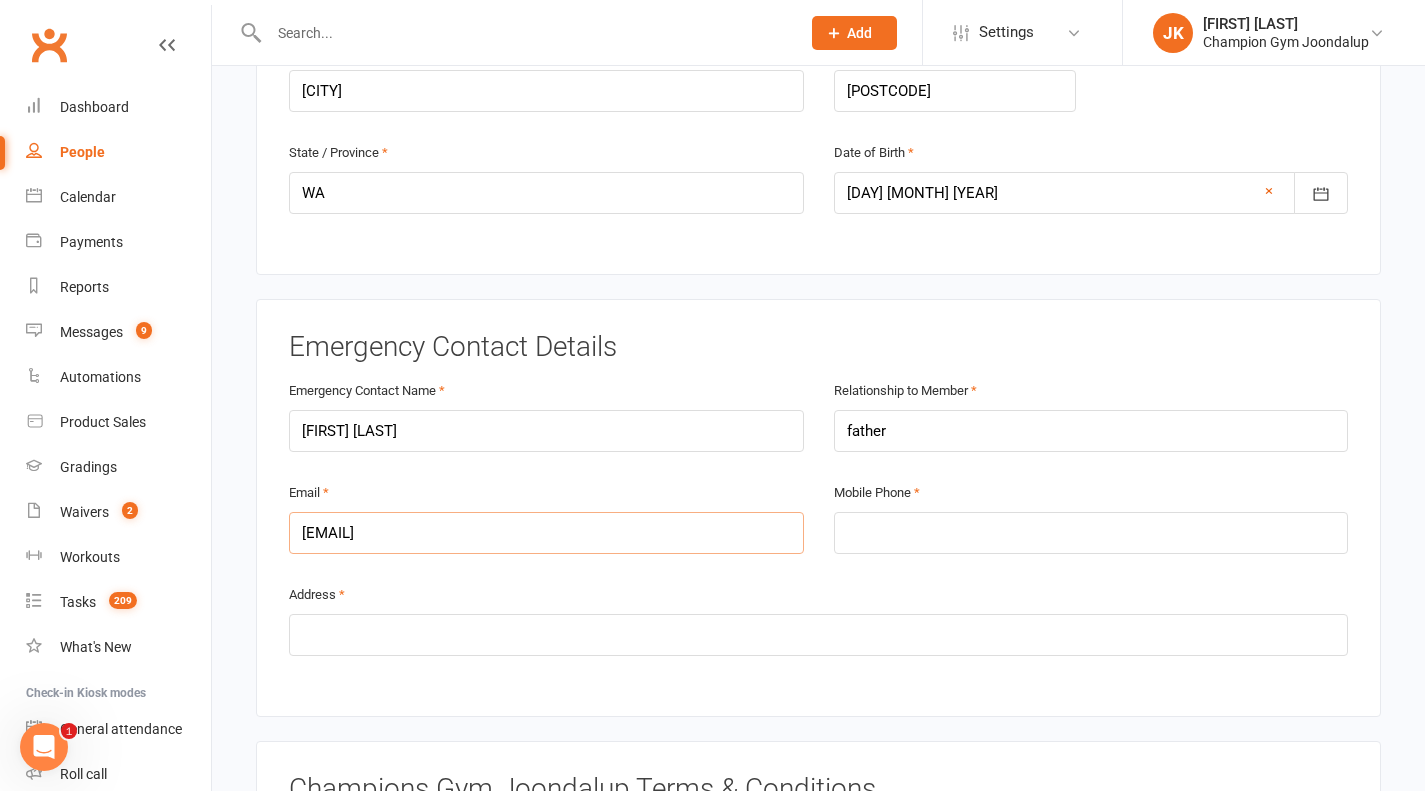 type on "neilmaxted@gmail.com" 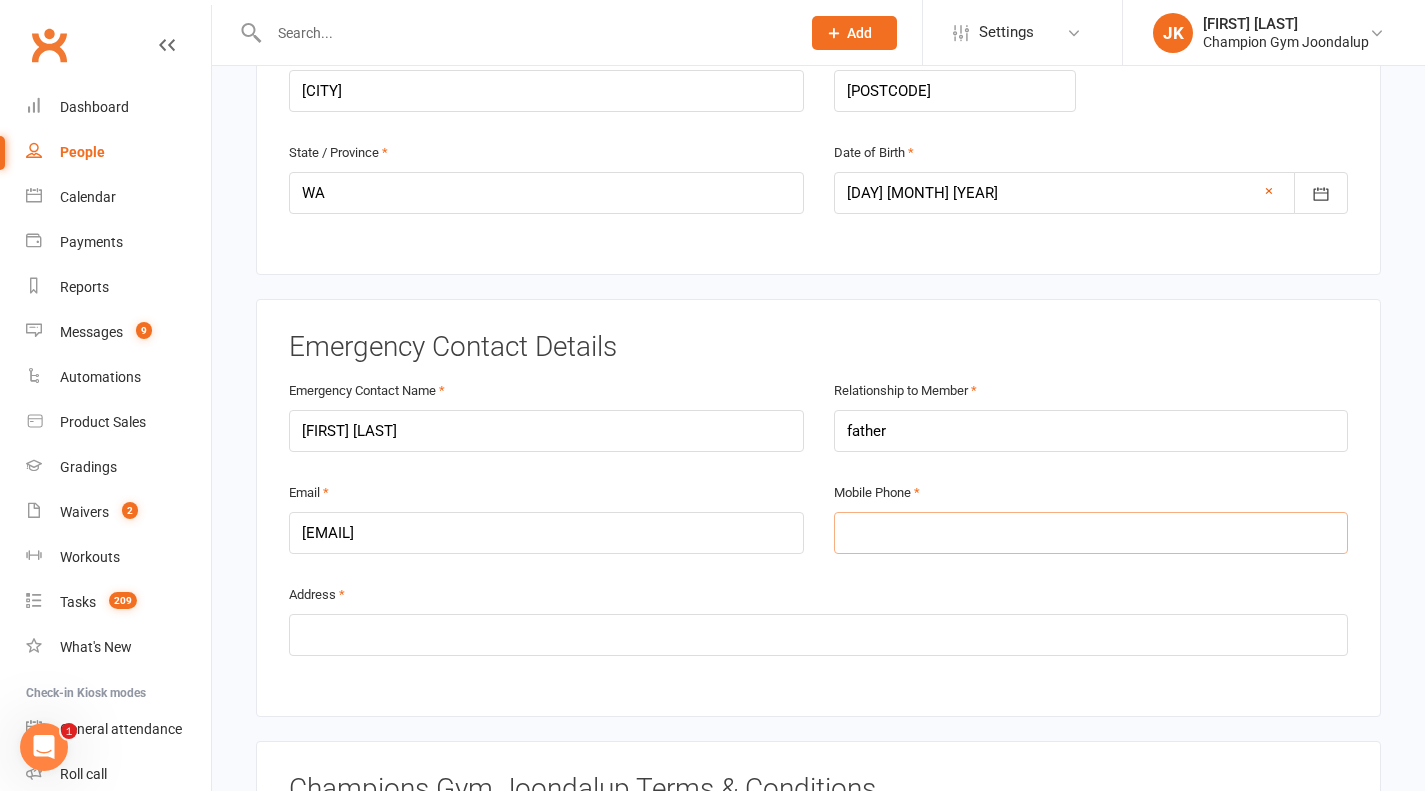 click at bounding box center [1091, 533] 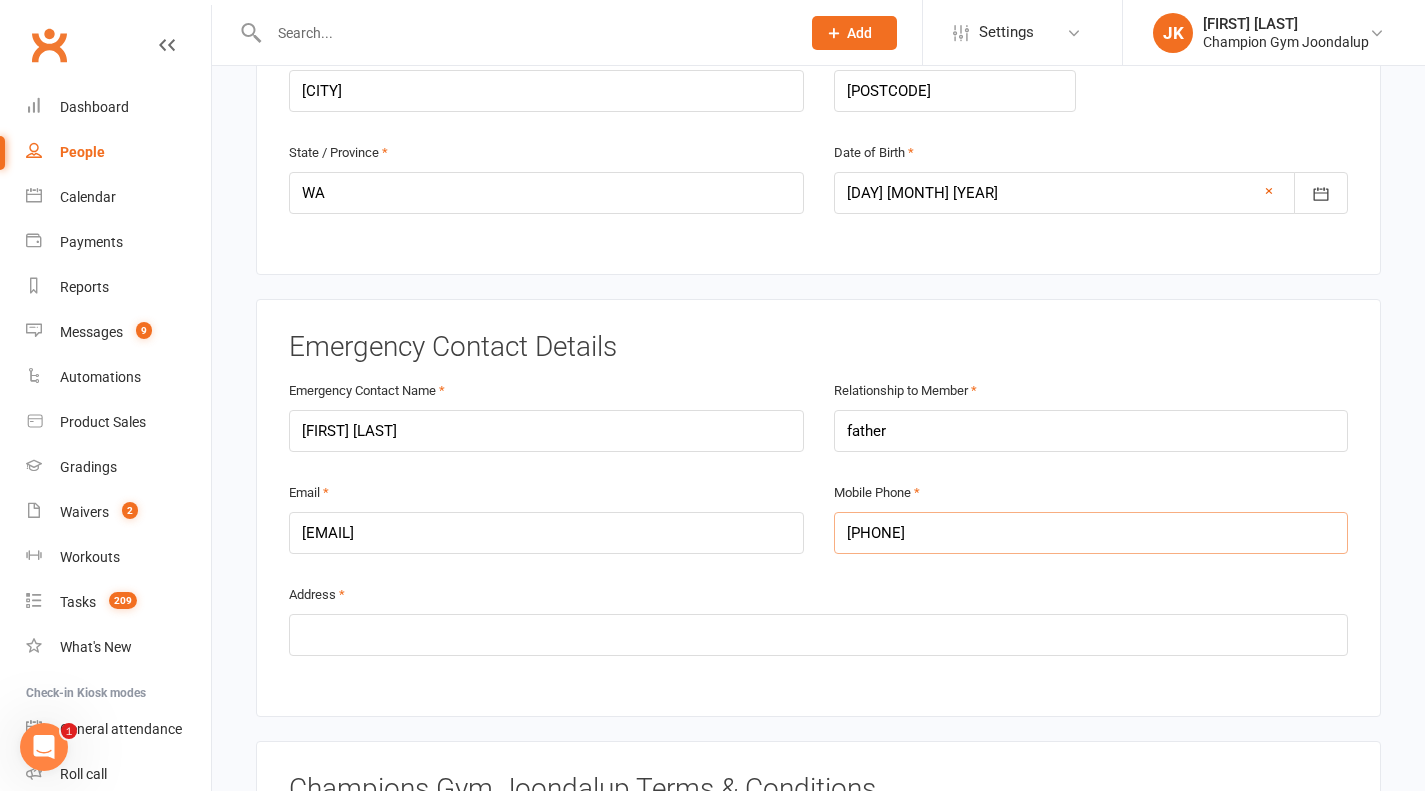 type on "0449101033" 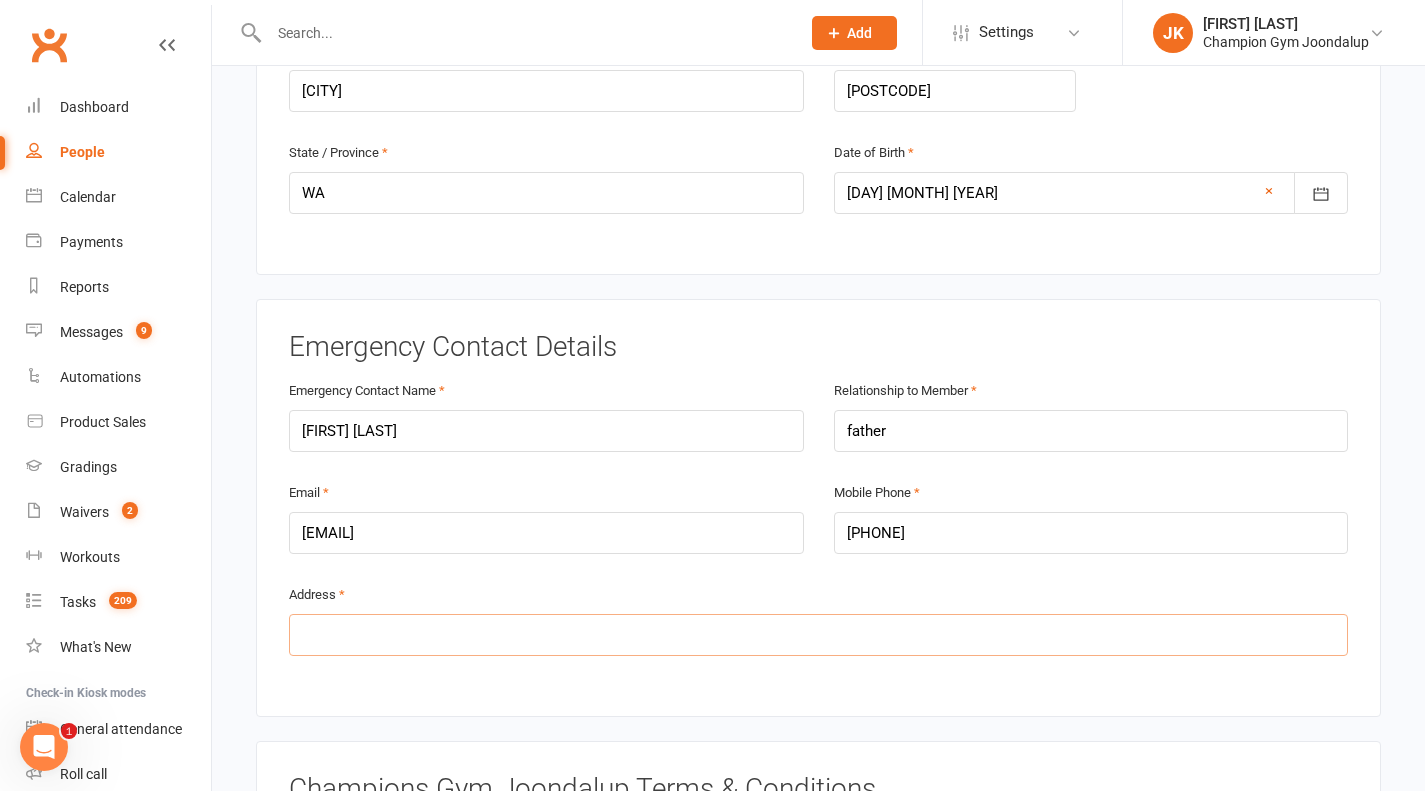 click at bounding box center (818, 635) 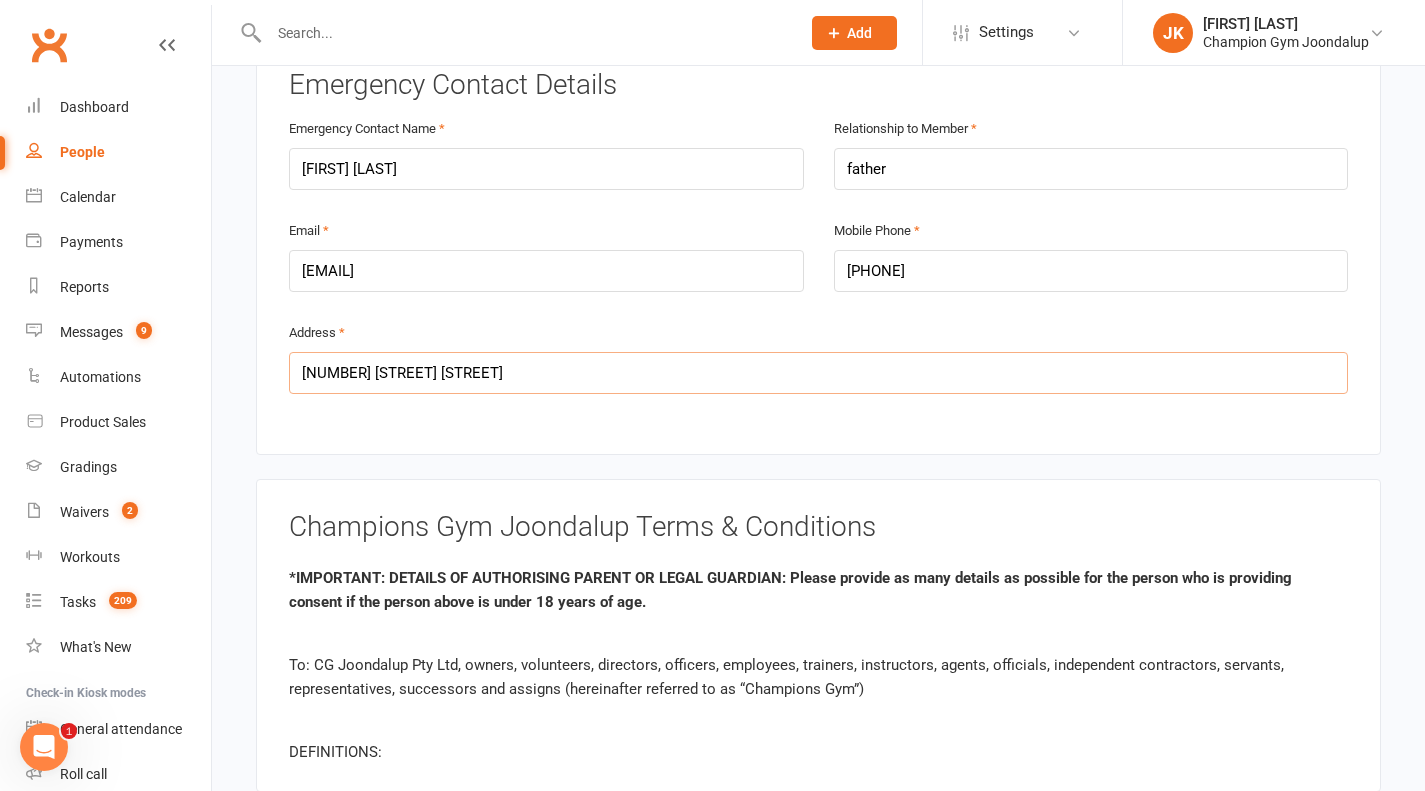 scroll, scrollTop: 1150, scrollLeft: 0, axis: vertical 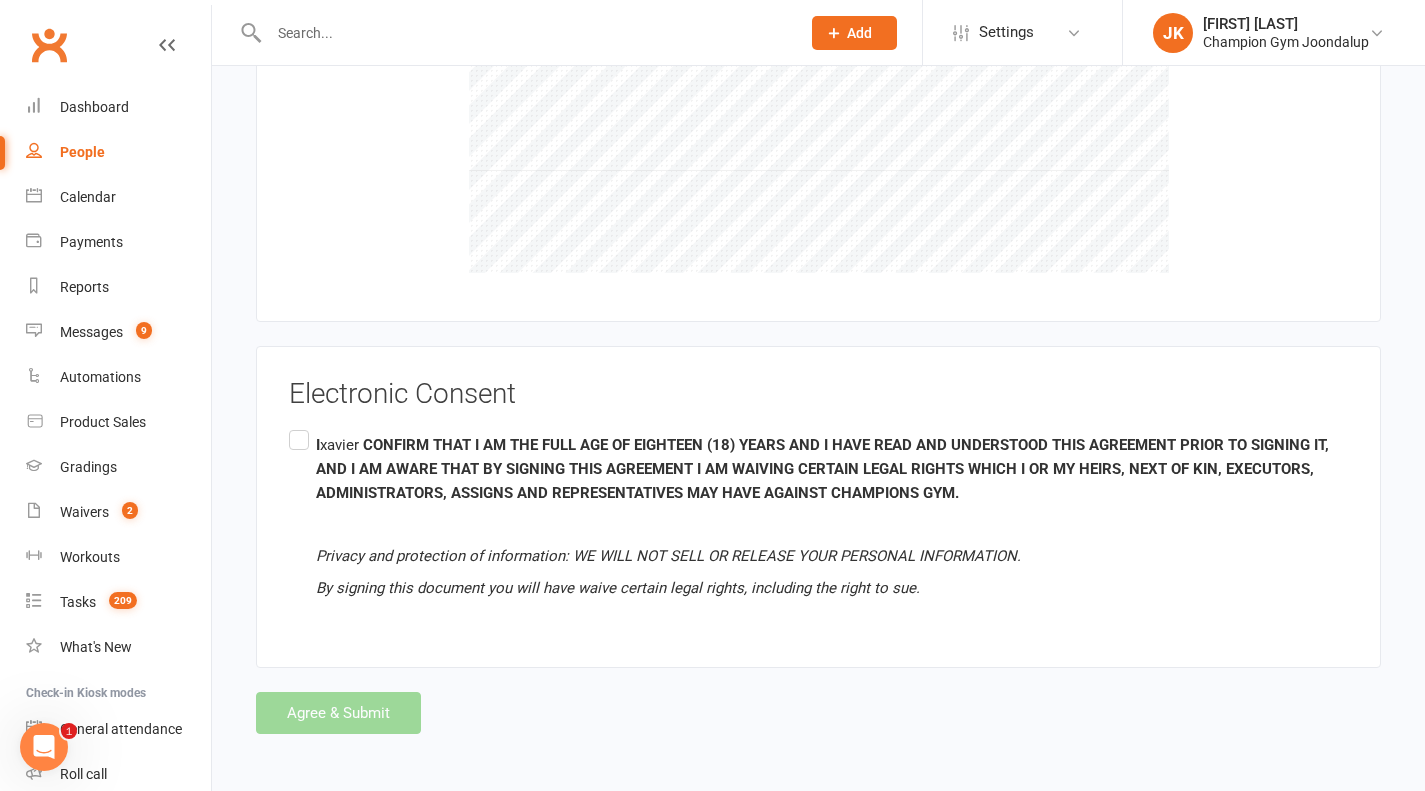type on "10 throsby way" 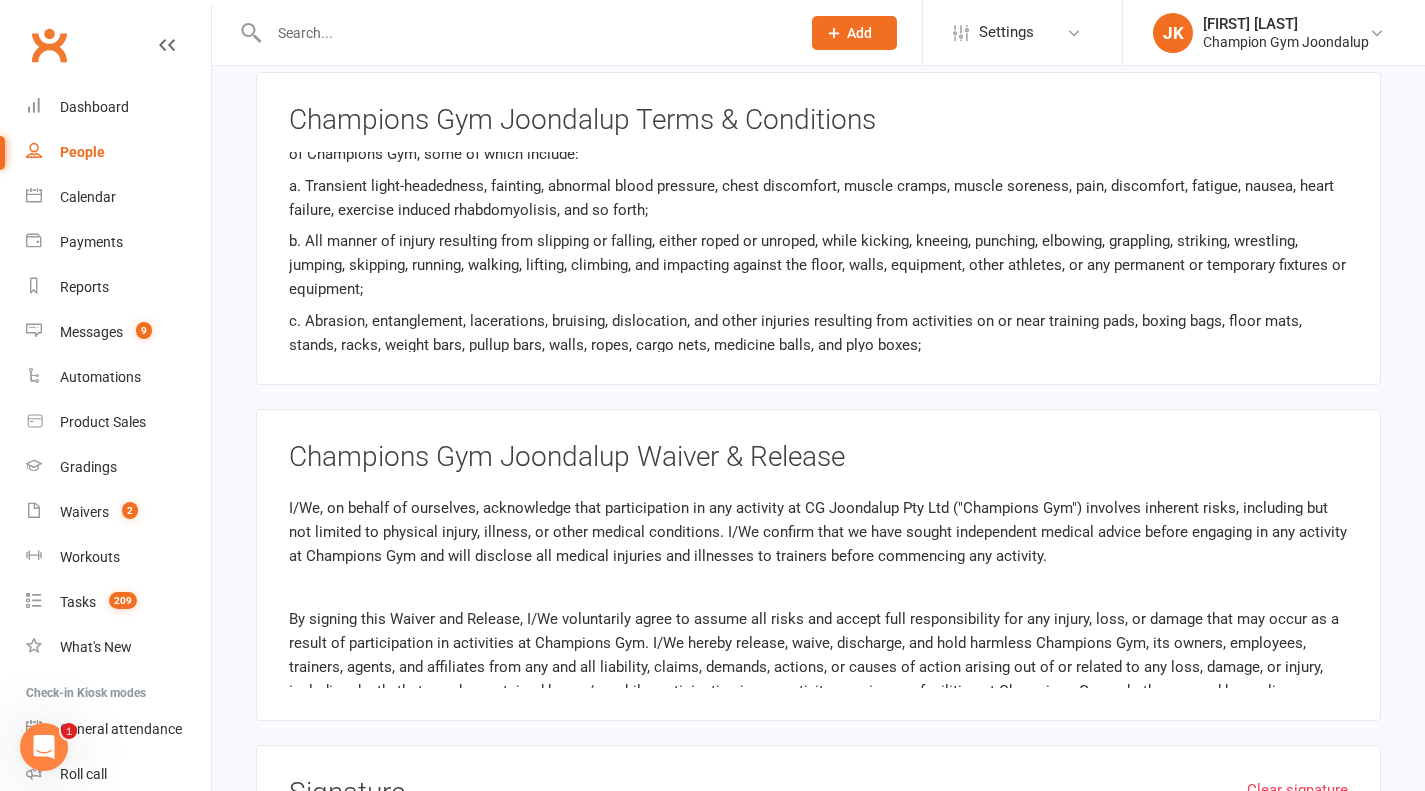 scroll, scrollTop: 1658, scrollLeft: 0, axis: vertical 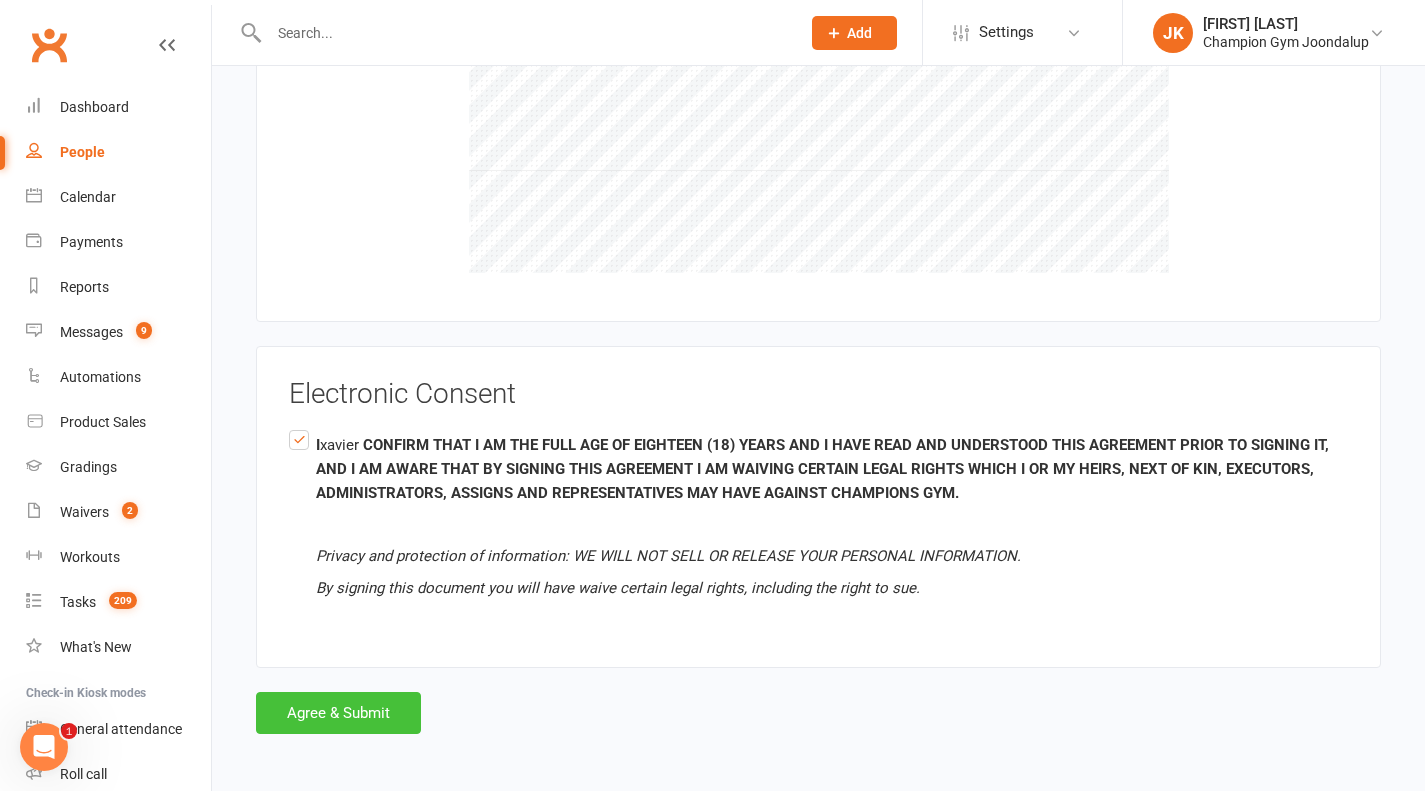 click on "Agree & Submit" at bounding box center (338, 713) 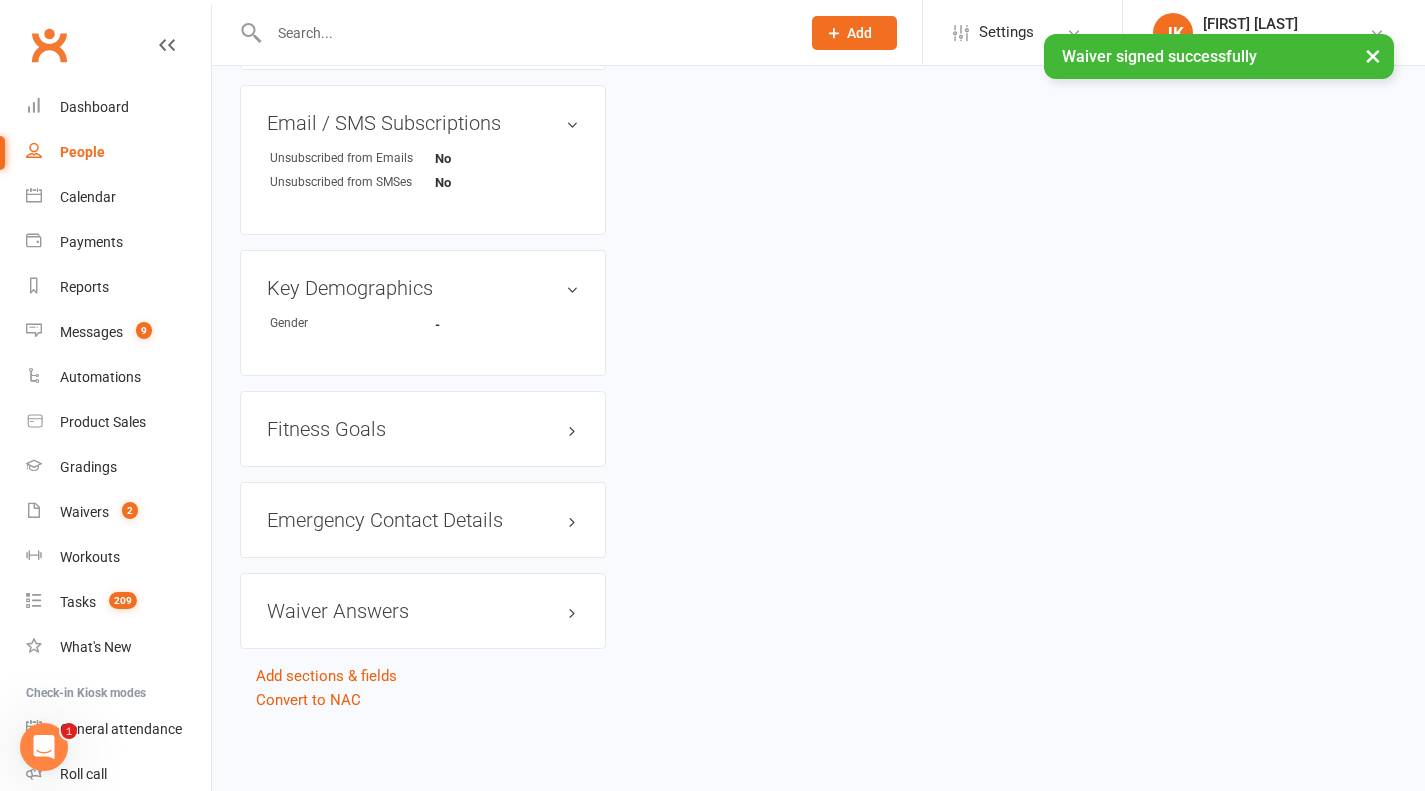 scroll, scrollTop: 0, scrollLeft: 0, axis: both 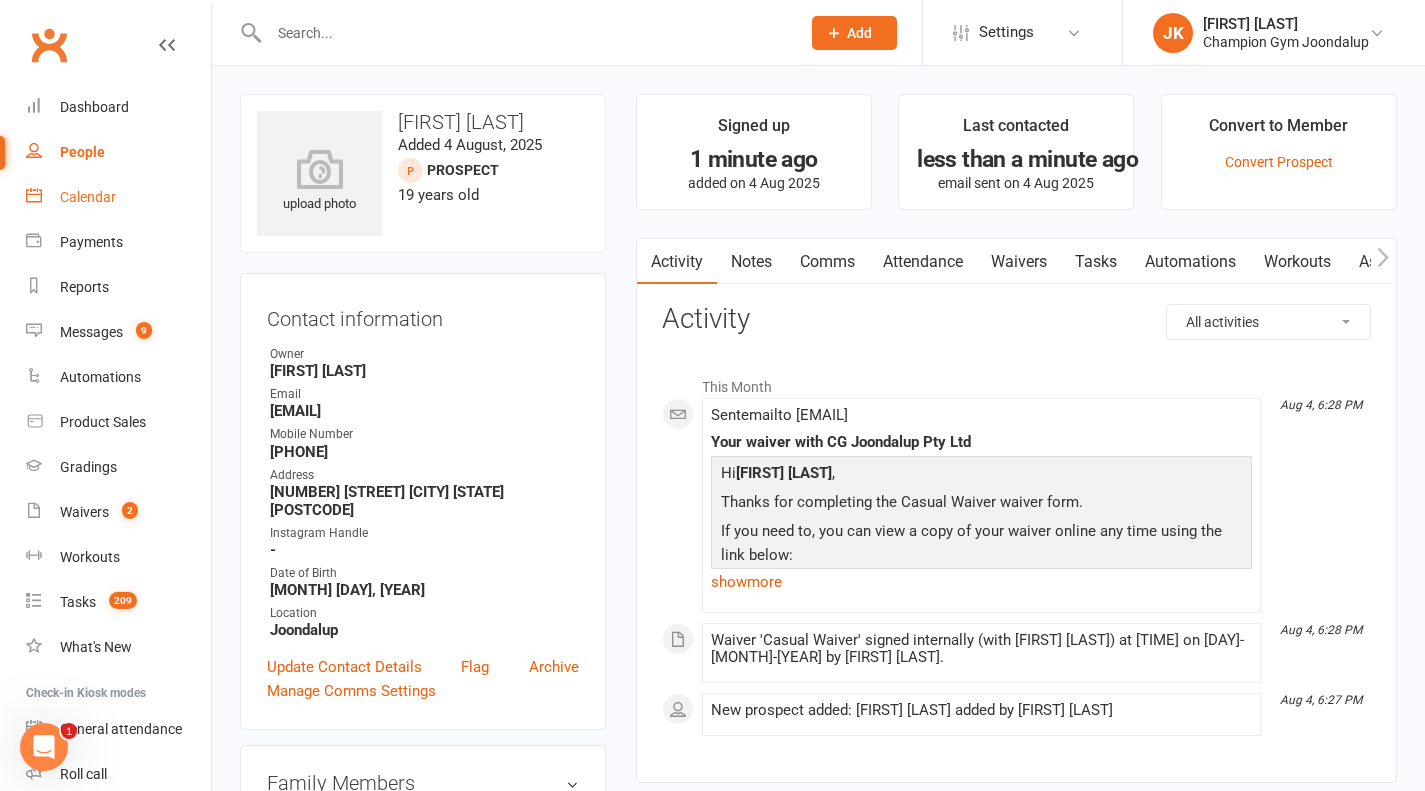 click on "Calendar" at bounding box center [88, 197] 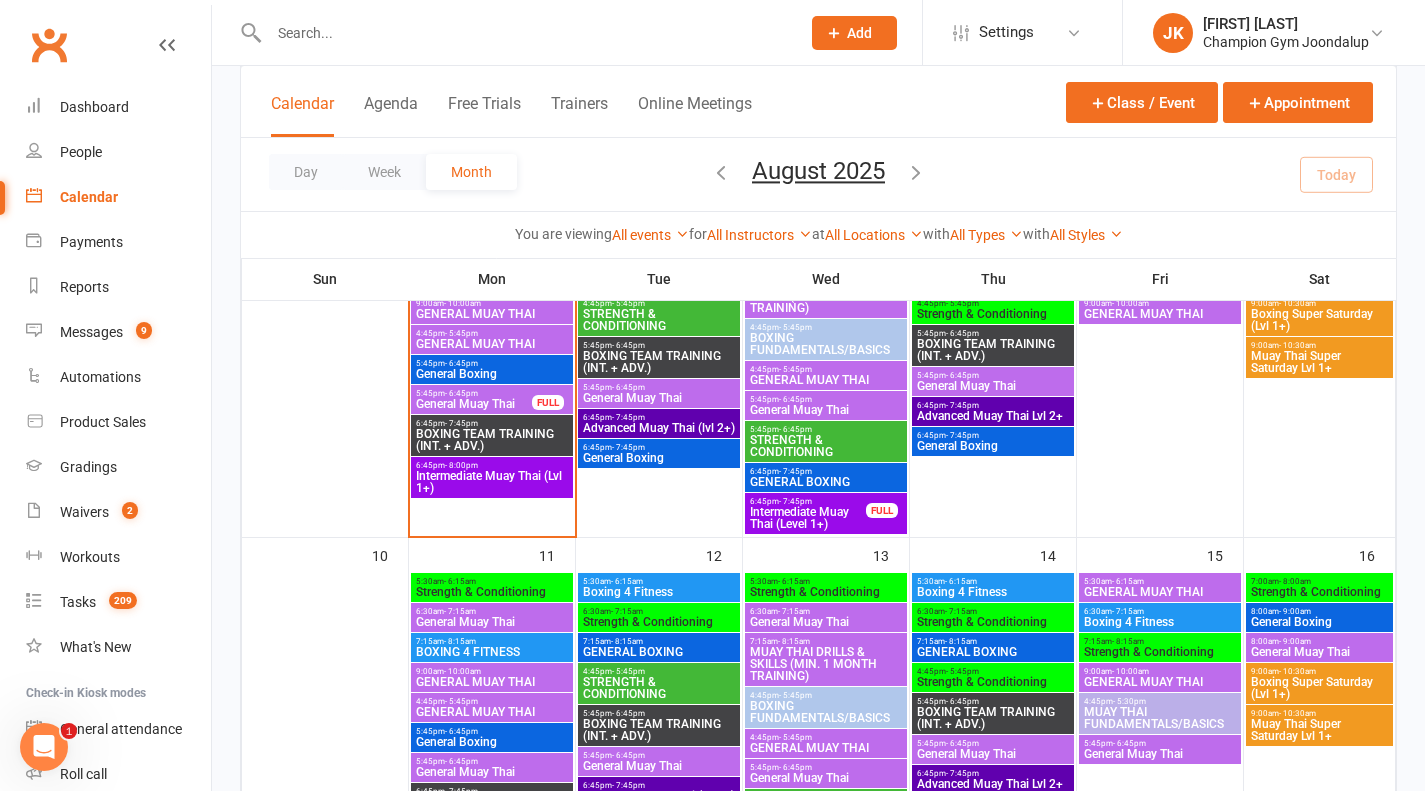 scroll, scrollTop: 574, scrollLeft: 0, axis: vertical 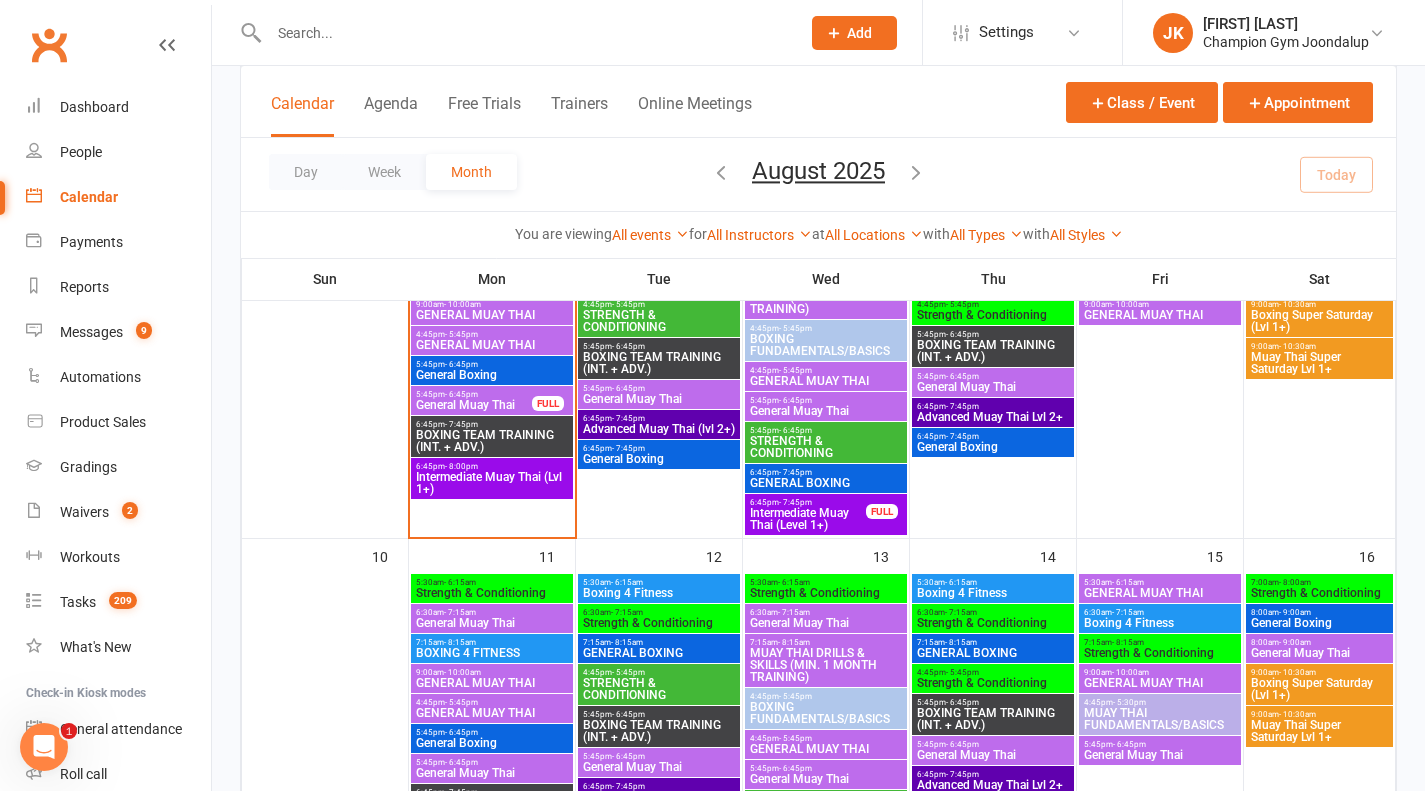 click on "General Boxing" at bounding box center [659, 459] 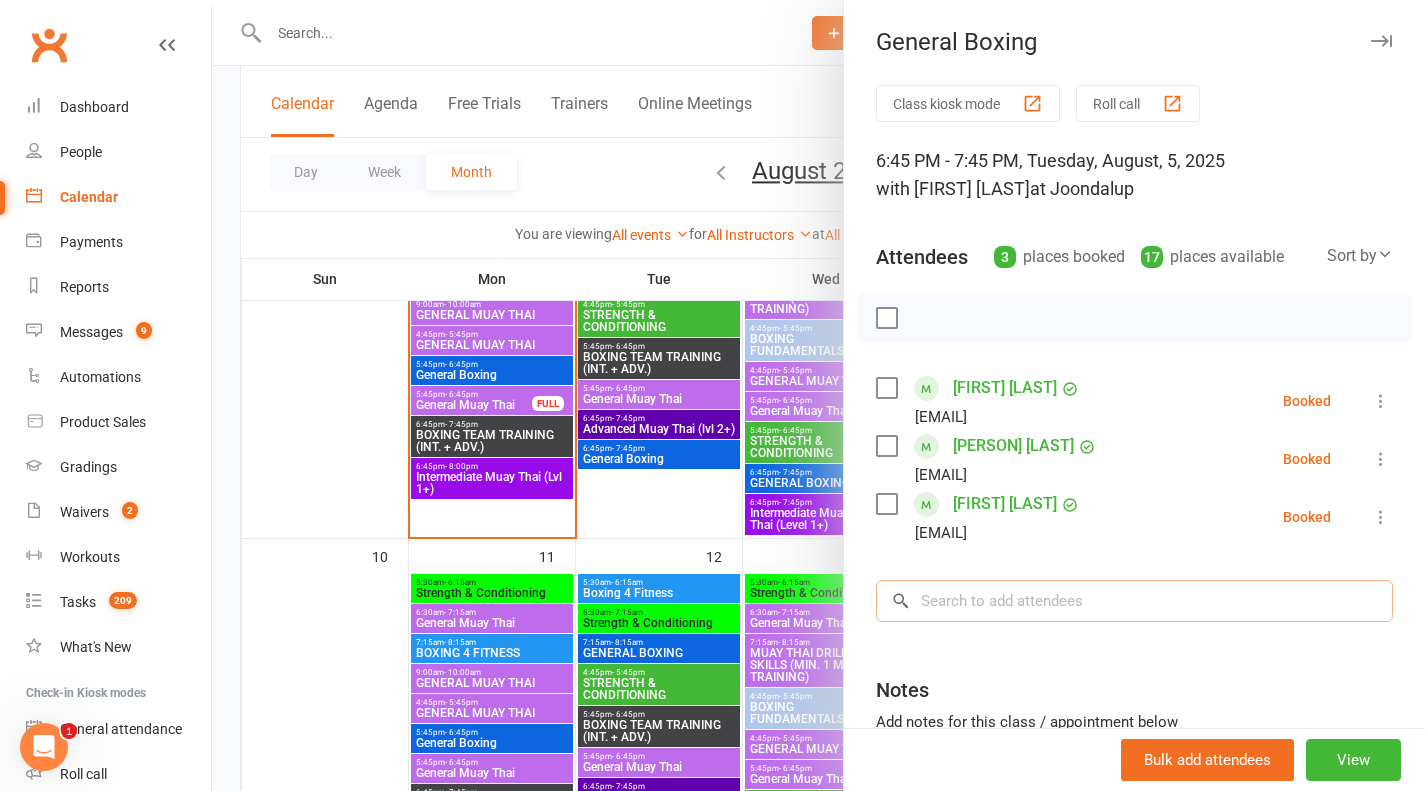 click at bounding box center (1134, 601) 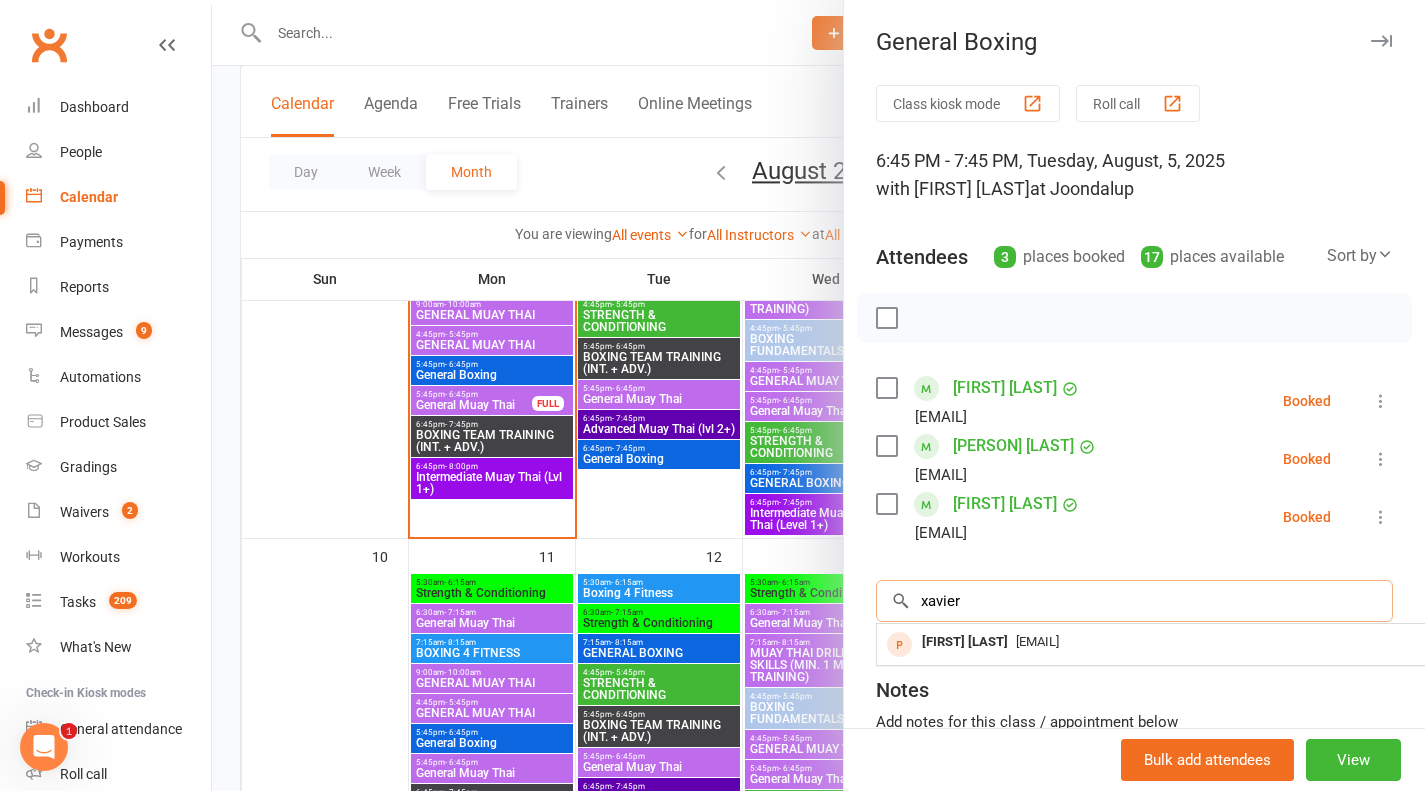 scroll, scrollTop: 30, scrollLeft: 0, axis: vertical 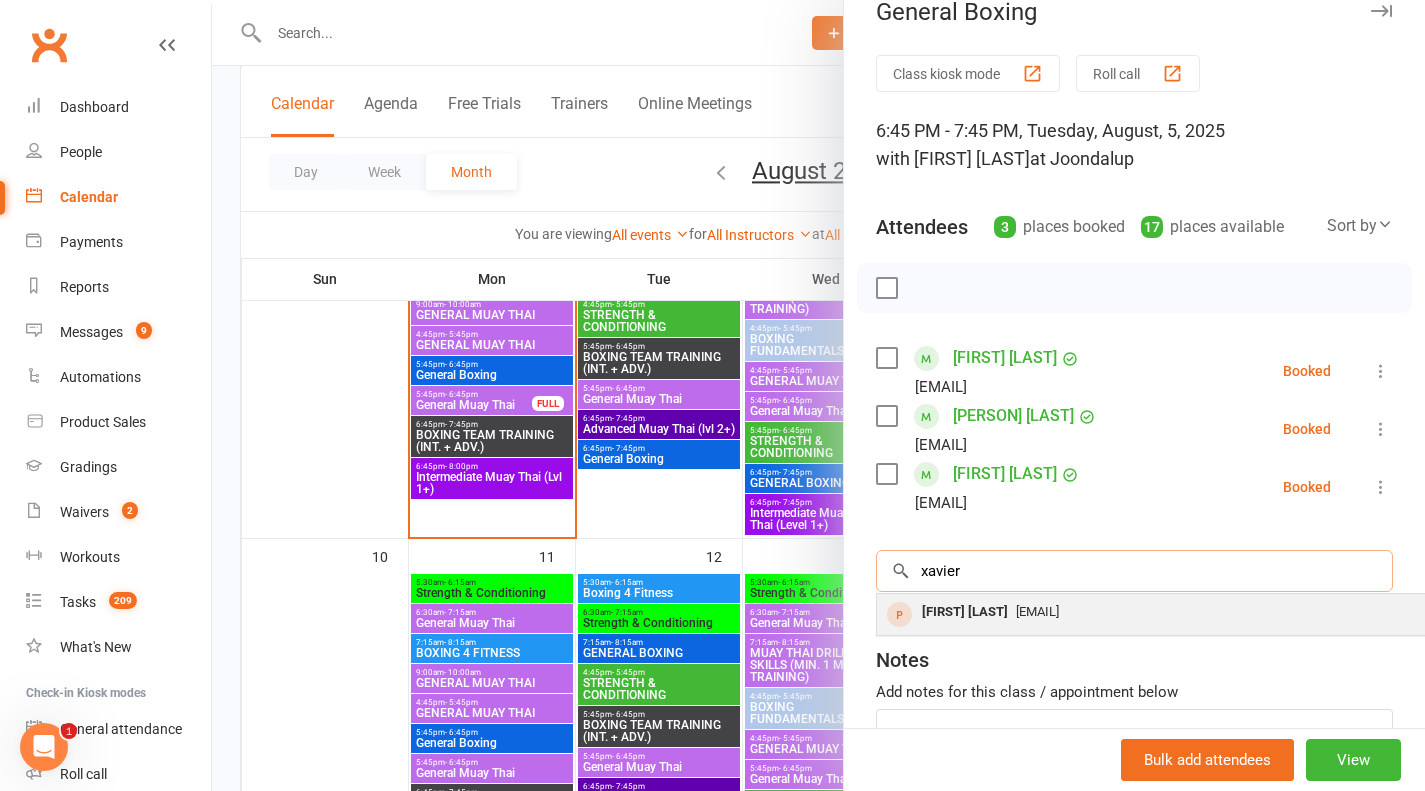 type on "xavier" 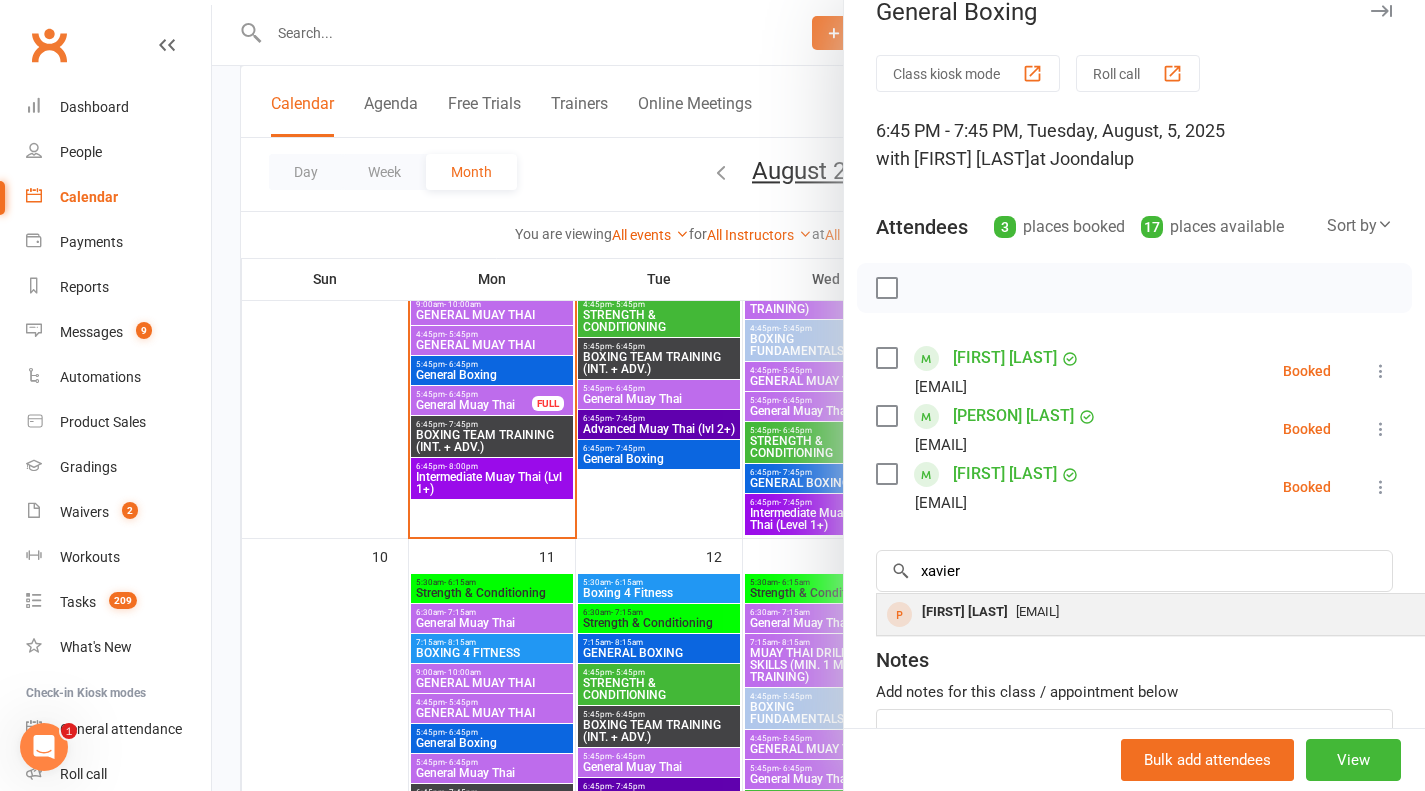 click on "xavier maxted" at bounding box center [965, 612] 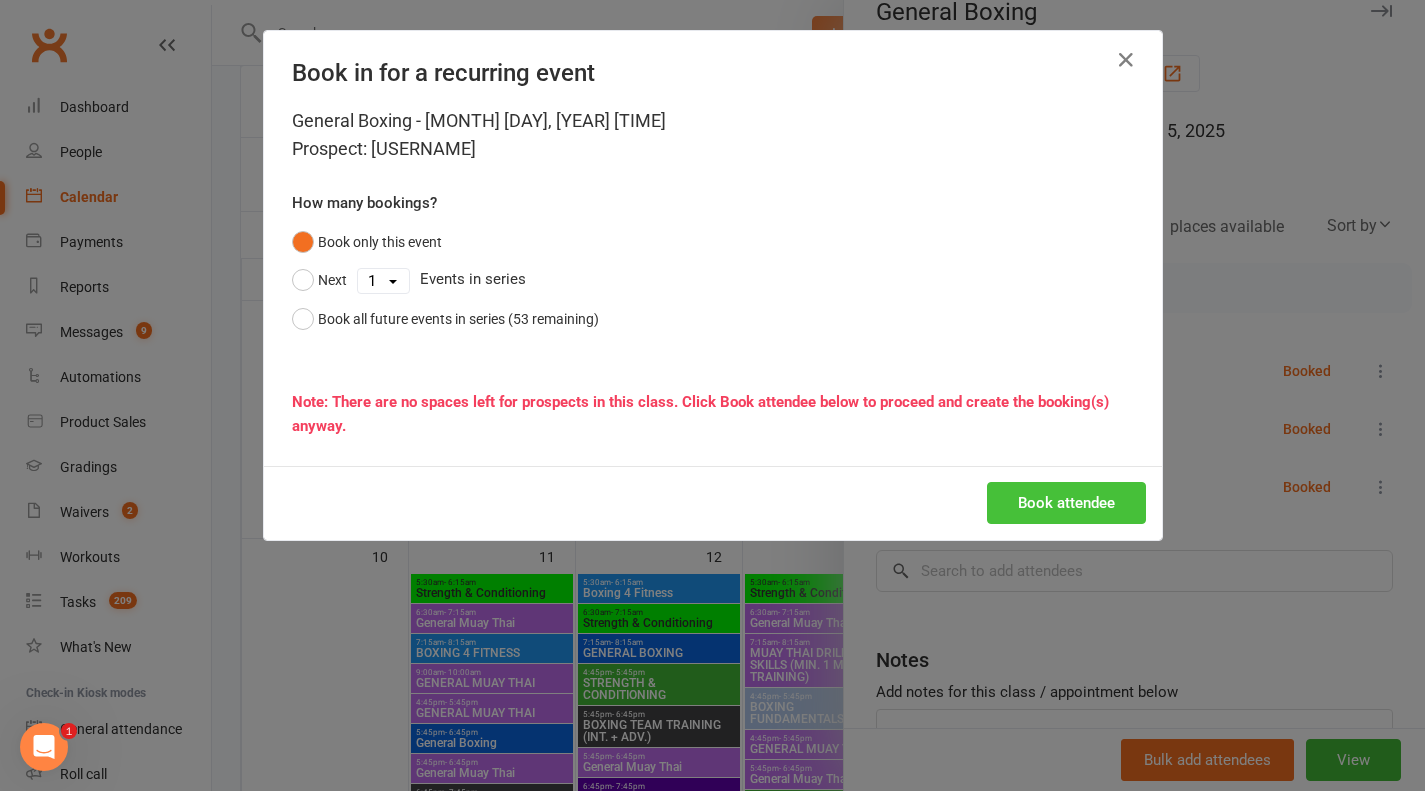 click on "Book attendee" at bounding box center [1066, 503] 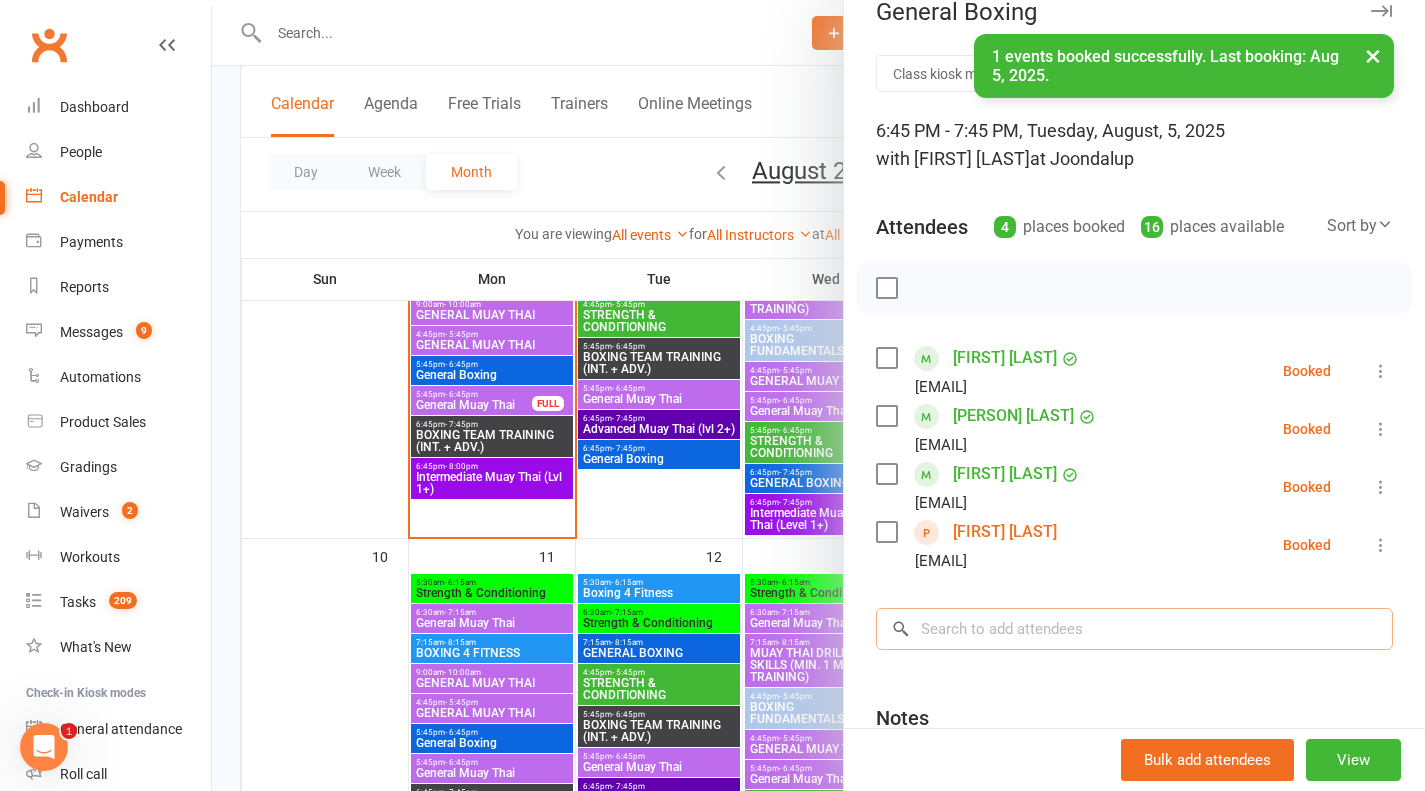 click at bounding box center (1134, 629) 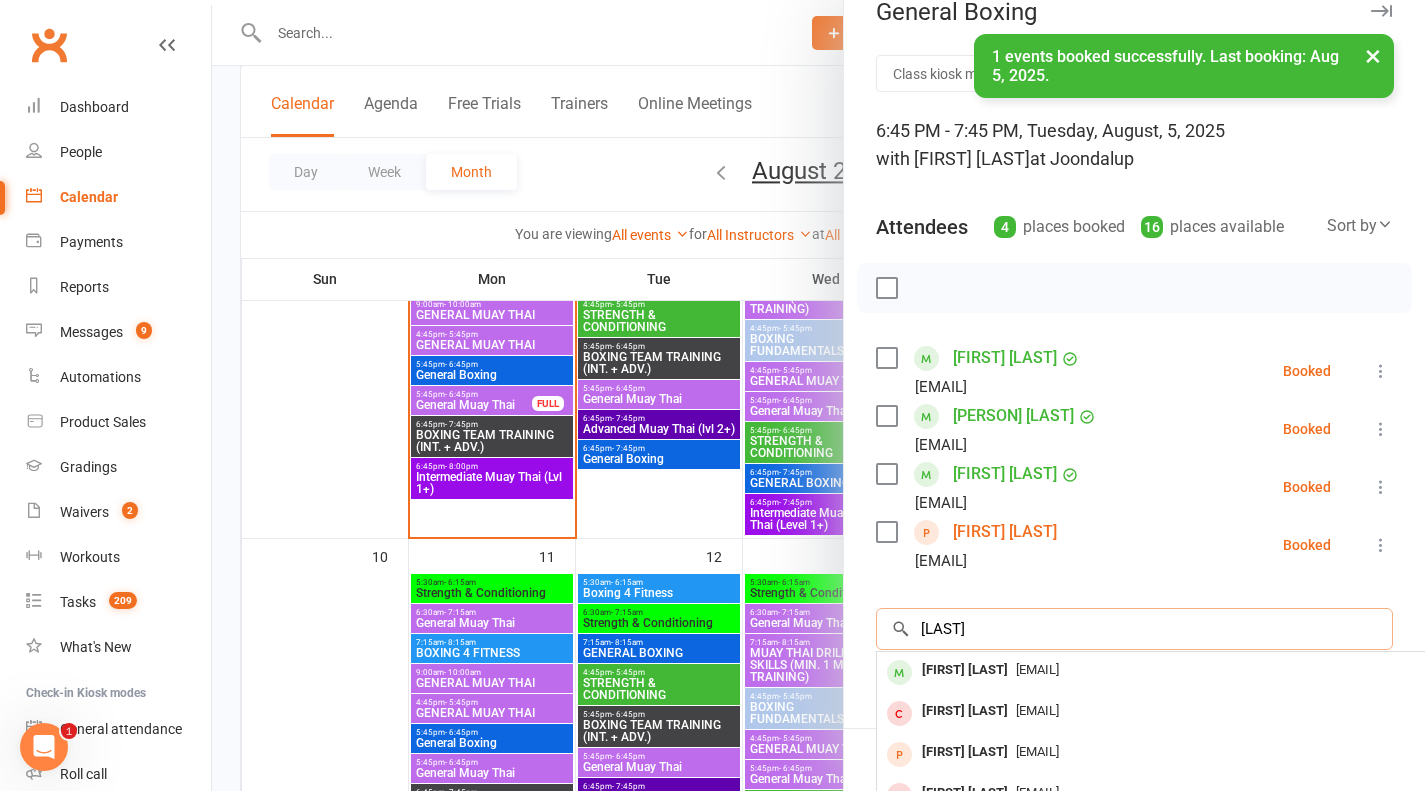 scroll, scrollTop: 82, scrollLeft: 0, axis: vertical 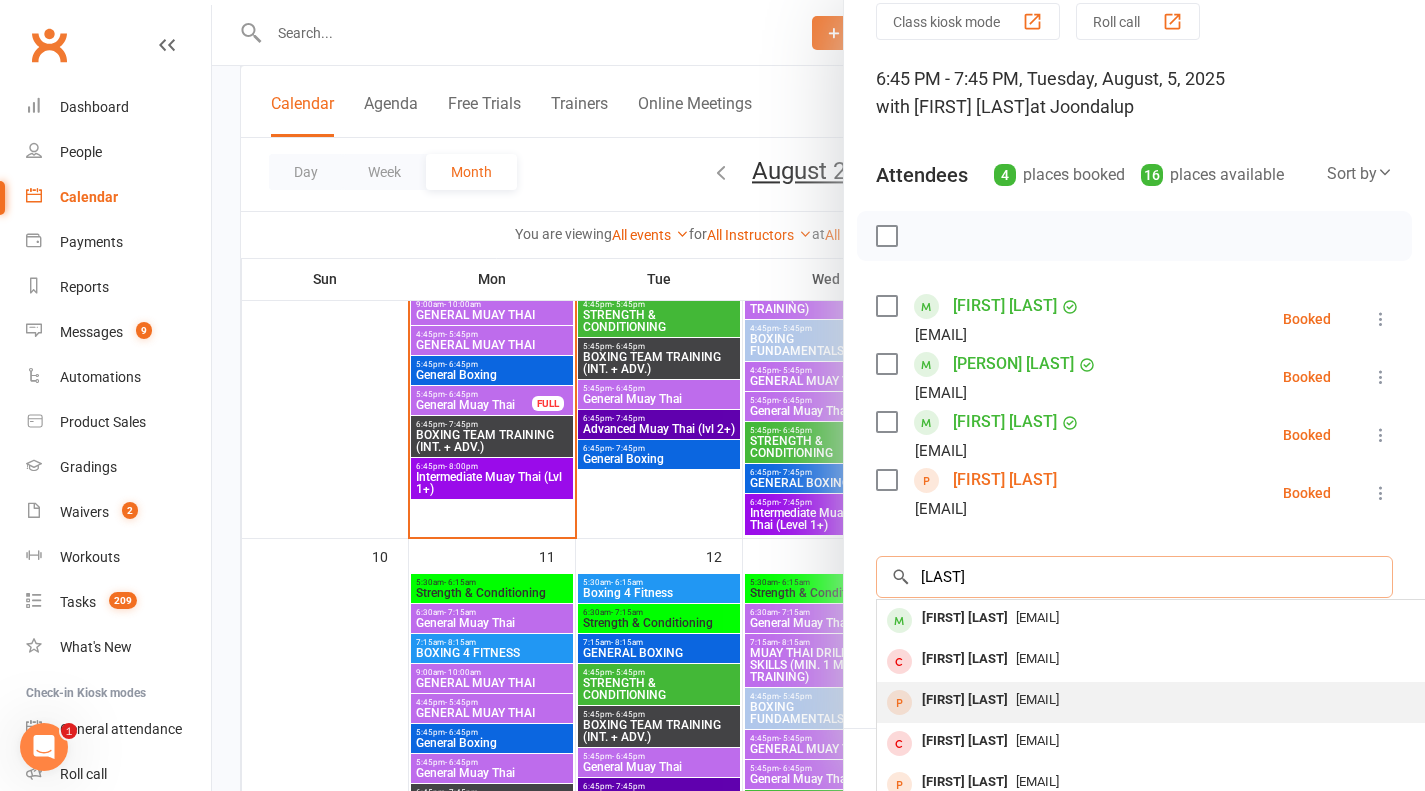 type on "lacha" 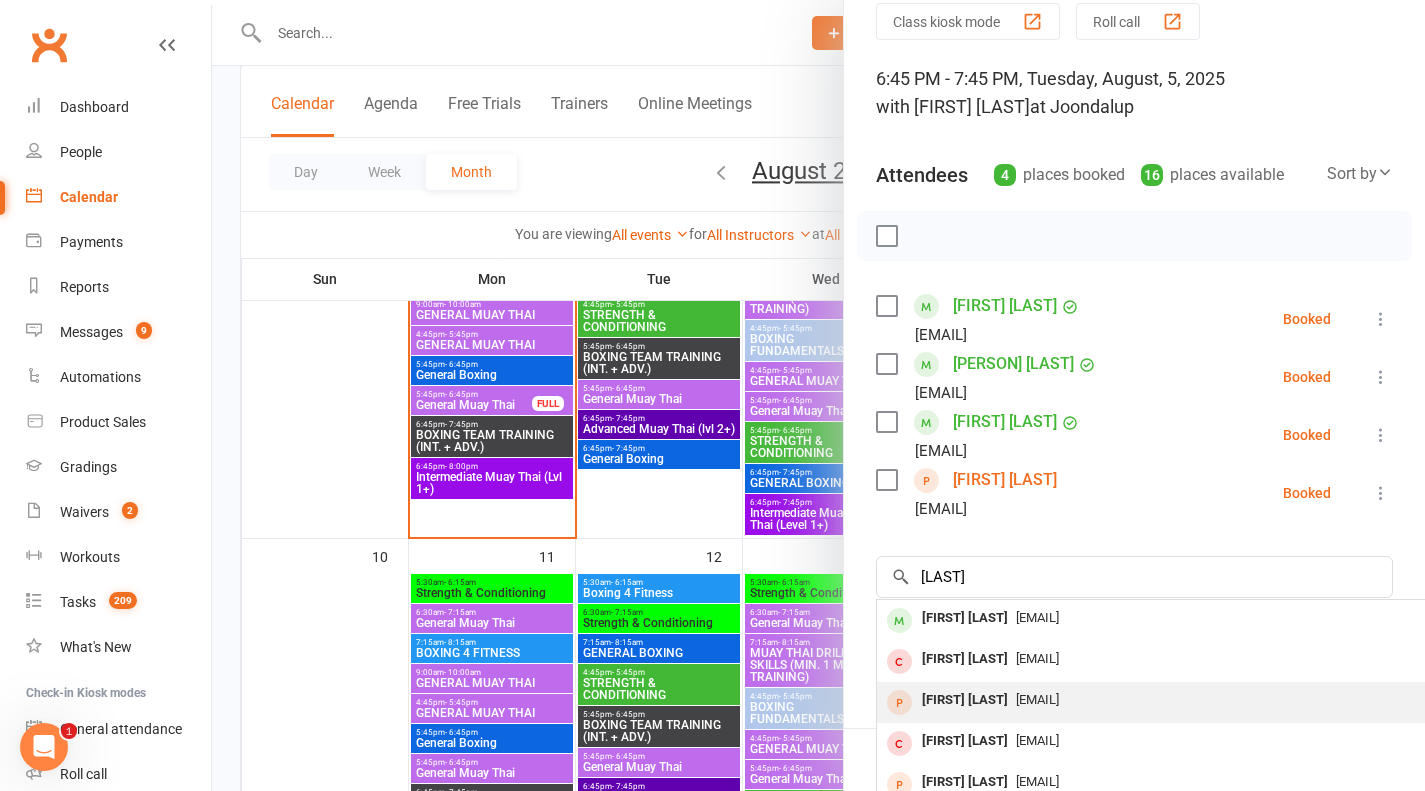click on "lachlan plummer" at bounding box center [965, 700] 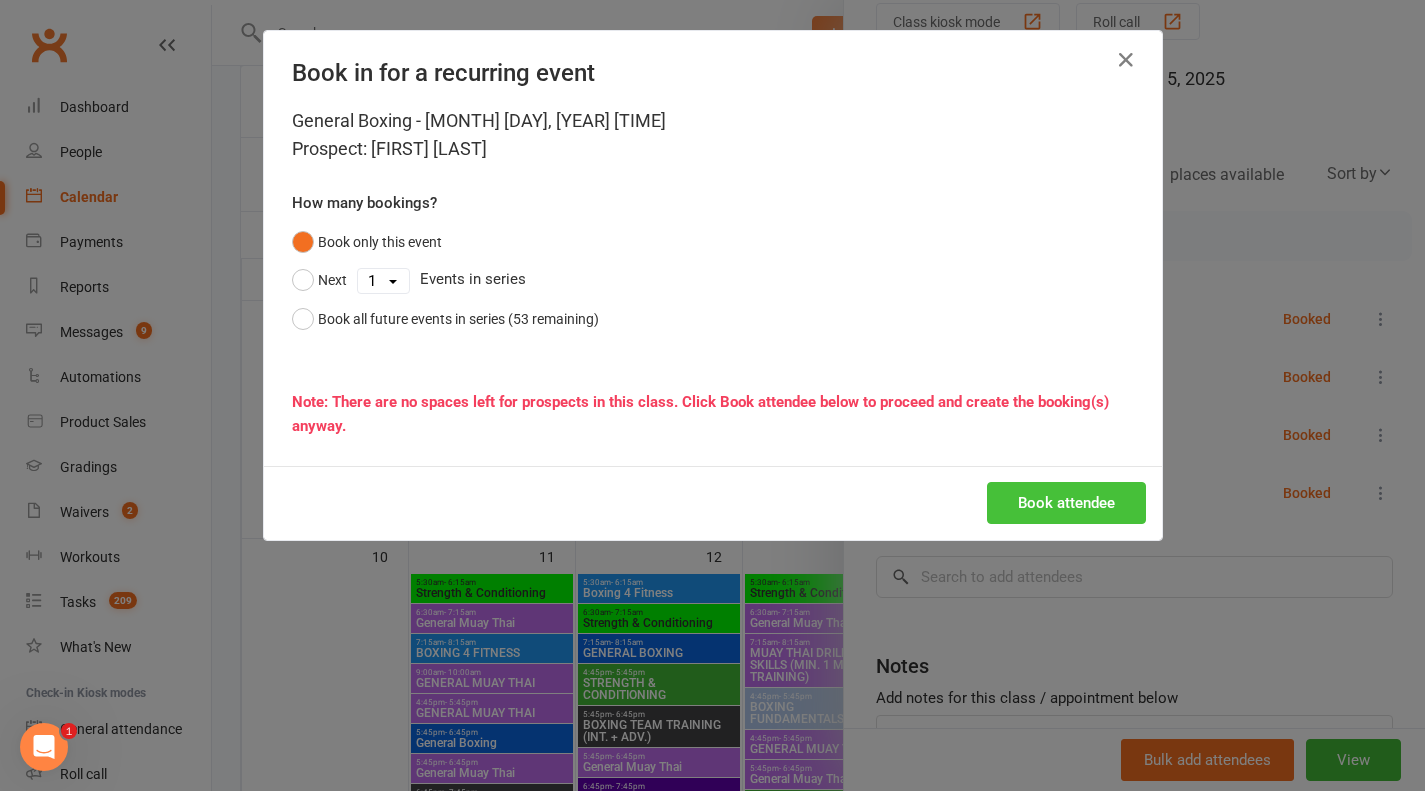 click on "Book attendee" at bounding box center (1066, 503) 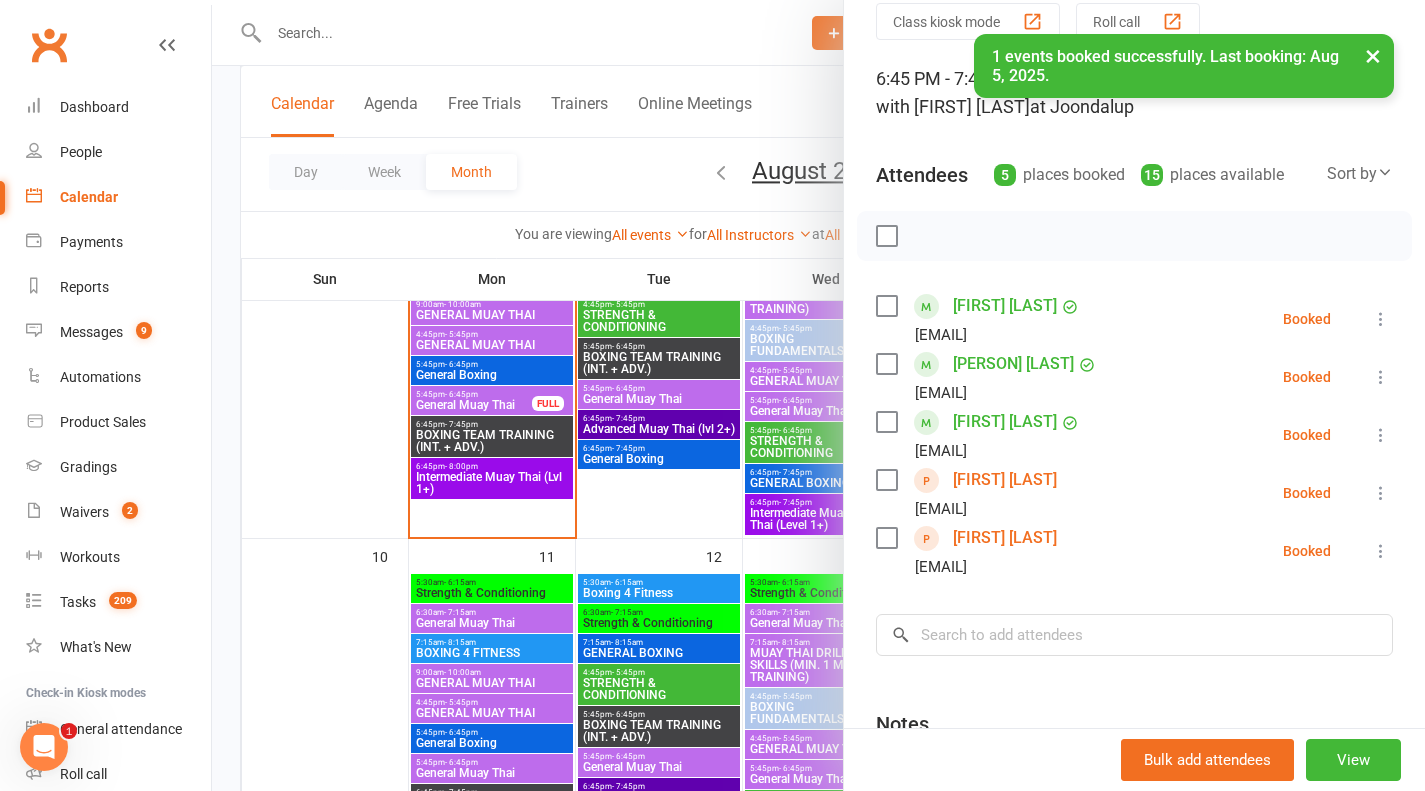 click at bounding box center (818, 395) 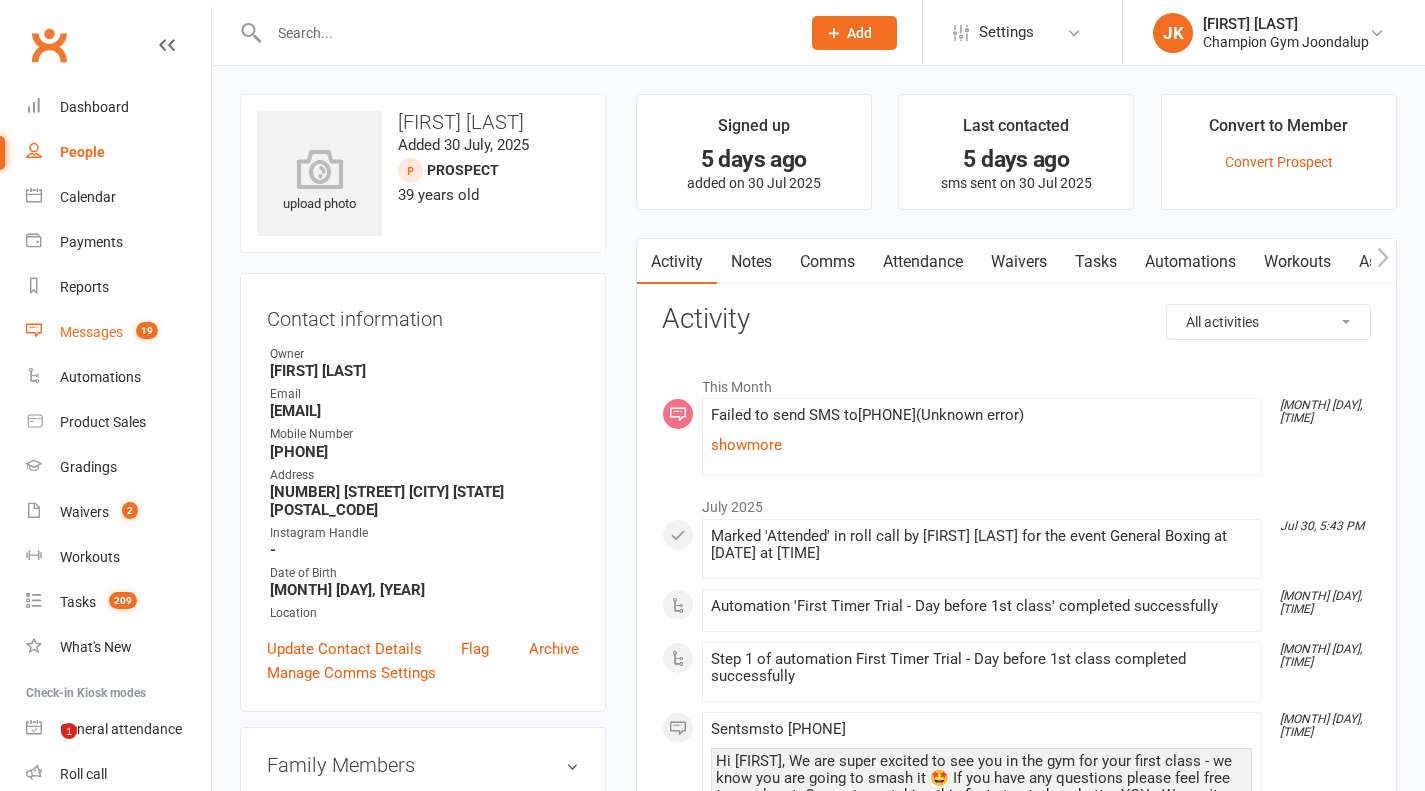scroll, scrollTop: 0, scrollLeft: 0, axis: both 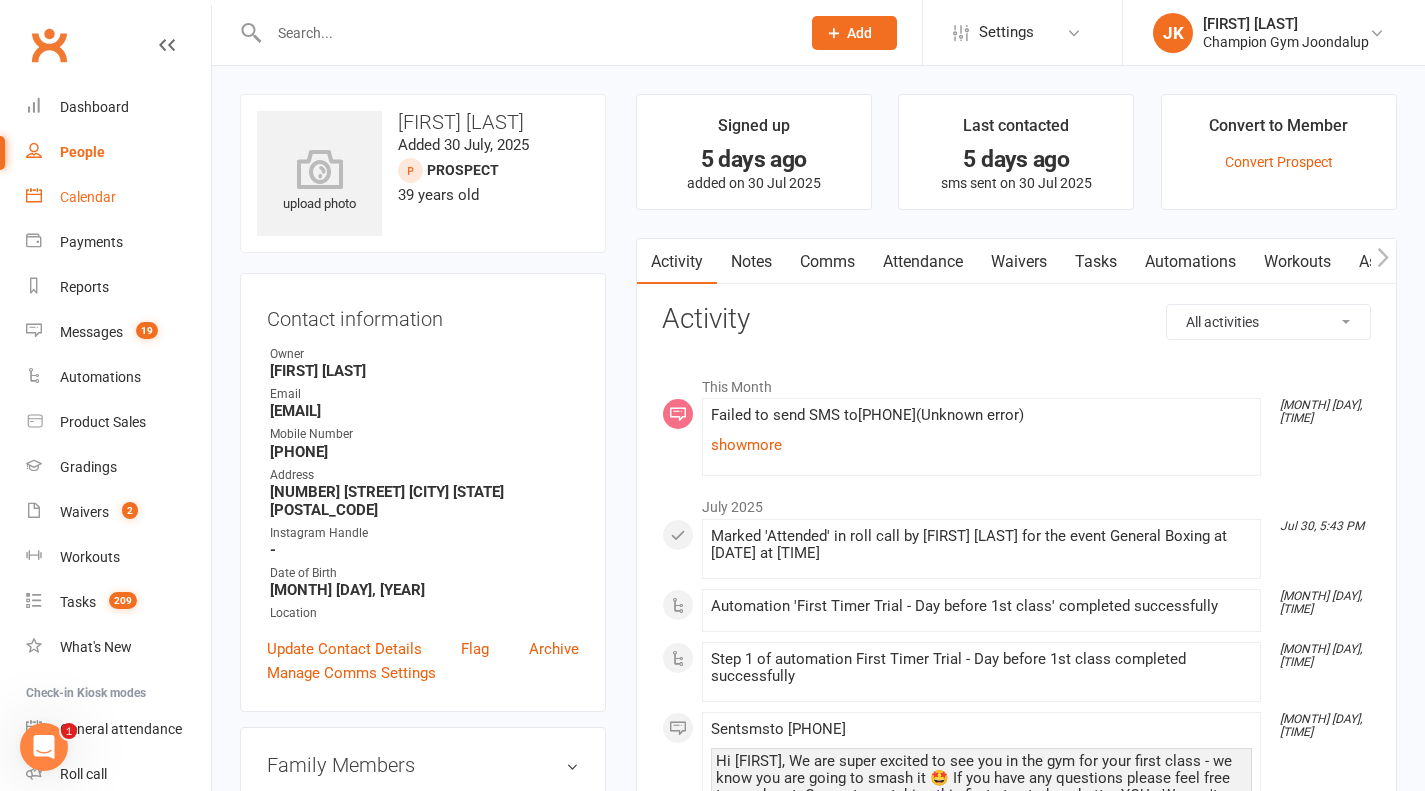 click on "Calendar" at bounding box center [88, 197] 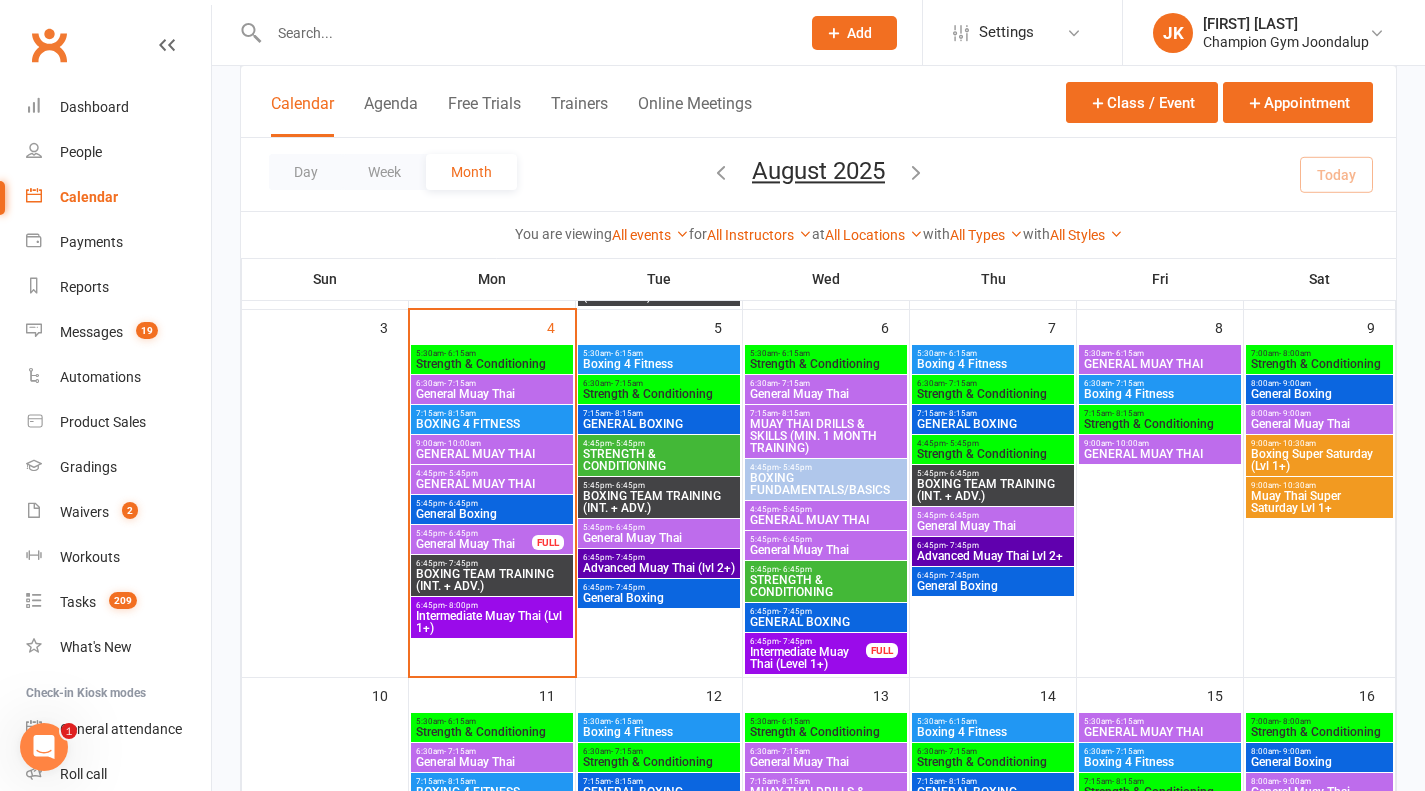 scroll, scrollTop: 436, scrollLeft: 0, axis: vertical 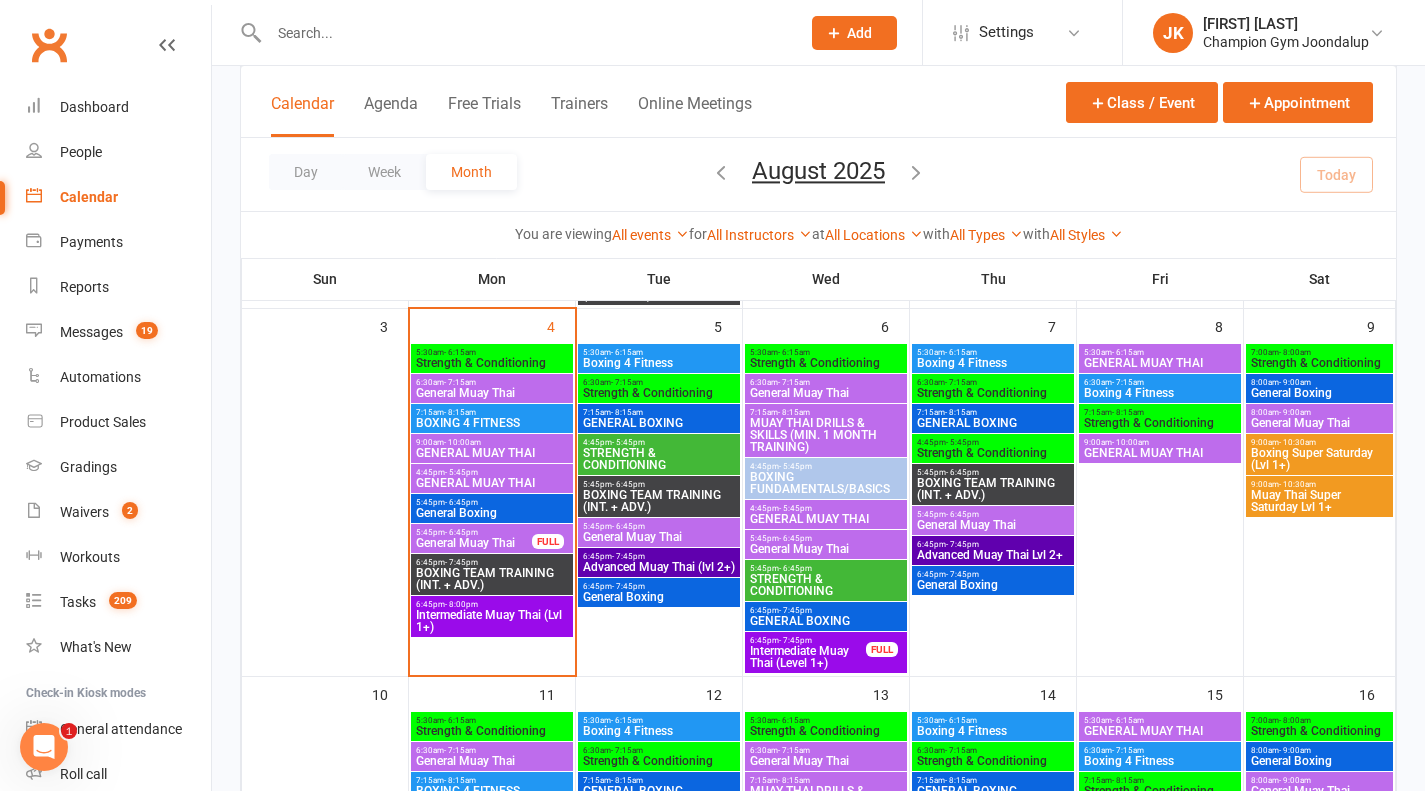 click on "BOXING TEAM TRAINING (INT. + ADV.)" at bounding box center (492, 579) 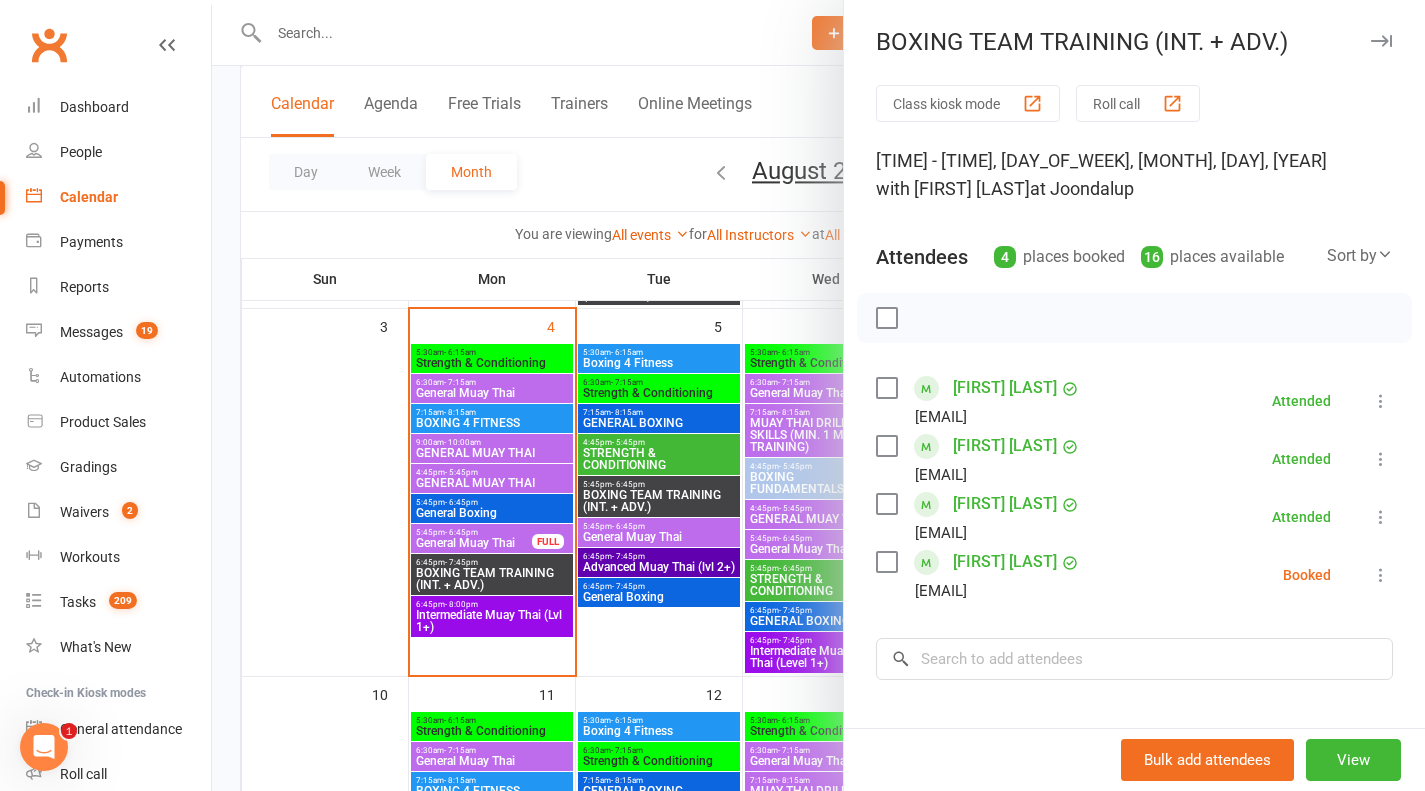 click at bounding box center [818, 395] 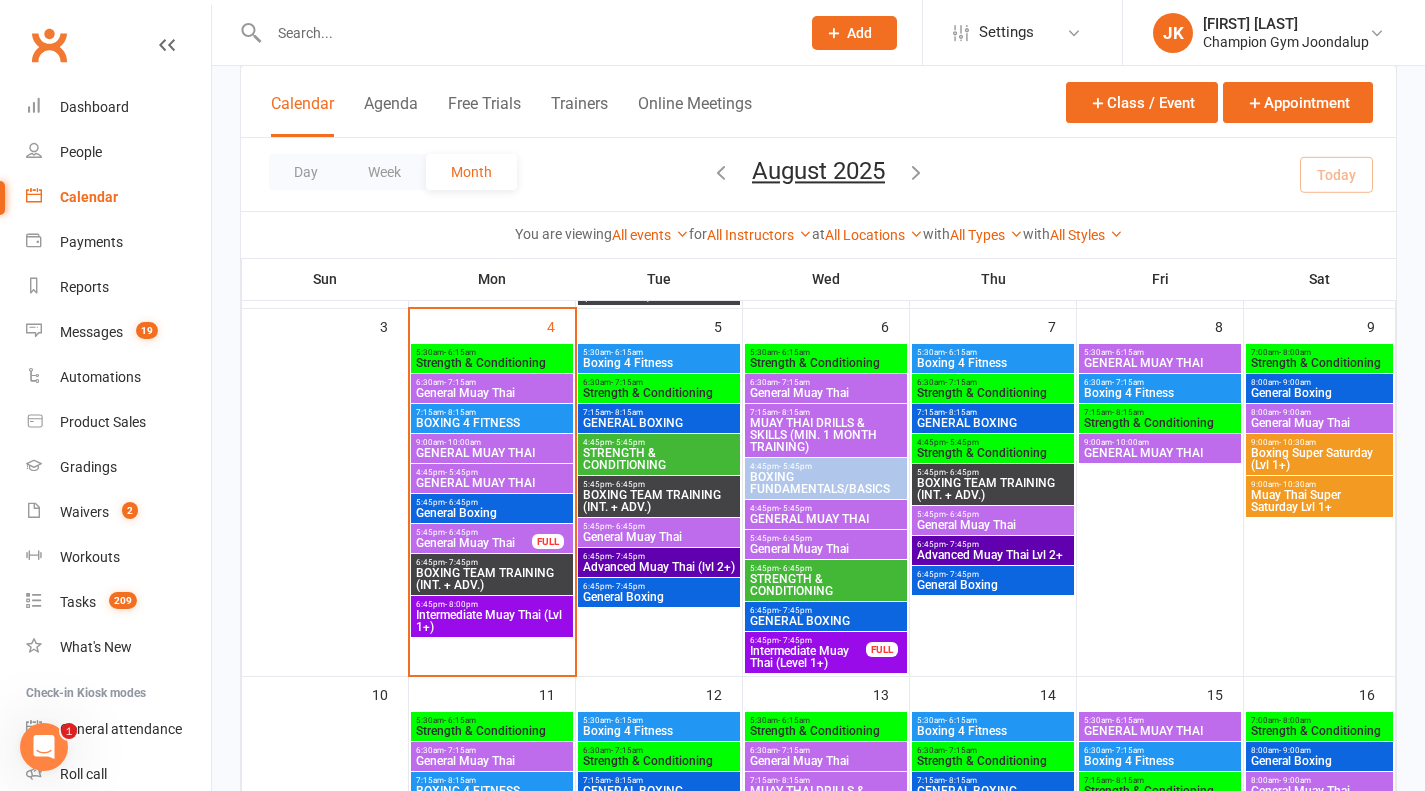 click on "Intermediate Muay Thai (Lvl 1+)" at bounding box center [492, 621] 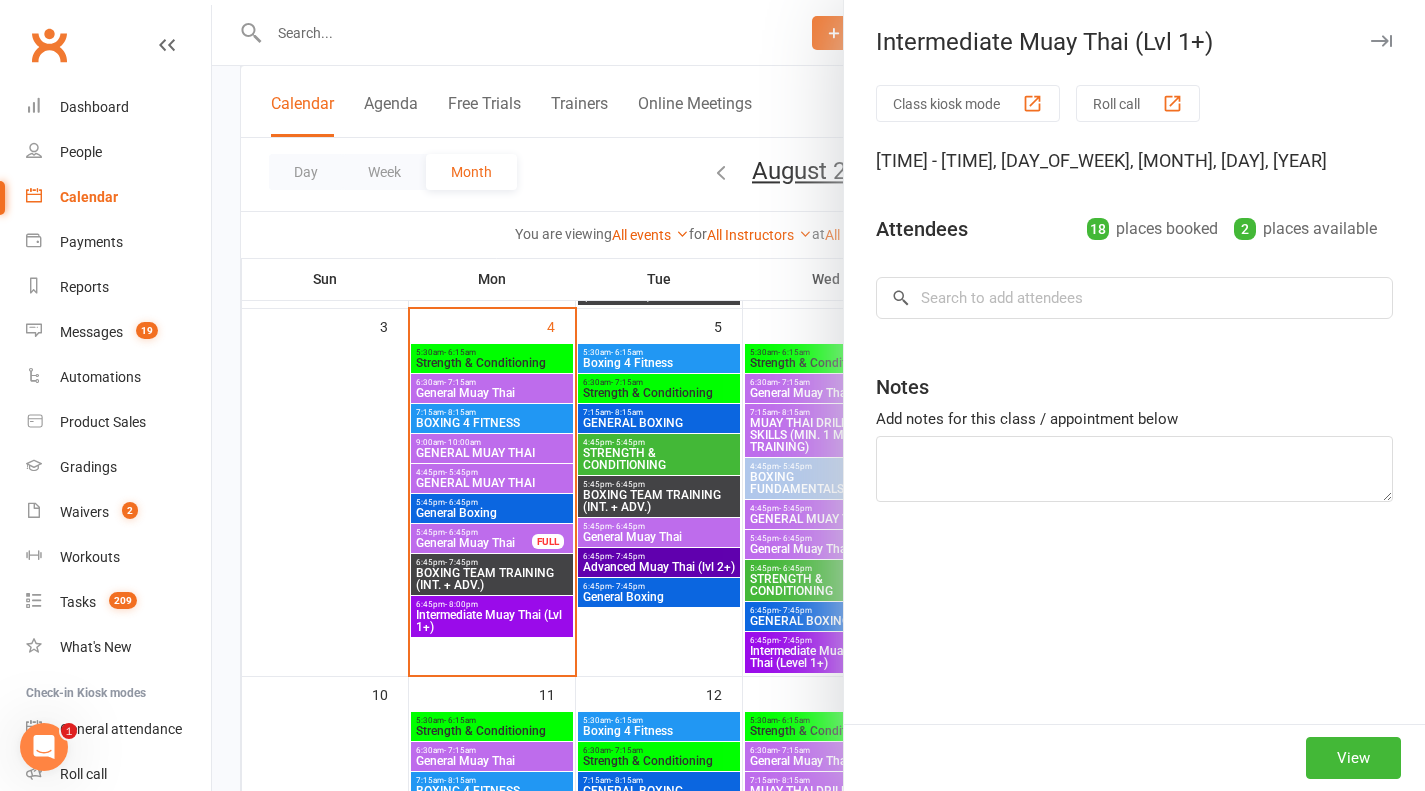 click on "Roll call" at bounding box center (1138, 103) 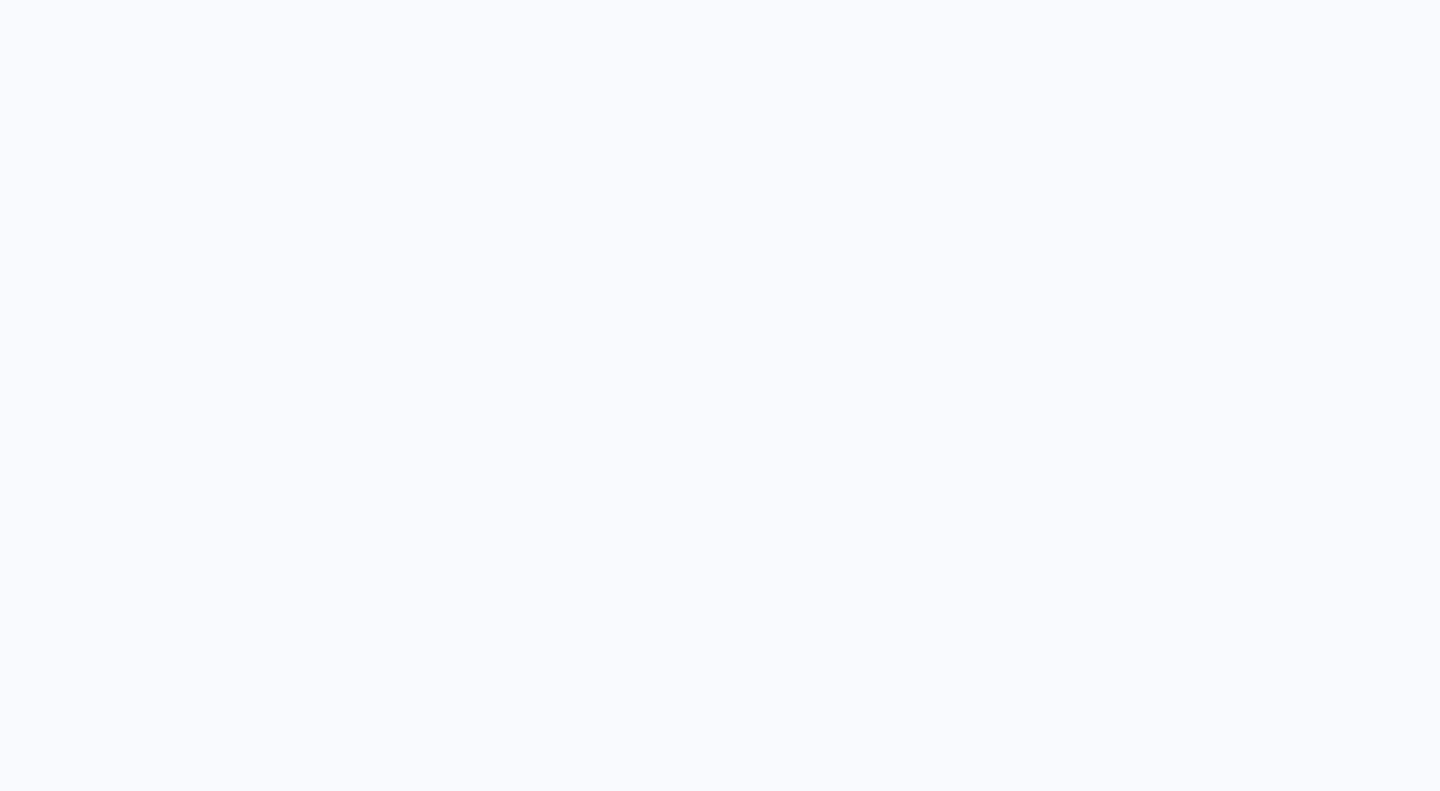 scroll, scrollTop: 0, scrollLeft: 0, axis: both 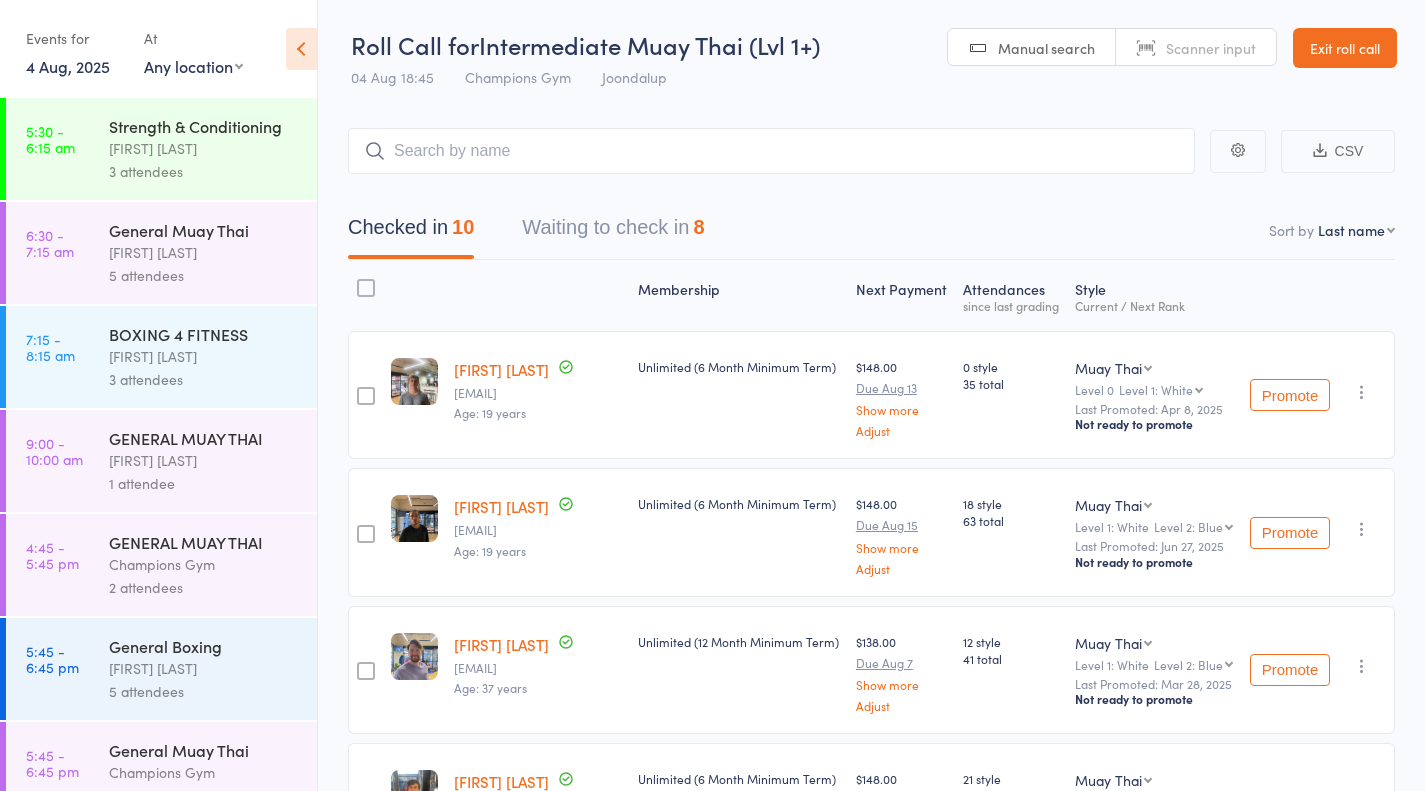 click on "Waiting to check in  8" at bounding box center [613, 232] 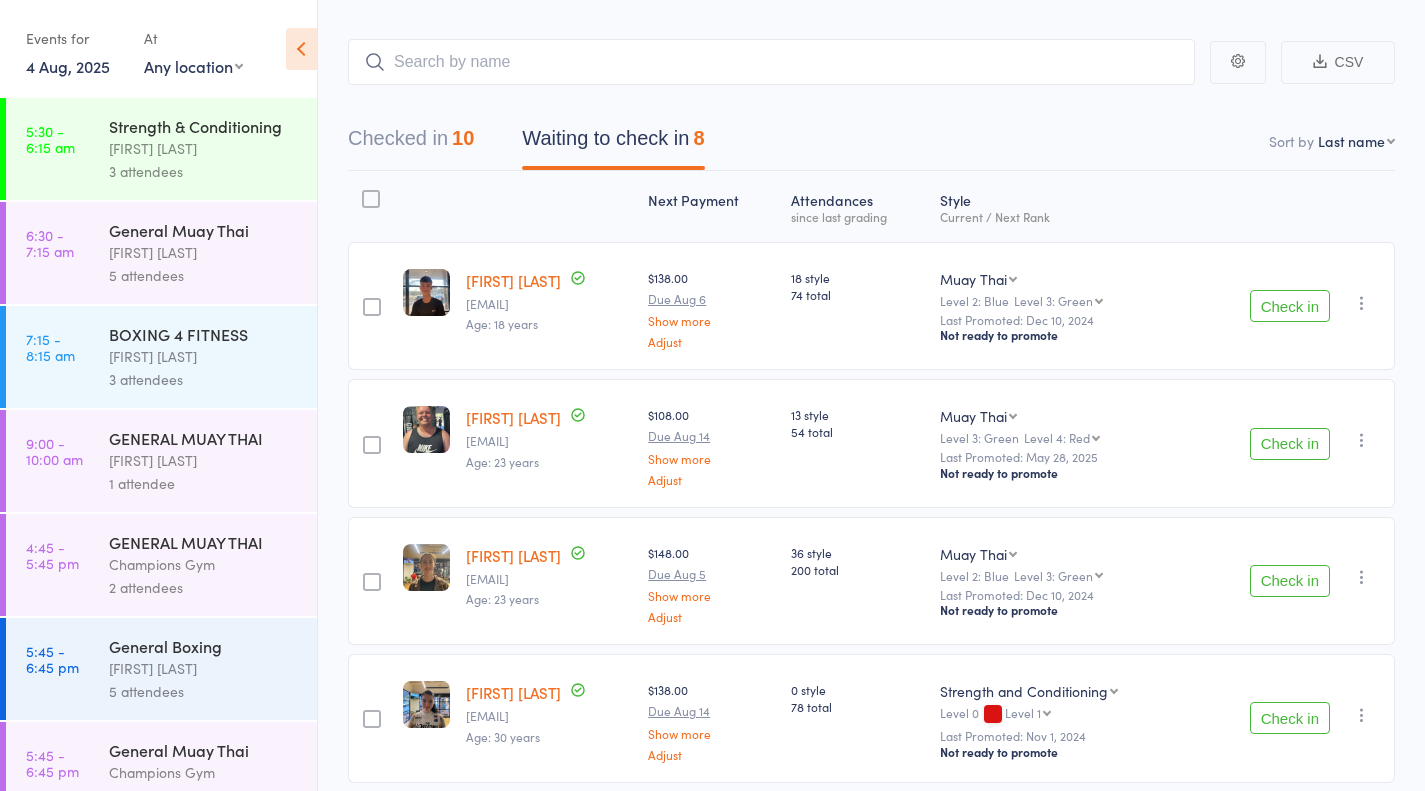scroll, scrollTop: 184, scrollLeft: 0, axis: vertical 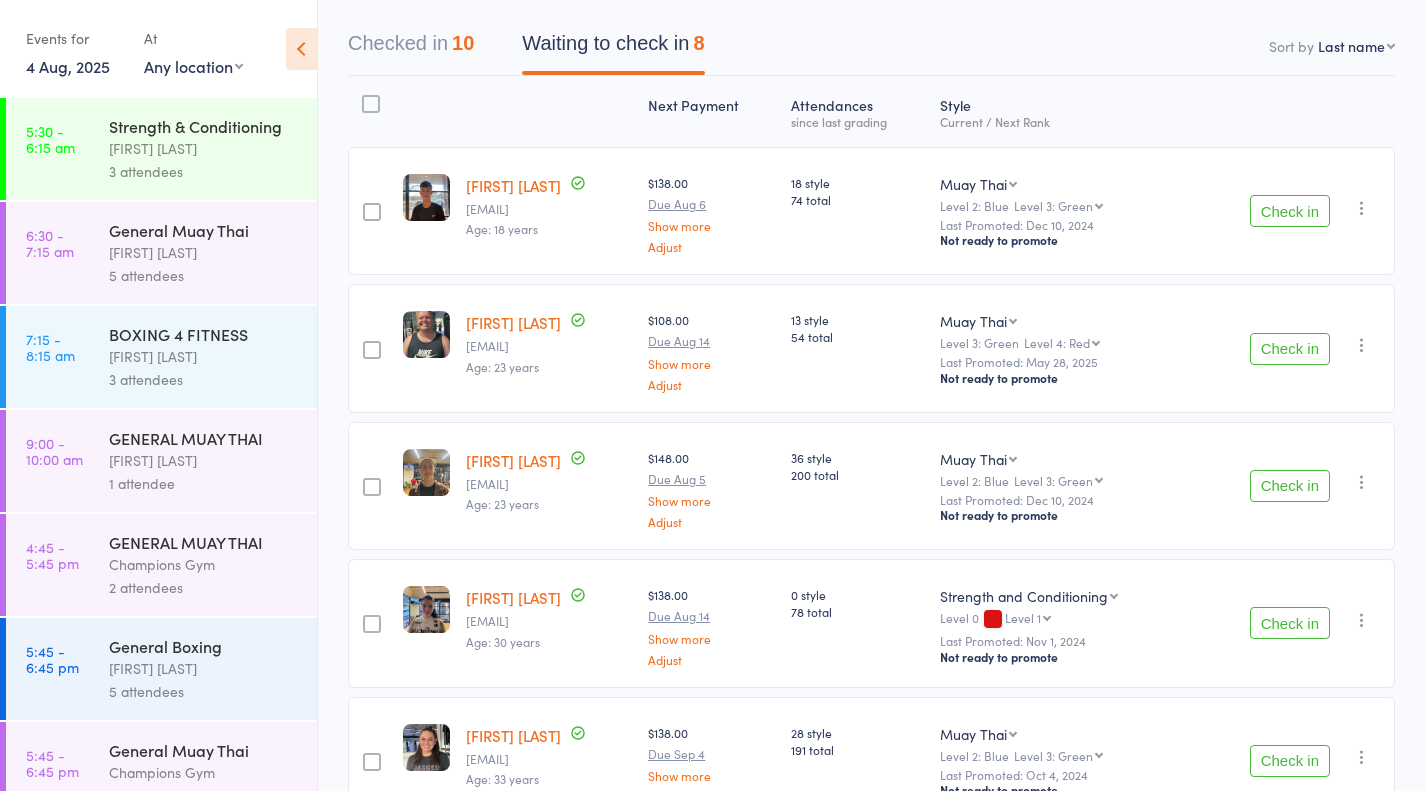 click on "Check in" at bounding box center [1290, 349] 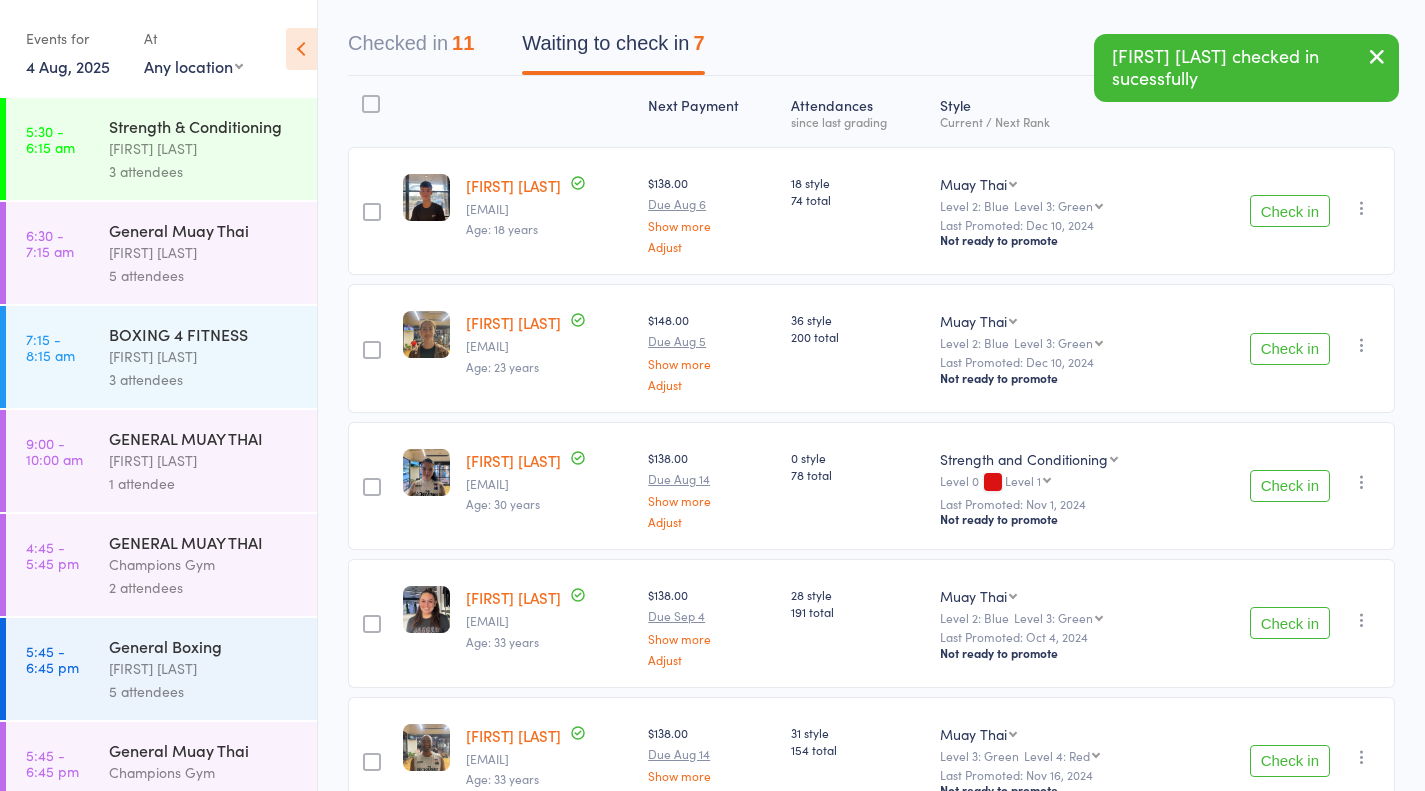 click on "Check in" at bounding box center [1290, 349] 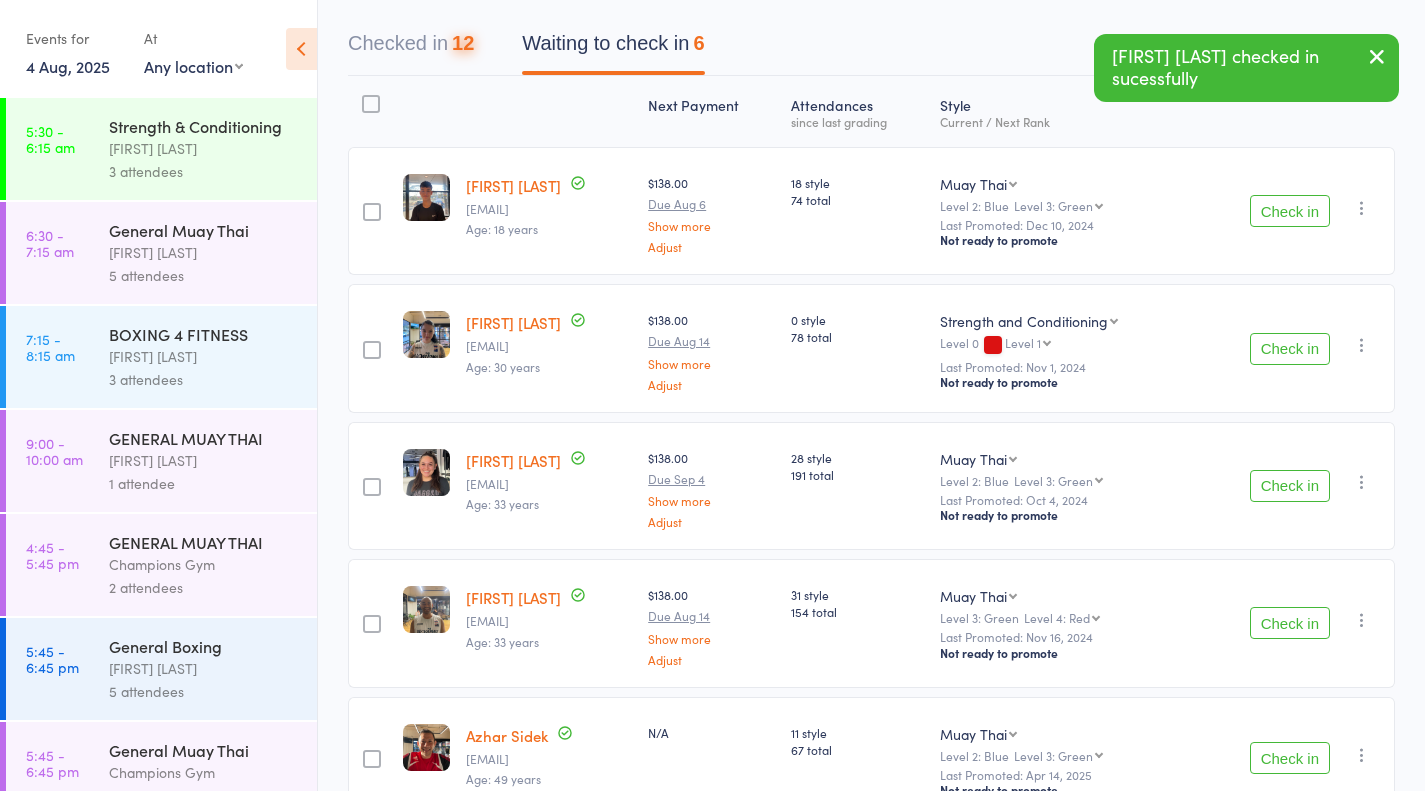click on "Check in" at bounding box center (1290, 349) 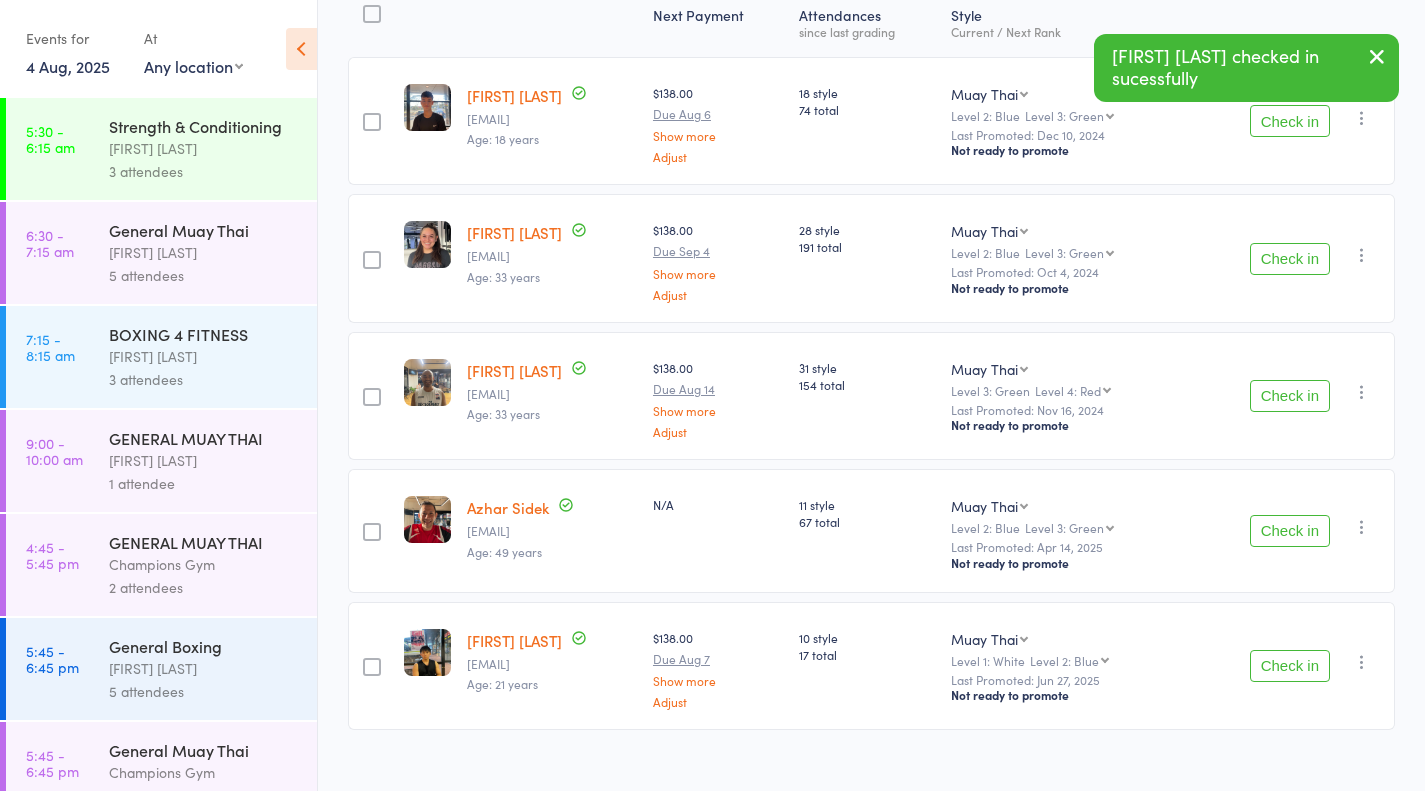scroll, scrollTop: 285, scrollLeft: 0, axis: vertical 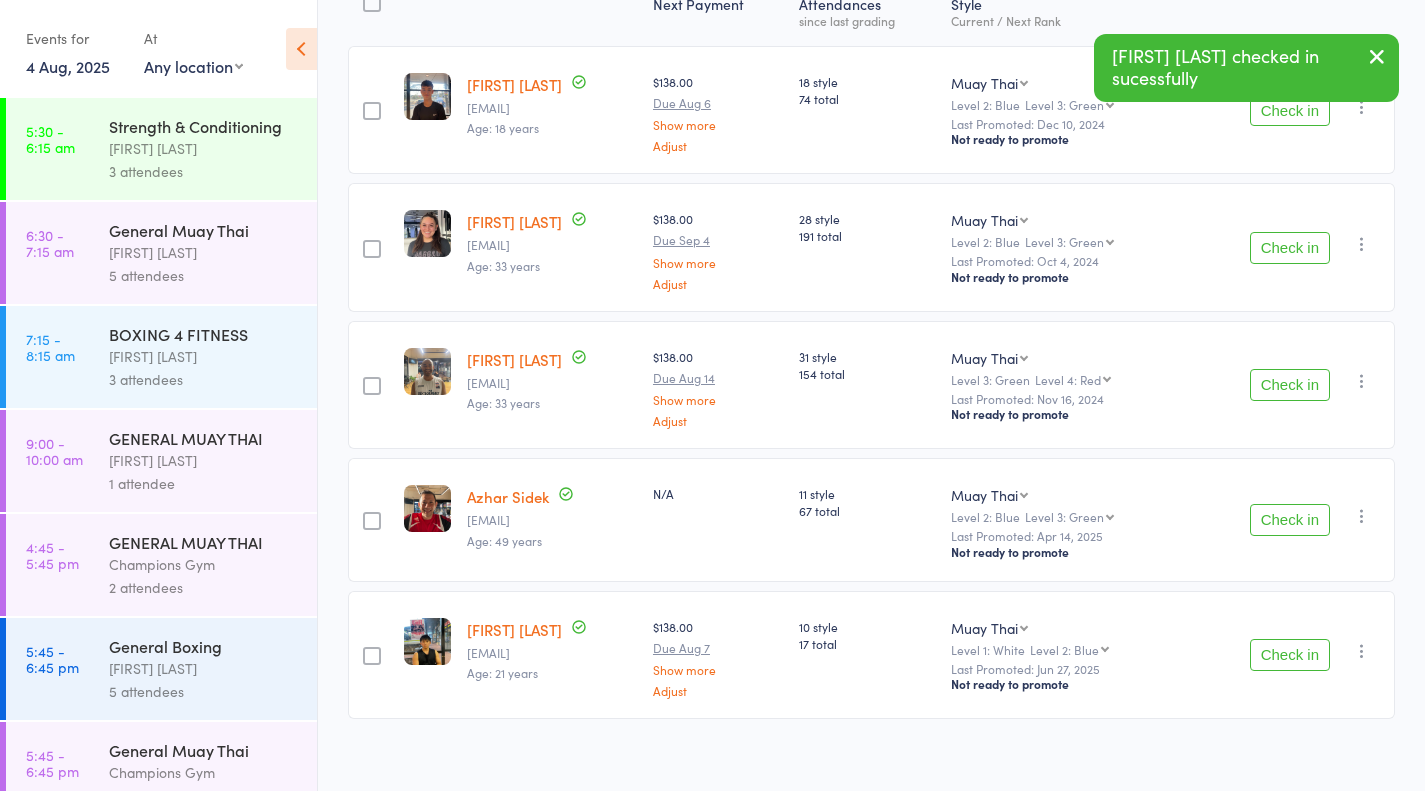 click on "Check in" at bounding box center (1290, 520) 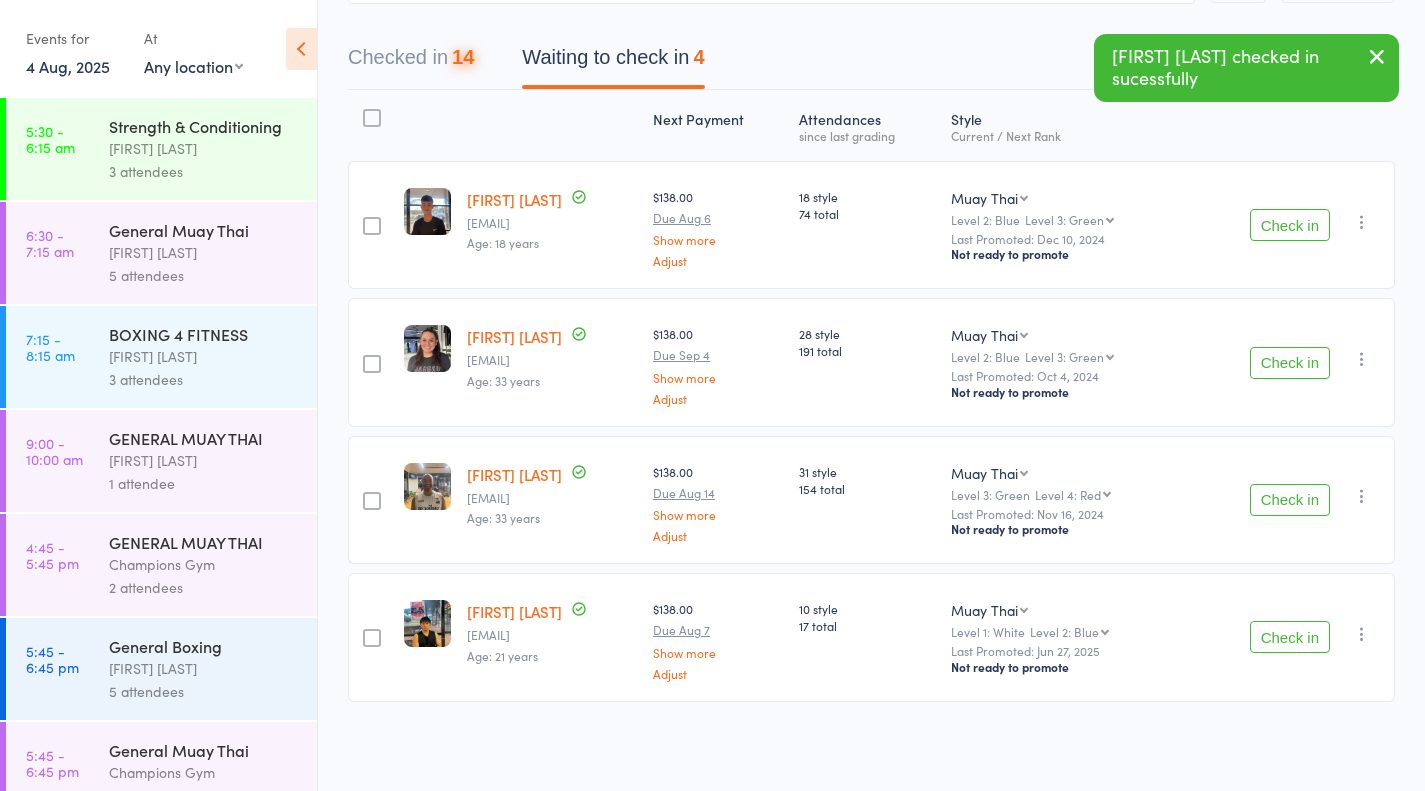 scroll, scrollTop: 167, scrollLeft: 0, axis: vertical 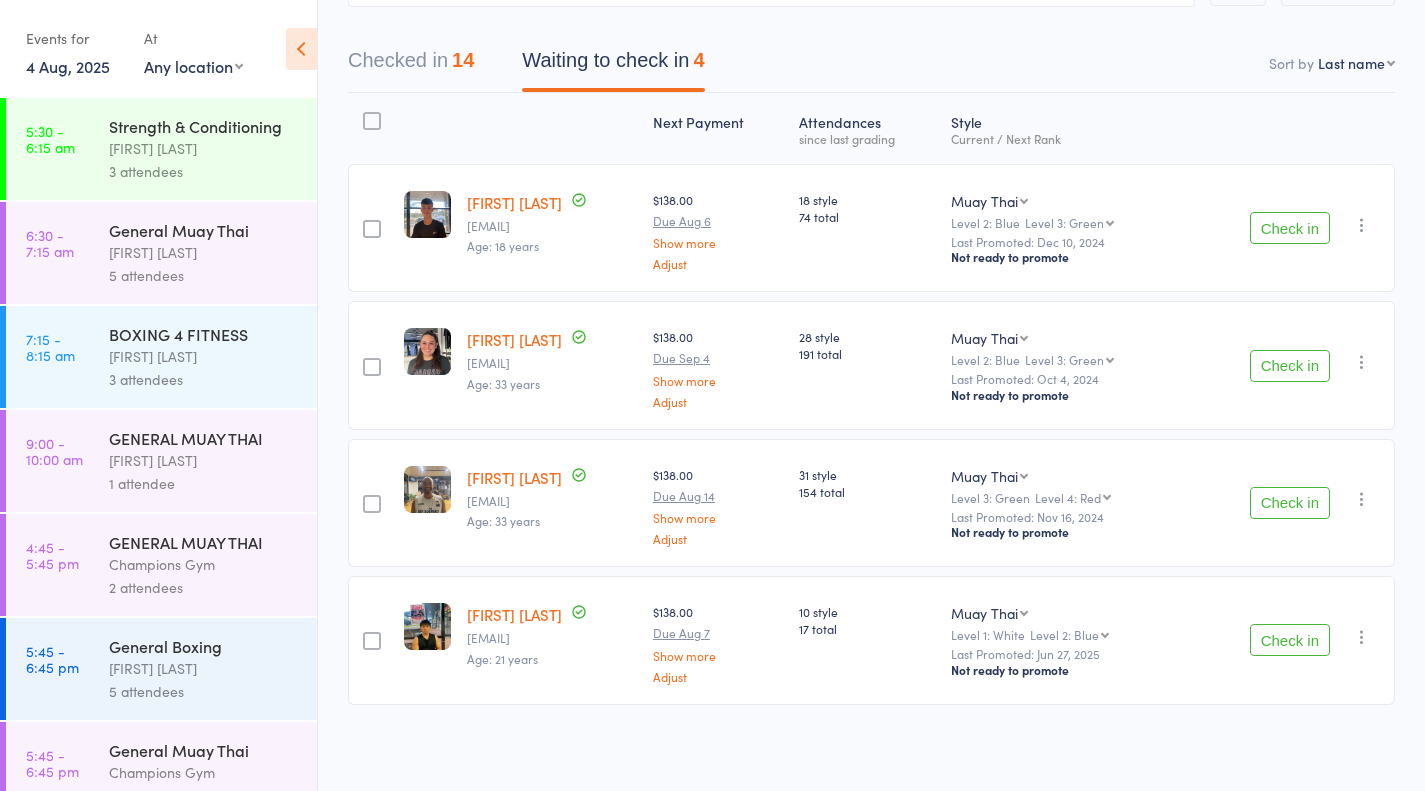 click on "Check in" at bounding box center (1290, 228) 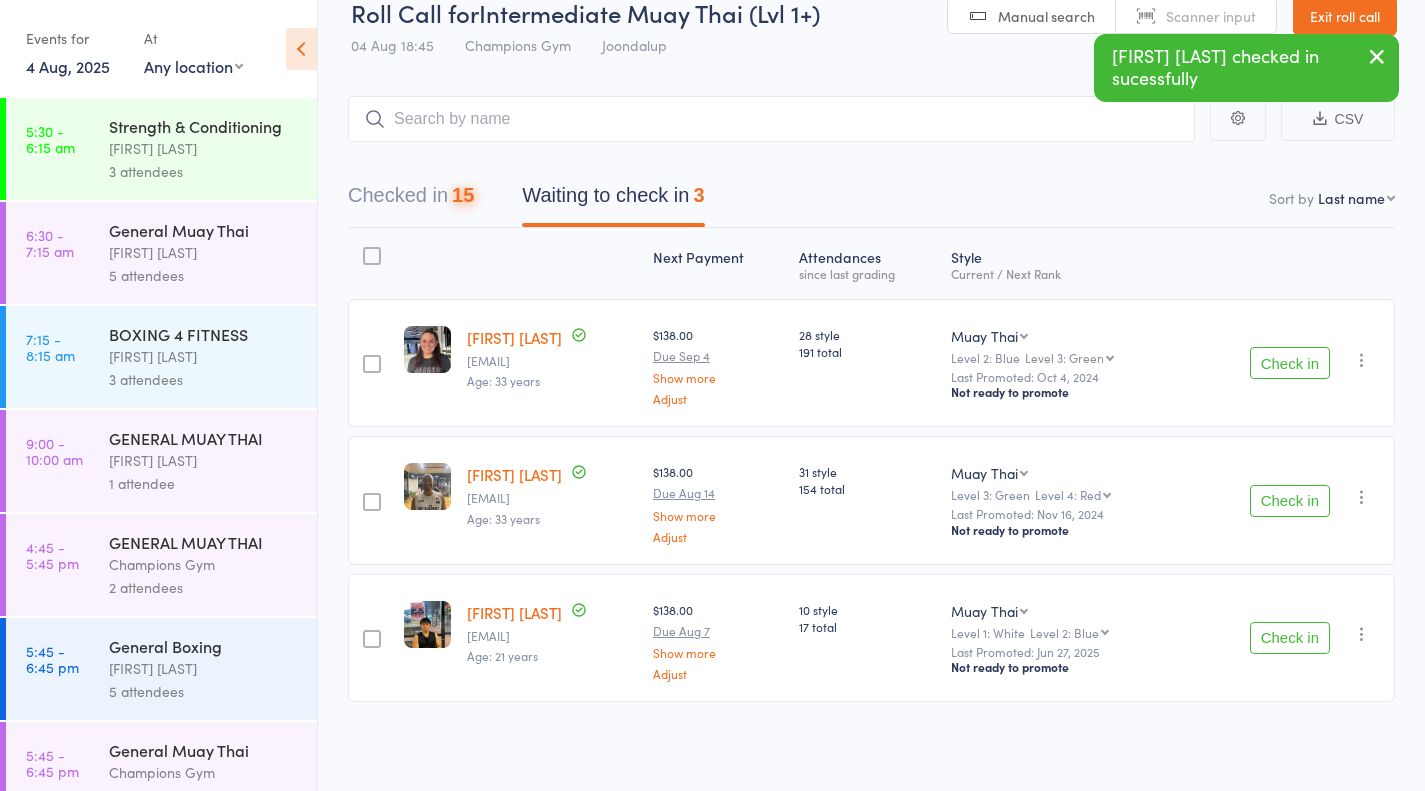 scroll, scrollTop: 30, scrollLeft: 0, axis: vertical 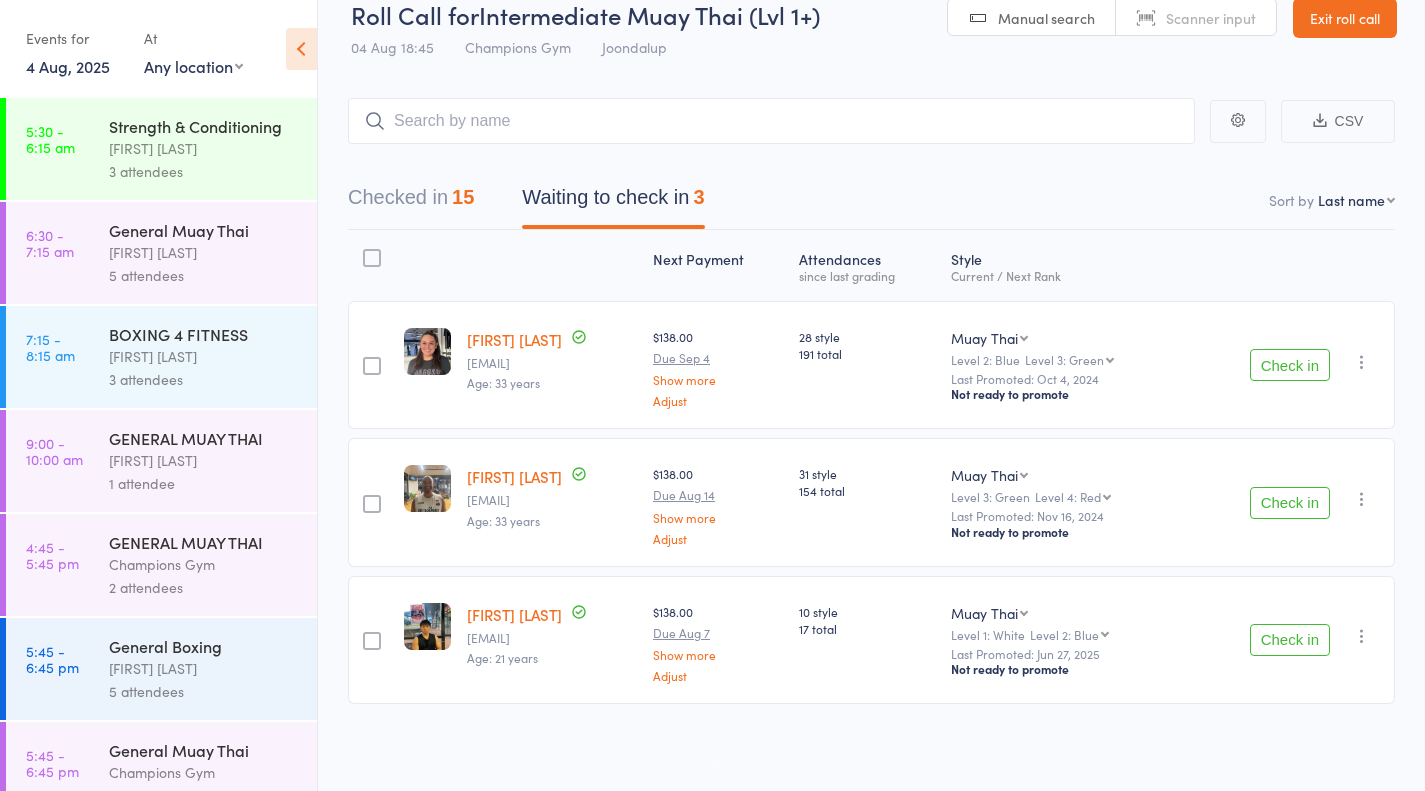 click on "Check in" at bounding box center [1290, 640] 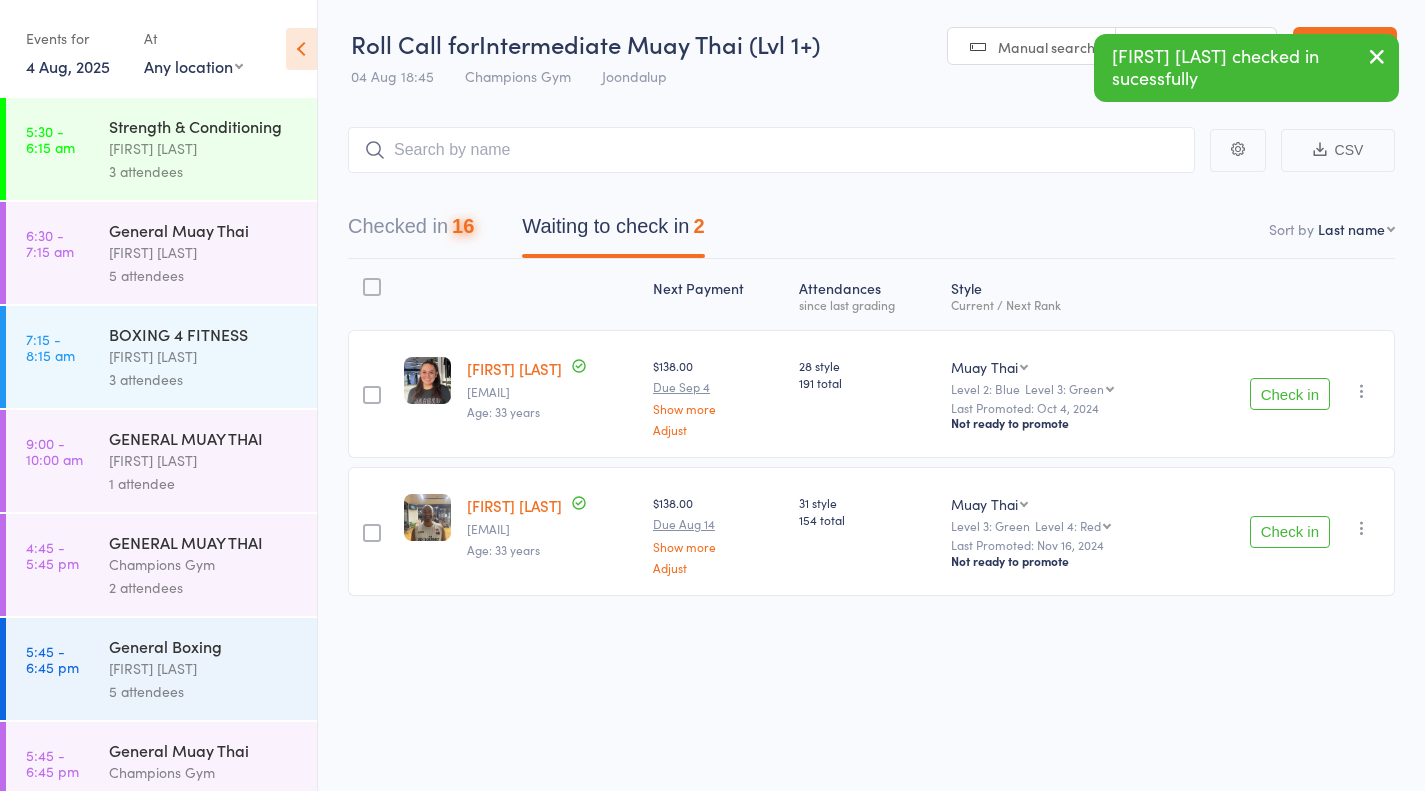 scroll, scrollTop: 1, scrollLeft: 0, axis: vertical 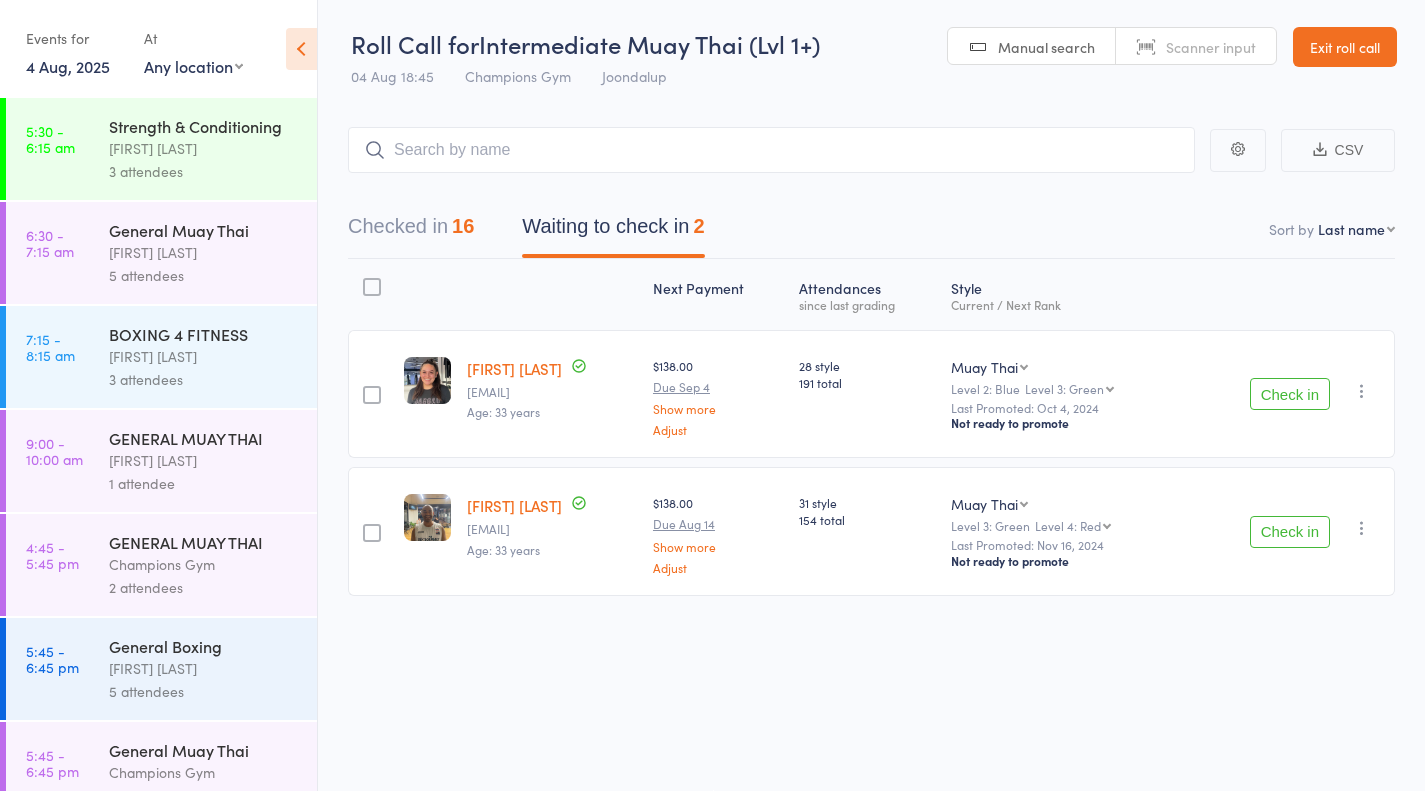 click on "Check in" at bounding box center (1290, 394) 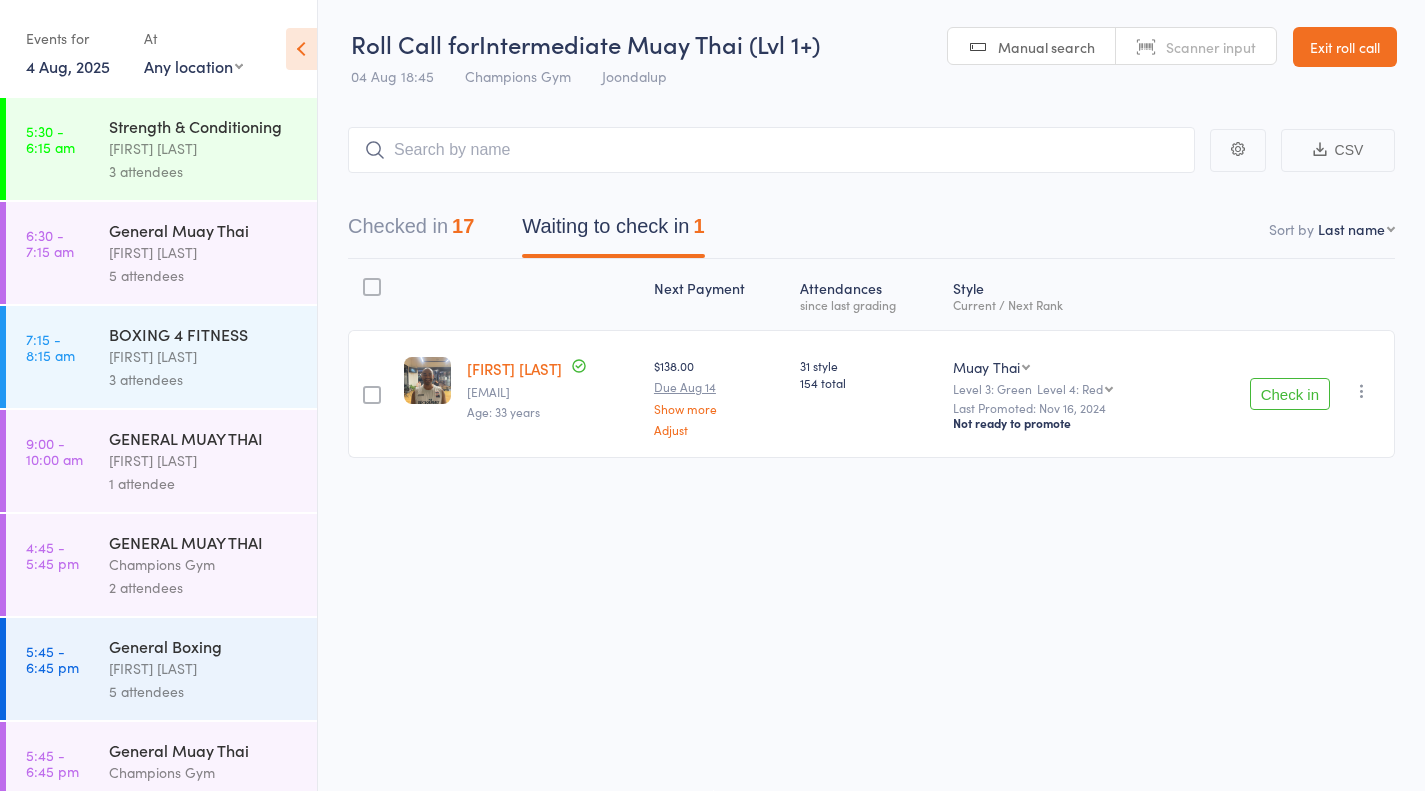 click on "Roll Call for  Intermediate Muay Thai (Lvl 1+) 04 Aug 18:45  Champions Gym  Joondalup  Manual search Scanner input Exit roll call Events for 4 Aug, 2025 4 Aug, 2025
August 2025
Sun Mon Tue Wed Thu Fri Sat
31
27
28
29
30
31
01
02
32
03
04
05
06
07
08
09
33
10
11
12
13
14
15
16
34
17
18
19
20
21
22
23
35
24
25" at bounding box center (712, 394) 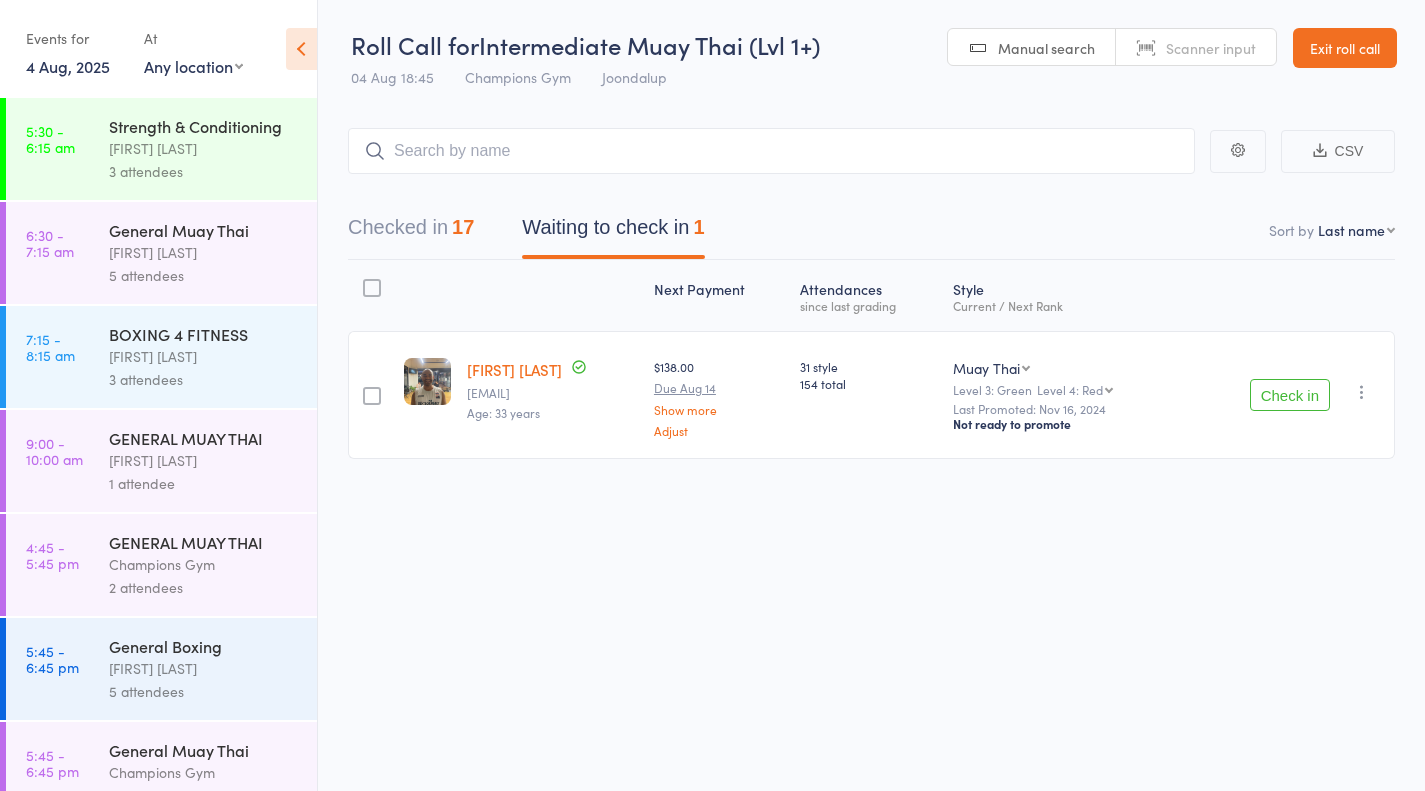 click on "Check in" at bounding box center [1290, 395] 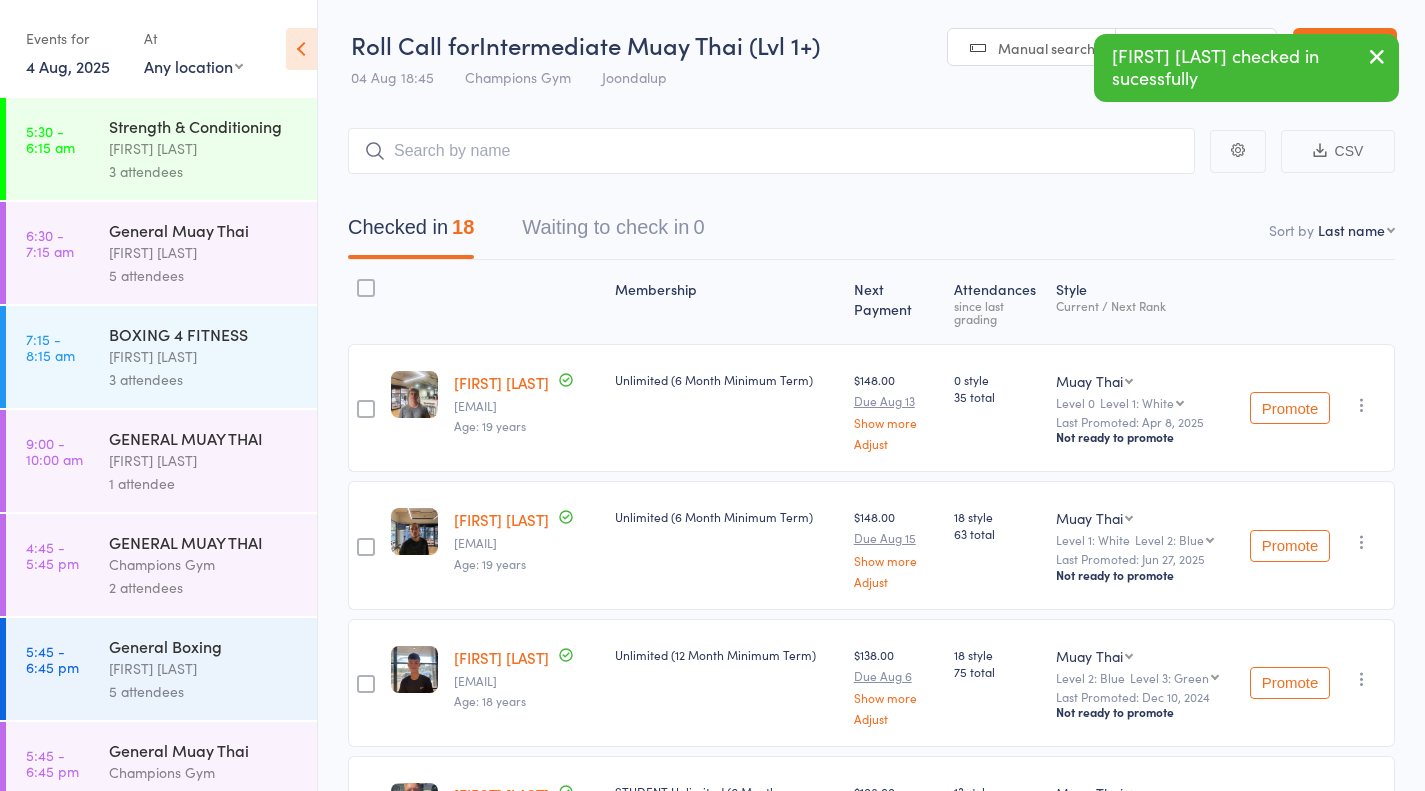 scroll, scrollTop: 292, scrollLeft: 0, axis: vertical 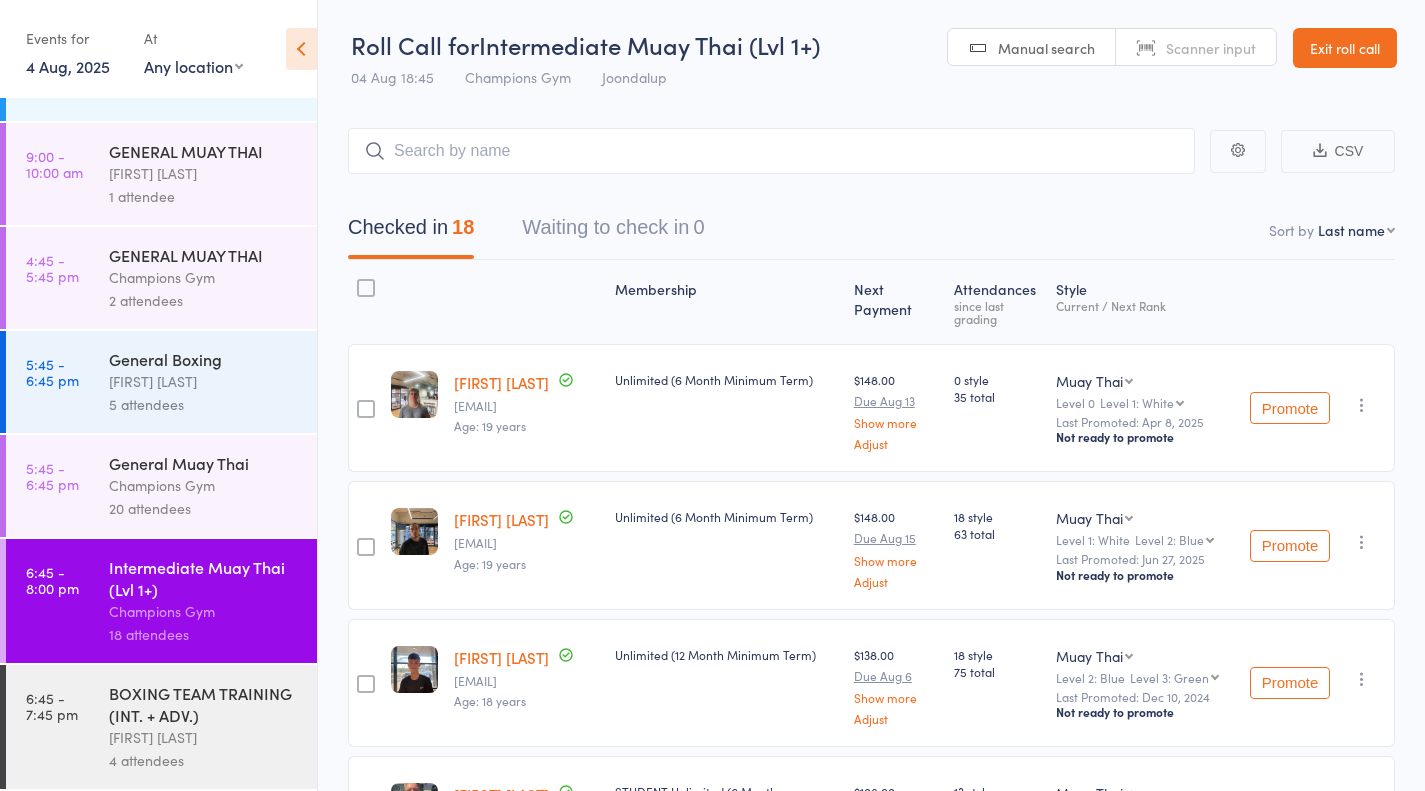click on "Thomas Mitchell" at bounding box center [204, 737] 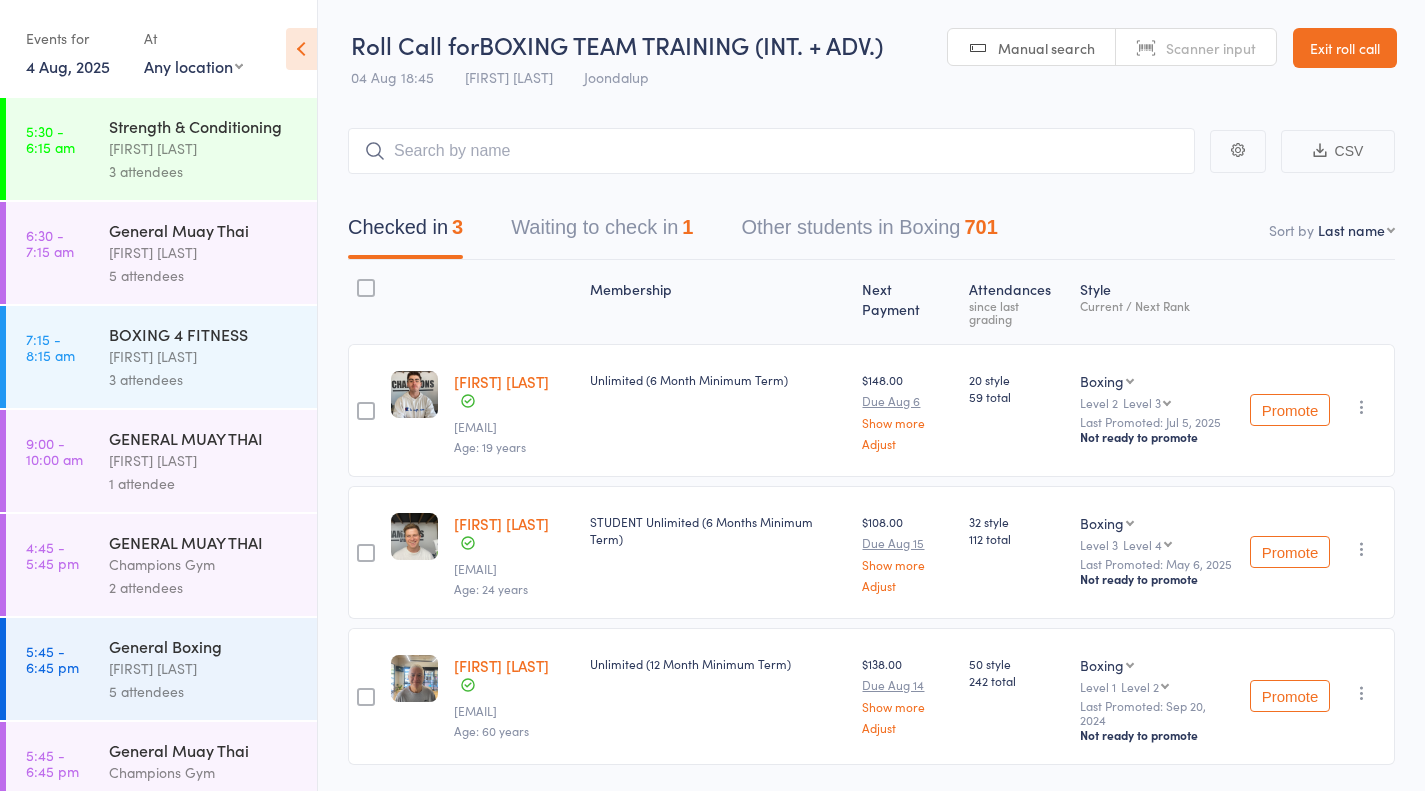 click on "Waiting to check in  1" at bounding box center [602, 232] 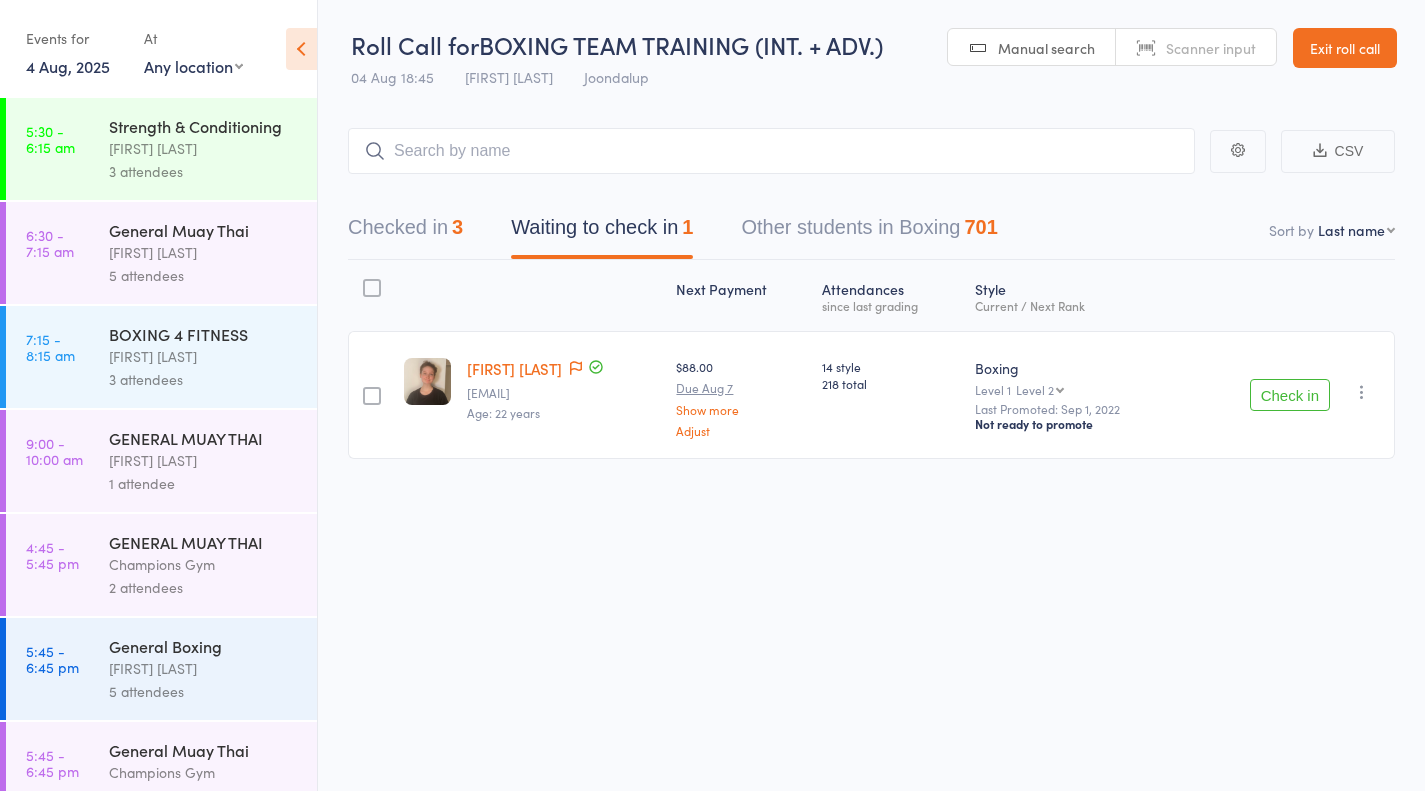 click on "Check in" at bounding box center [1290, 395] 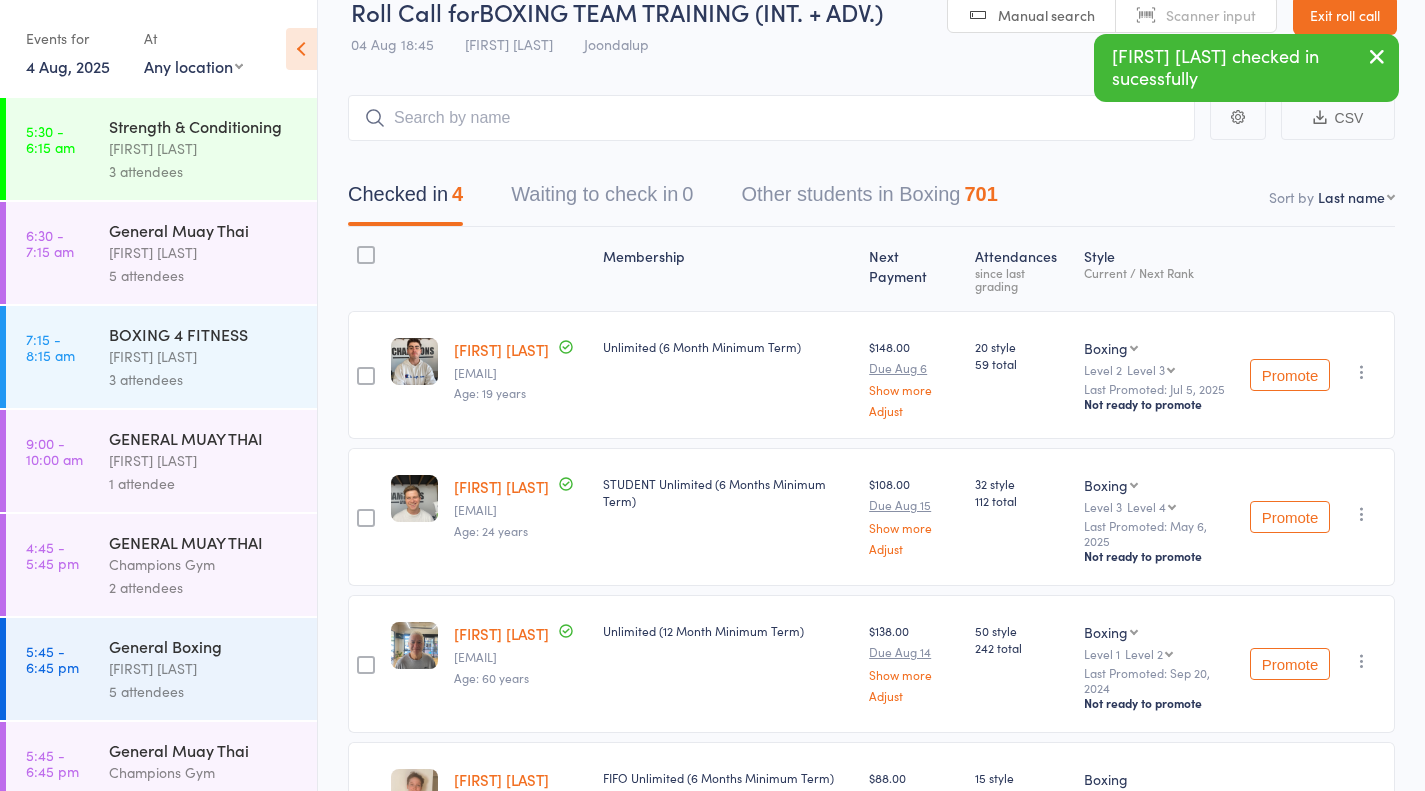 scroll, scrollTop: 38, scrollLeft: 0, axis: vertical 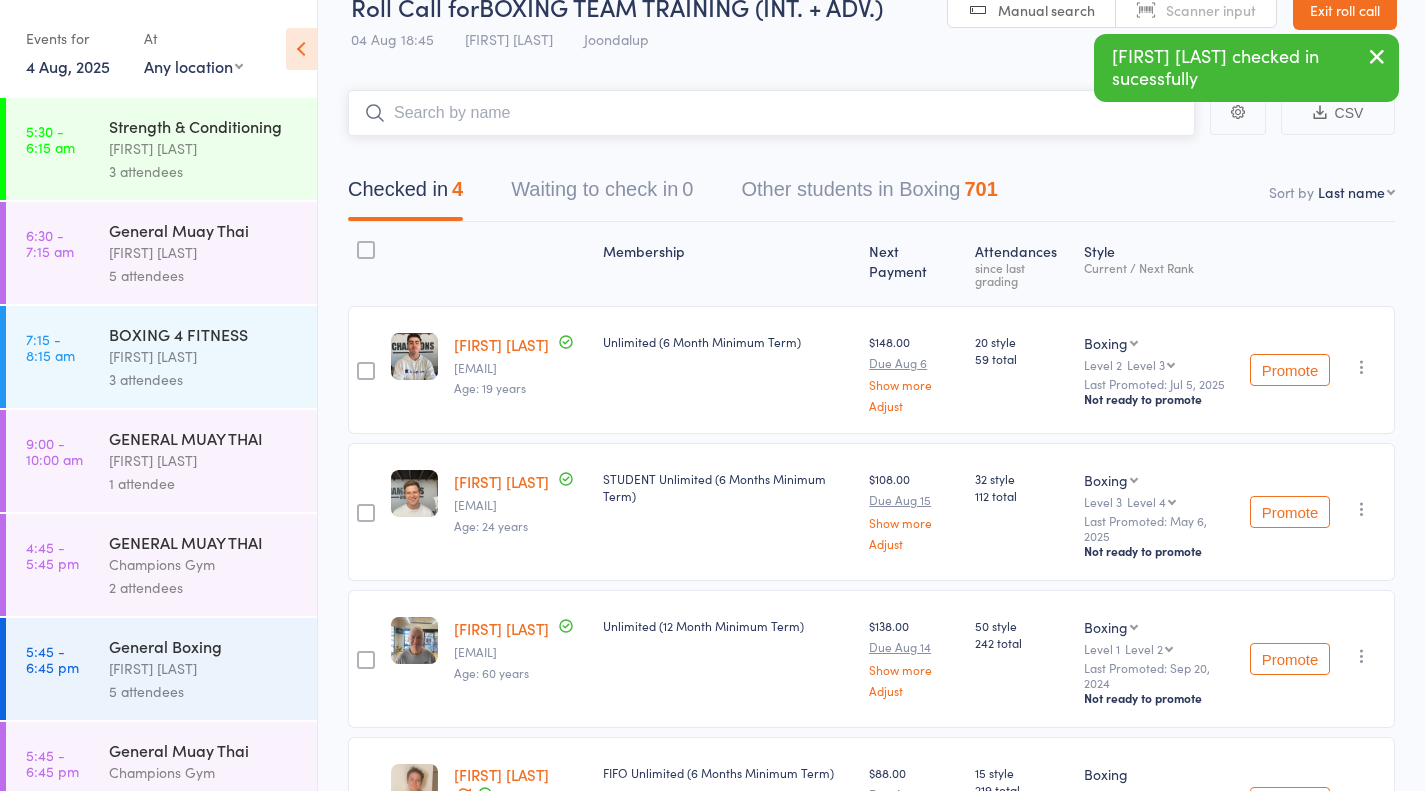 click at bounding box center [771, 113] 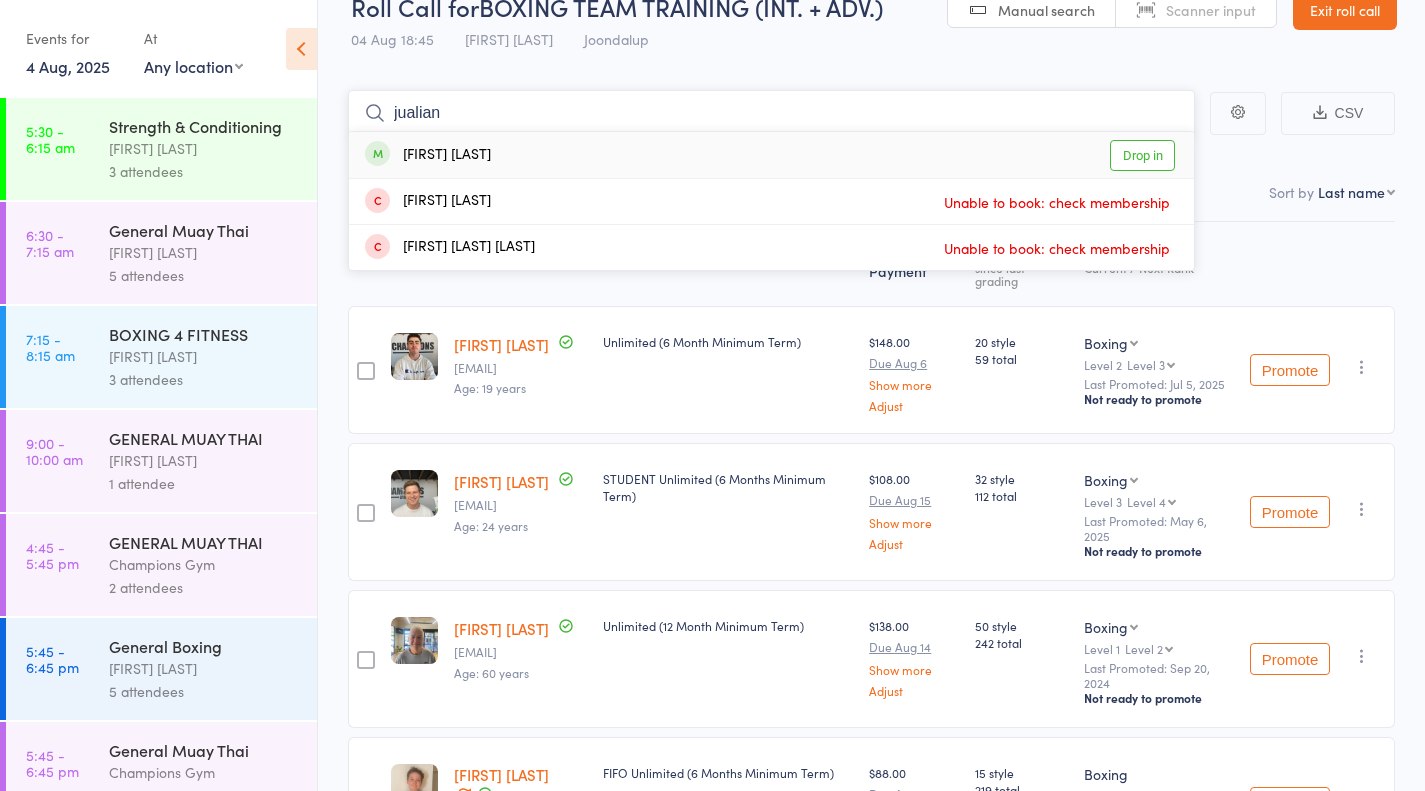 type on "jualian" 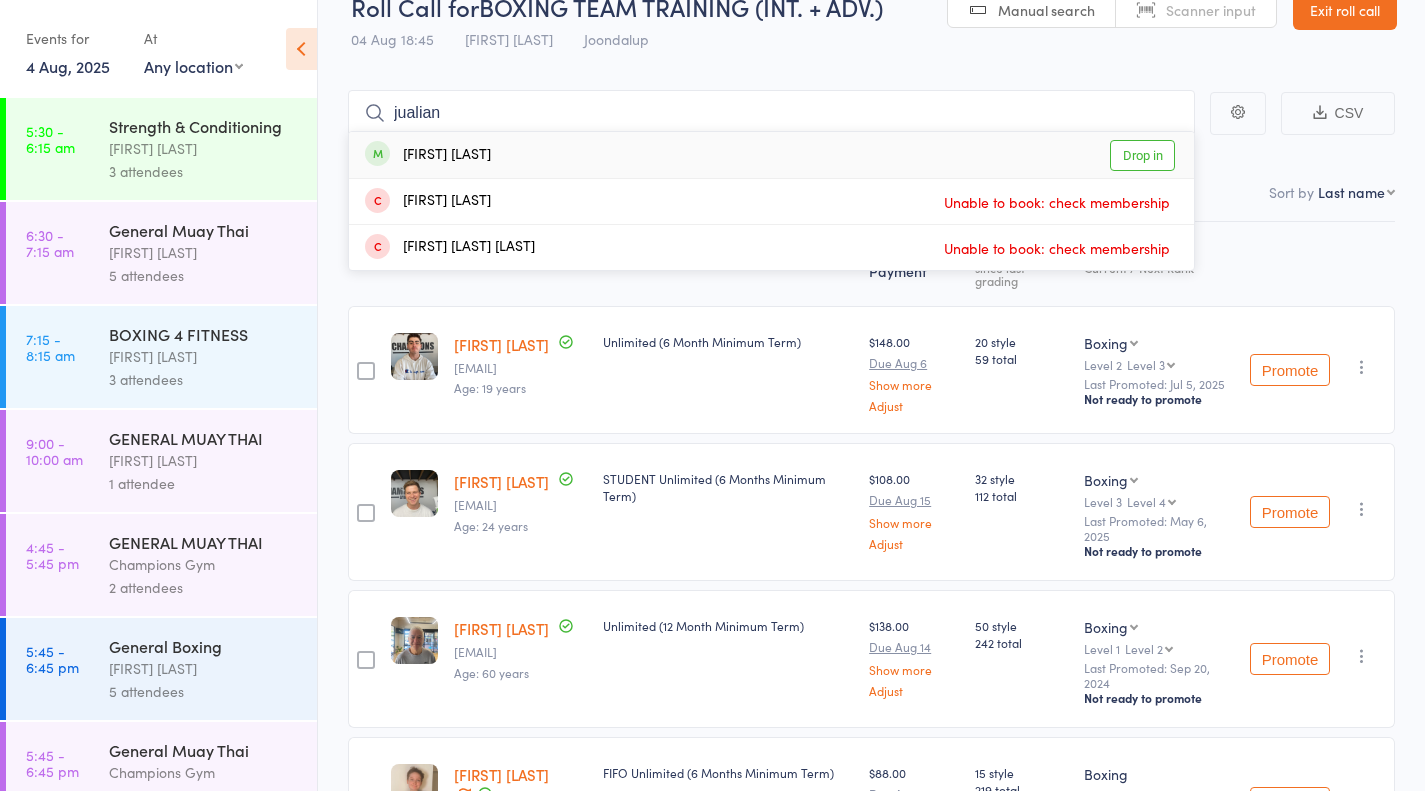 click on "Drop in" at bounding box center (1142, 155) 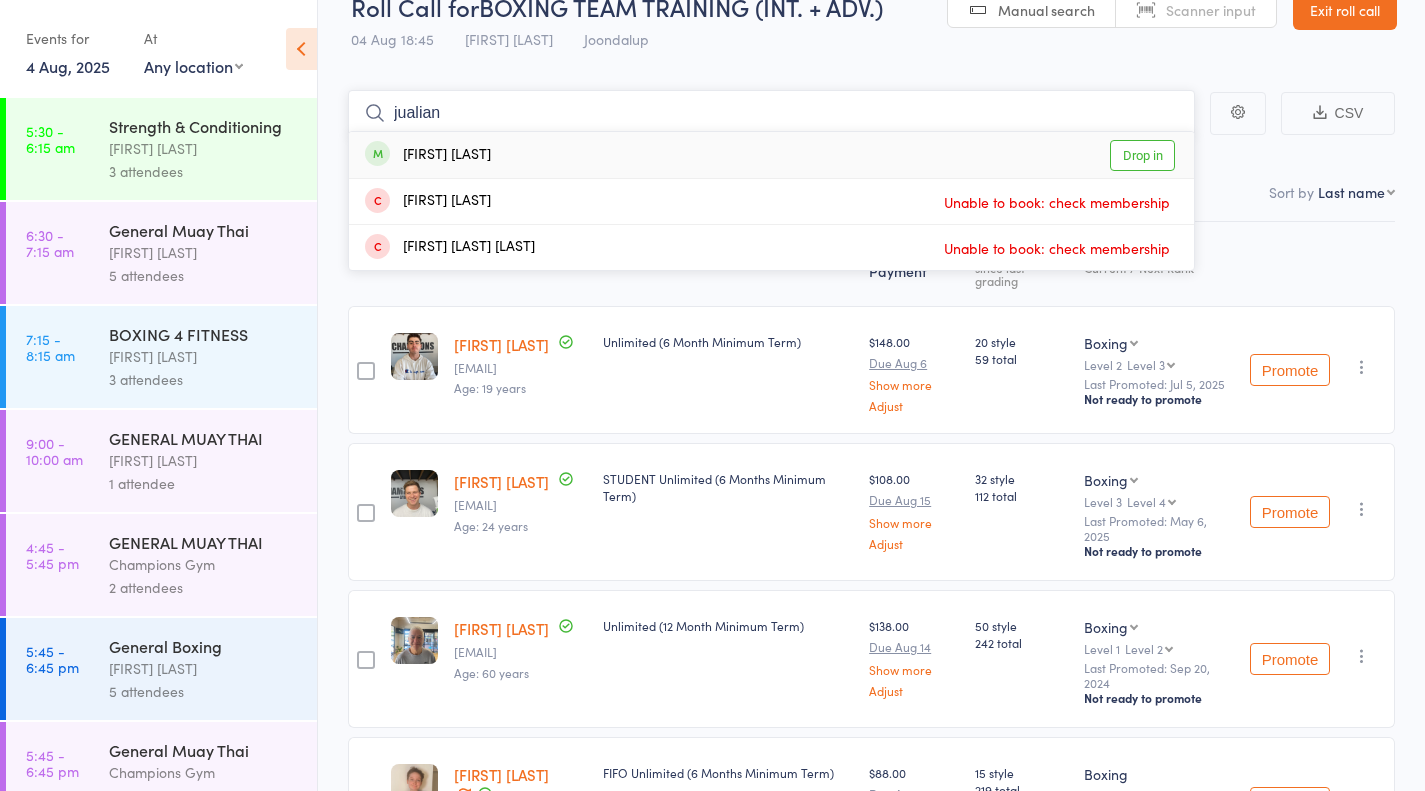 type 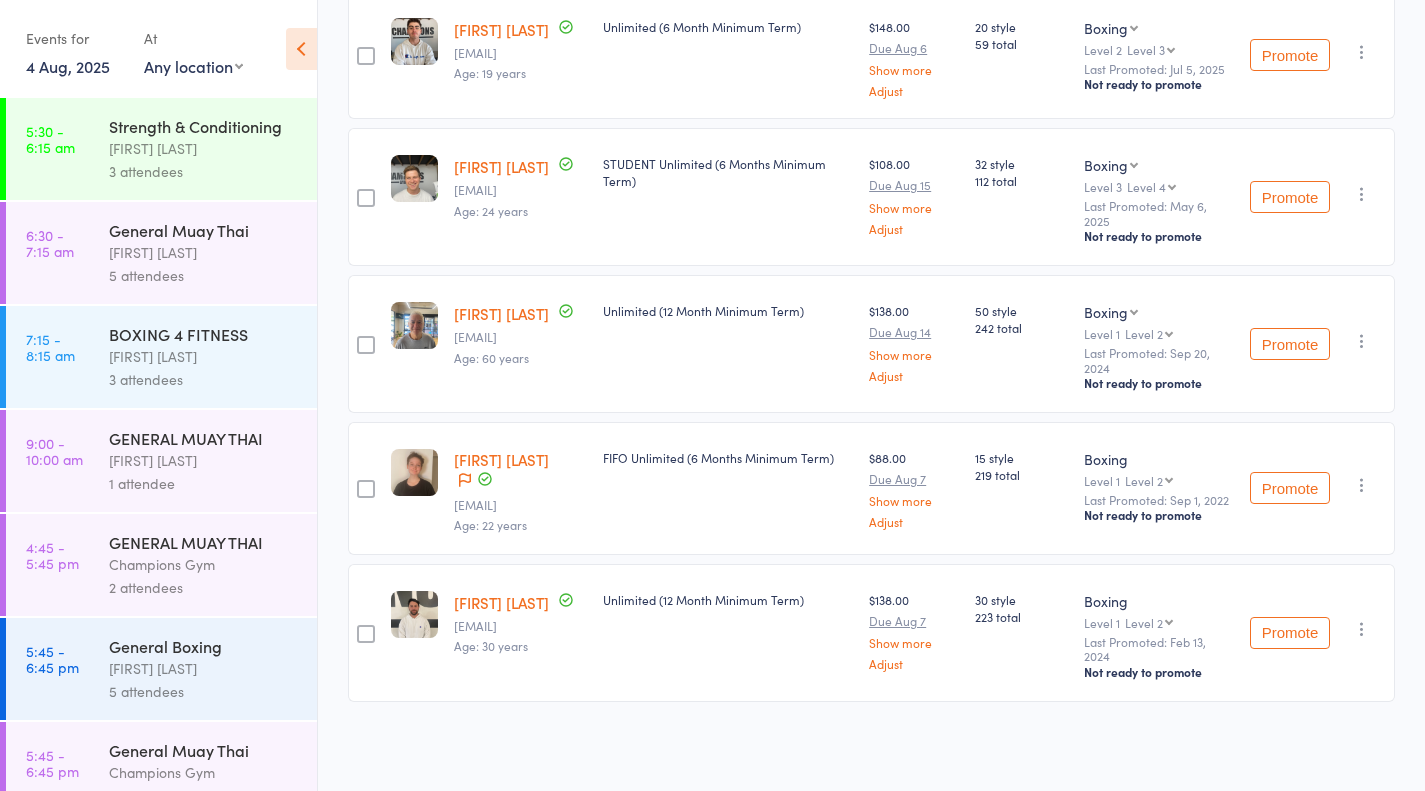 scroll, scrollTop: 0, scrollLeft: 0, axis: both 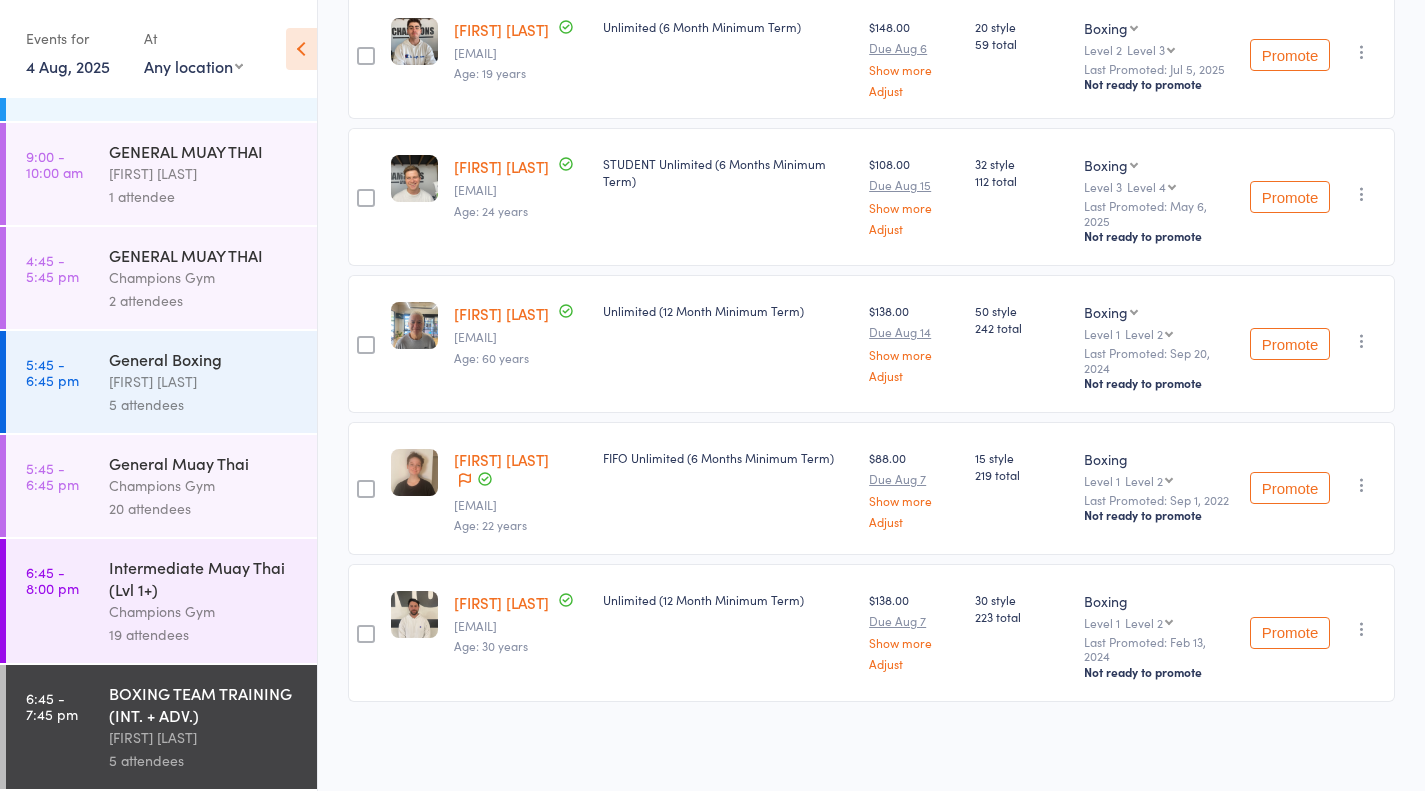 click on "19 attendees" at bounding box center (204, 634) 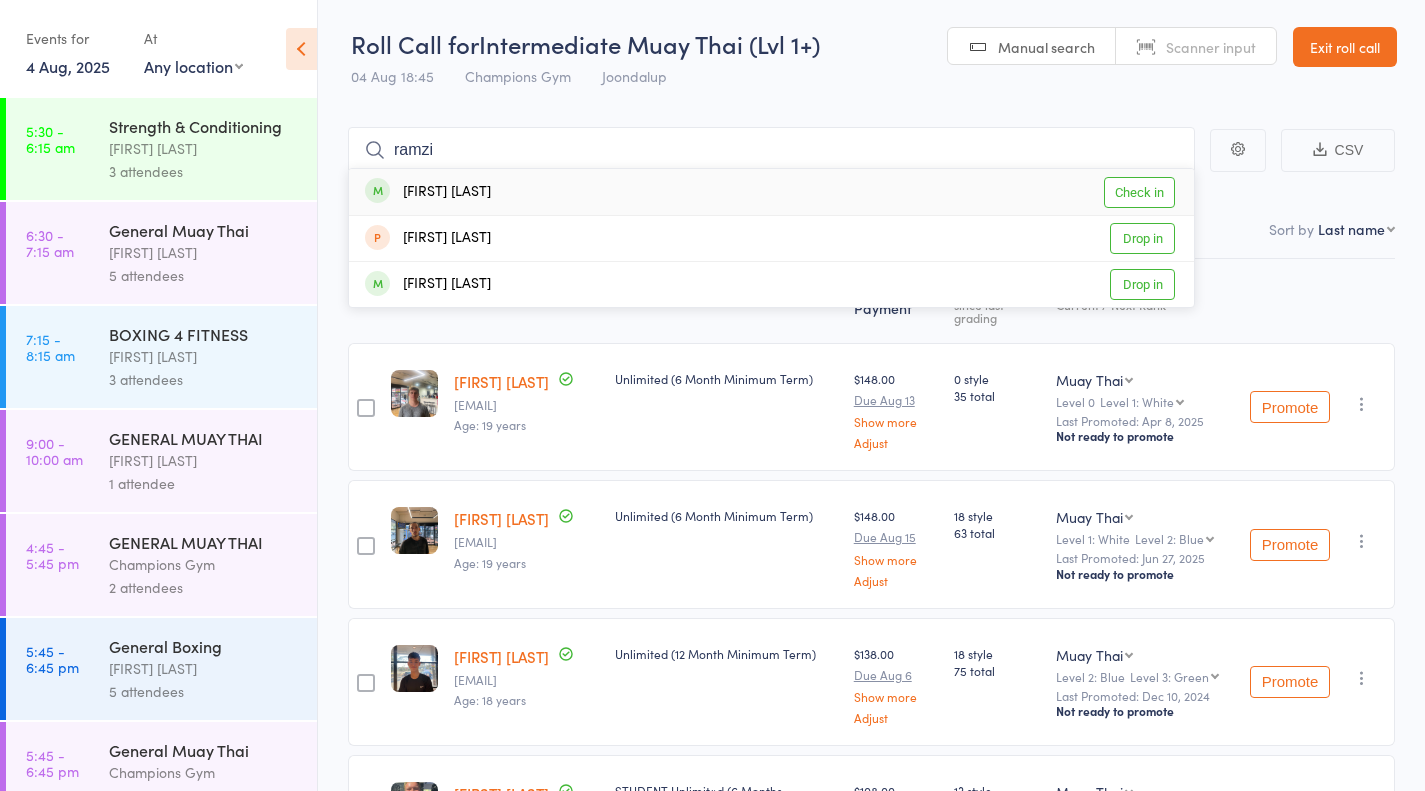 type on "ramzi" 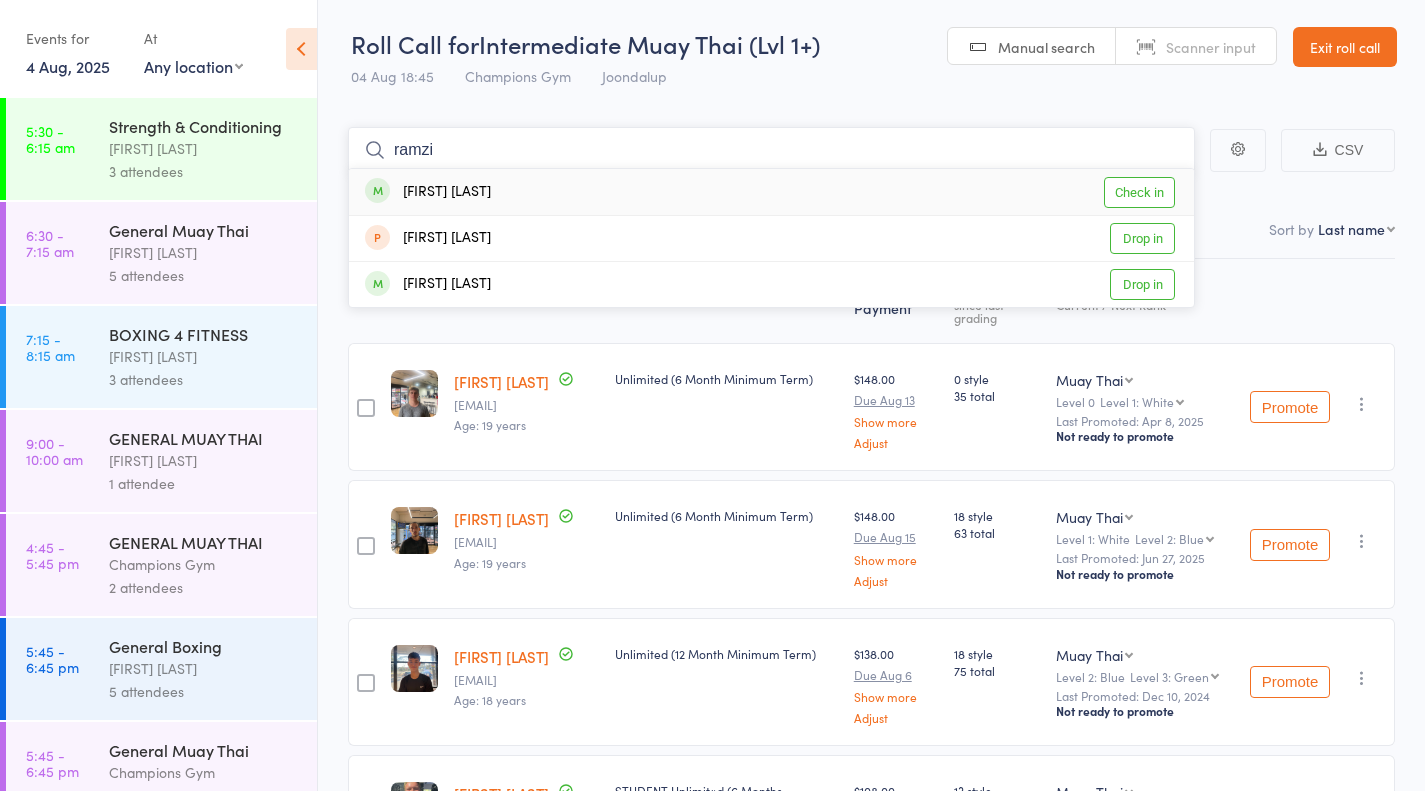 type 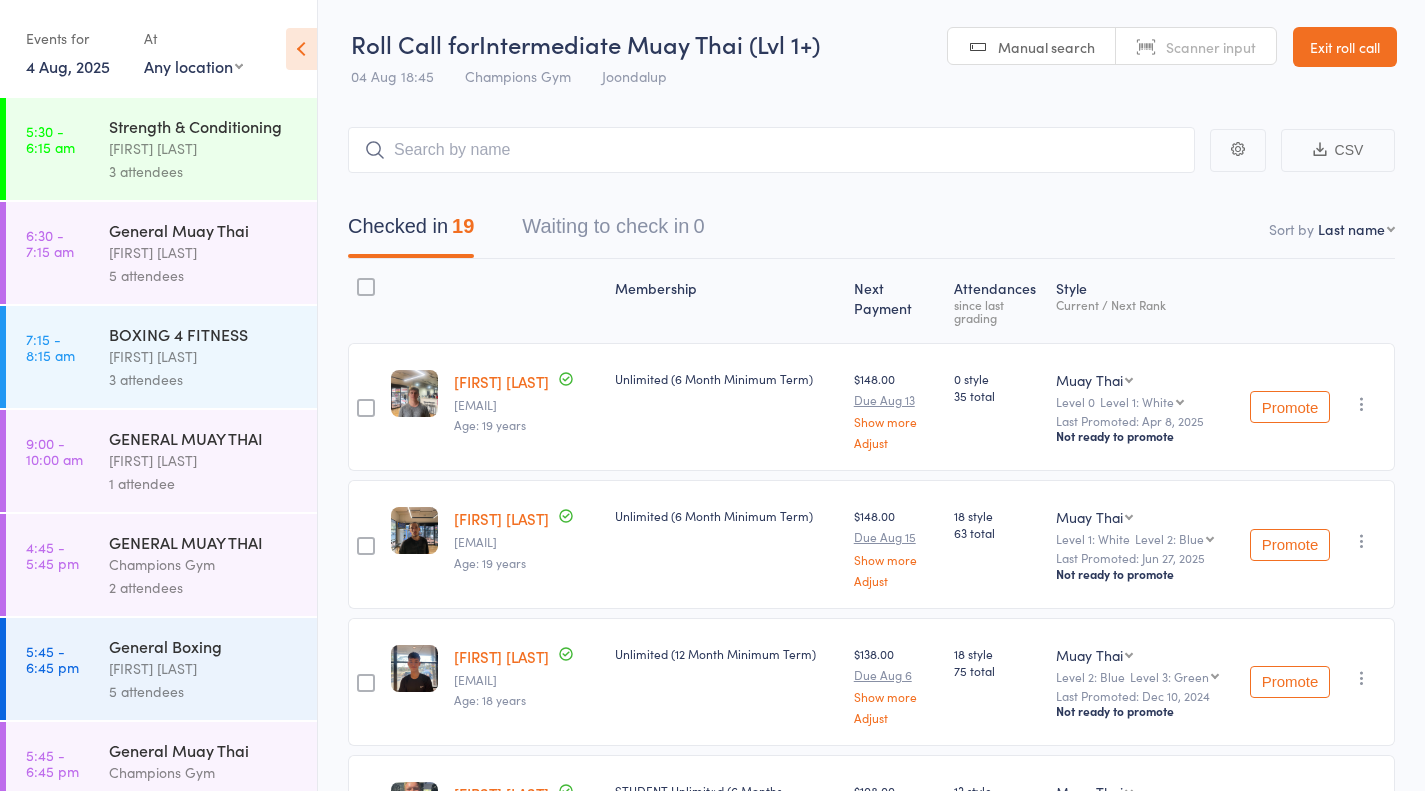 click on "Membership Next Payment Atten­dances since last grading Style Current / Next Rank edit Zack Coulthand    coulthardzack@gmail.com Age: 19 years Unlimited (6 Month Minimum Term) $148.00 Due Aug 13  Show more Adjust 0 style 35 total Muay Thai Boxing Muay Thai Strength and Conditioning Level 0  Level 1: White  Level 1: White Level 2: Blue Level 3: Green Level 4: Red Level 5: Purple Level 6: Brown Level 7: Black Last Promoted: Apr 8, 2025 Not ready to promote Promote Undo check-in Promote Send message Add Note Add Task Add Flag Remove Mark absent
edit Tre Dwarika    tredwarika20@gmail.com Age: 19 years Unlimited (6 Month Minimum Term) $148.00 Due Aug 15  Show more Adjust 18 style 63 total Muay Thai Strength and Conditioning Boxing Muay Thai Level 1: White  Level 2: Blue  Level 2: Blue Level 3: Green Level 4: Red Level 5: Purple Level 6: Brown Level 7: Black Last Promoted: Jun 27, 2025 Not ready to promote Promote Undo check-in Promote Send message Add Note Add Task Add Flag Remove Mark absent
edit   $138.00" at bounding box center [871, 1606] 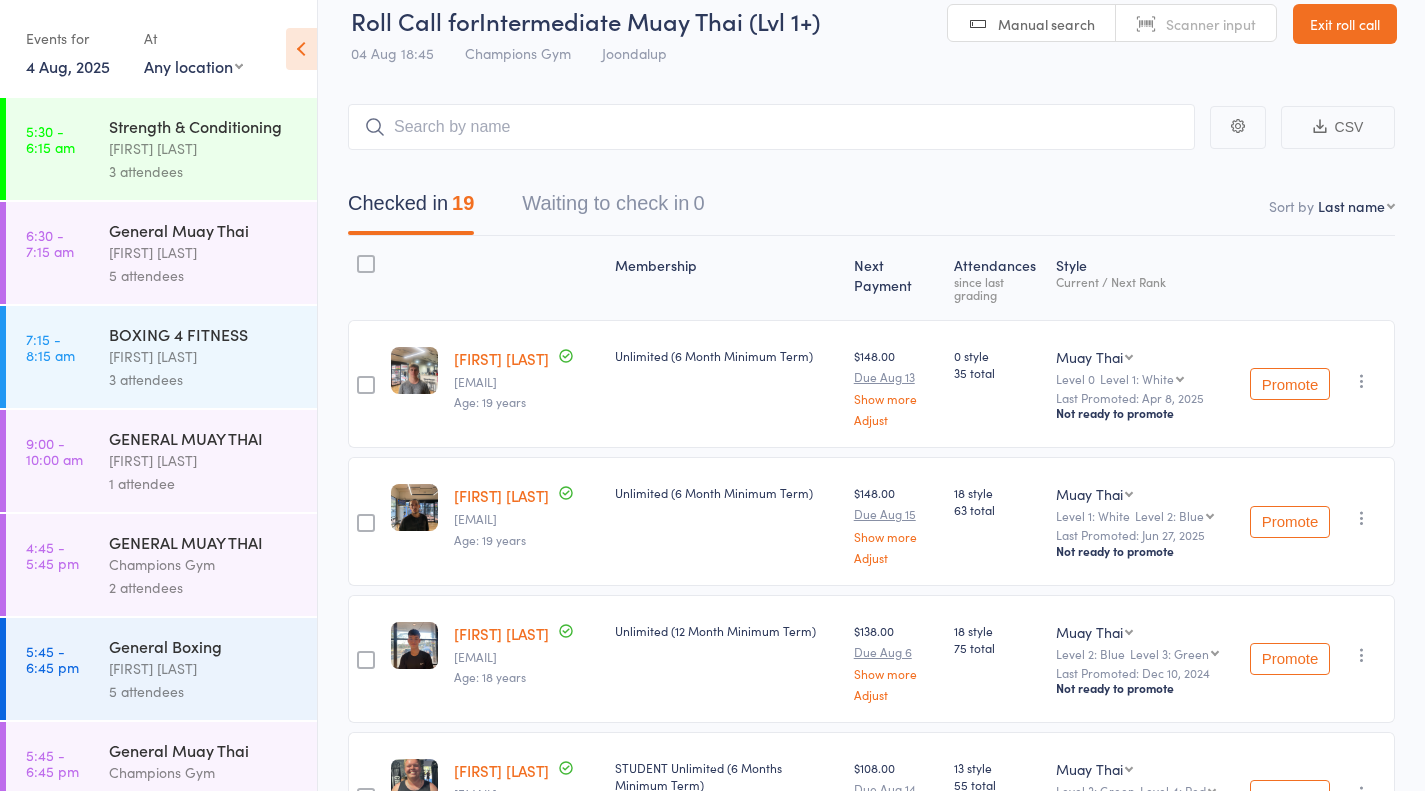 scroll, scrollTop: 0, scrollLeft: 0, axis: both 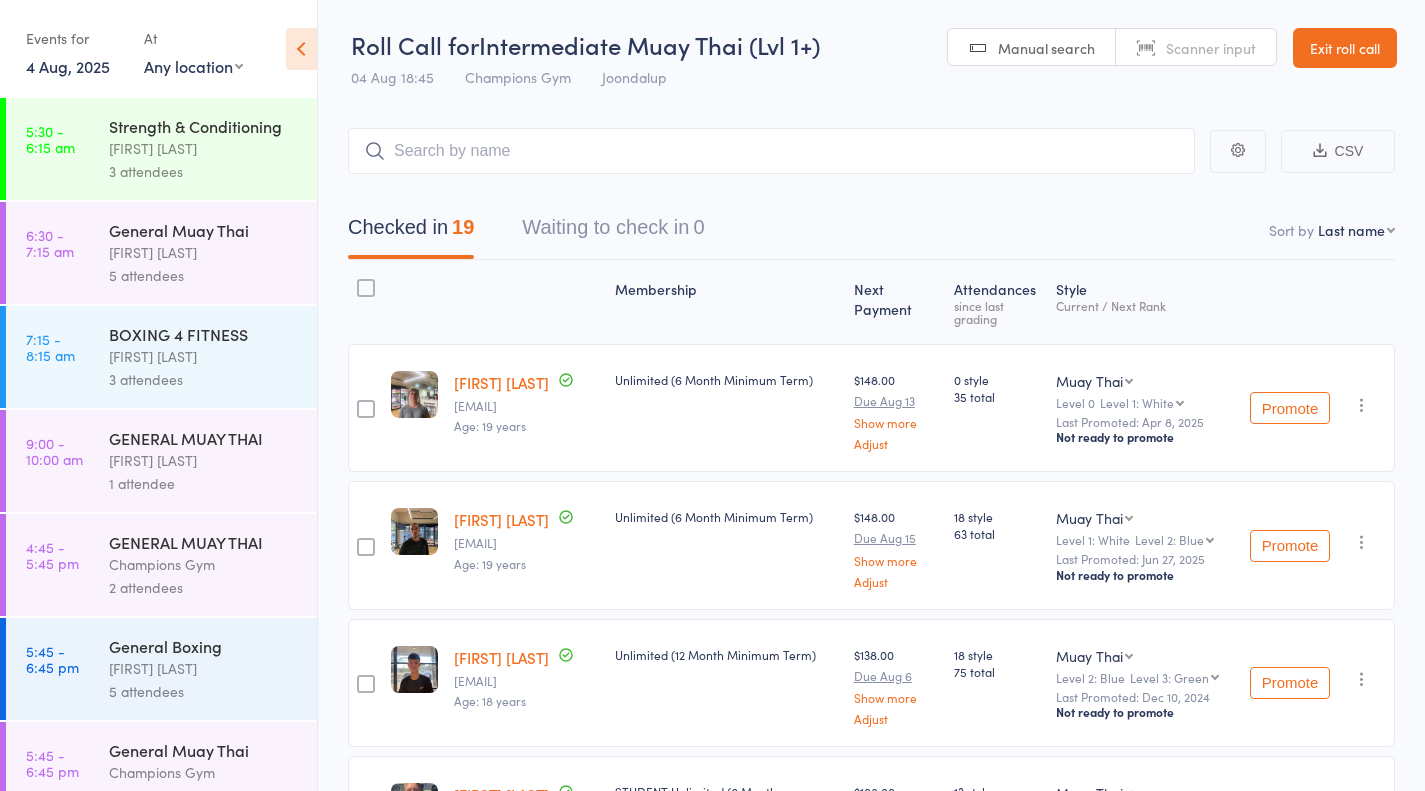 click on "Strength & Conditioning" at bounding box center [204, 126] 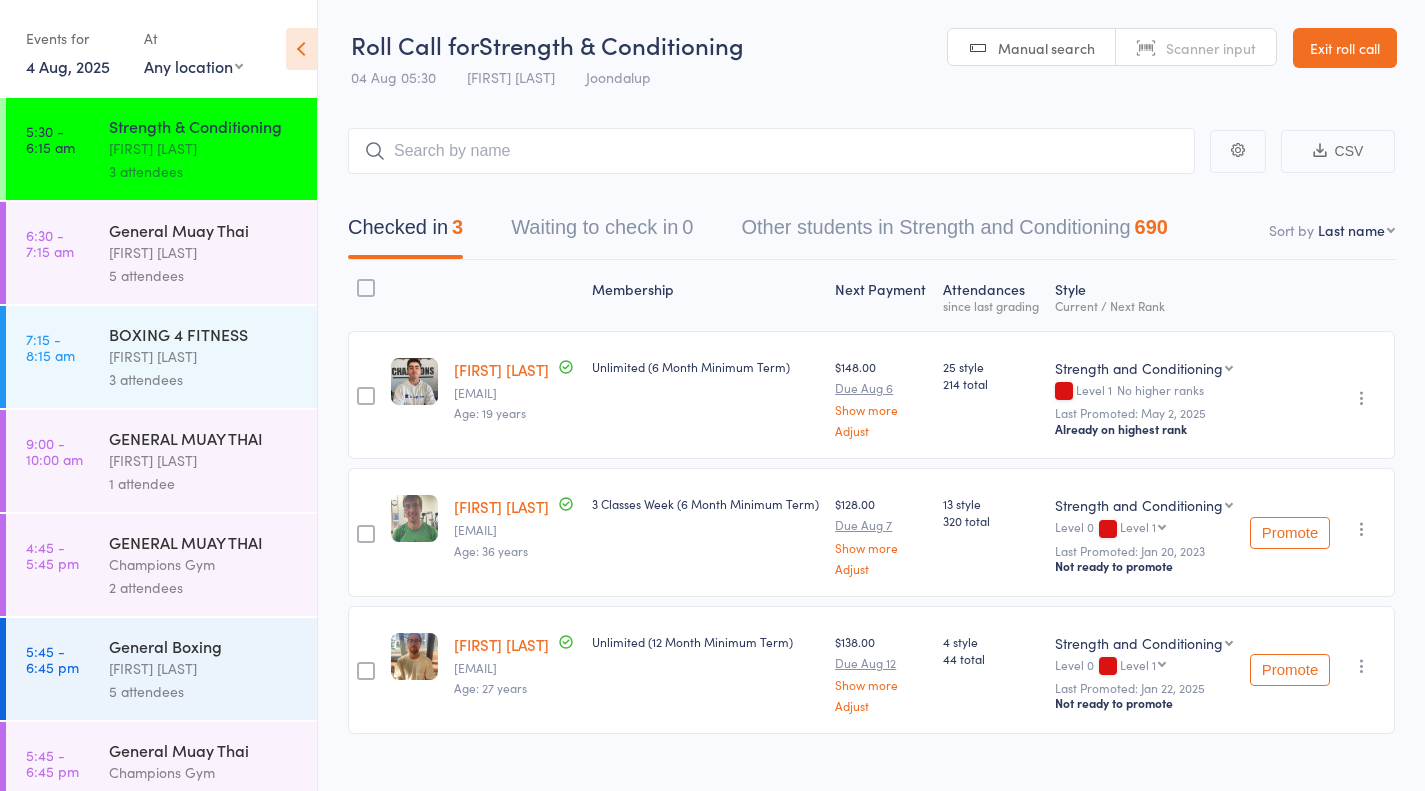 click on "General Muay Thai" at bounding box center (204, 230) 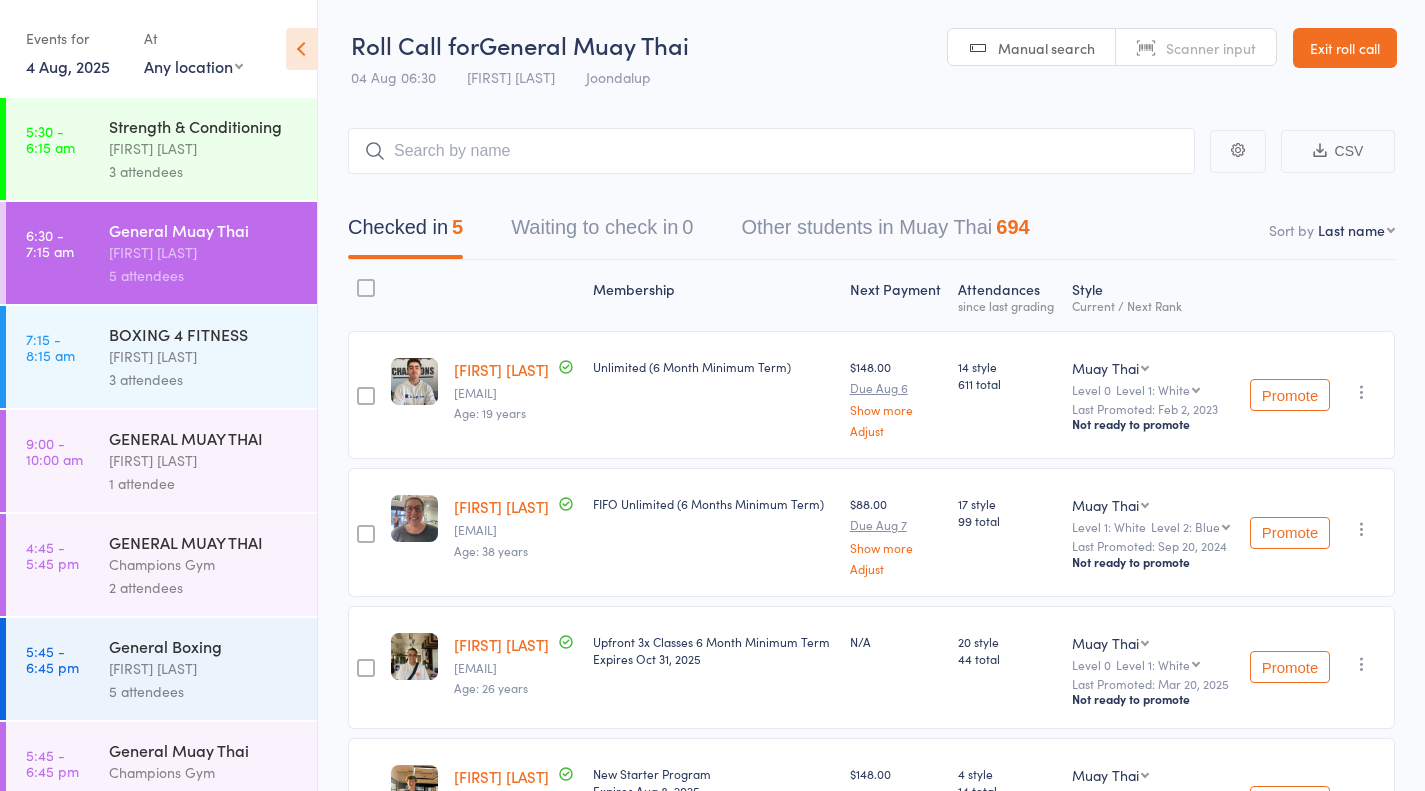 click on "Ren Kophamel" at bounding box center [204, 356] 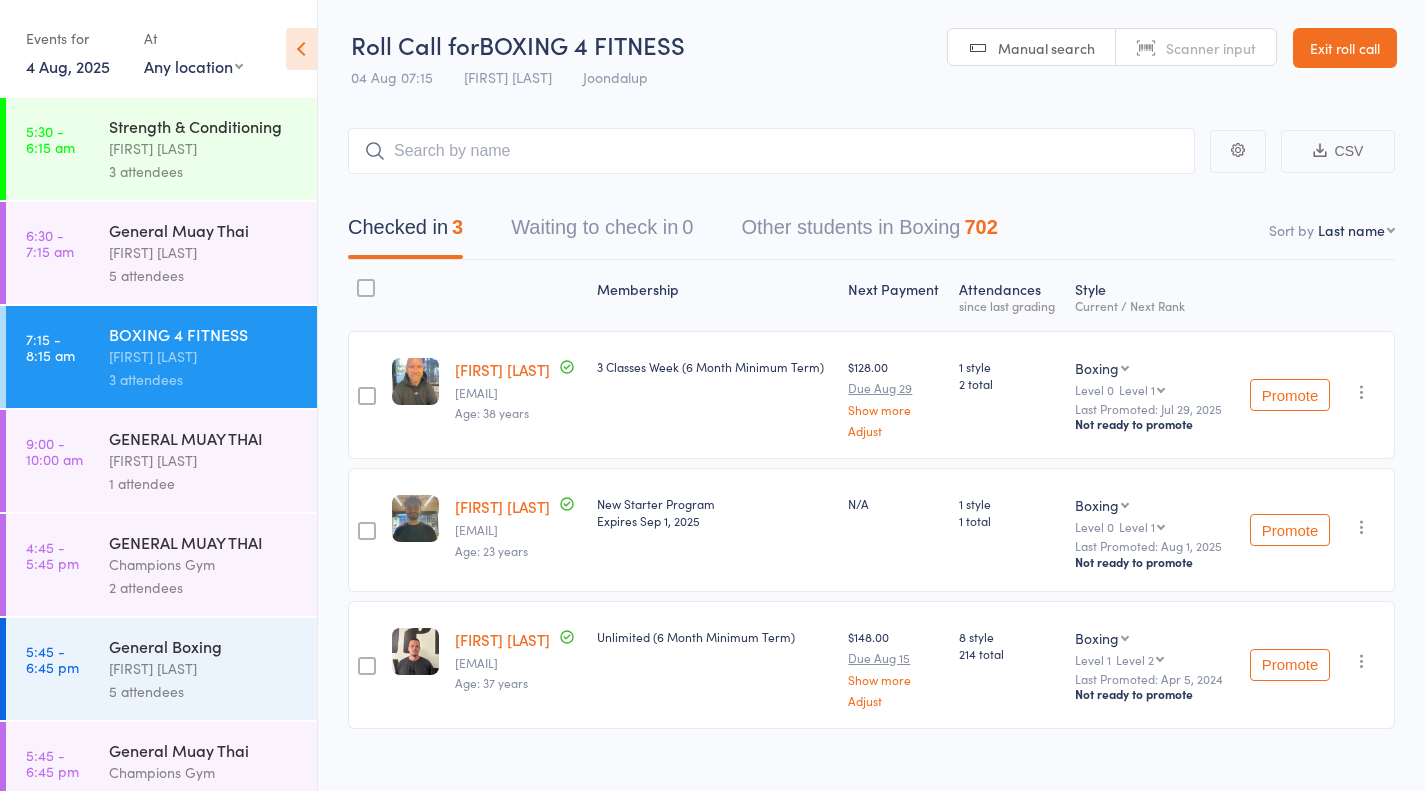 click on "GENERAL MUAY THAI Champions Gym 2 attendees" at bounding box center (213, 565) 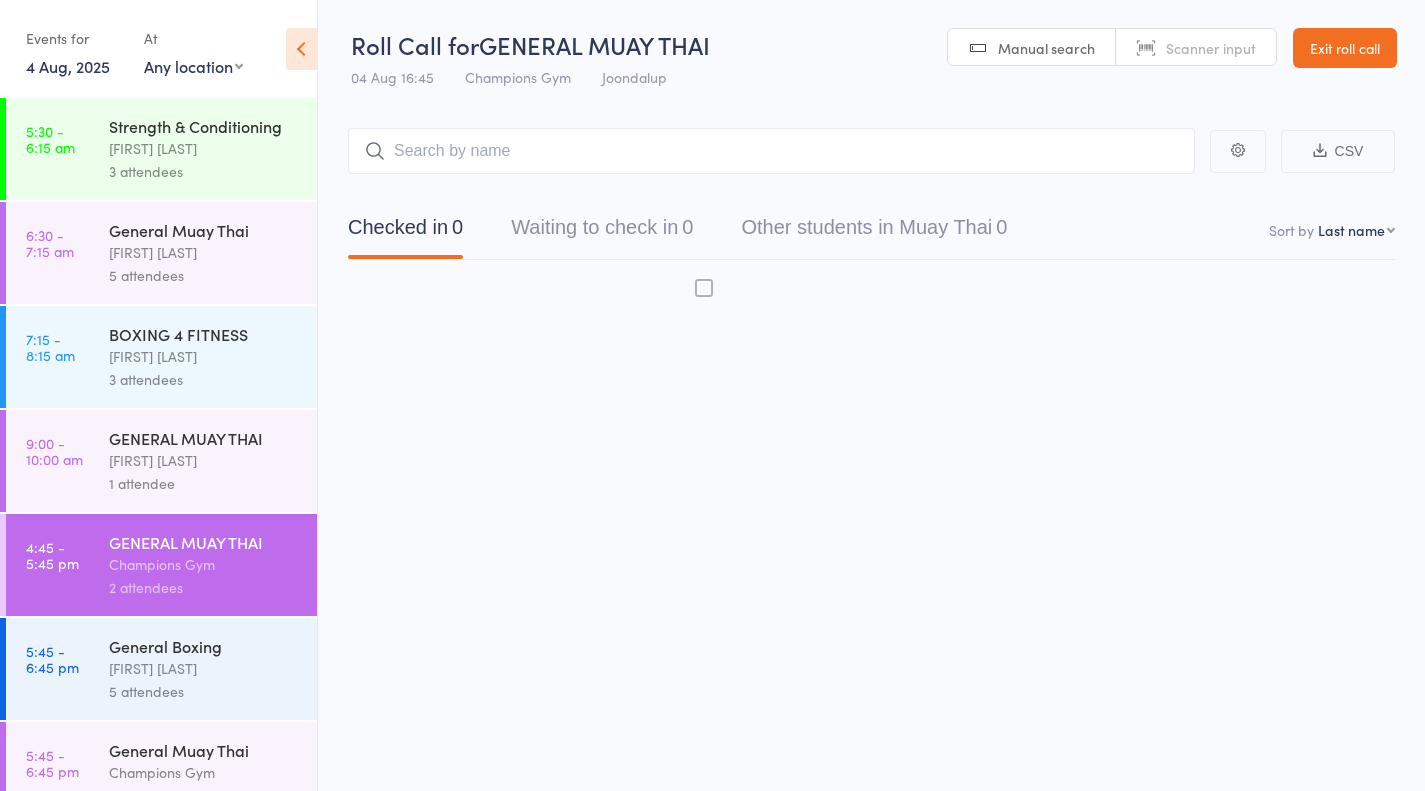 scroll, scrollTop: 122, scrollLeft: 0, axis: vertical 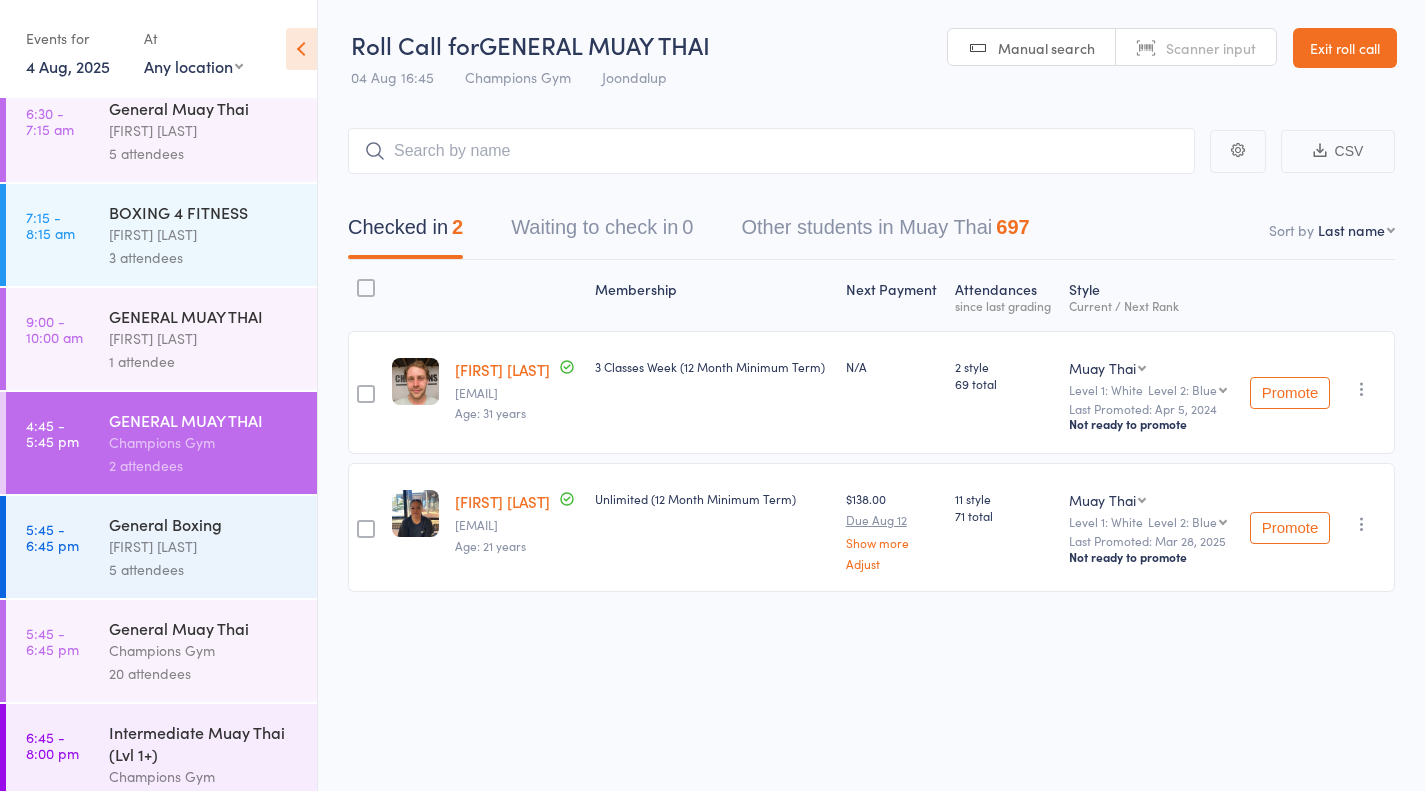 click on "Thomas Mitchell" at bounding box center [204, 546] 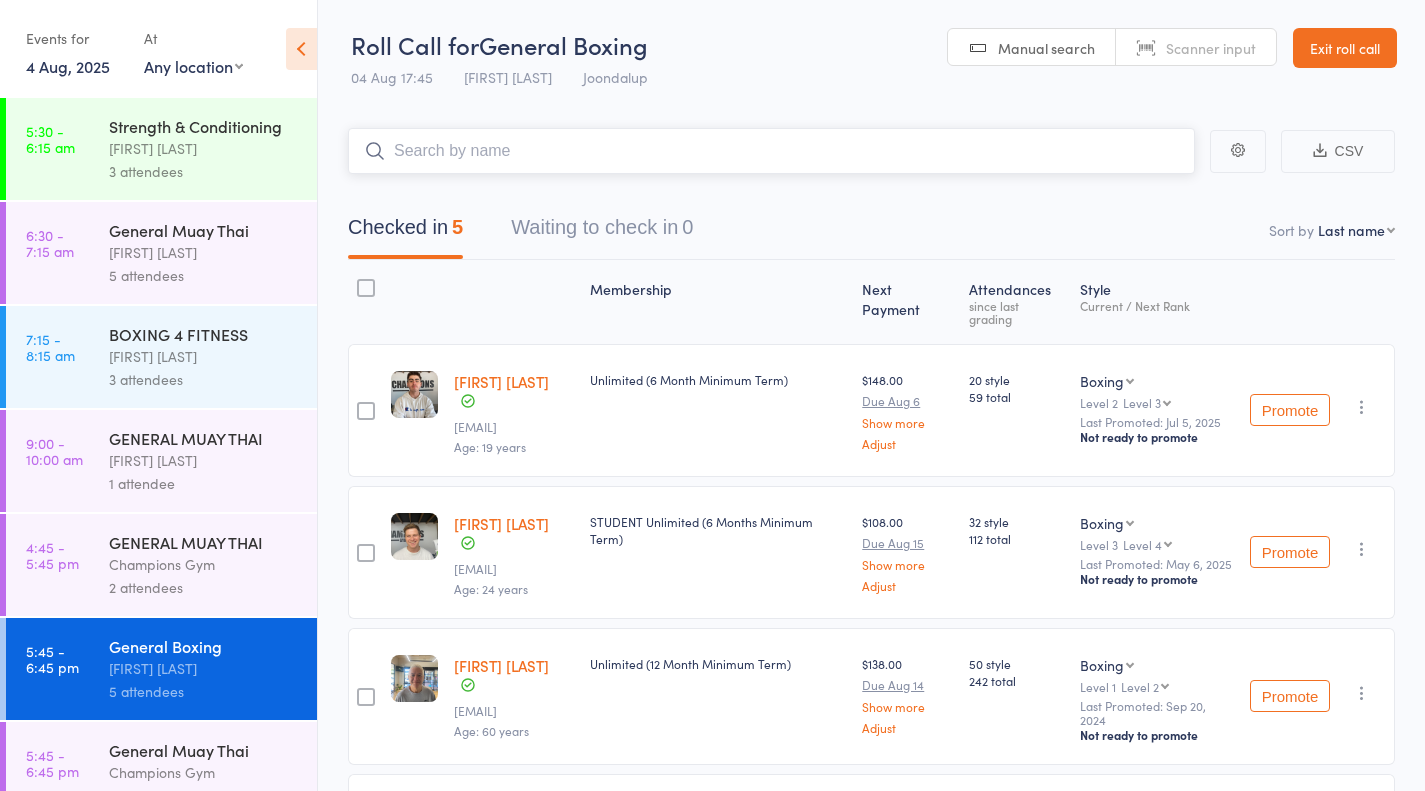 scroll, scrollTop: 292, scrollLeft: 0, axis: vertical 